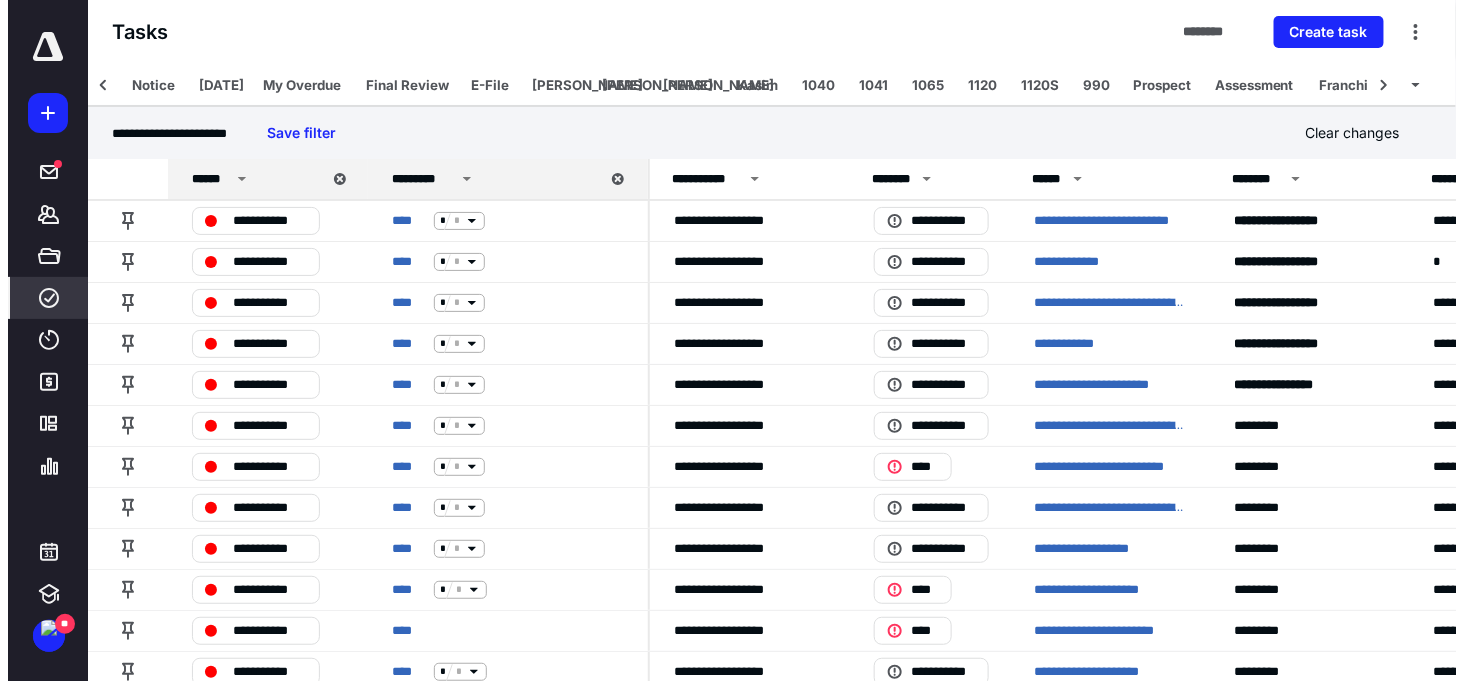 scroll, scrollTop: 0, scrollLeft: 0, axis: both 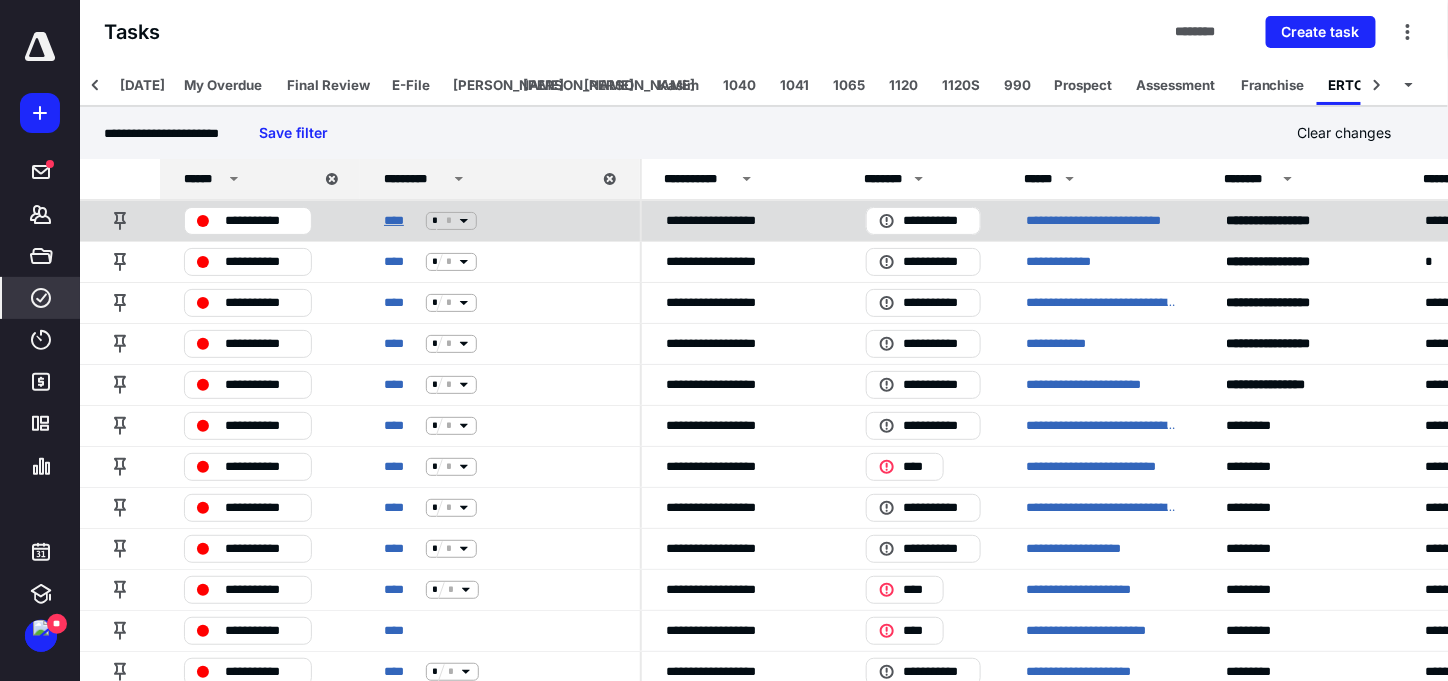 click on "****" at bounding box center [401, 221] 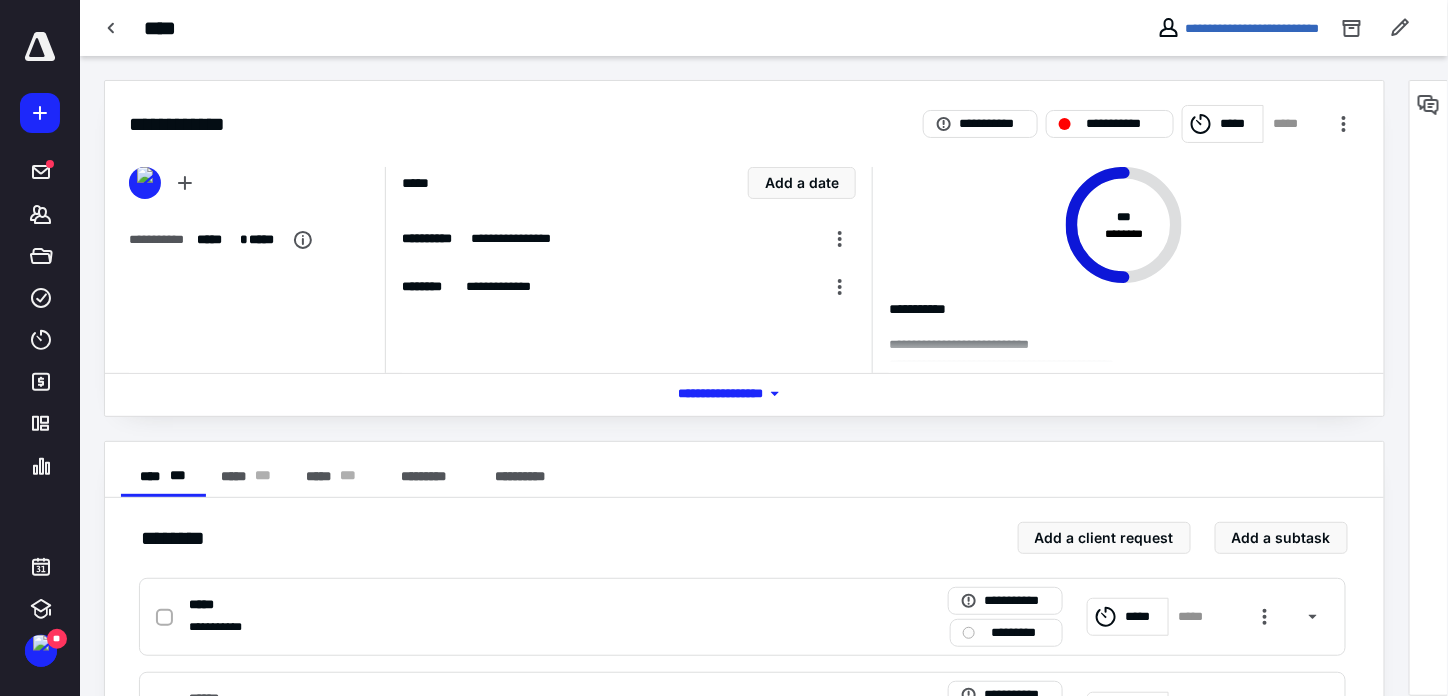 click on "*** **** *******" at bounding box center [744, 394] 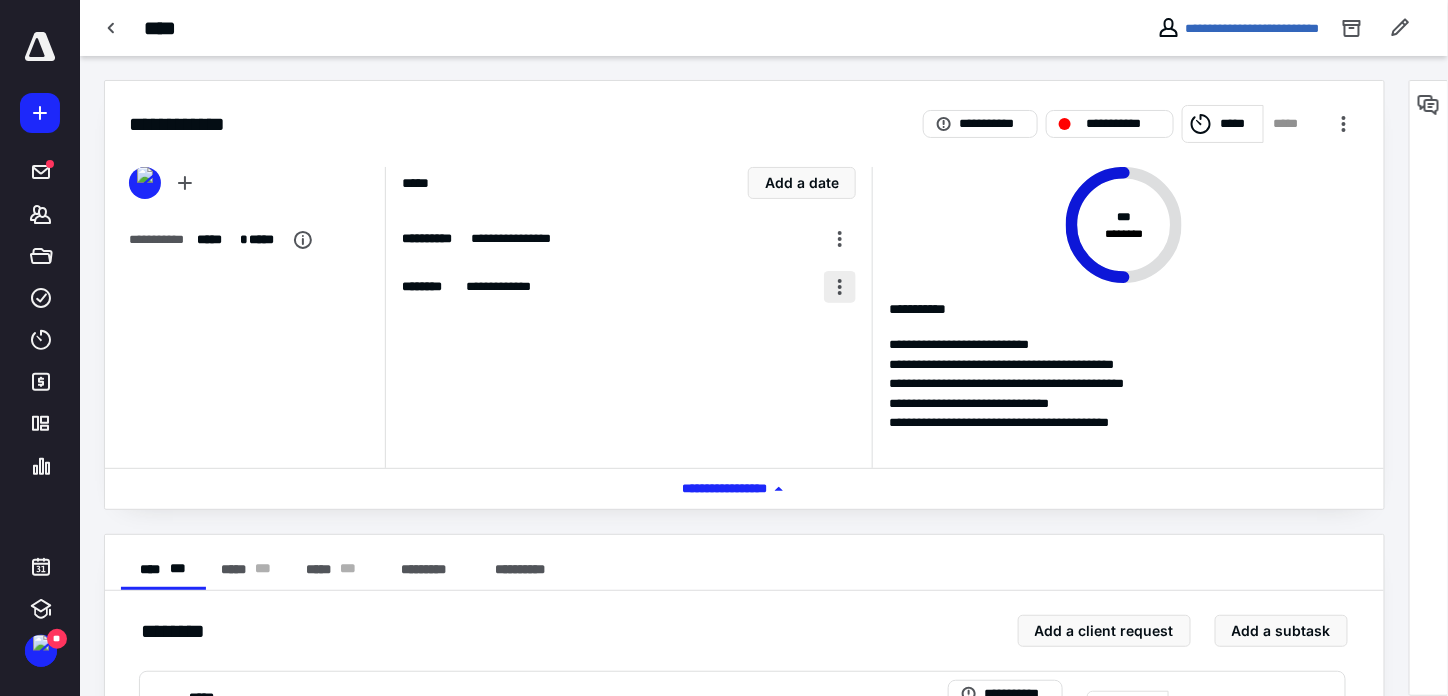 click at bounding box center (840, 287) 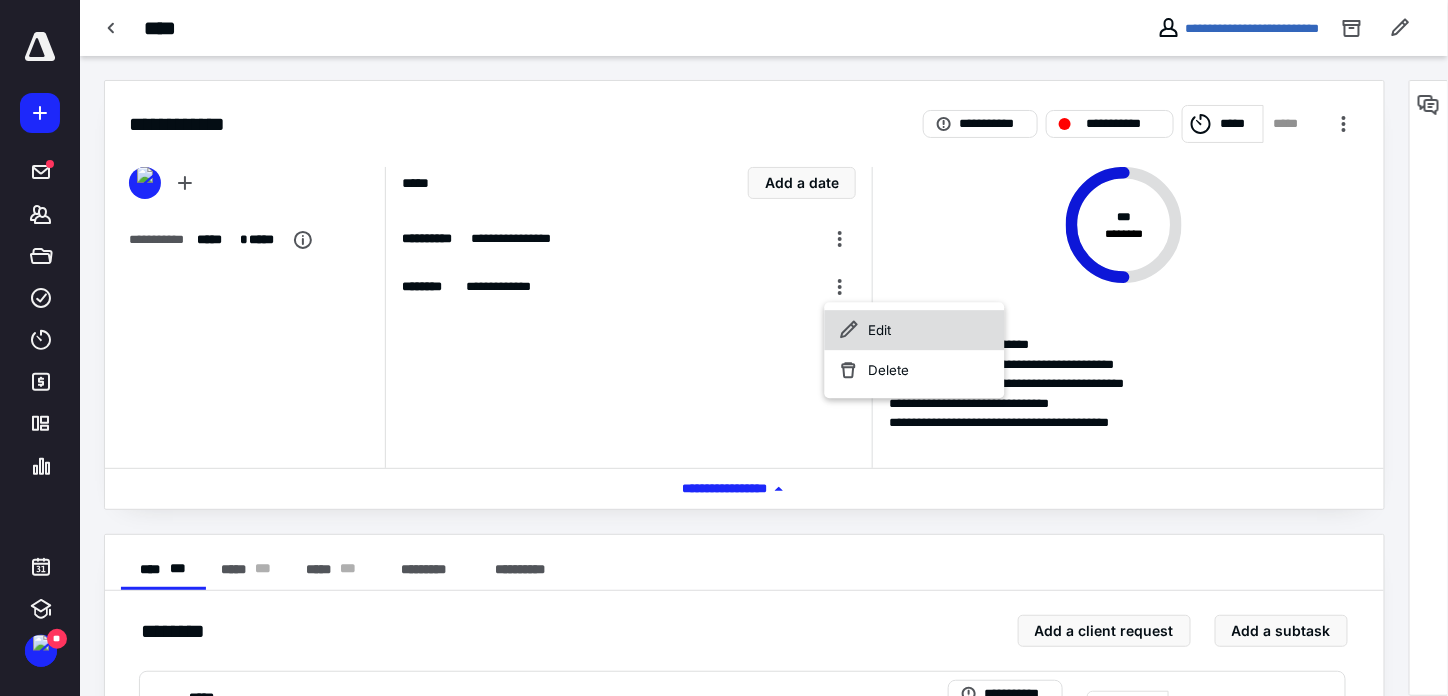 click on "Edit" at bounding box center [915, 330] 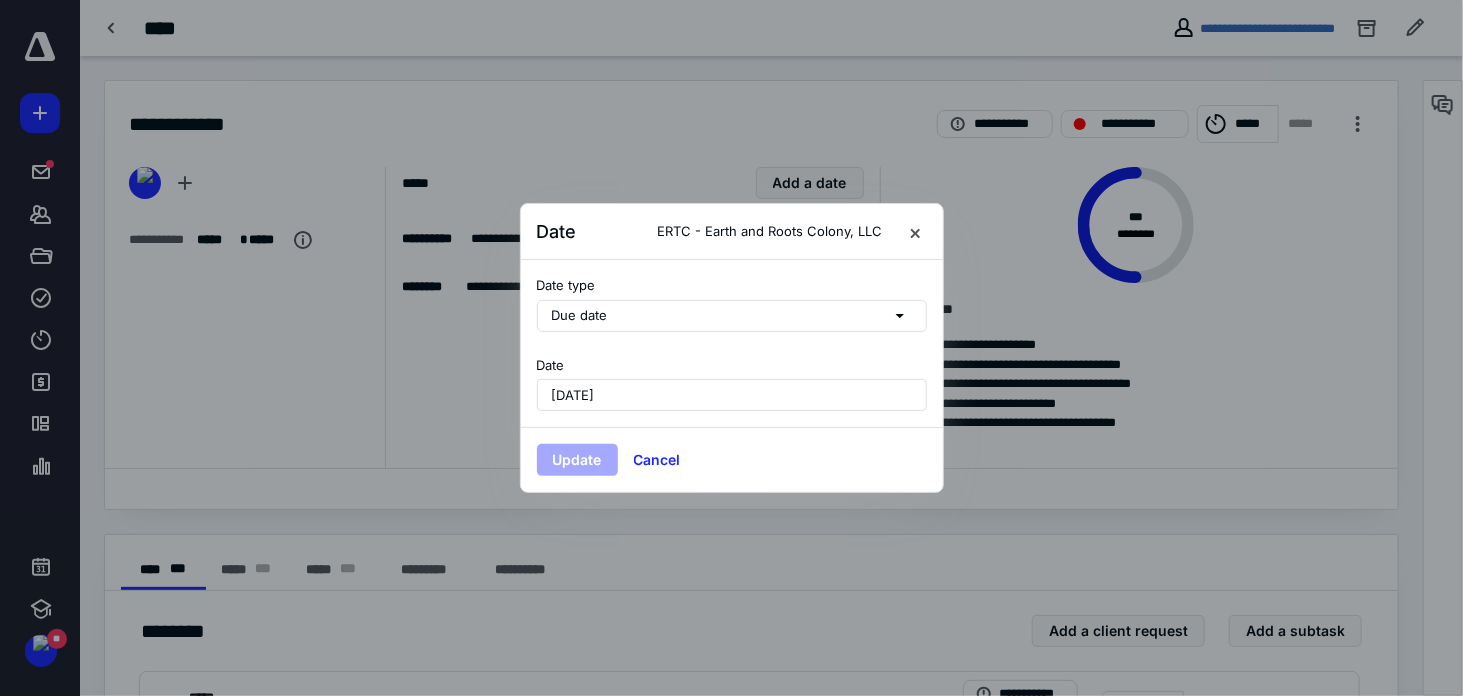 click on "June 18, 2025" at bounding box center [732, 395] 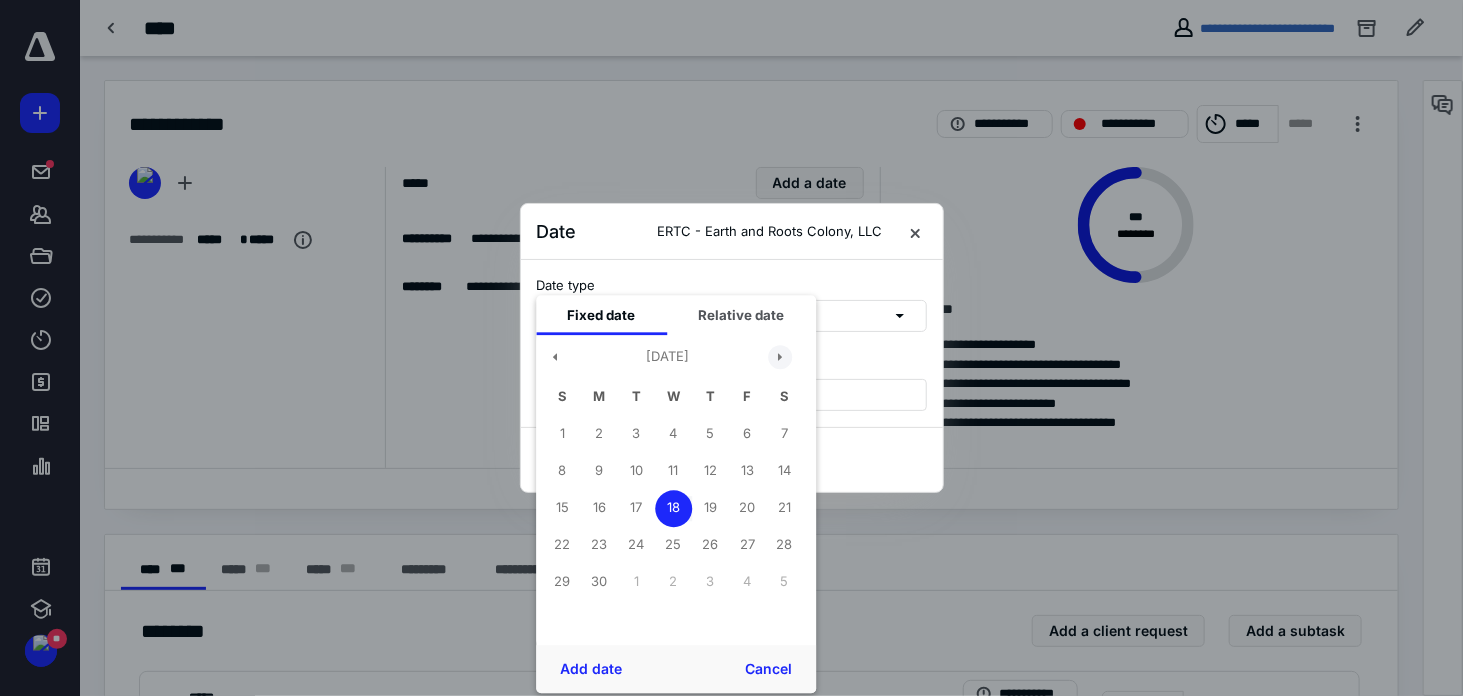 click at bounding box center [780, 357] 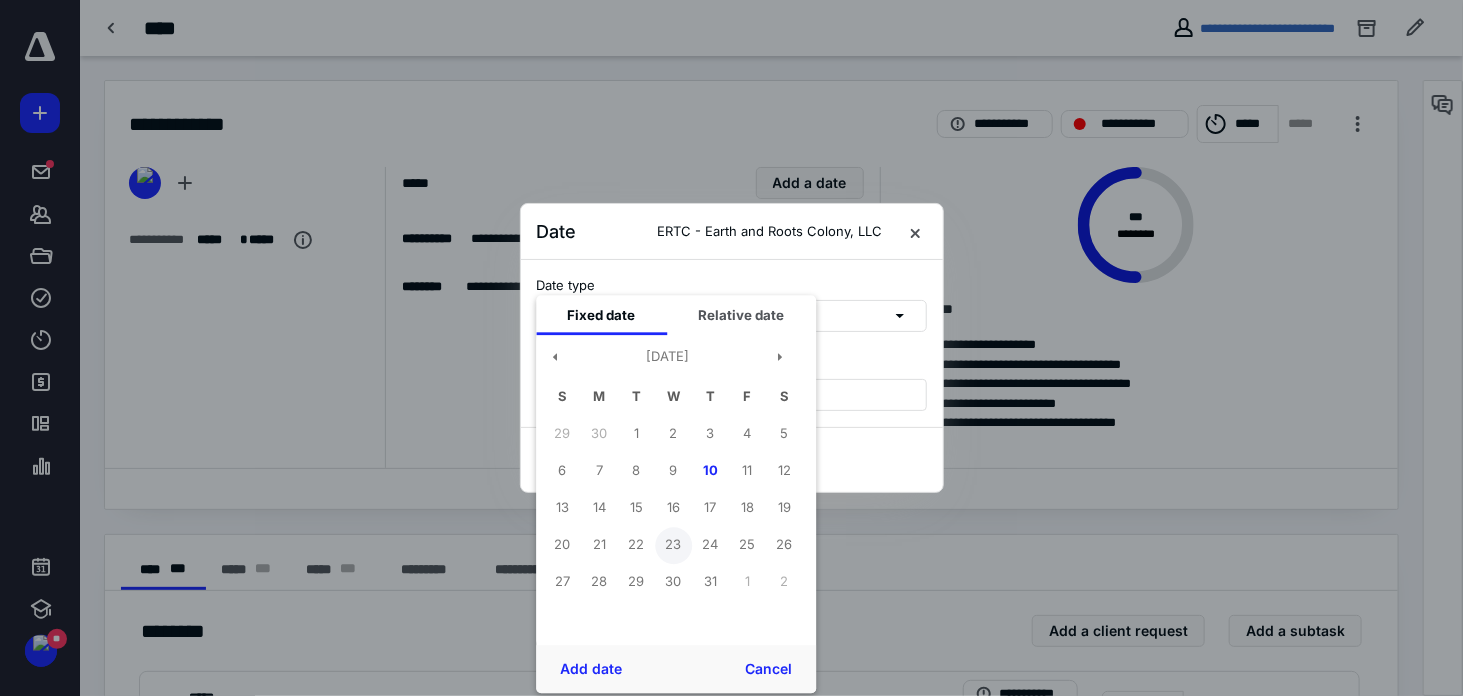 click on "23" at bounding box center (673, 545) 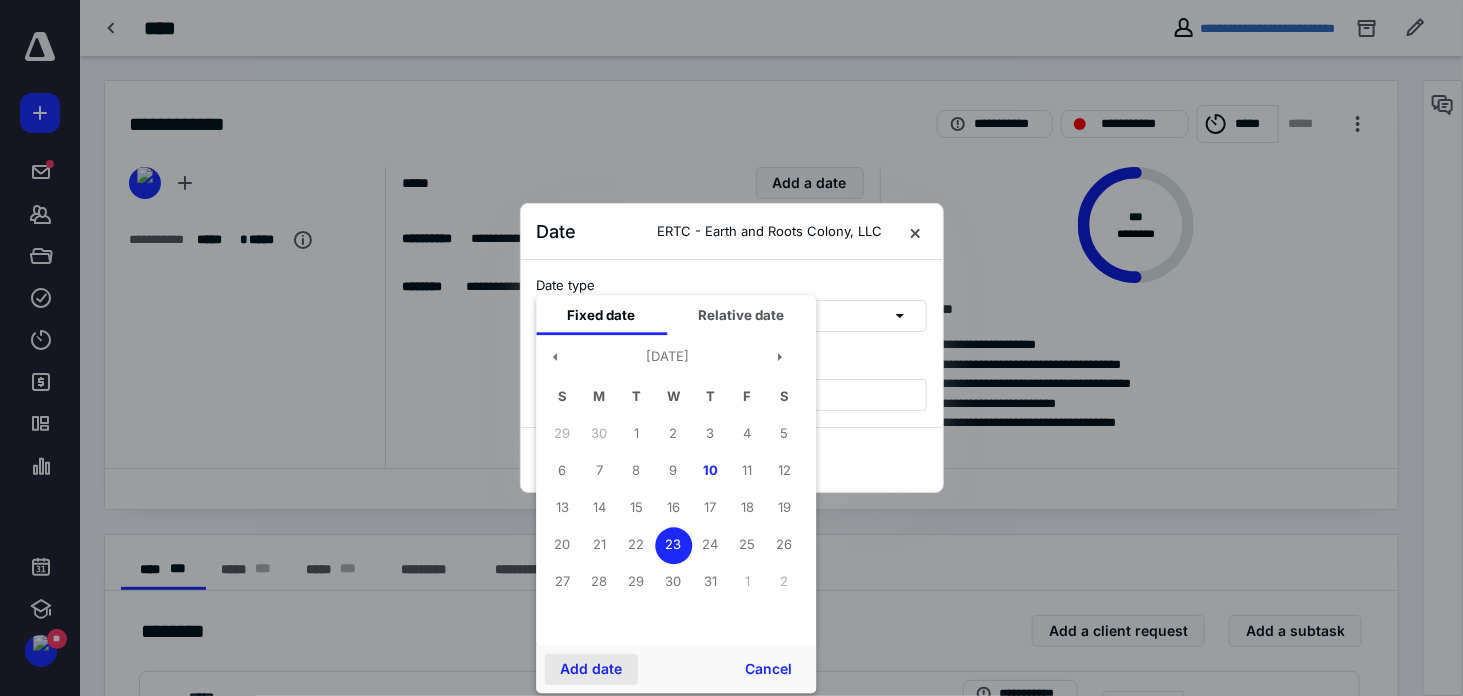 click on "Add date" at bounding box center [591, 669] 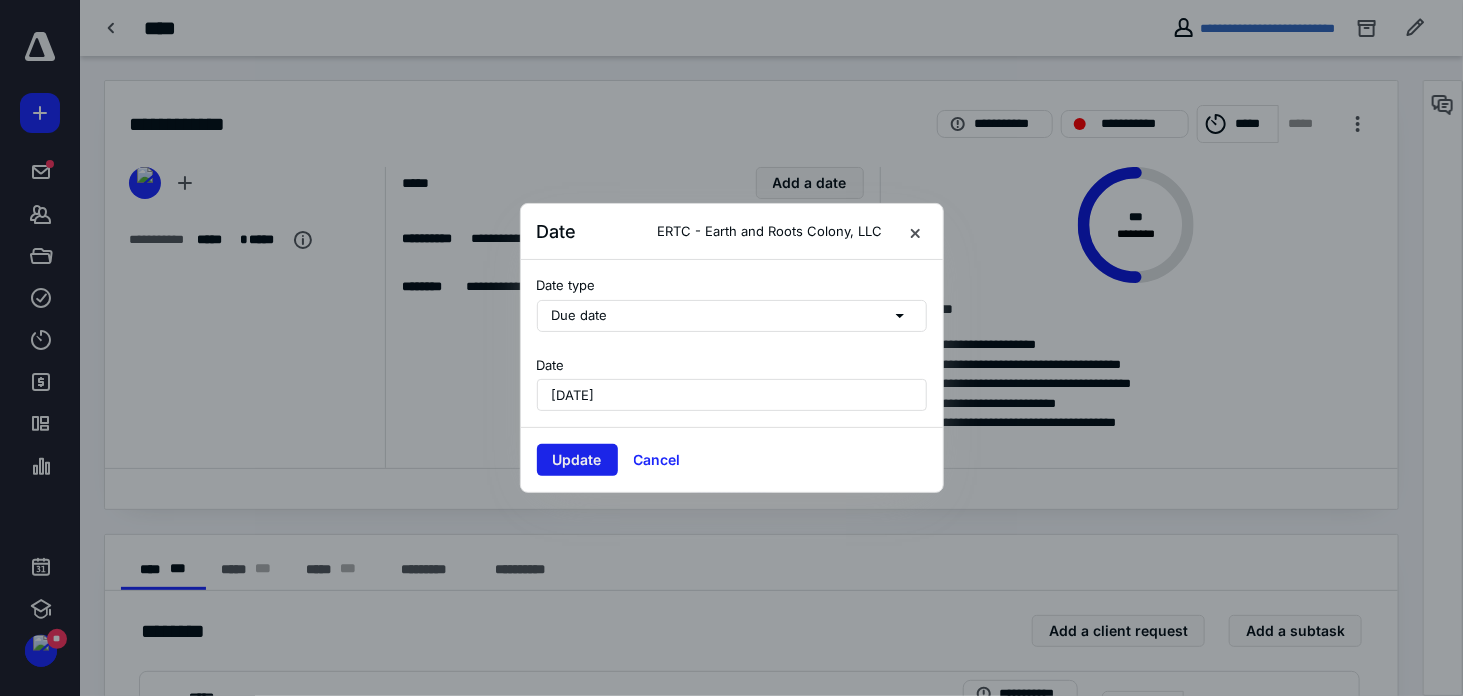 click on "Update" at bounding box center (577, 460) 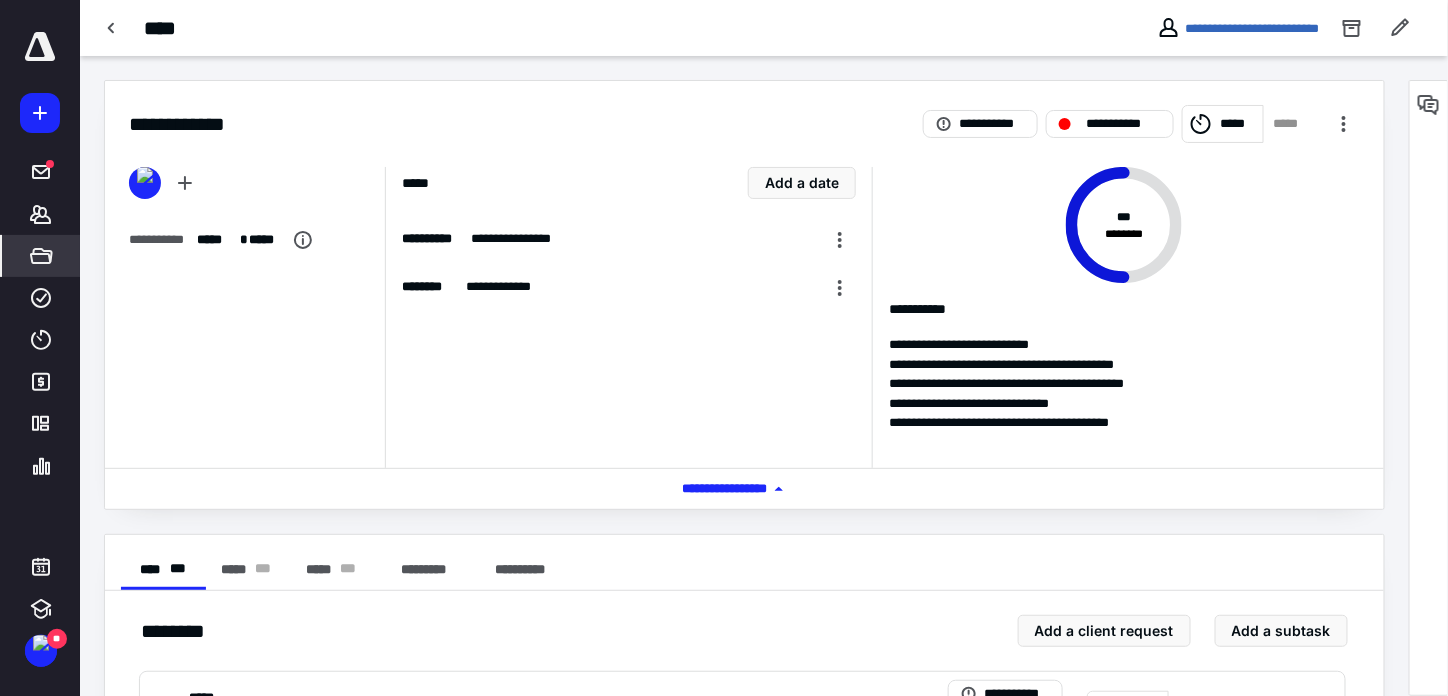 drag, startPoint x: 30, startPoint y: 292, endPoint x: 42, endPoint y: 270, distance: 25.059929 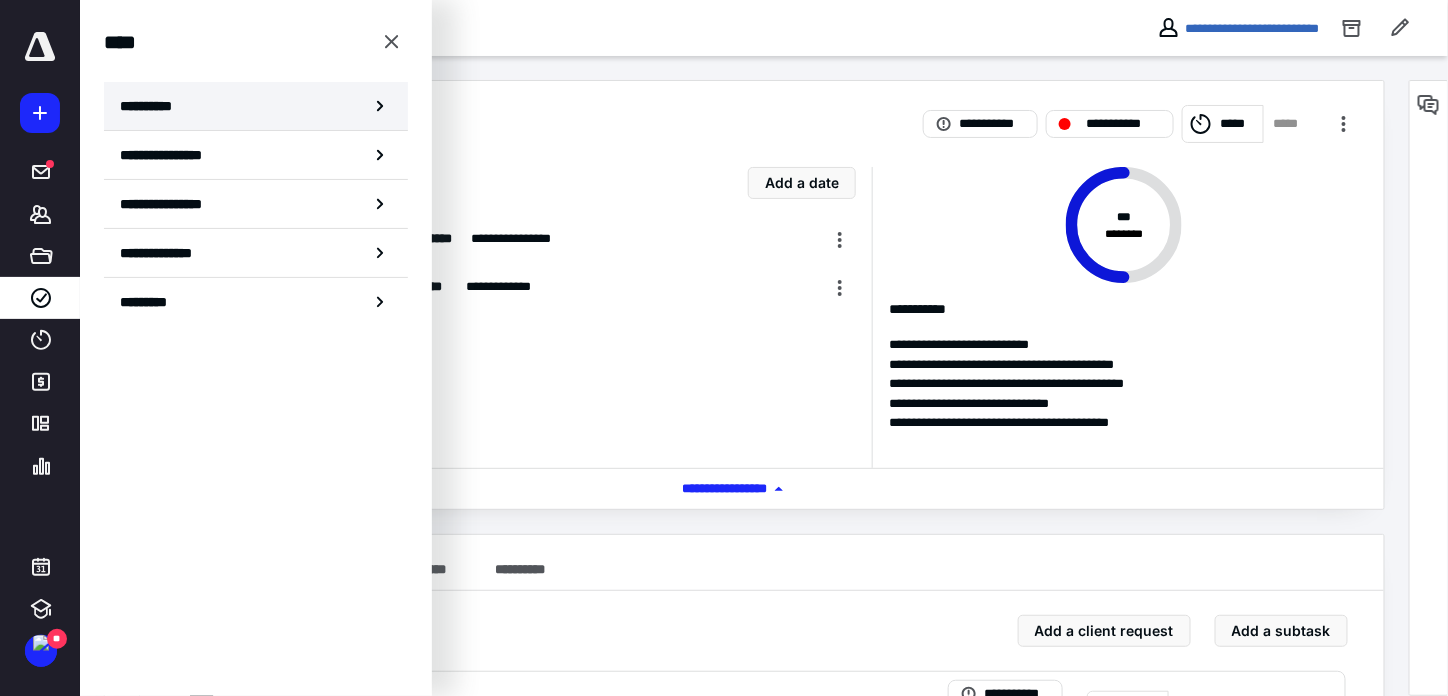click on "**********" at bounding box center [256, 106] 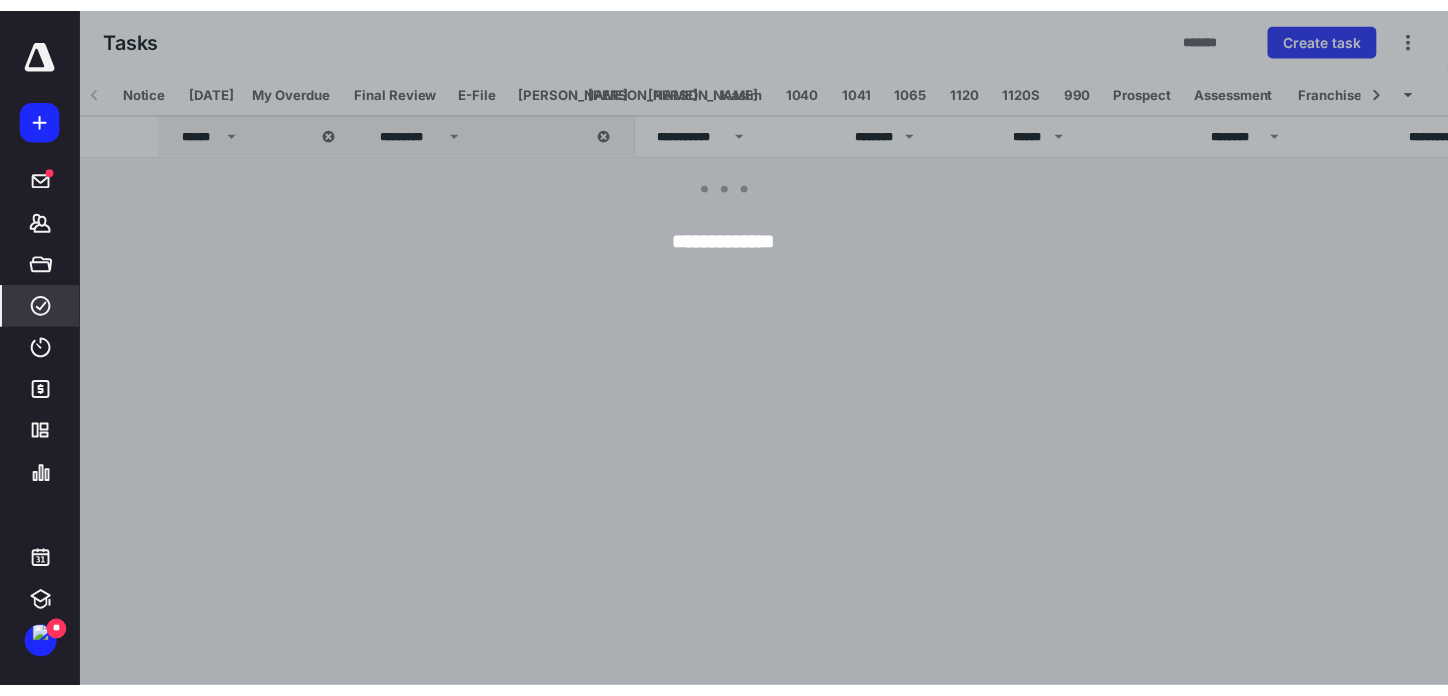 scroll, scrollTop: 0, scrollLeft: 71, axis: horizontal 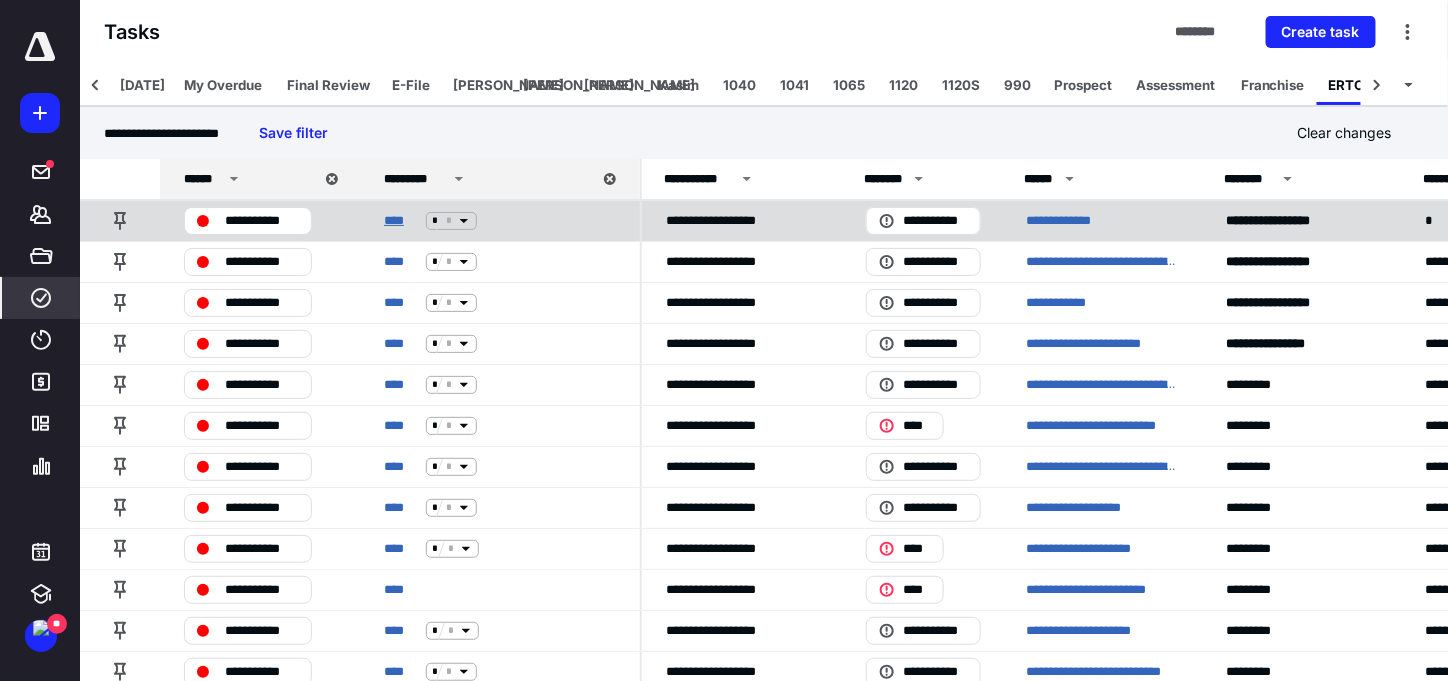 click on "****" at bounding box center (401, 221) 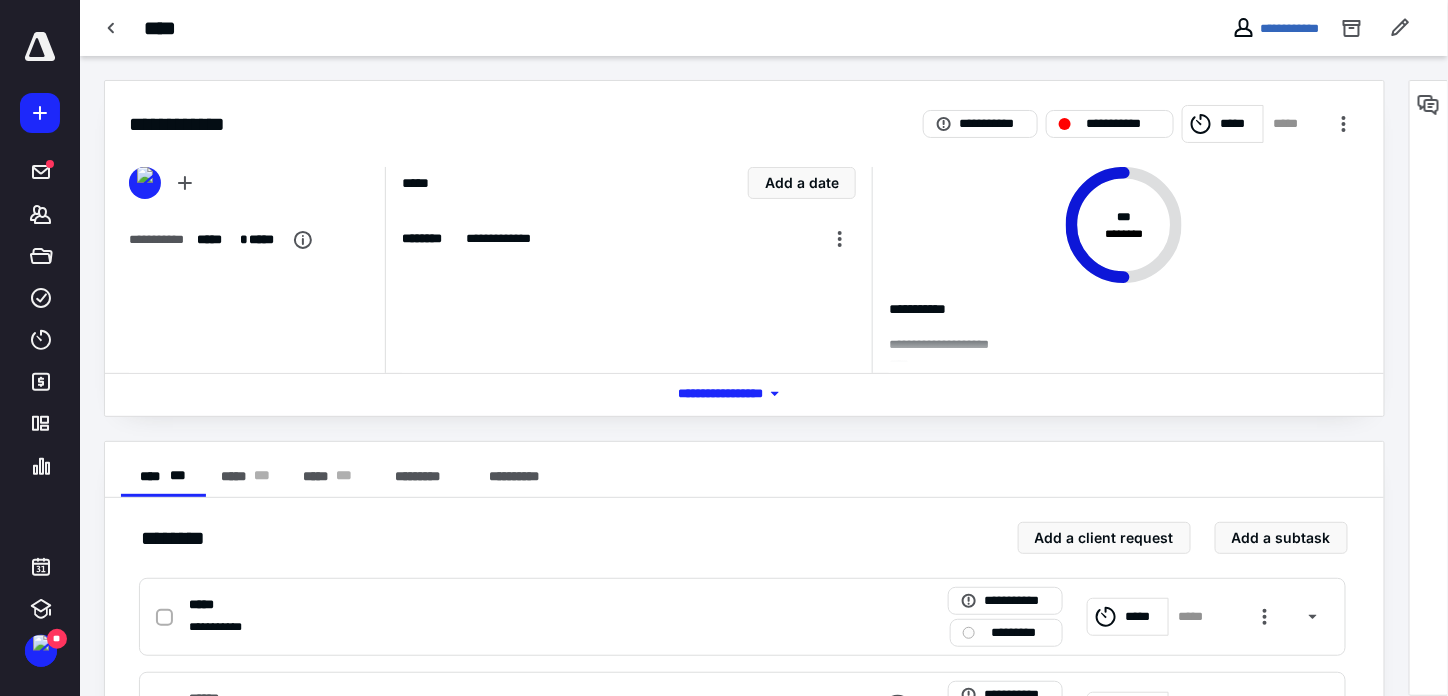 click on "*** **** *******" at bounding box center [744, 394] 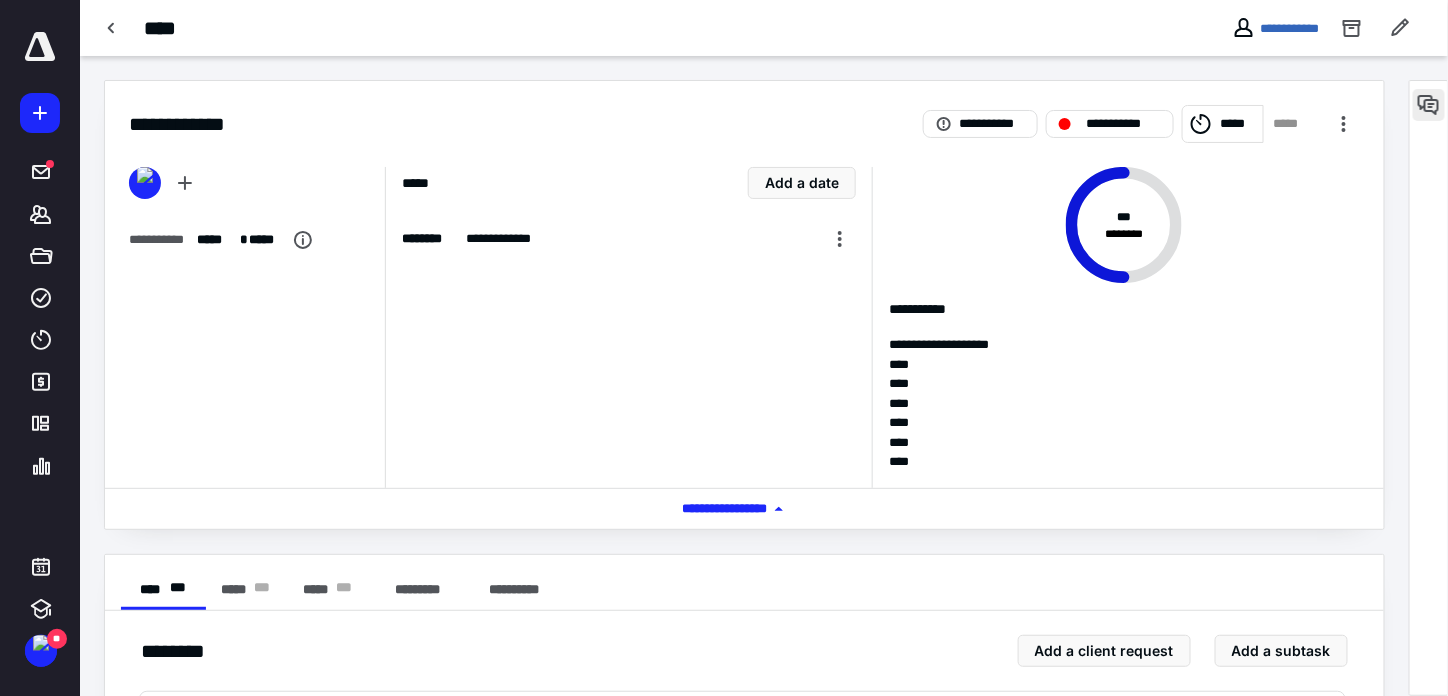 click at bounding box center [1429, 105] 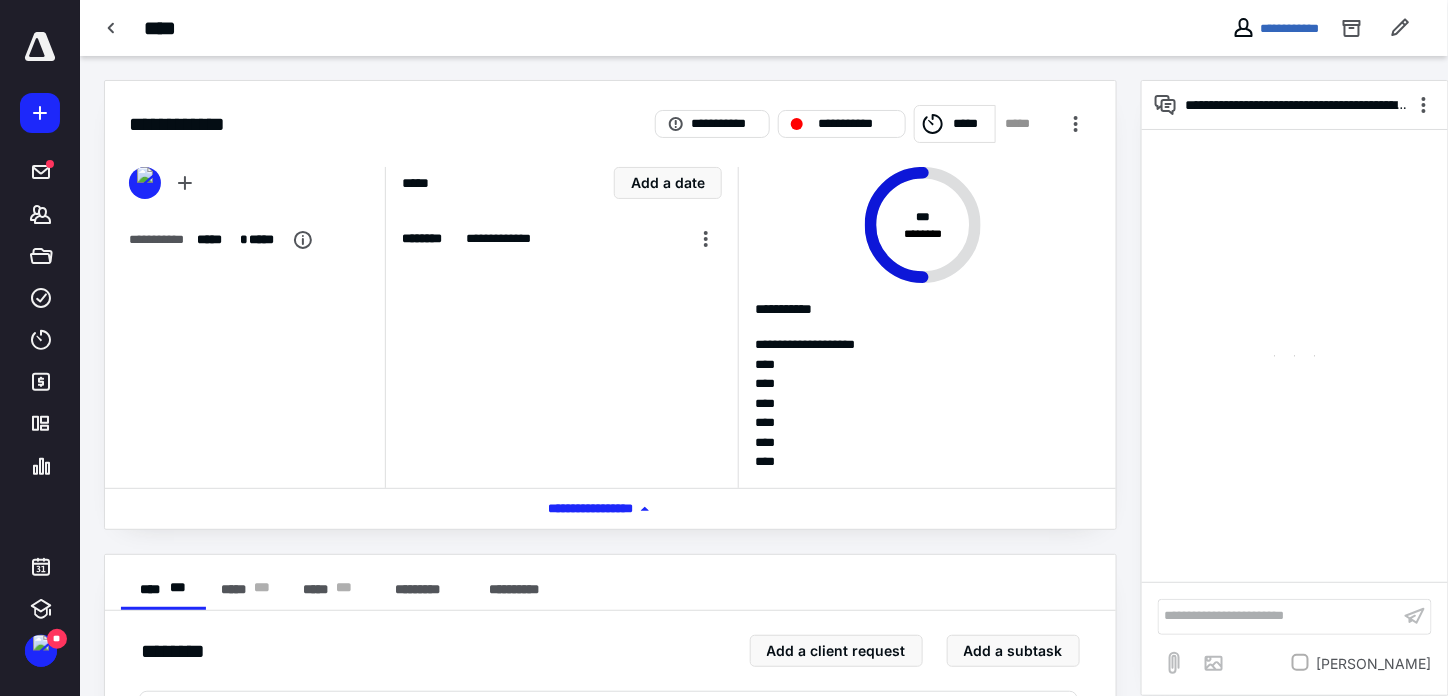 click on "**********" at bounding box center (1279, 616) 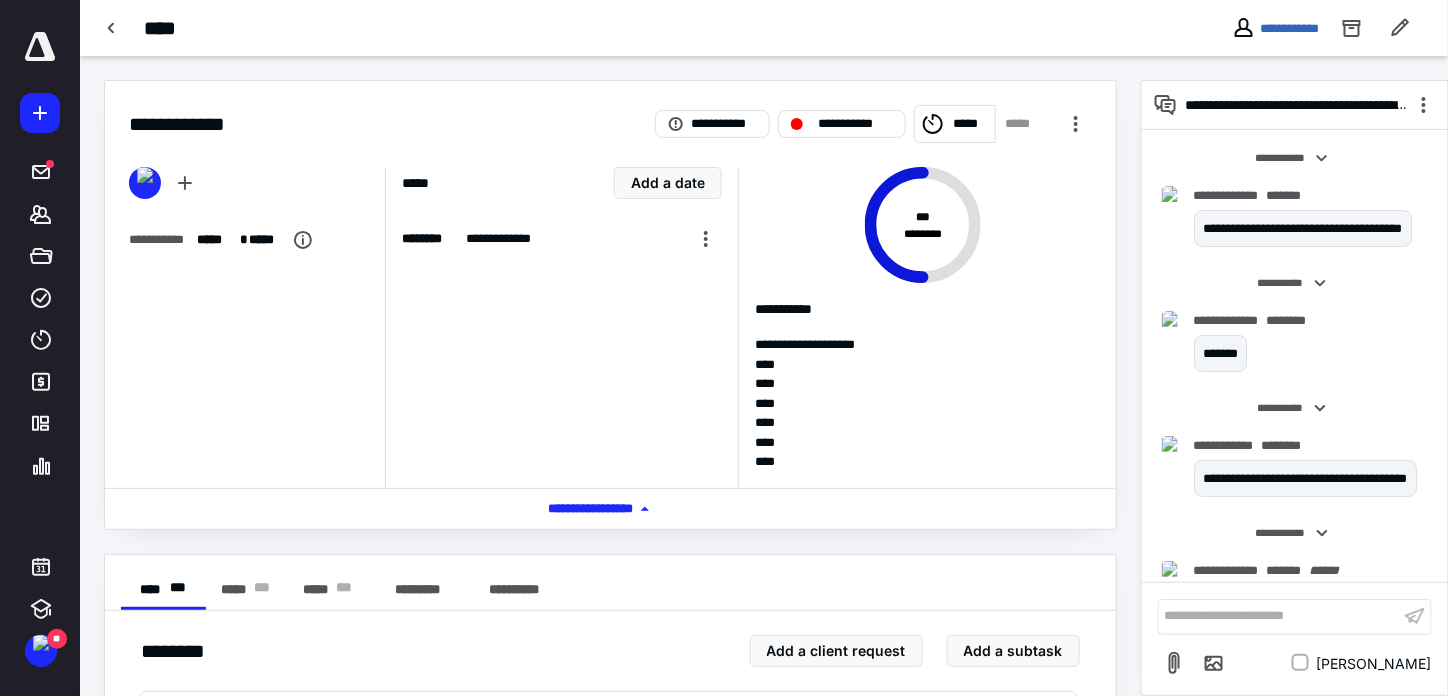 click on "**********" at bounding box center (1279, 616) 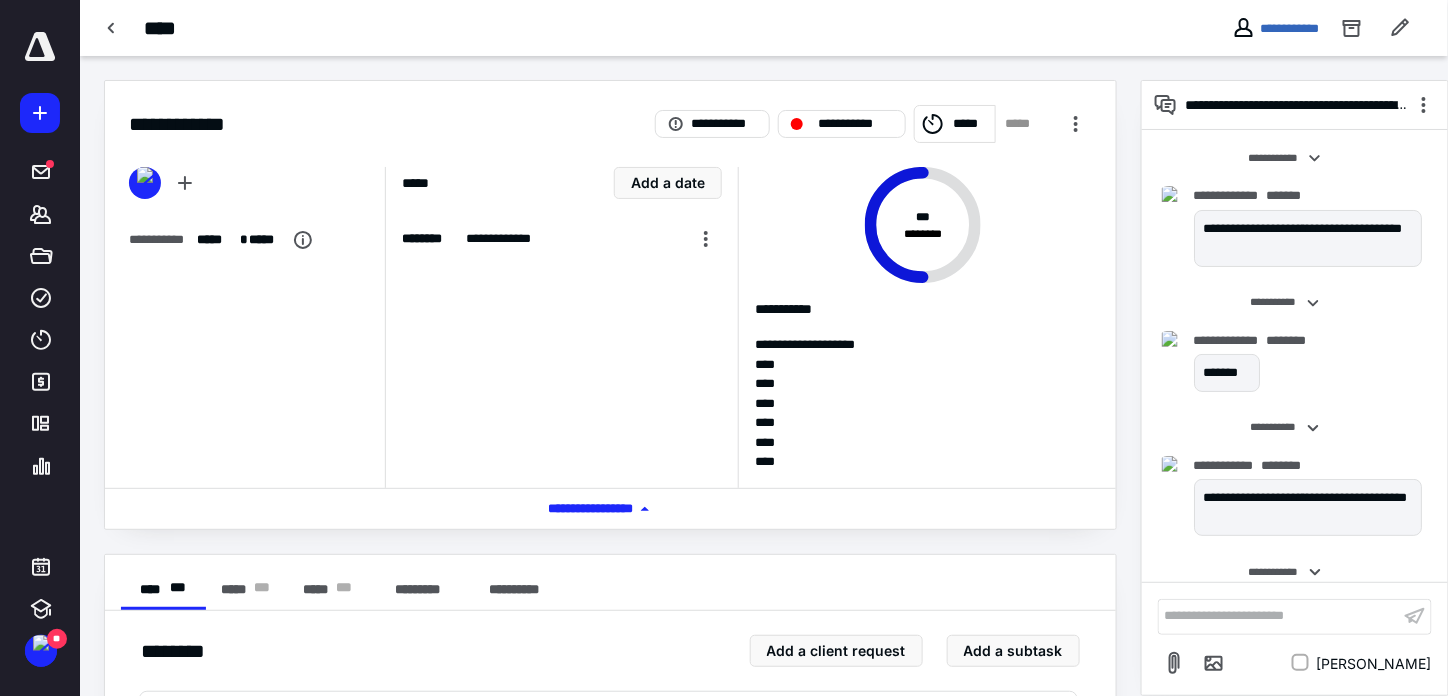 scroll, scrollTop: 4360, scrollLeft: 0, axis: vertical 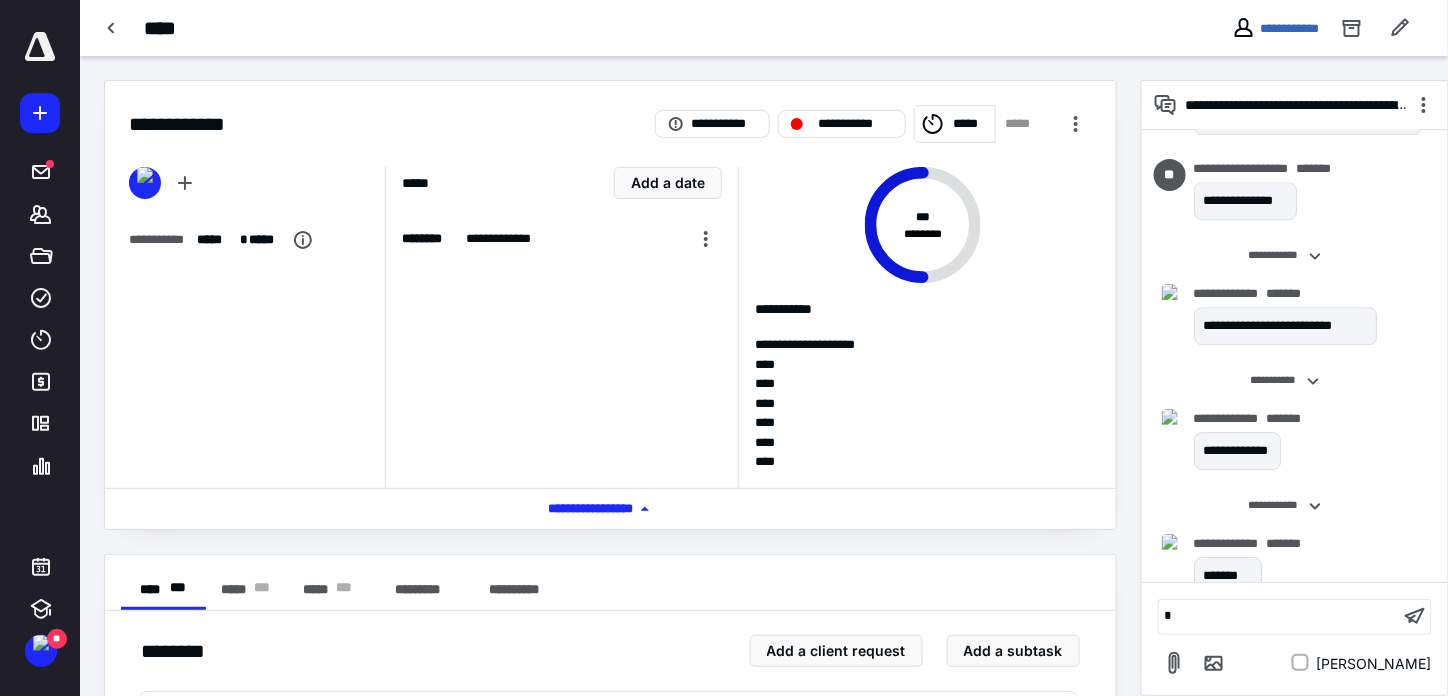 type 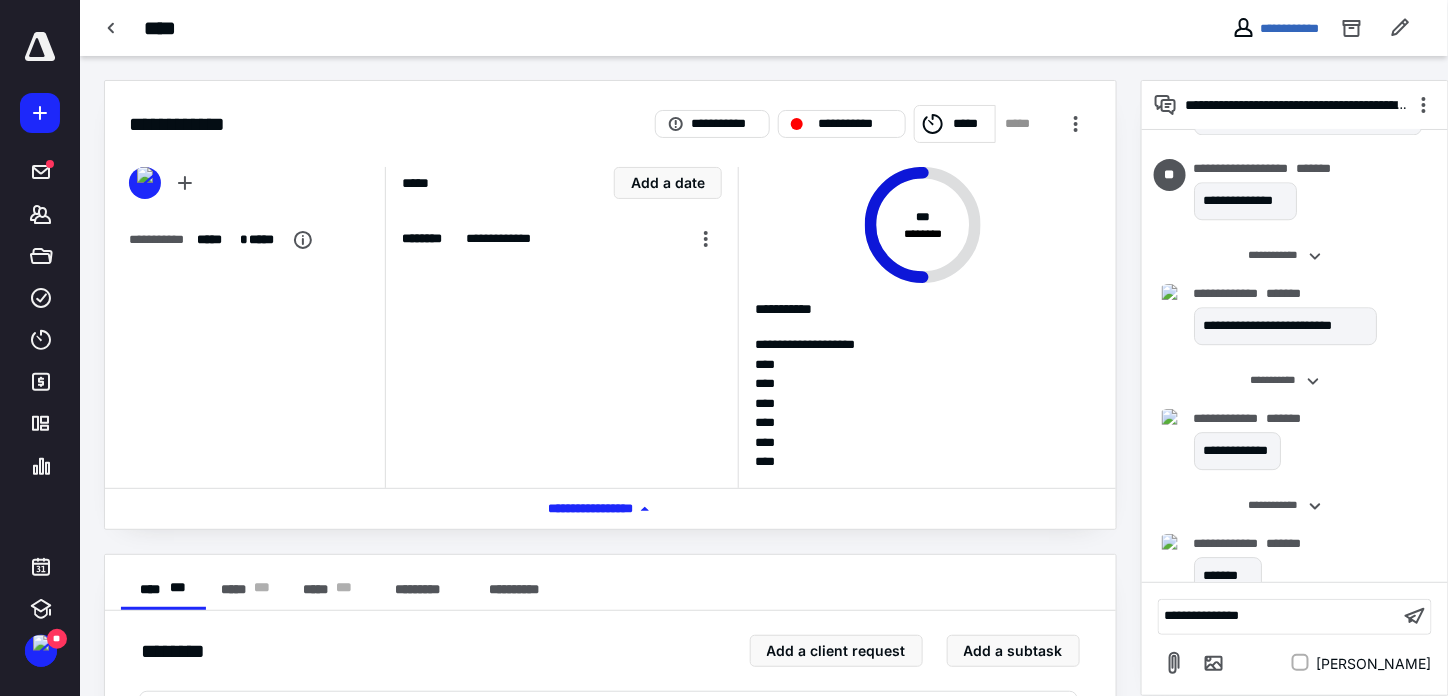 scroll, scrollTop: 4484, scrollLeft: 0, axis: vertical 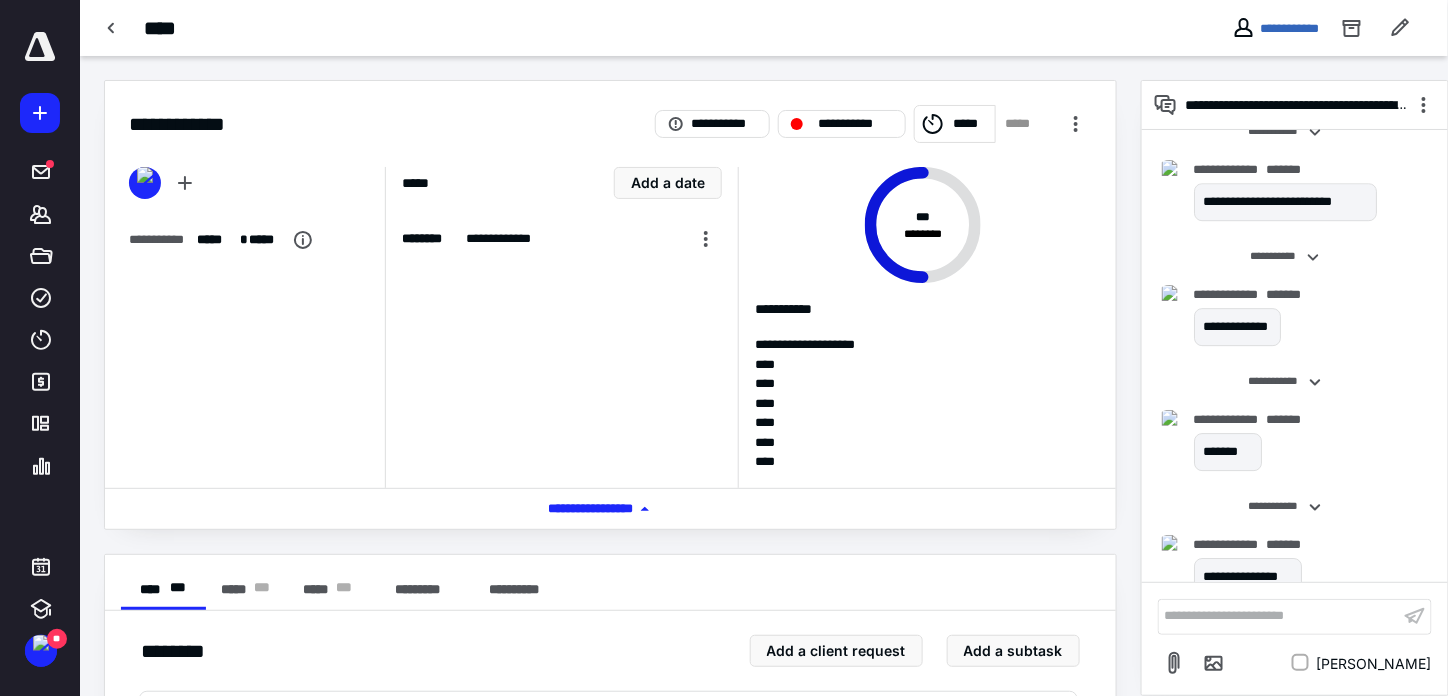 click on "**********" at bounding box center [546, 239] 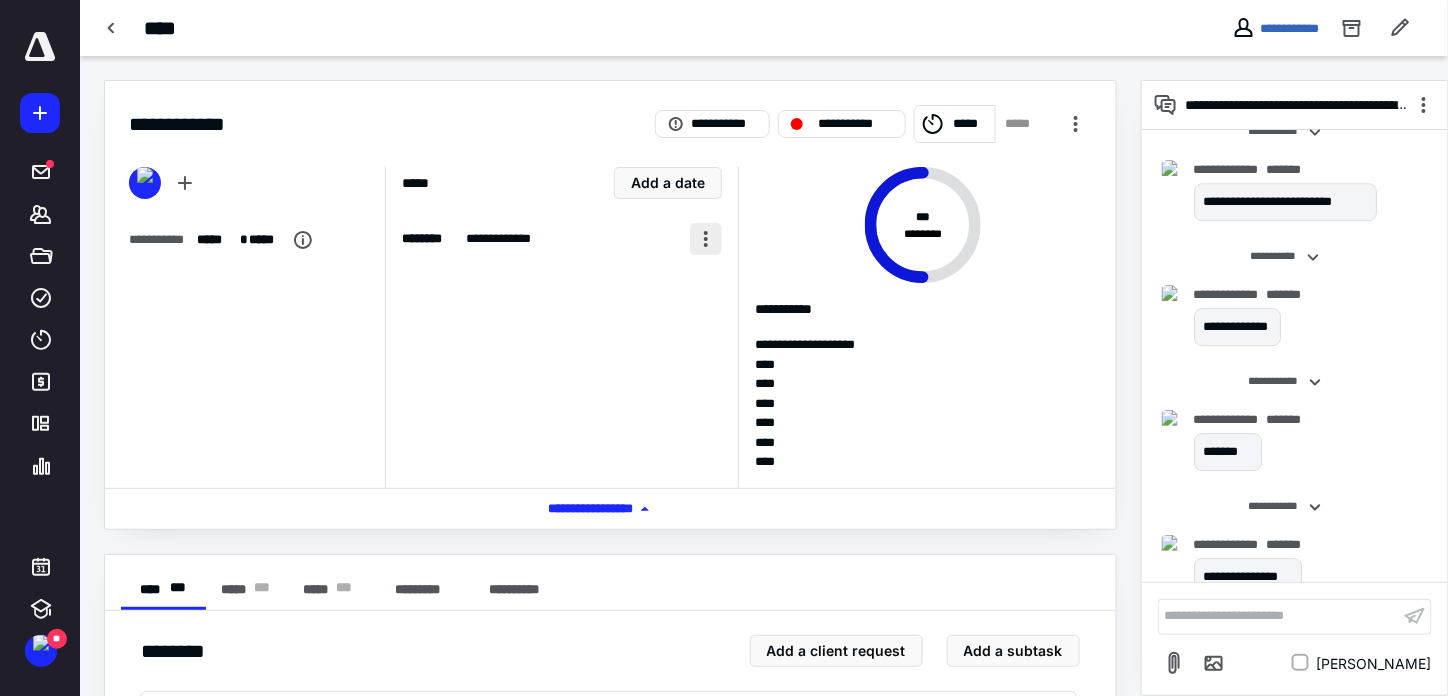 click at bounding box center [706, 239] 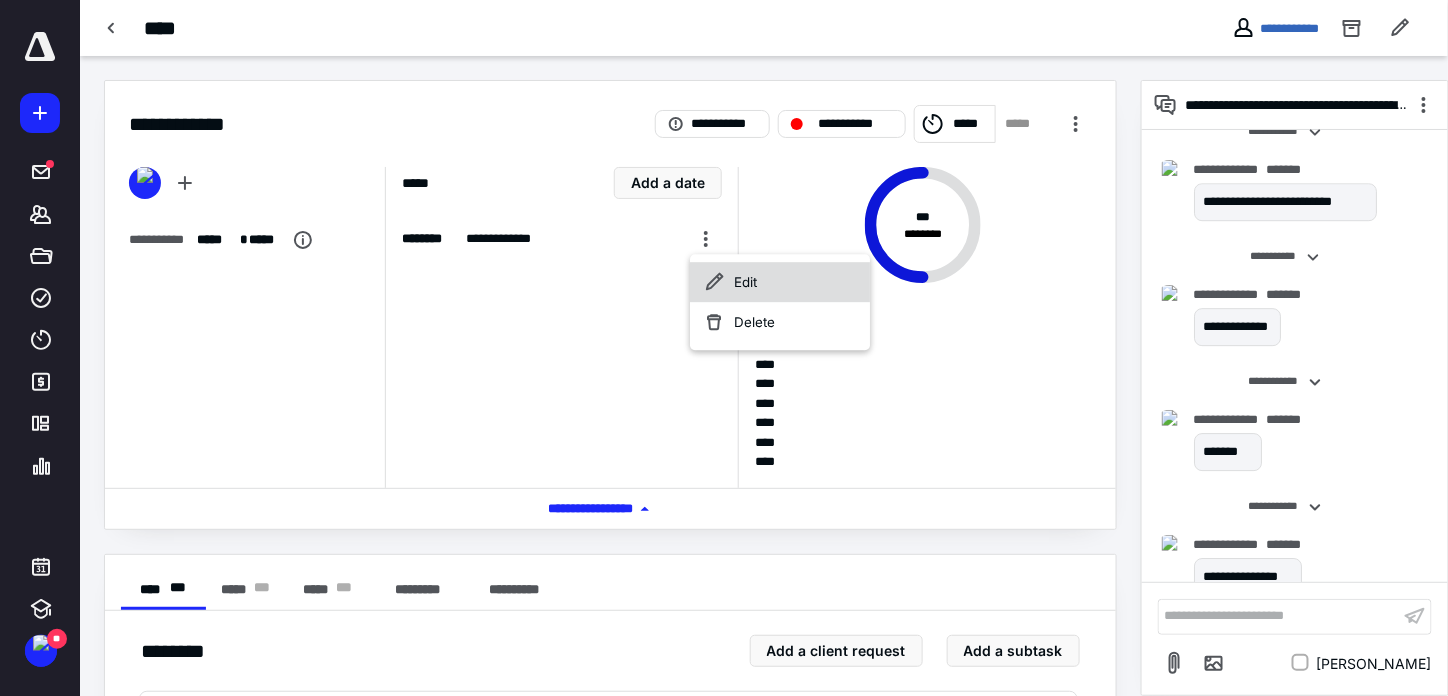click on "Edit" at bounding box center [780, 282] 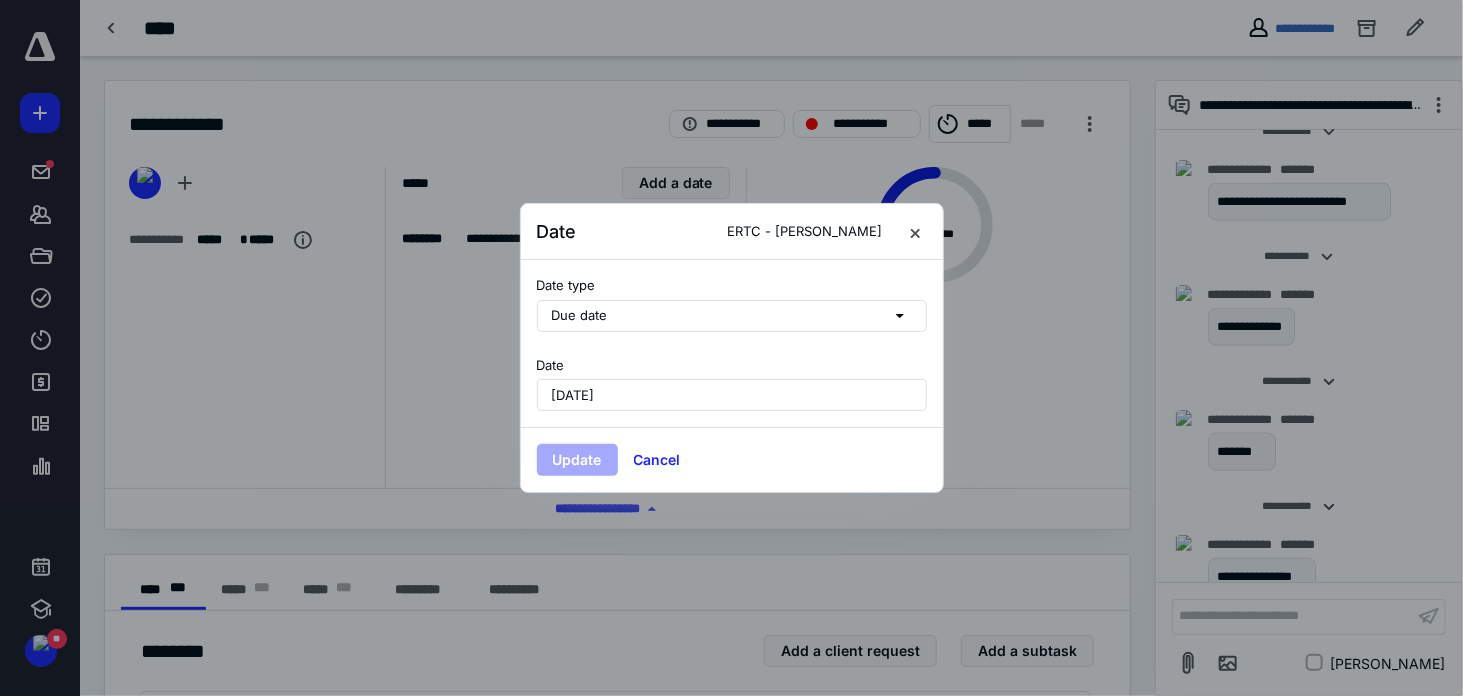 click on "June 18, 2025" at bounding box center [732, 395] 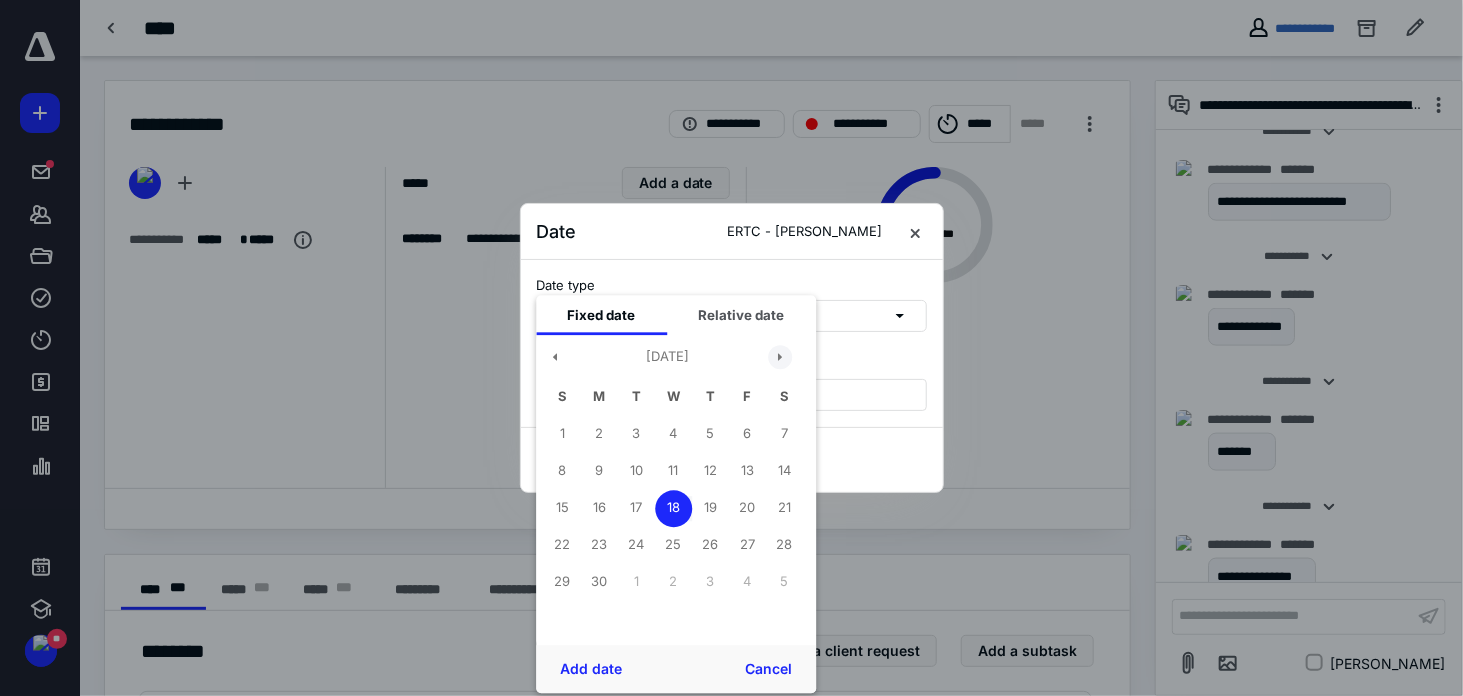 click at bounding box center [780, 357] 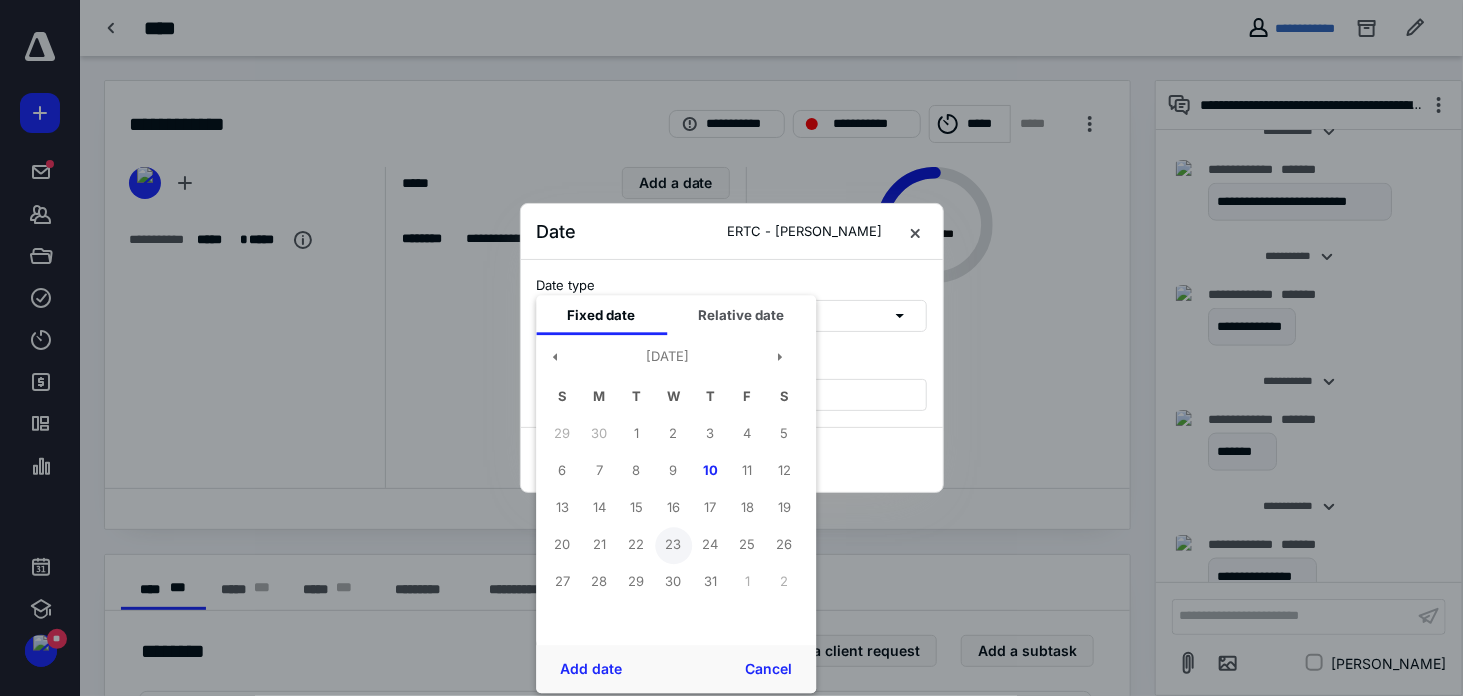 click on "23" at bounding box center (673, 545) 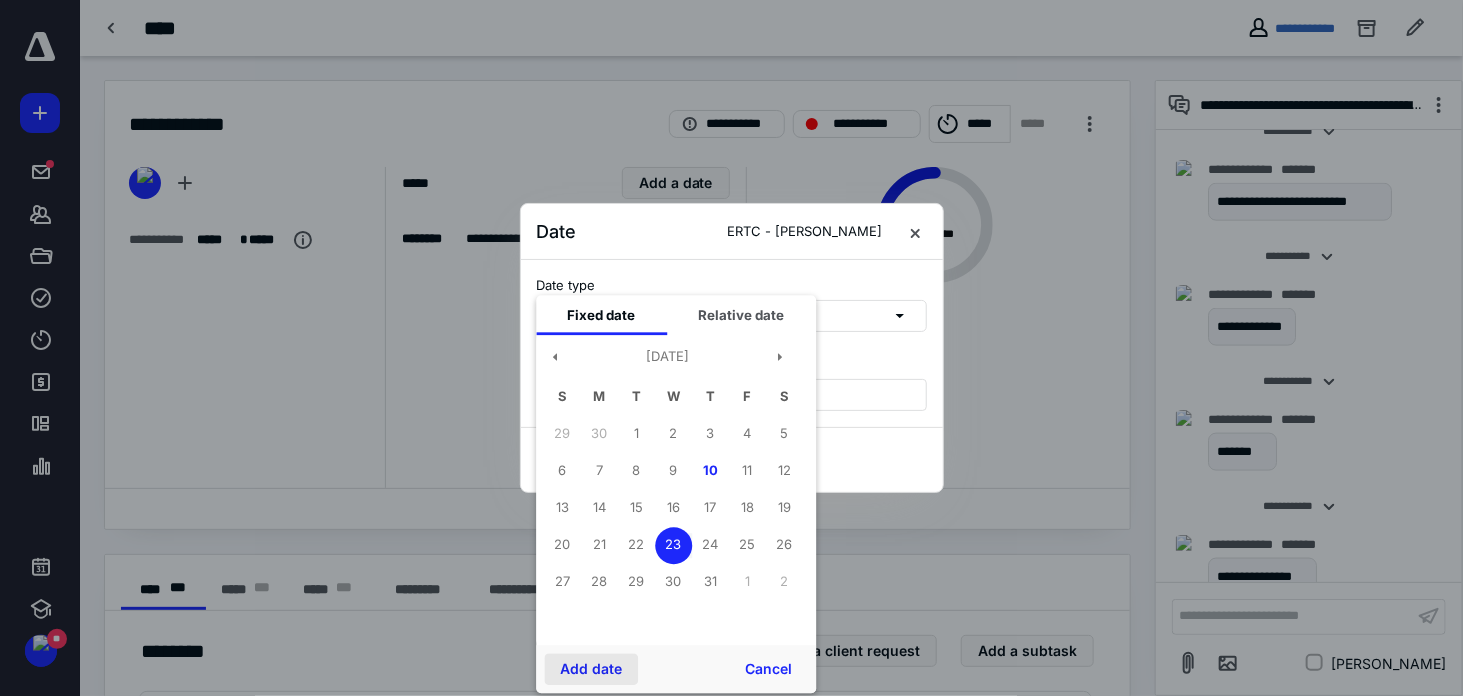 click on "Add date" at bounding box center (591, 669) 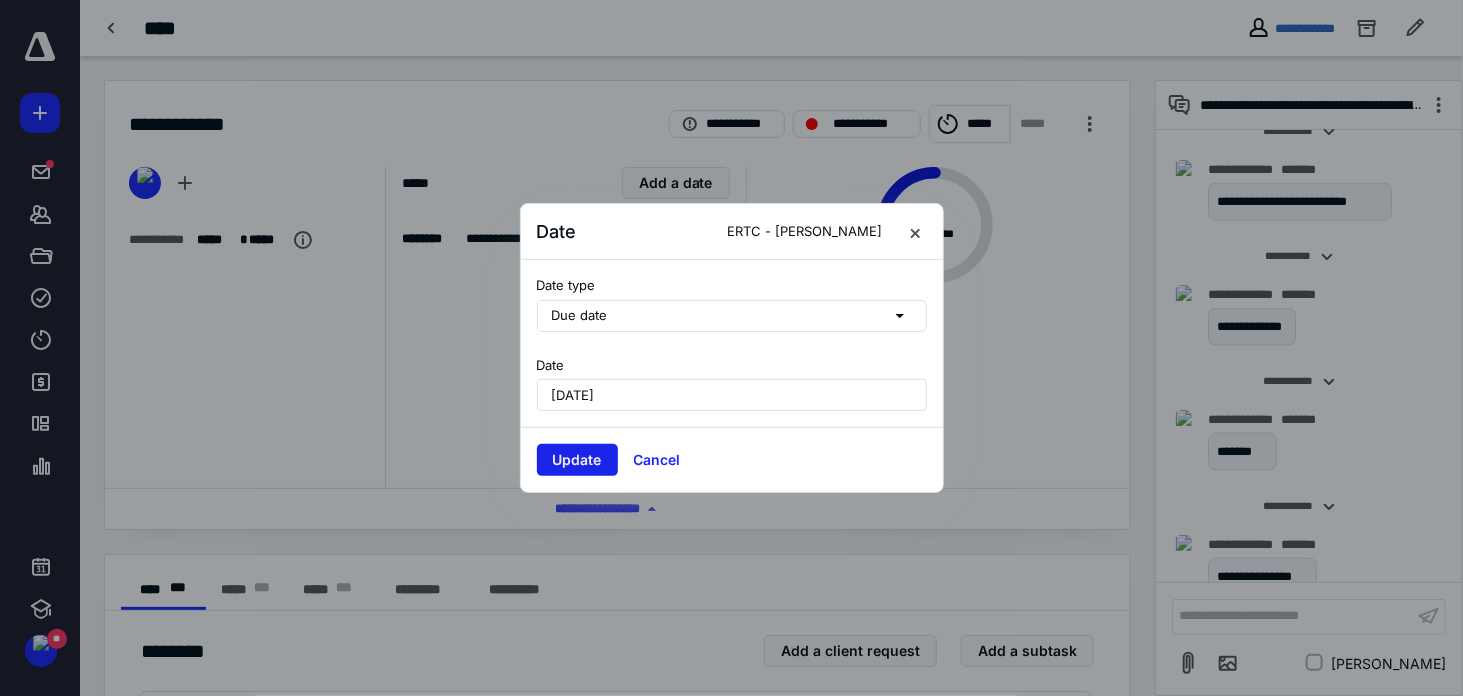 click on "Update" at bounding box center [577, 460] 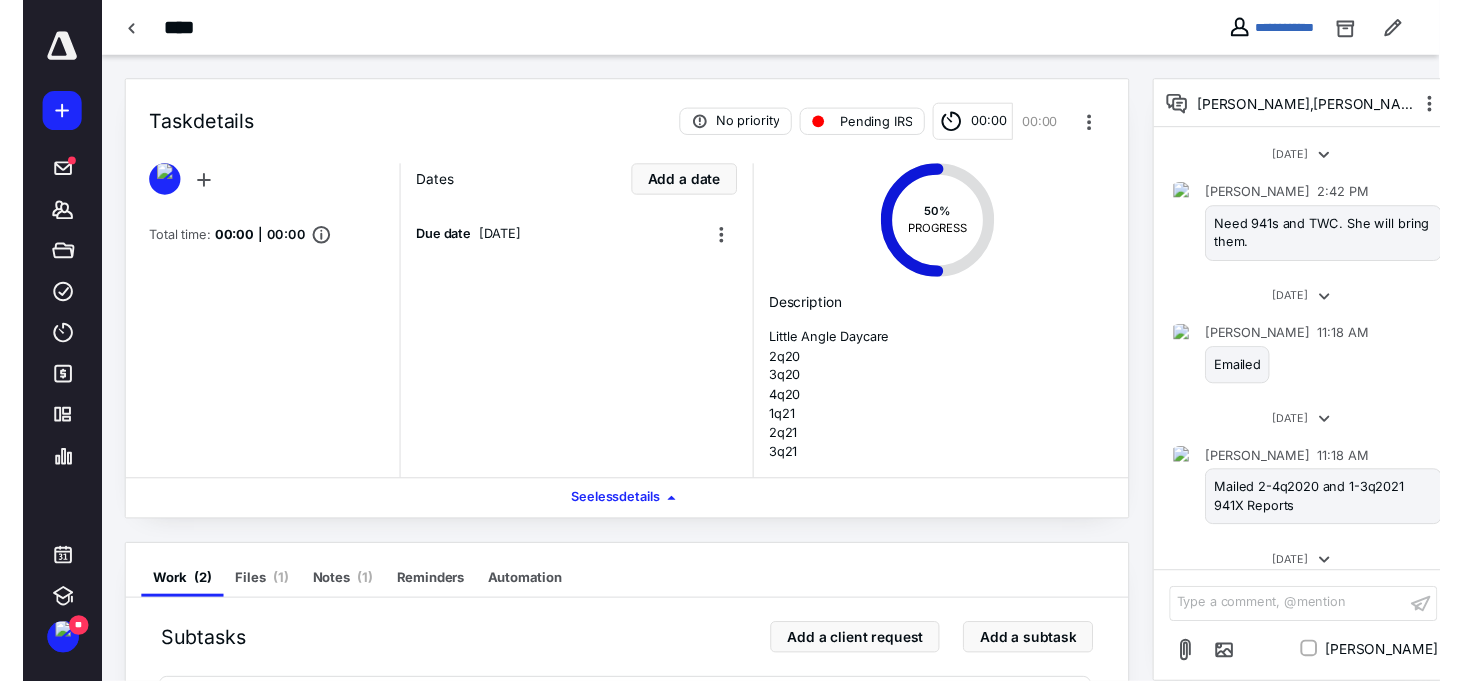 scroll, scrollTop: 4484, scrollLeft: 0, axis: vertical 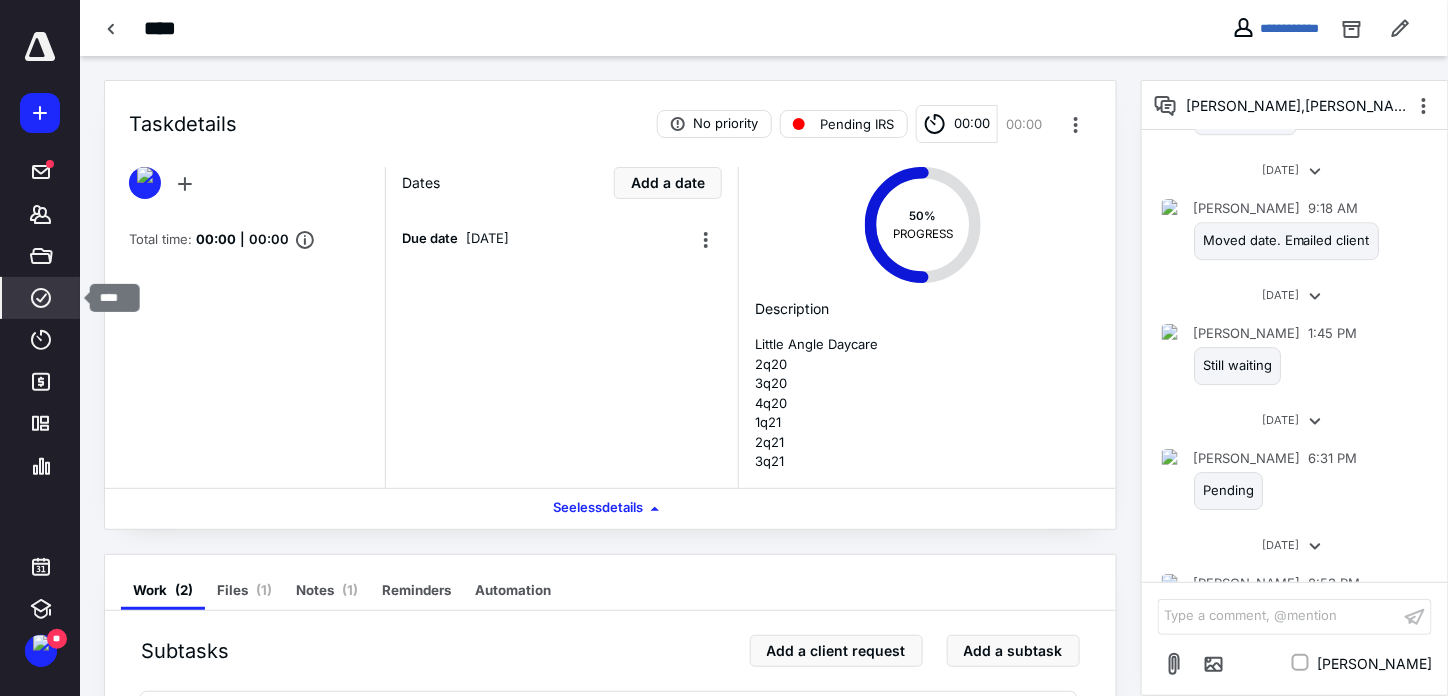 click on "****" at bounding box center [41, 298] 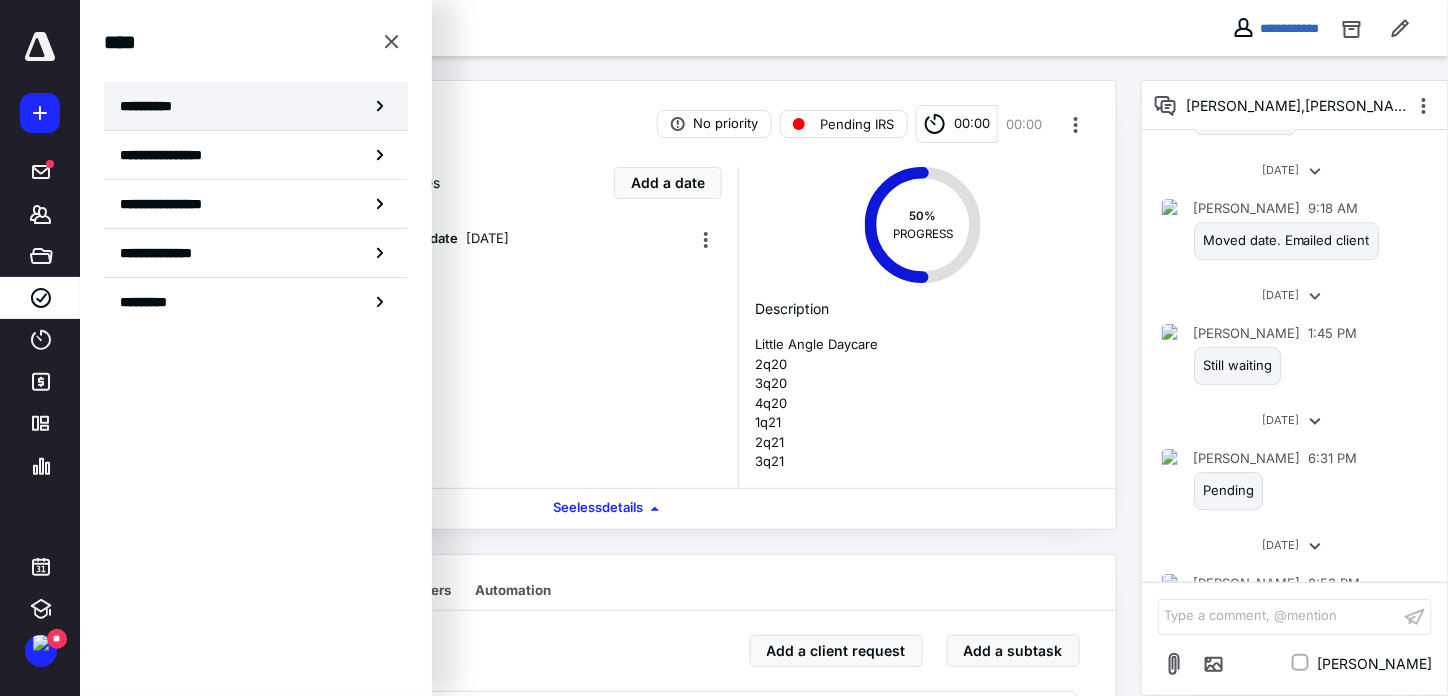 click on "**********" at bounding box center [256, 106] 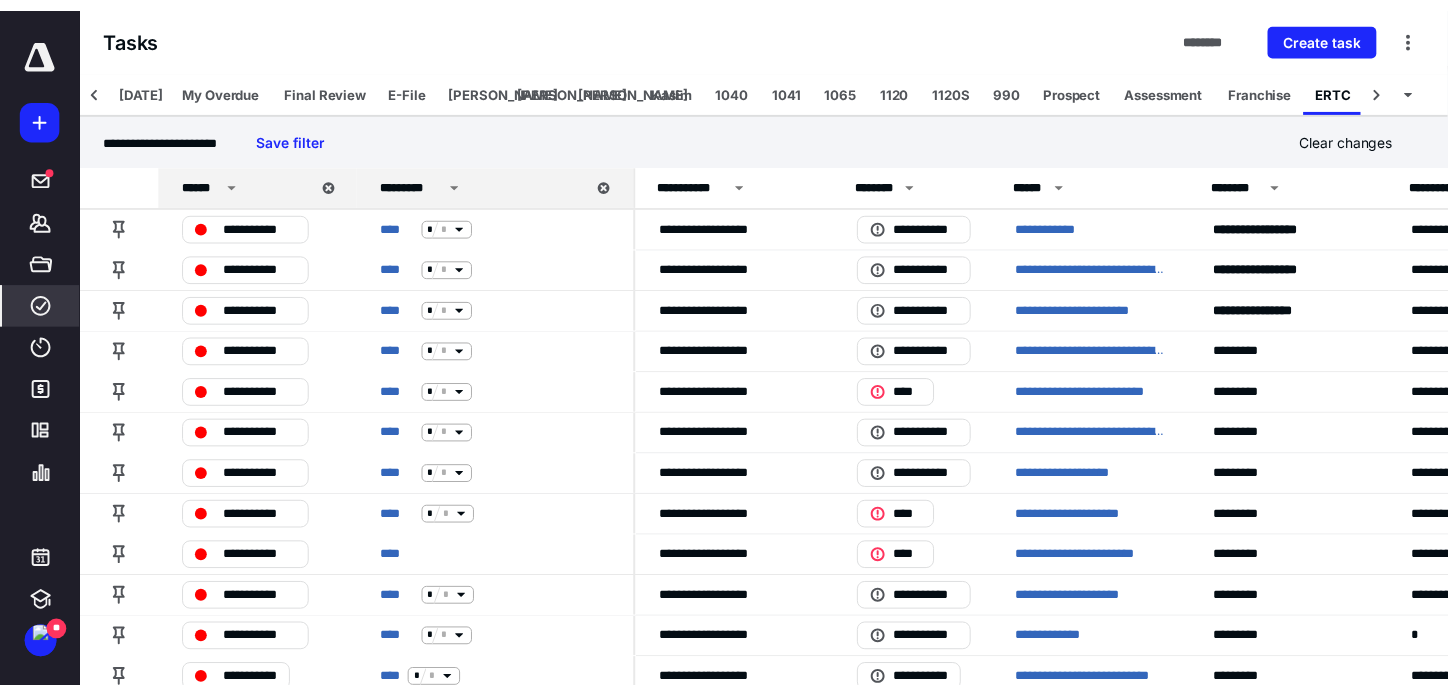 scroll, scrollTop: 0, scrollLeft: 71, axis: horizontal 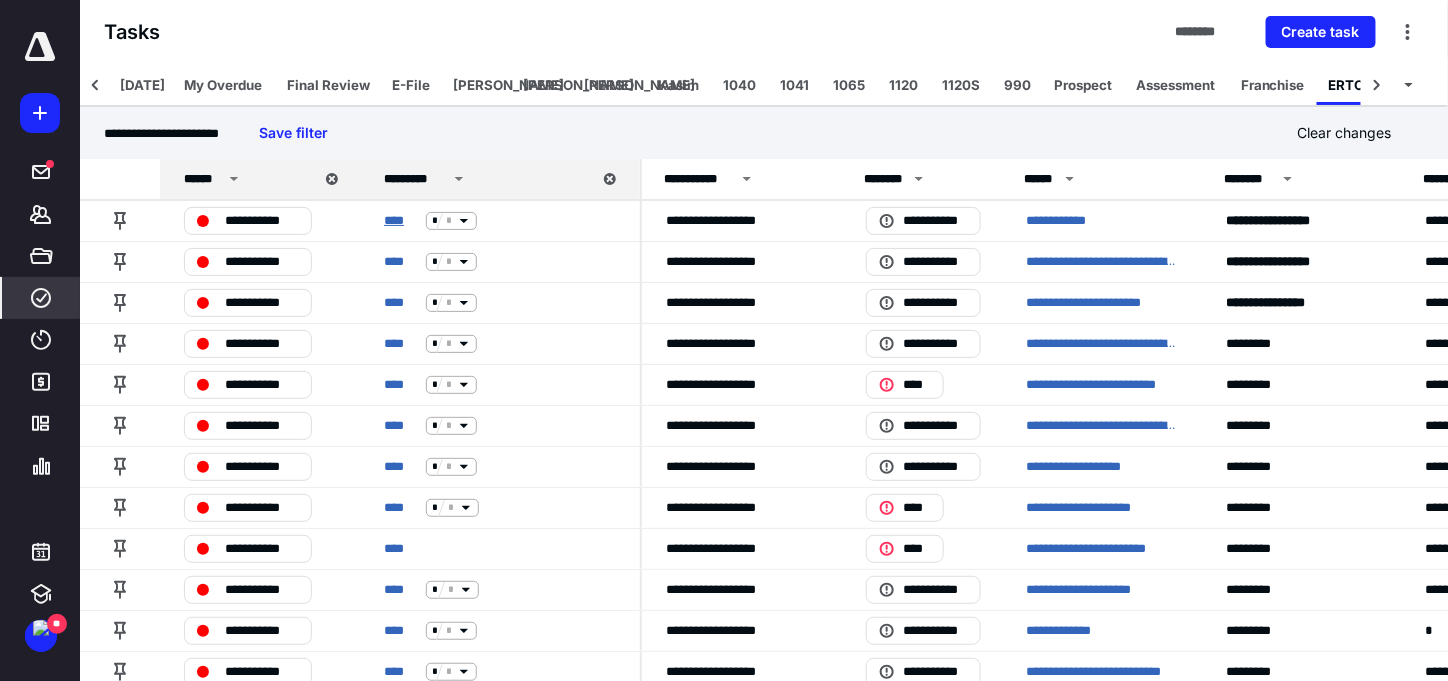 drag, startPoint x: 390, startPoint y: 224, endPoint x: 418, endPoint y: 233, distance: 29.410883 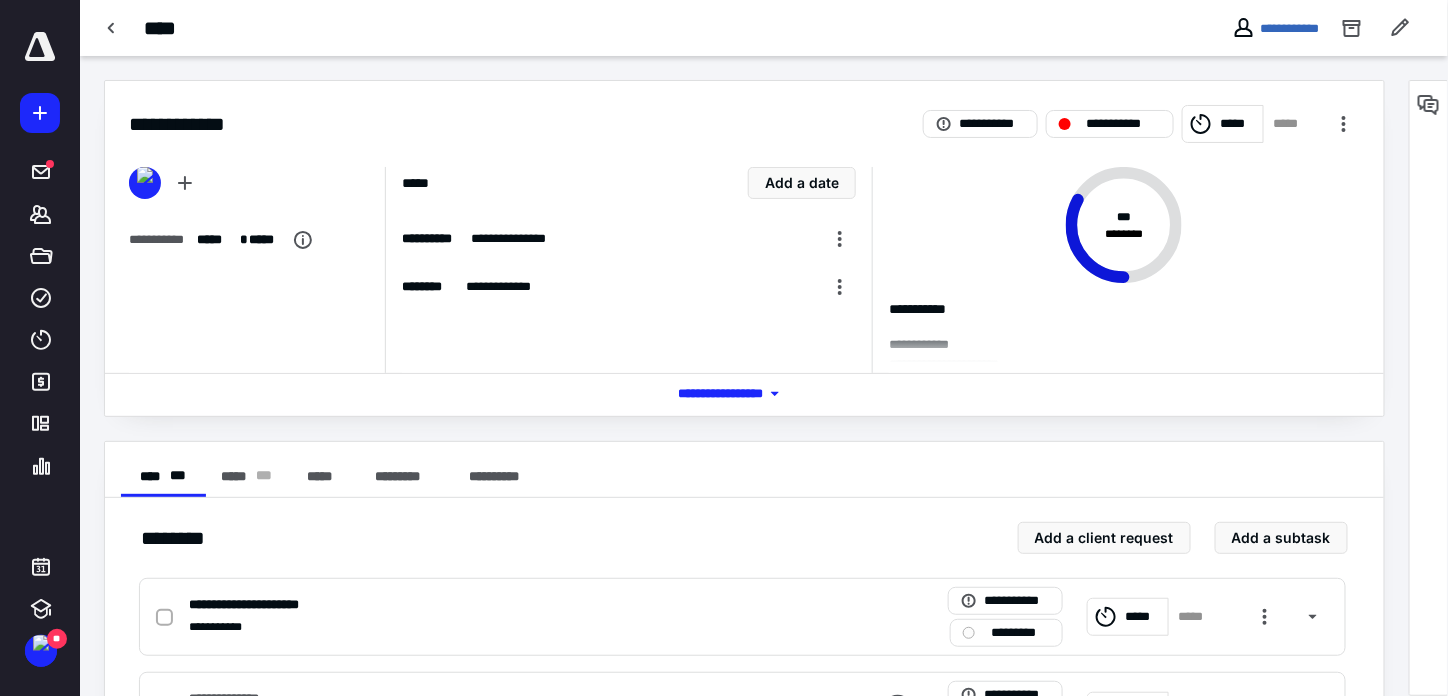 click on "*** **** *******" at bounding box center (744, 394) 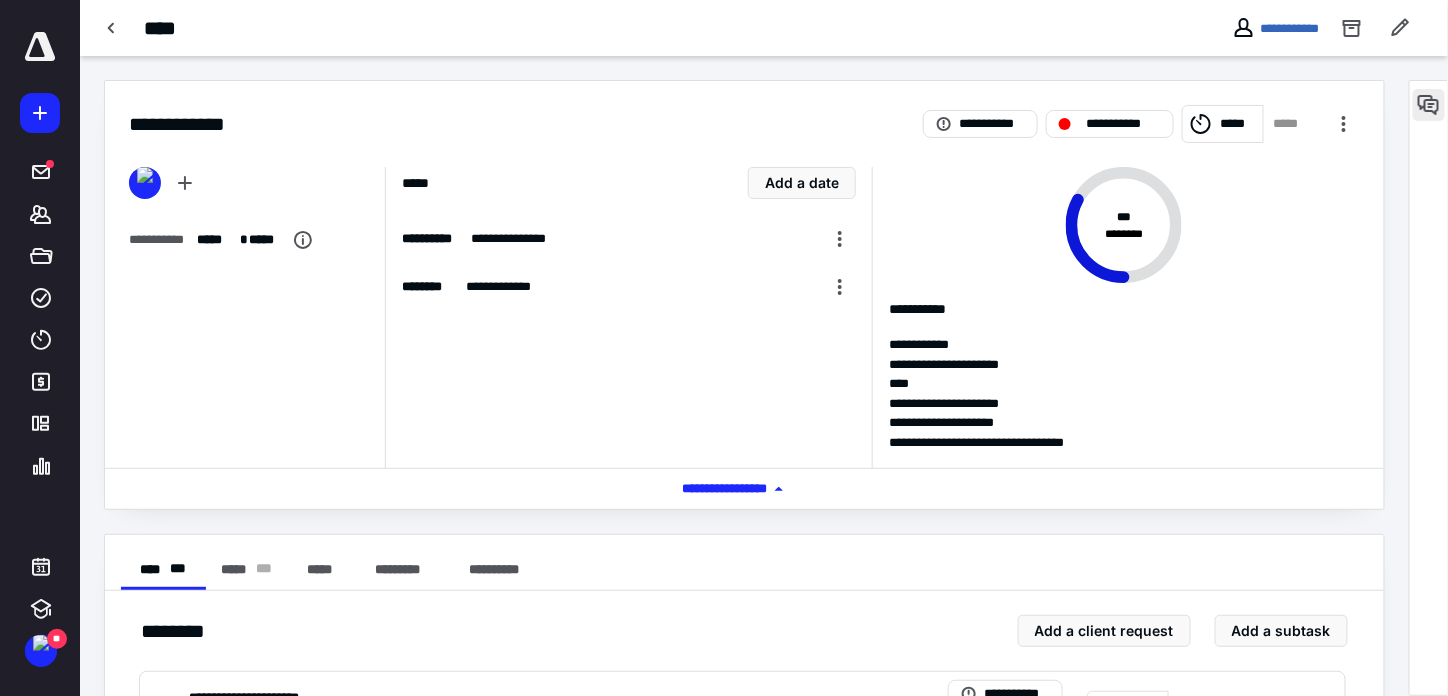 click at bounding box center [1429, 105] 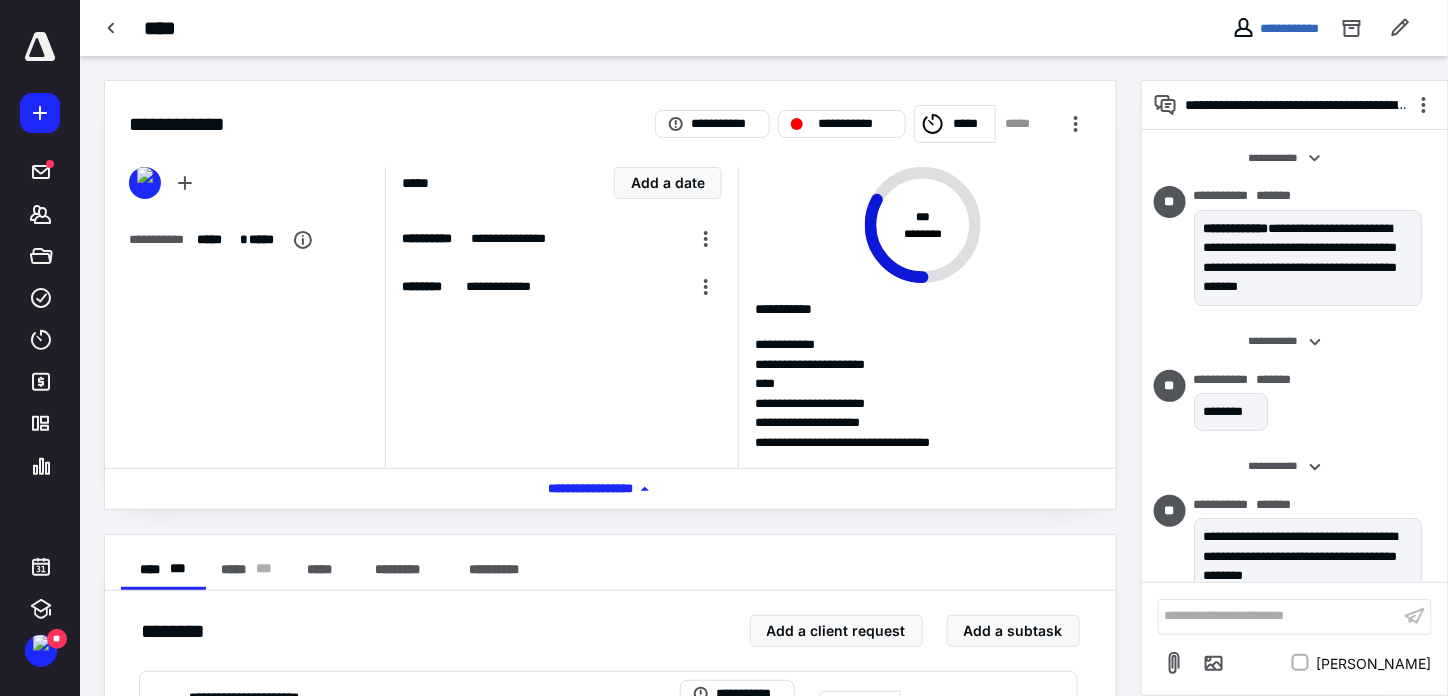 scroll, scrollTop: 3280, scrollLeft: 0, axis: vertical 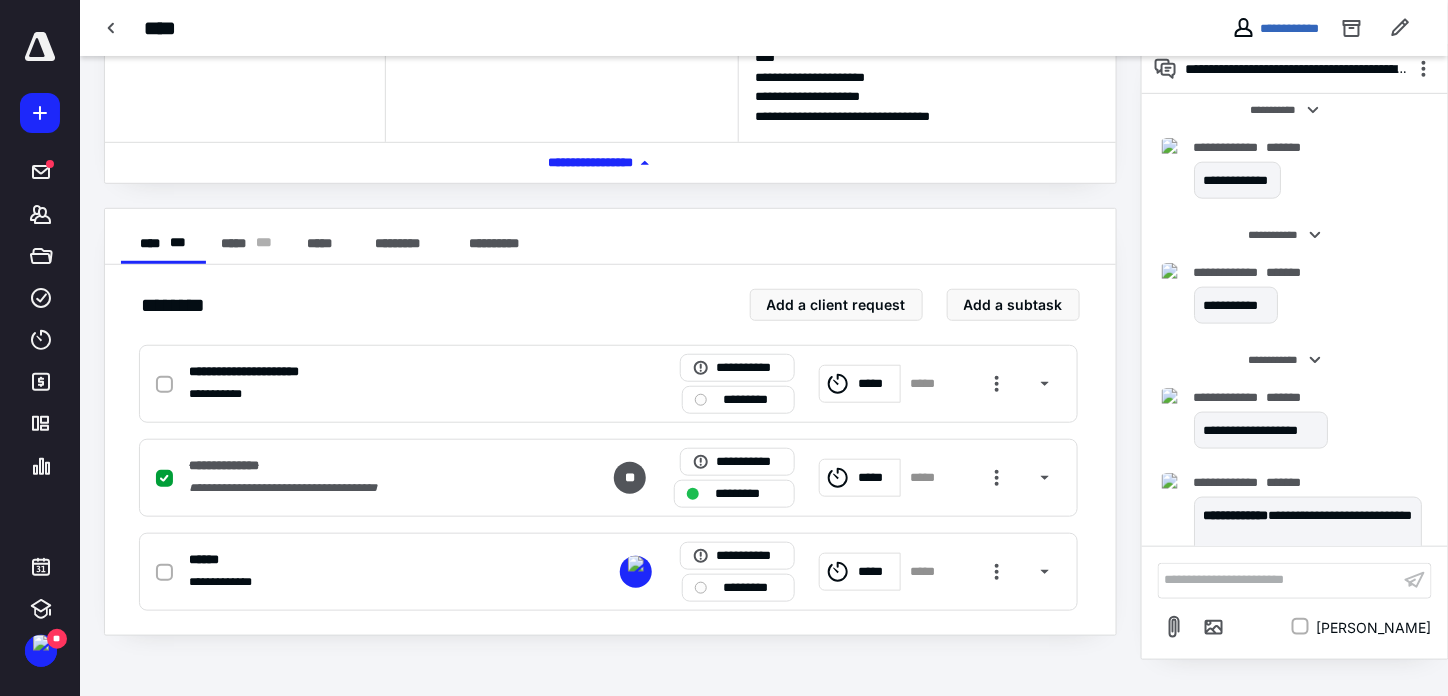 click on "**********" at bounding box center [1279, 580] 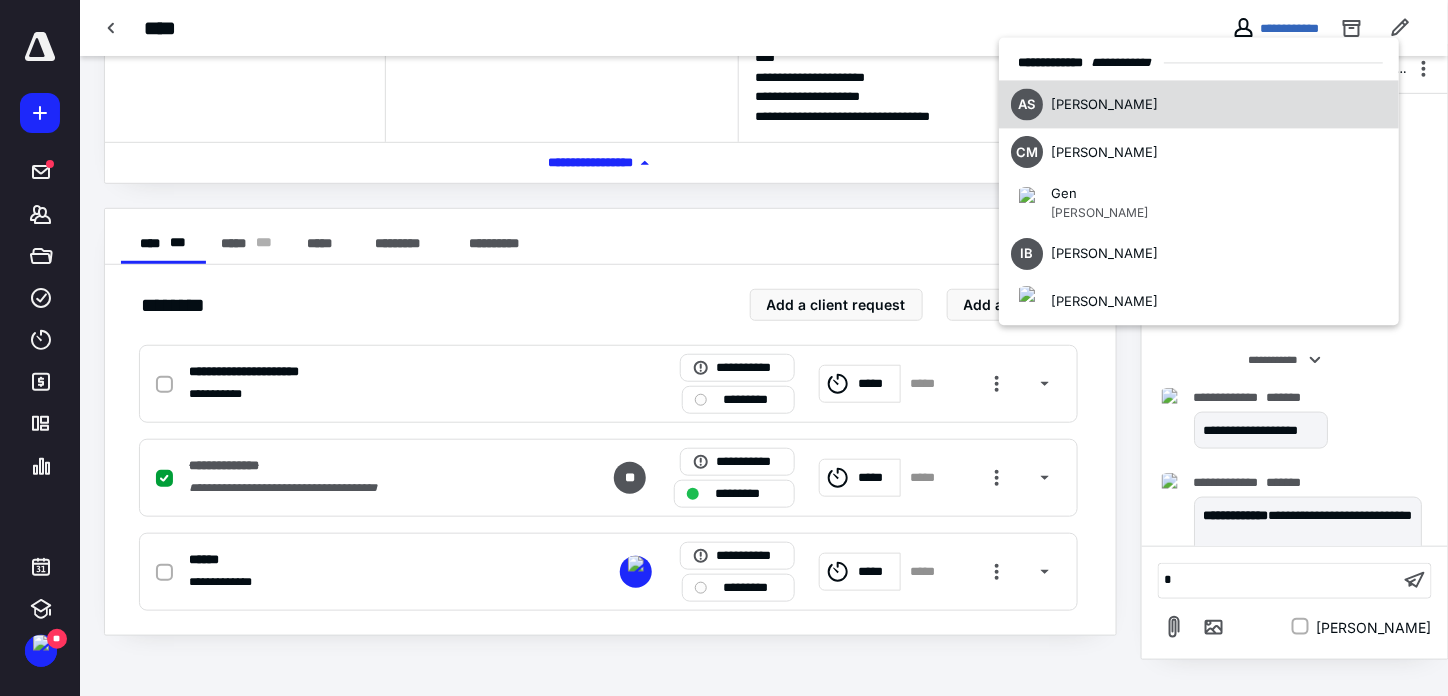 scroll, scrollTop: 44, scrollLeft: 0, axis: vertical 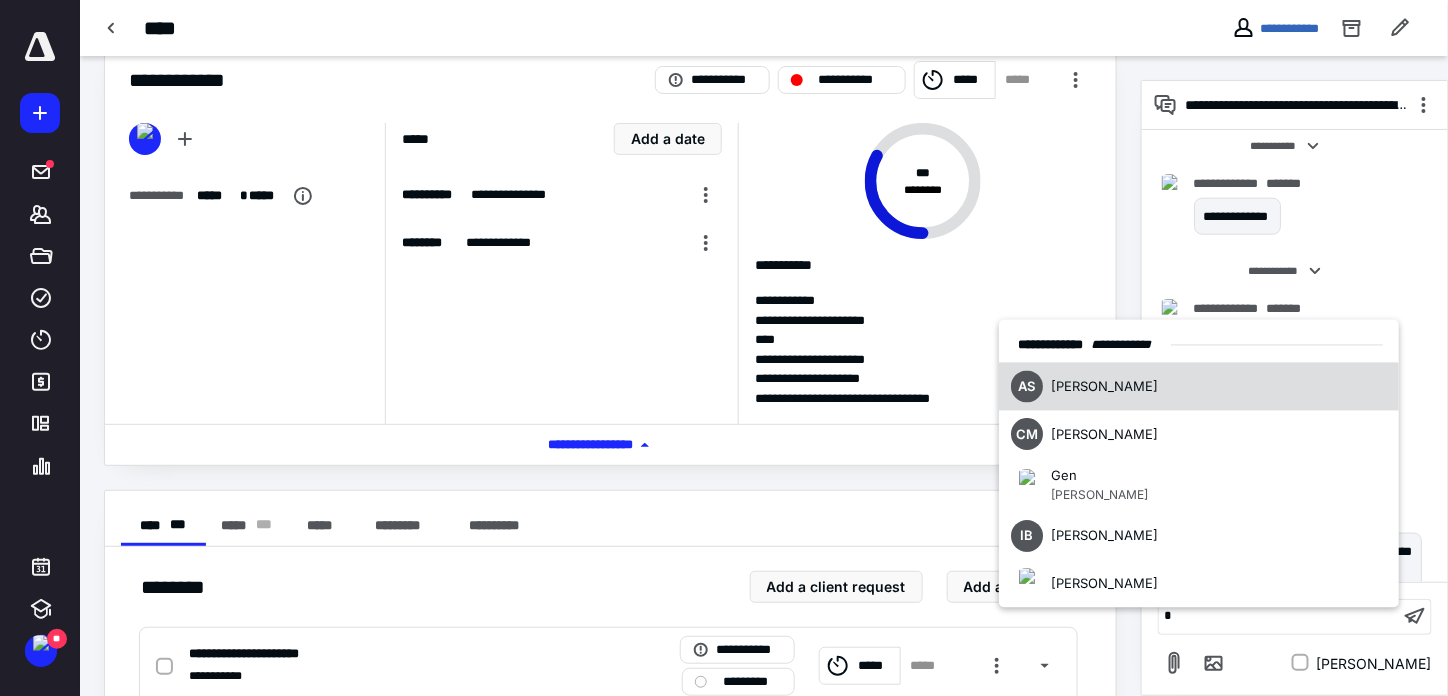 type 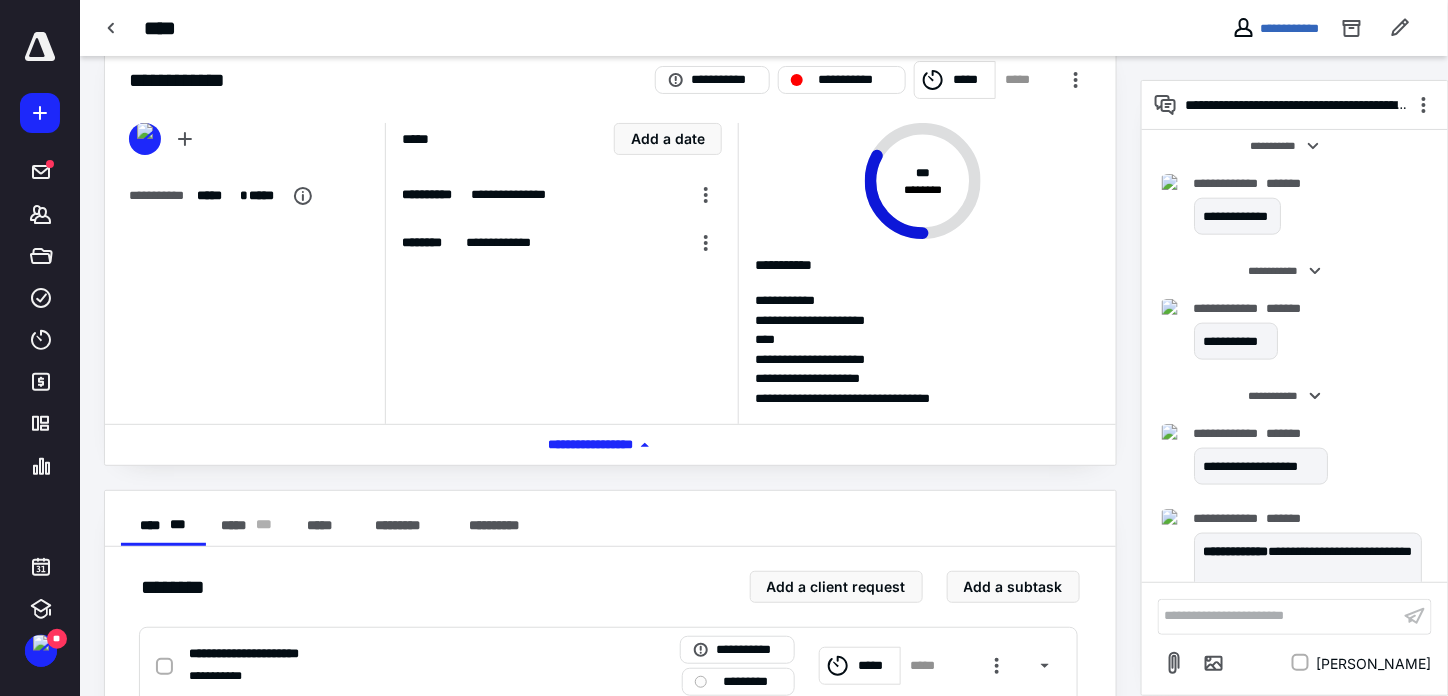 scroll, scrollTop: 3404, scrollLeft: 0, axis: vertical 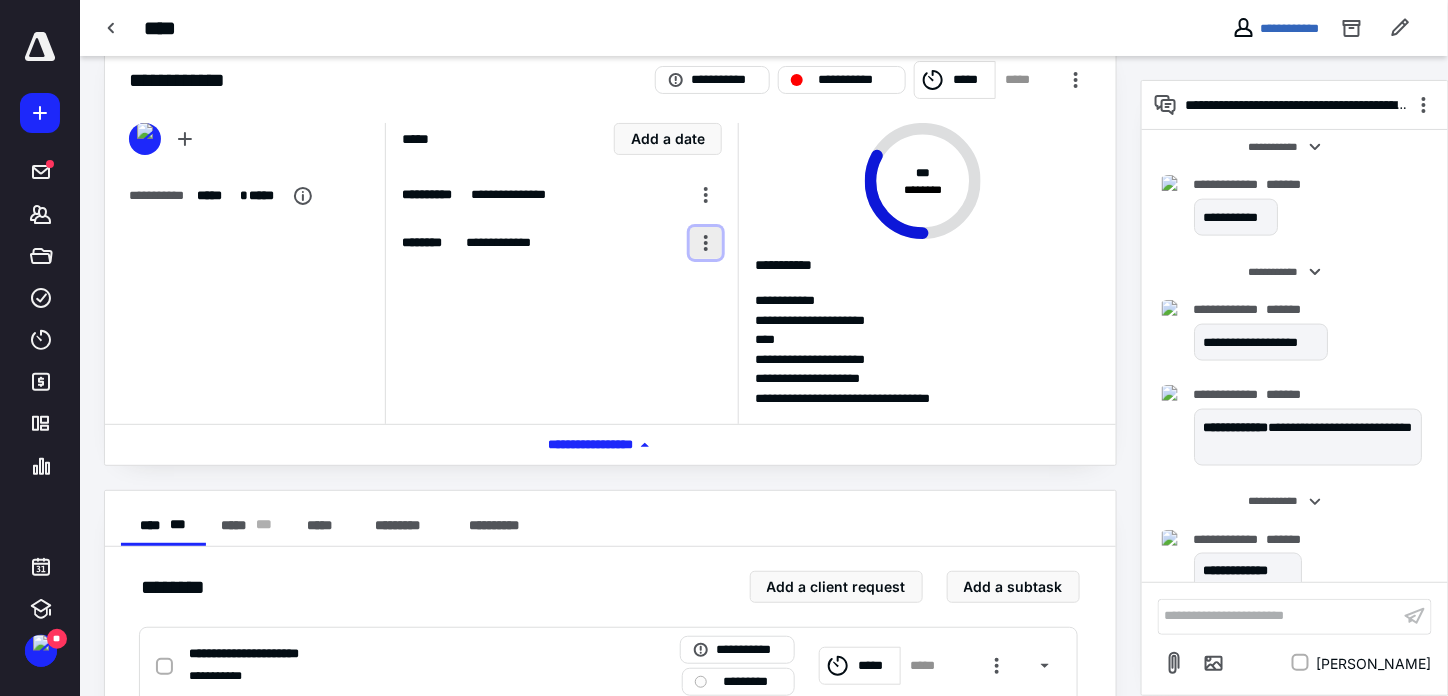 click at bounding box center (706, 243) 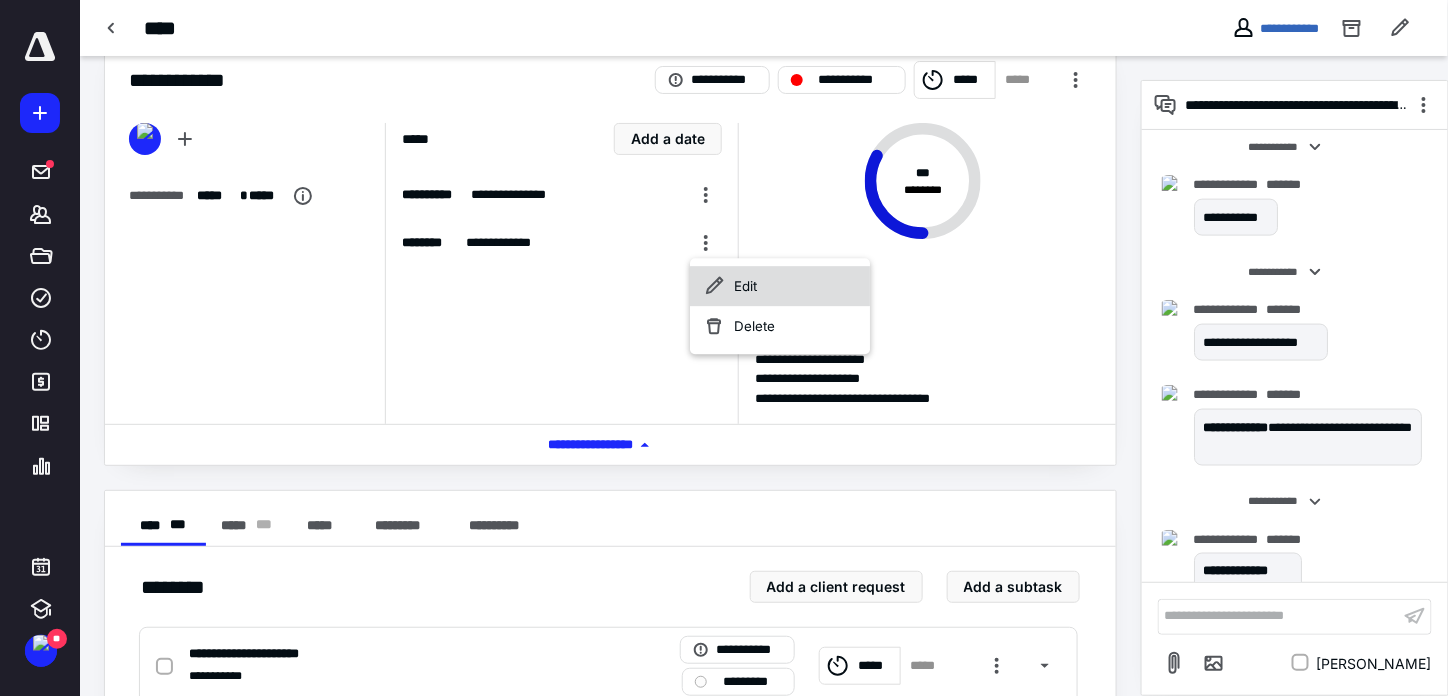 click on "Edit" at bounding box center [780, 286] 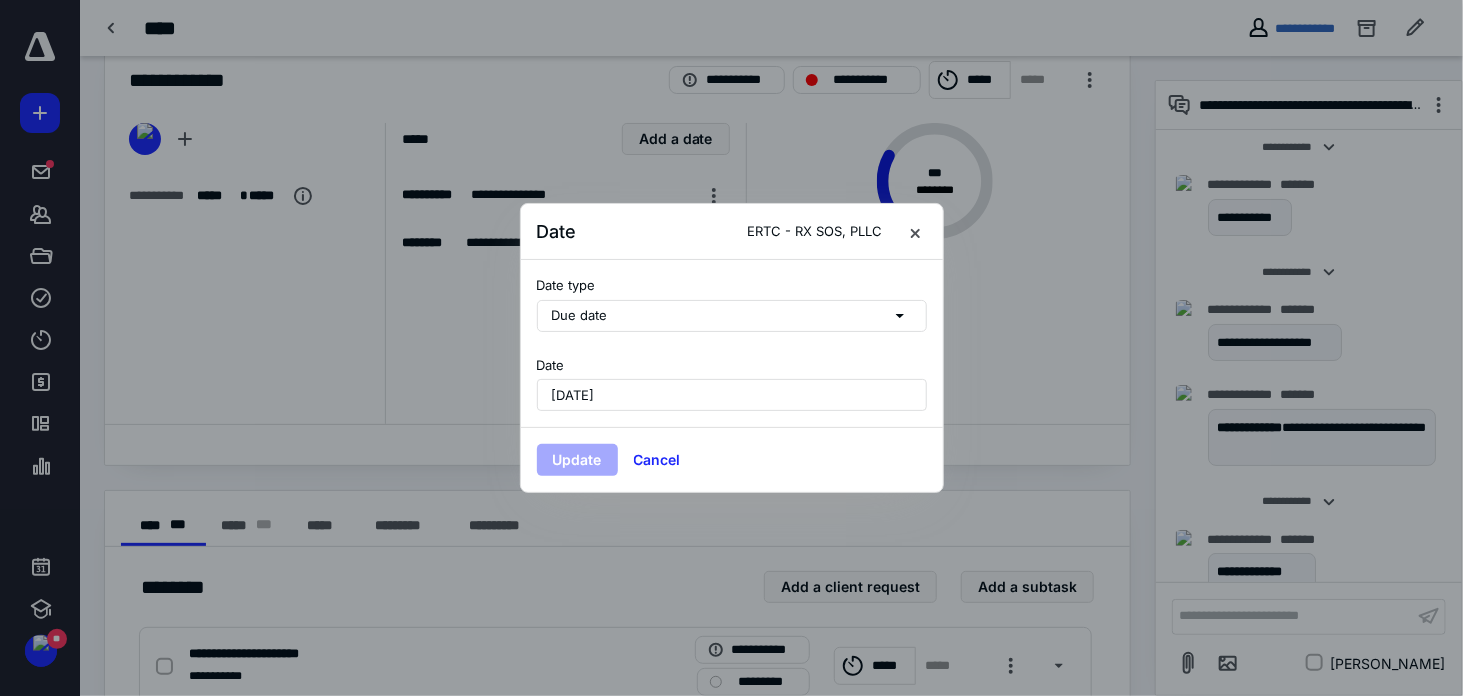 click on "June 18, 2025" at bounding box center (732, 395) 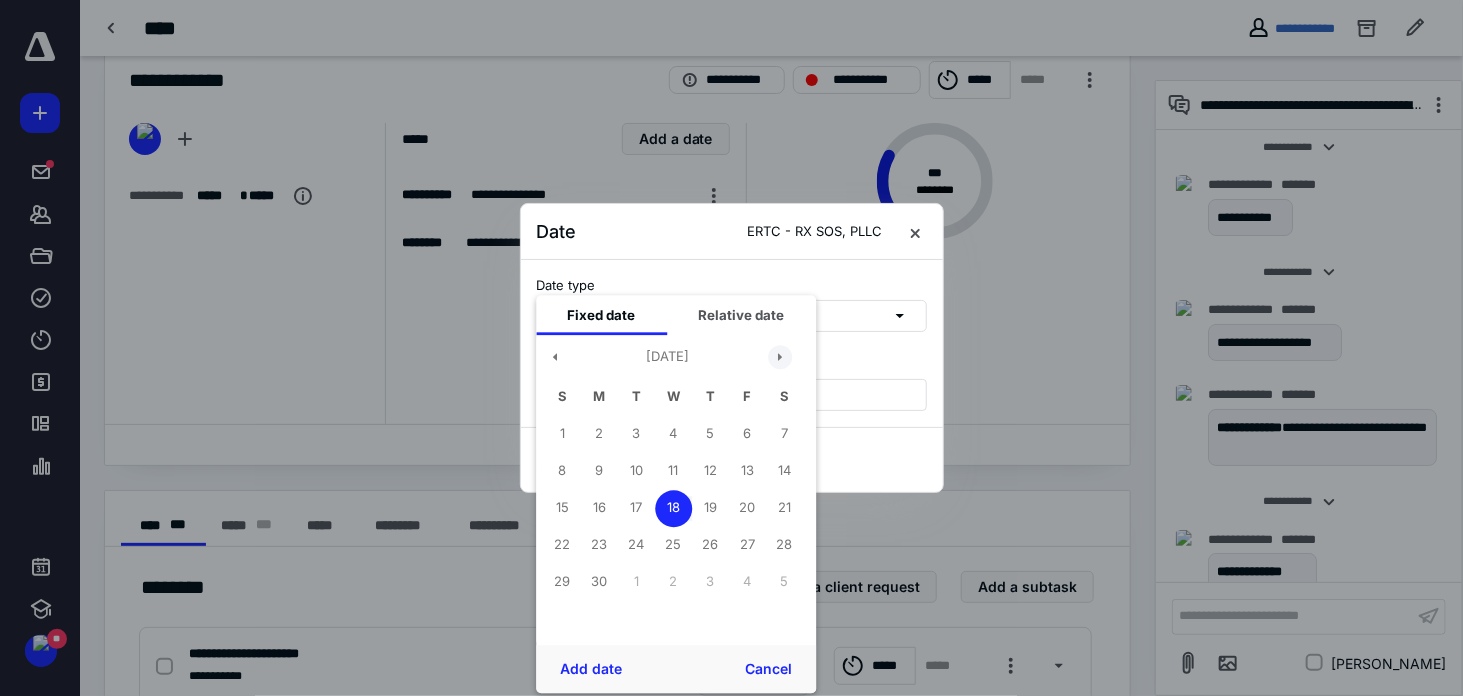 click at bounding box center (780, 357) 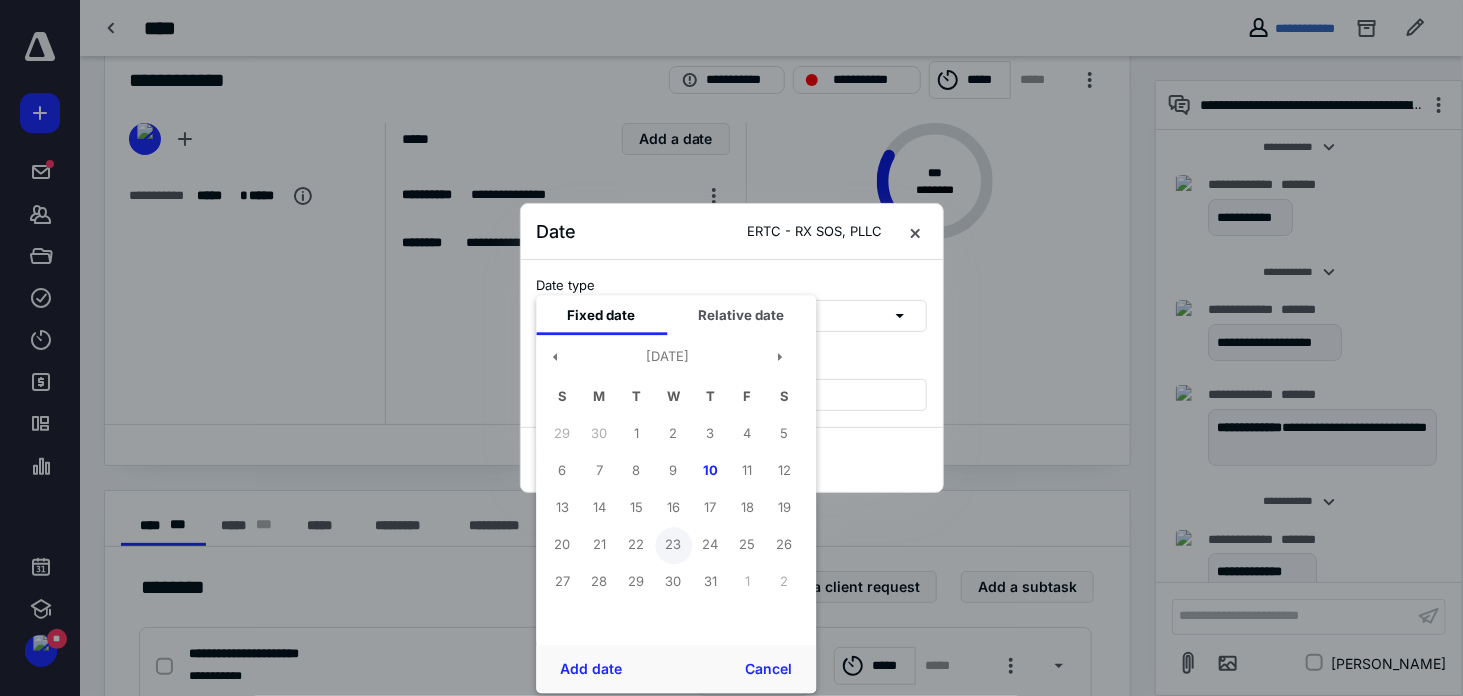 click on "23" at bounding box center [673, 545] 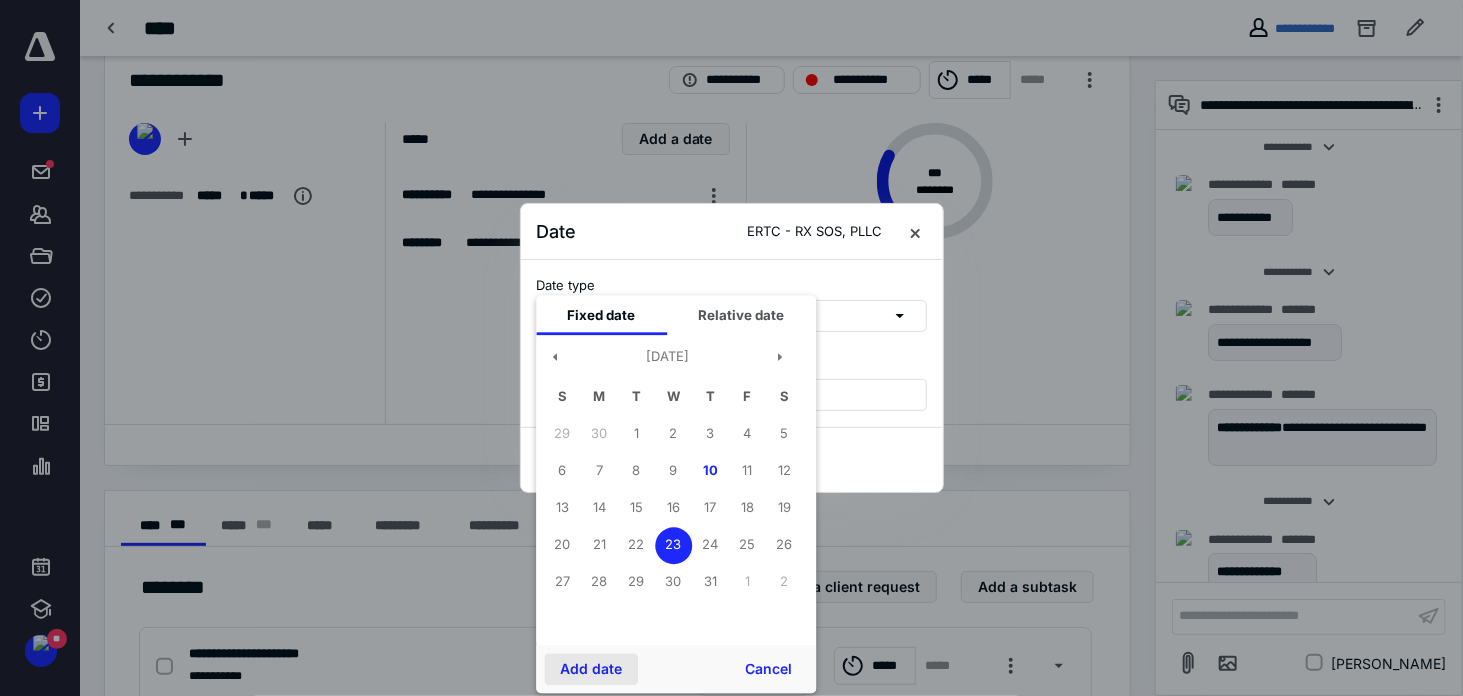 click on "Add date" at bounding box center [591, 669] 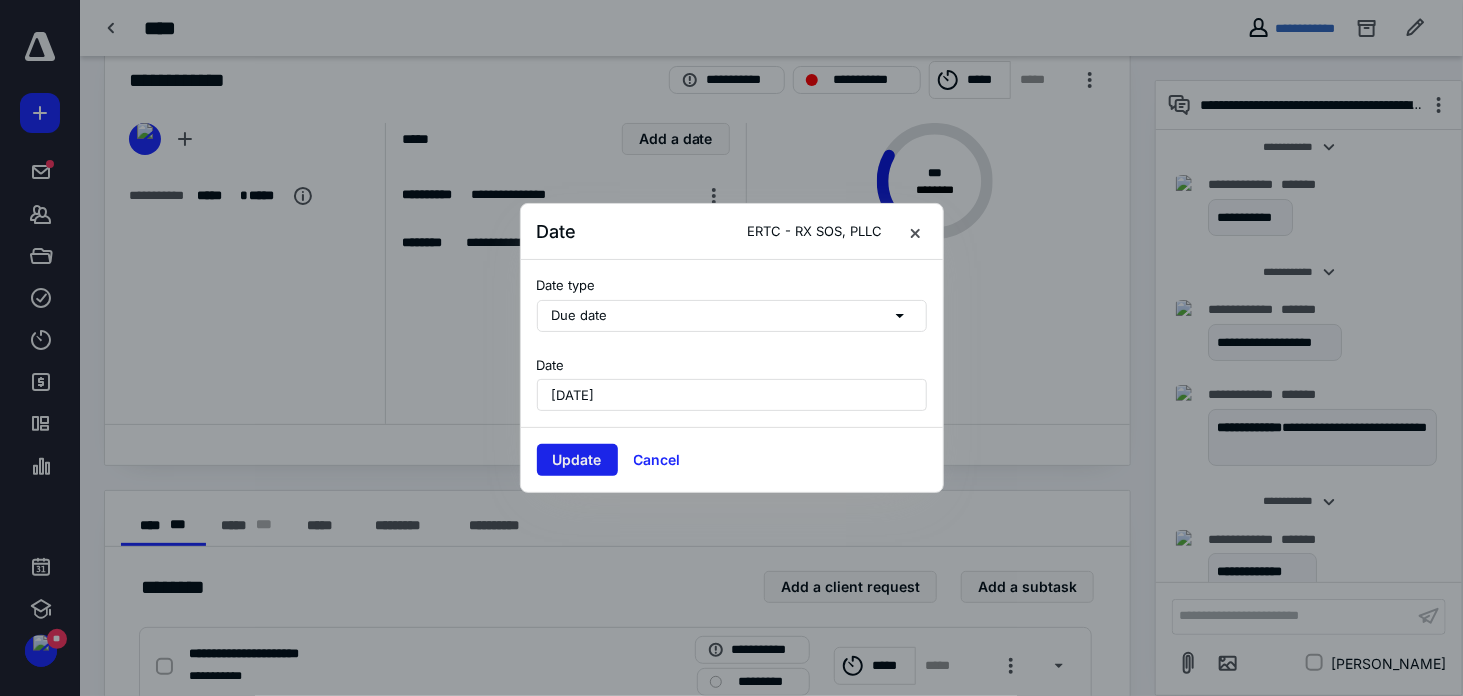 click on "Update" at bounding box center (577, 460) 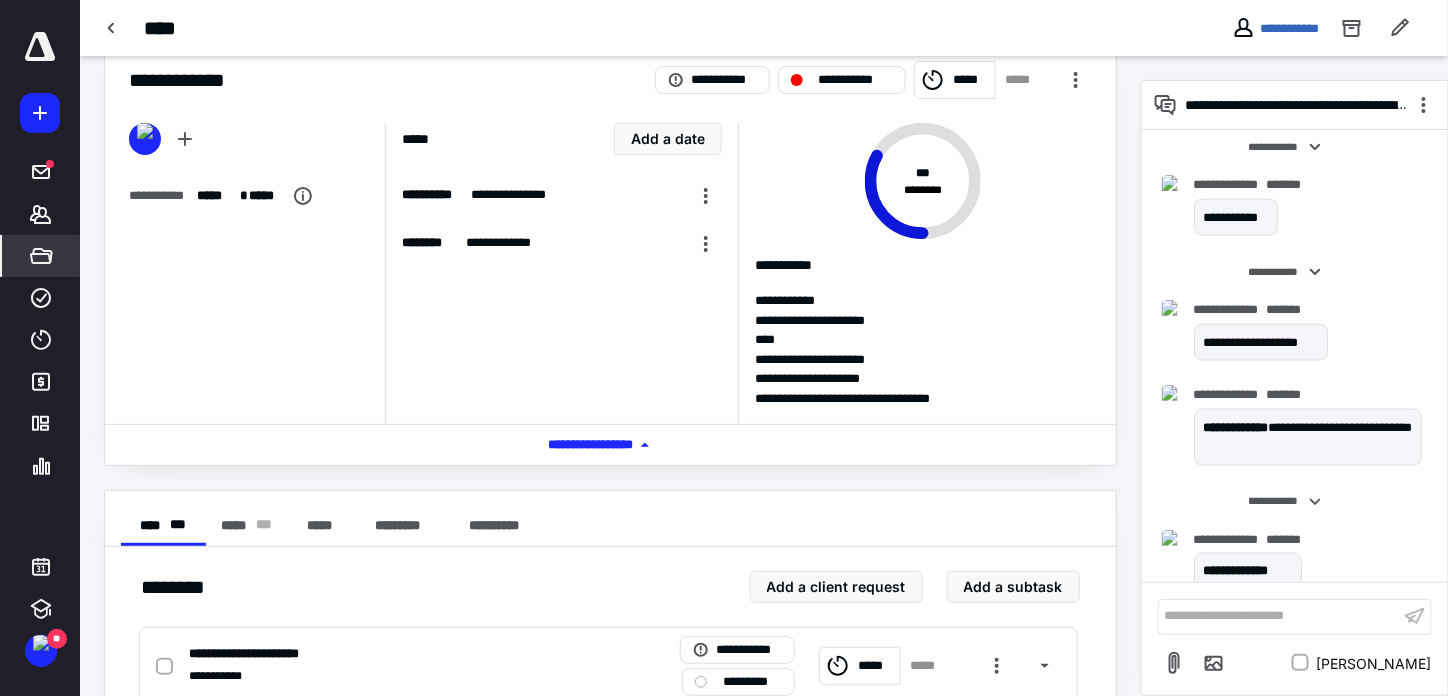 drag, startPoint x: 35, startPoint y: 284, endPoint x: 39, endPoint y: 270, distance: 14.56022 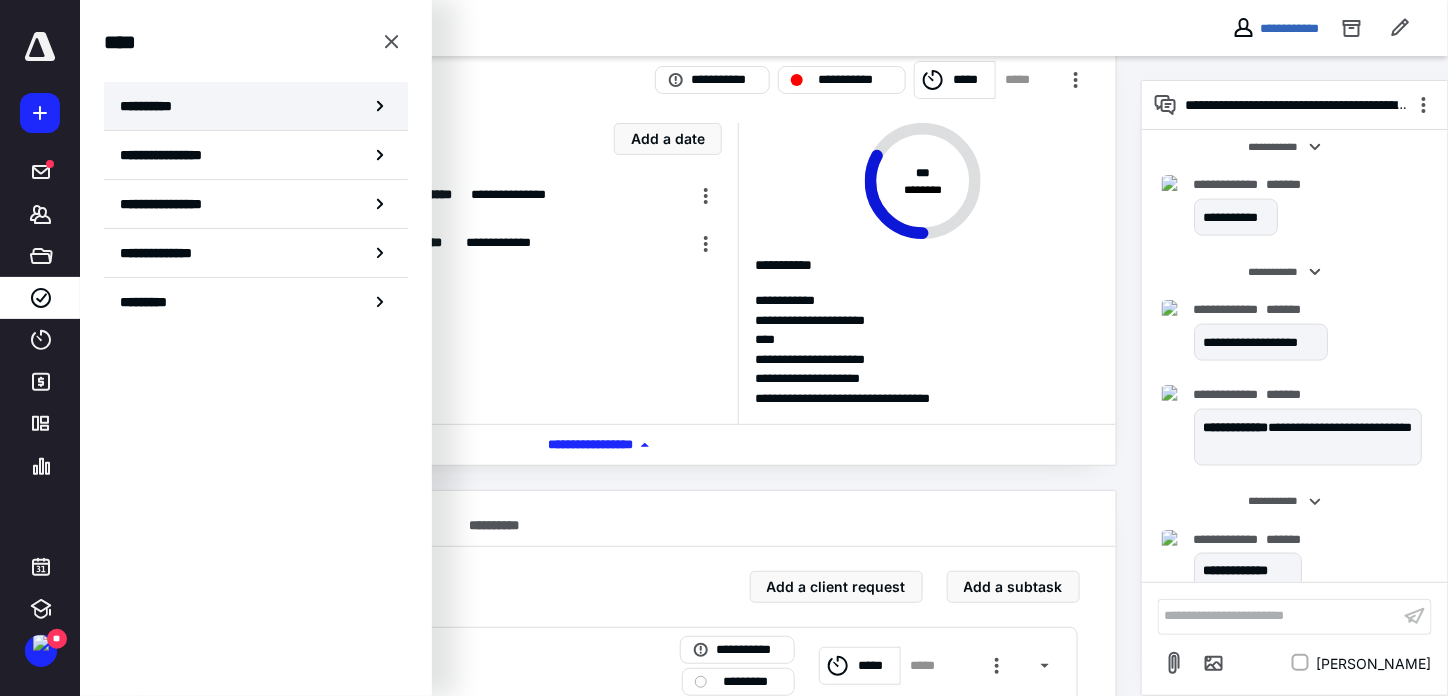 click on "**********" at bounding box center (153, 106) 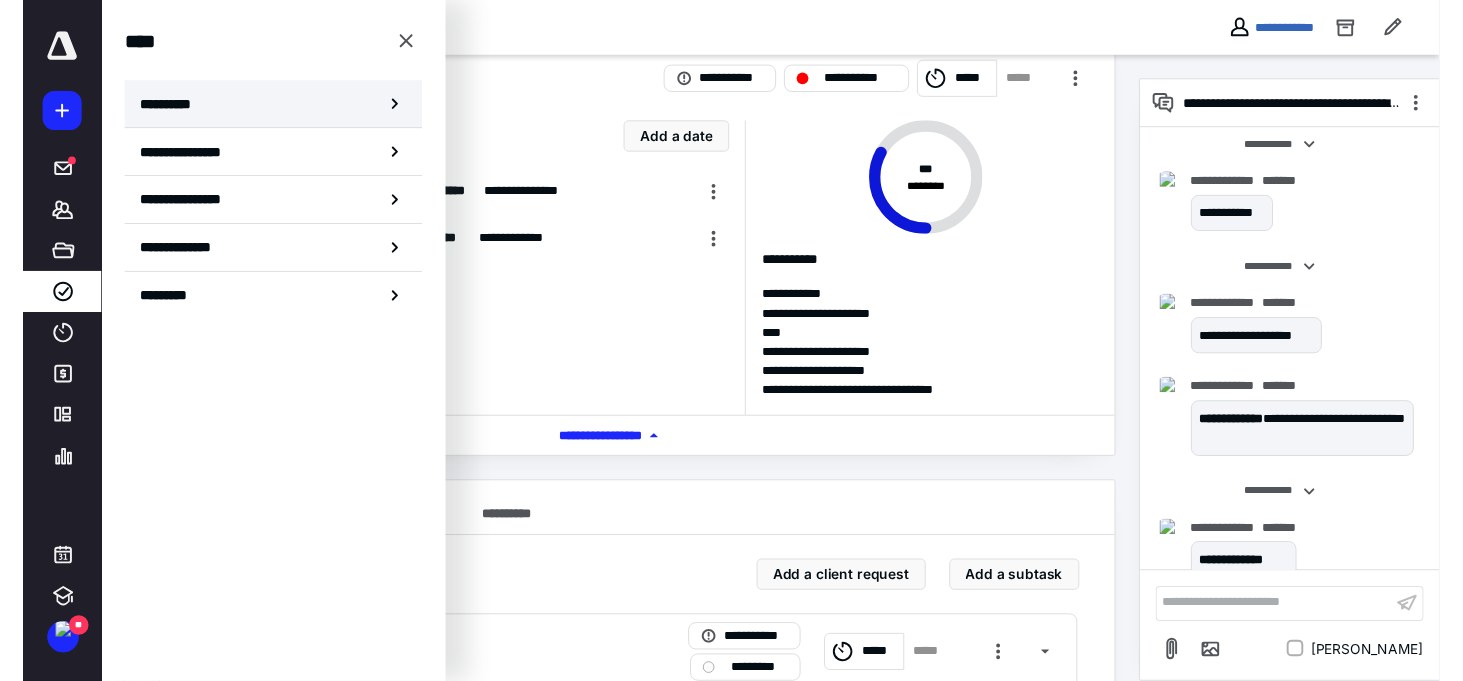 scroll, scrollTop: 0, scrollLeft: 0, axis: both 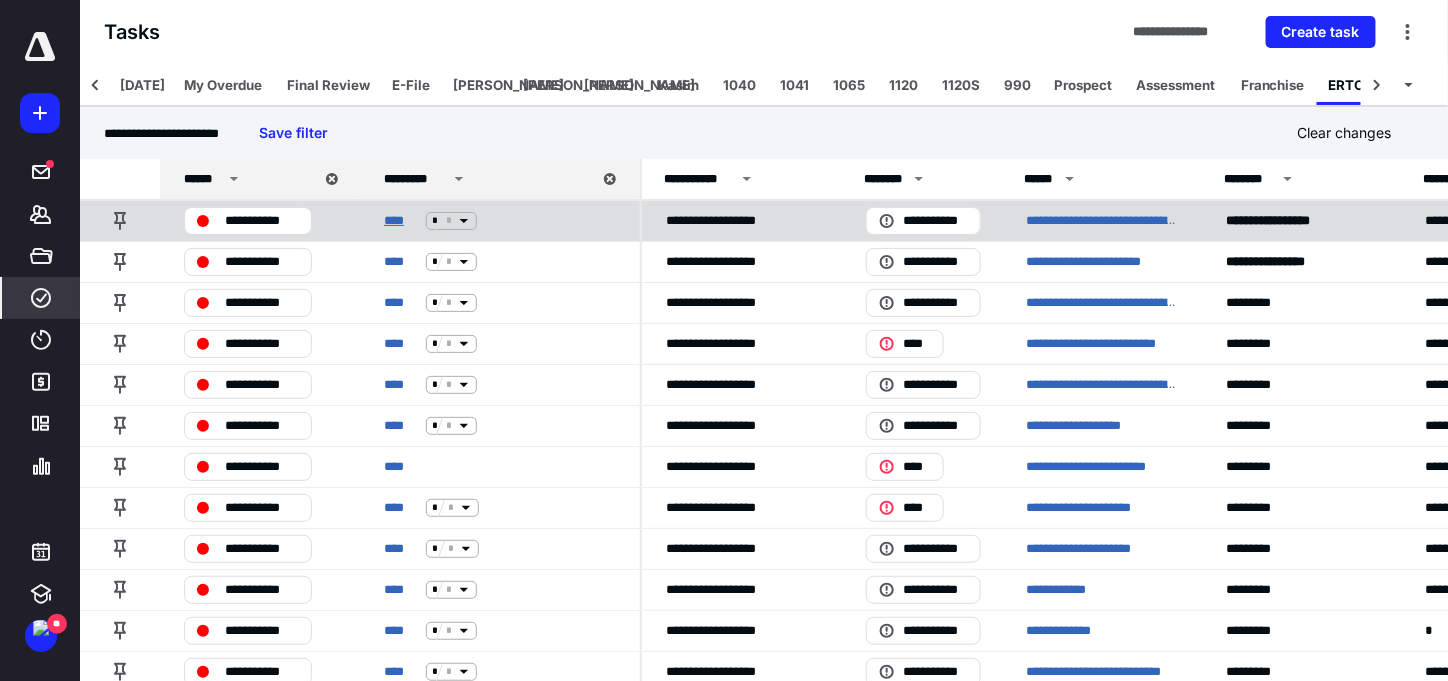 click on "****" at bounding box center [401, 221] 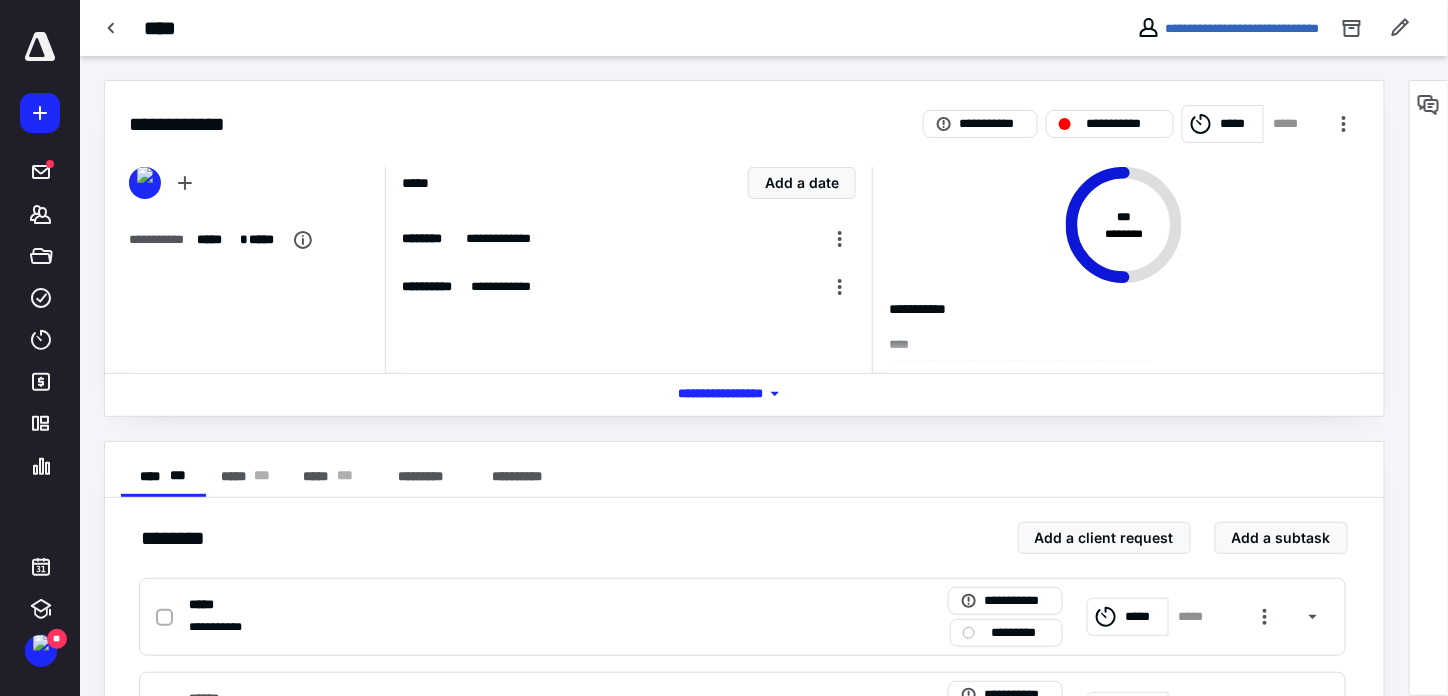 click on "*** **** *******" at bounding box center [744, 394] 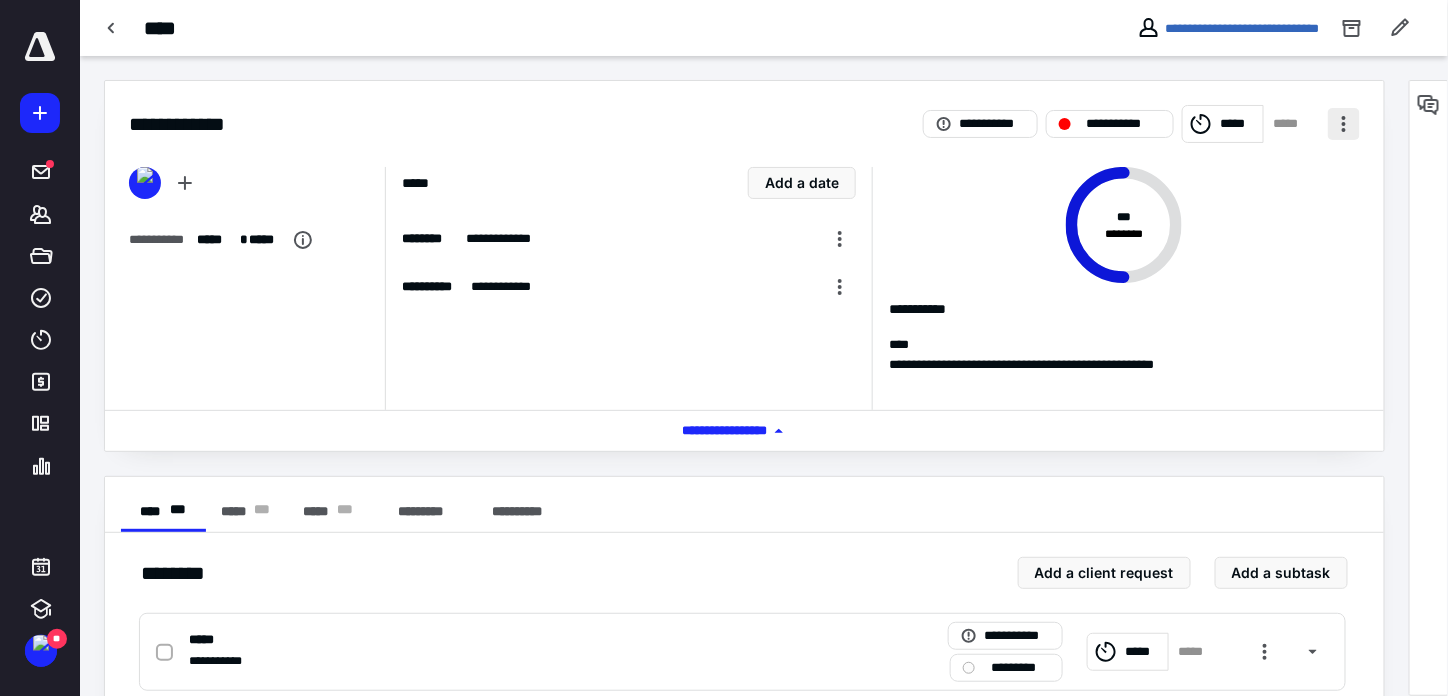 click at bounding box center [1344, 124] 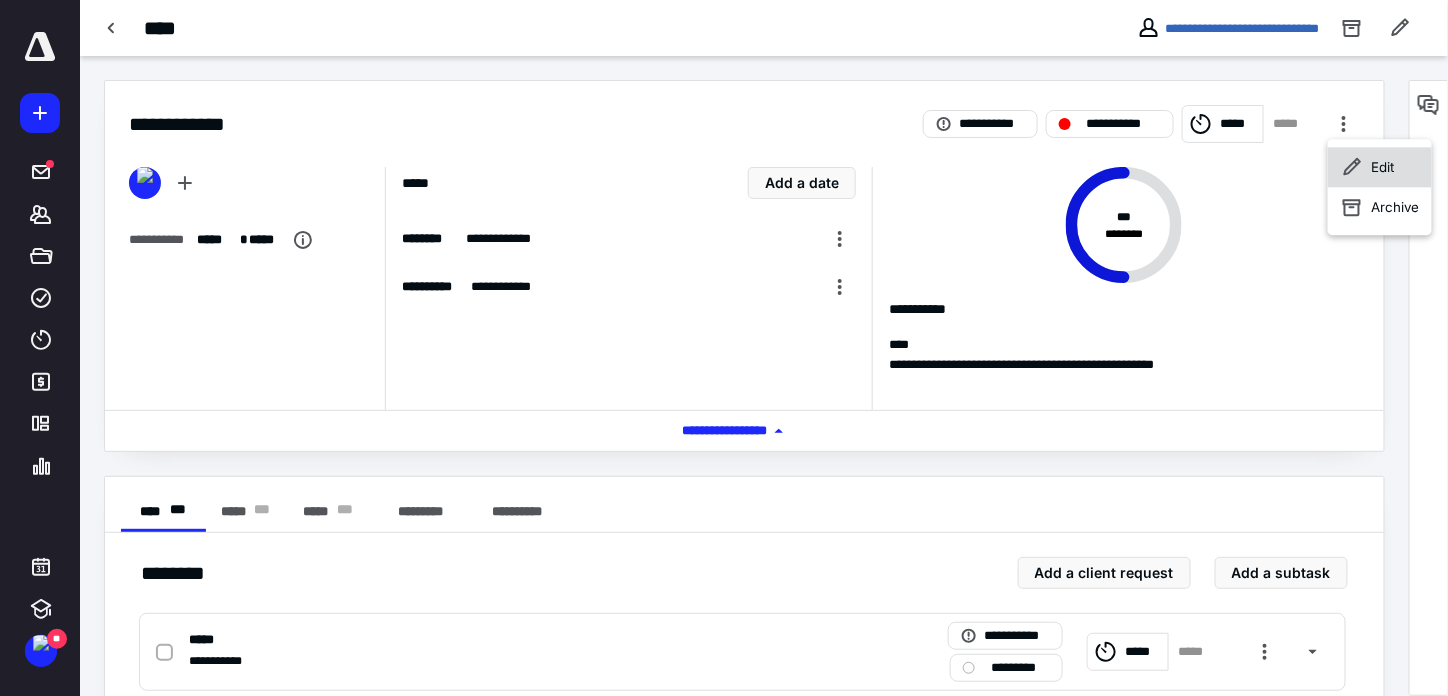 click 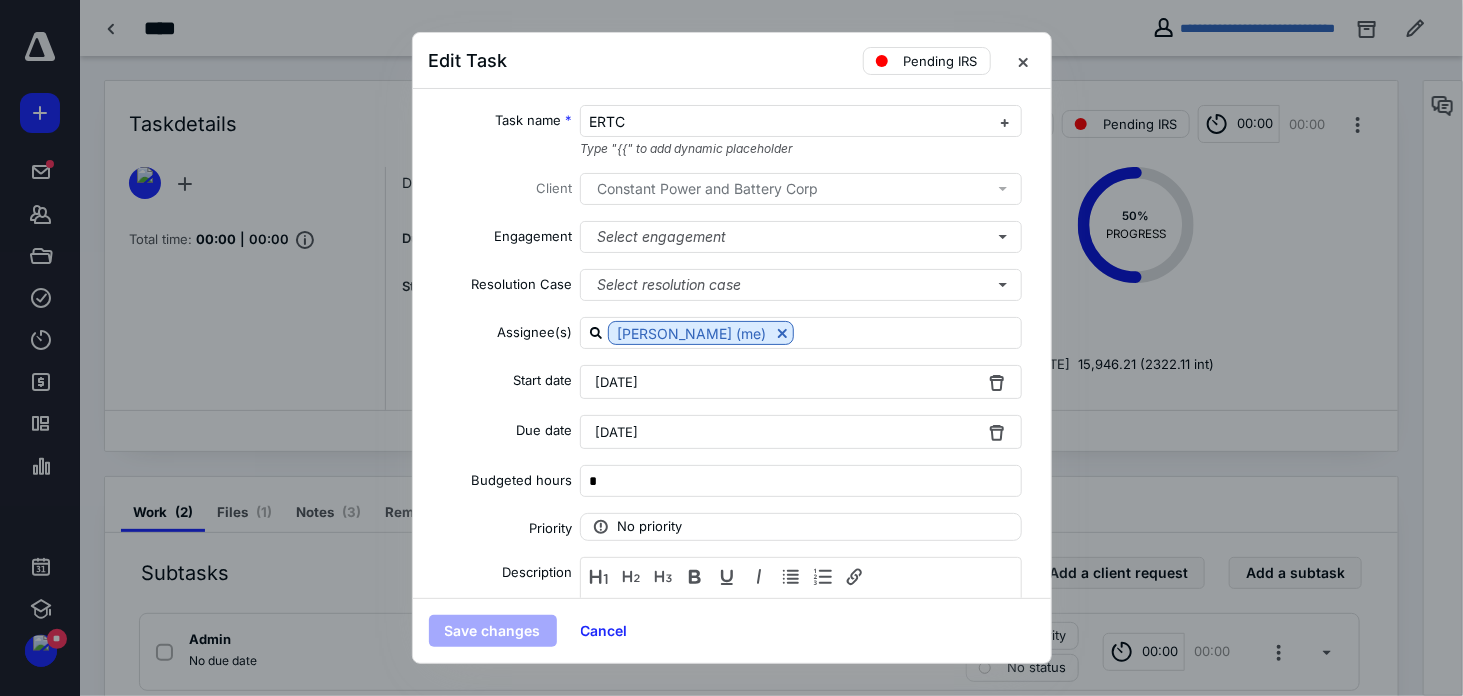click on "June 18, 2025" at bounding box center [801, 432] 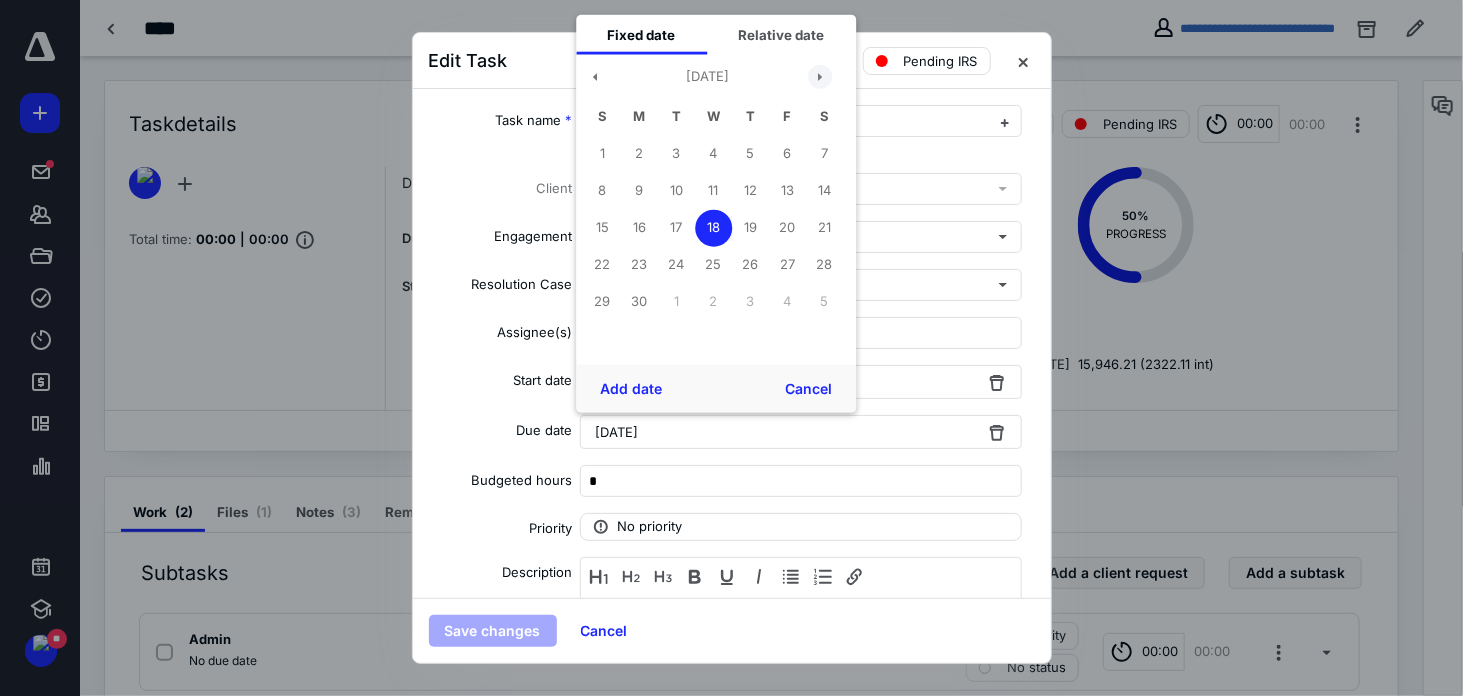 click at bounding box center (820, 76) 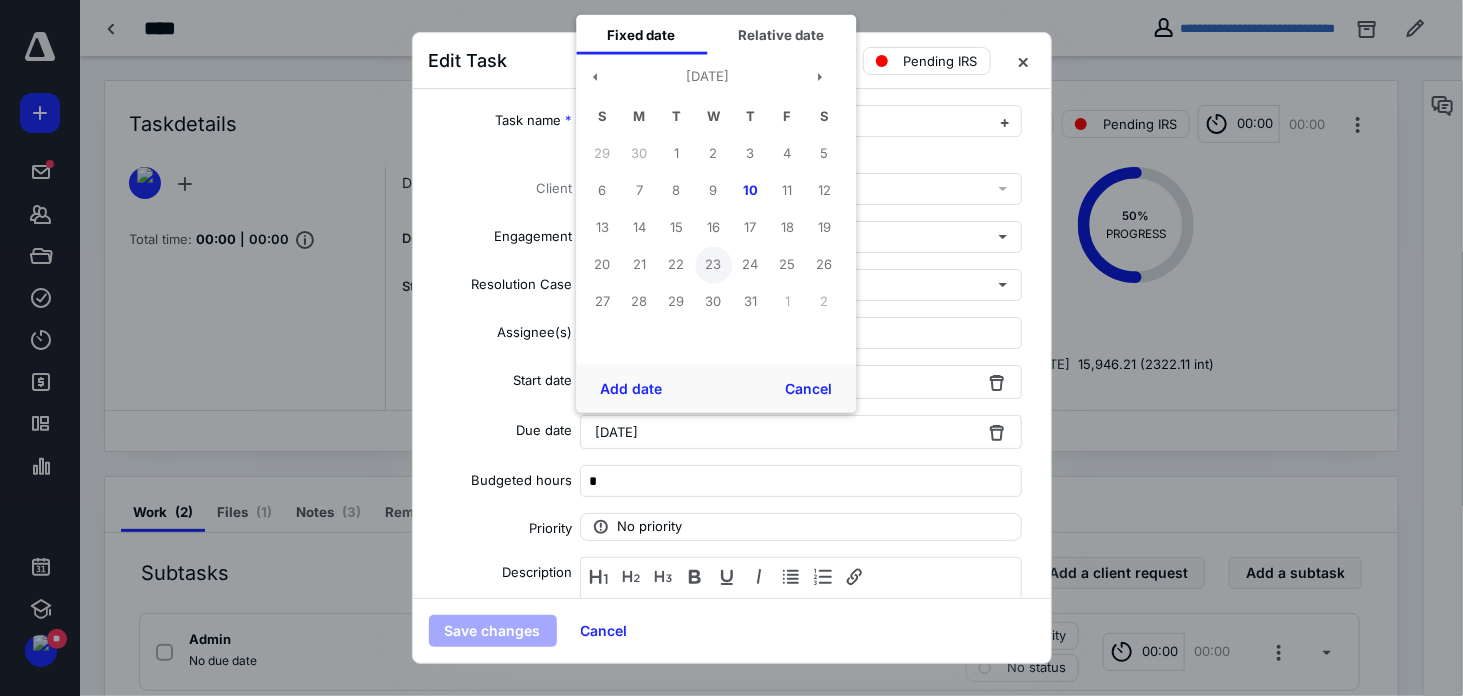 click on "23" at bounding box center [713, 264] 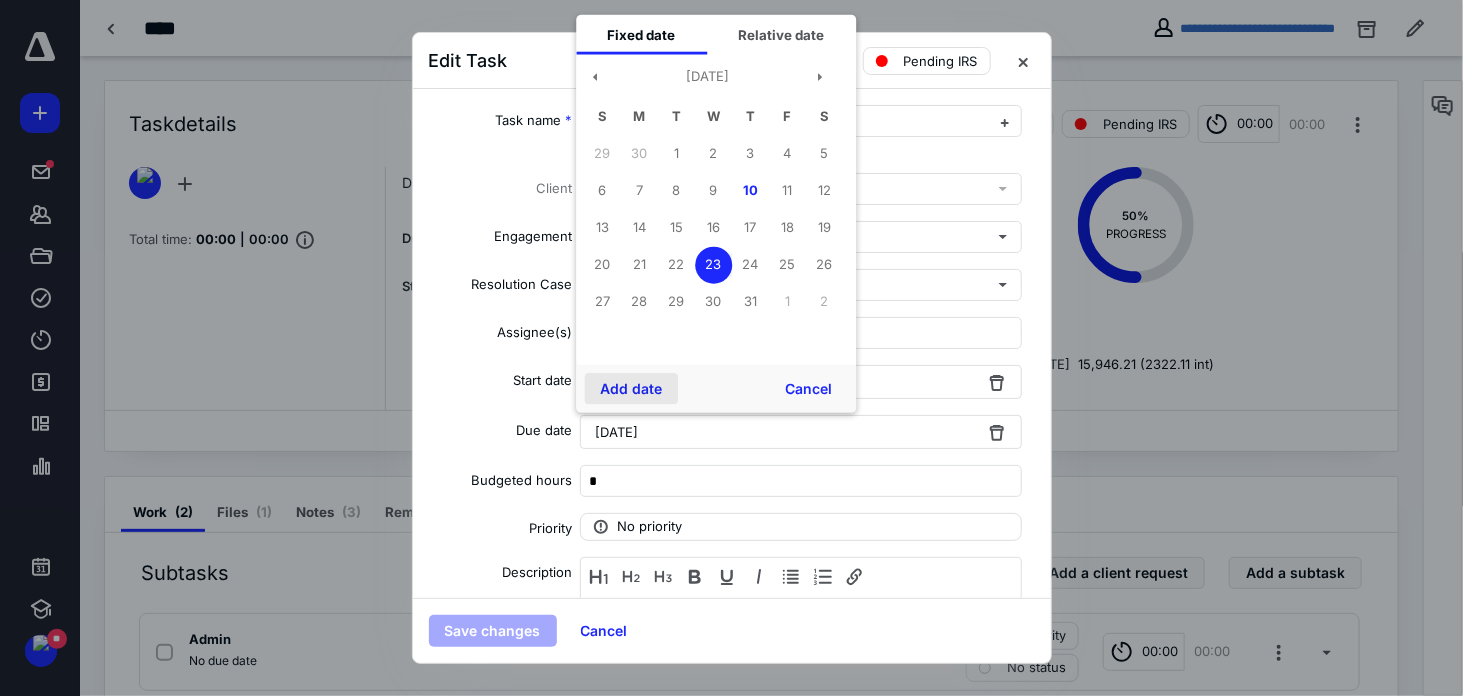 click on "Add date" at bounding box center [631, 389] 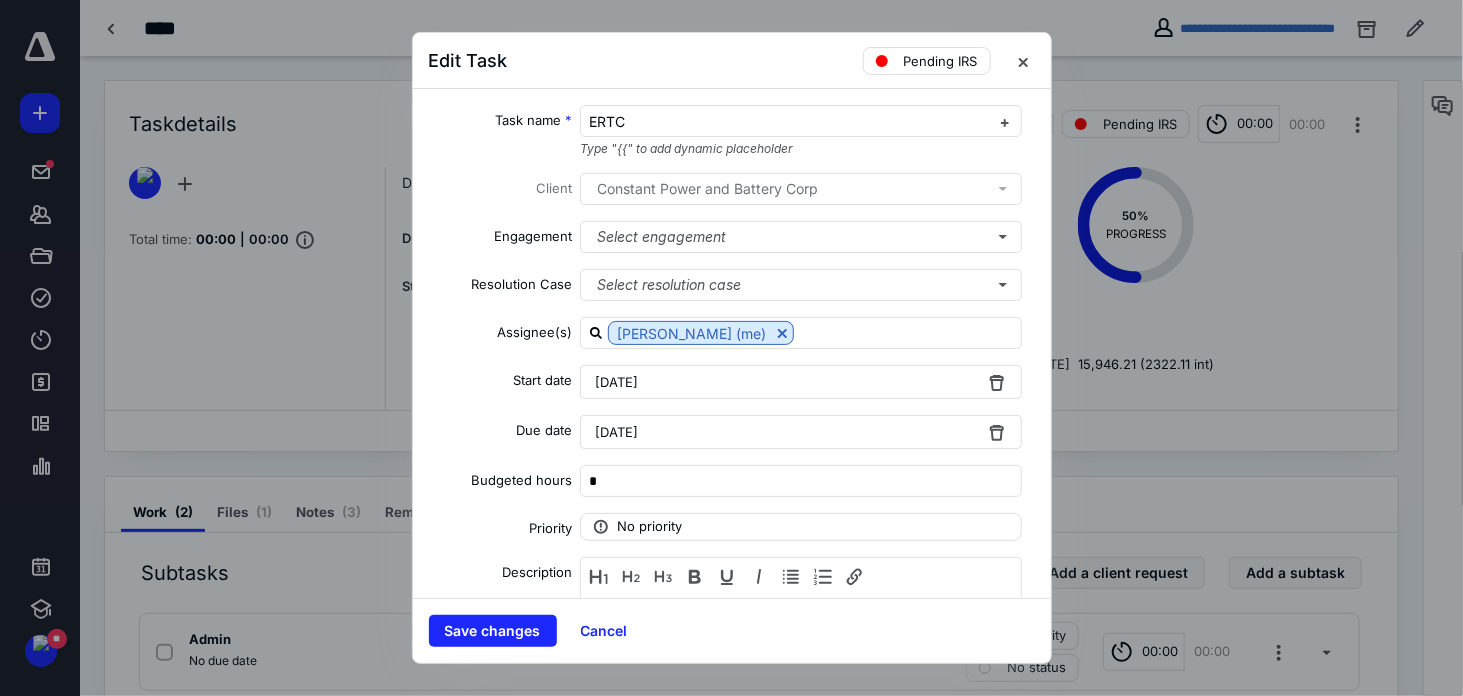 click on "Save changes Cancel" at bounding box center (732, 630) 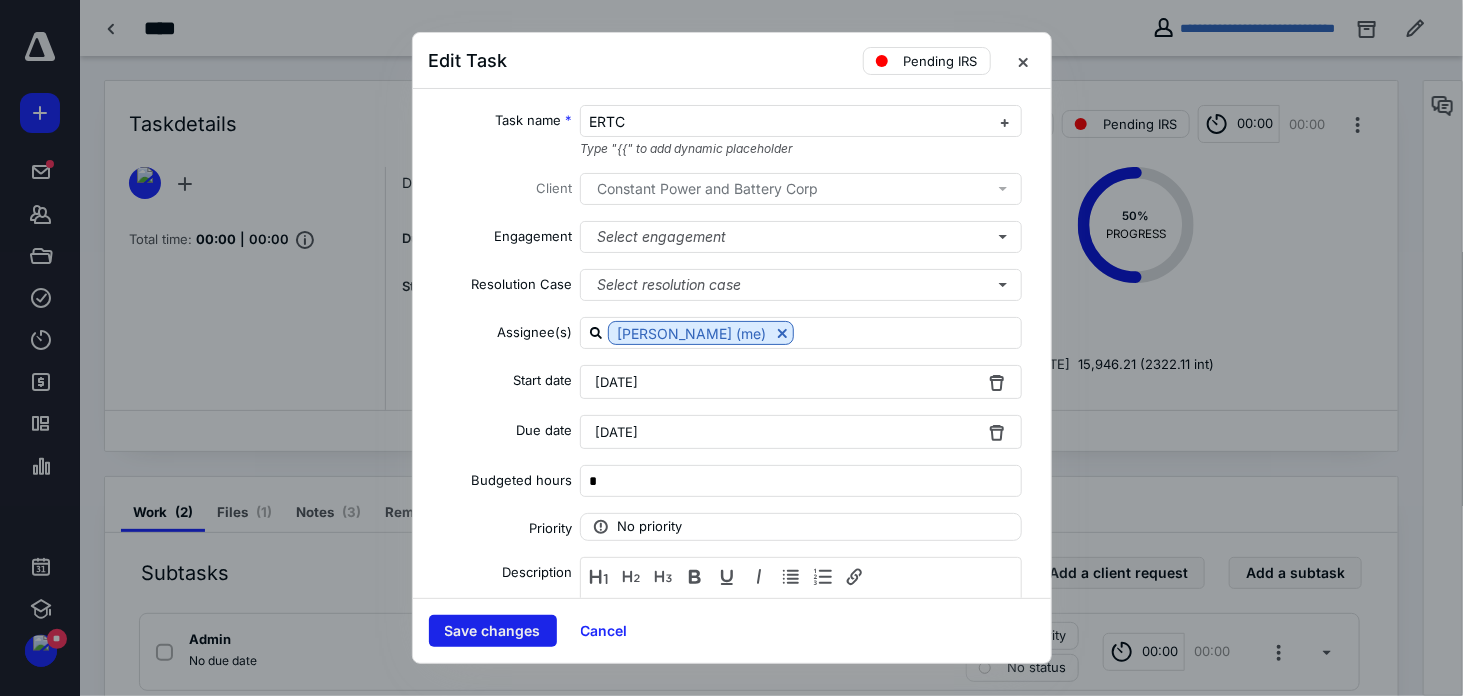 click on "Save changes" at bounding box center (493, 631) 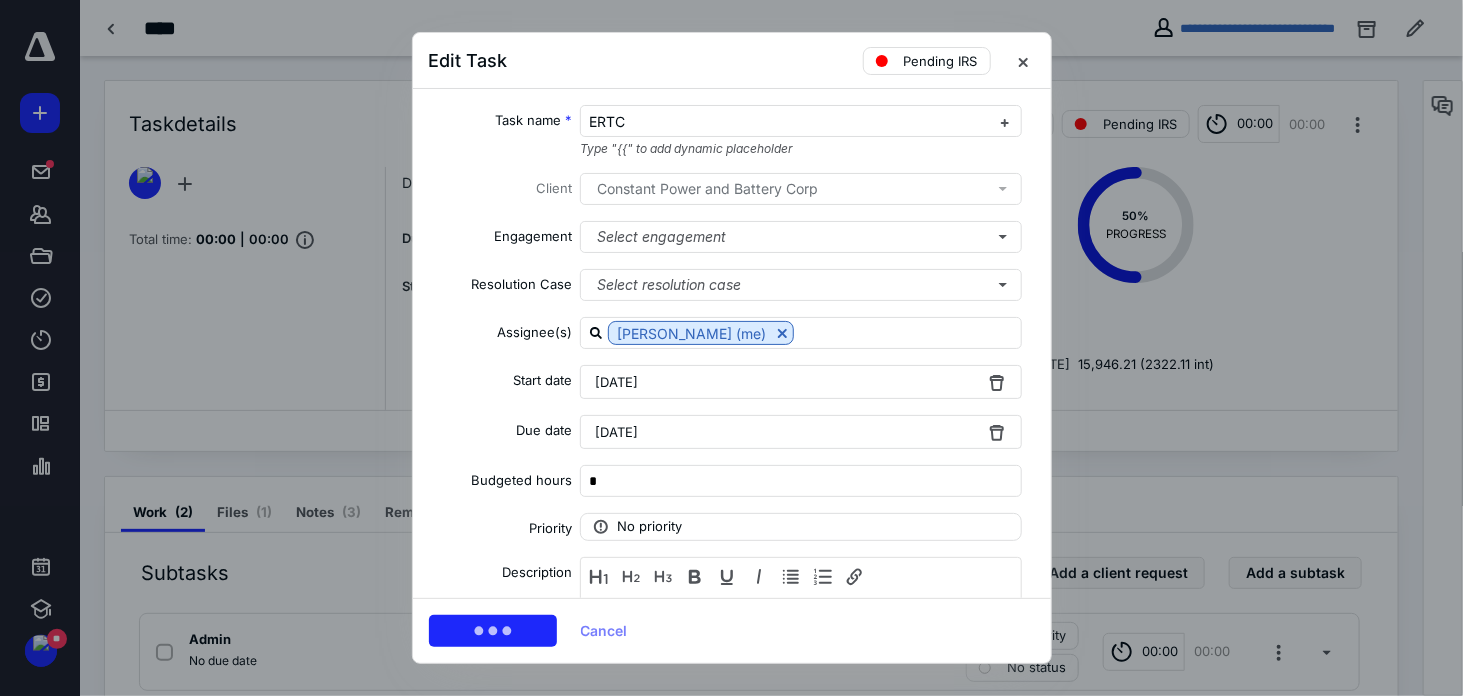 click 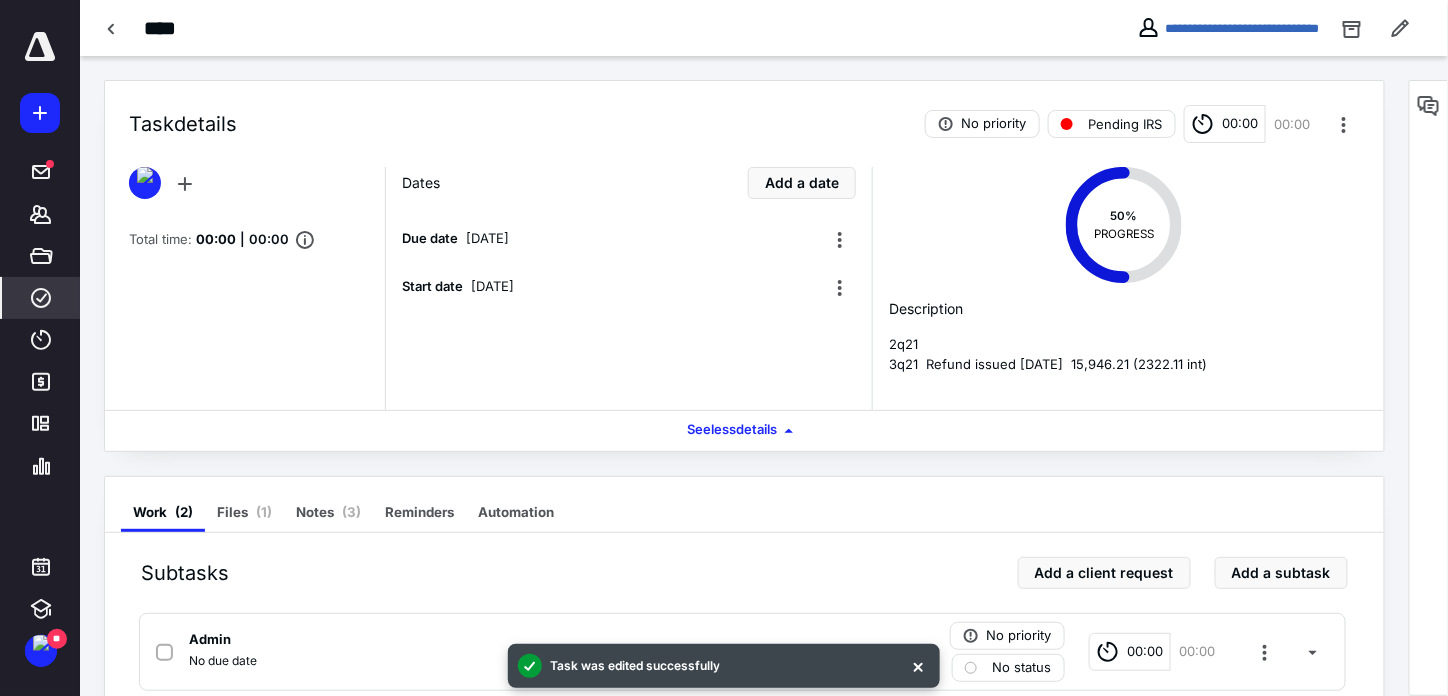 click on "****" at bounding box center [41, 298] 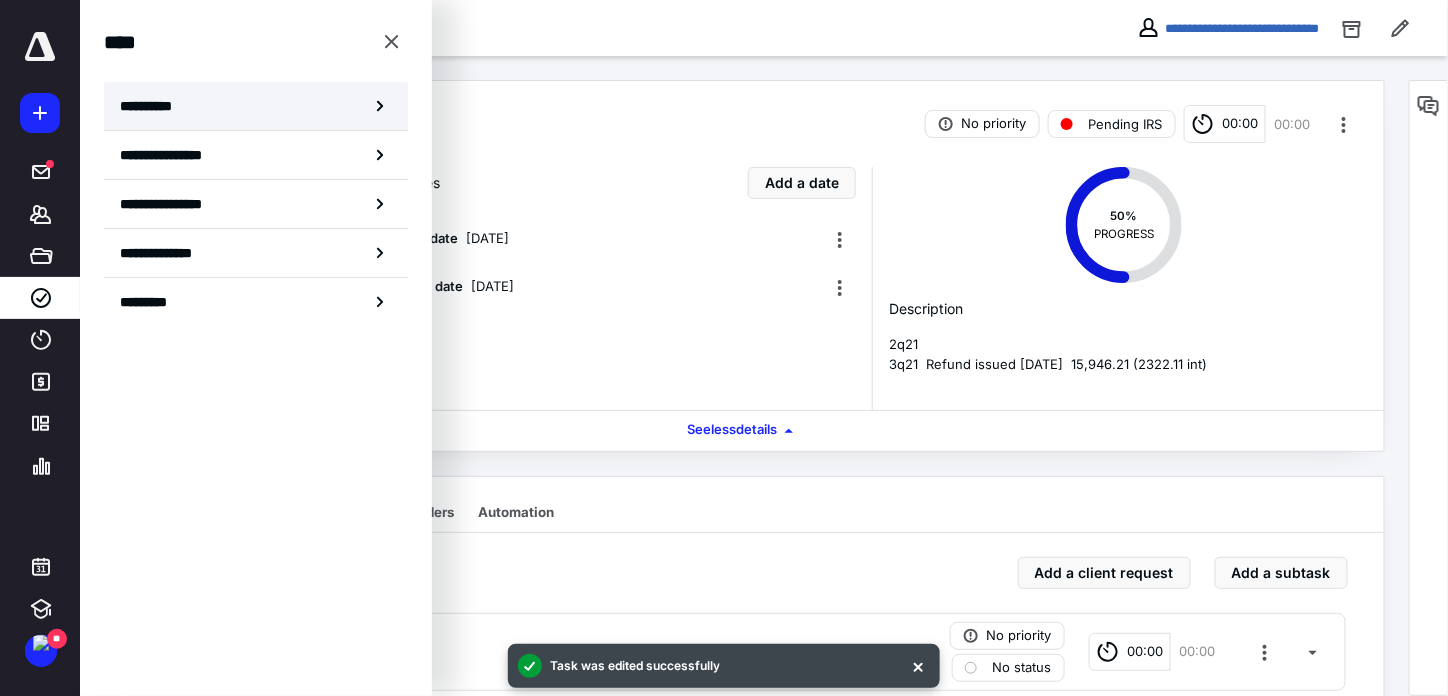 click on "**********" at bounding box center [256, 106] 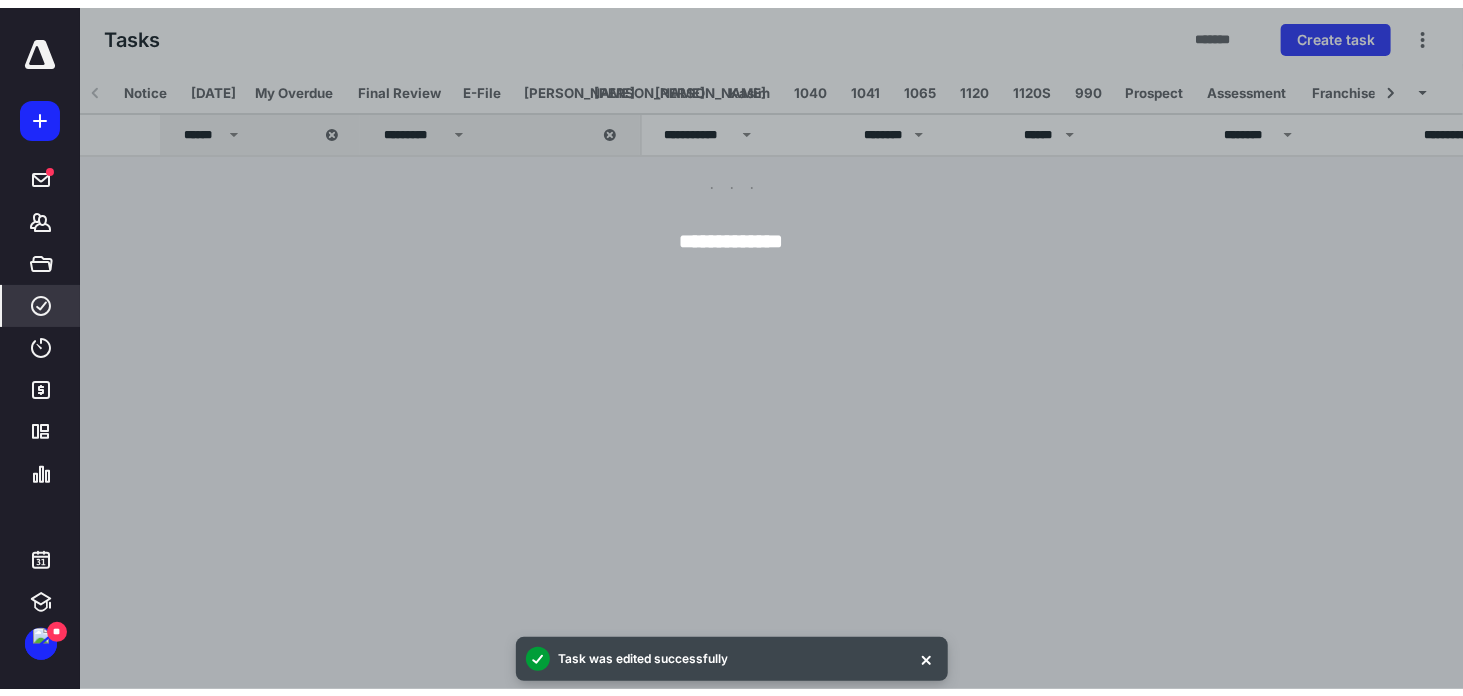 scroll, scrollTop: 0, scrollLeft: 71, axis: horizontal 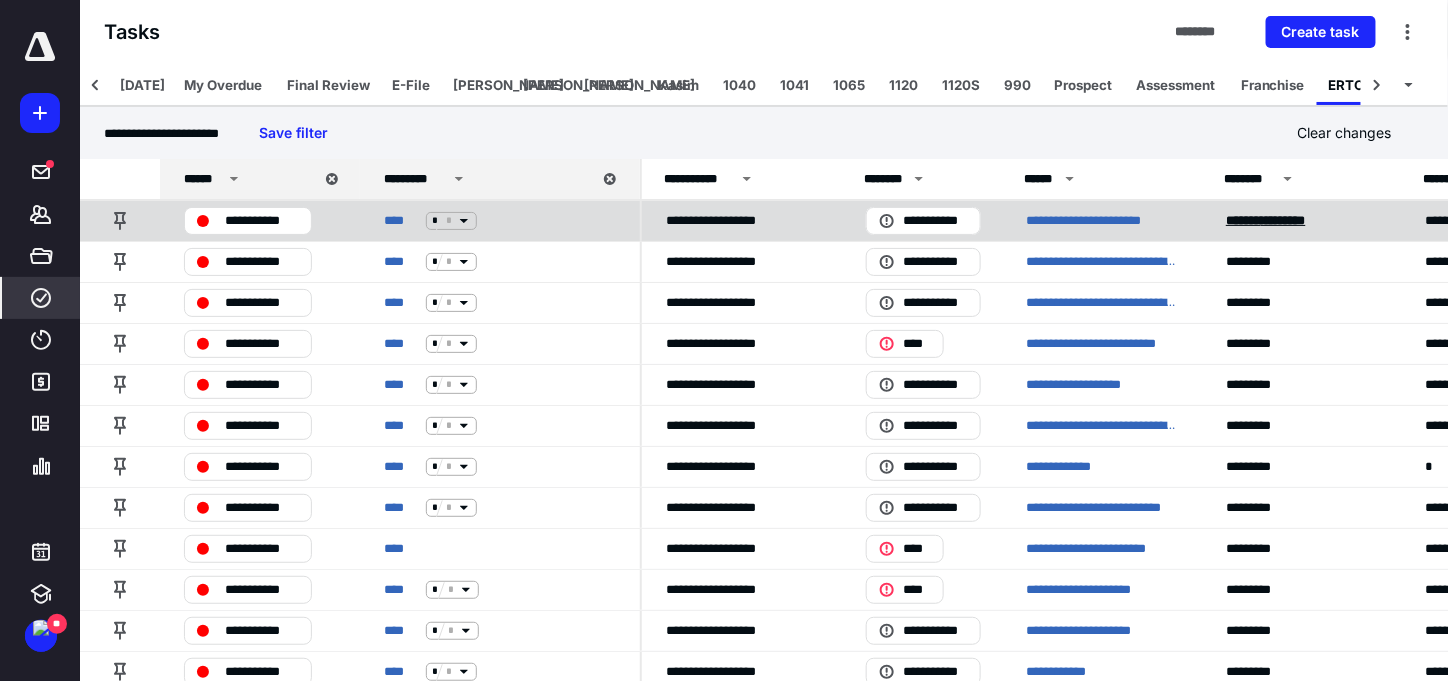 click on "******* ********" at bounding box center (1266, 220) 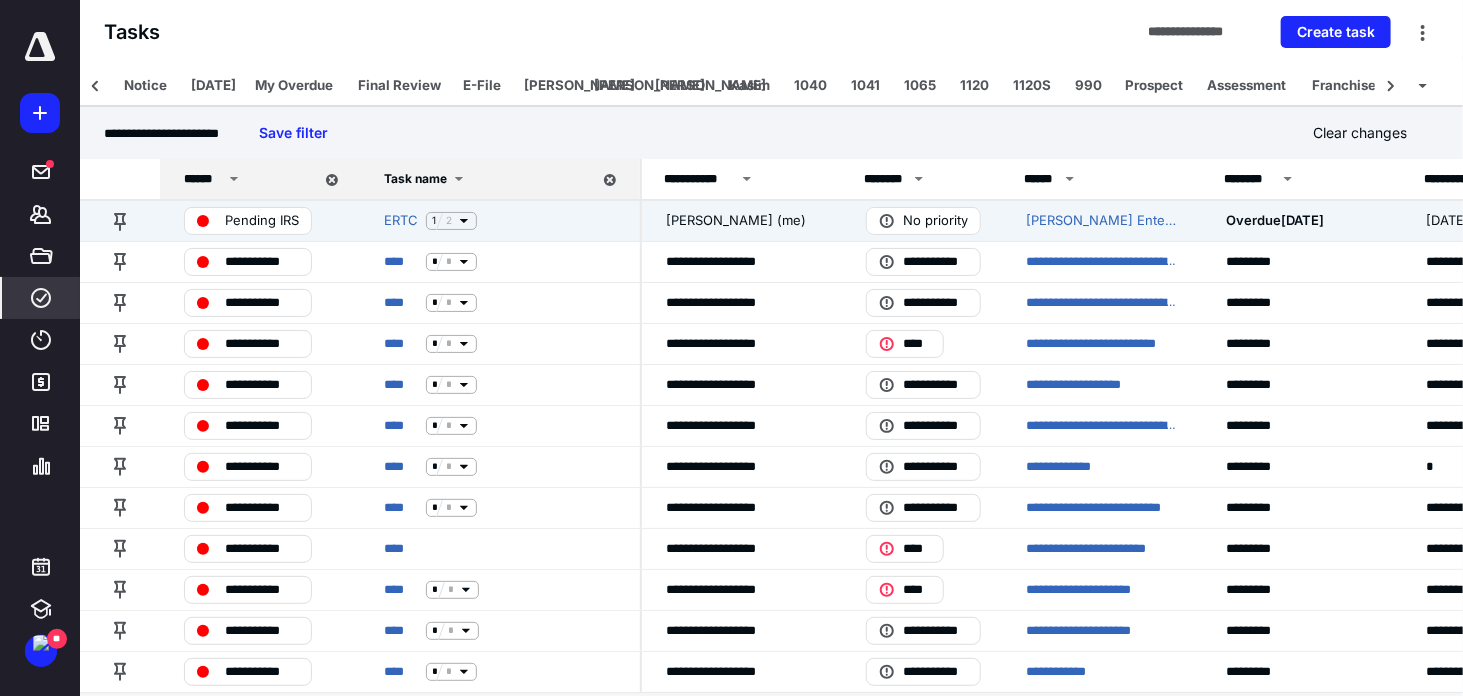 scroll, scrollTop: 0, scrollLeft: 71, axis: horizontal 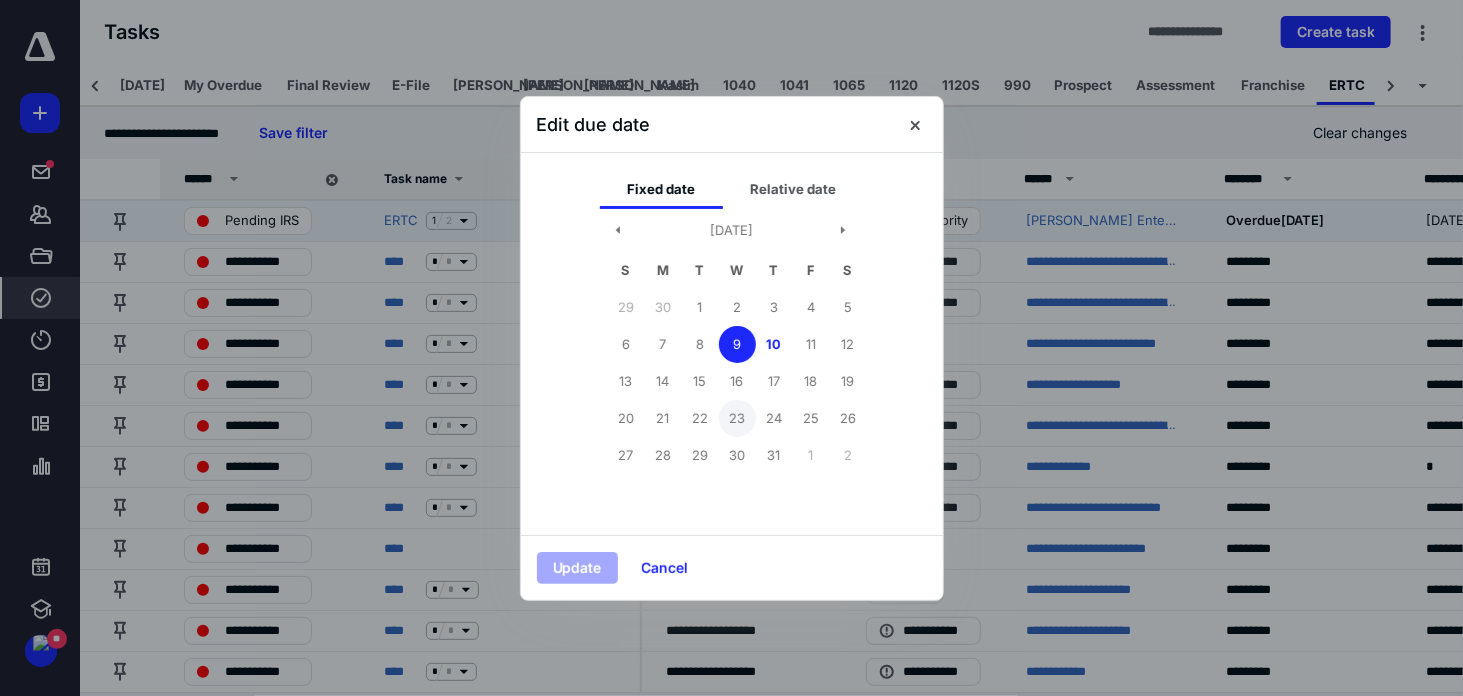 click on "23" at bounding box center [737, 418] 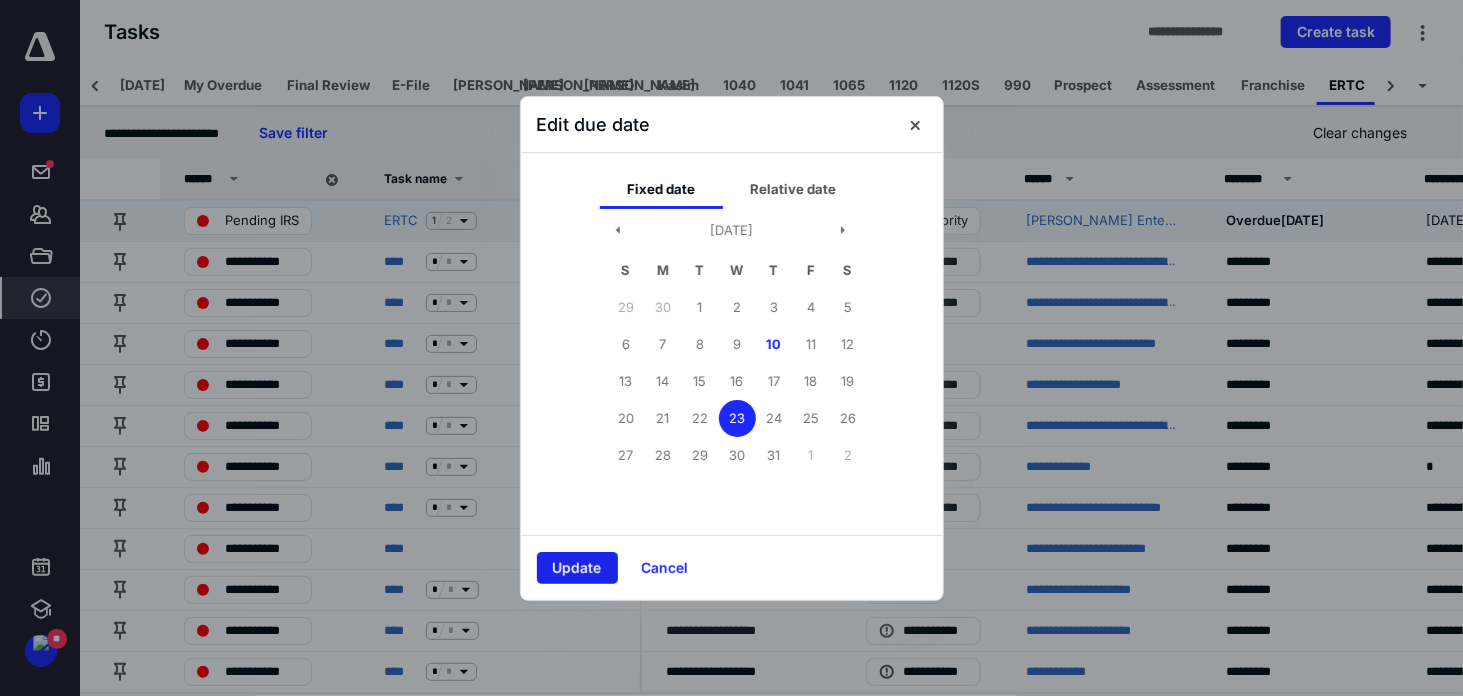 click on "Update" at bounding box center (577, 568) 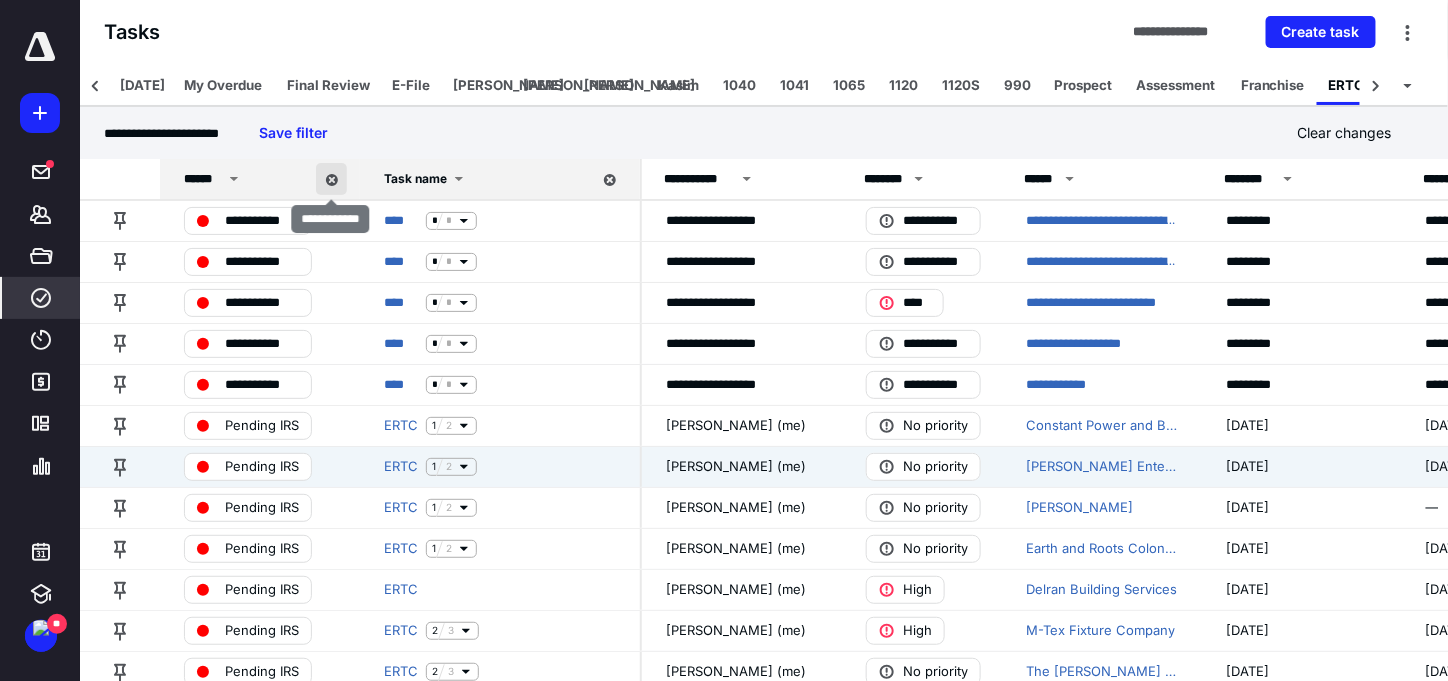 click at bounding box center (331, 179) 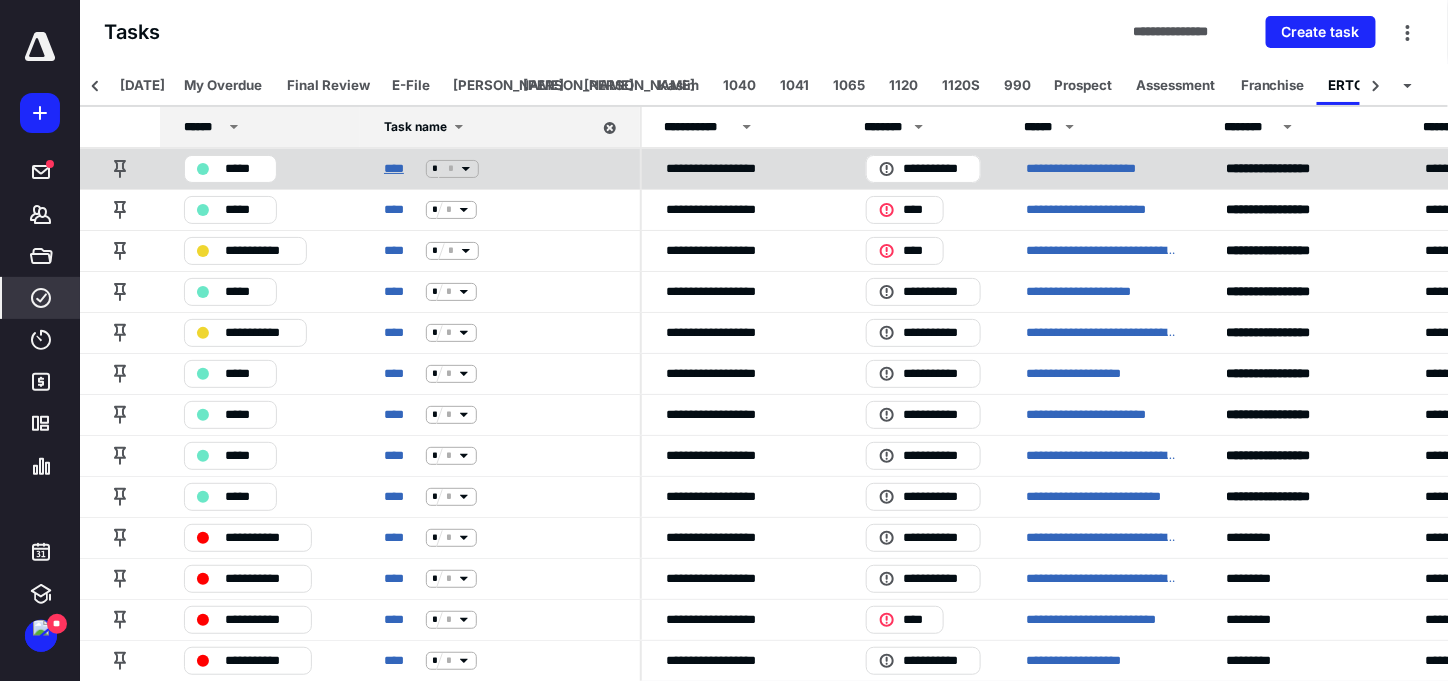 click on "****" at bounding box center [401, 169] 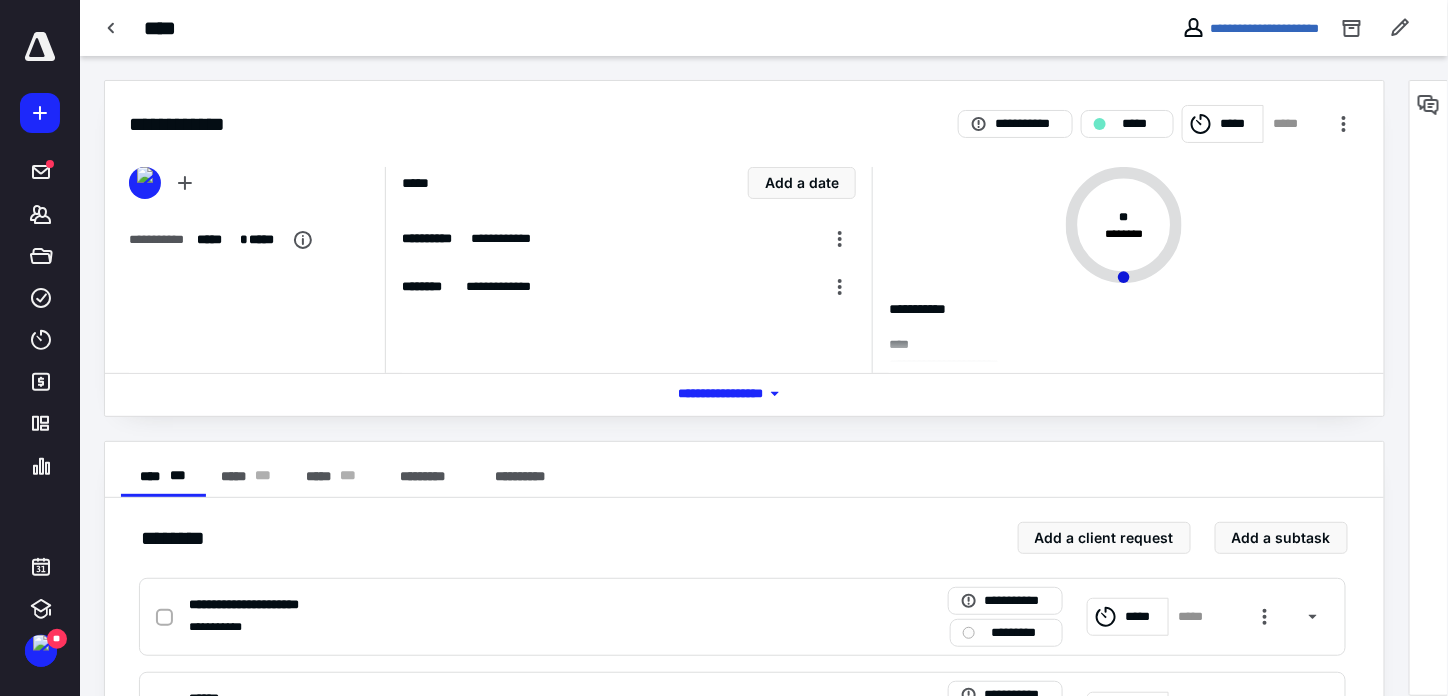 click on "*** **** *******" at bounding box center [744, 393] 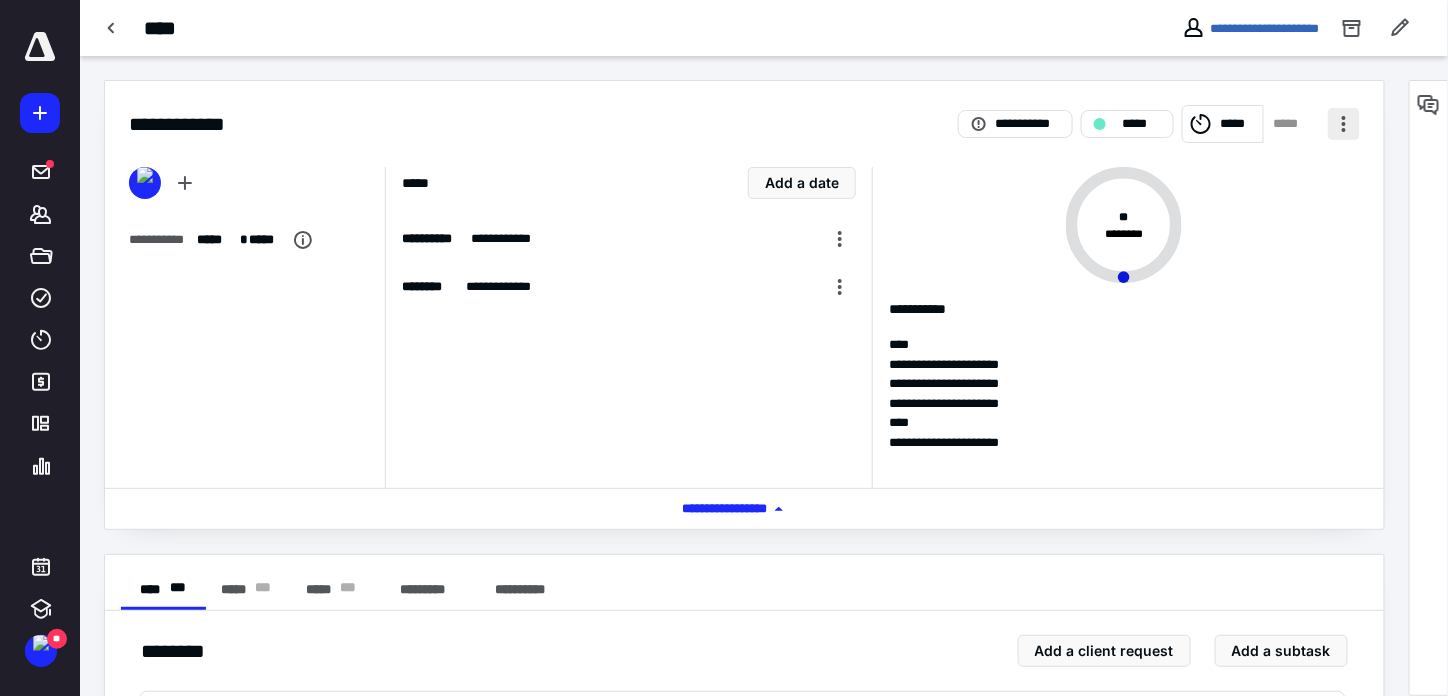 click at bounding box center [1344, 124] 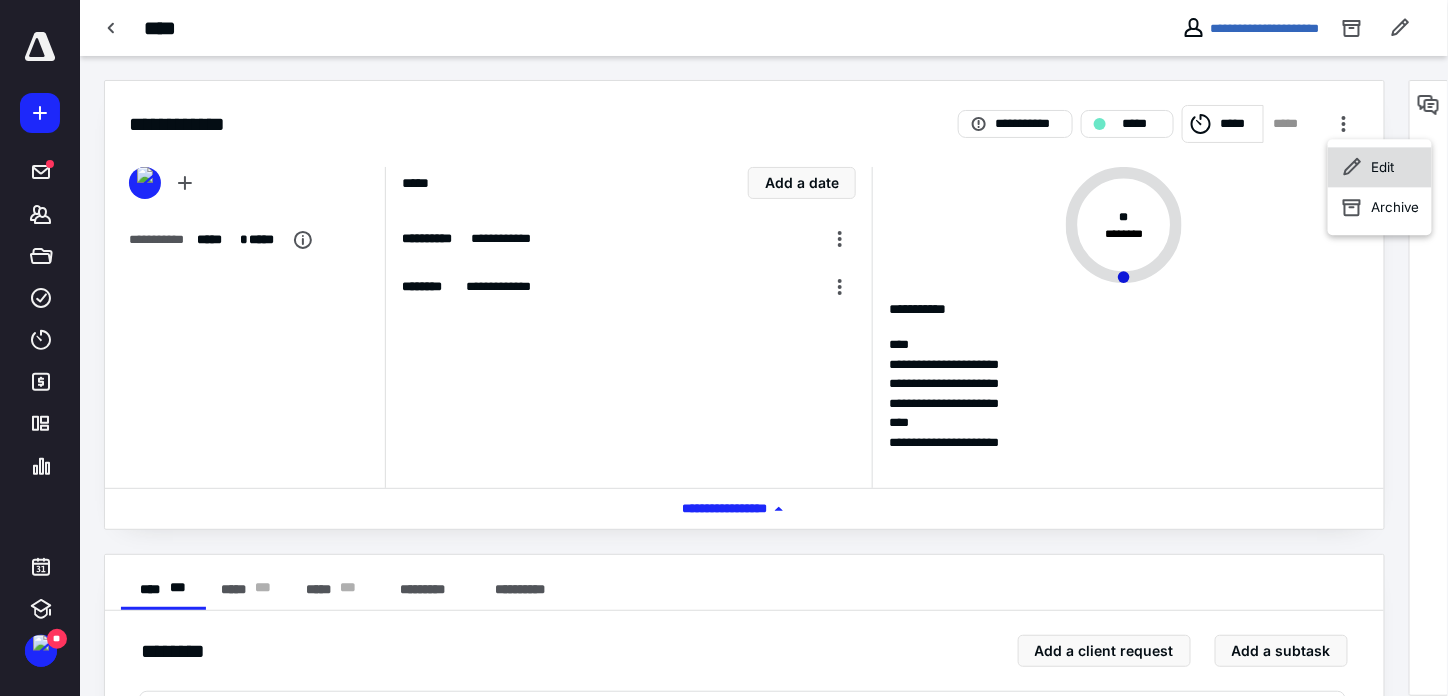 click 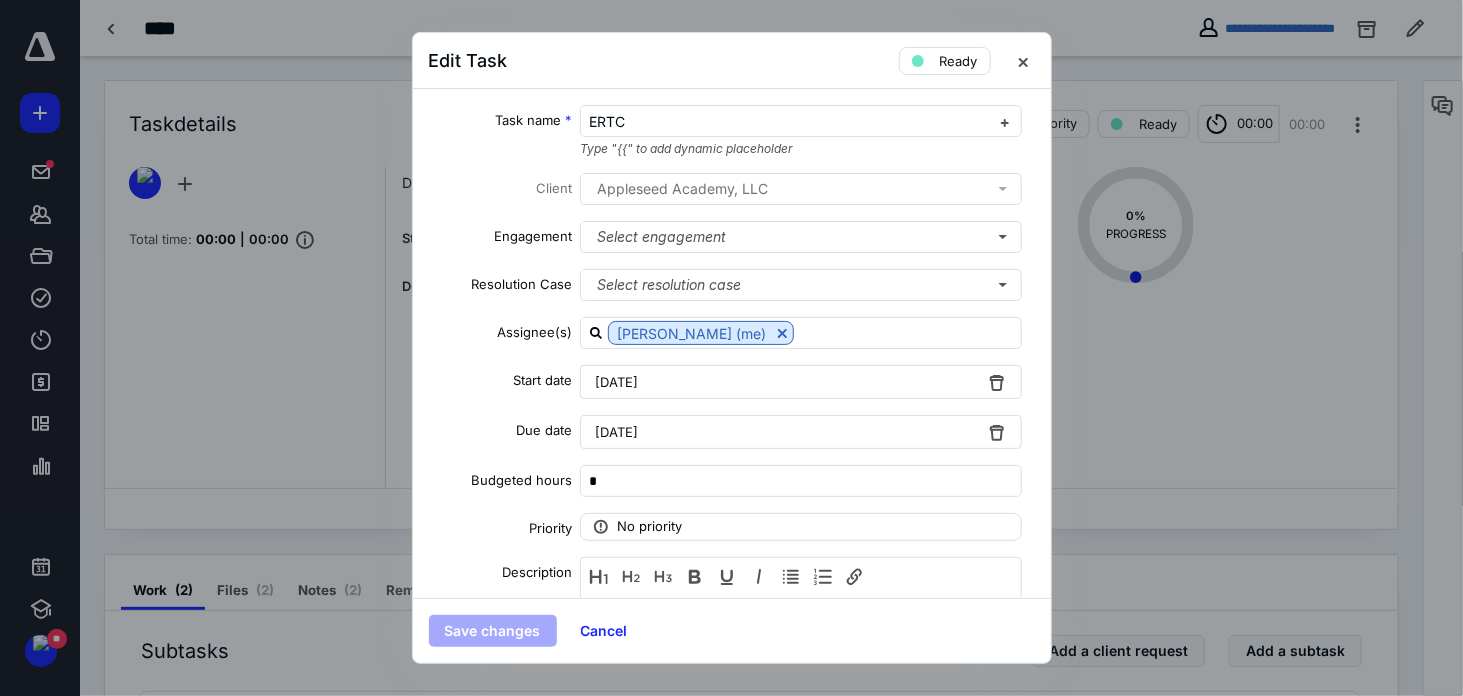 scroll, scrollTop: 289, scrollLeft: 0, axis: vertical 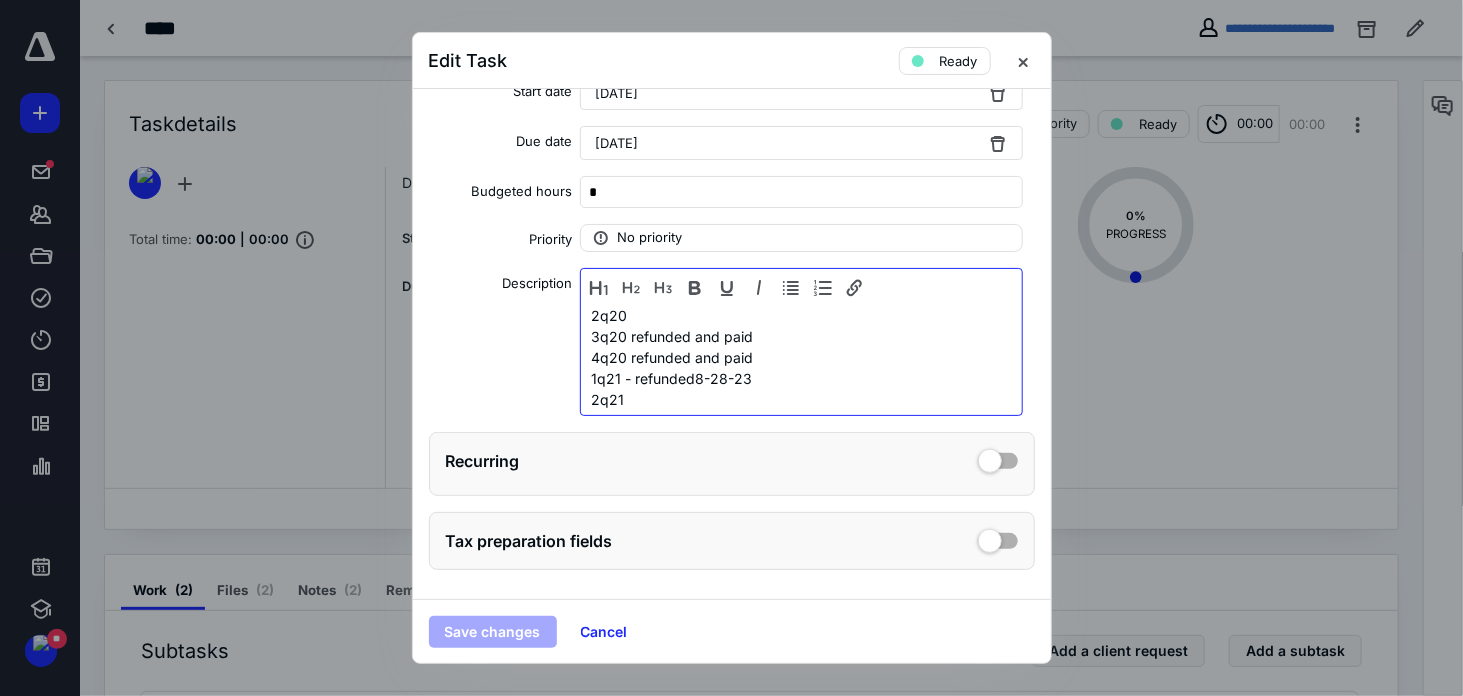 click on "2q20 3q20 refunded and paid 4q20 refunded and paid 1q21 - refunded8-28-23 2q21 3q21 refunded and paid" at bounding box center (801, 378) 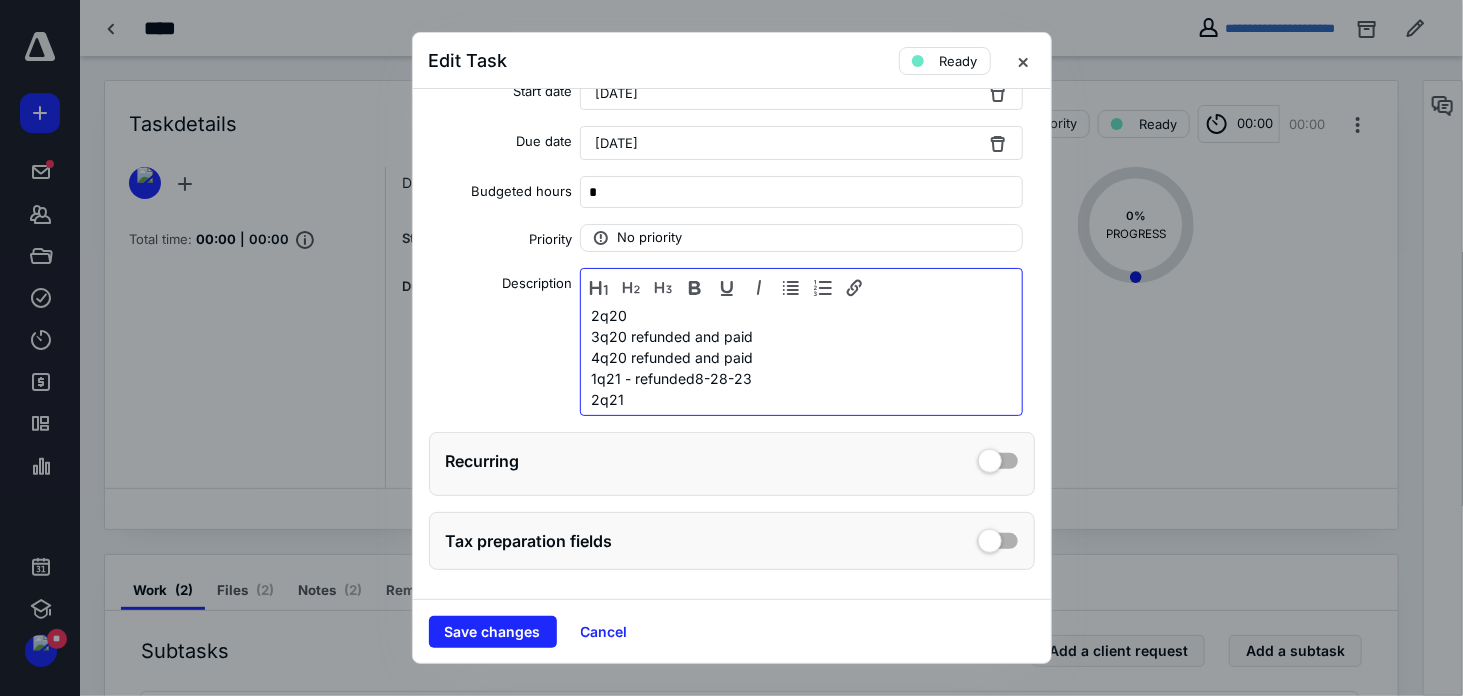 type 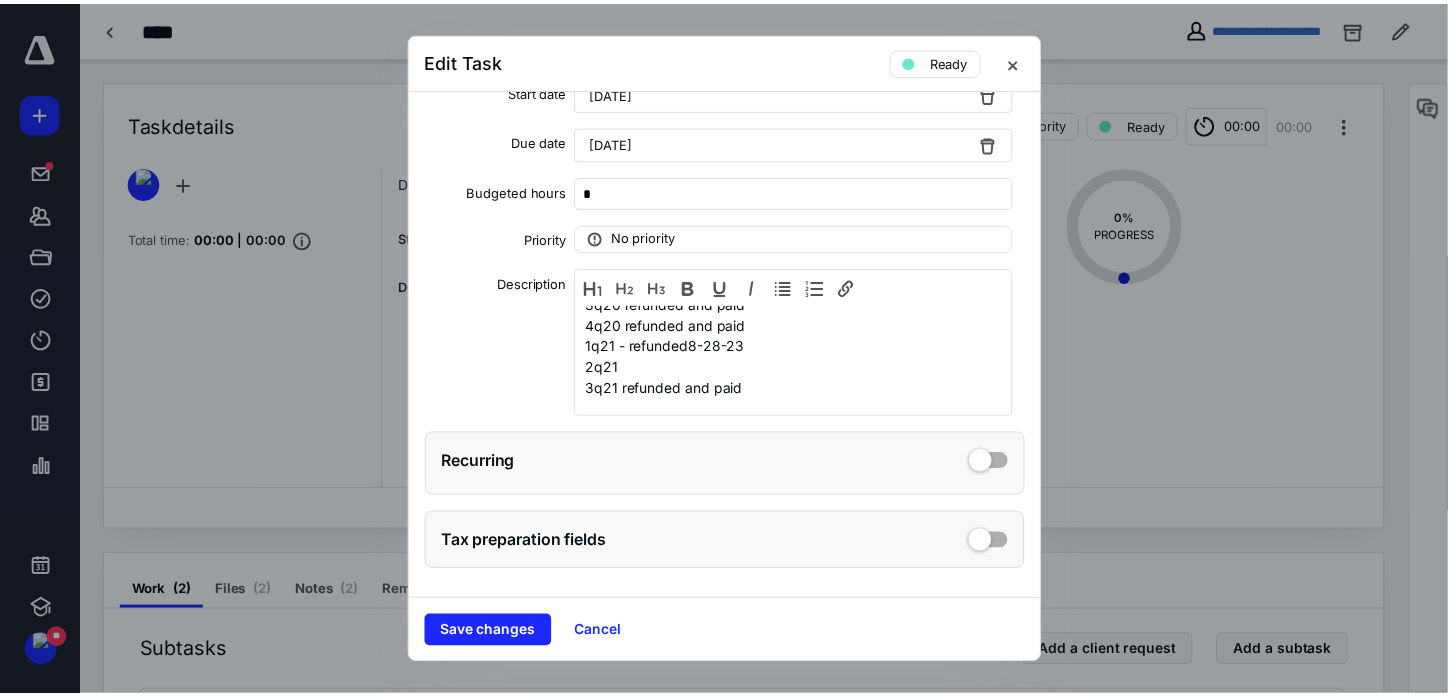scroll, scrollTop: 40, scrollLeft: 0, axis: vertical 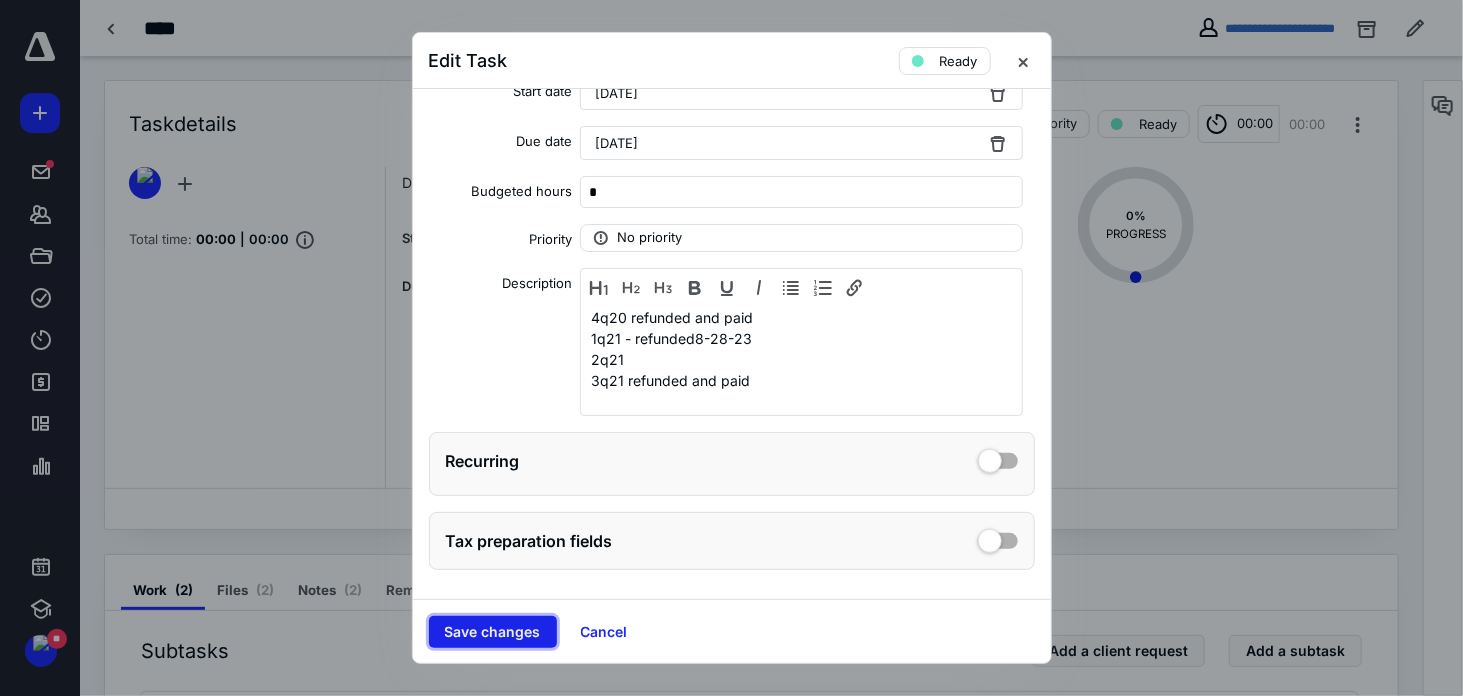 click on "Save changes" at bounding box center [493, 632] 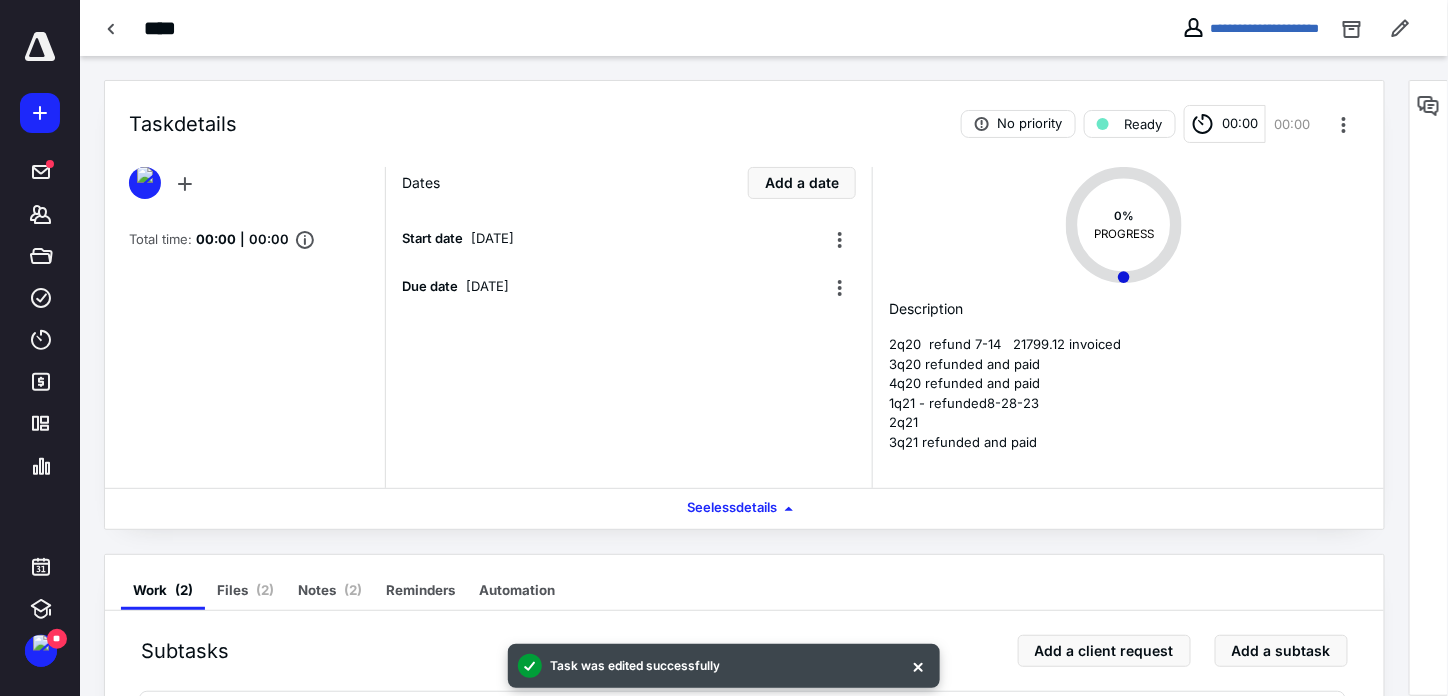 scroll, scrollTop: 252, scrollLeft: 0, axis: vertical 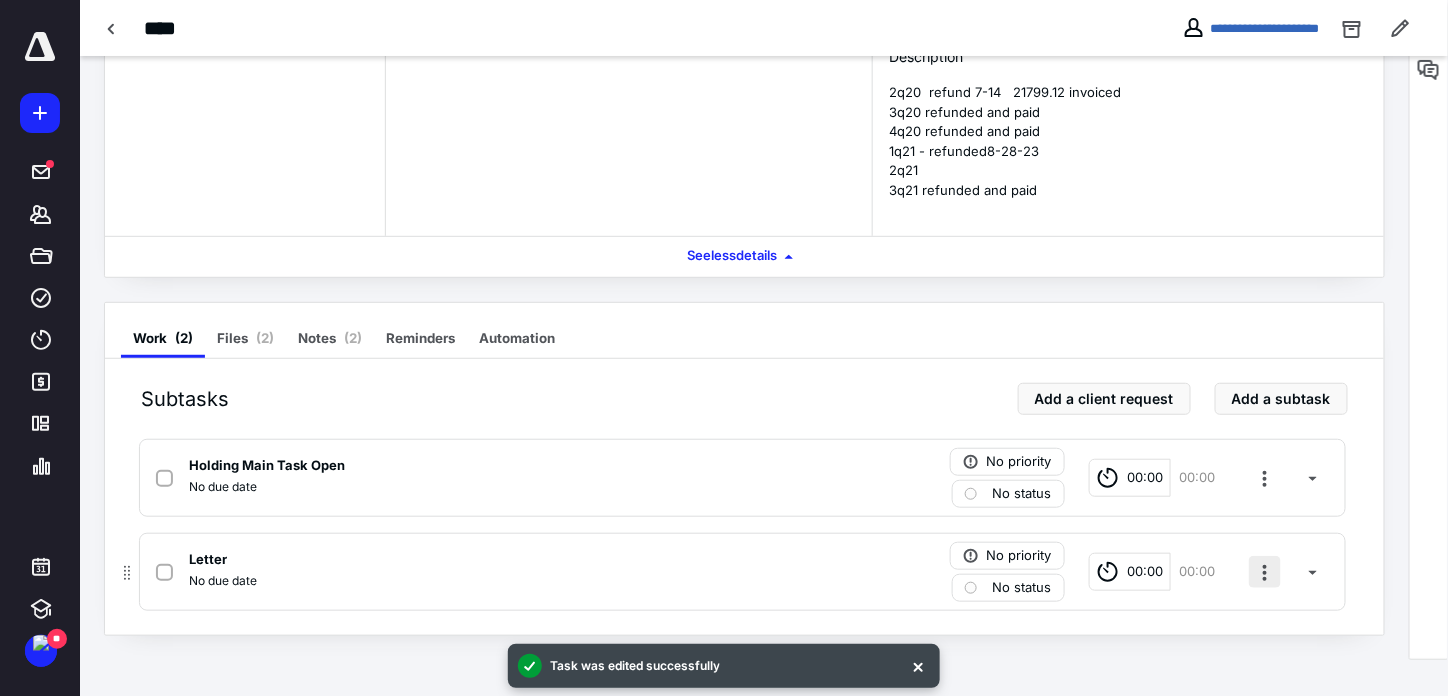 click at bounding box center [1265, 572] 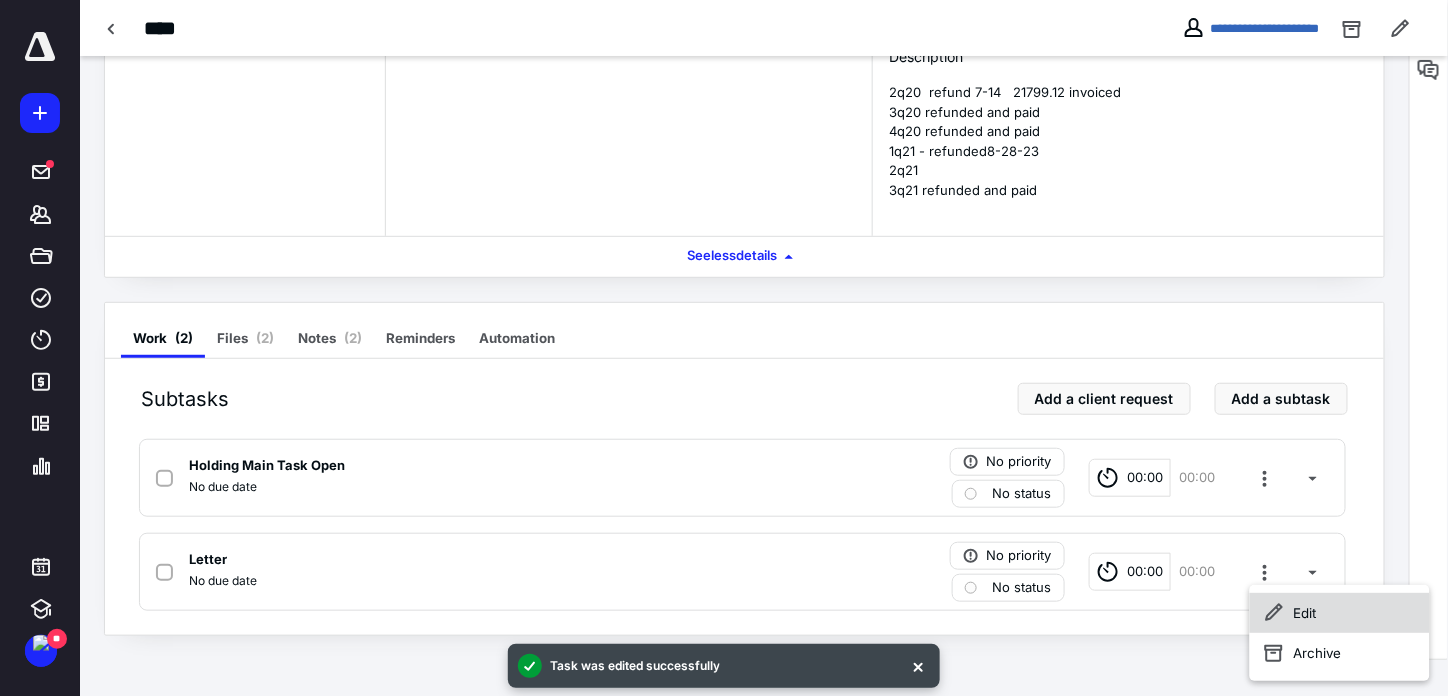 click on "Edit" at bounding box center (1340, 613) 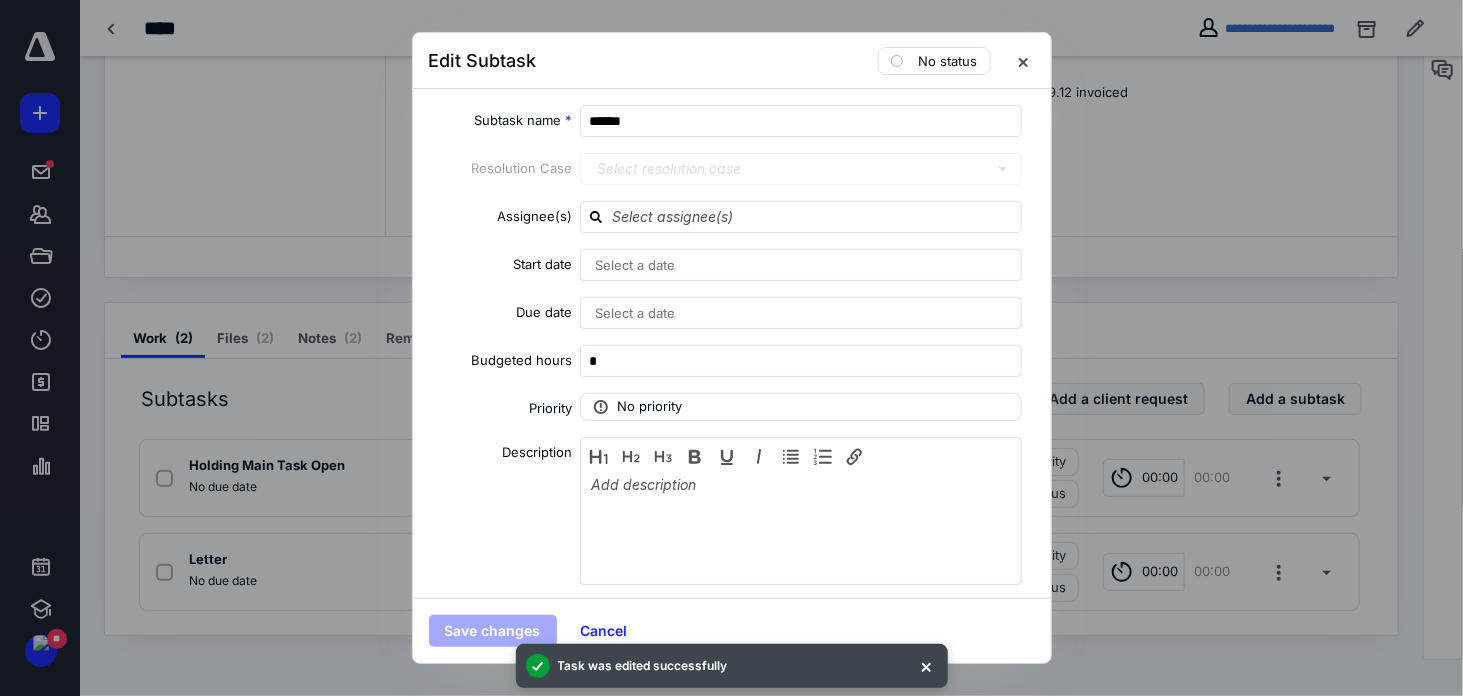 click on "Select a date" at bounding box center (801, 265) 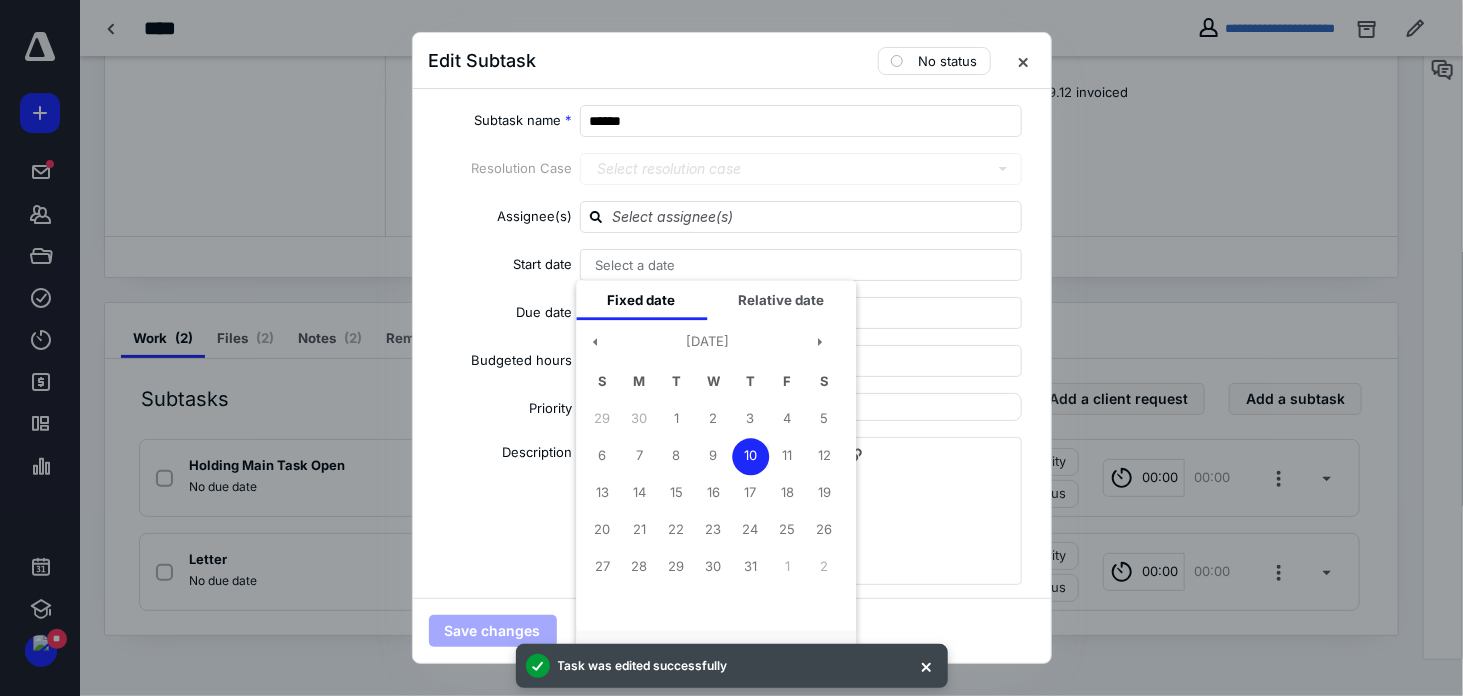 click on "Subtask name   * ****** Resolution Case Select resolution case Assignee(s) Start date Select a date Fixed date Relative date July 2025 S M T W T F S 29 30 1 2 3 4 5 6 7 8 9 10 11 12 13 14 15 16 17 18 19 20 21 22 23 24 25 26 27 28 29 30 31 1 2 Add date Cancel Due date Select a date Budgeted hours * Priority No priority Description" at bounding box center (732, 343) 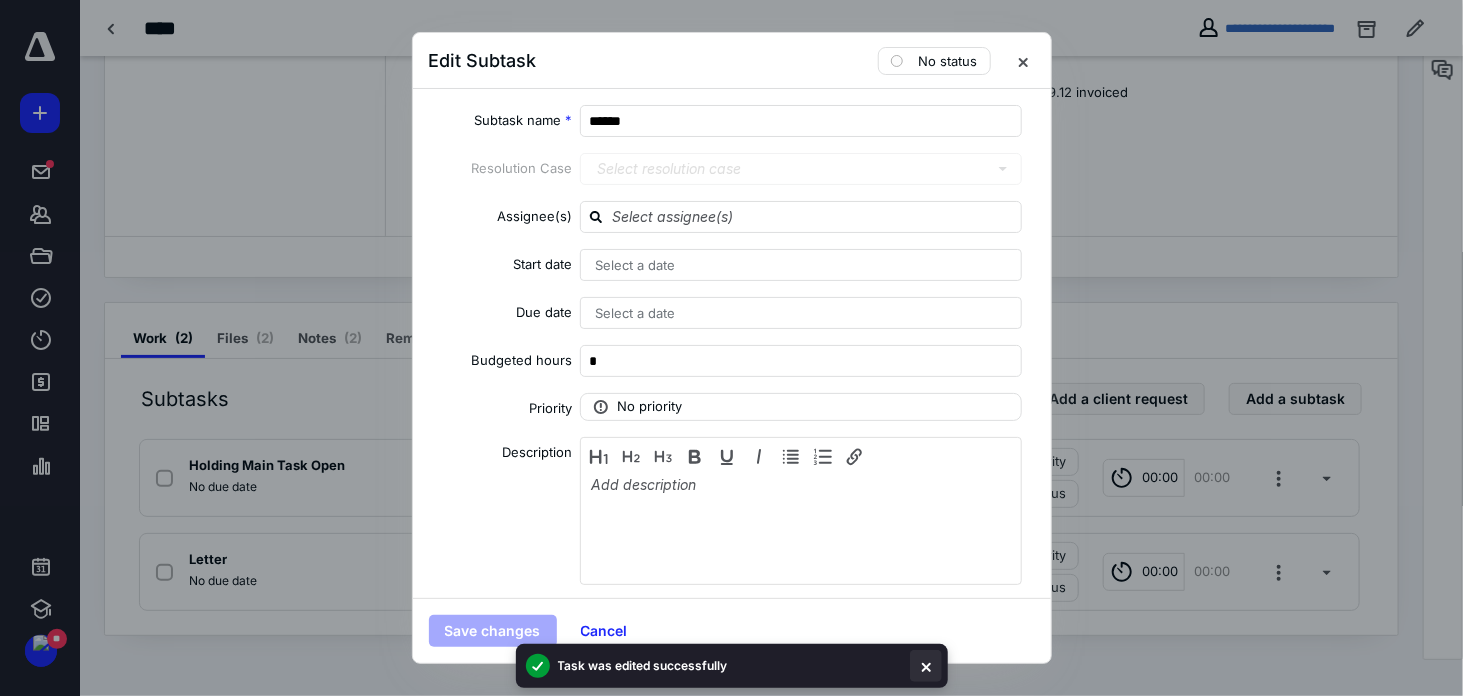 click at bounding box center [926, 666] 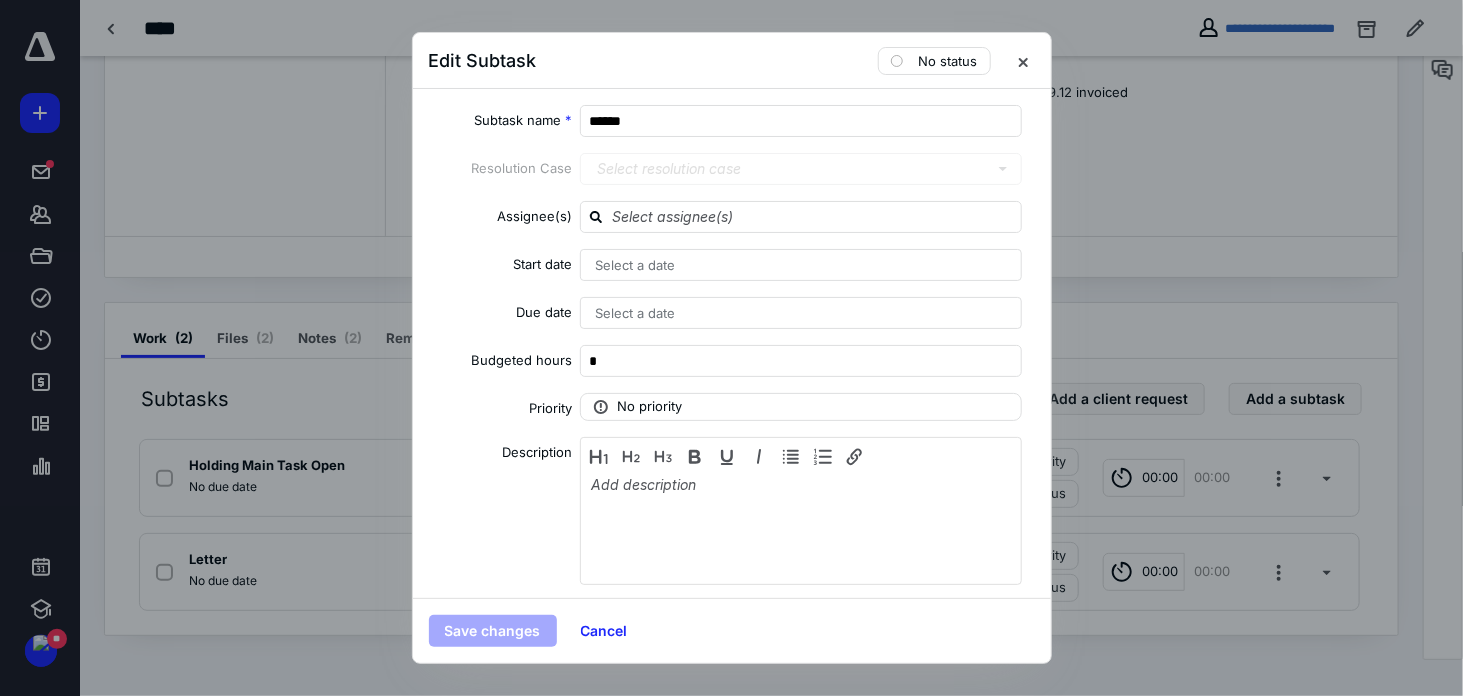 click on "Select a date" at bounding box center (801, 265) 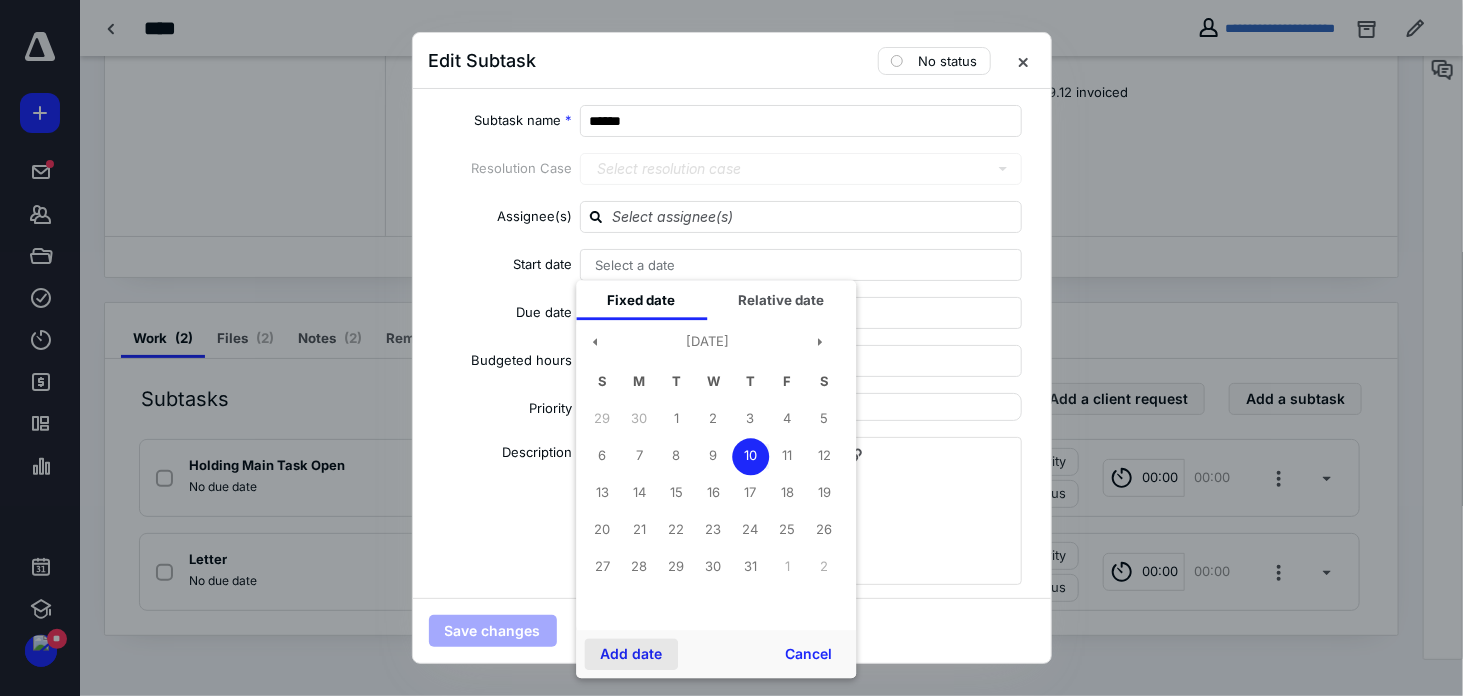 click on "Add date" at bounding box center [631, 654] 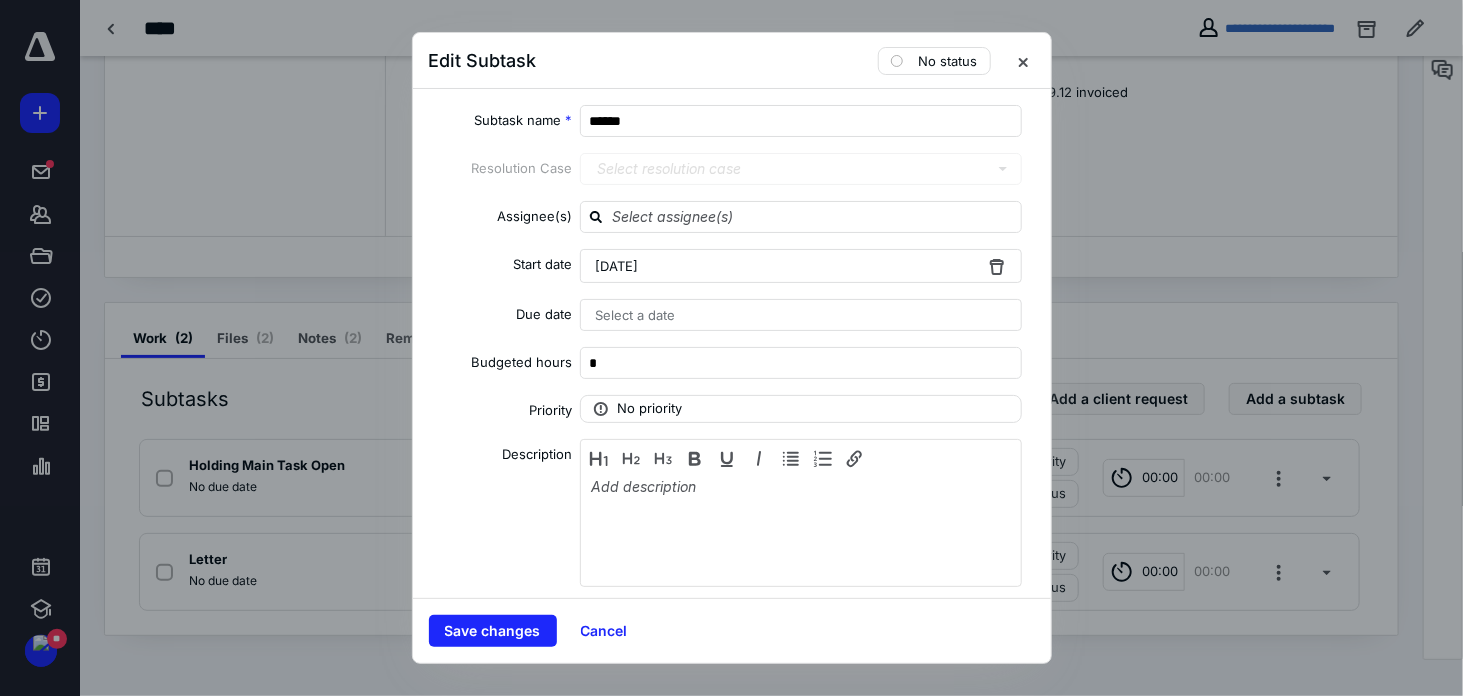 click on "Select a date" at bounding box center [801, 315] 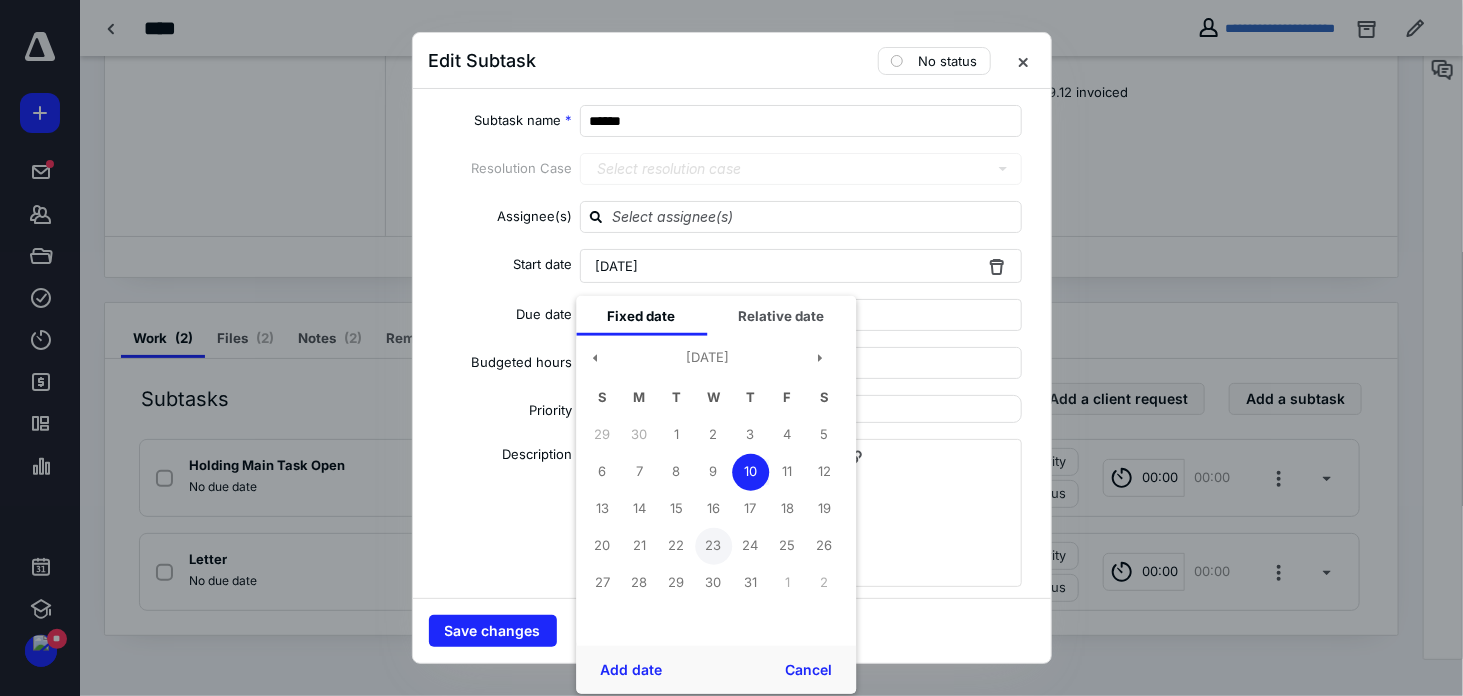 click on "23" at bounding box center [713, 545] 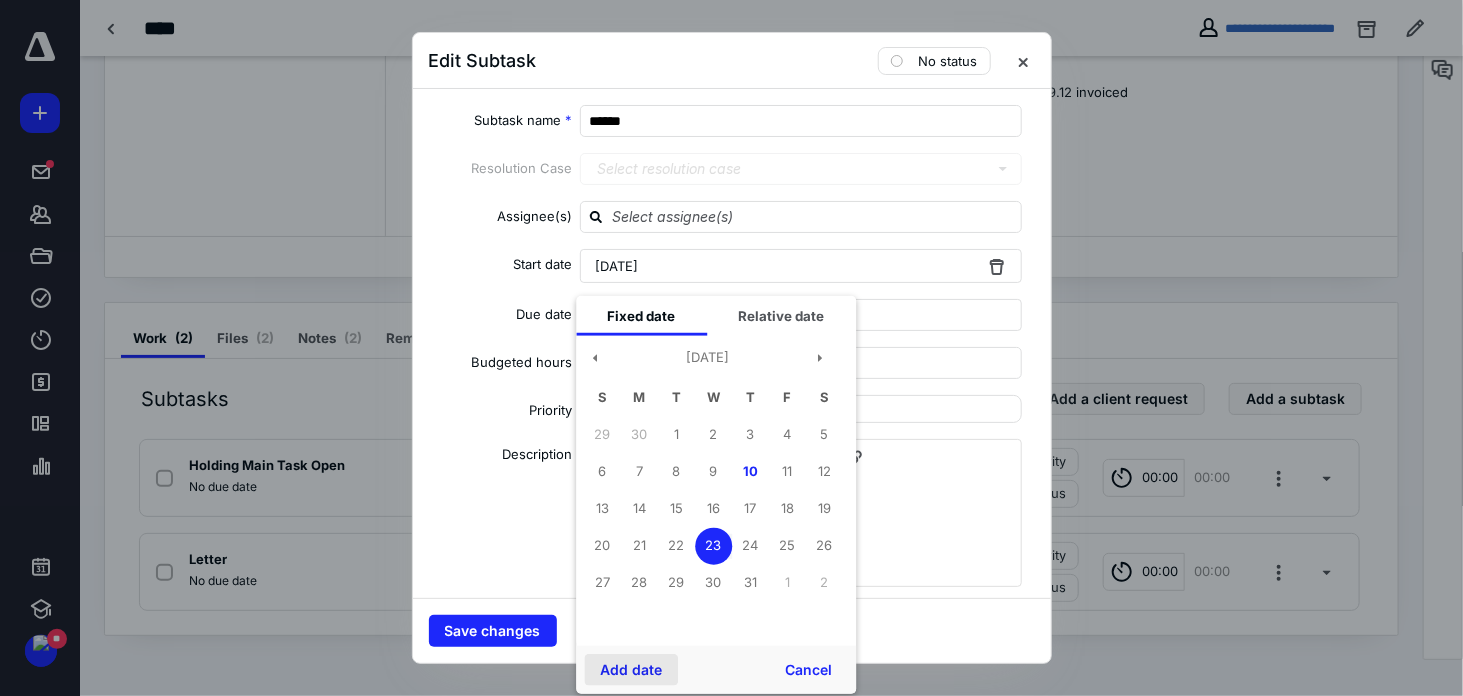drag, startPoint x: 636, startPoint y: 661, endPoint x: 646, endPoint y: 624, distance: 38.327538 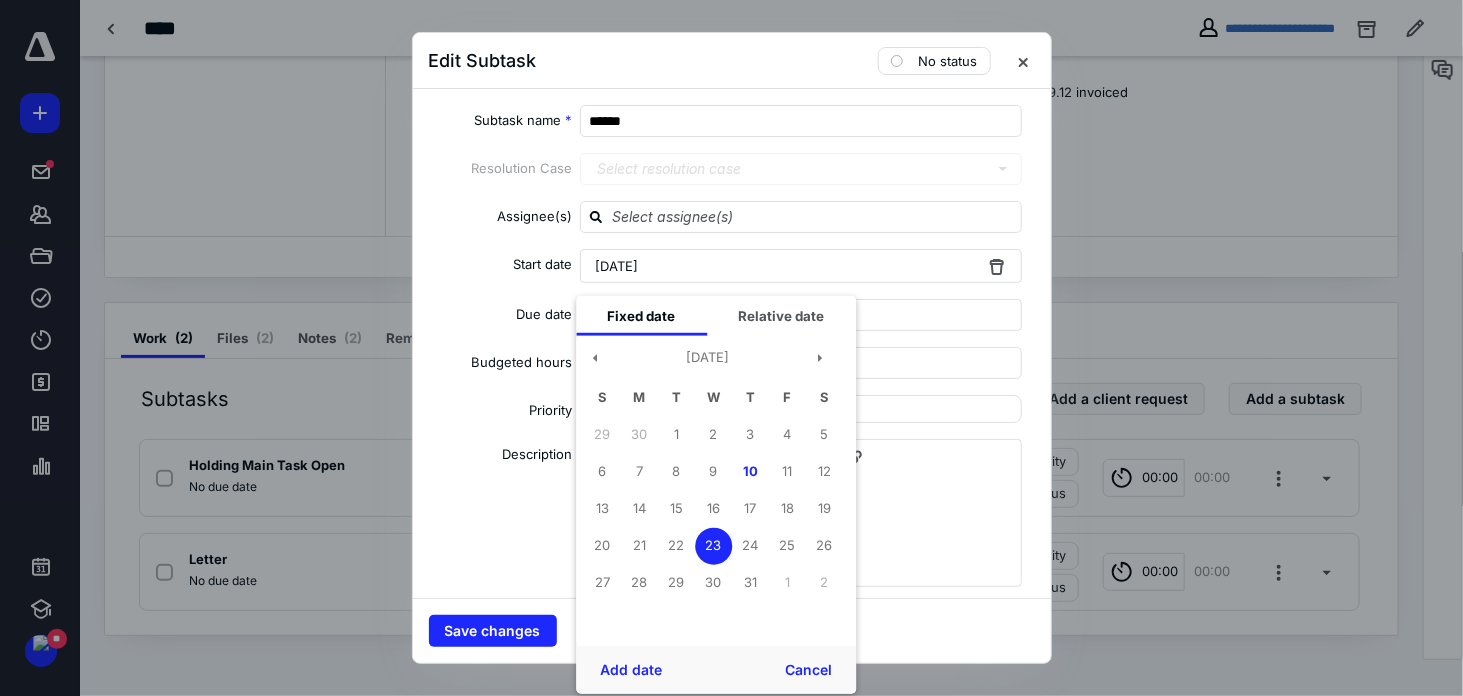 click on "Add date" at bounding box center (631, 670) 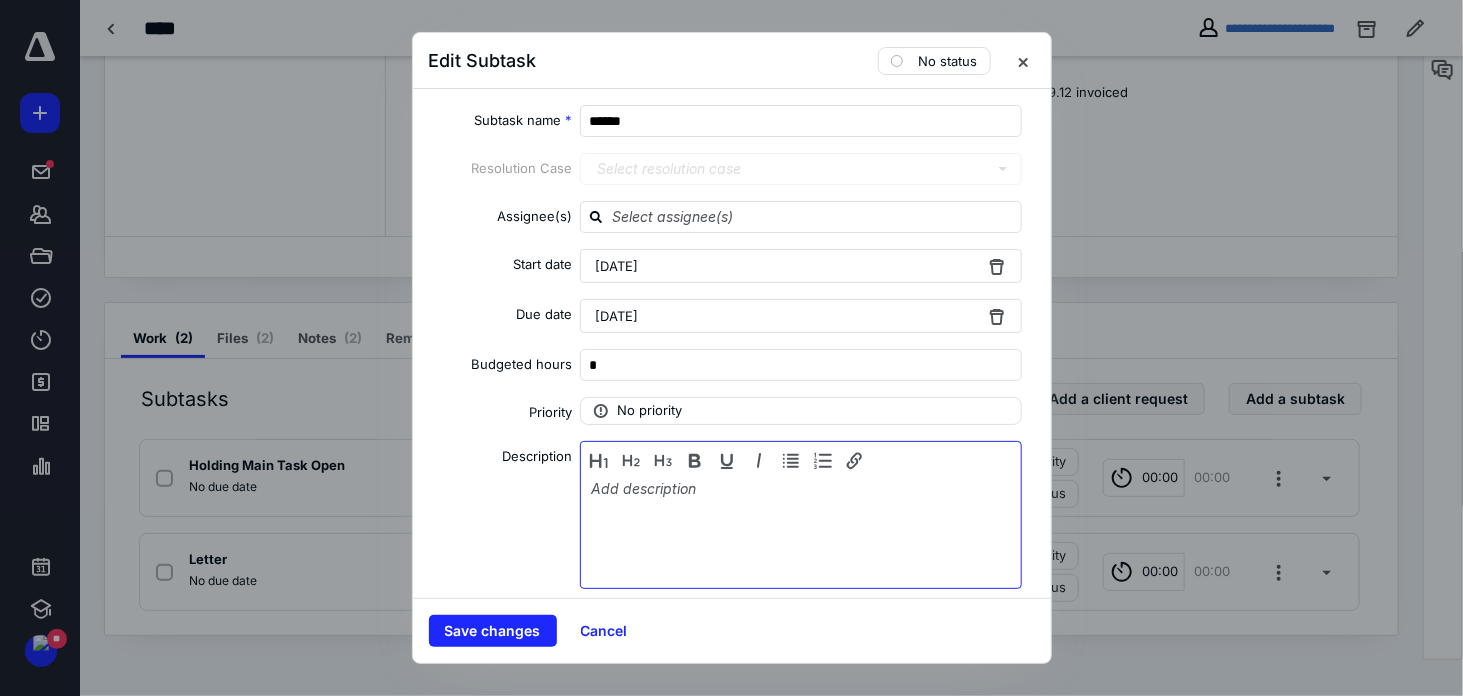 click at bounding box center (801, 530) 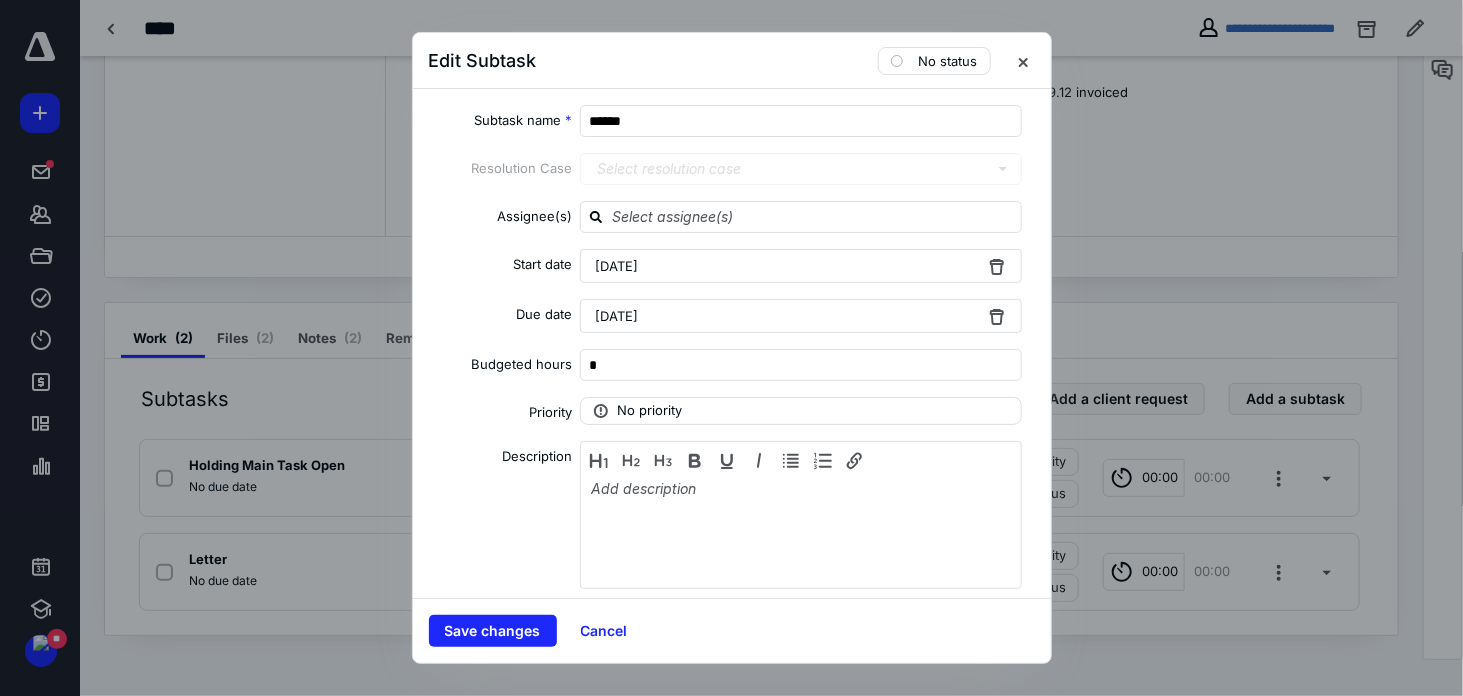 drag, startPoint x: 821, startPoint y: 57, endPoint x: 709, endPoint y: 84, distance: 115.2085 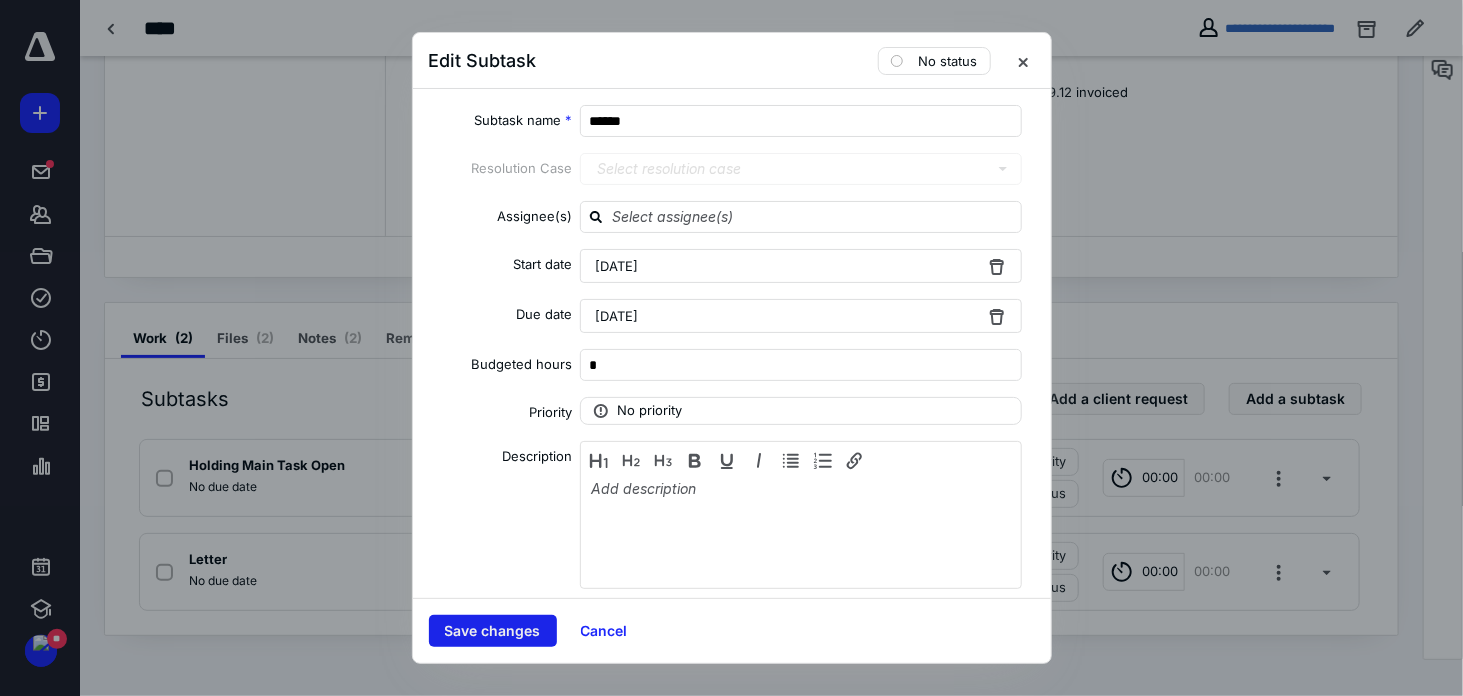 click on "Save changes" at bounding box center [493, 631] 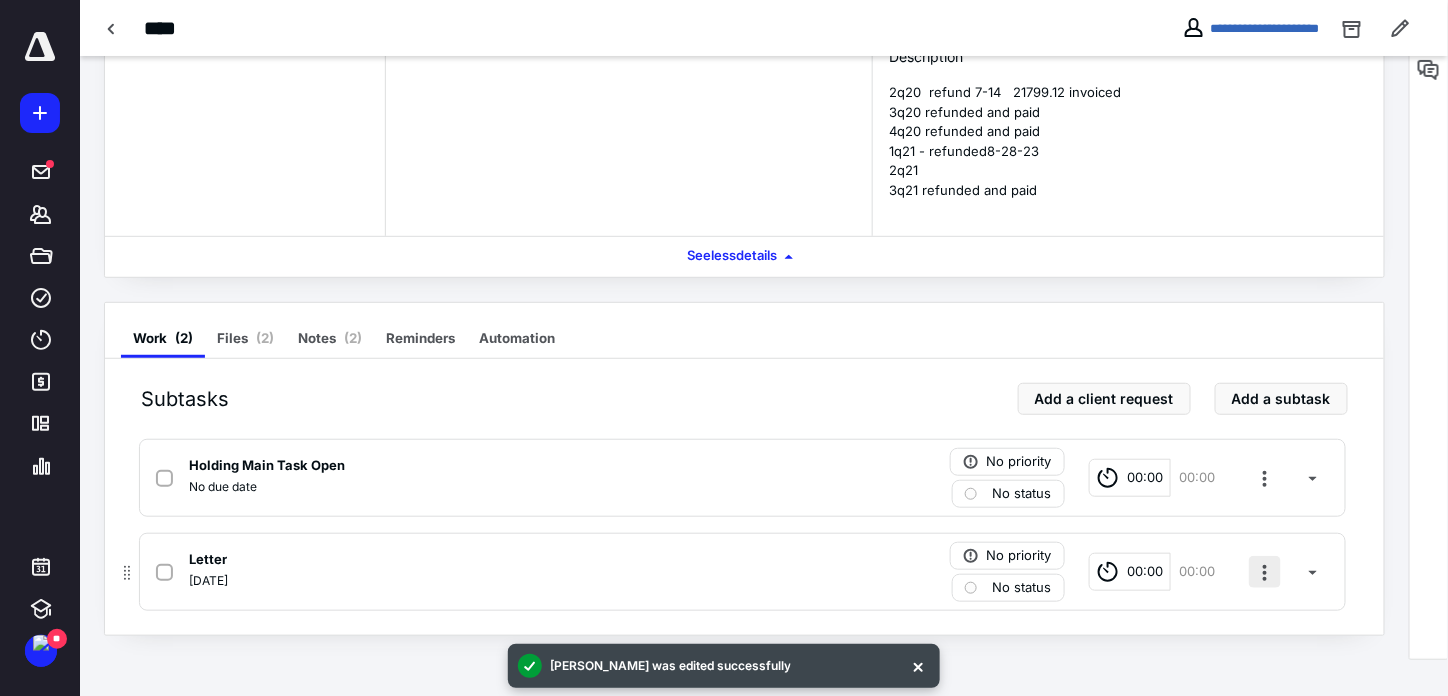 click at bounding box center (1265, 572) 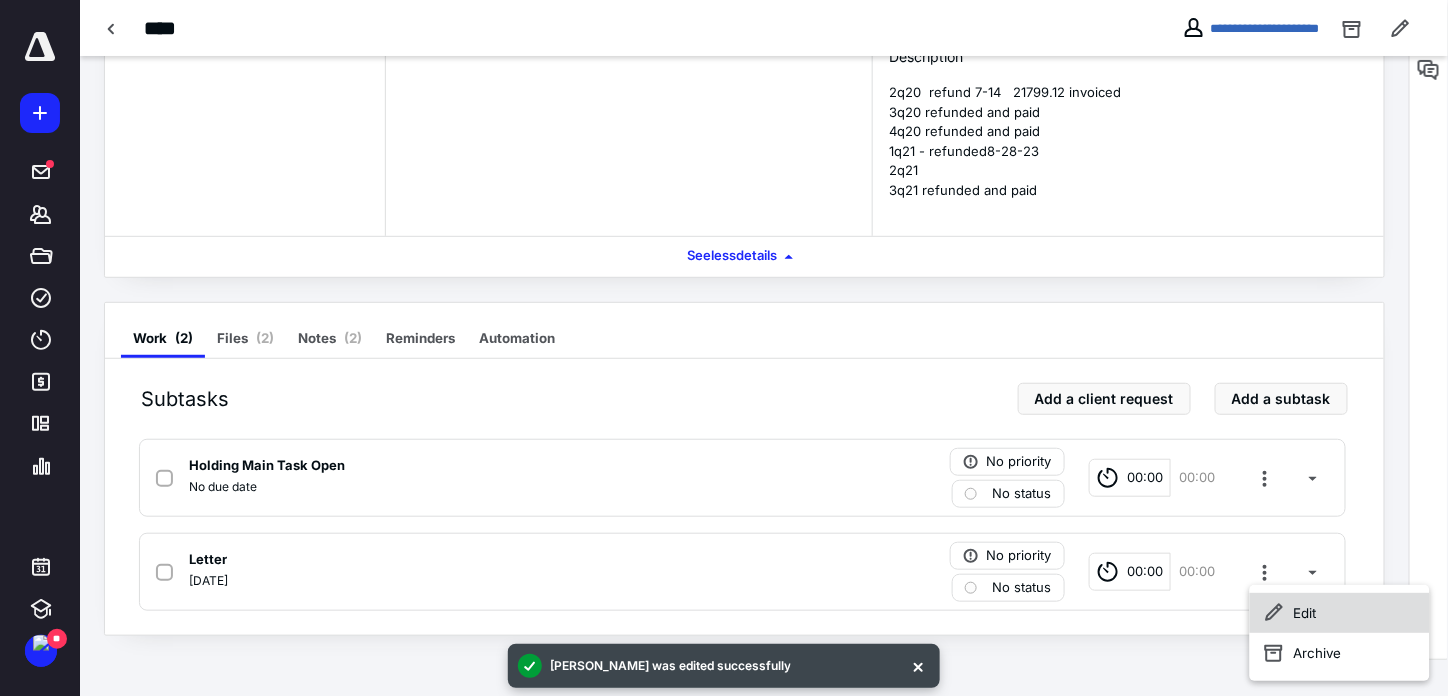 click on "Edit" at bounding box center [1340, 613] 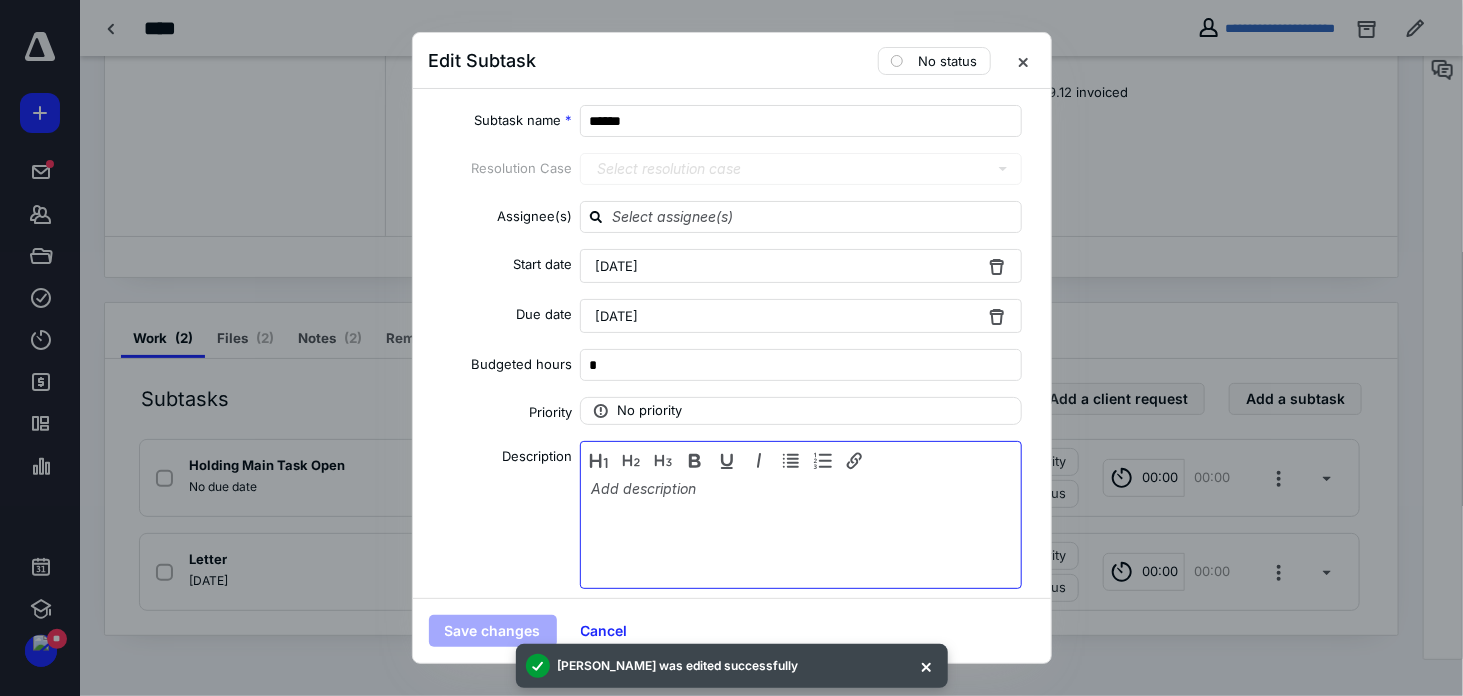 click at bounding box center (801, 530) 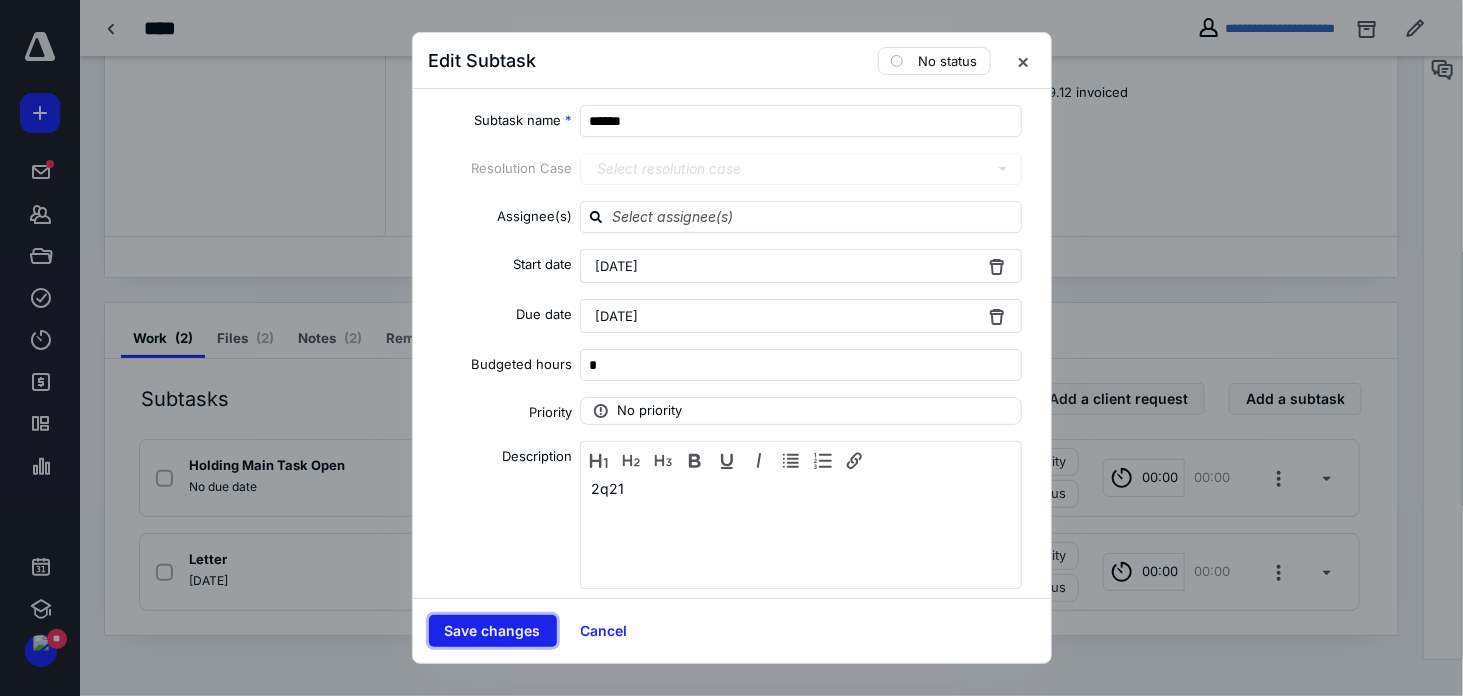 click on "Save changes" at bounding box center [493, 631] 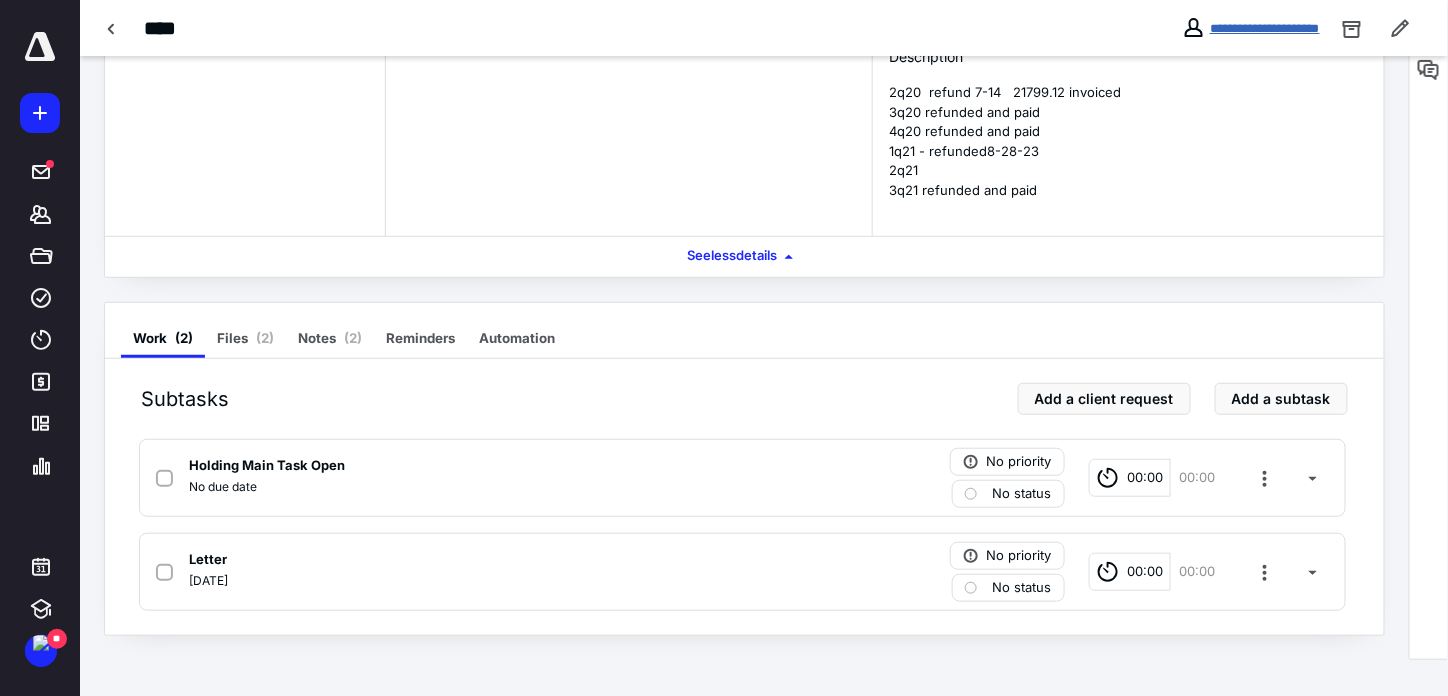 click on "**********" at bounding box center (1265, 28) 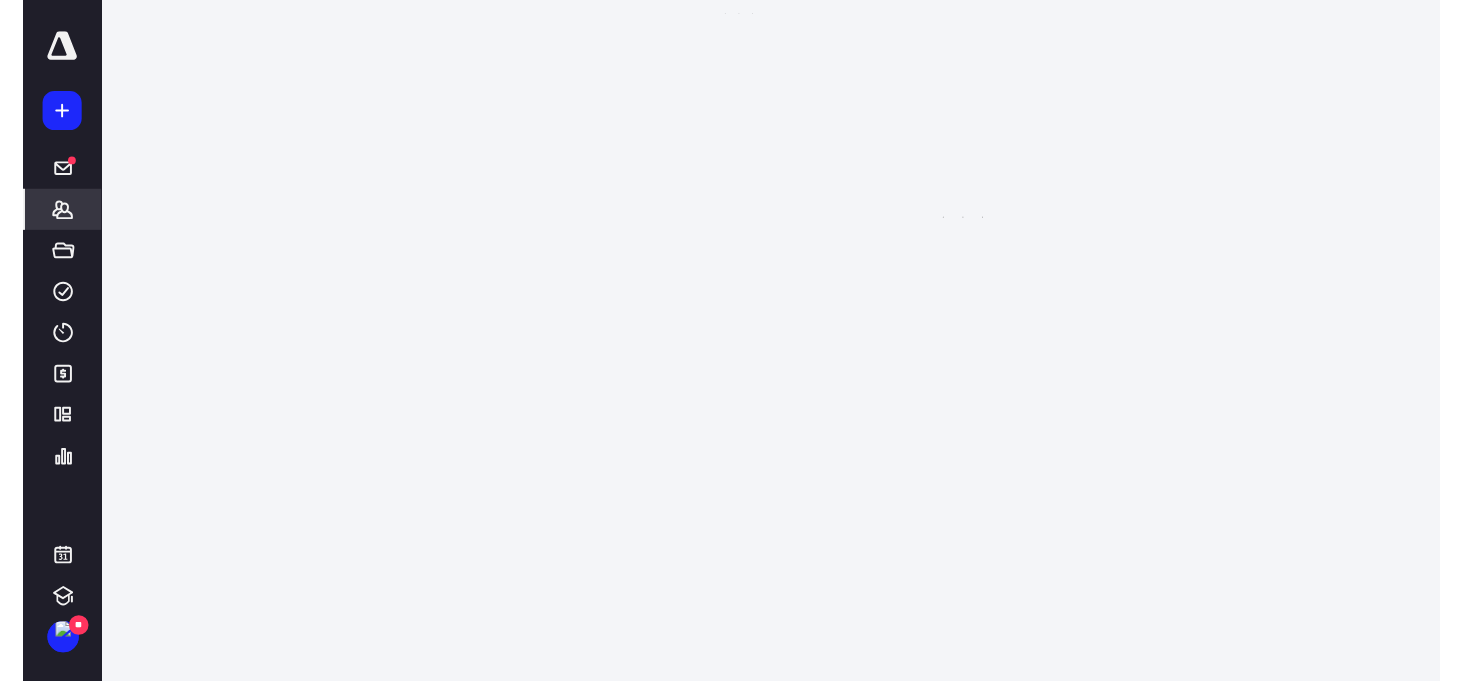 scroll, scrollTop: 0, scrollLeft: 0, axis: both 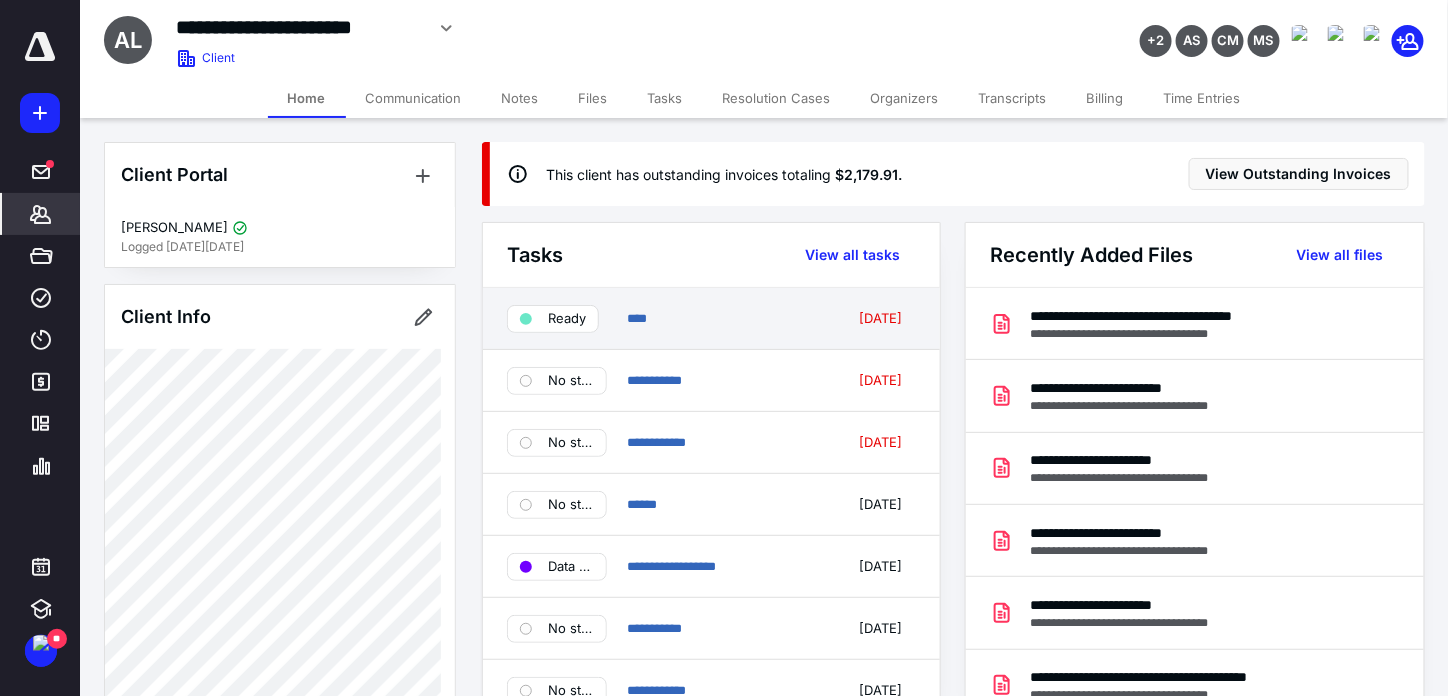 click on "Ready **** 06/18/2025" at bounding box center (711, 319) 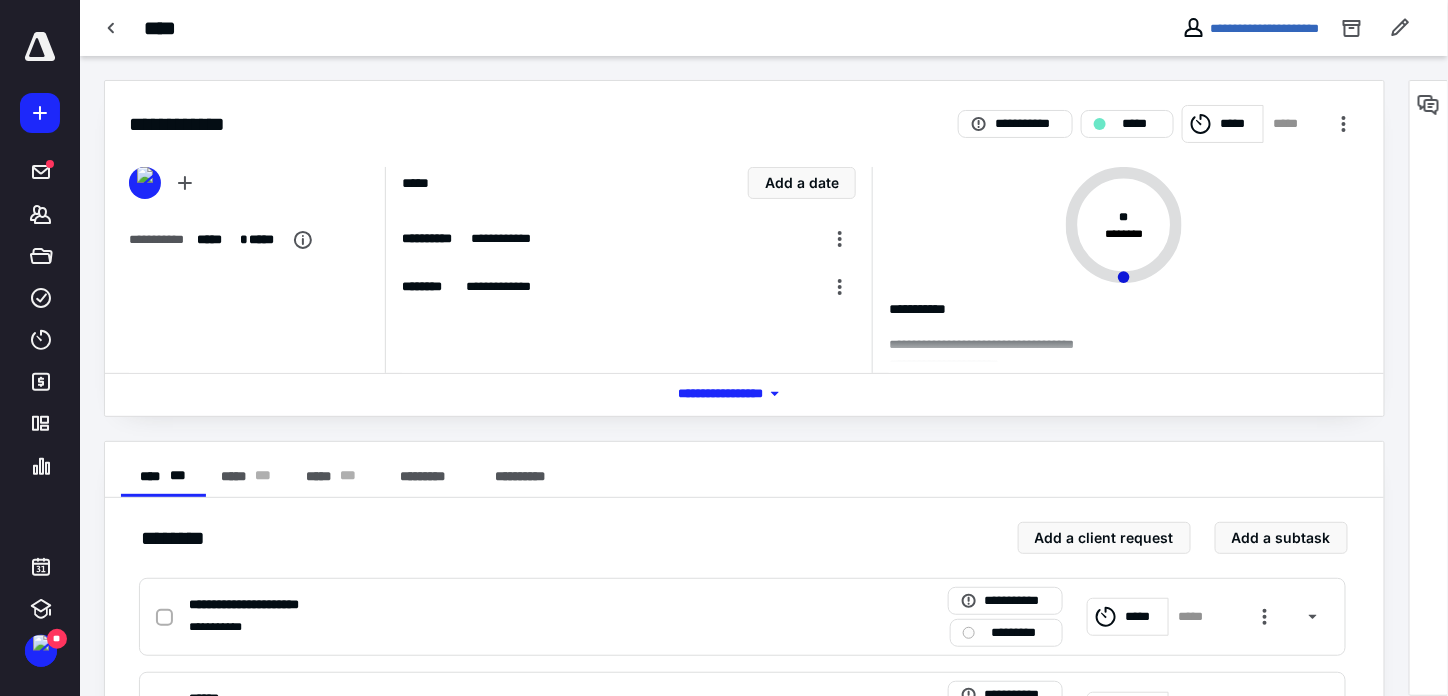 click on "*** **** *******" at bounding box center [744, 394] 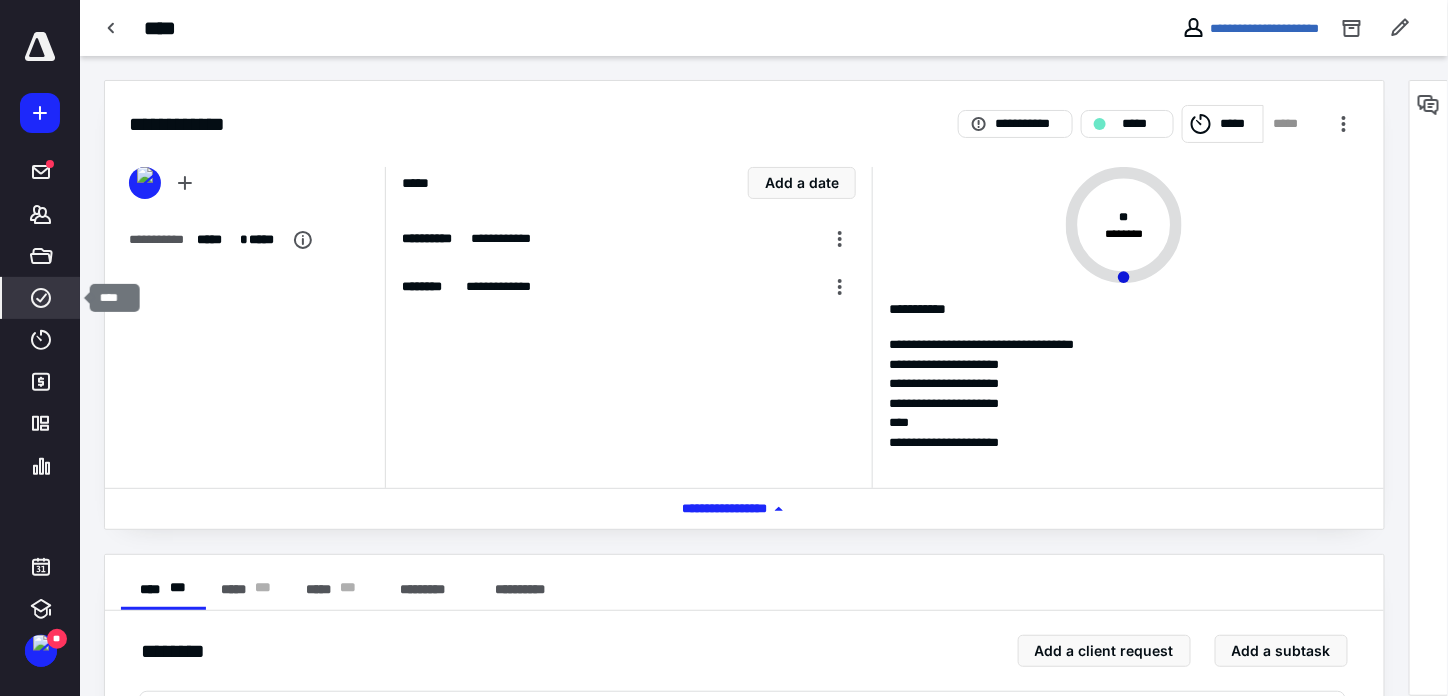 click 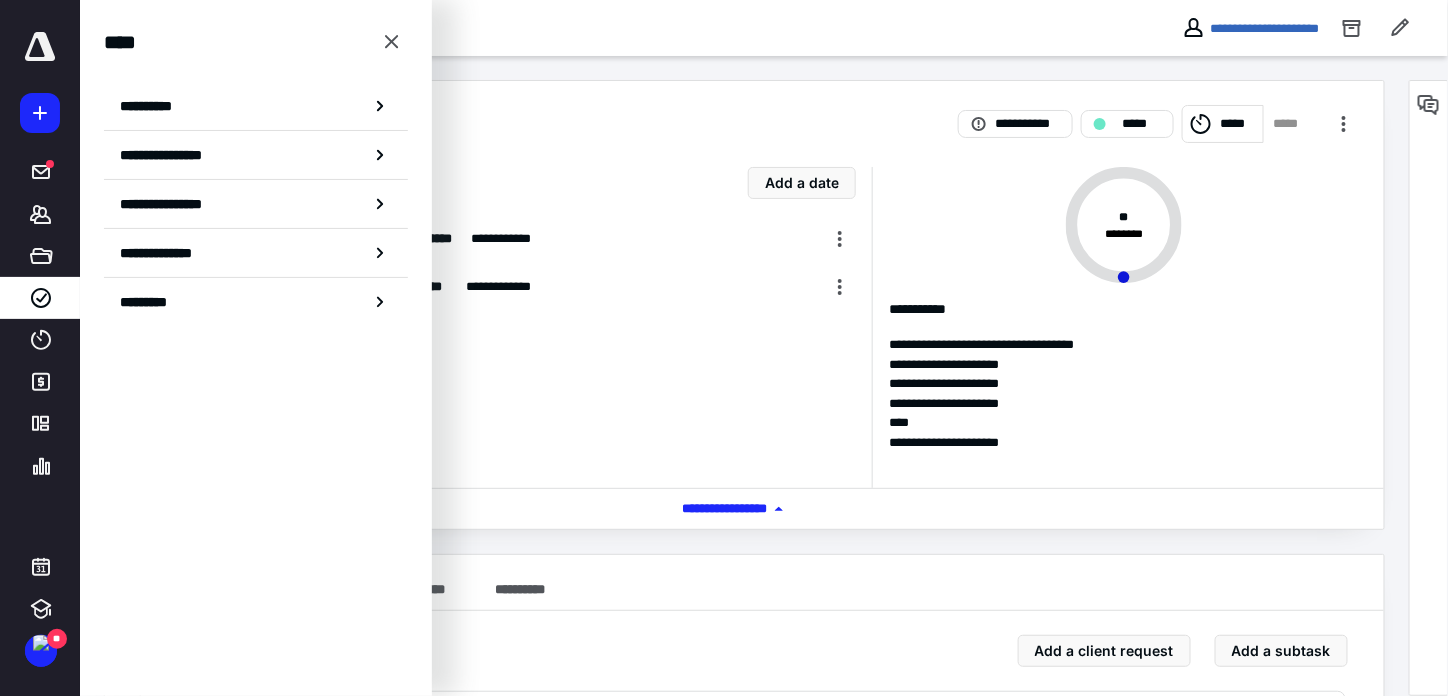 click on "**********" at bounding box center (153, 106) 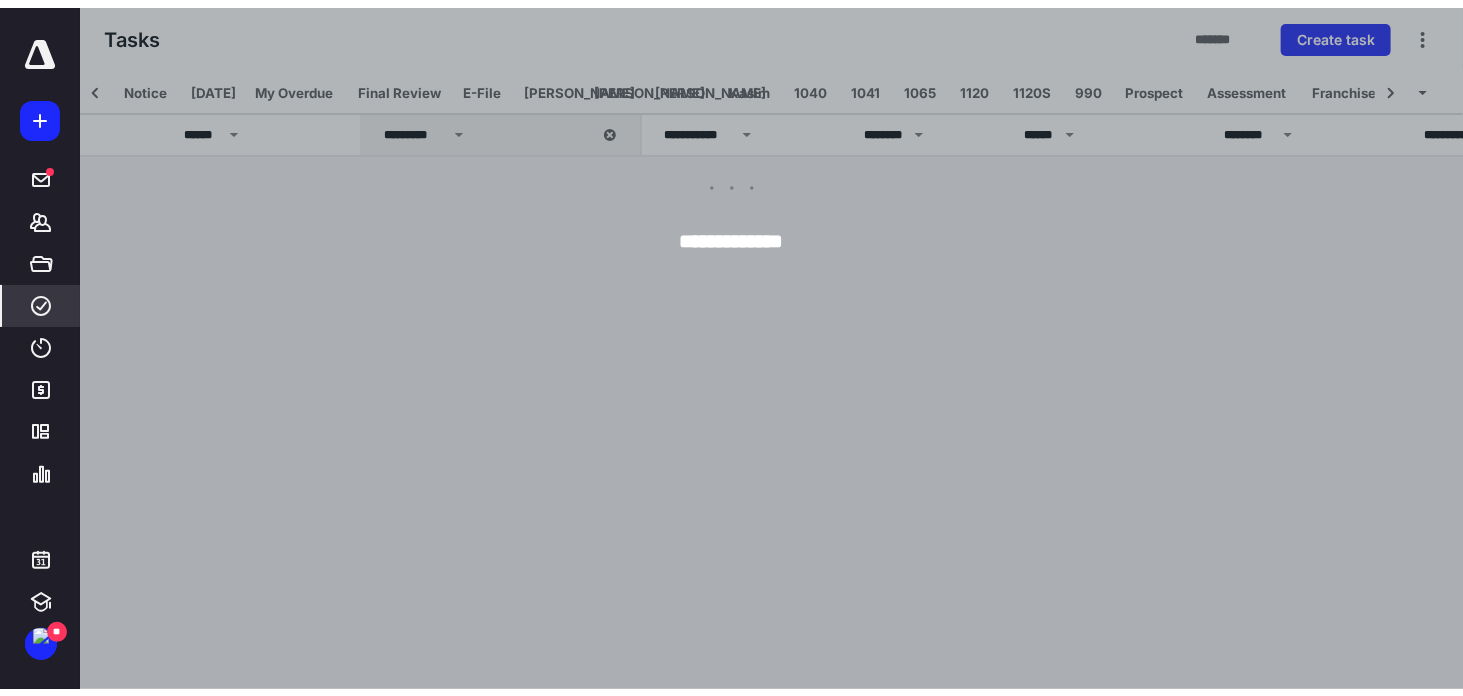 scroll, scrollTop: 0, scrollLeft: 71, axis: horizontal 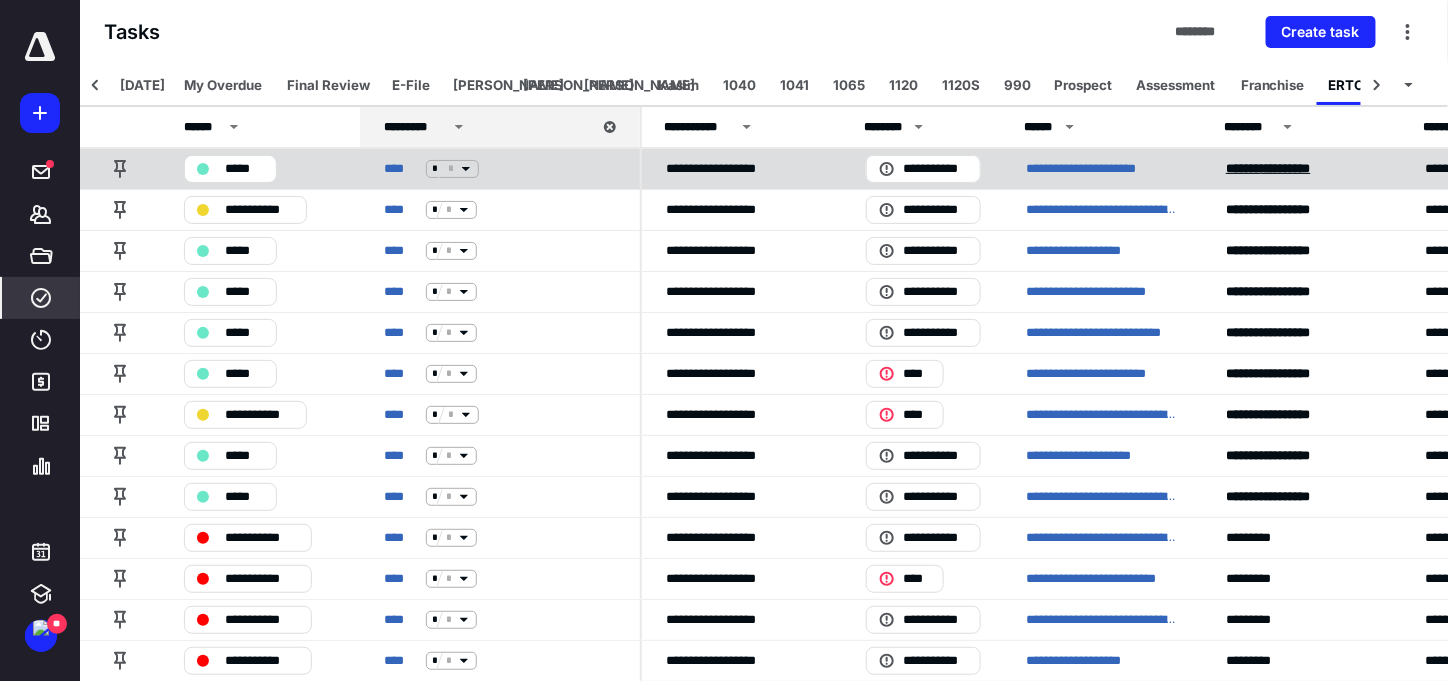 click on "******* *********" at bounding box center (1268, 168) 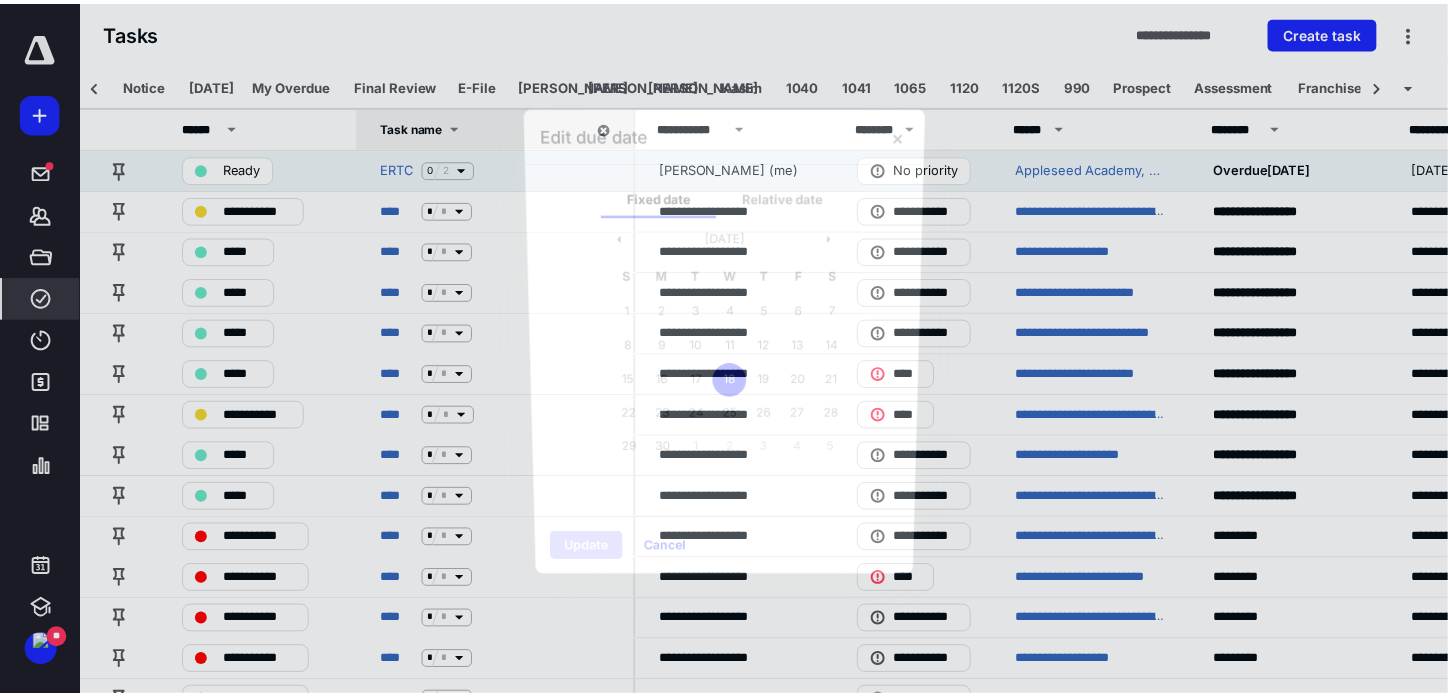 scroll, scrollTop: 0, scrollLeft: 71, axis: horizontal 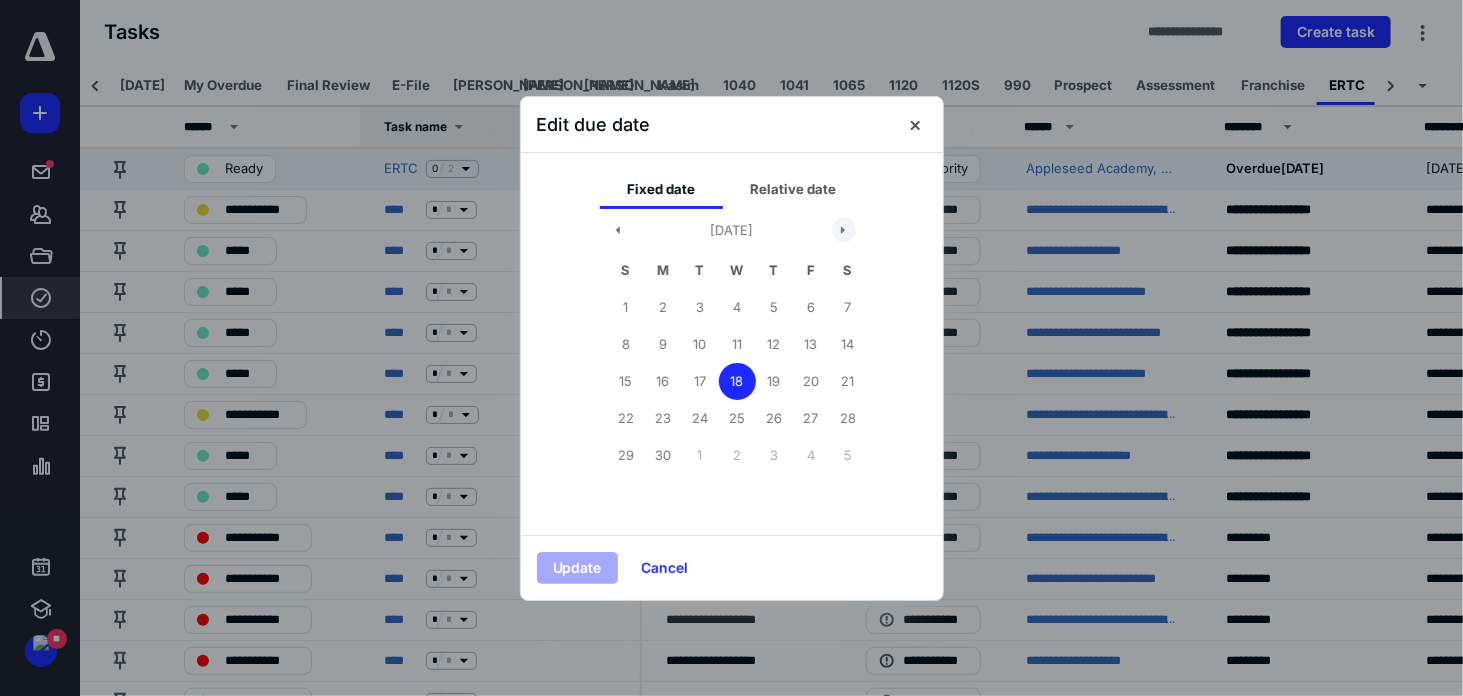 click at bounding box center (844, 230) 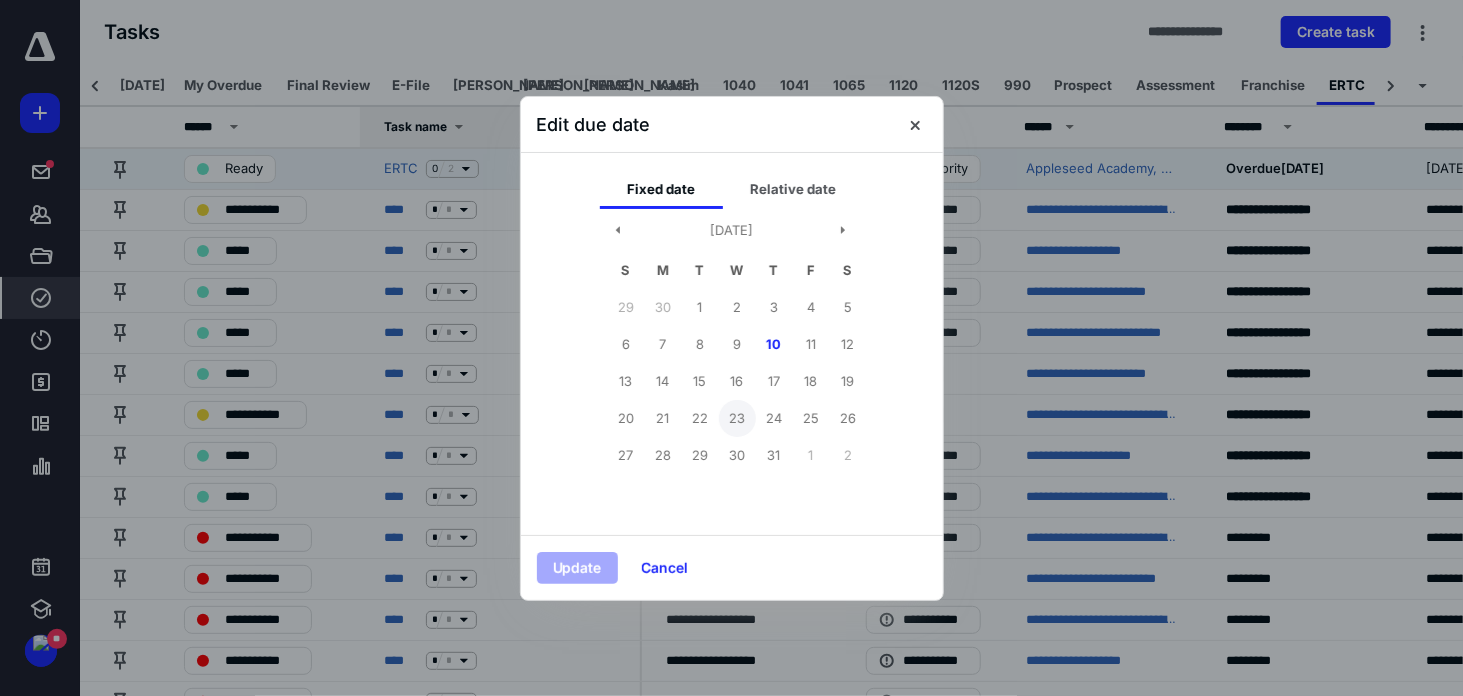 click on "23" at bounding box center (737, 418) 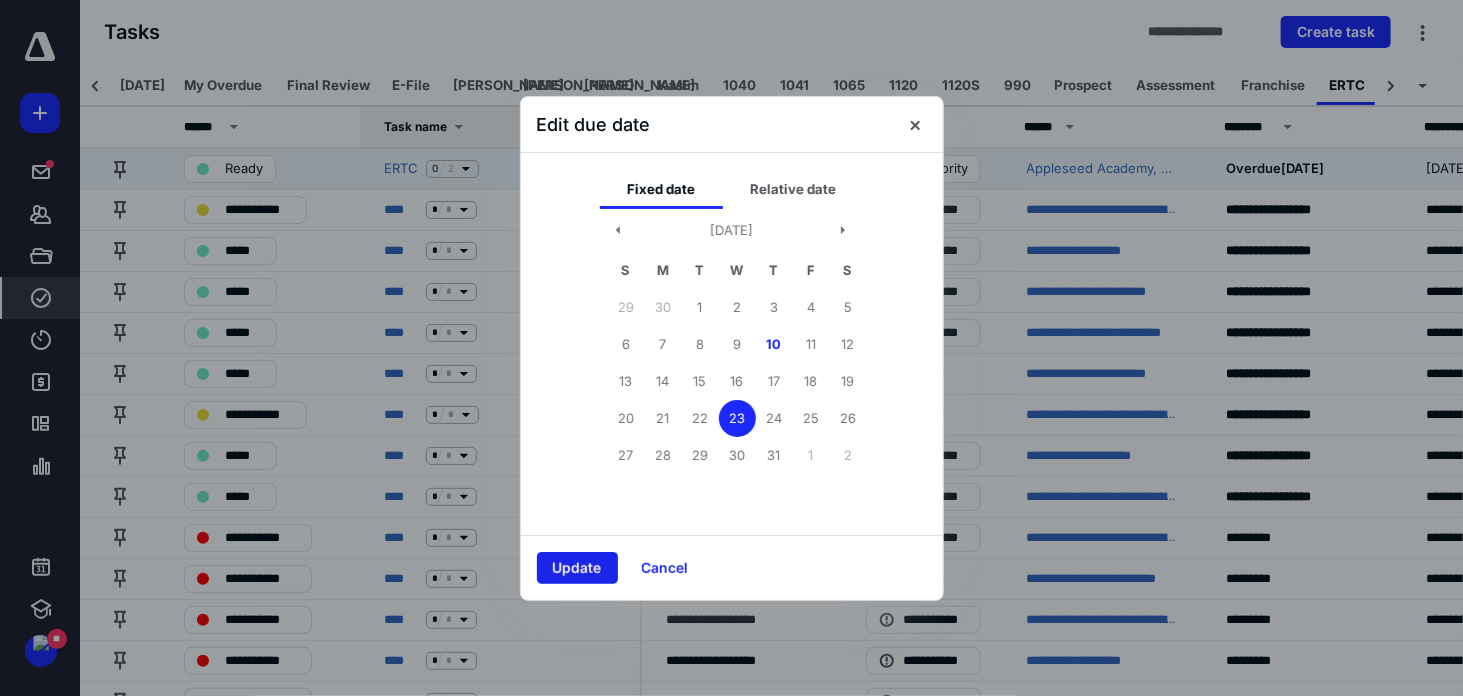 click on "Update" at bounding box center [577, 568] 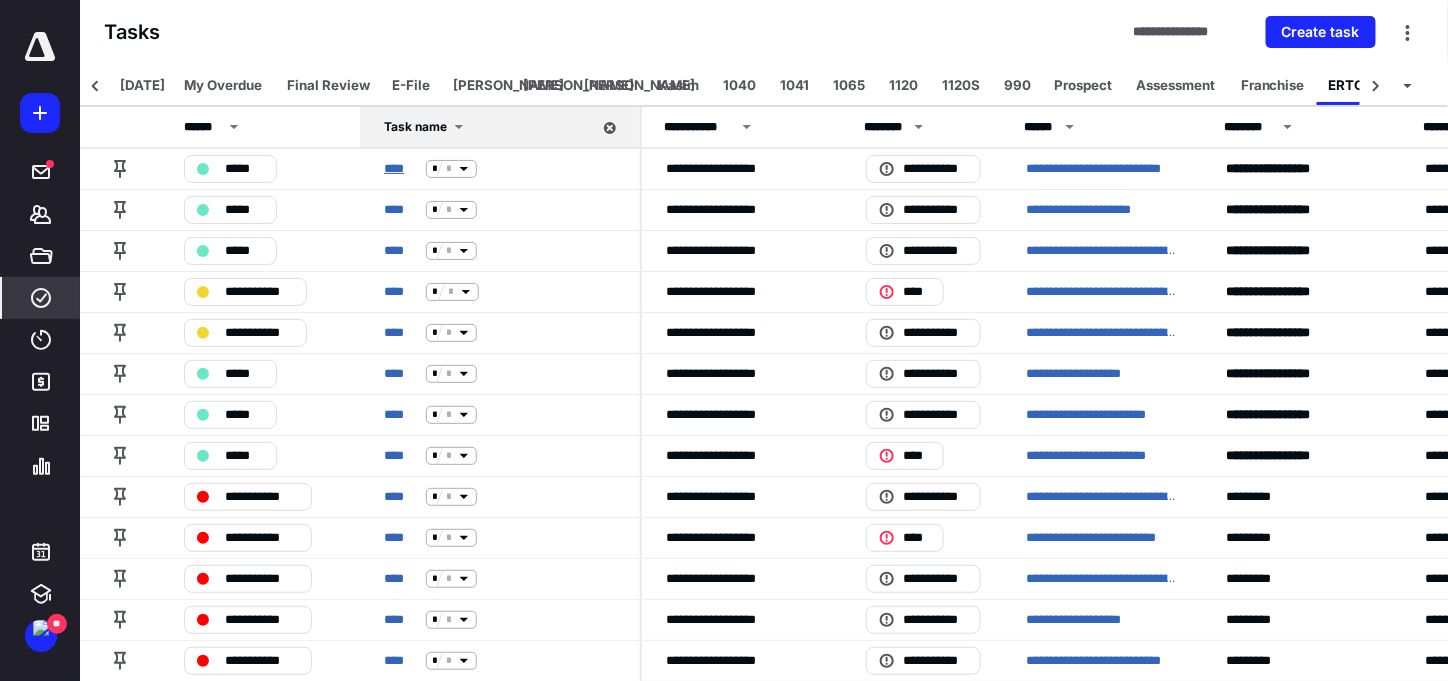 click on "****" at bounding box center (401, 169) 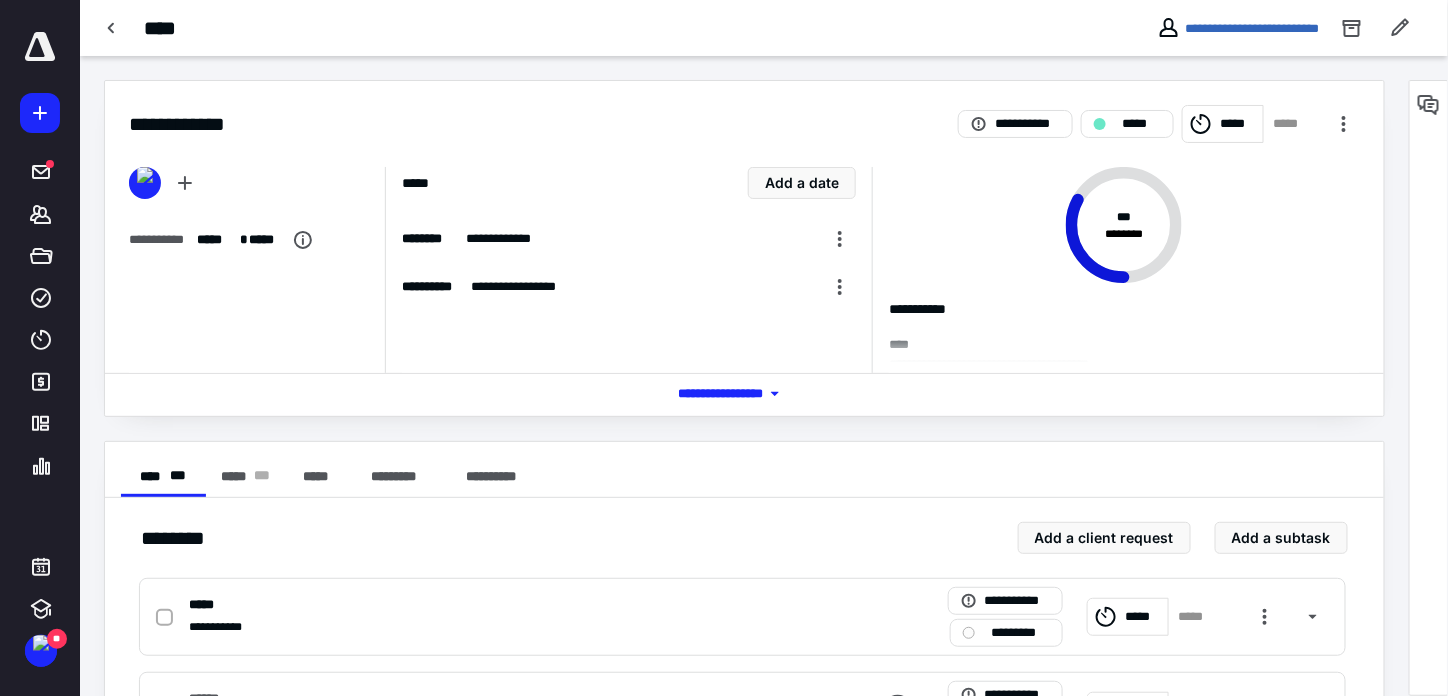 click on "*** **** *******" at bounding box center (744, 394) 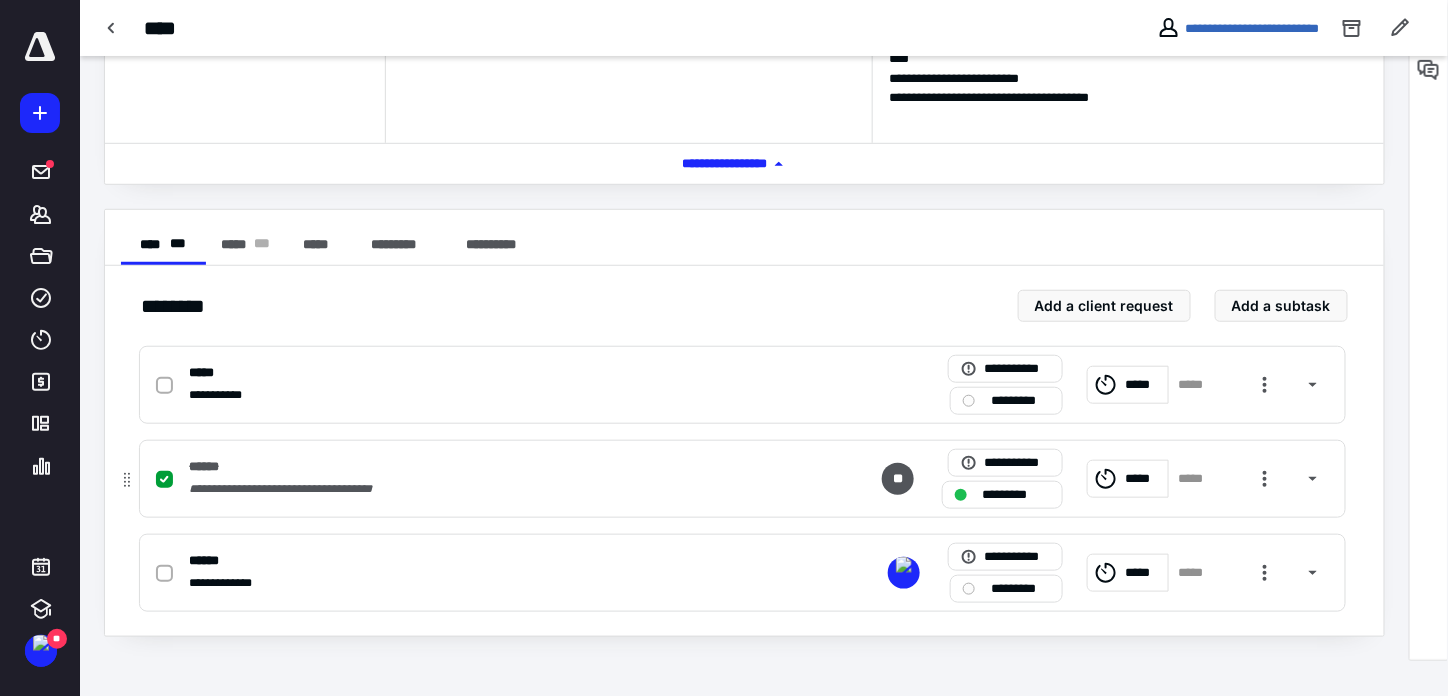 scroll, scrollTop: 365, scrollLeft: 0, axis: vertical 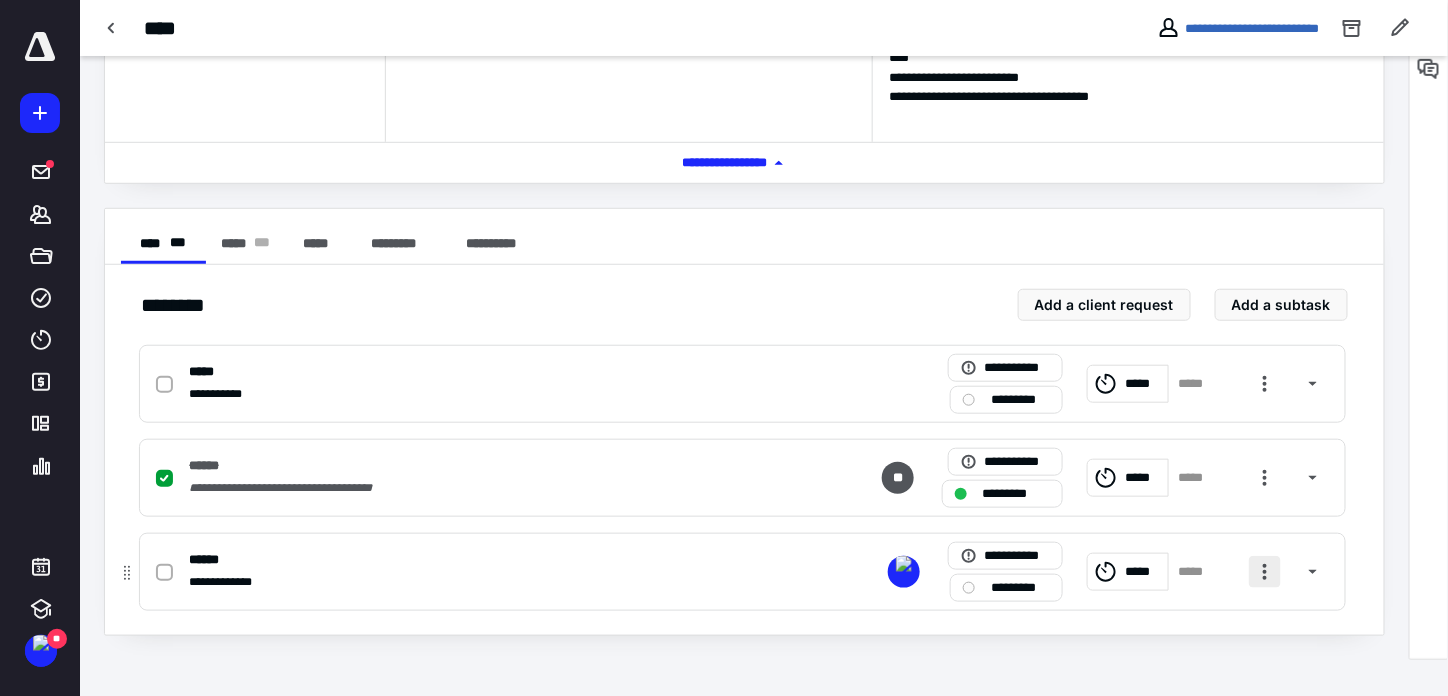 click at bounding box center [1265, 572] 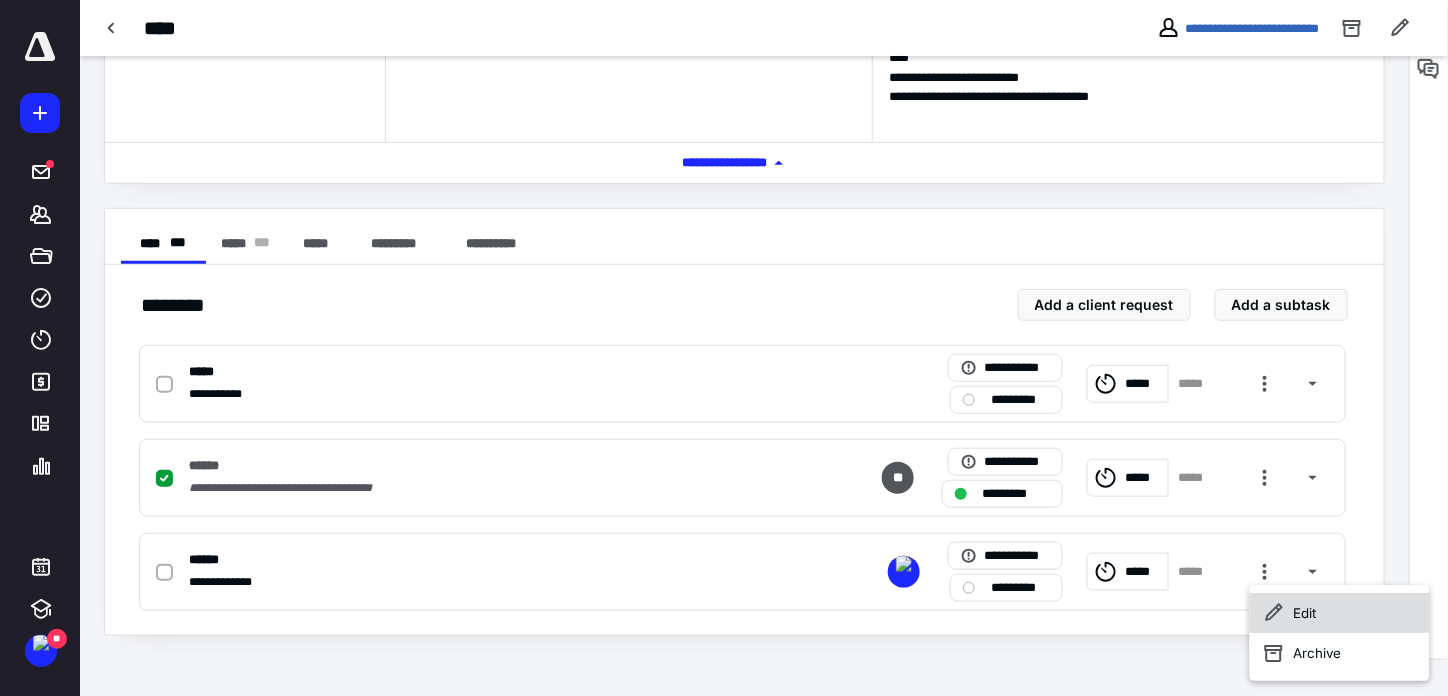 click 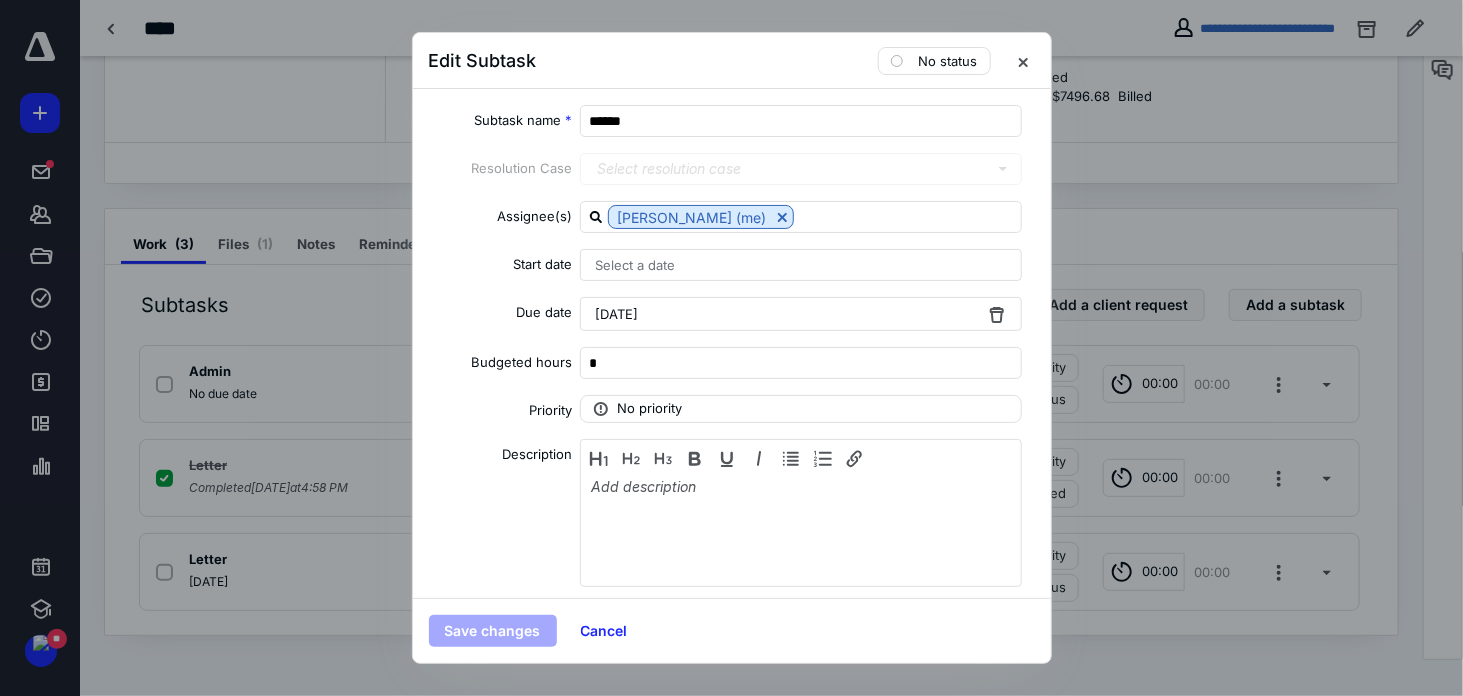 click on "June 18, 2025" at bounding box center (801, 314) 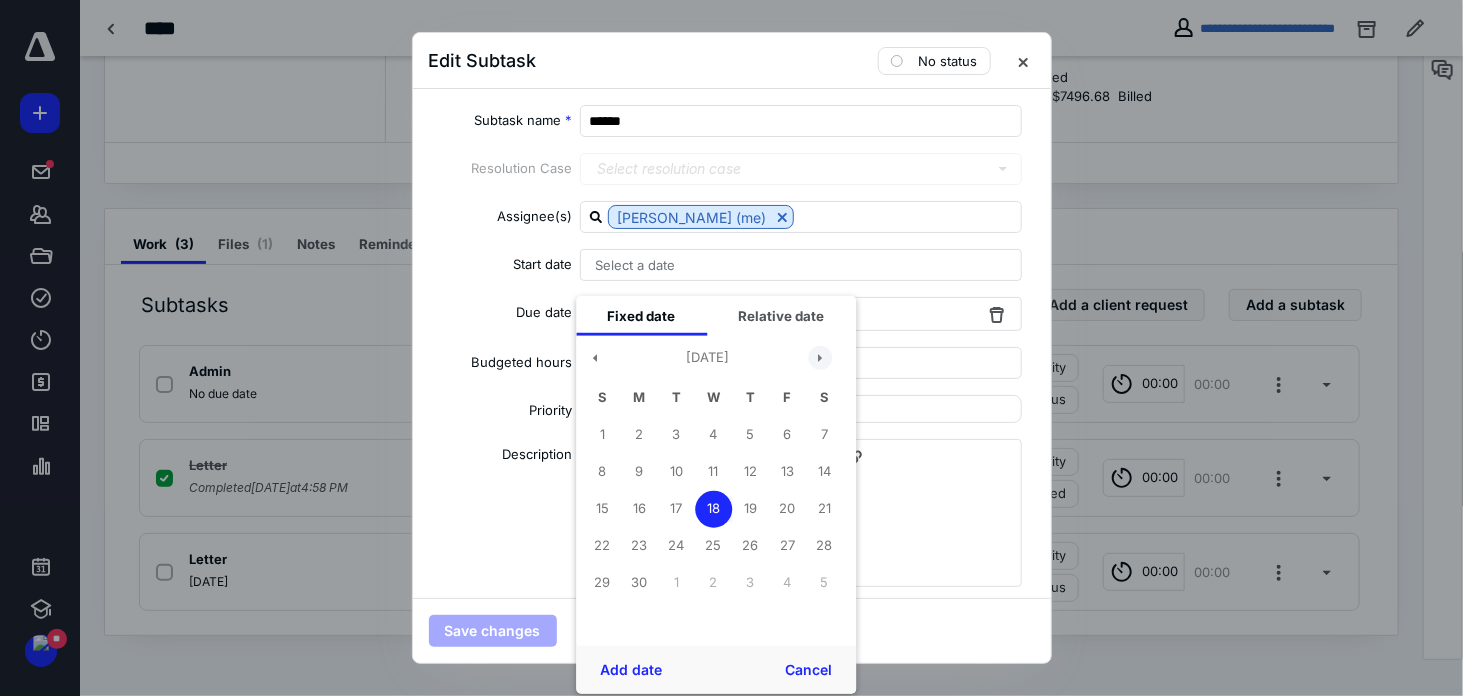 click at bounding box center [820, 358] 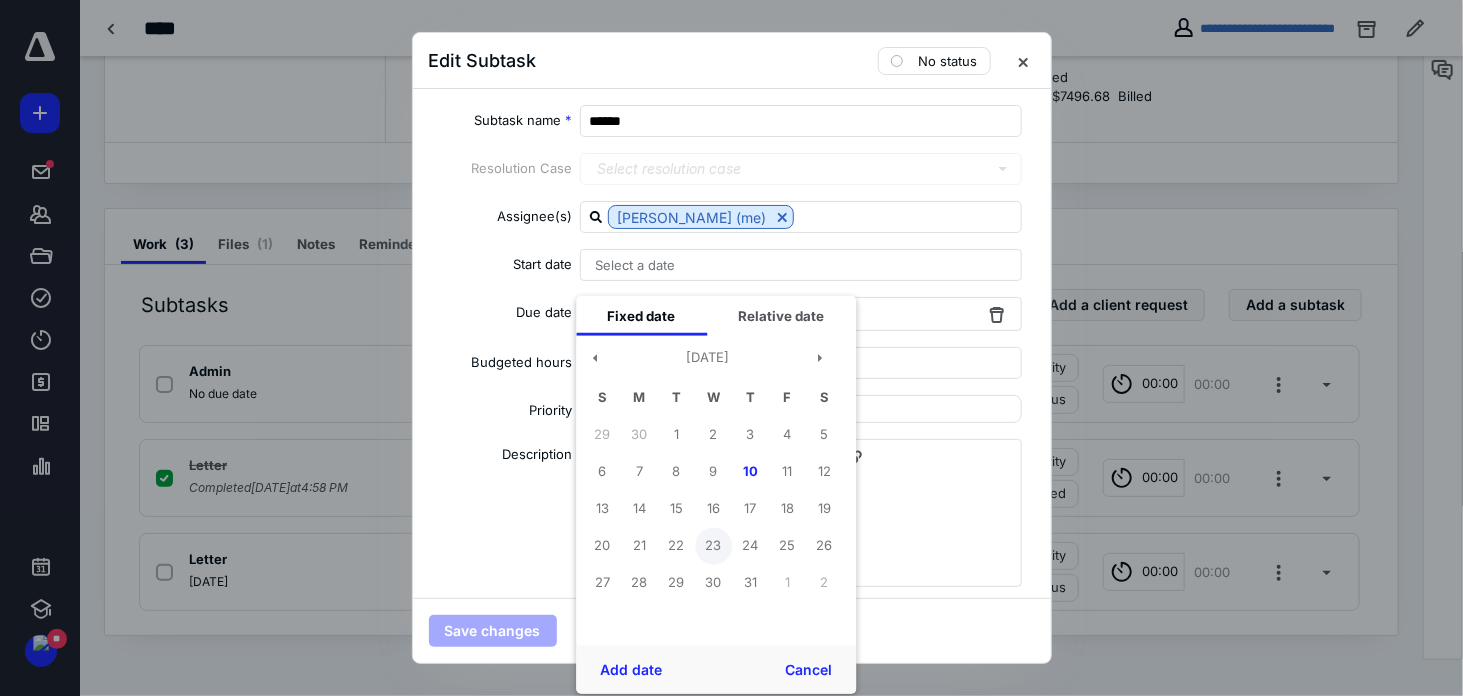 click on "23" at bounding box center (713, 545) 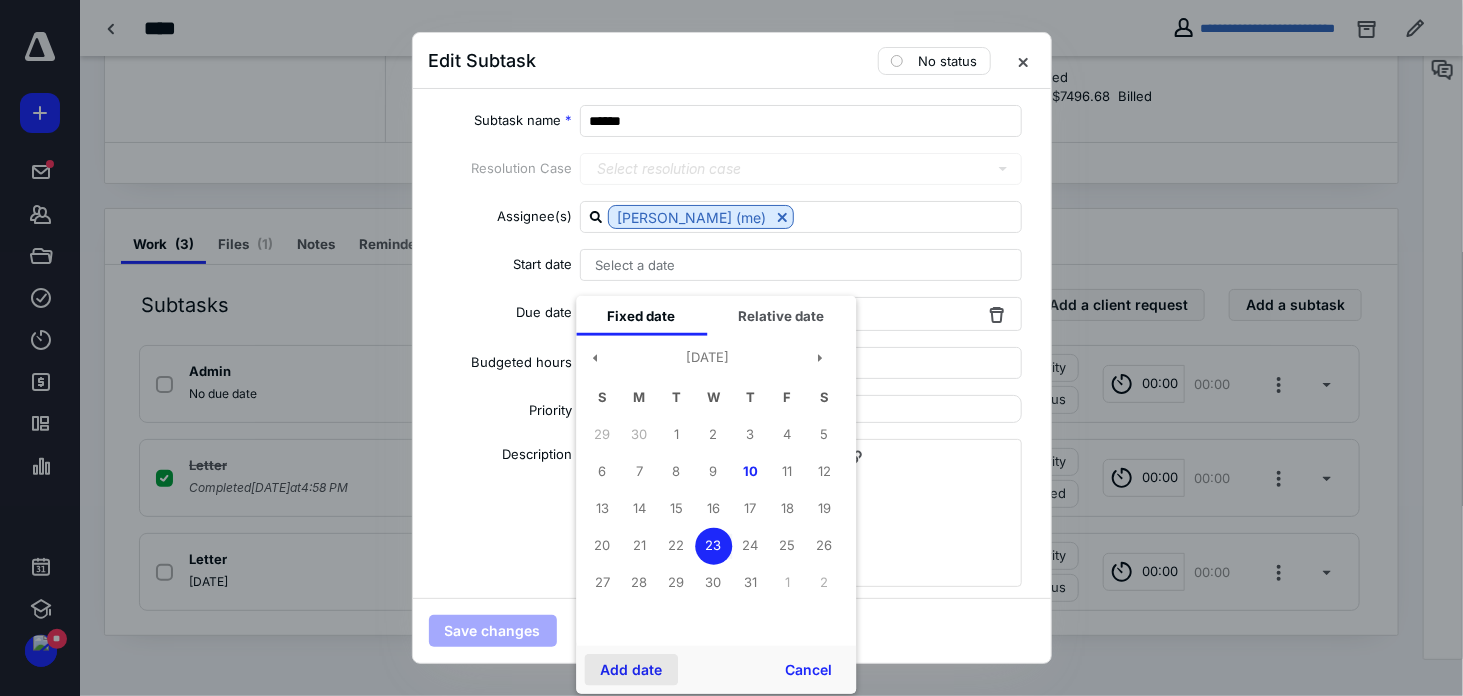 click on "Add date" at bounding box center [631, 670] 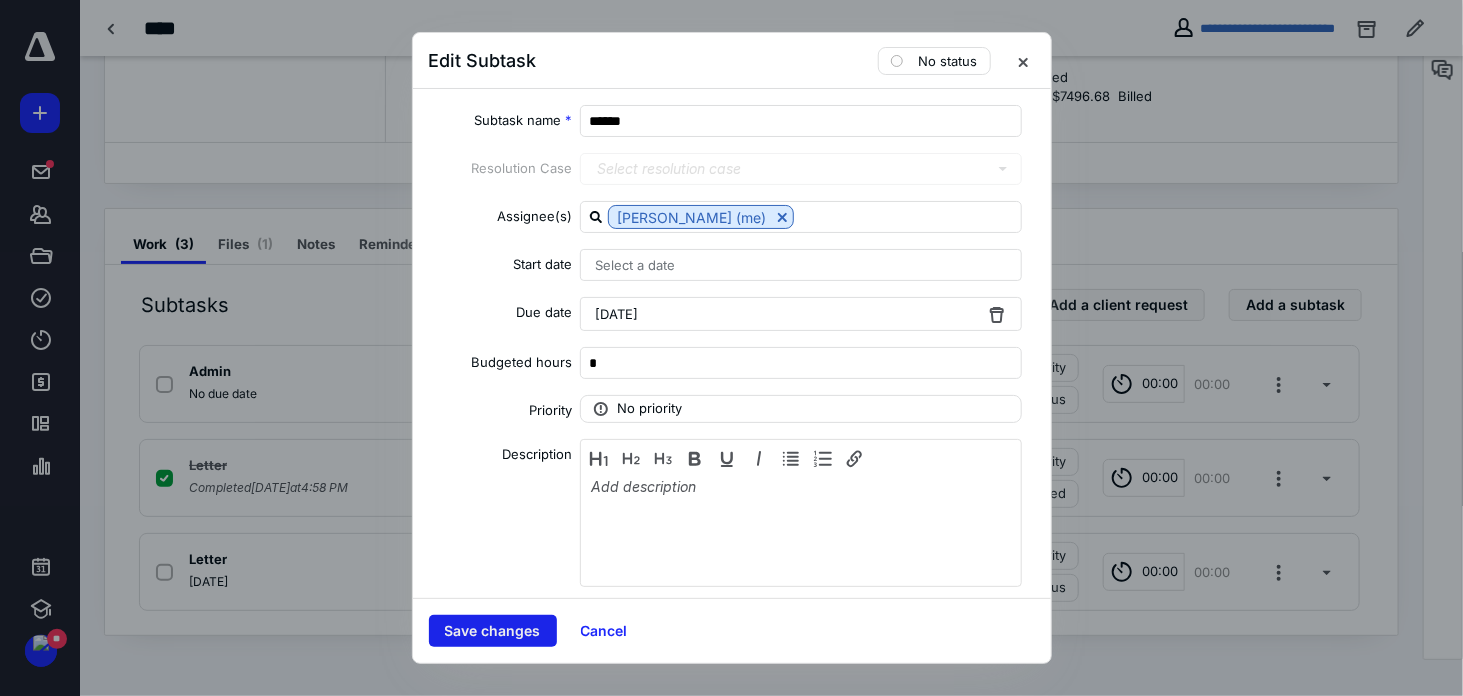 click on "Save changes" at bounding box center [493, 631] 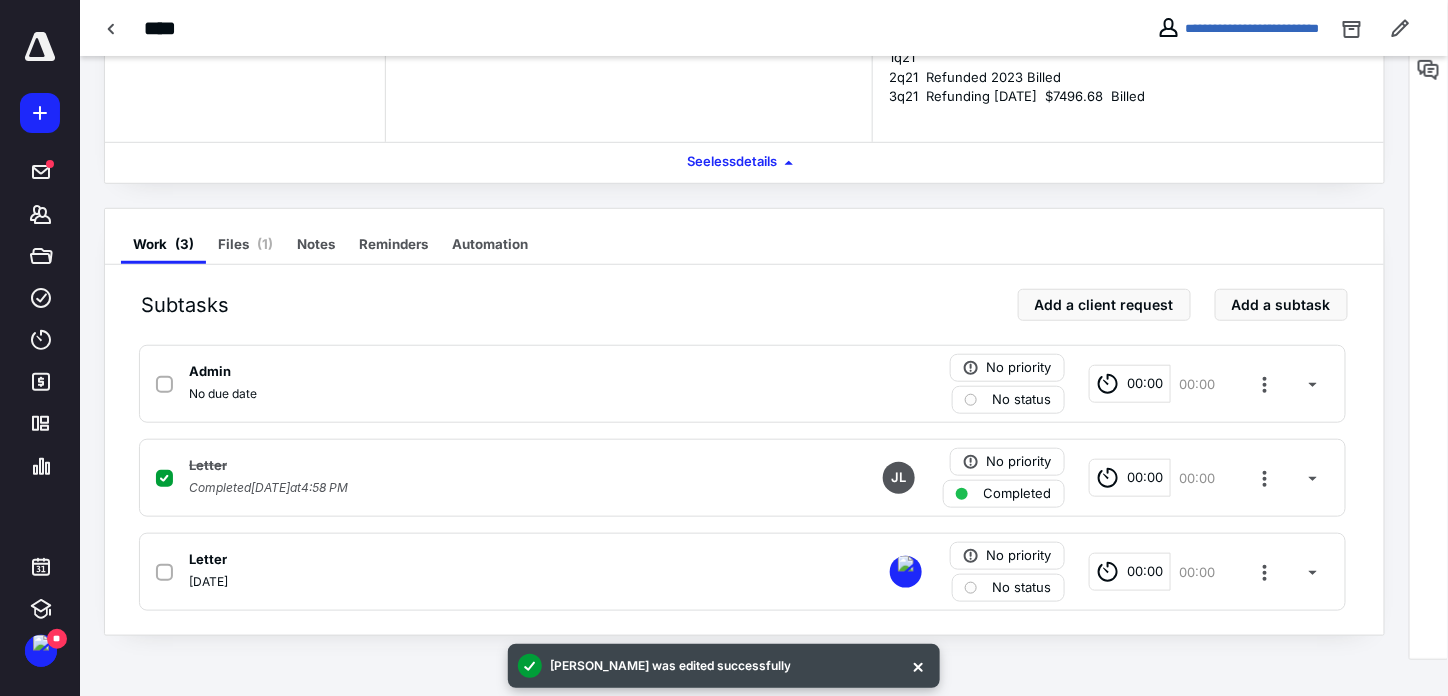 scroll, scrollTop: 32, scrollLeft: 0, axis: vertical 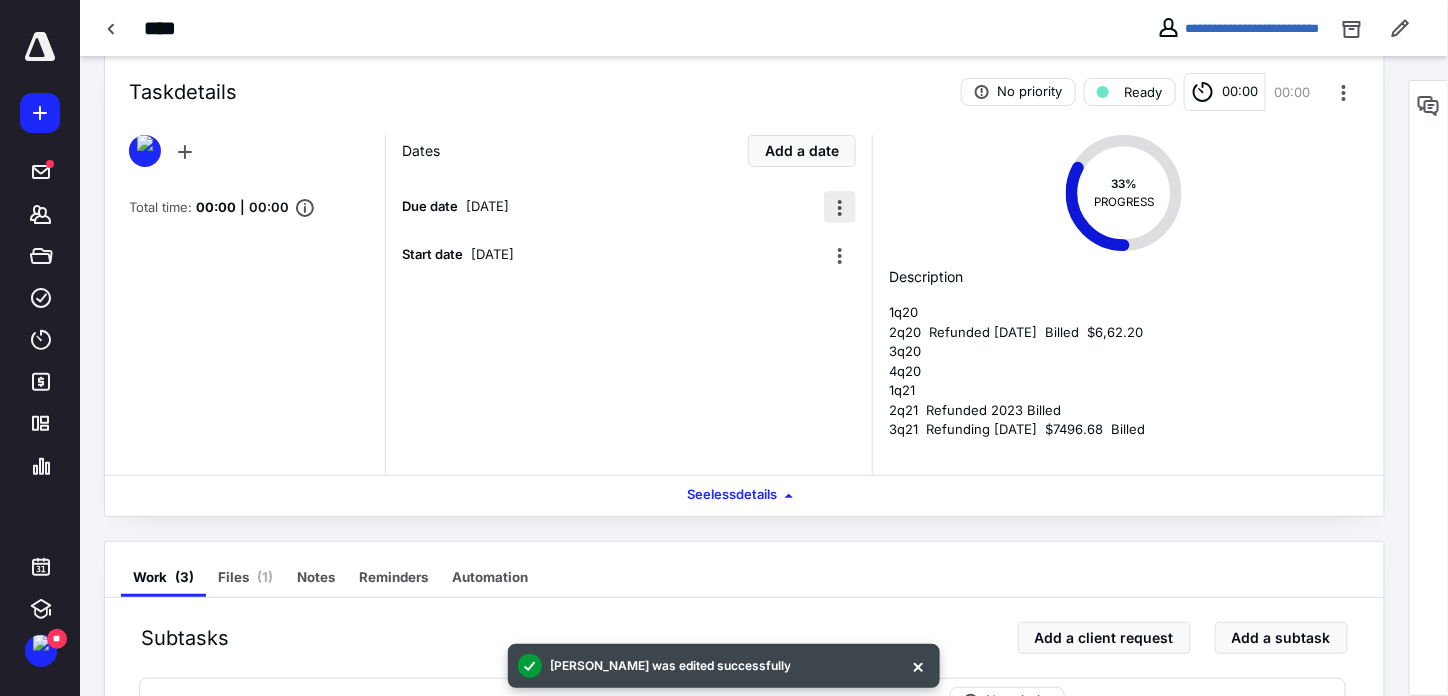 click at bounding box center [840, 207] 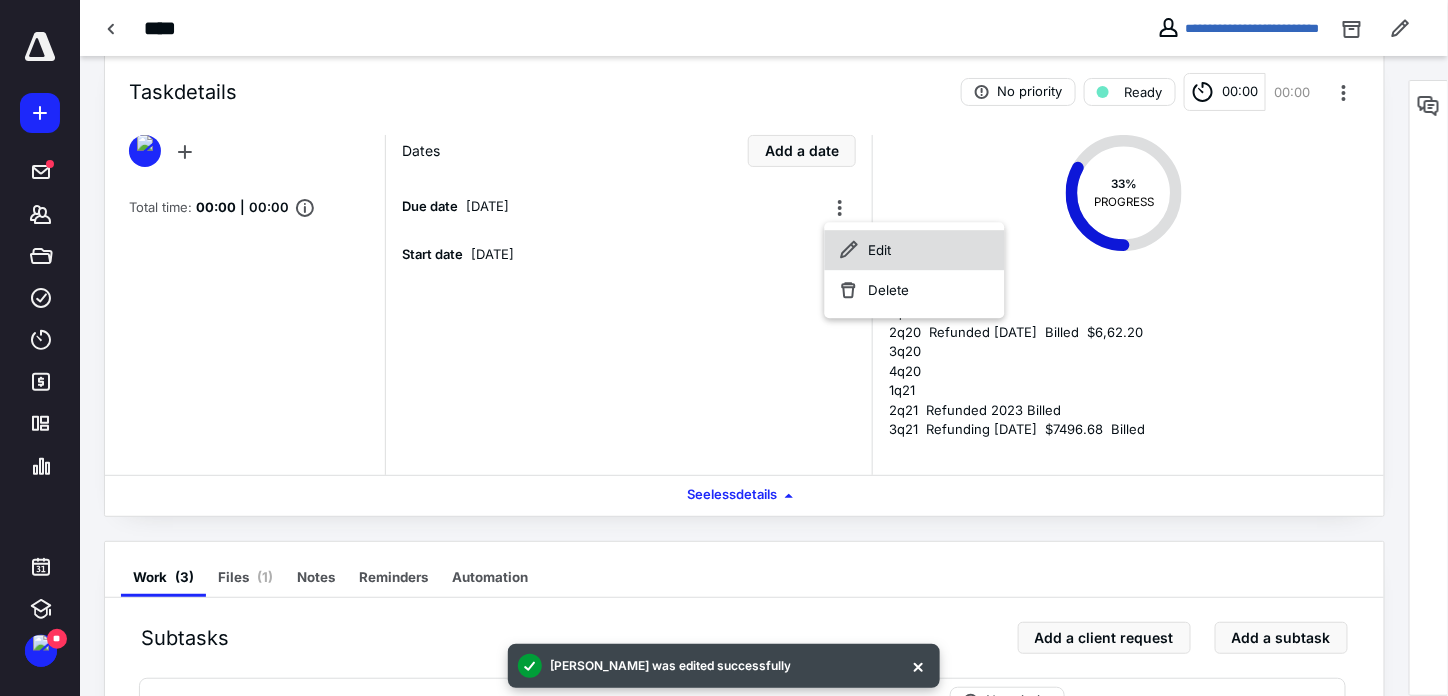 click on "Edit" at bounding box center (915, 250) 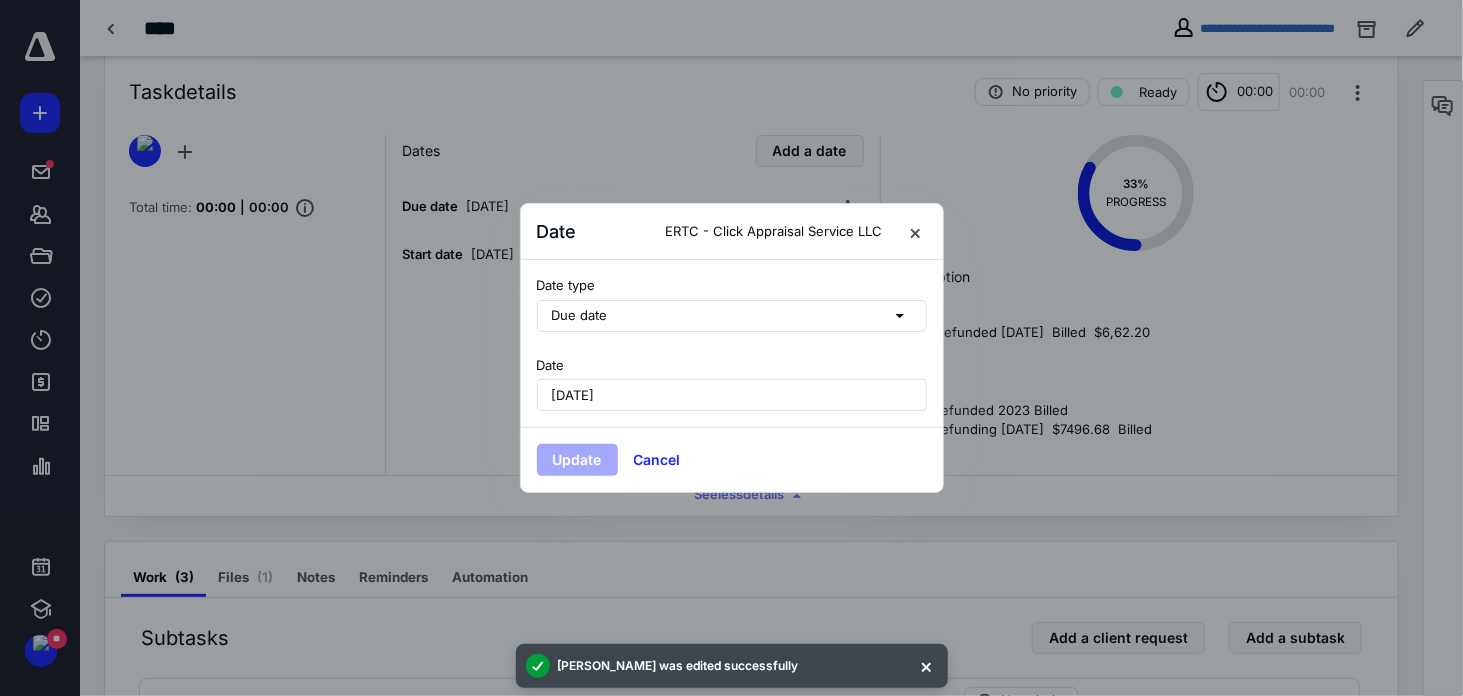 click on "June 18, 2025" at bounding box center (732, 395) 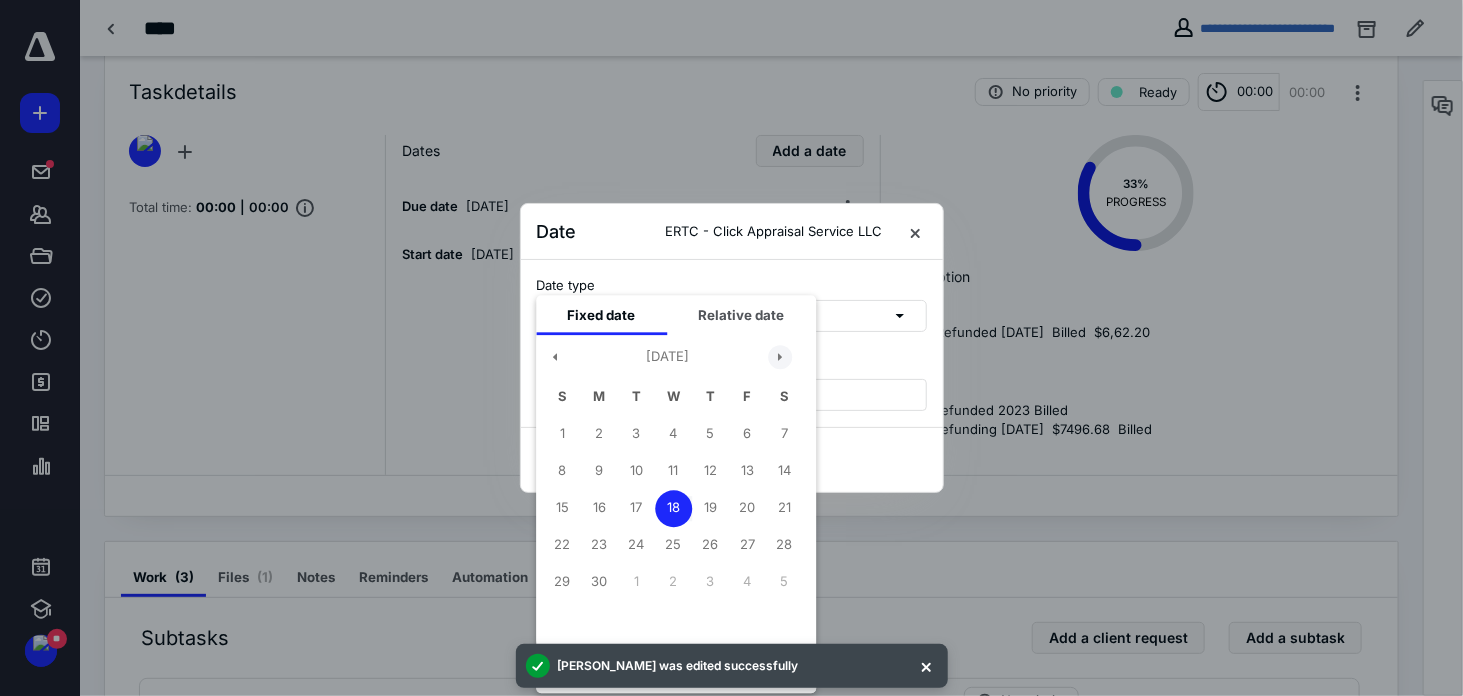 click at bounding box center (780, 357) 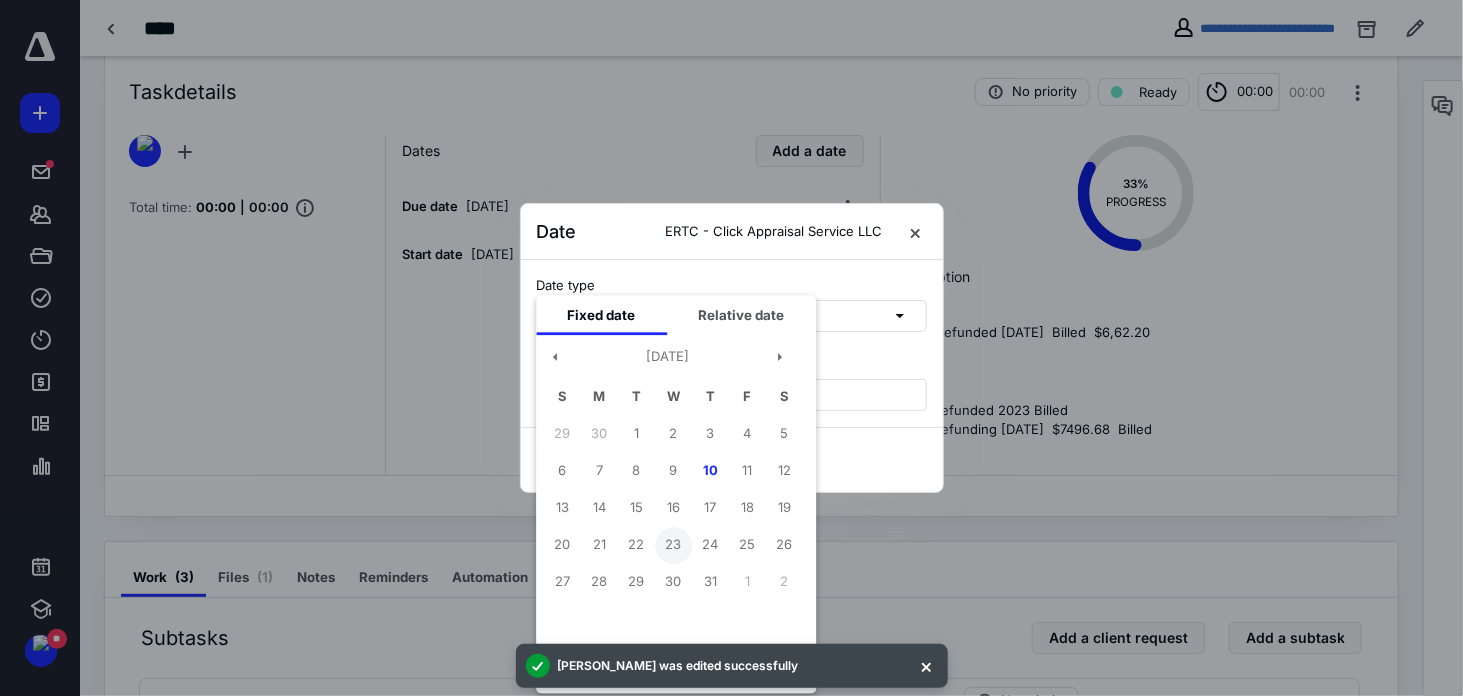 click on "23" at bounding box center (673, 545) 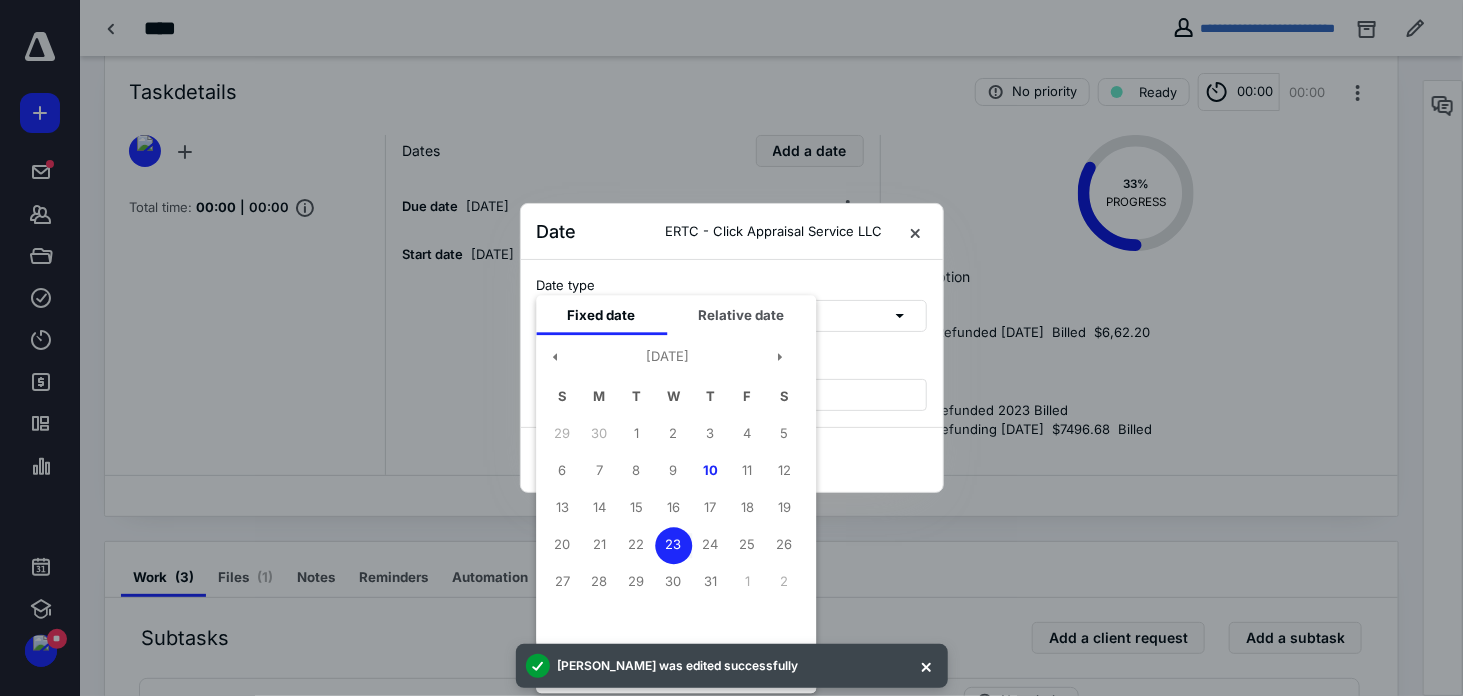 click on "July 2025 S M T W T F S 29 30 1 2 3 4 5 6 7 8 9 10 11 12 13 14 15 16 17 18 19 20 21 22 23 24 25 26 27 28 29 30 31 1 2" at bounding box center (668, 490) 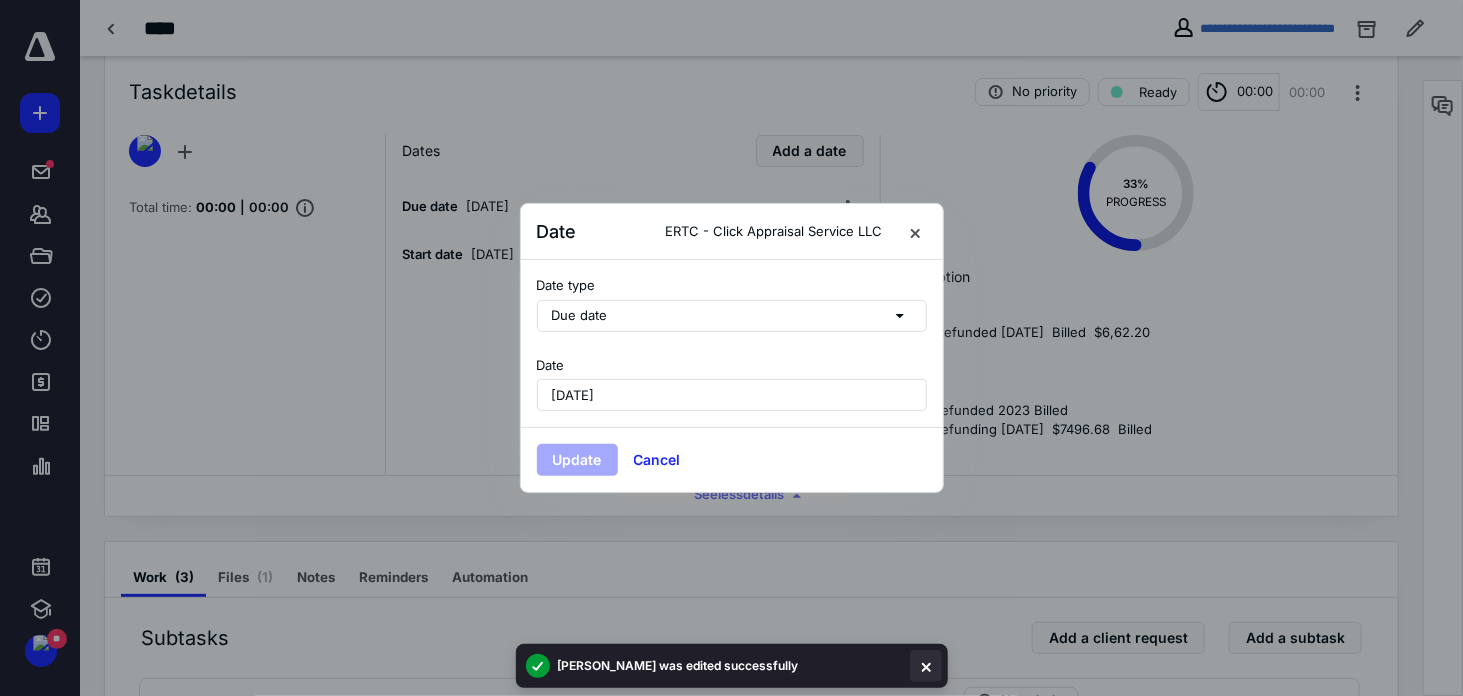 click at bounding box center [926, 666] 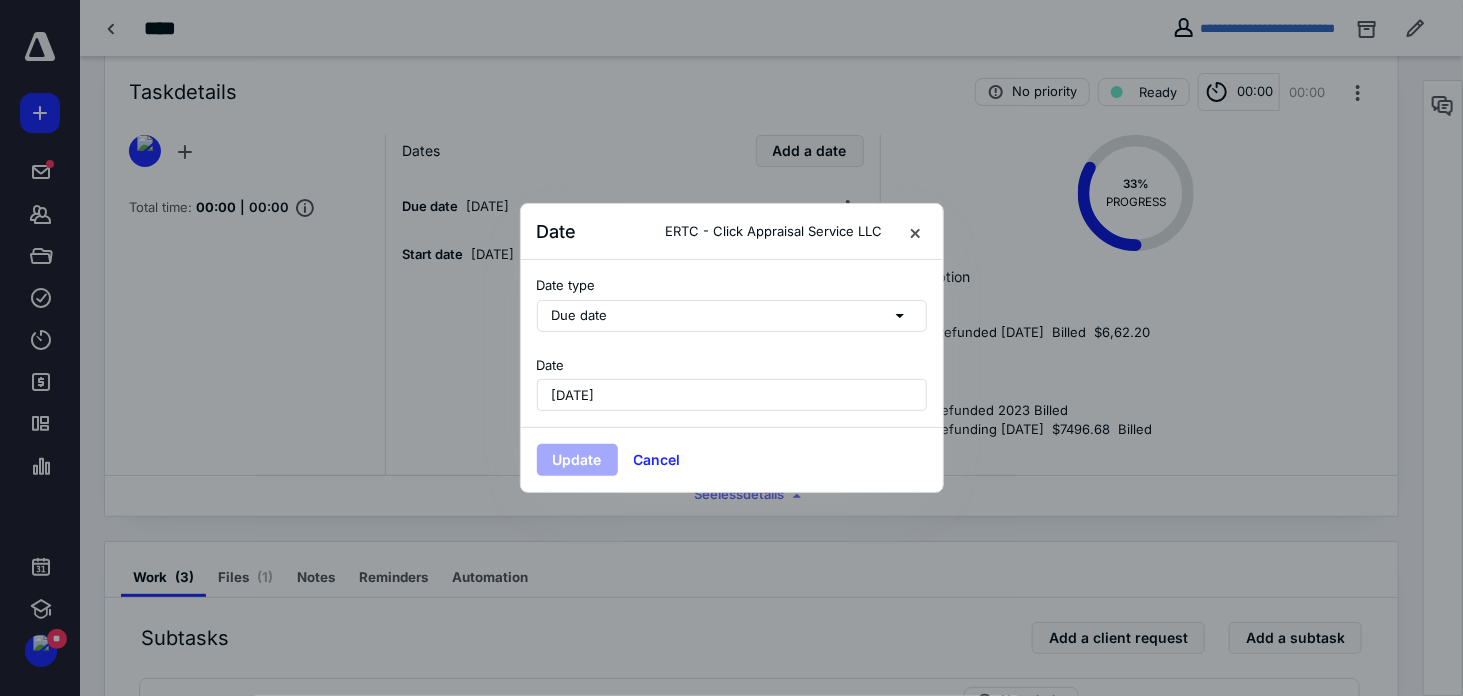 click on "June 18, 2025" at bounding box center [732, 395] 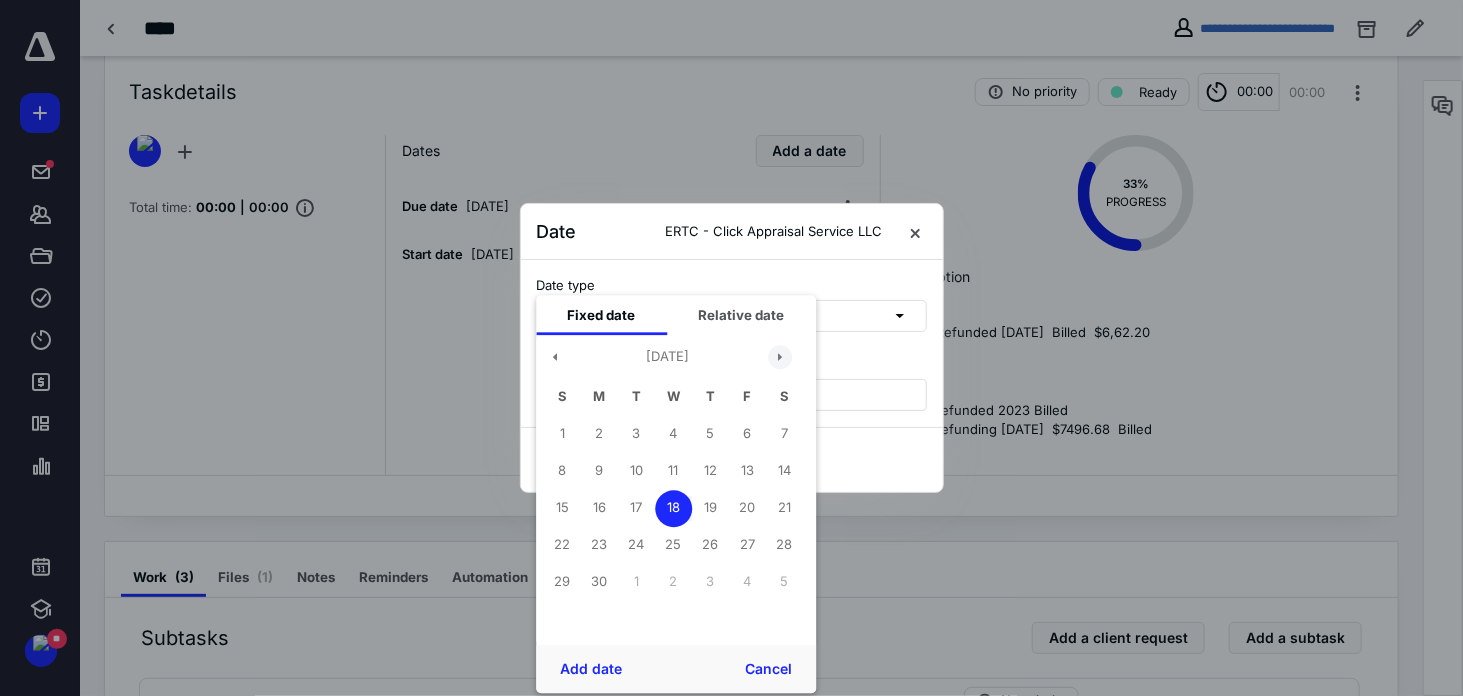click at bounding box center [780, 357] 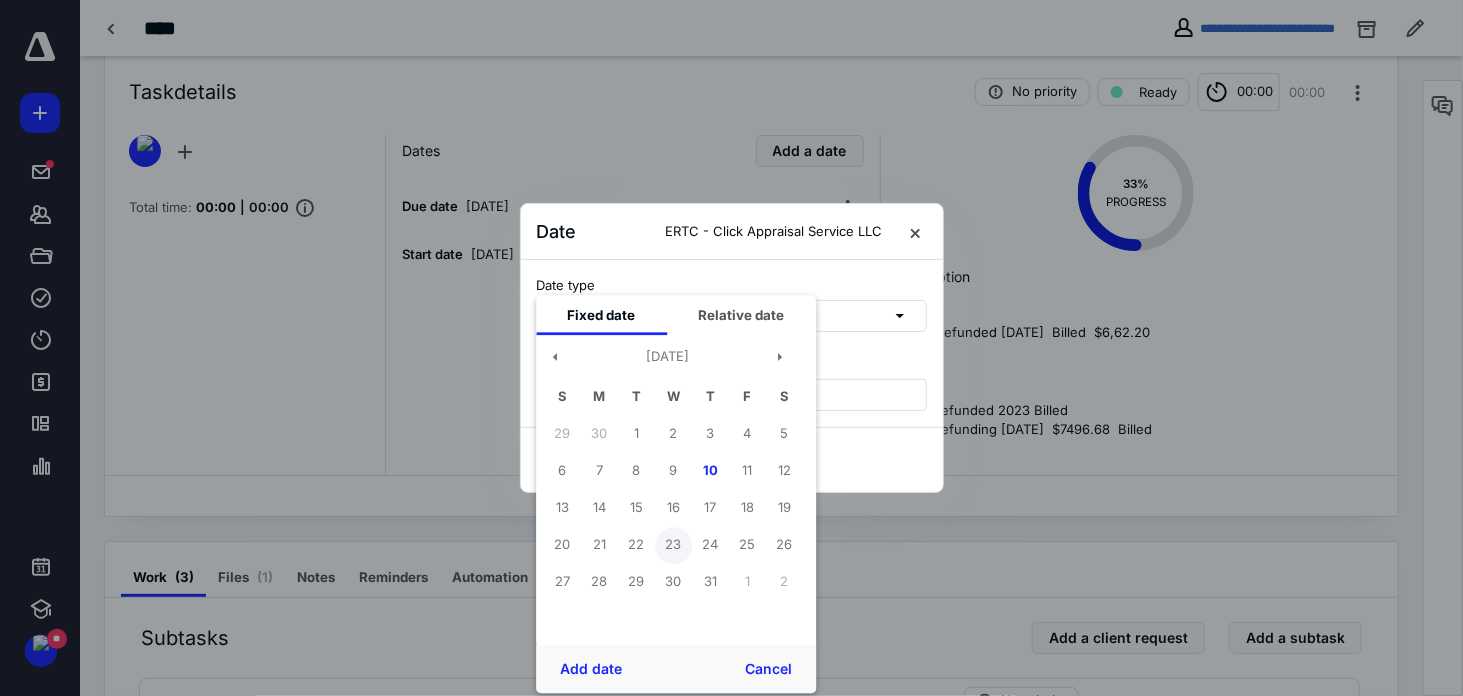 click on "23" at bounding box center [673, 545] 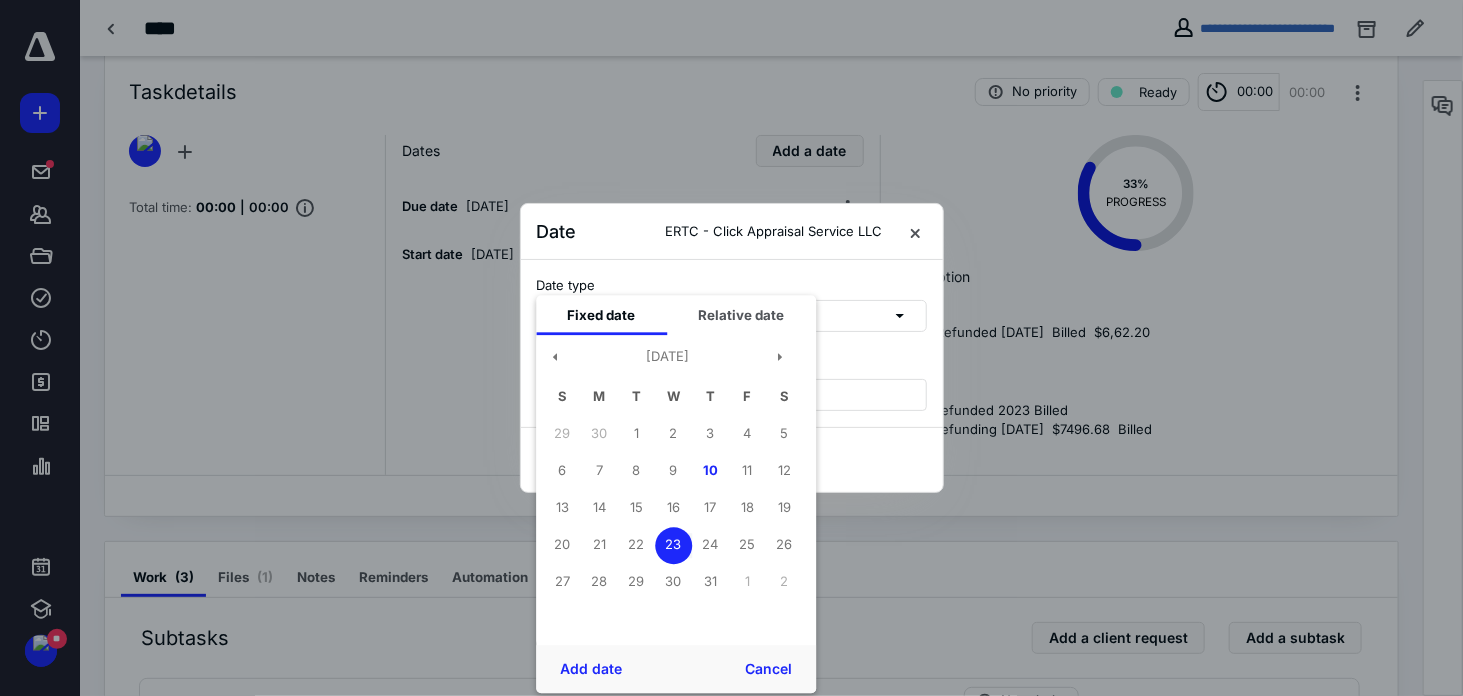 click on "Add date" at bounding box center [591, 669] 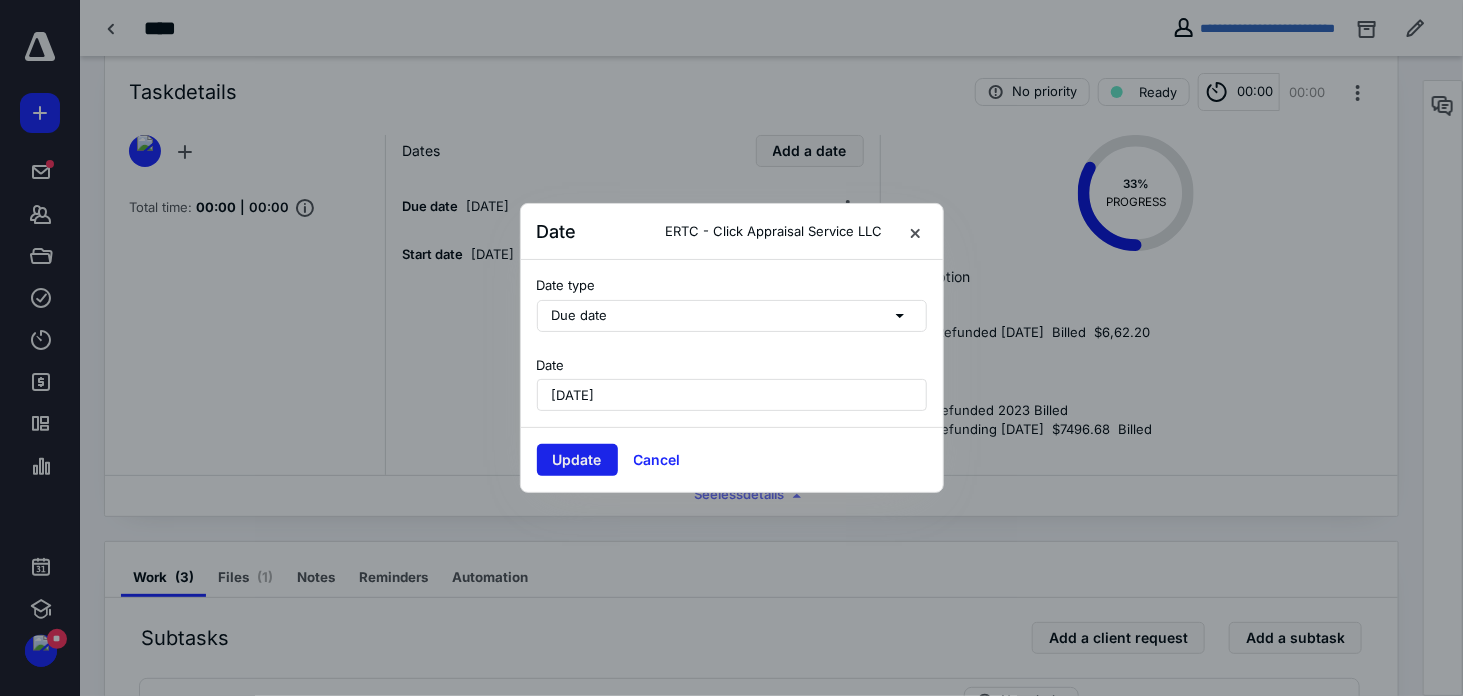 click on "Update" at bounding box center [577, 460] 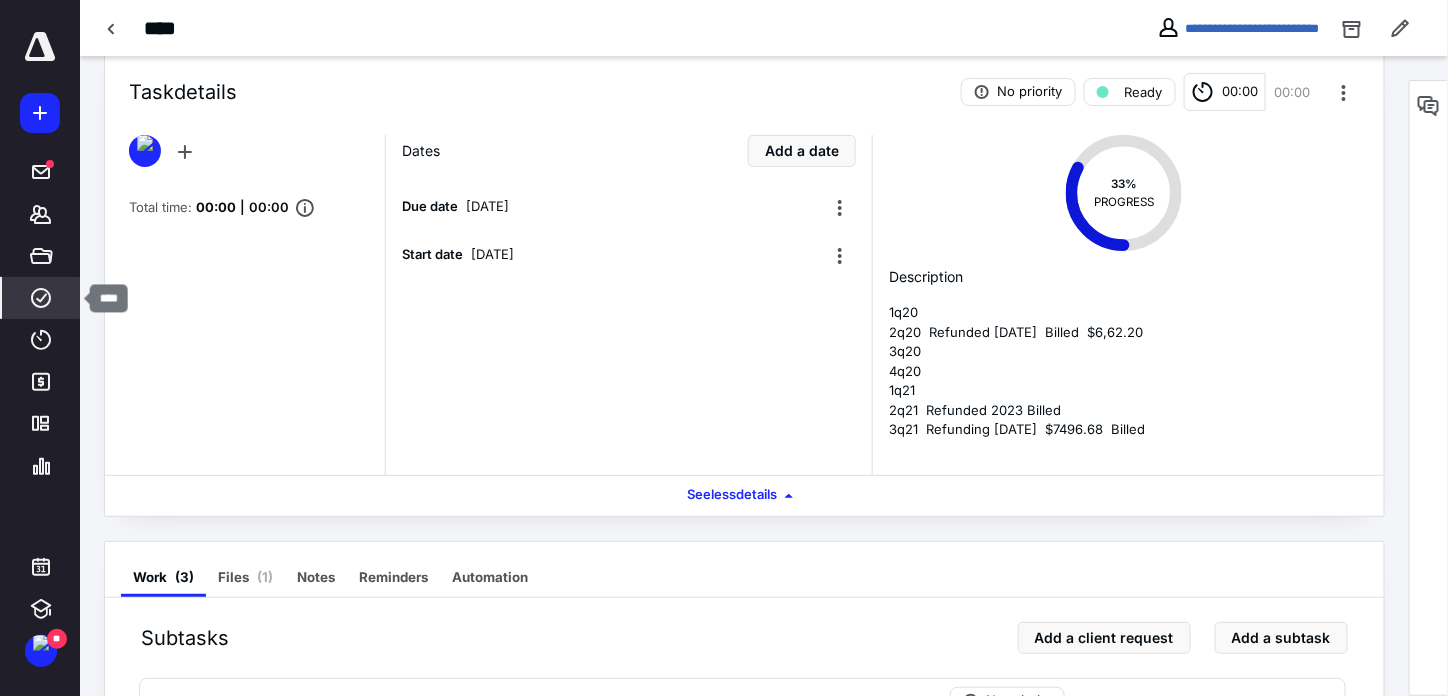 click on "****" at bounding box center (41, 298) 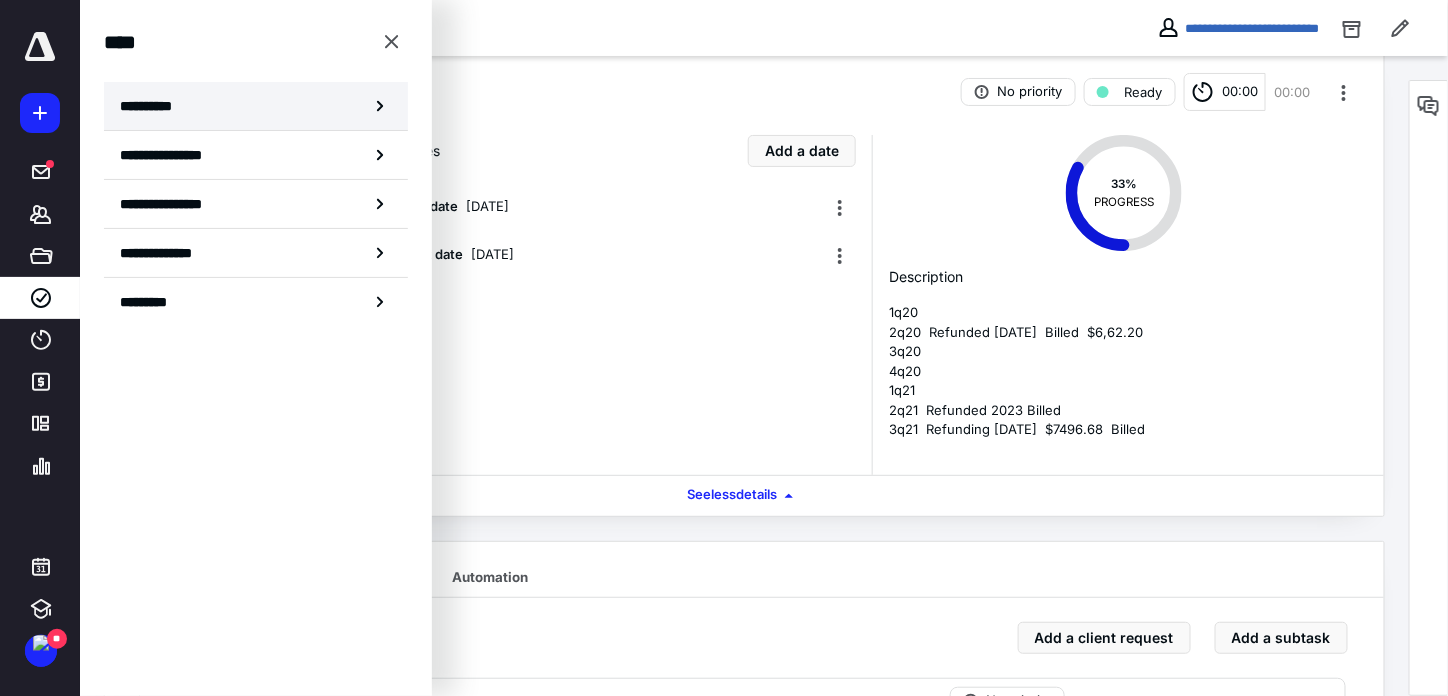 click on "**********" at bounding box center [256, 106] 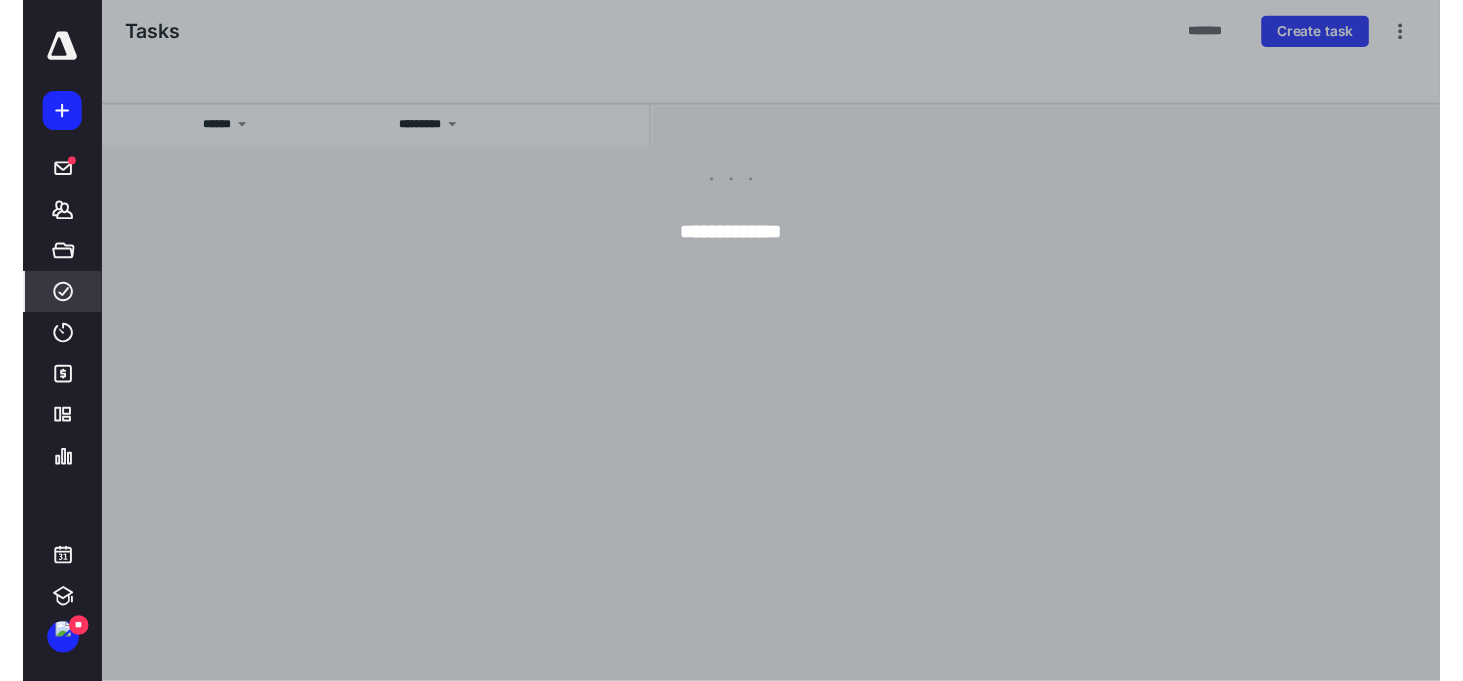 scroll, scrollTop: 0, scrollLeft: 0, axis: both 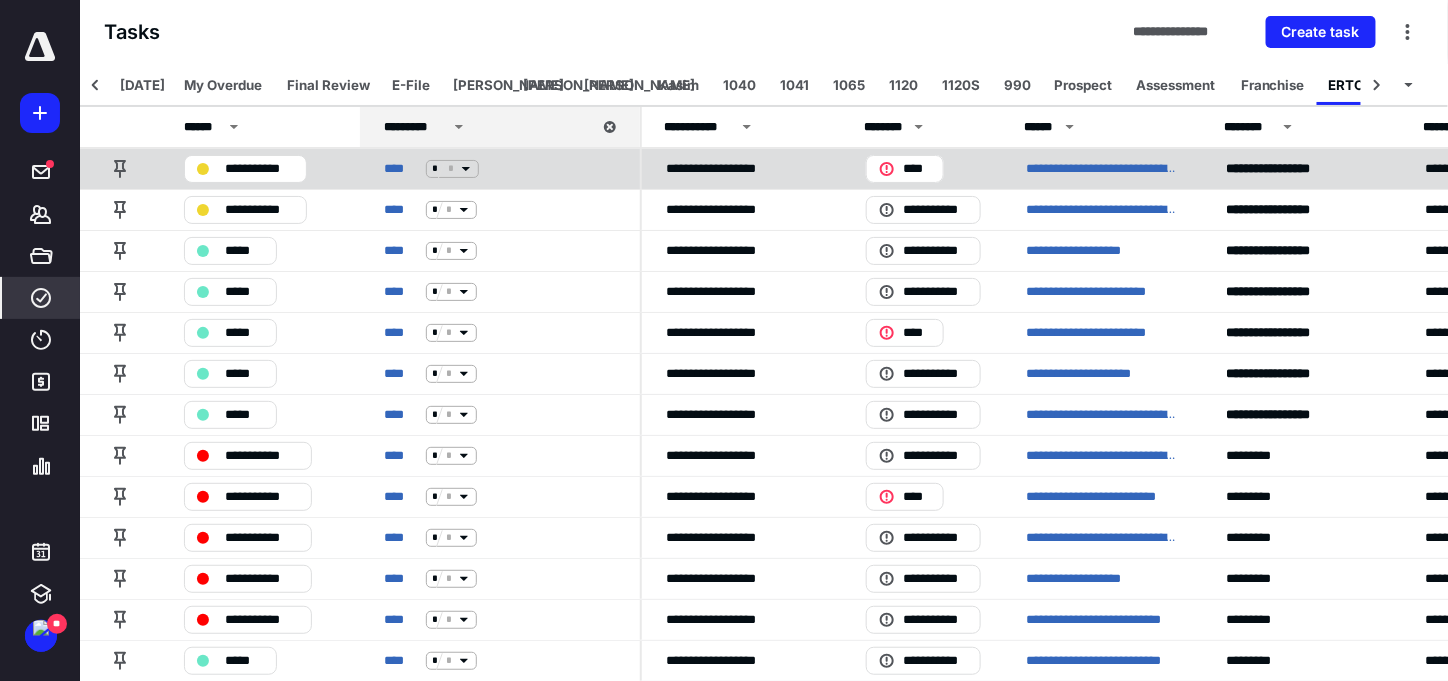 click on "**********" at bounding box center [1102, 168] 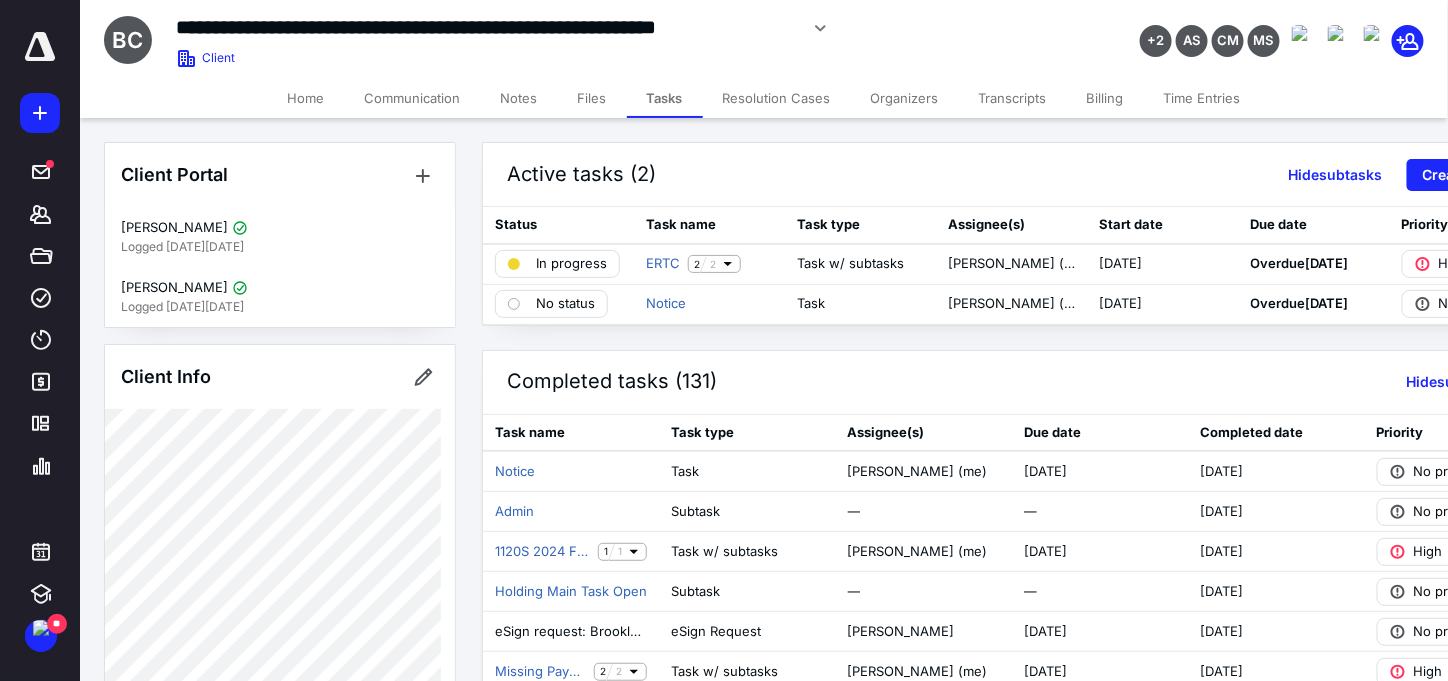 click on "Billing" at bounding box center [1105, 98] 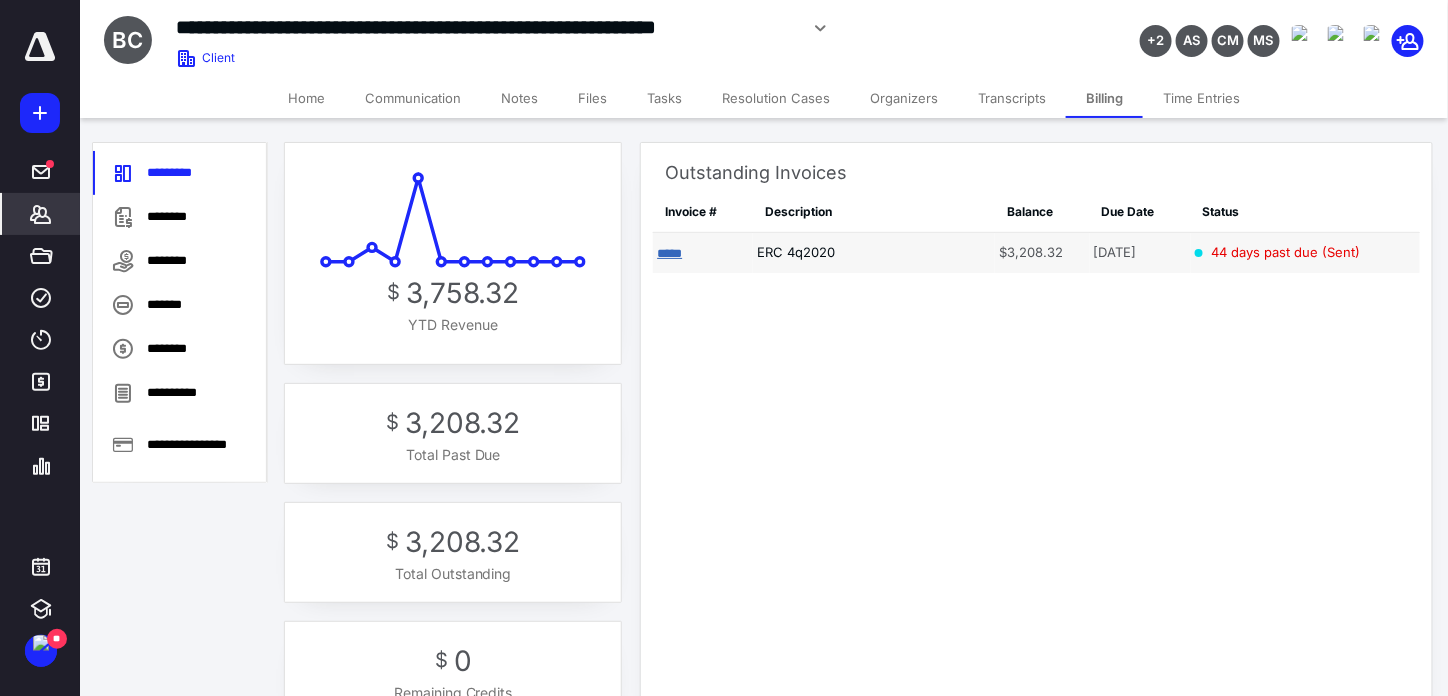 click on "*****" at bounding box center [669, 253] 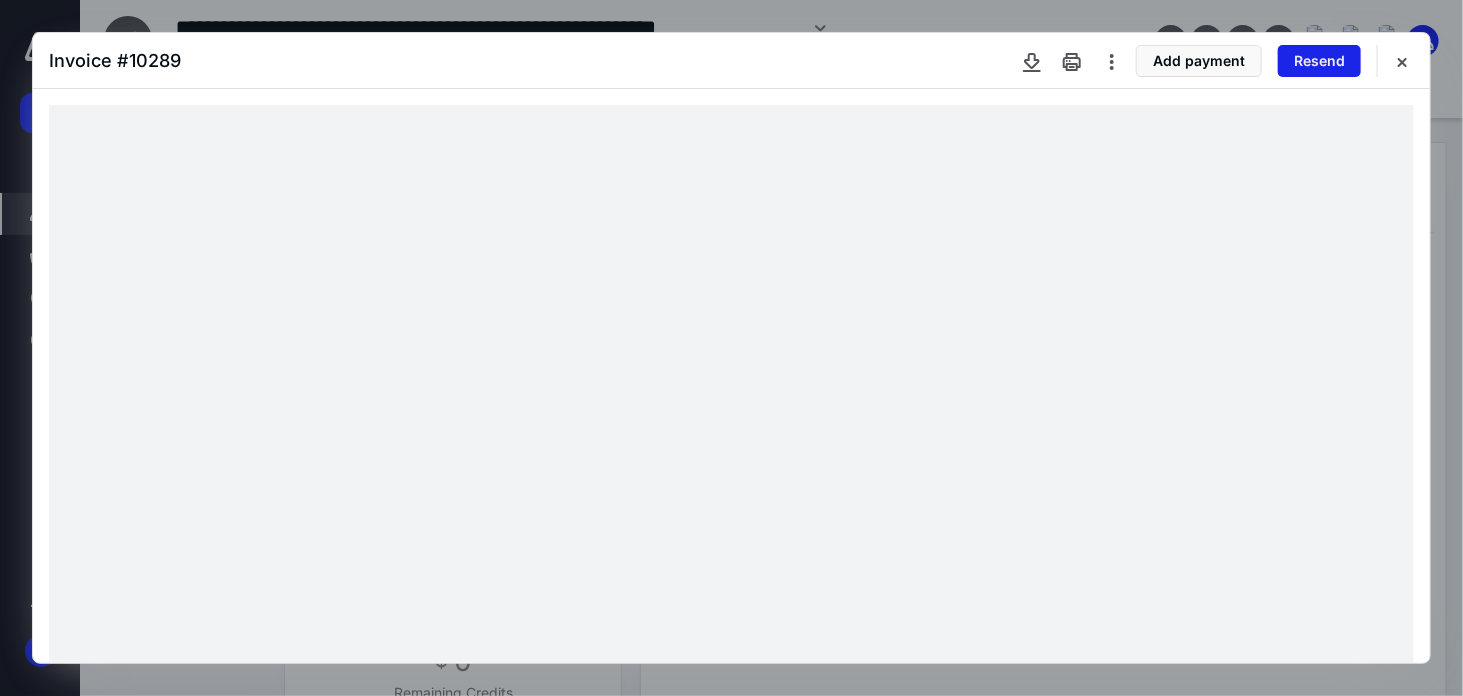 click on "Resend" at bounding box center [1319, 61] 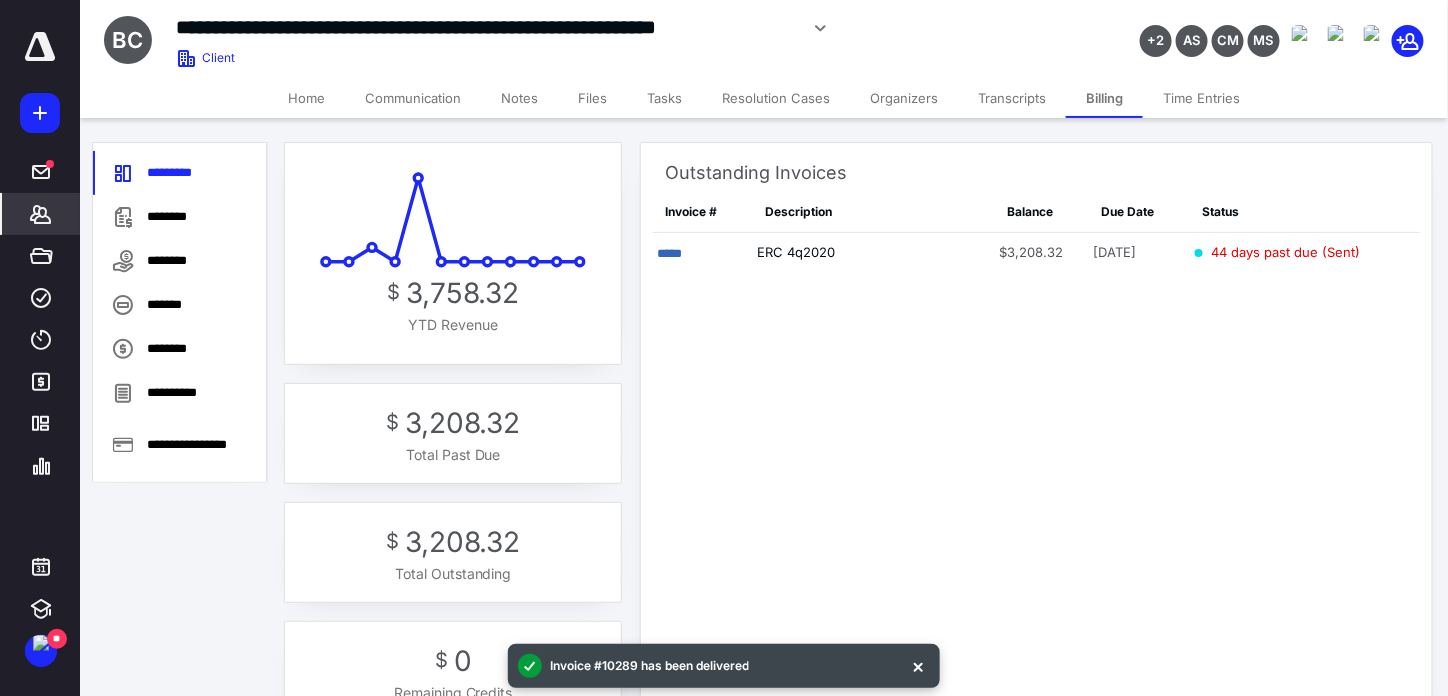click on "Tasks" at bounding box center [664, 98] 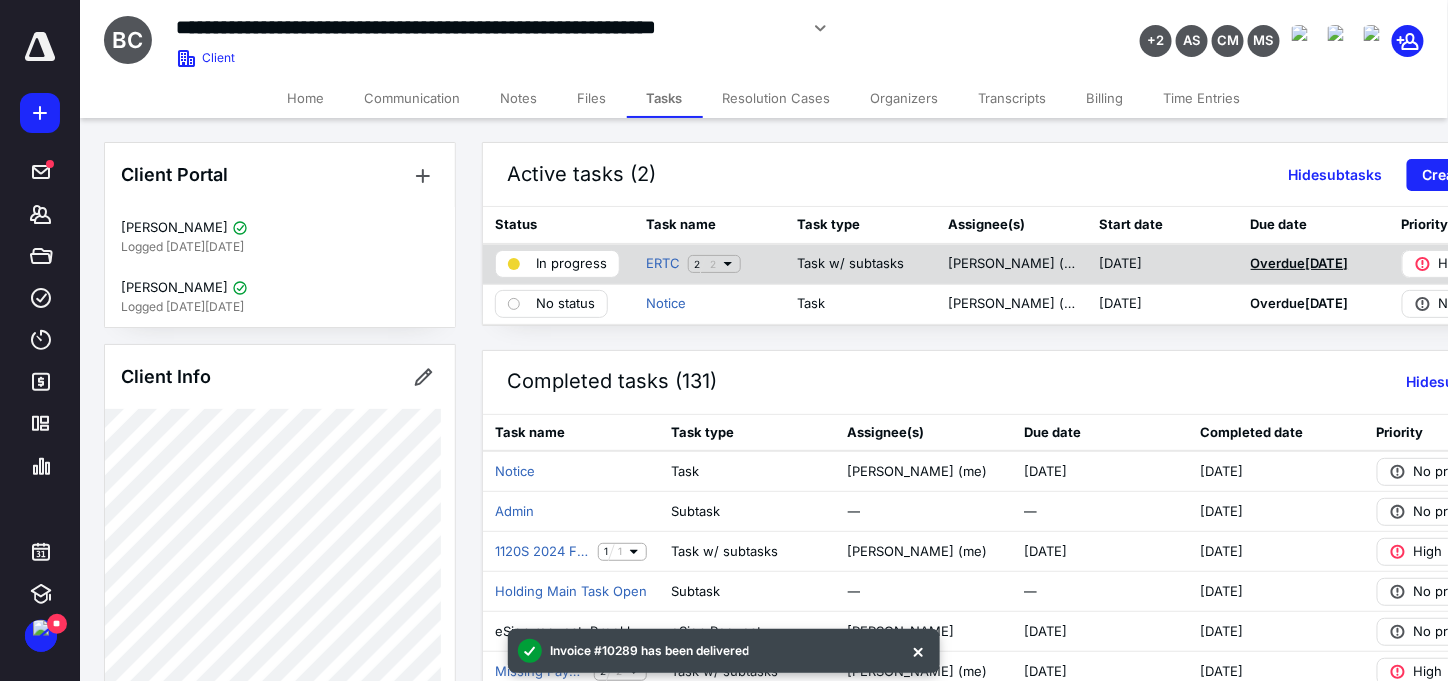 click on "Overdue  6/18/2025" at bounding box center [1300, 263] 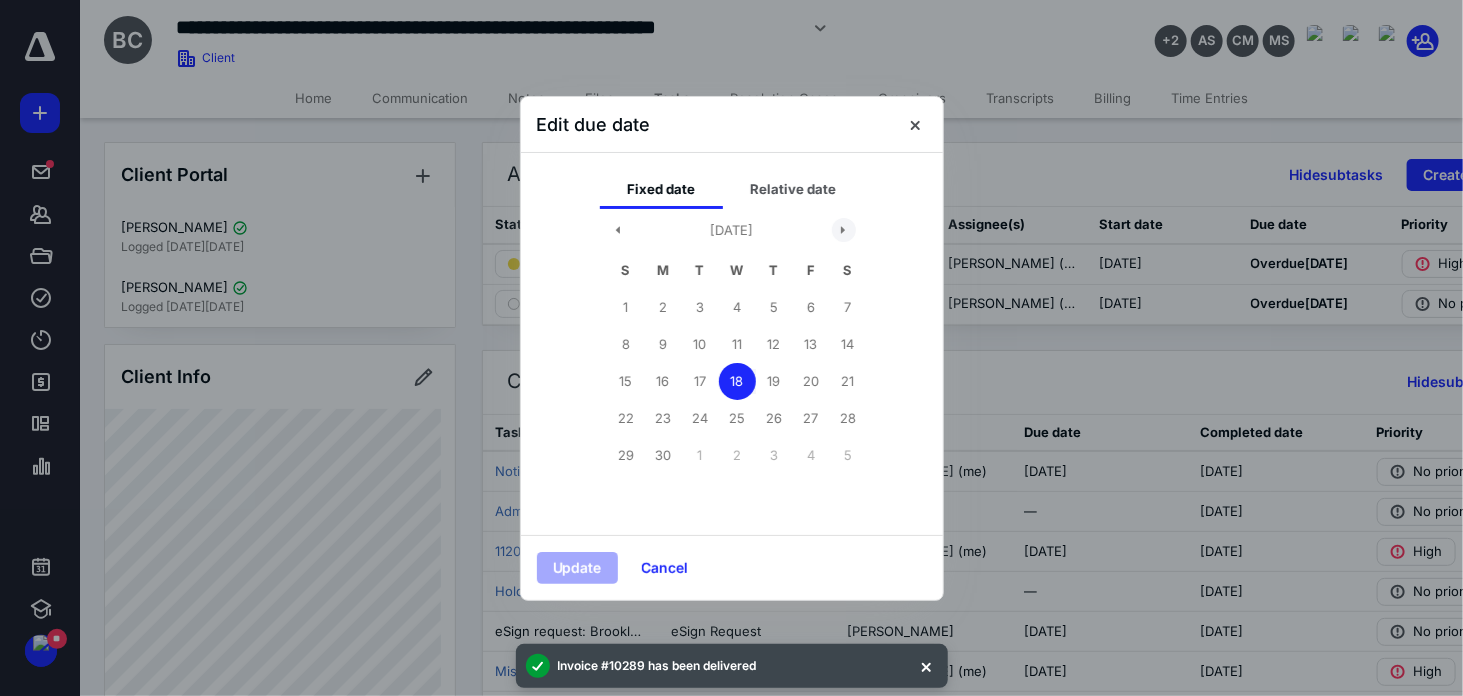 click at bounding box center [844, 230] 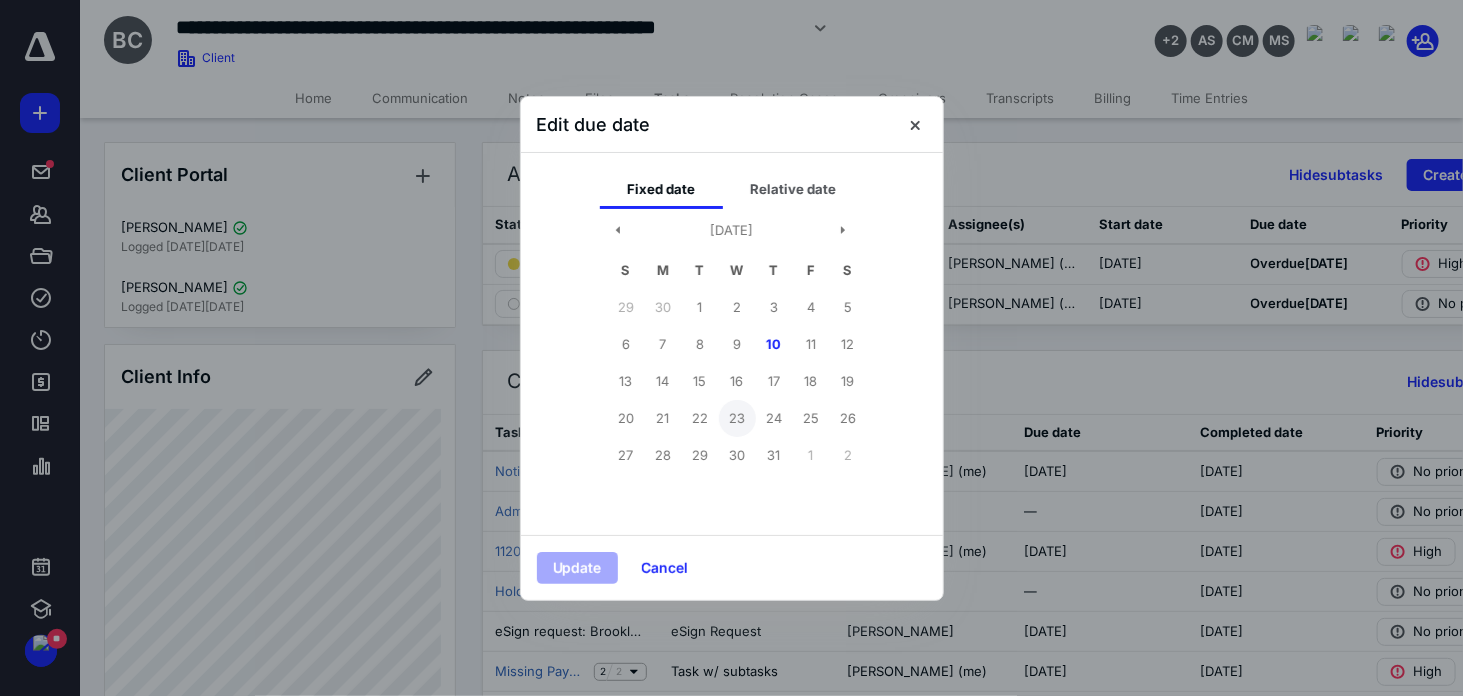 click on "23" at bounding box center (737, 418) 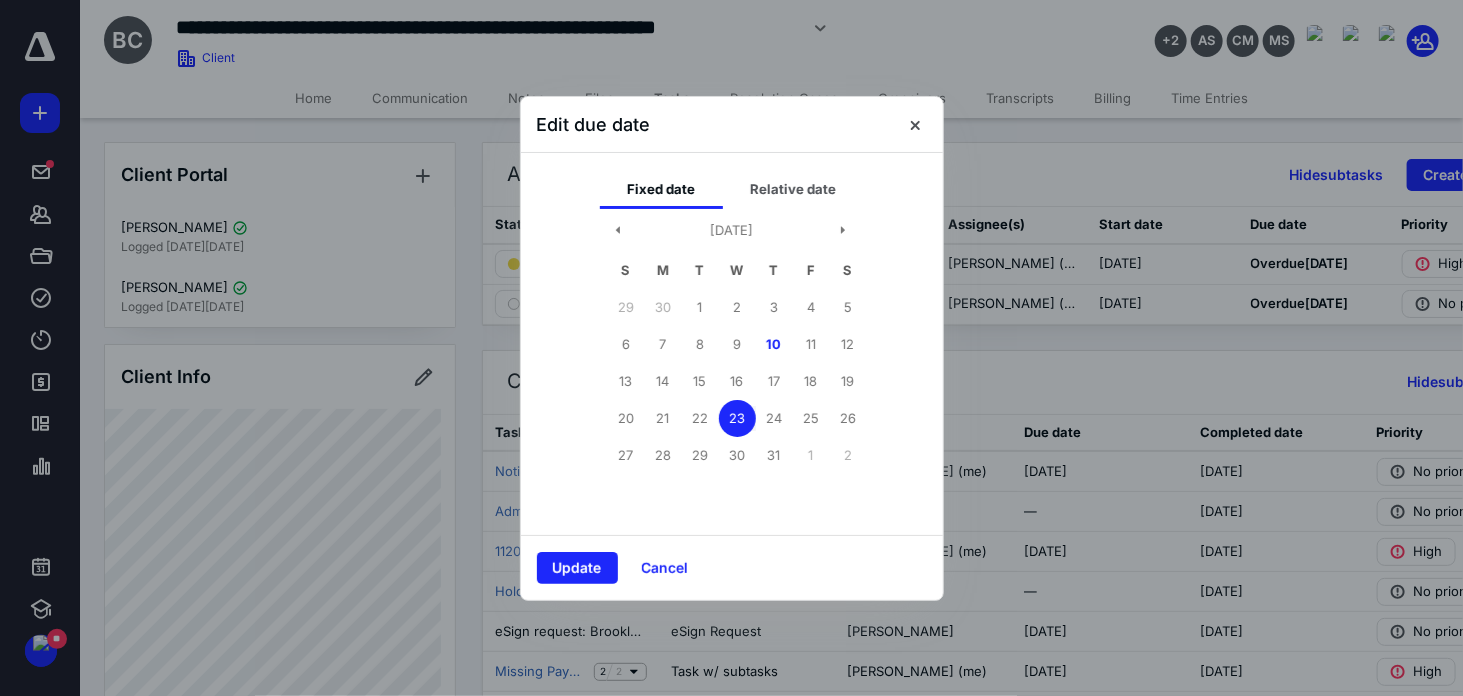 drag, startPoint x: 558, startPoint y: 590, endPoint x: 565, endPoint y: 576, distance: 15.652476 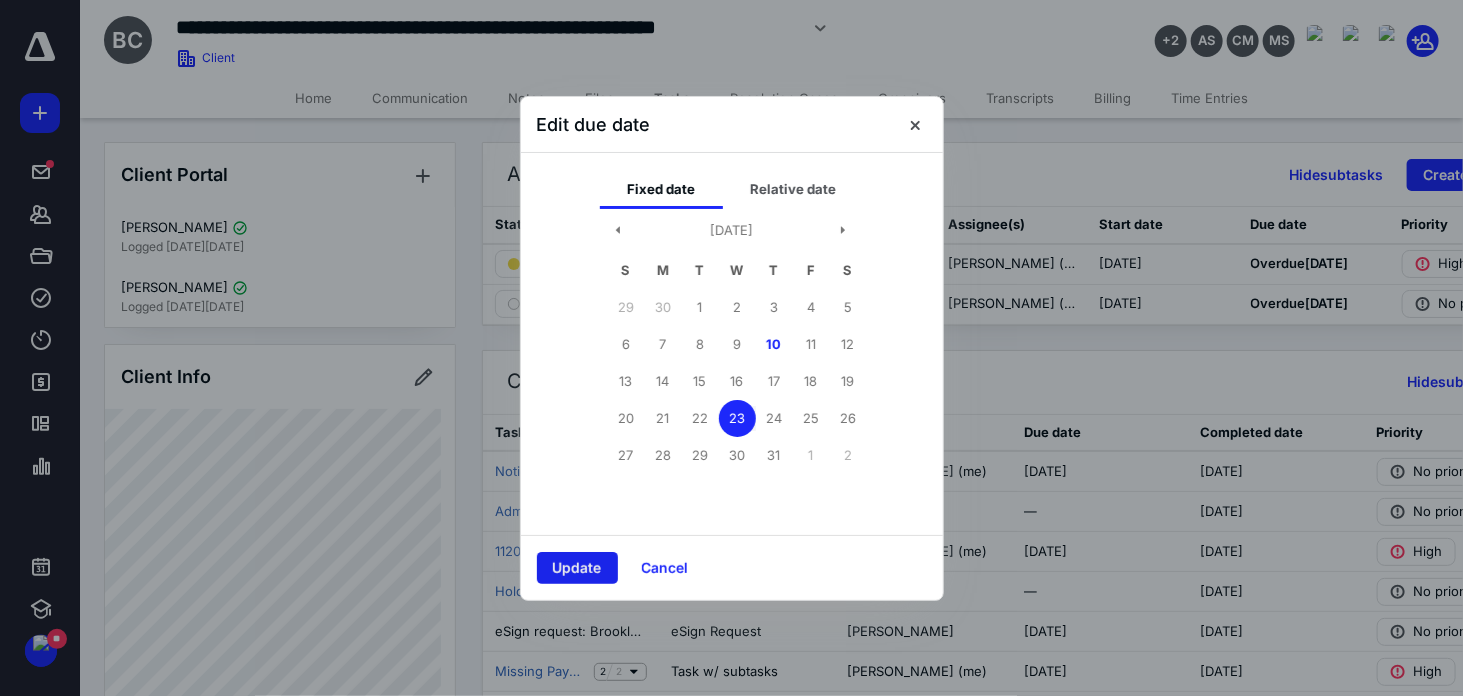 click on "Update Cancel" at bounding box center [732, 567] 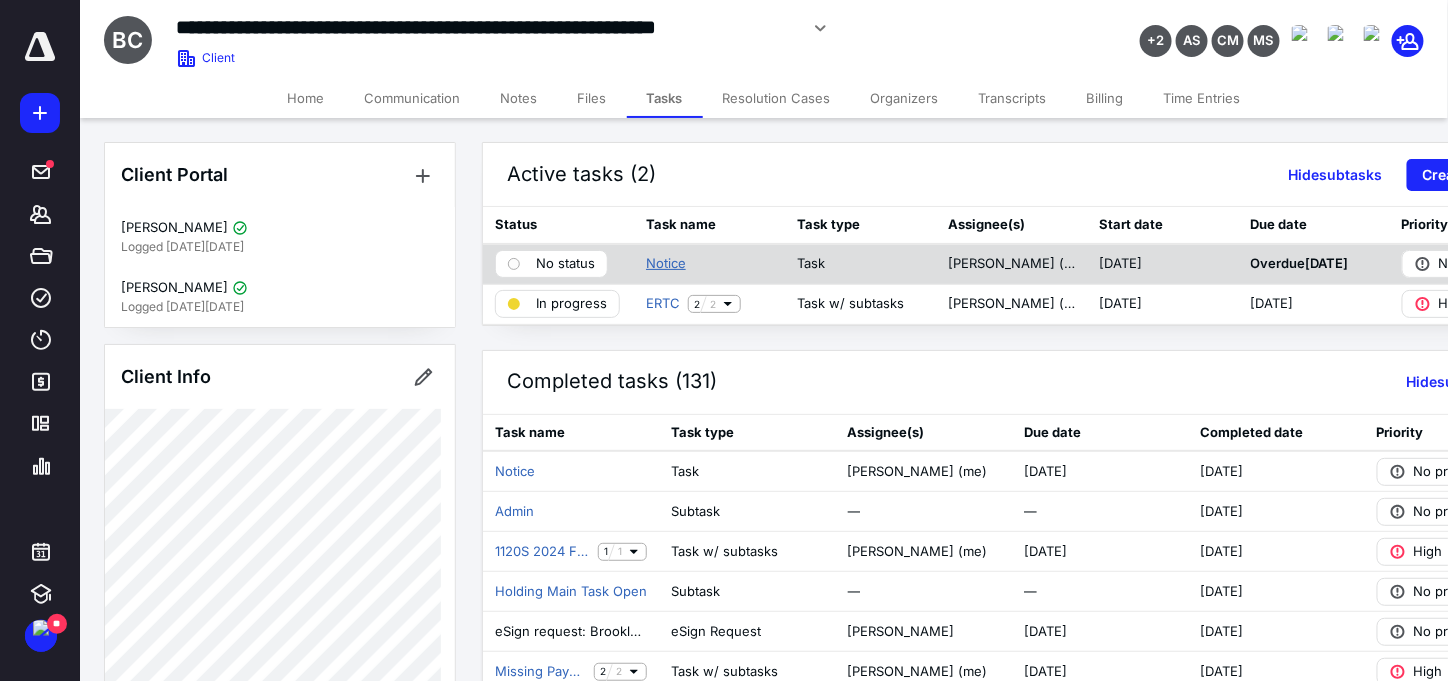 click on "Notice" at bounding box center (666, 264) 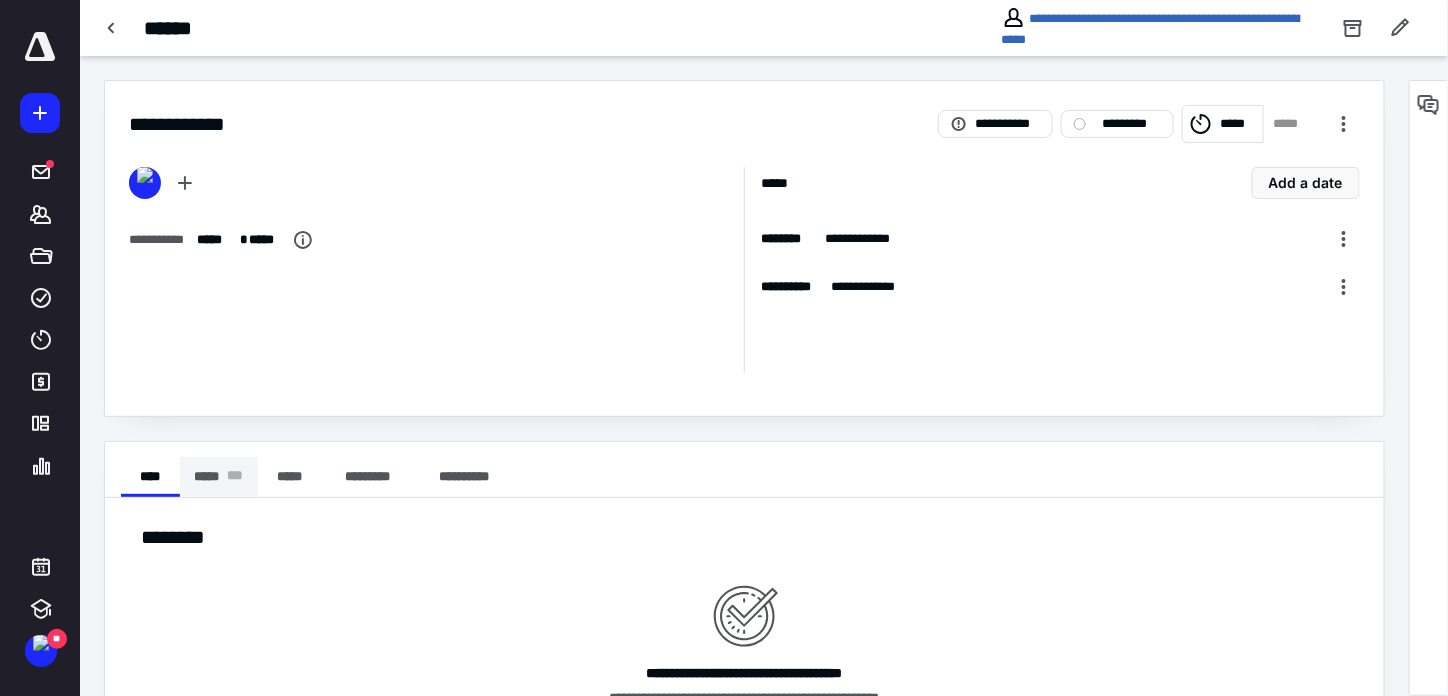 click on "***** * * *" at bounding box center [219, 477] 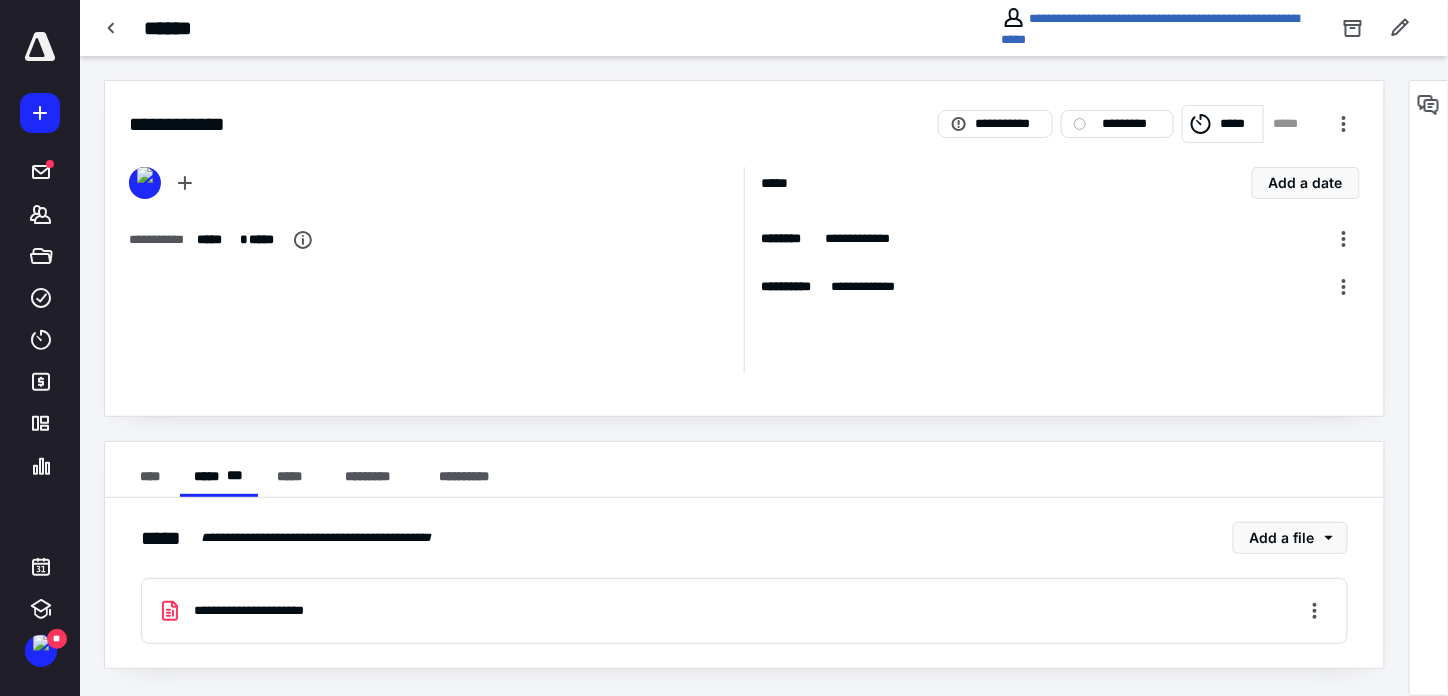 click on "**********" at bounding box center (266, 611) 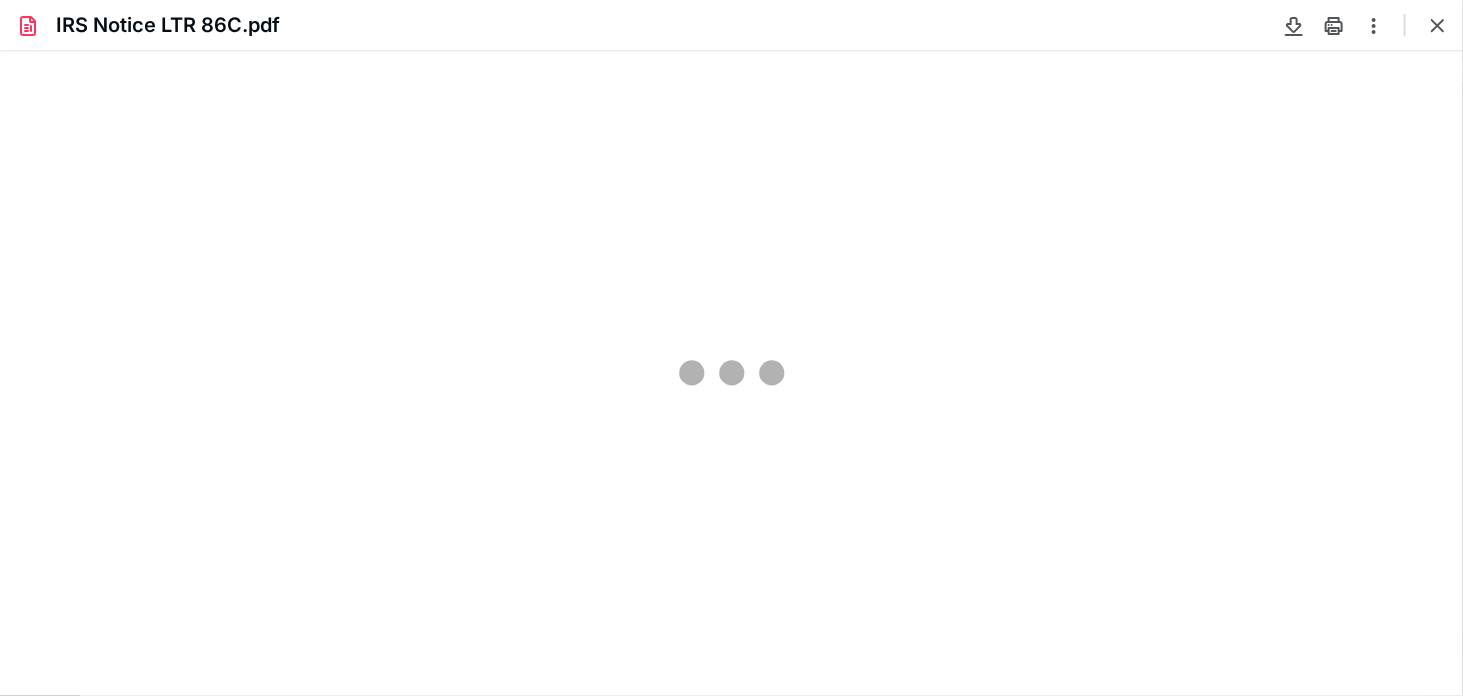 scroll, scrollTop: 0, scrollLeft: 0, axis: both 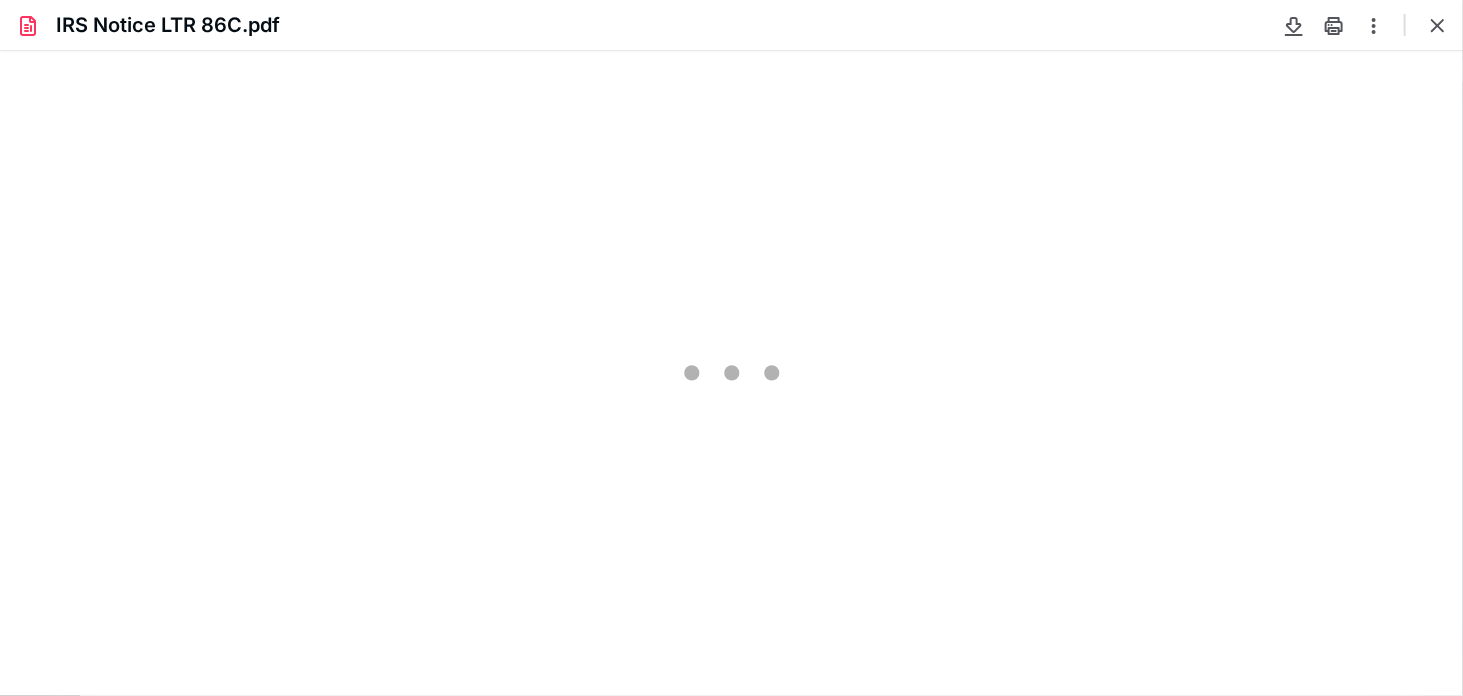 type on "234" 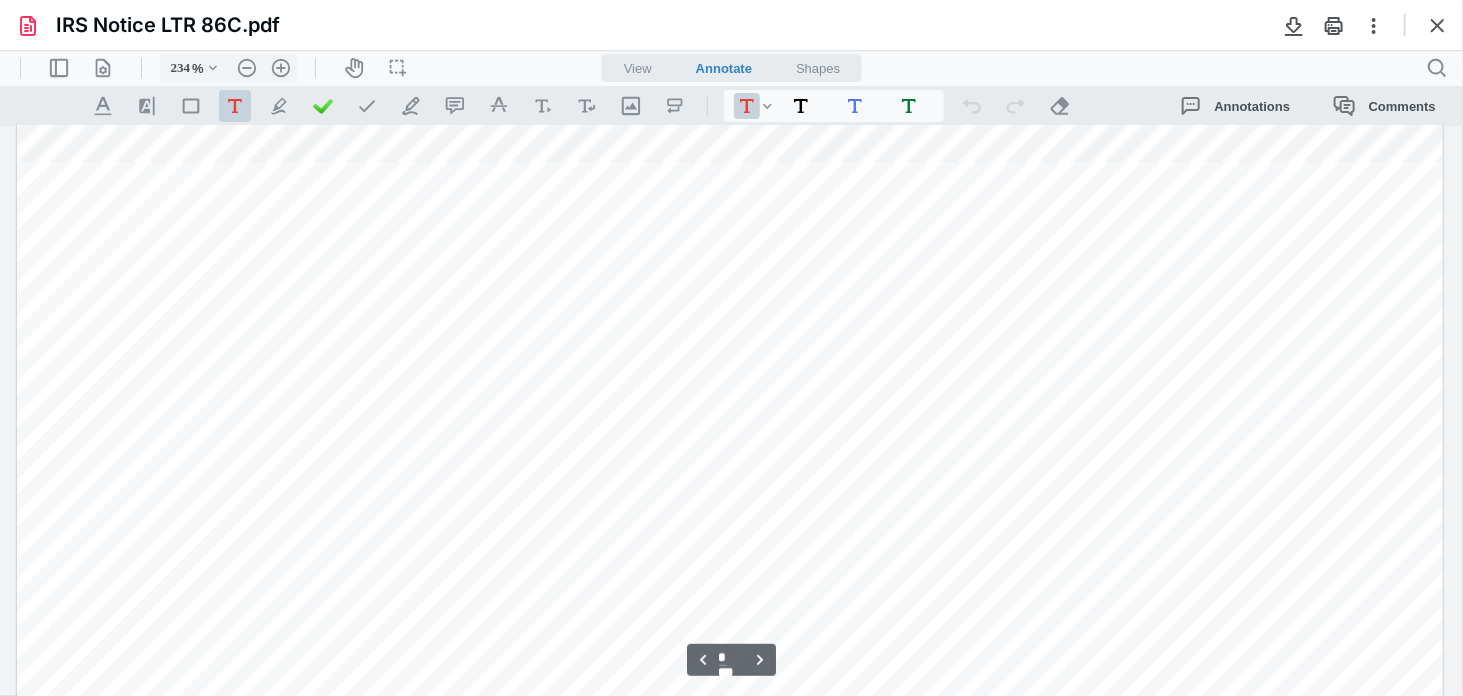 scroll, scrollTop: 2333, scrollLeft: 0, axis: vertical 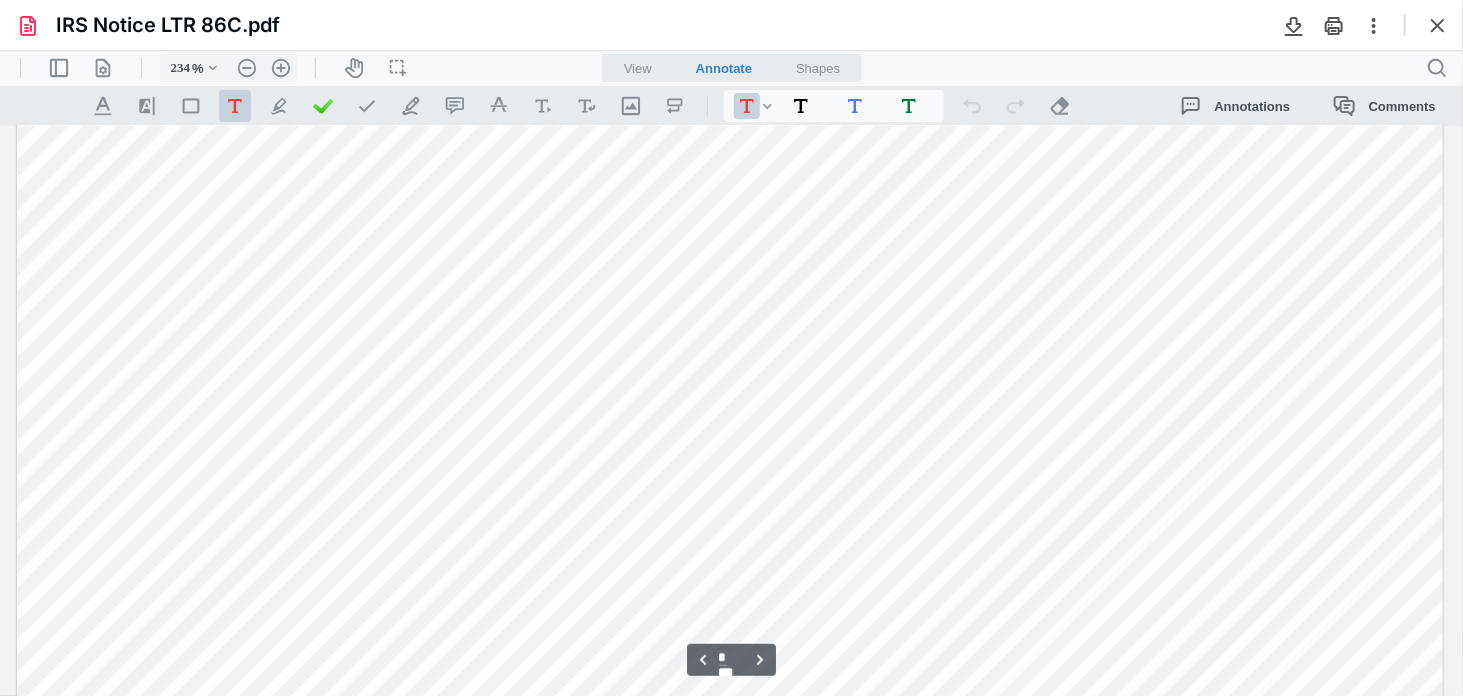 type on "*" 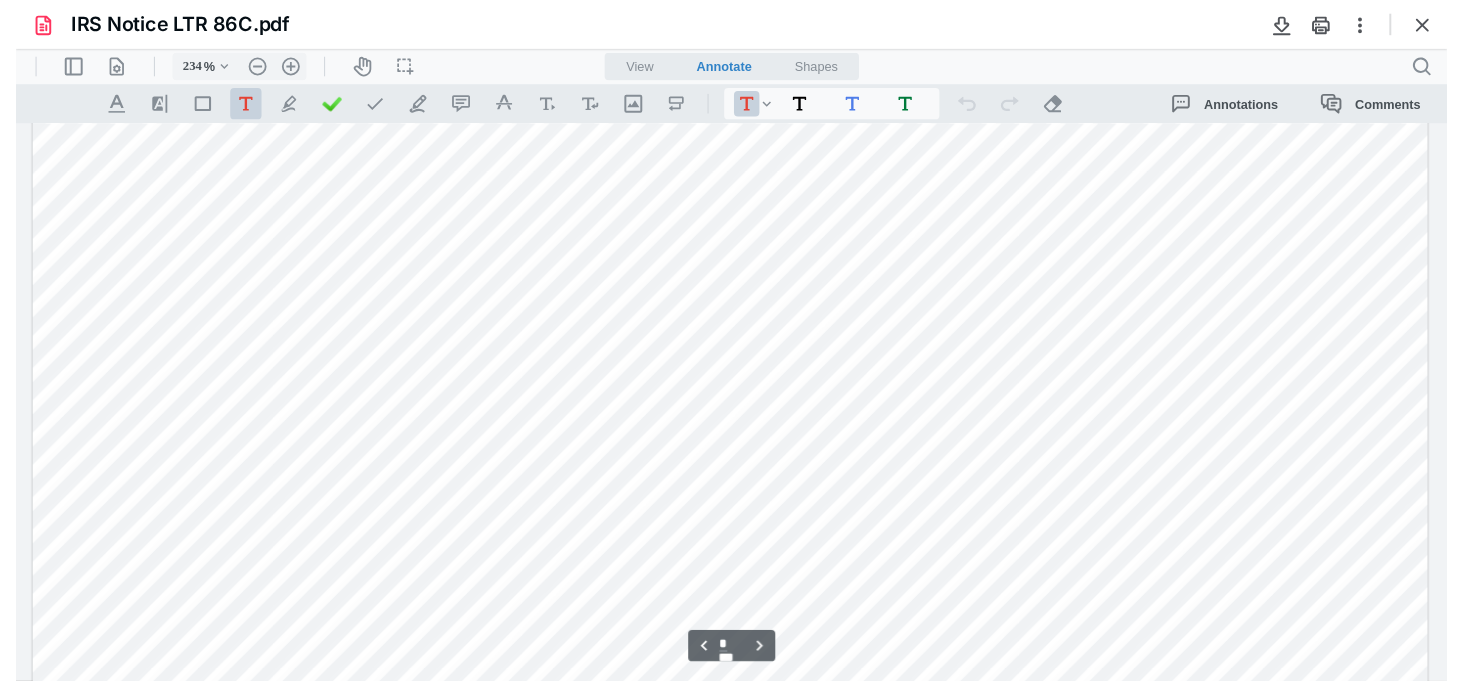 scroll, scrollTop: 3666, scrollLeft: 0, axis: vertical 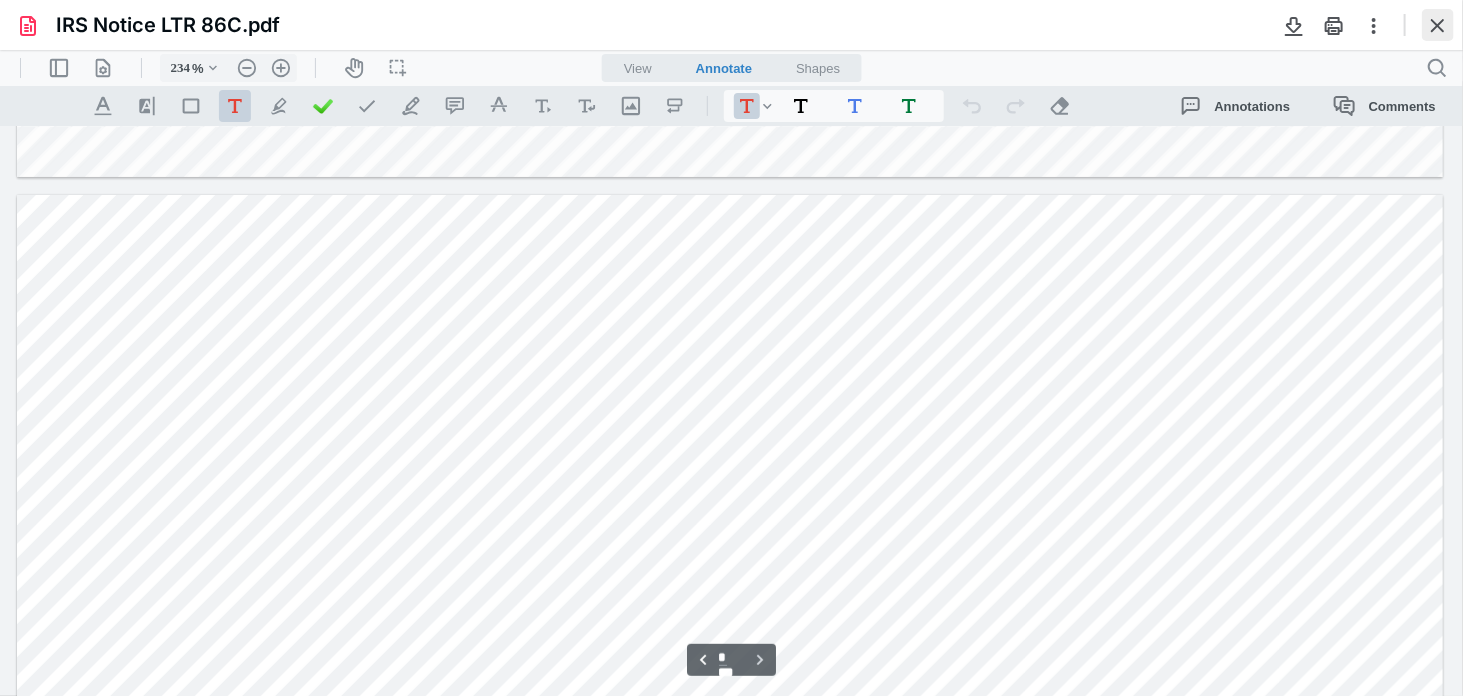 click at bounding box center (1438, 25) 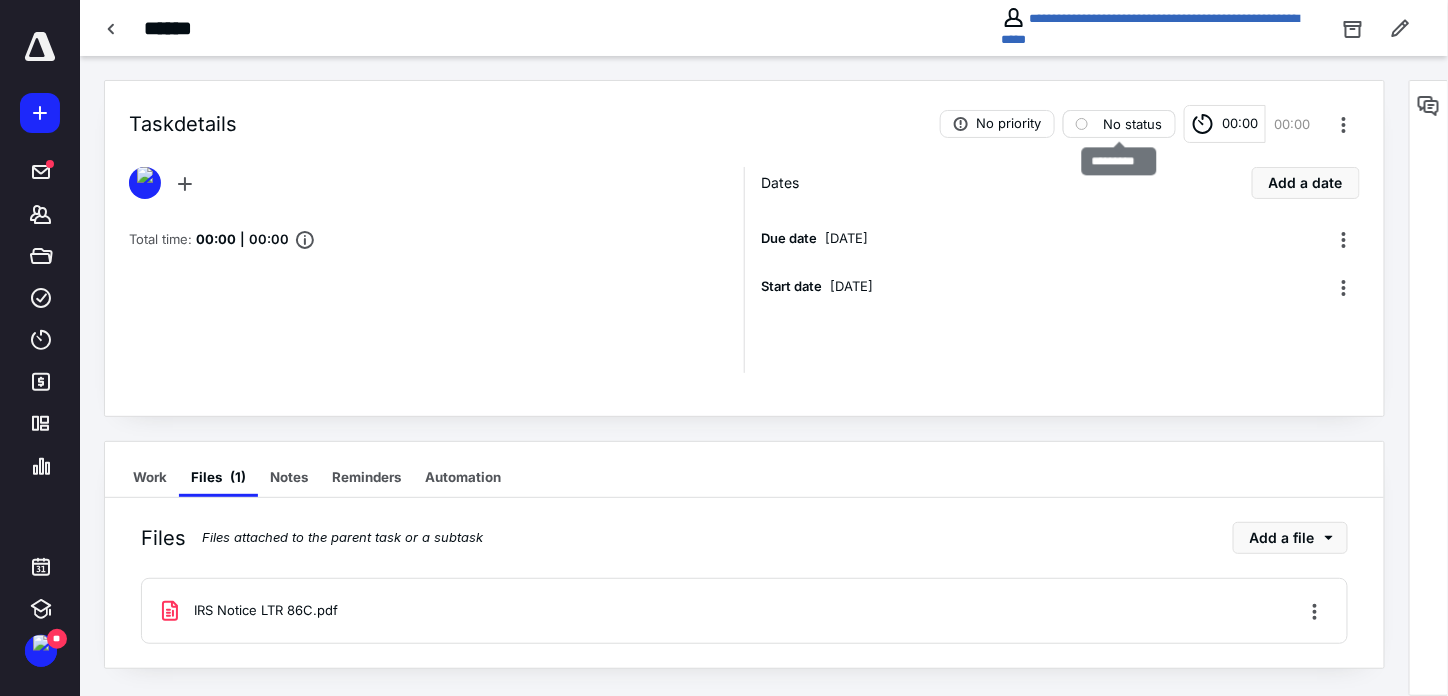 click on "No status" at bounding box center (1133, 124) 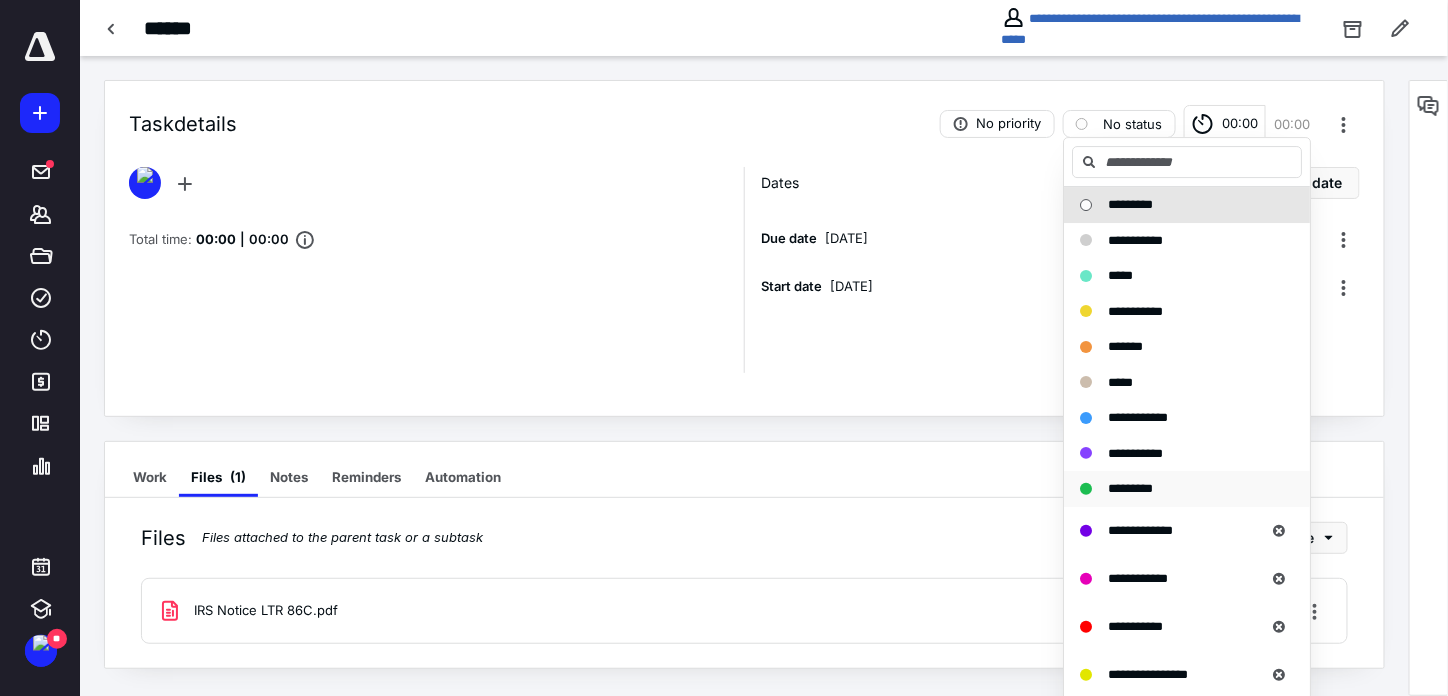 click on "*********" at bounding box center [1130, 488] 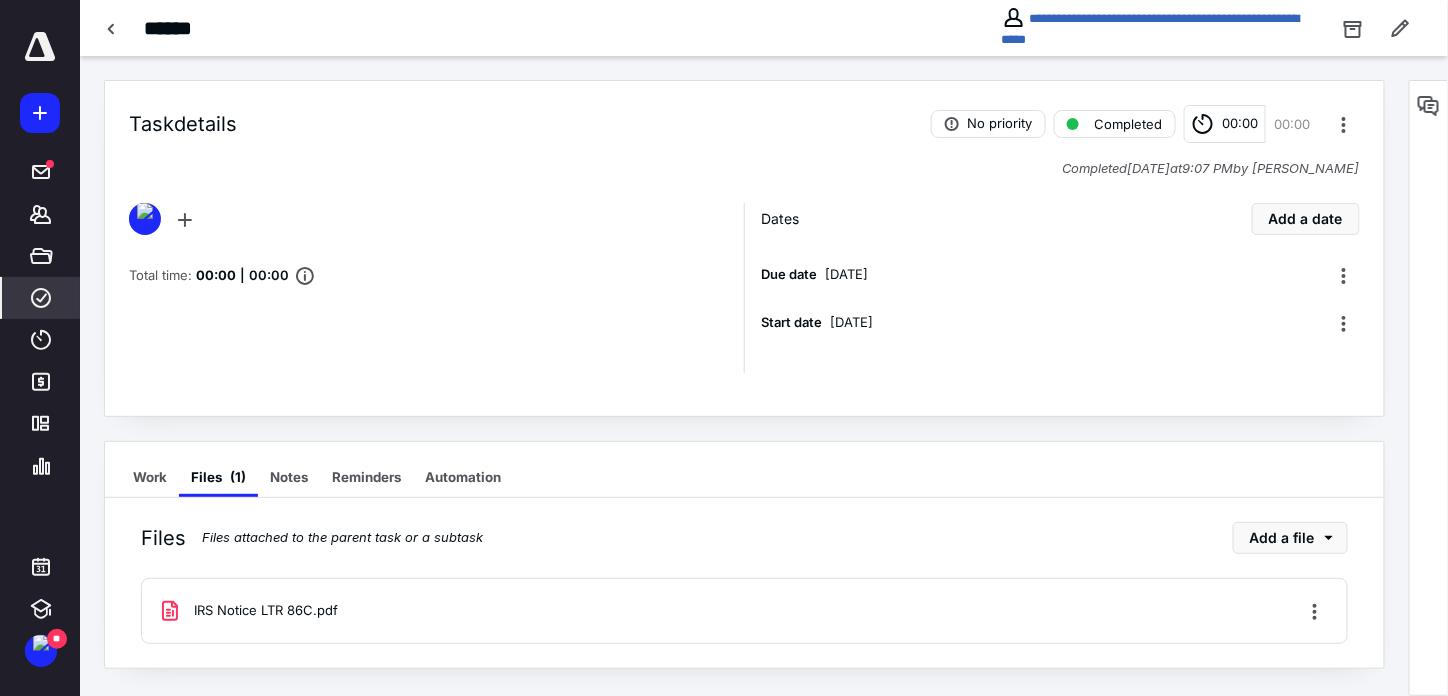 click 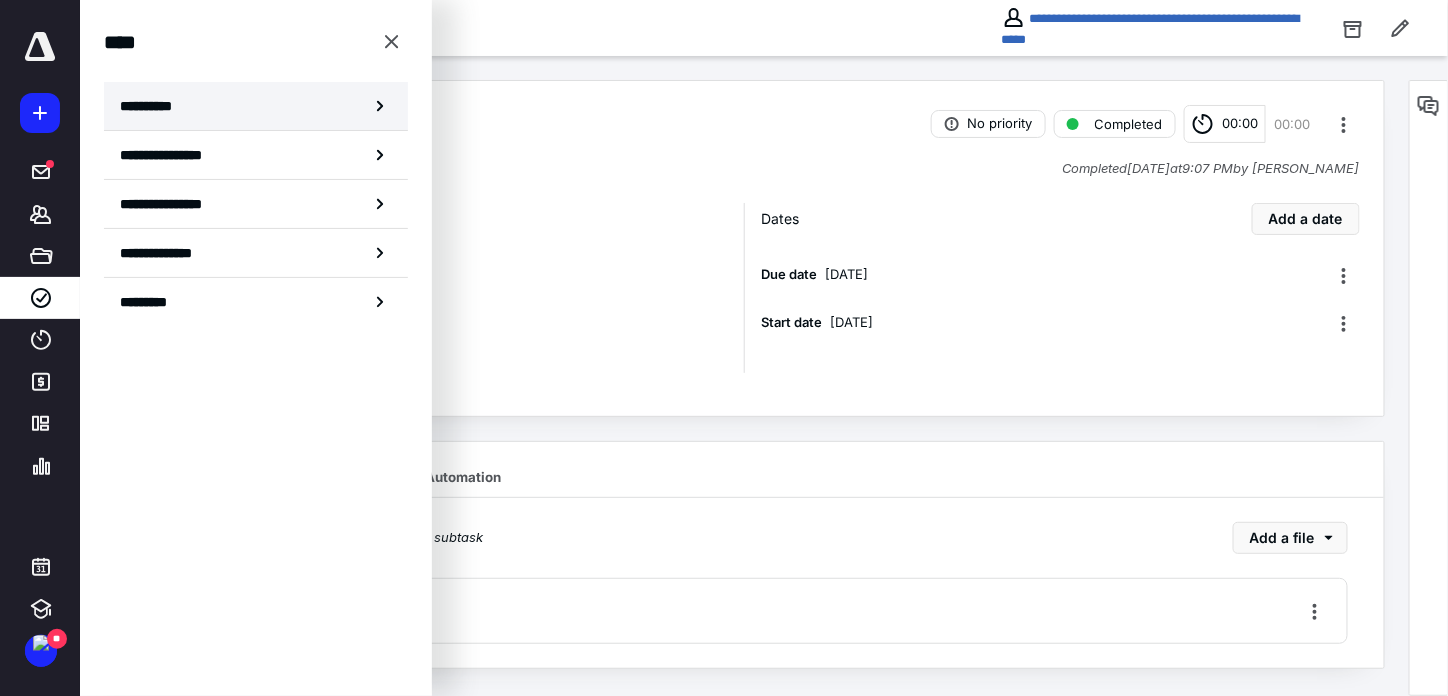 click on "**********" at bounding box center (153, 106) 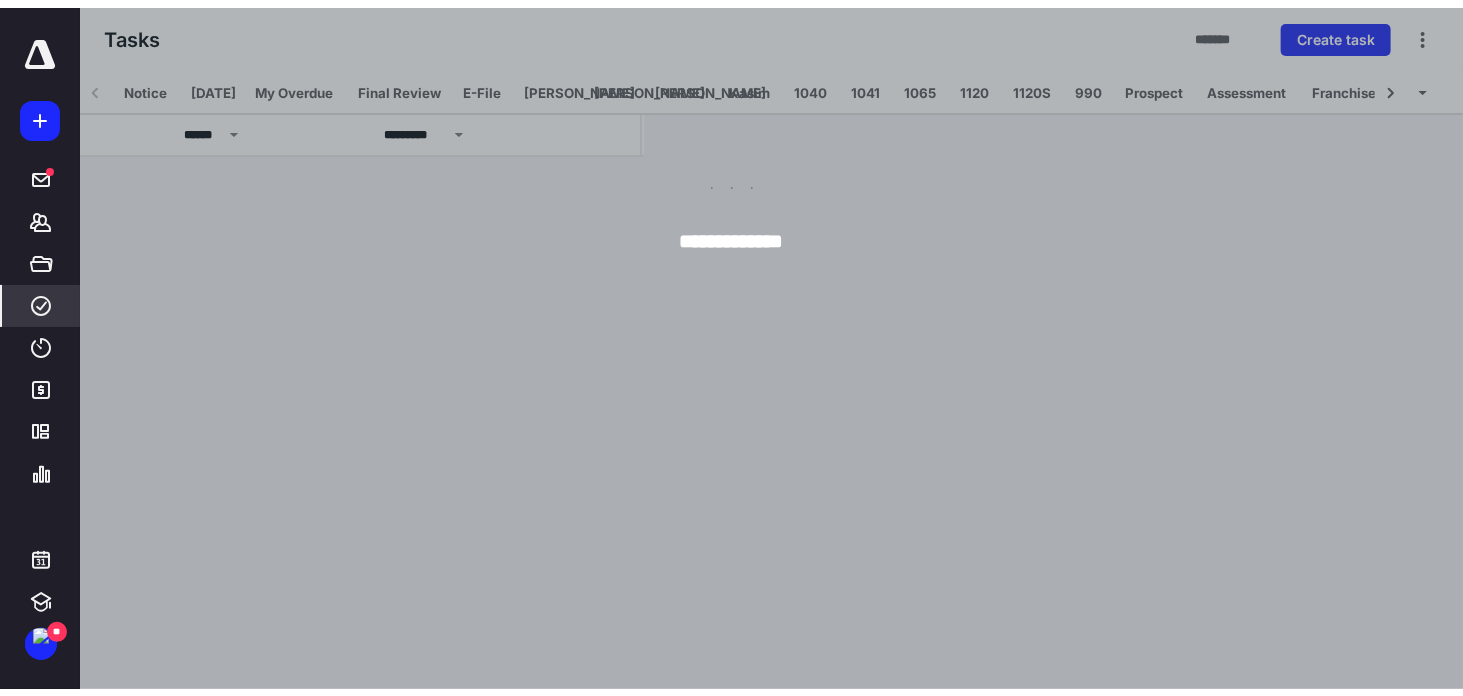 scroll, scrollTop: 0, scrollLeft: 71, axis: horizontal 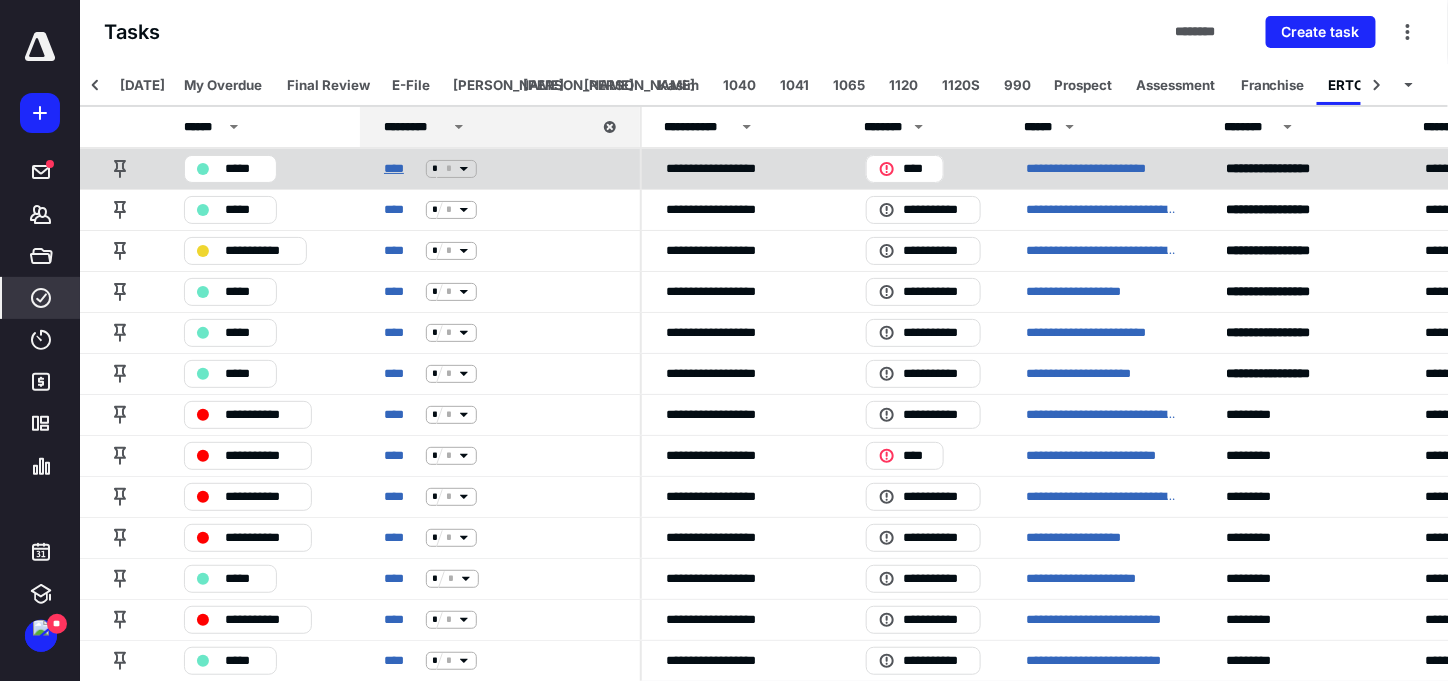 click on "****" at bounding box center (401, 169) 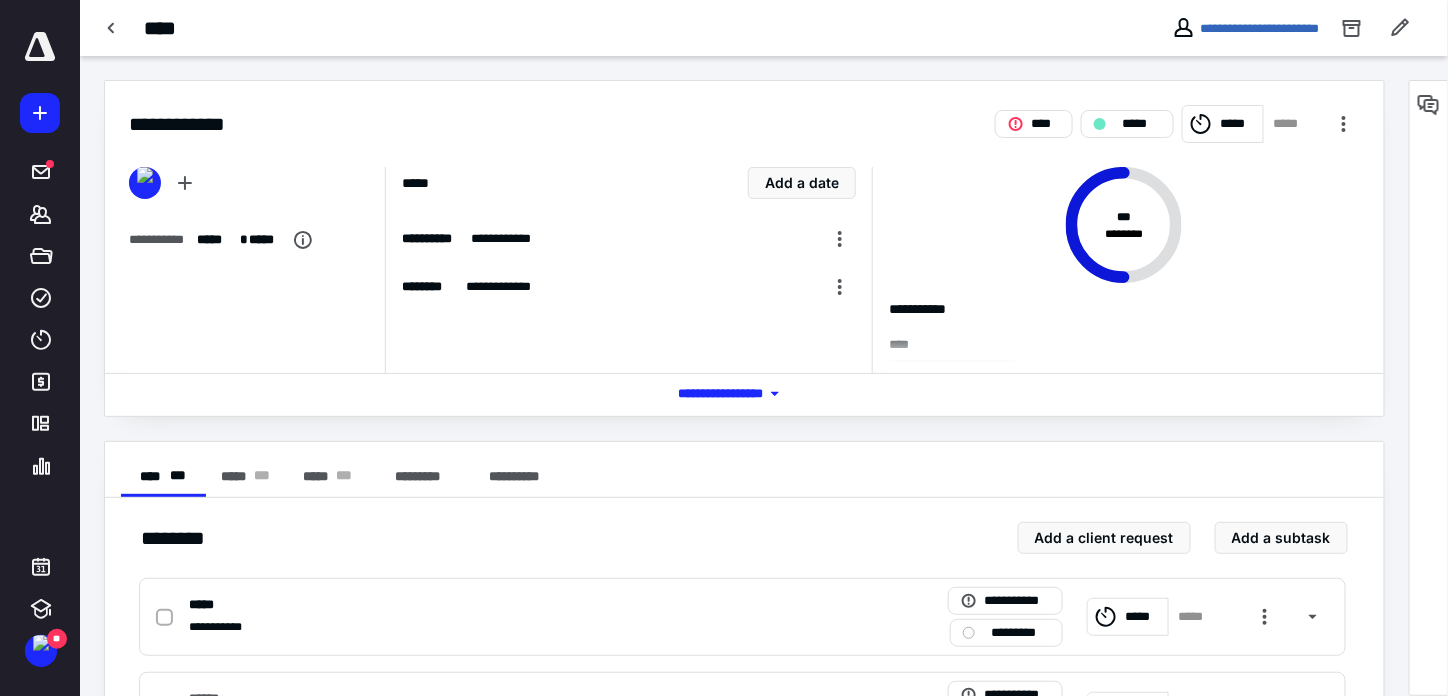 click on "*** **** *******" at bounding box center [744, 394] 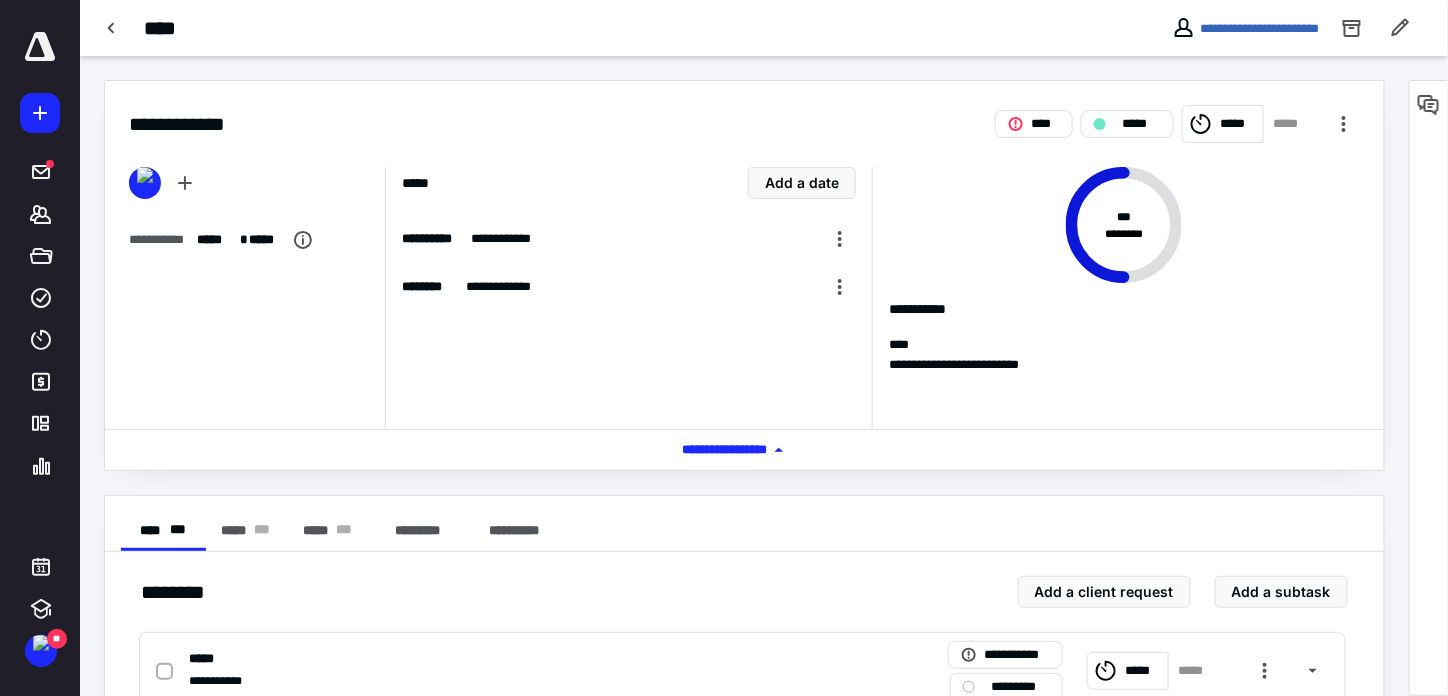 click on "**** ***** ***** *****" at bounding box center [1177, 124] 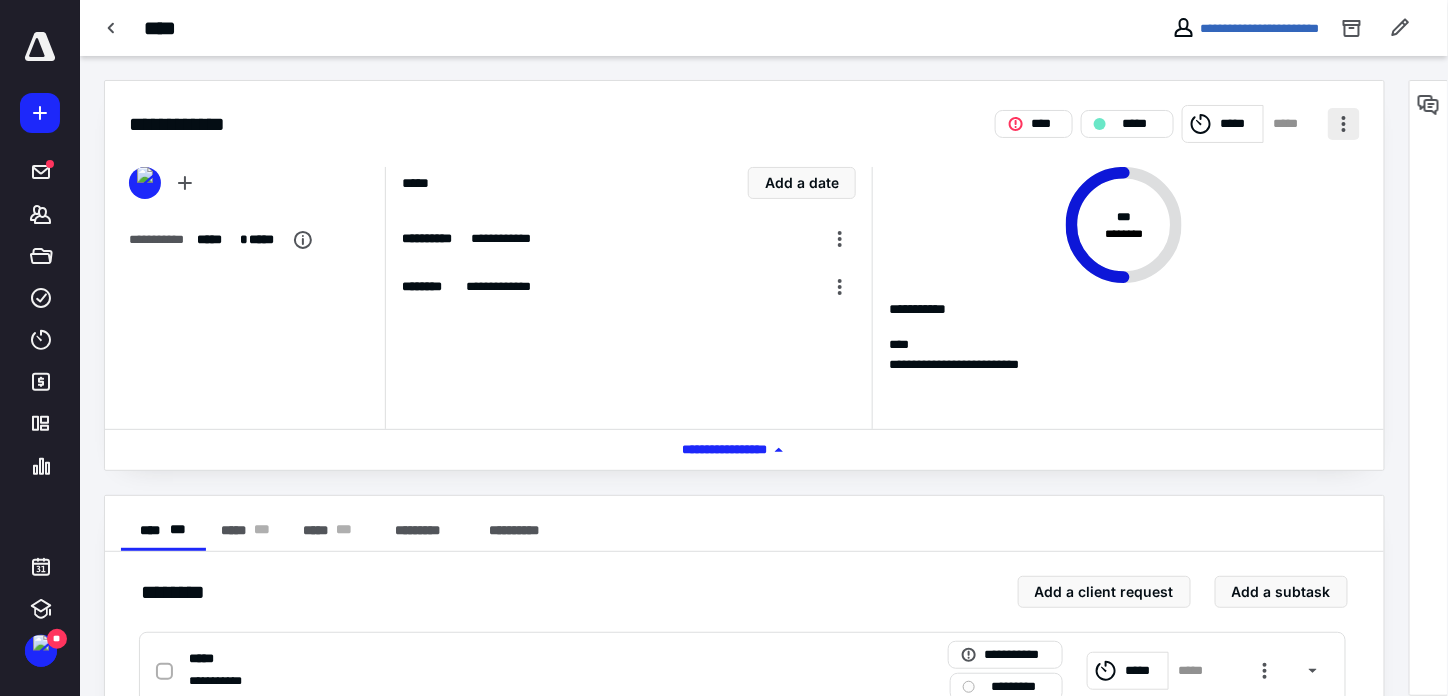 click at bounding box center [1344, 124] 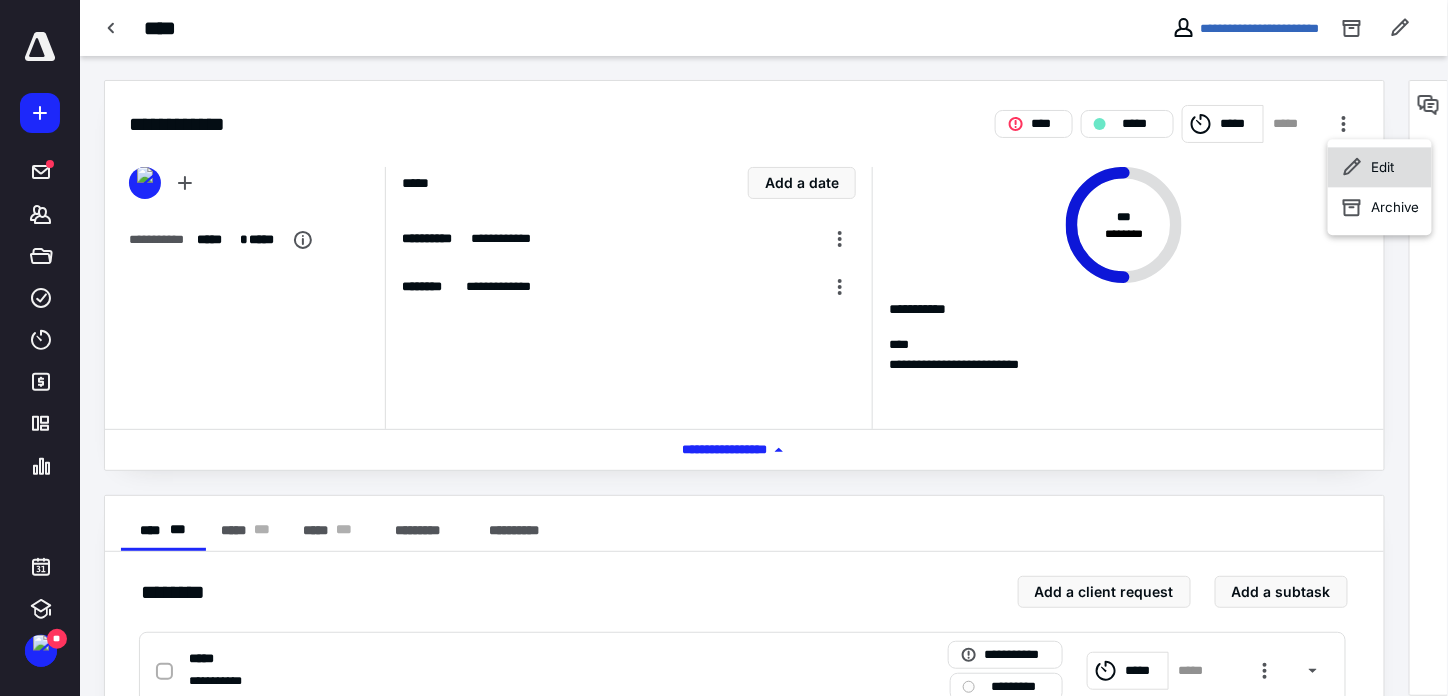 click 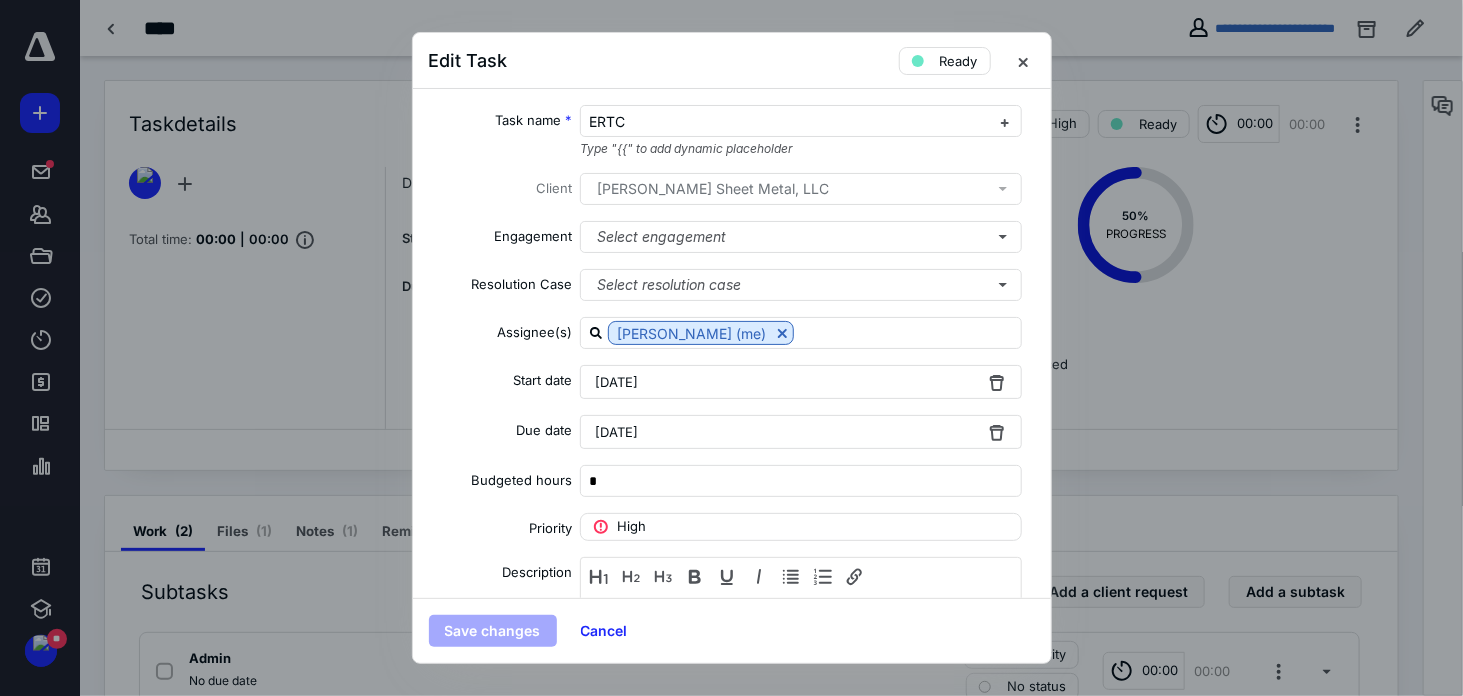 click on "June 18, 2025" at bounding box center [801, 432] 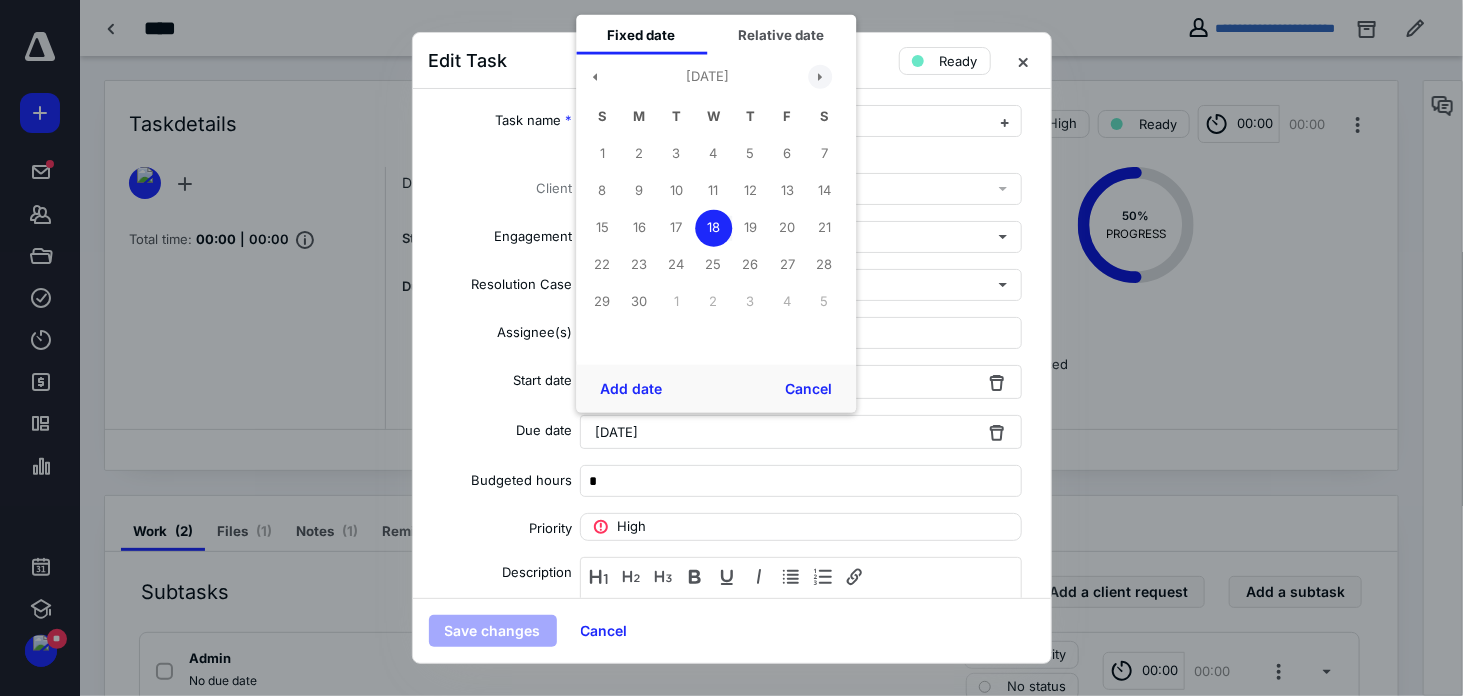 click at bounding box center [820, 76] 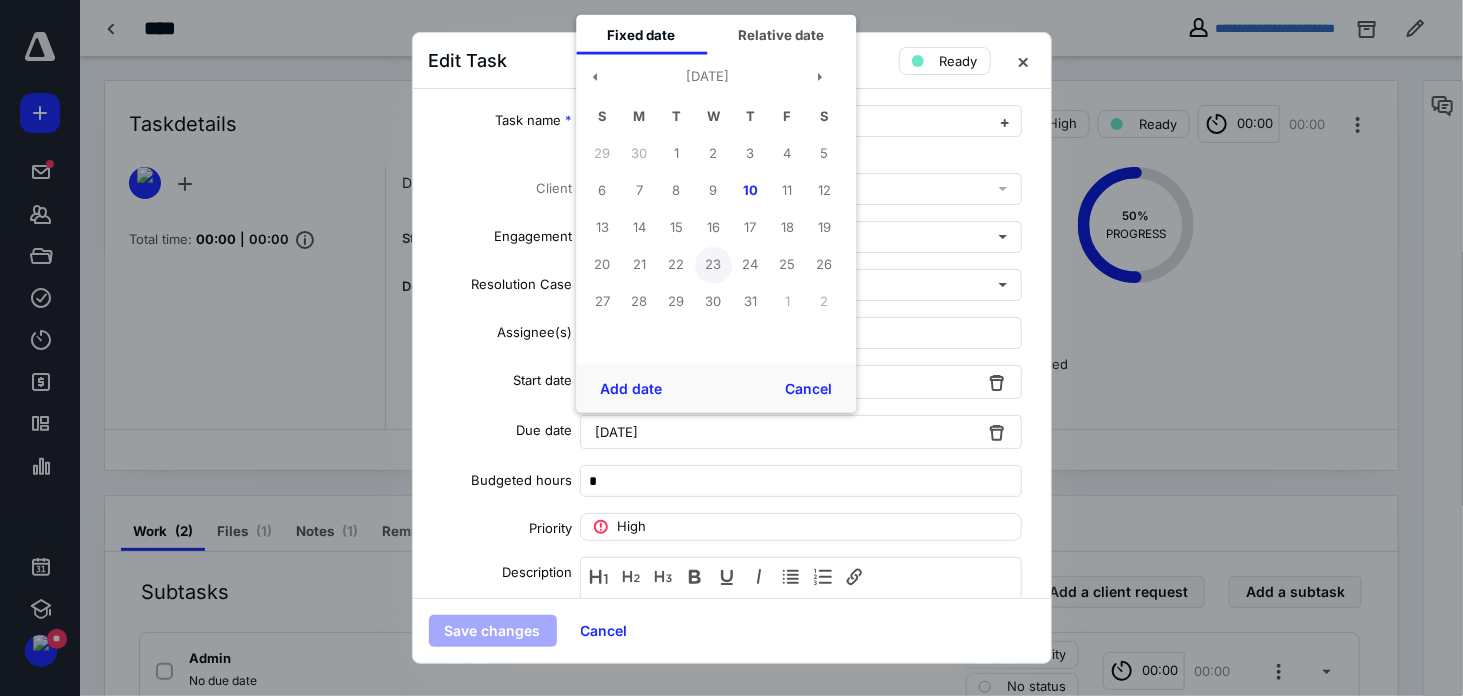 click on "23" at bounding box center [713, 264] 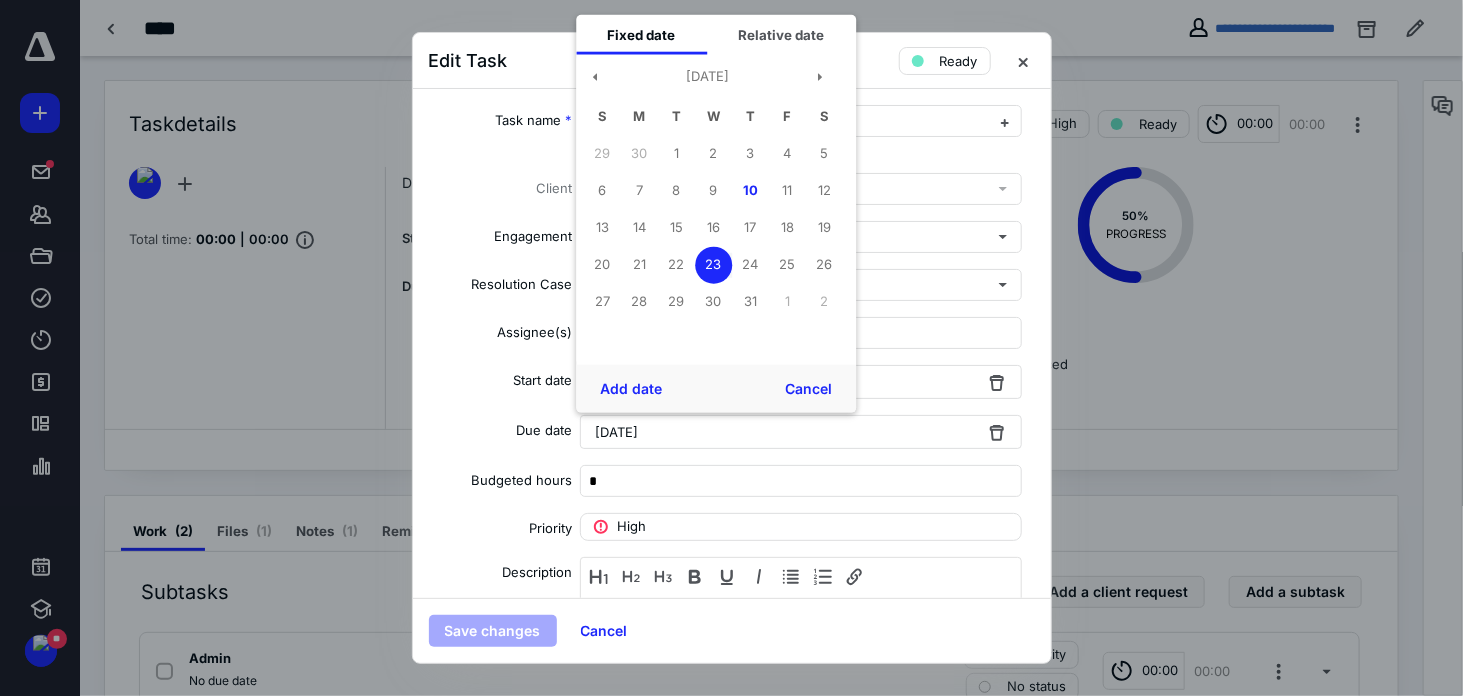 click on "Add date Cancel" at bounding box center (716, 389) 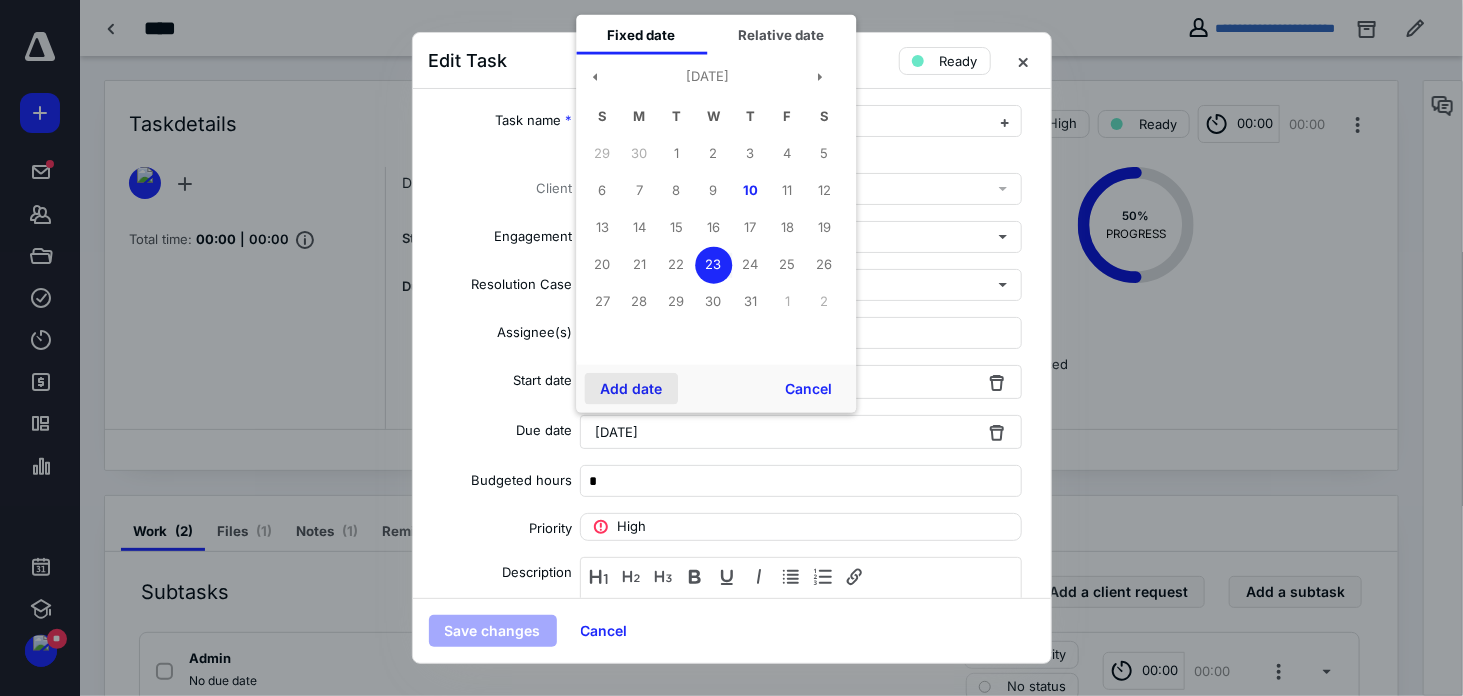 click on "Add date" at bounding box center (631, 389) 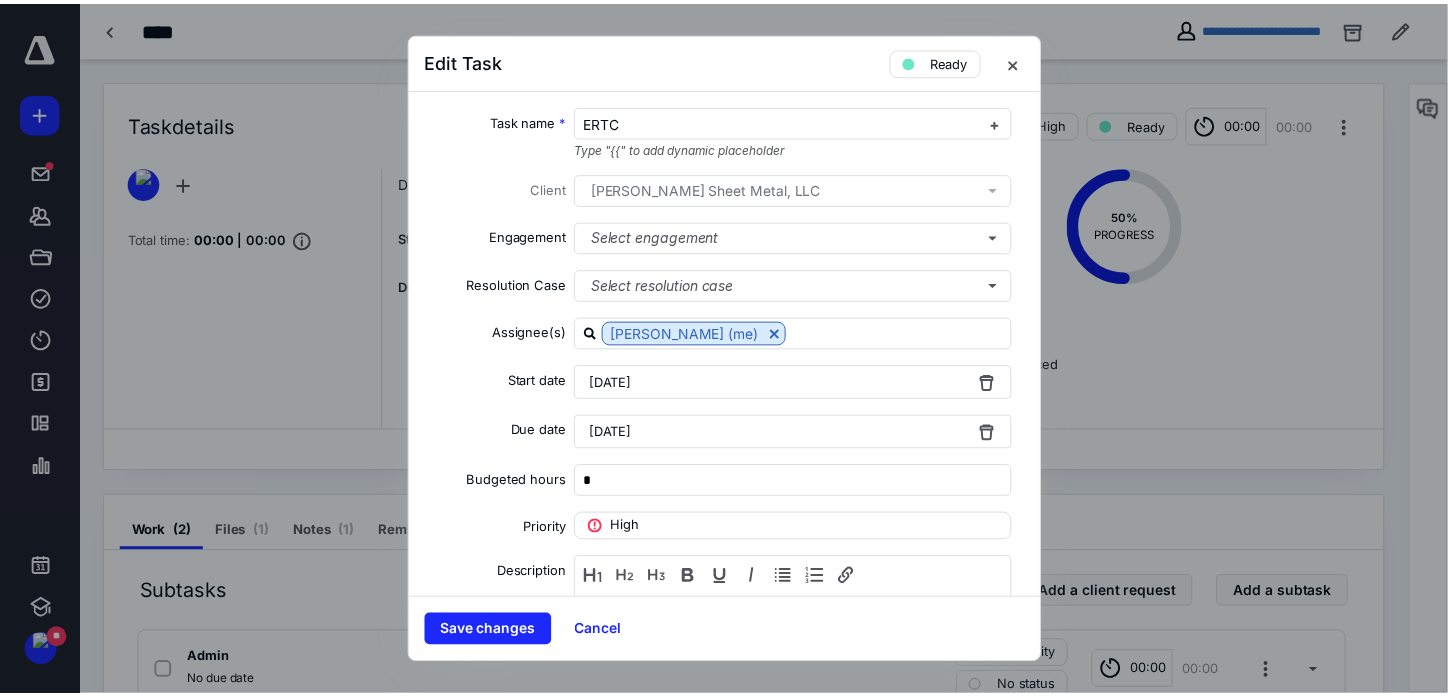 scroll, scrollTop: 289, scrollLeft: 0, axis: vertical 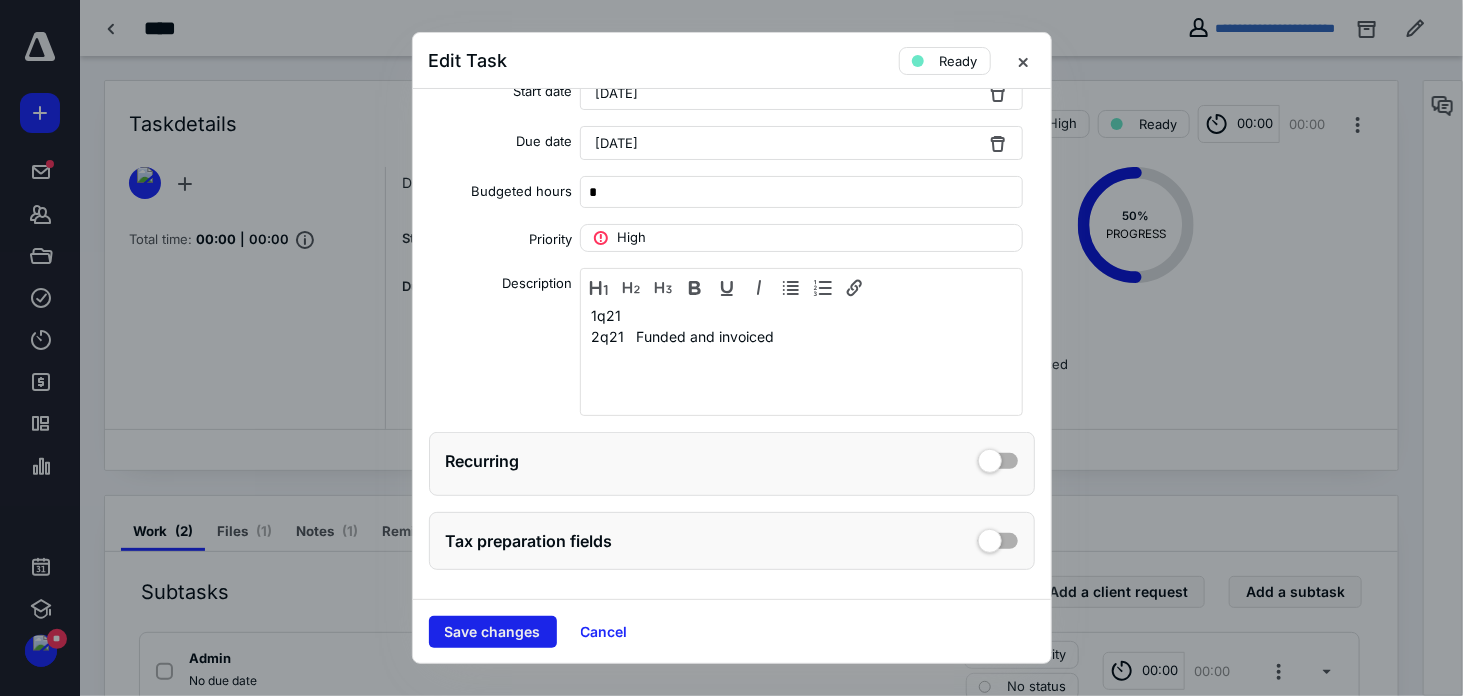 click on "Save changes" at bounding box center [493, 632] 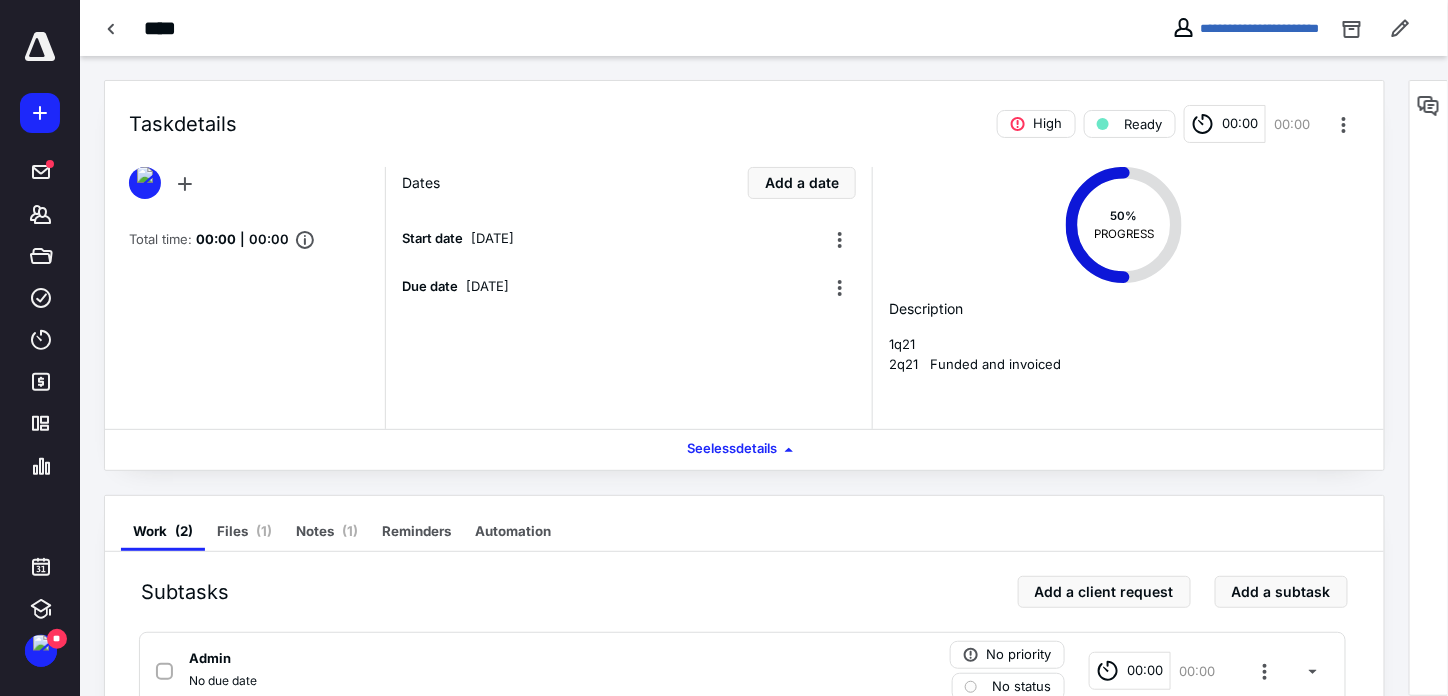 click at bounding box center [1429, 105] 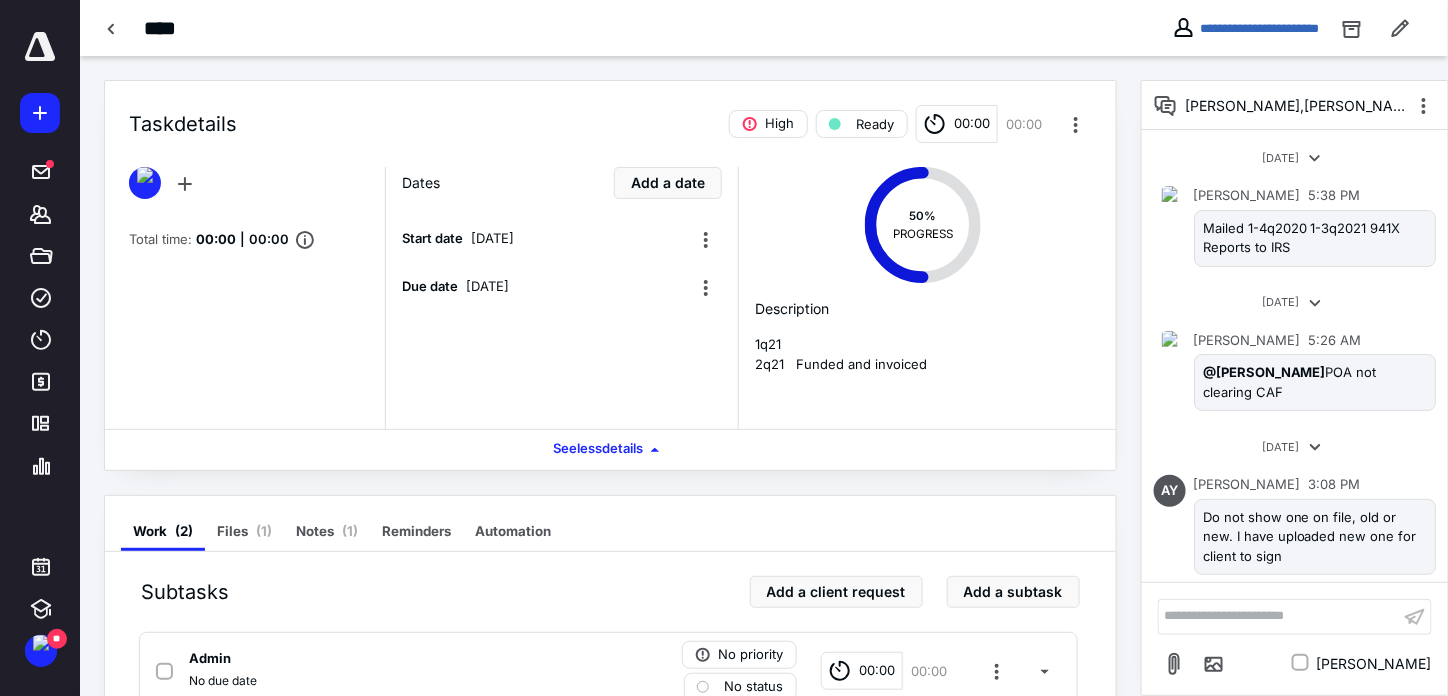 scroll, scrollTop: 2870, scrollLeft: 0, axis: vertical 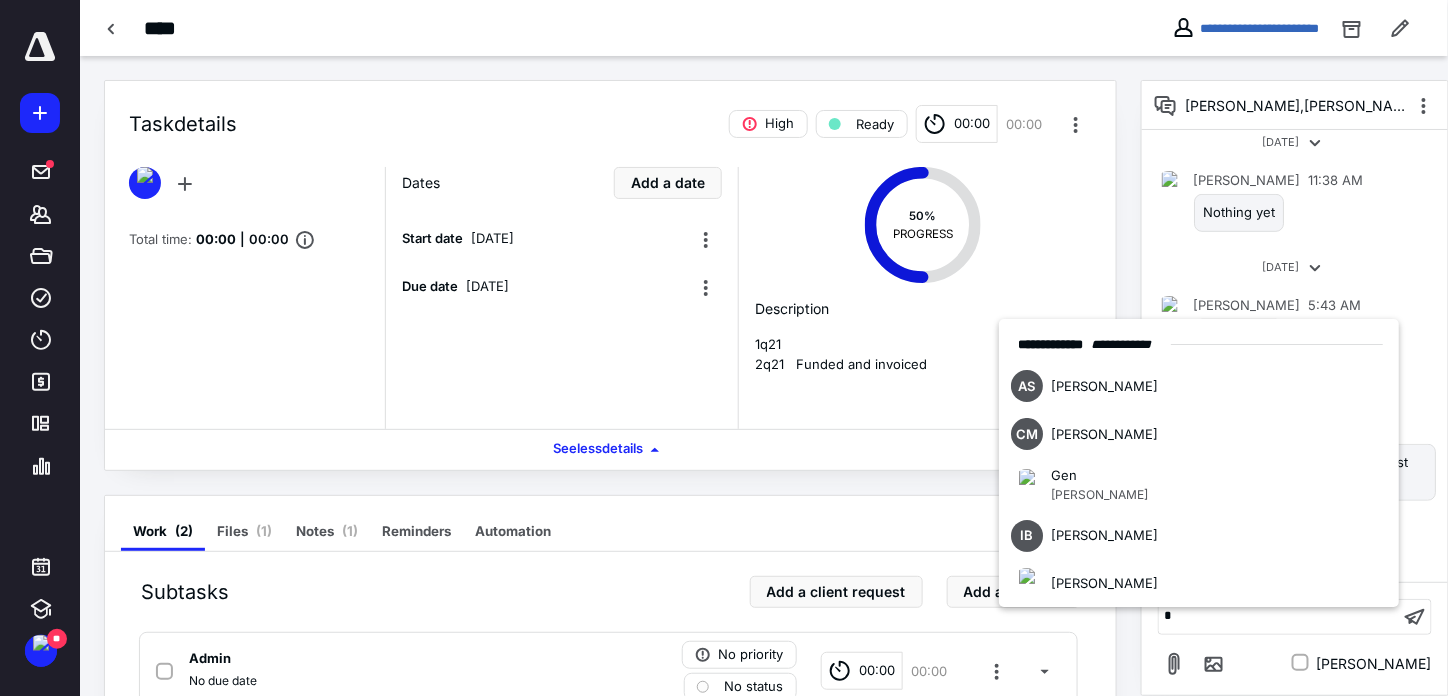type 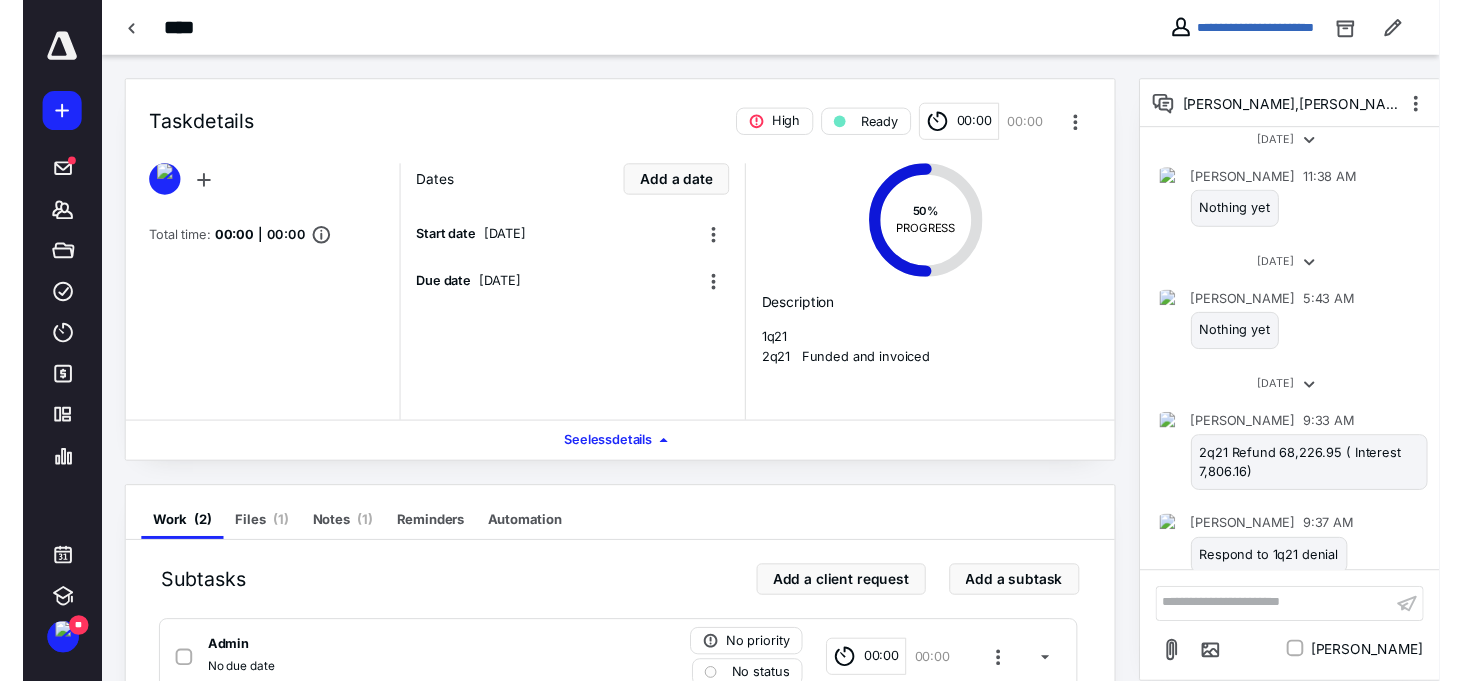 scroll, scrollTop: 2994, scrollLeft: 0, axis: vertical 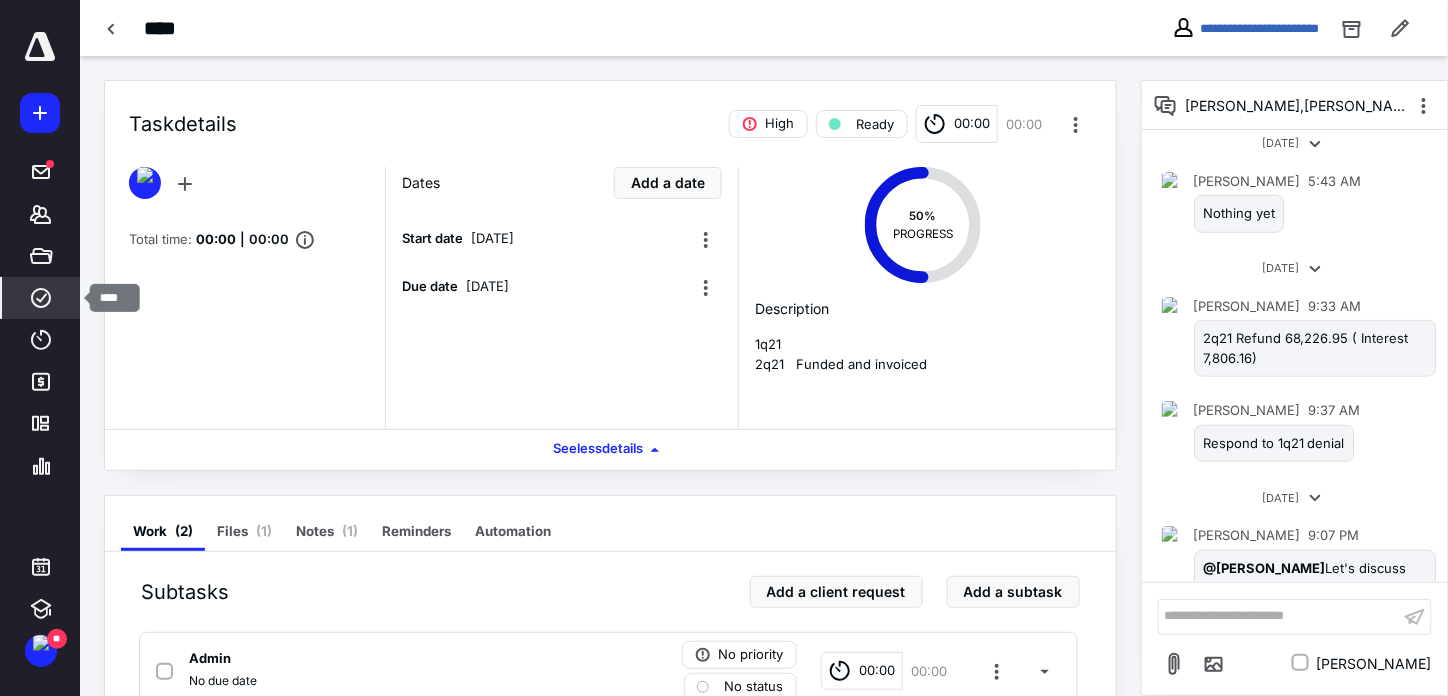 click 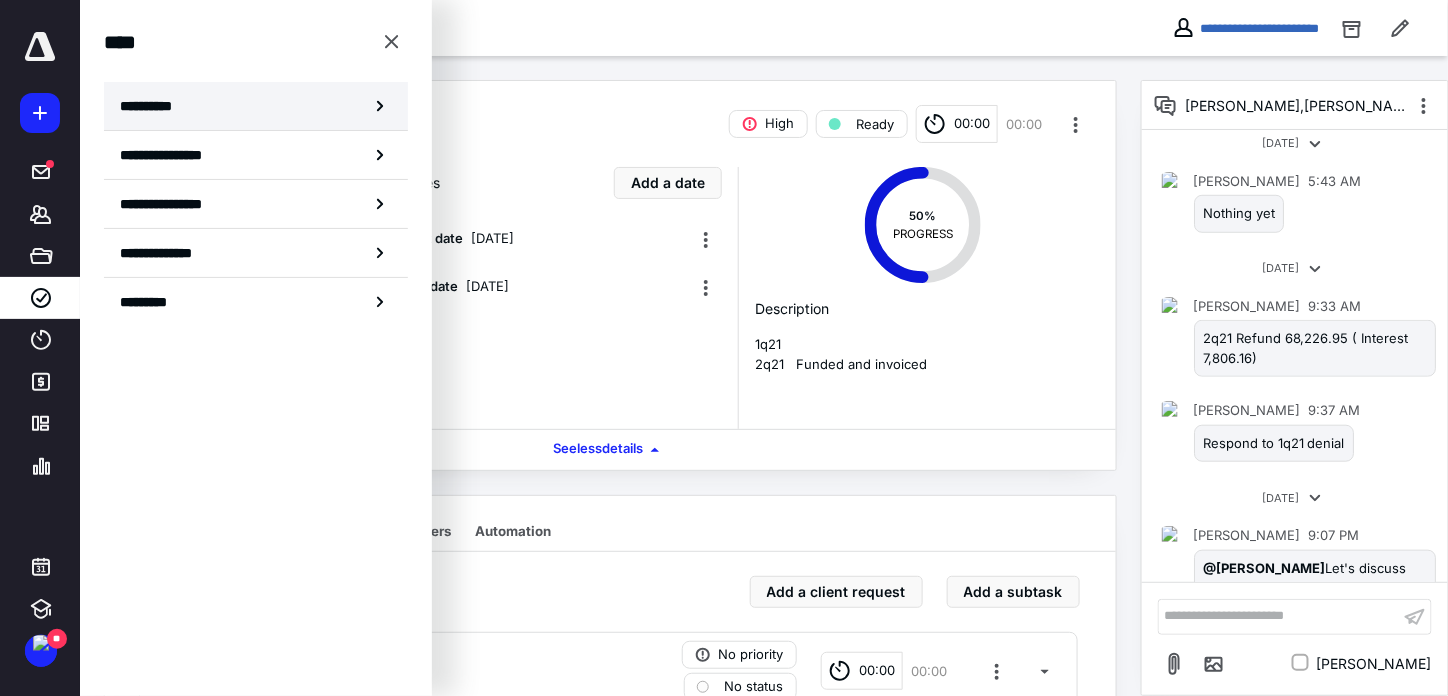 click on "**********" at bounding box center [256, 106] 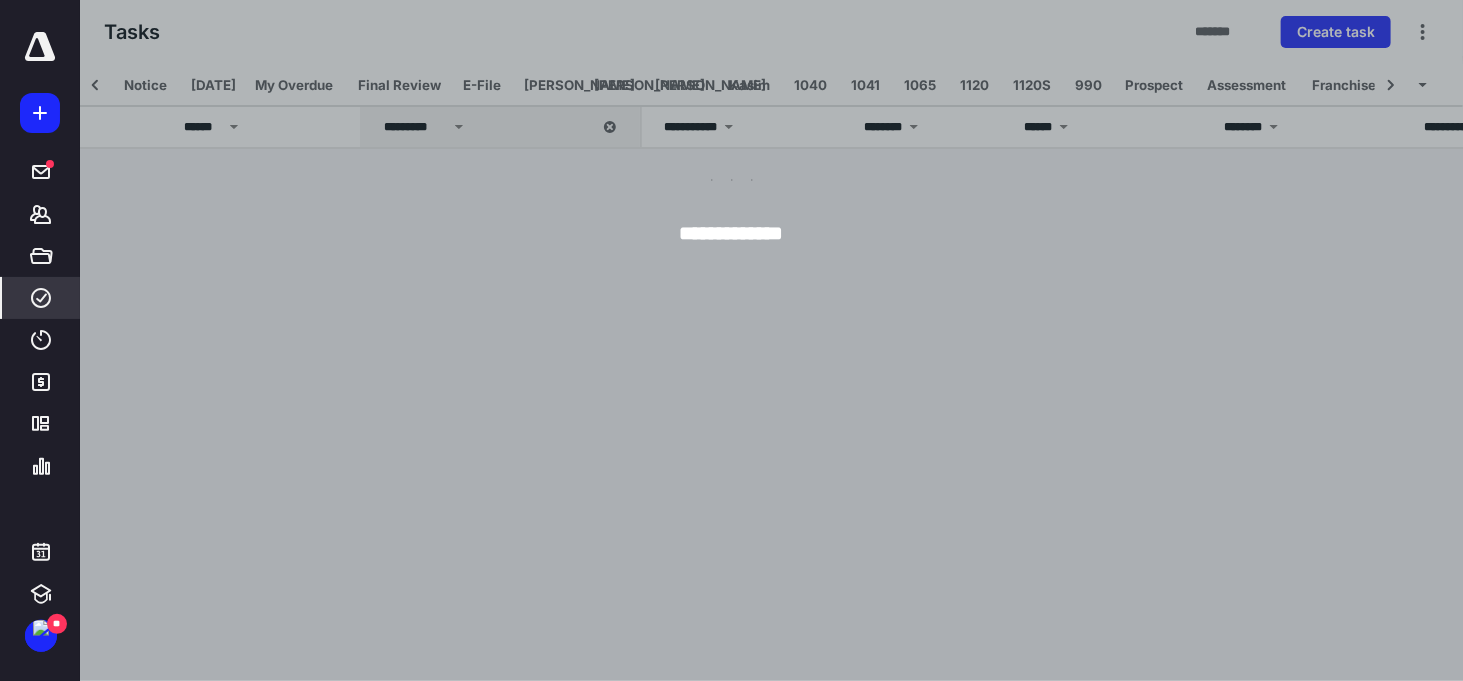 scroll, scrollTop: 0, scrollLeft: 71, axis: horizontal 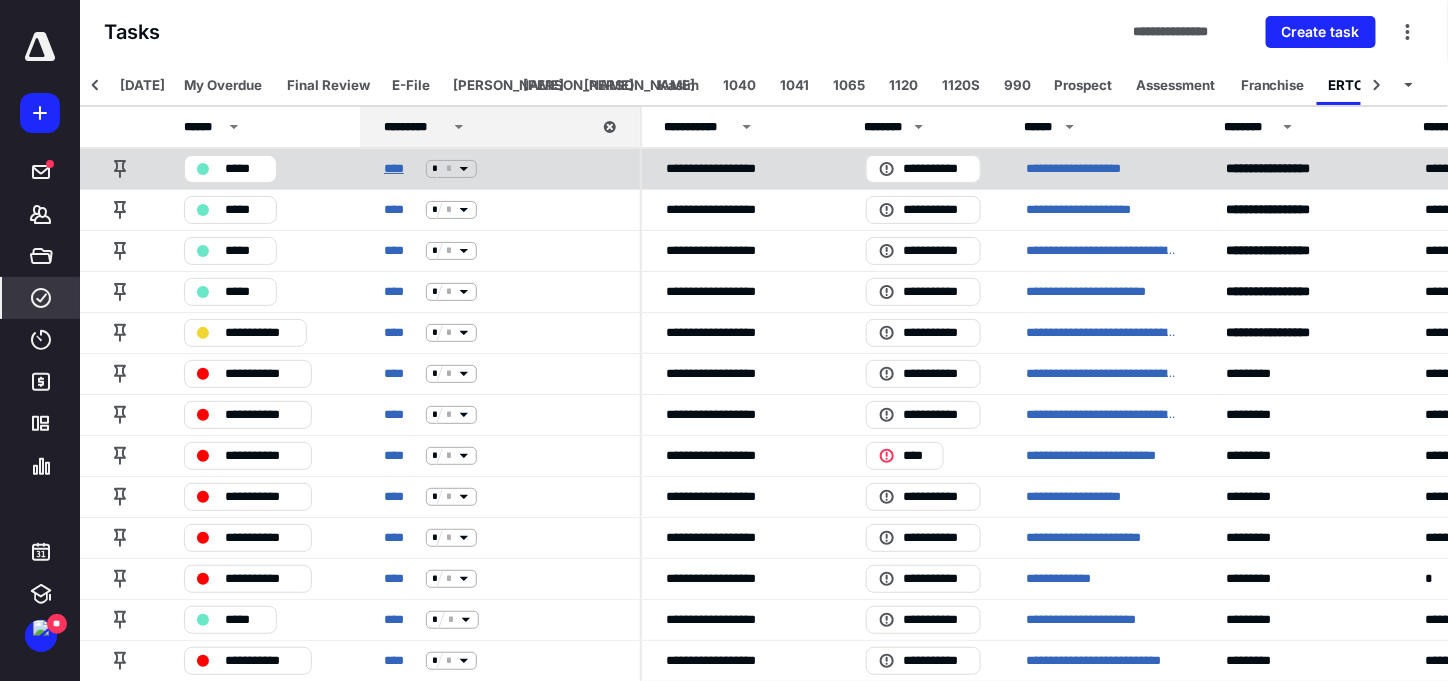 click on "****" at bounding box center (401, 169) 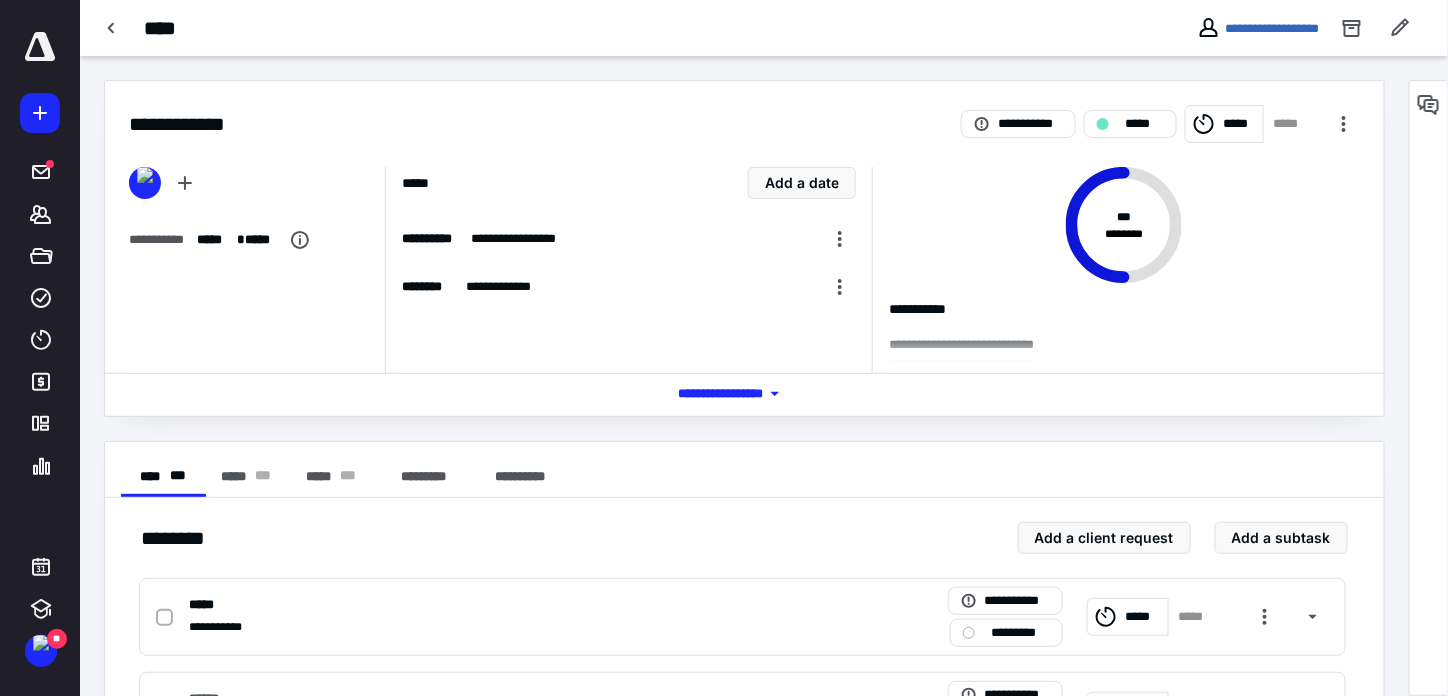 click on "*** **** *******" at bounding box center (744, 394) 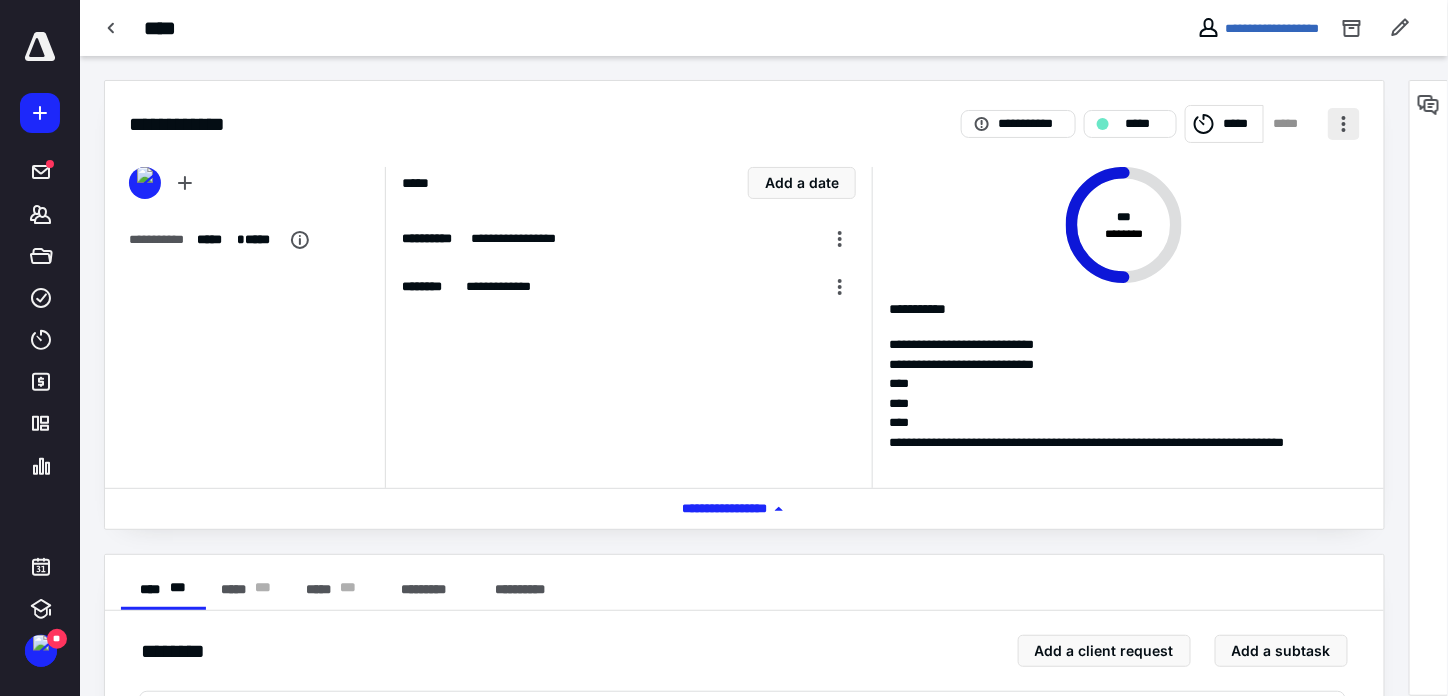 click at bounding box center (1344, 124) 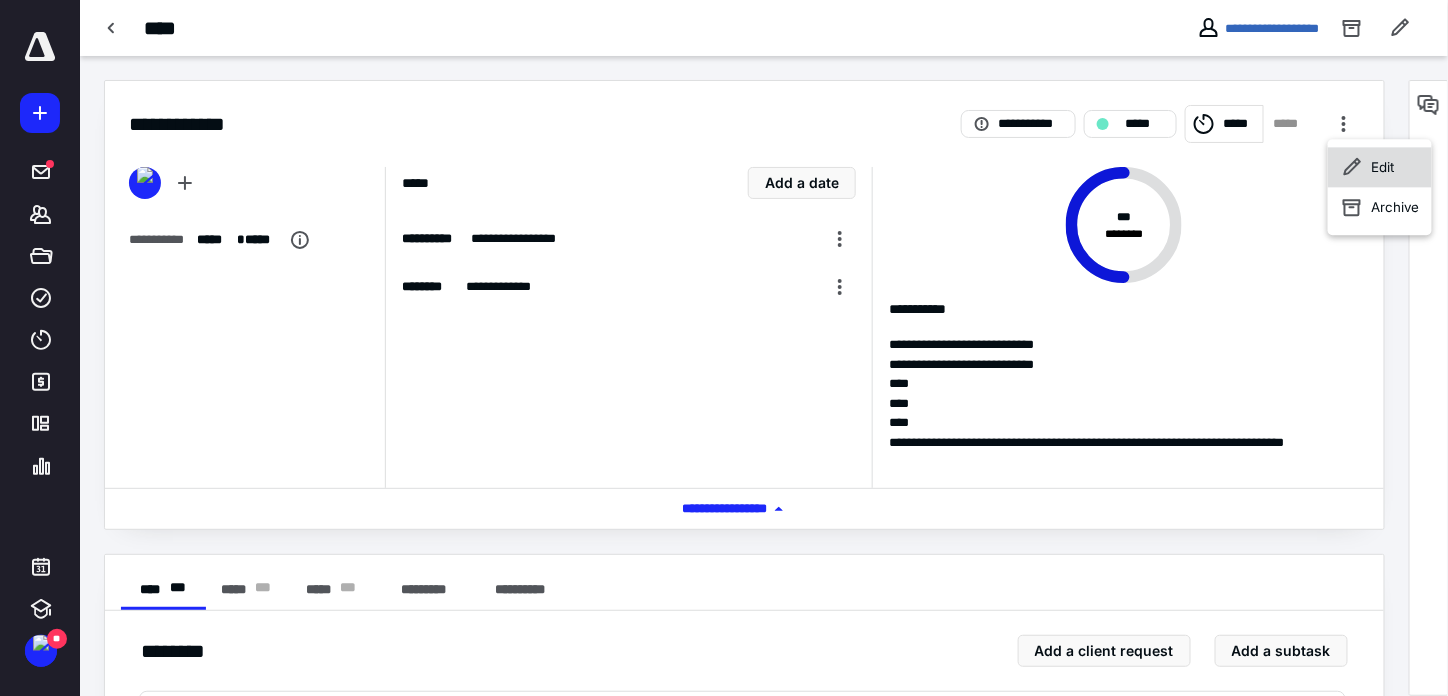 click 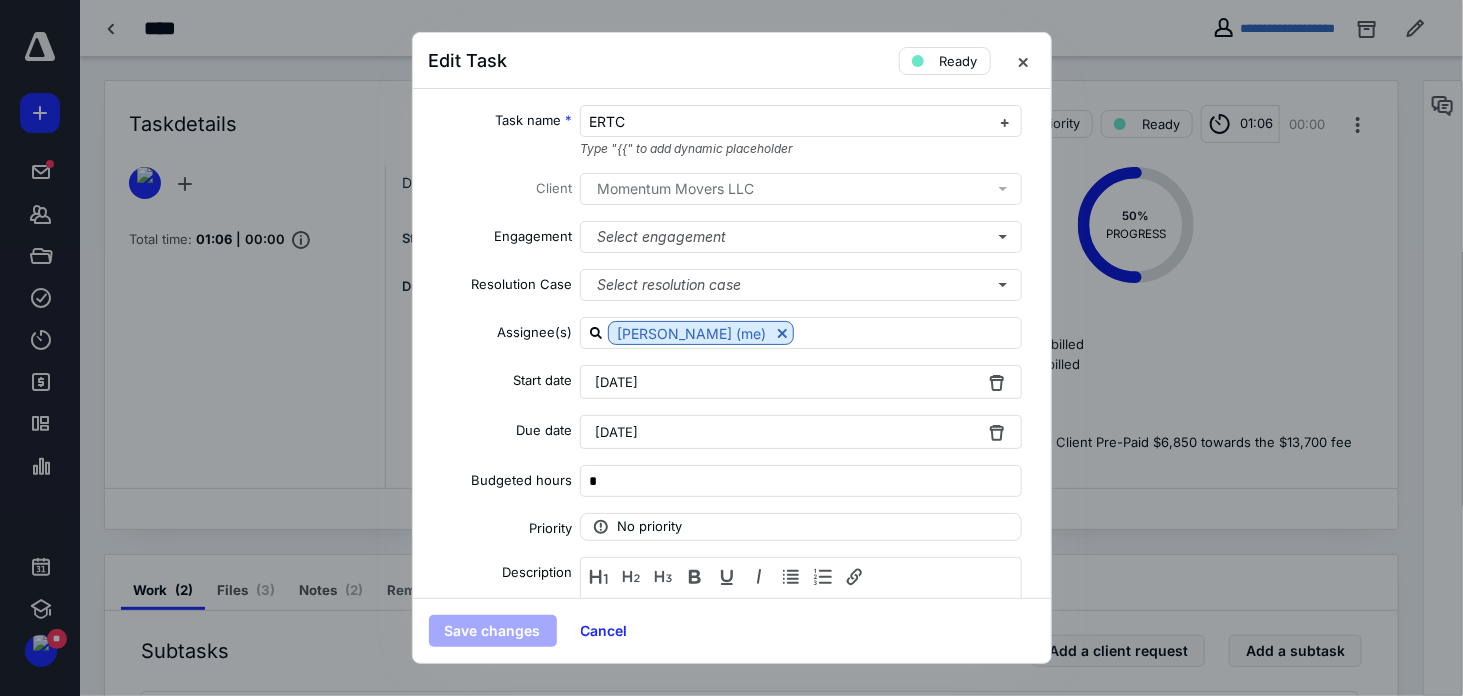 click on "June 18, 2025" at bounding box center [801, 432] 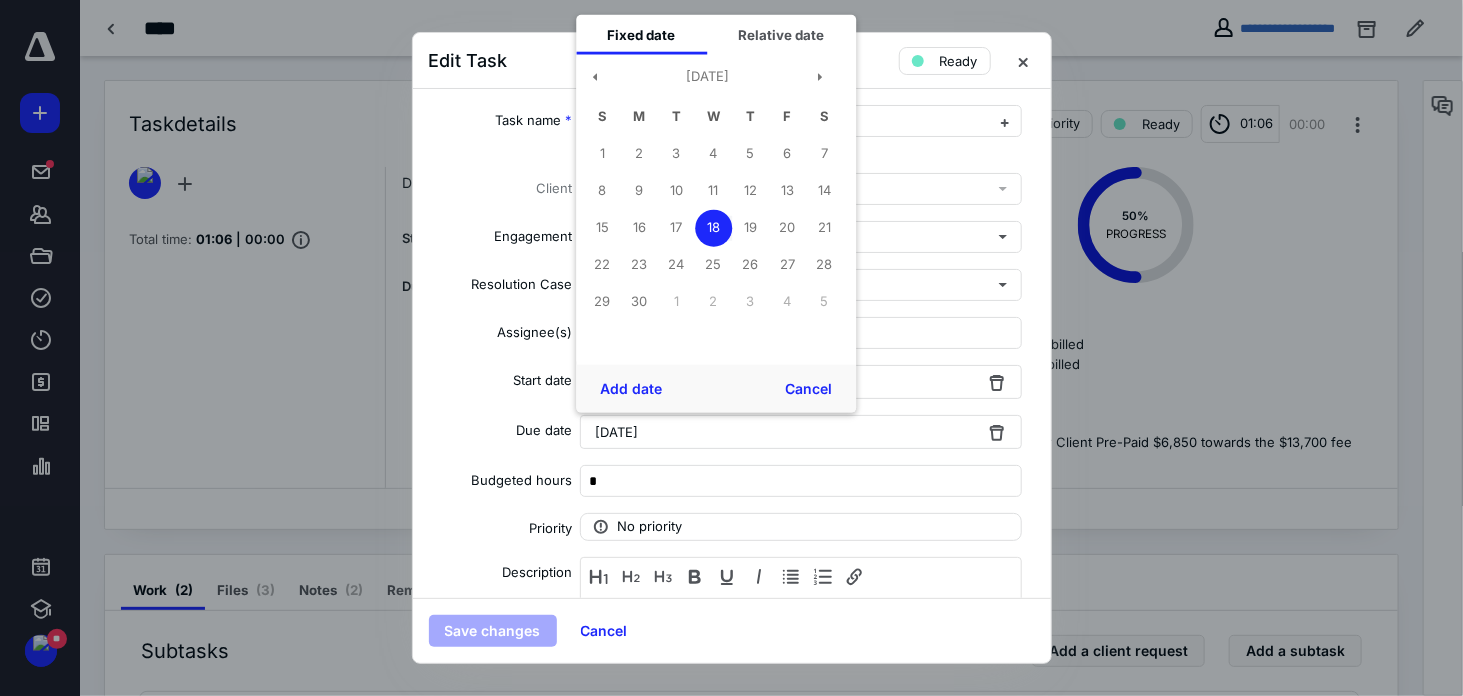 click on "June 2025 S M T W T F S 1 2 3 4 5 6 7 8 9 10 11 12 13 14 15 16 17 18 19 20 21 22 23 24 25 26 27 28 29 30 1 2 3 4 5" at bounding box center (708, 210) 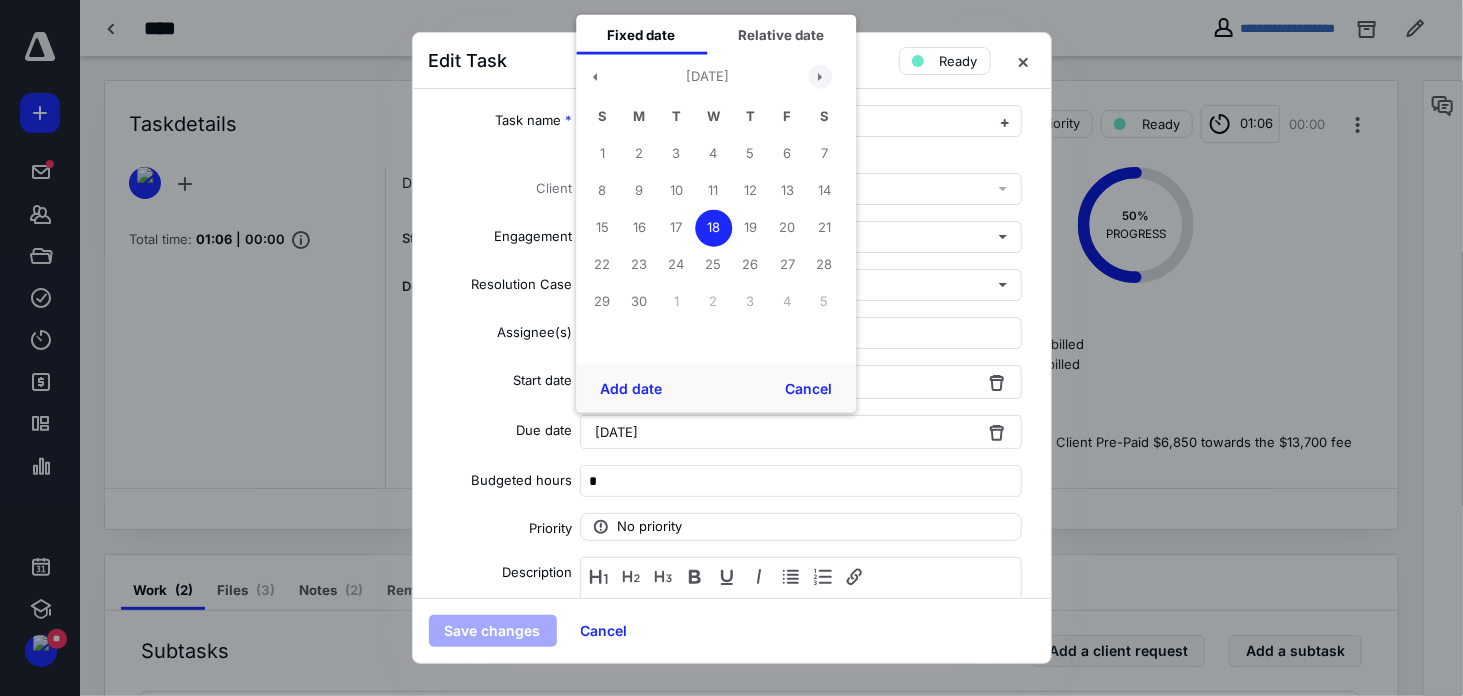 click at bounding box center [820, 76] 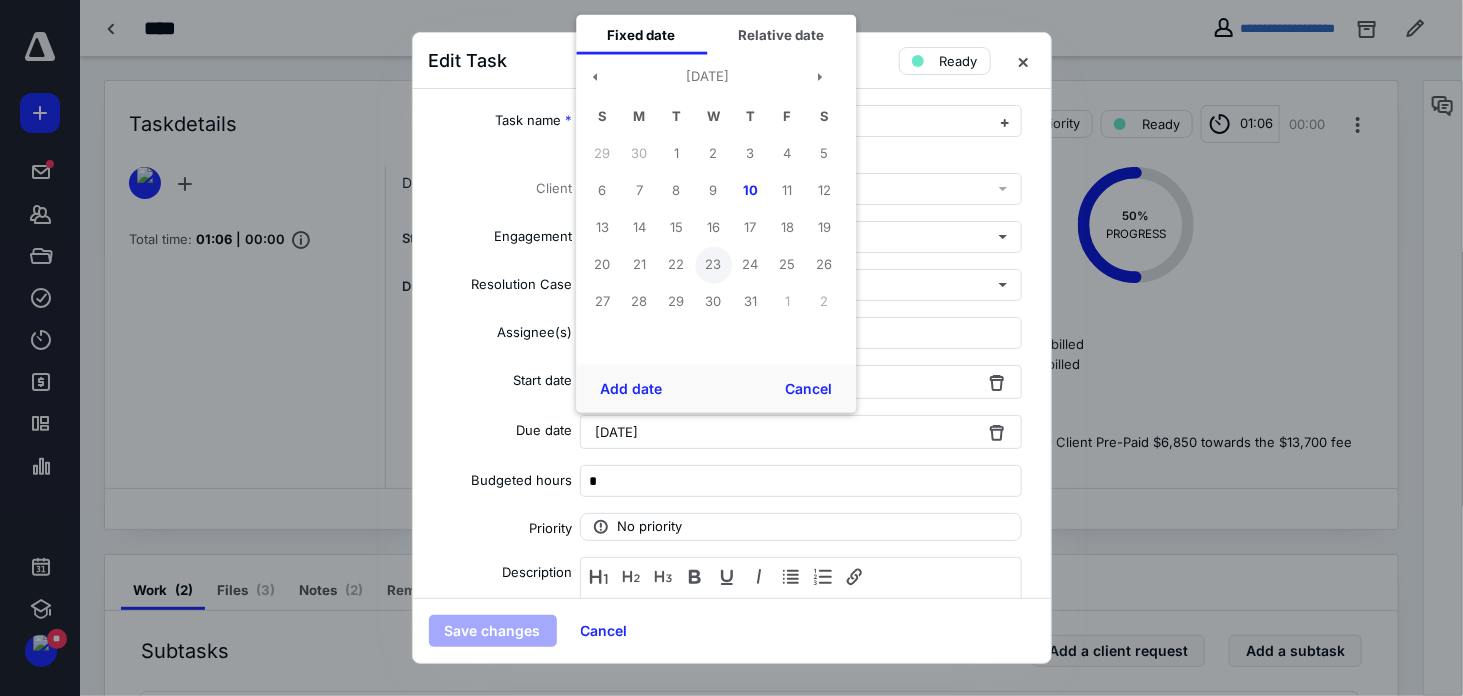 click on "23" at bounding box center (713, 264) 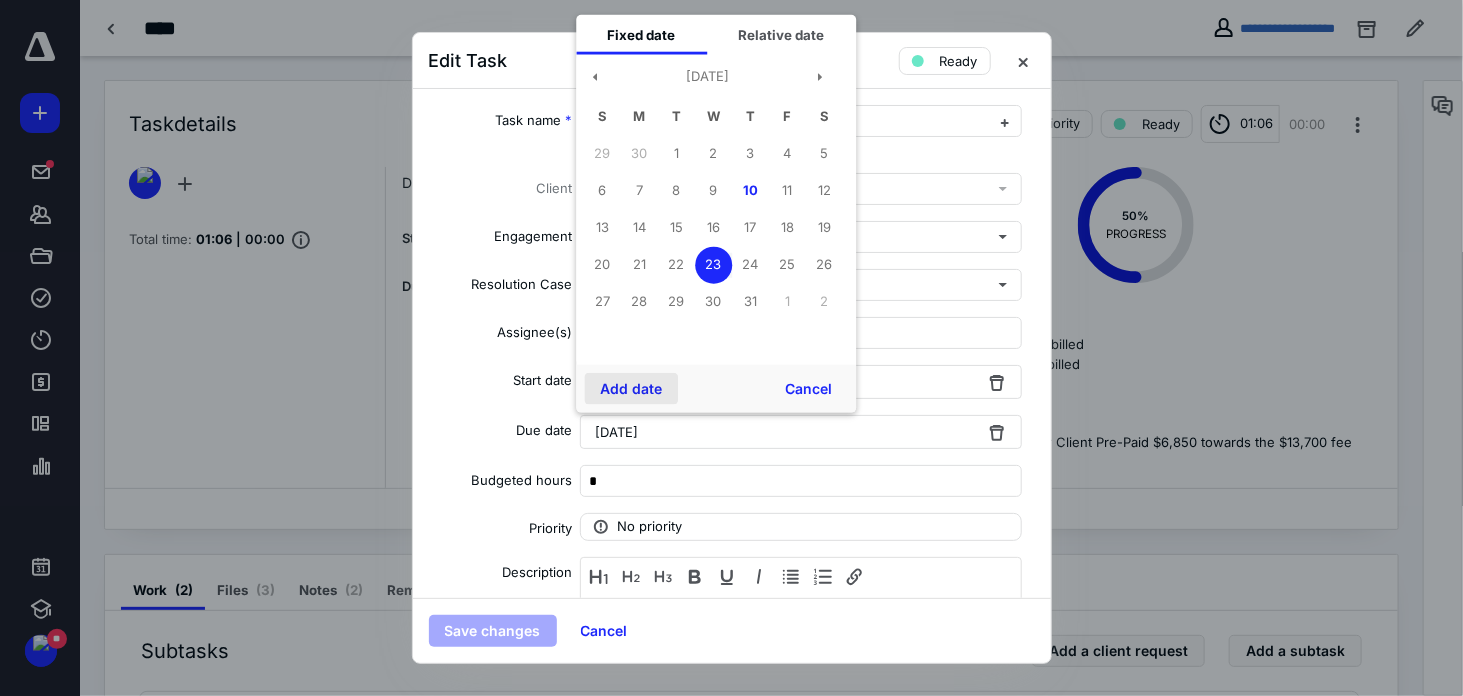 click on "Add date" at bounding box center [631, 389] 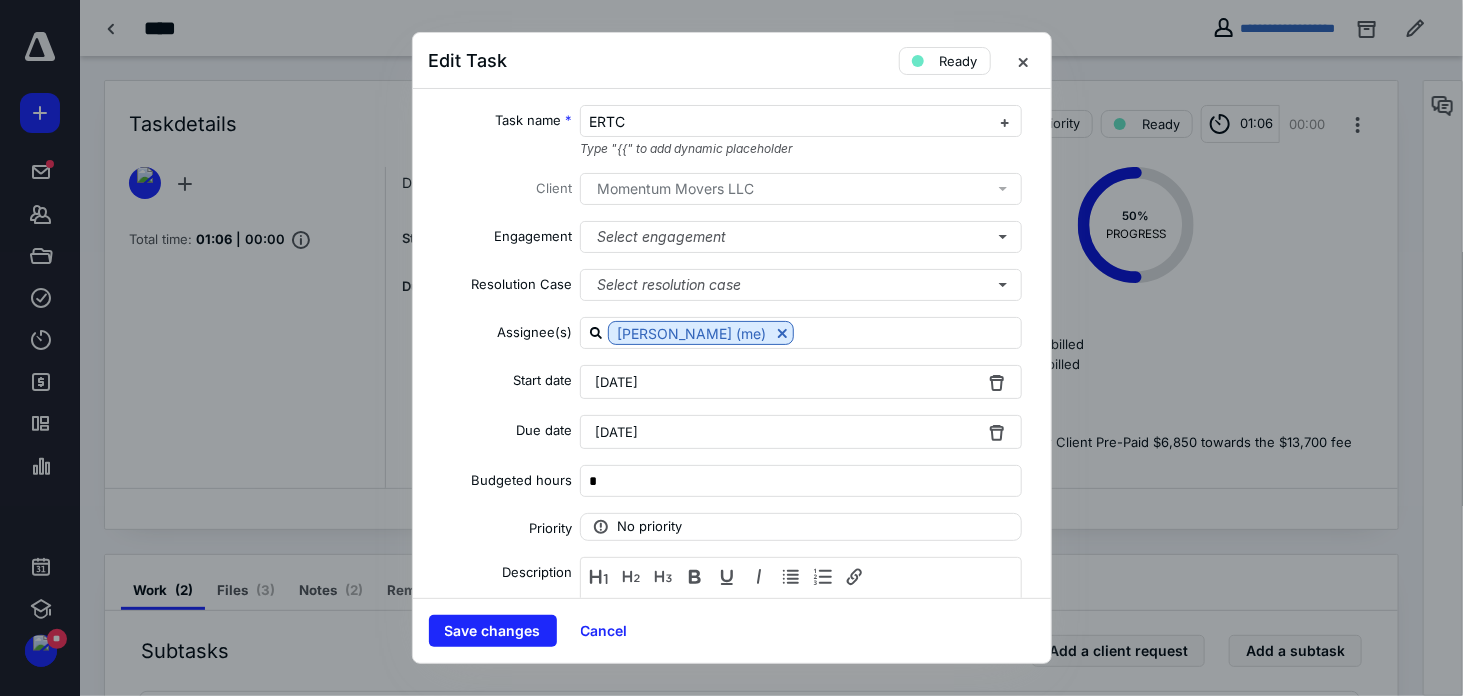 drag, startPoint x: 472, startPoint y: 679, endPoint x: 469, endPoint y: 647, distance: 32.140316 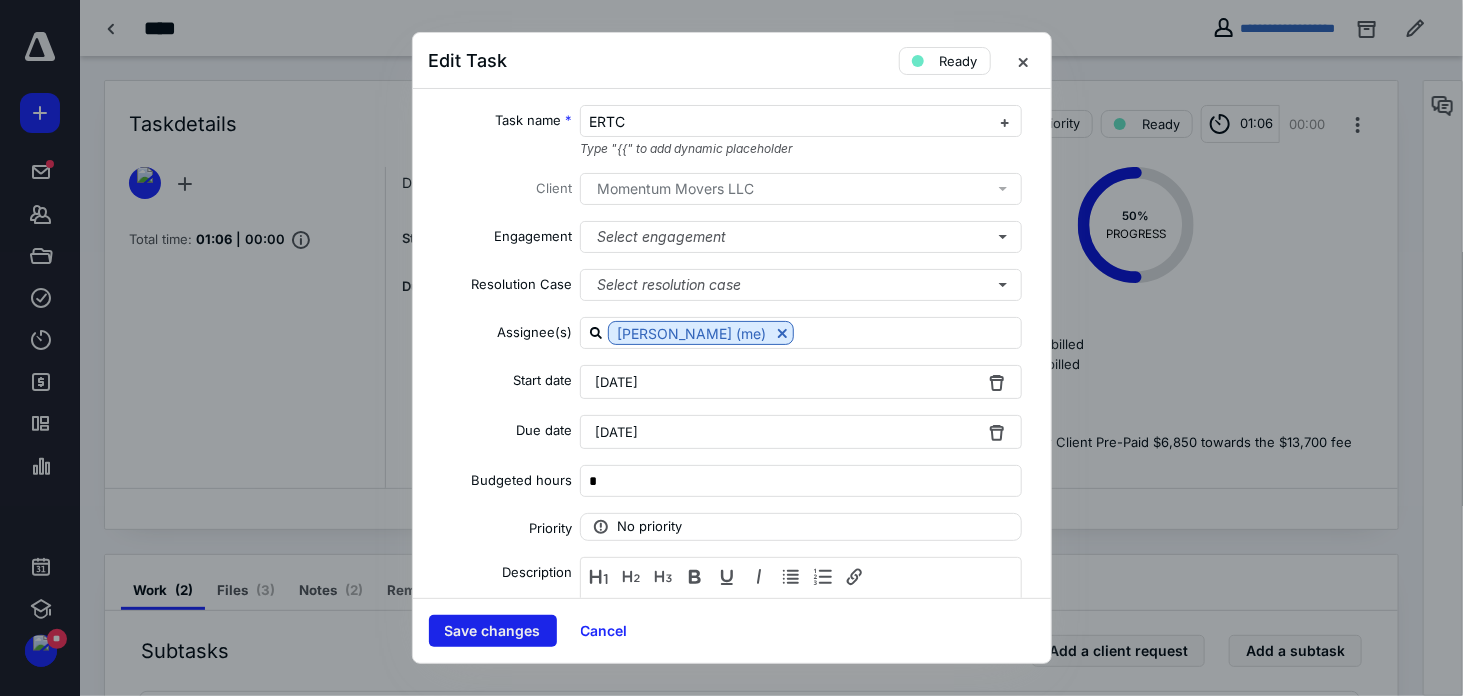 click on "Save changes" at bounding box center [493, 631] 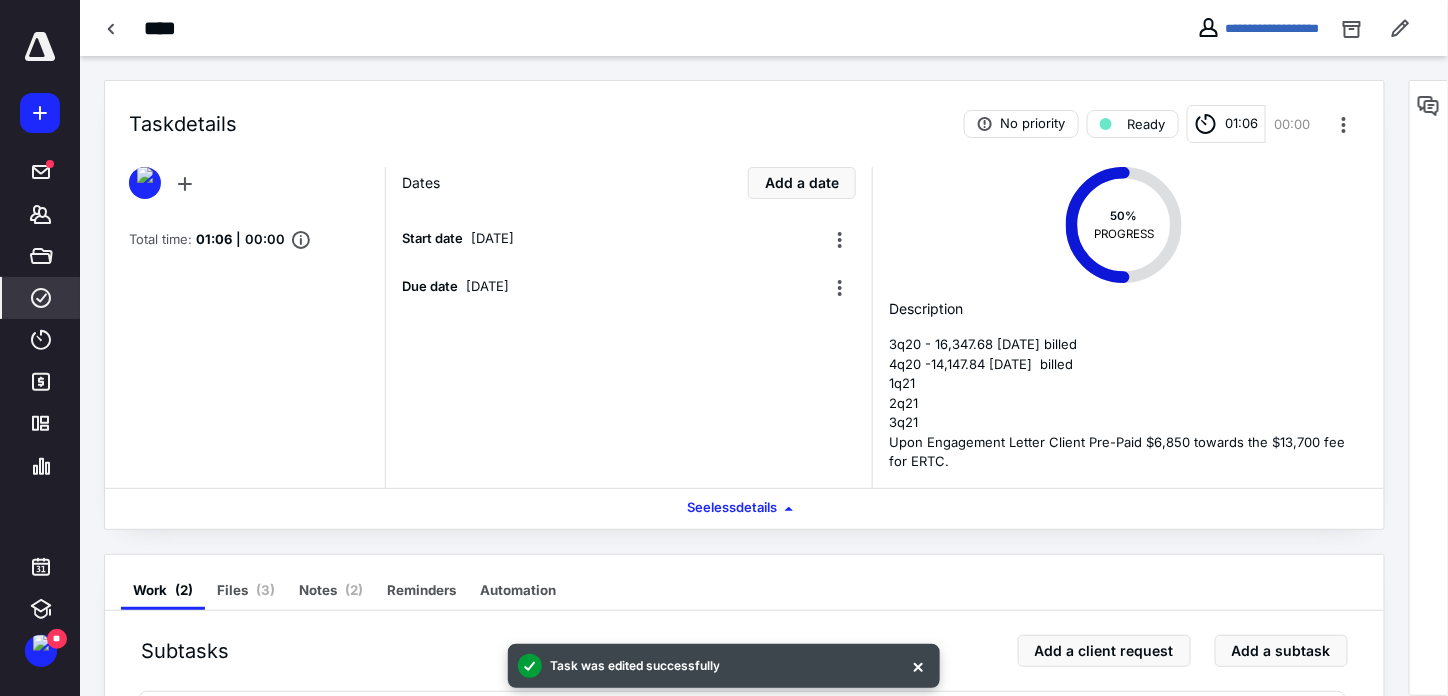 drag, startPoint x: 48, startPoint y: 310, endPoint x: 71, endPoint y: 259, distance: 55.946404 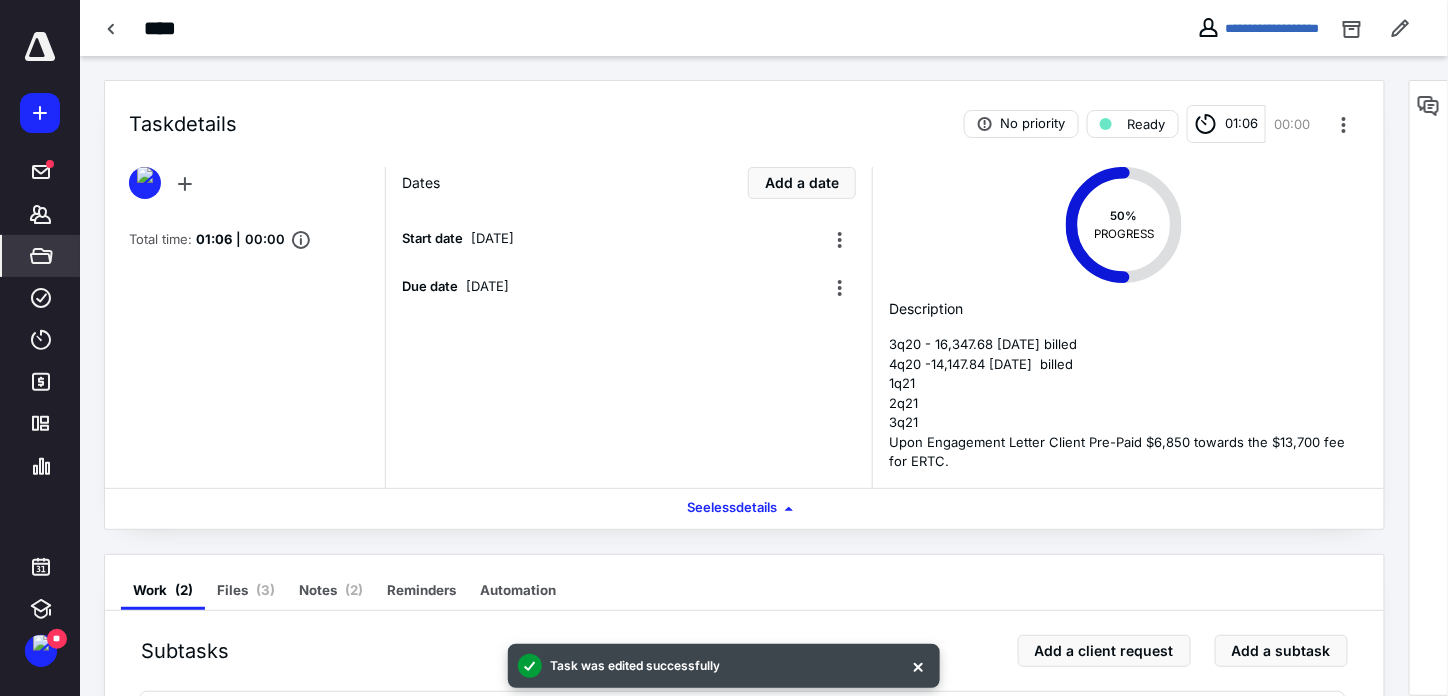 click on "****" at bounding box center [41, 298] 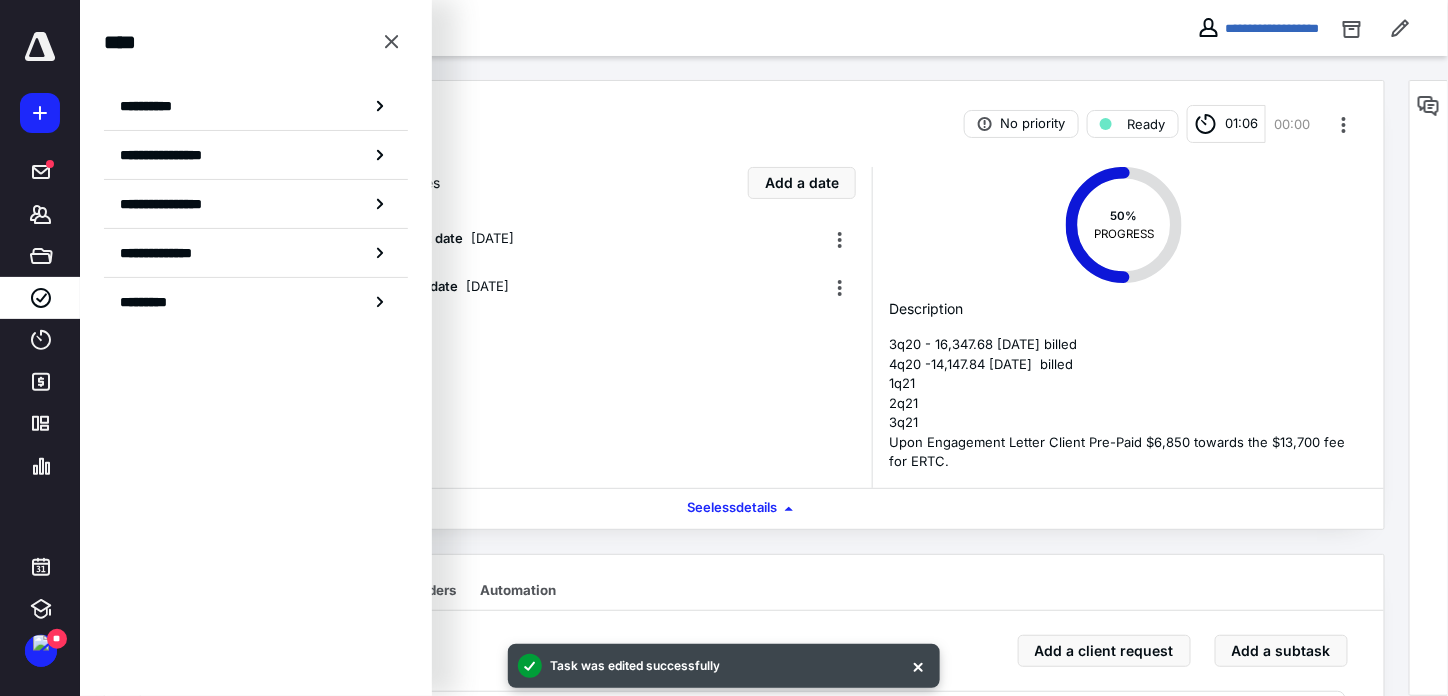 click on "**********" at bounding box center (256, 106) 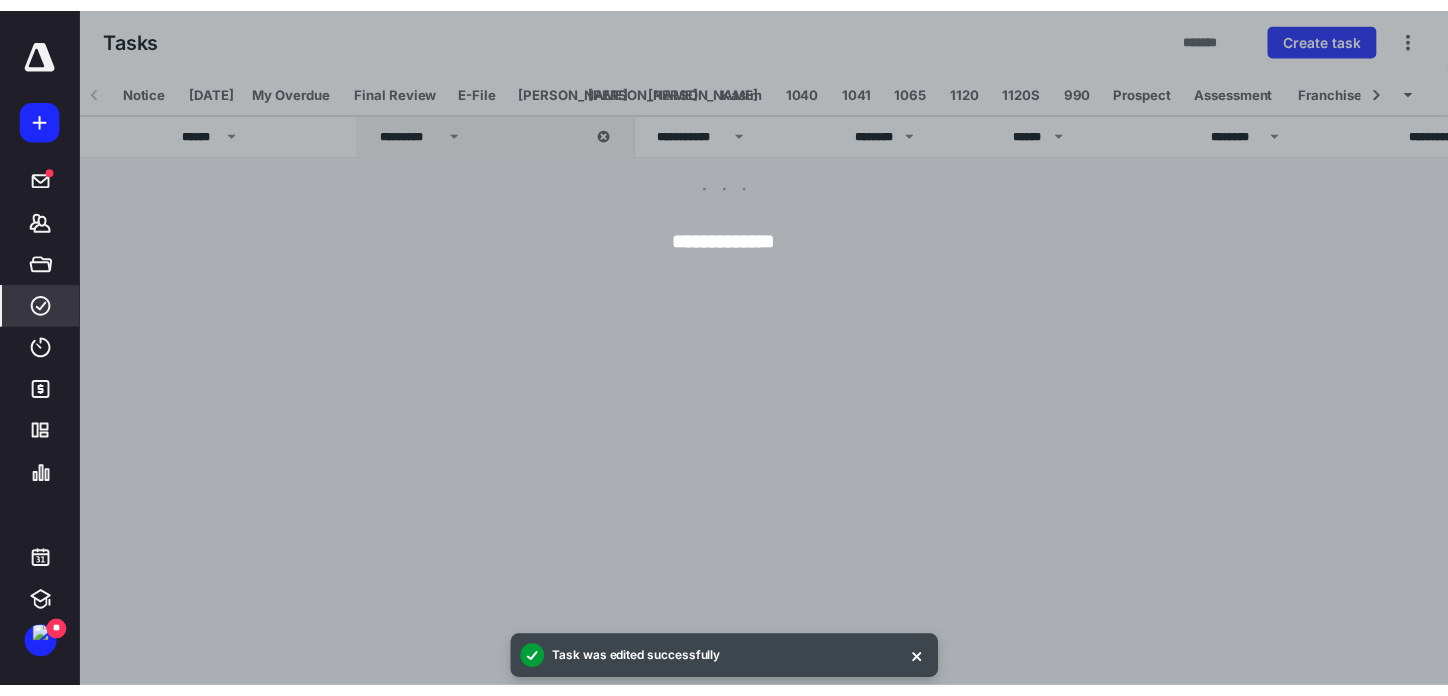 scroll, scrollTop: 0, scrollLeft: 71, axis: horizontal 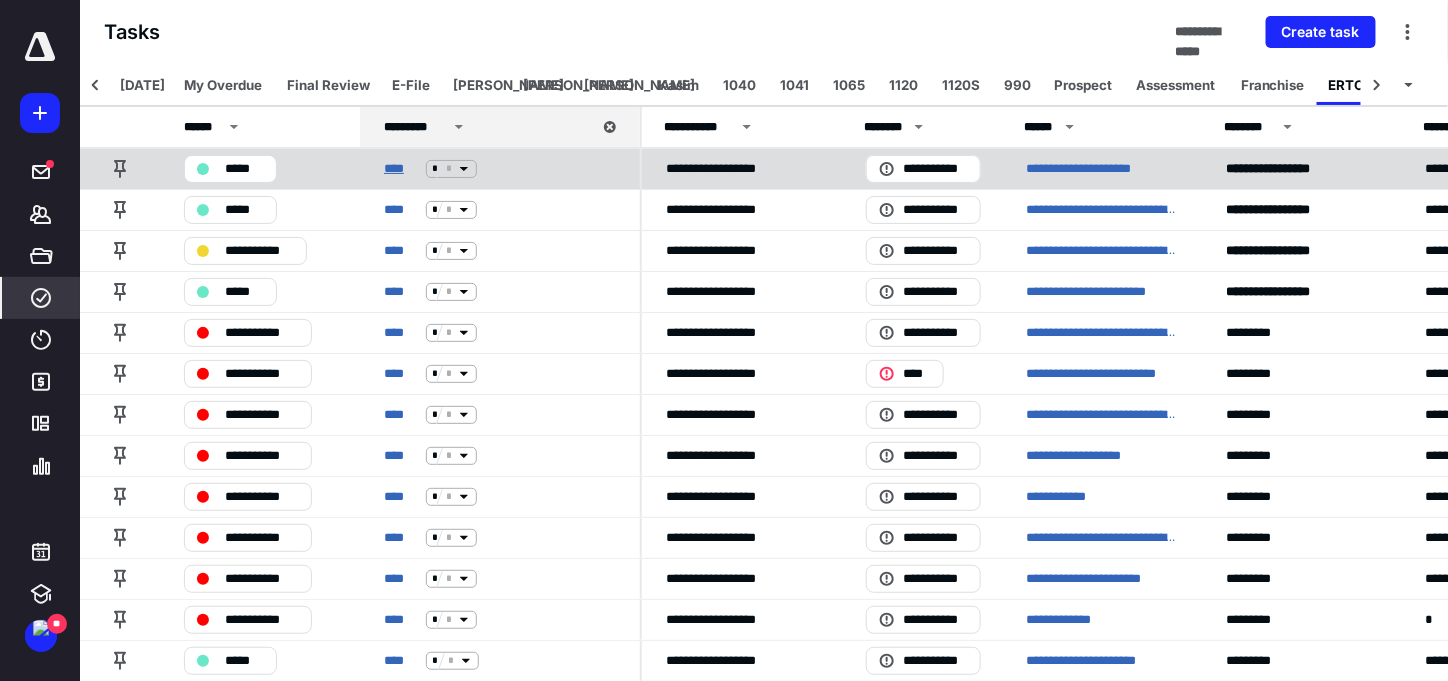 click on "****" at bounding box center (401, 169) 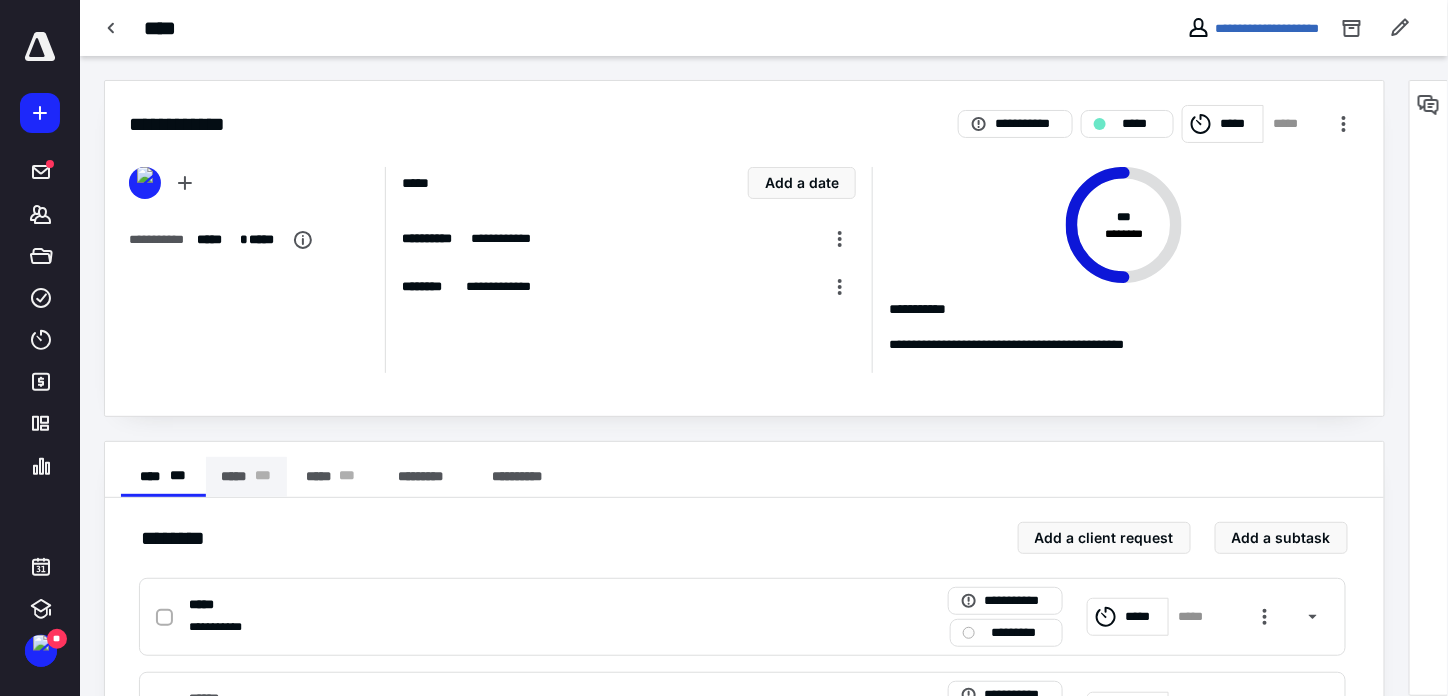 click on "* * *" at bounding box center [263, 477] 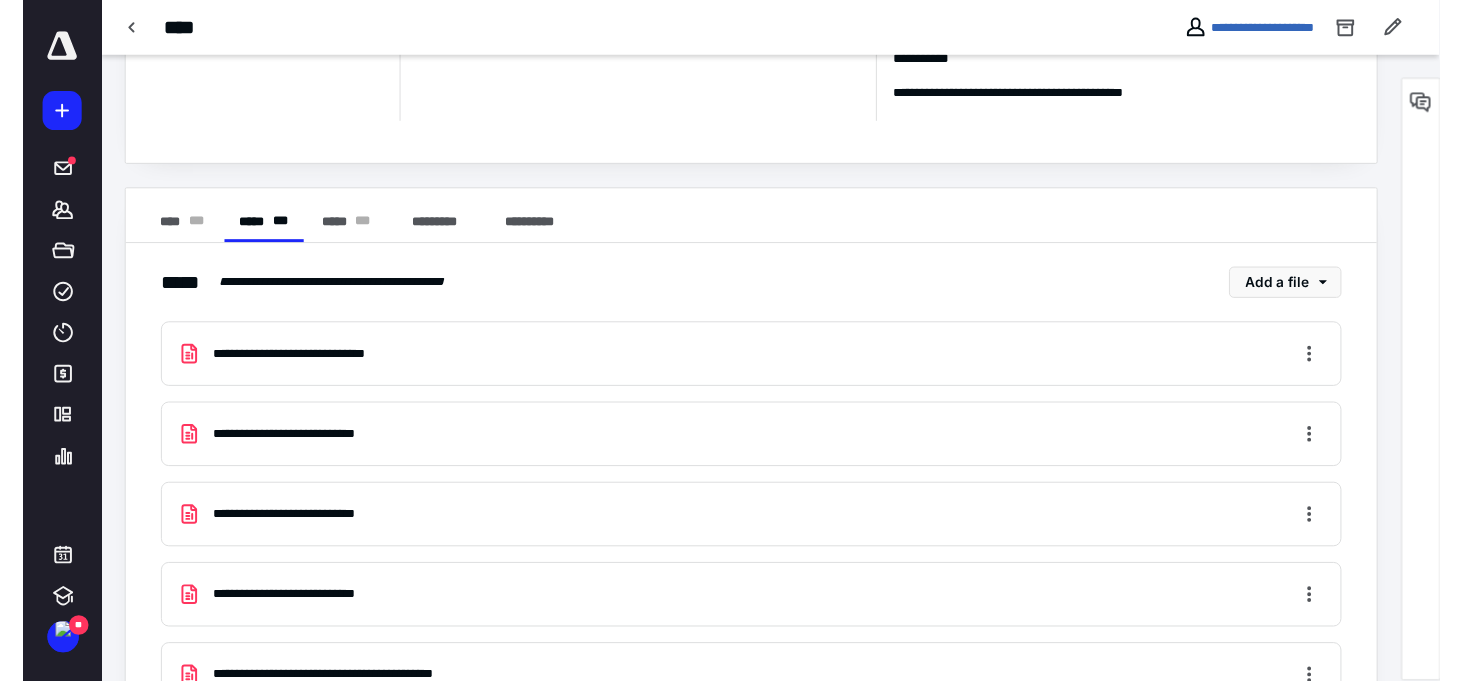 scroll, scrollTop: 0, scrollLeft: 0, axis: both 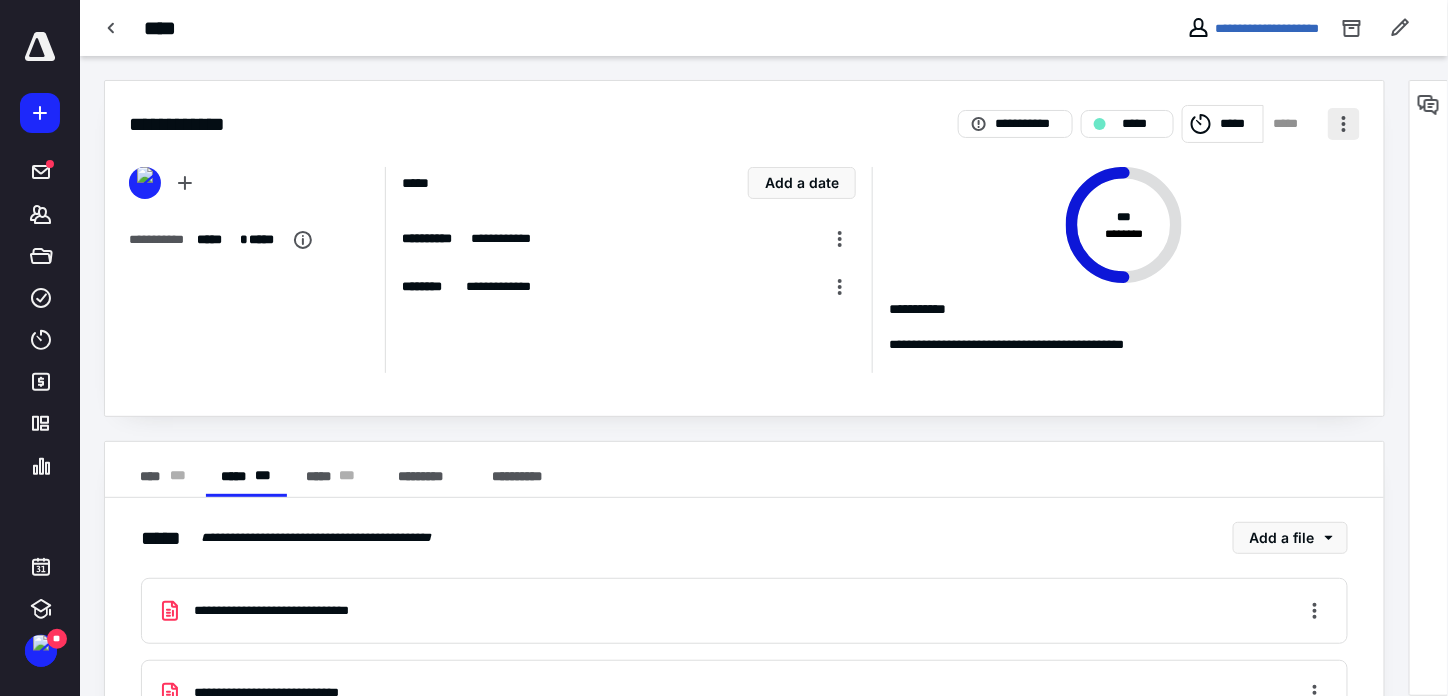 click at bounding box center [1344, 124] 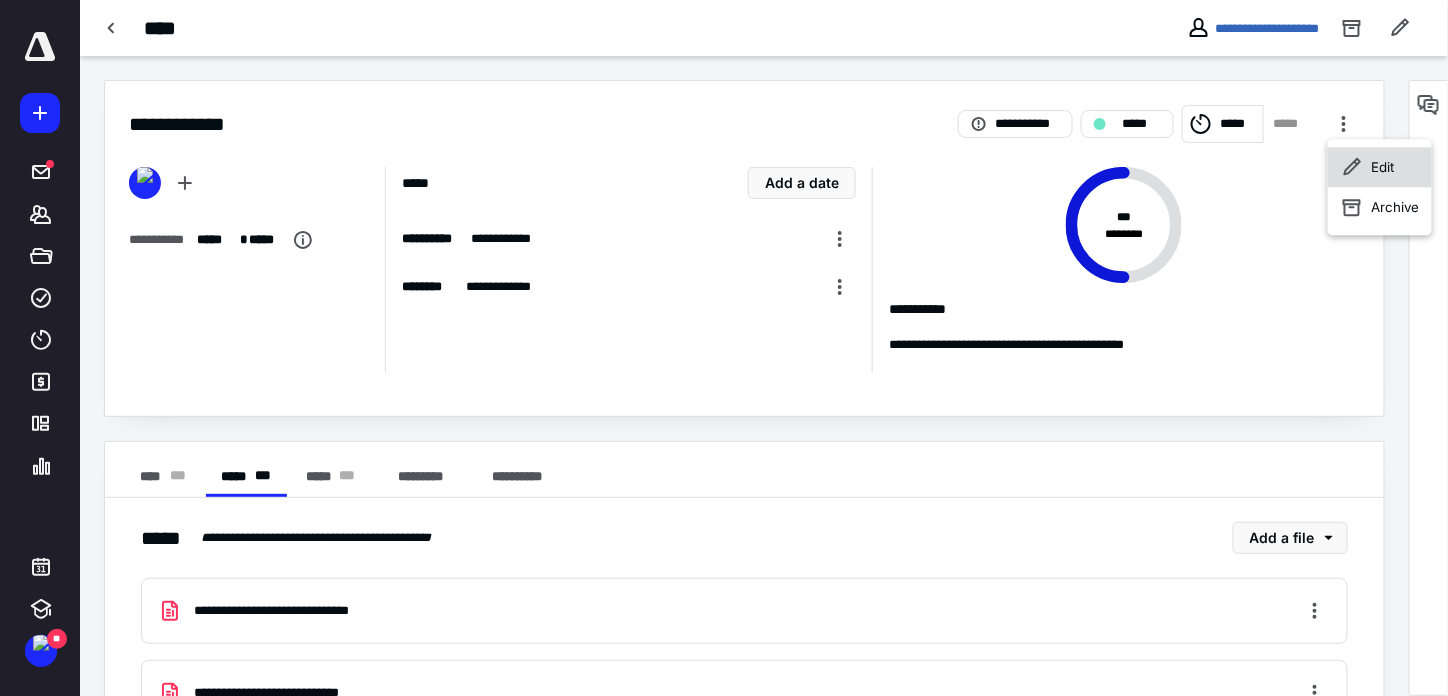 click on "Edit" at bounding box center [1380, 167] 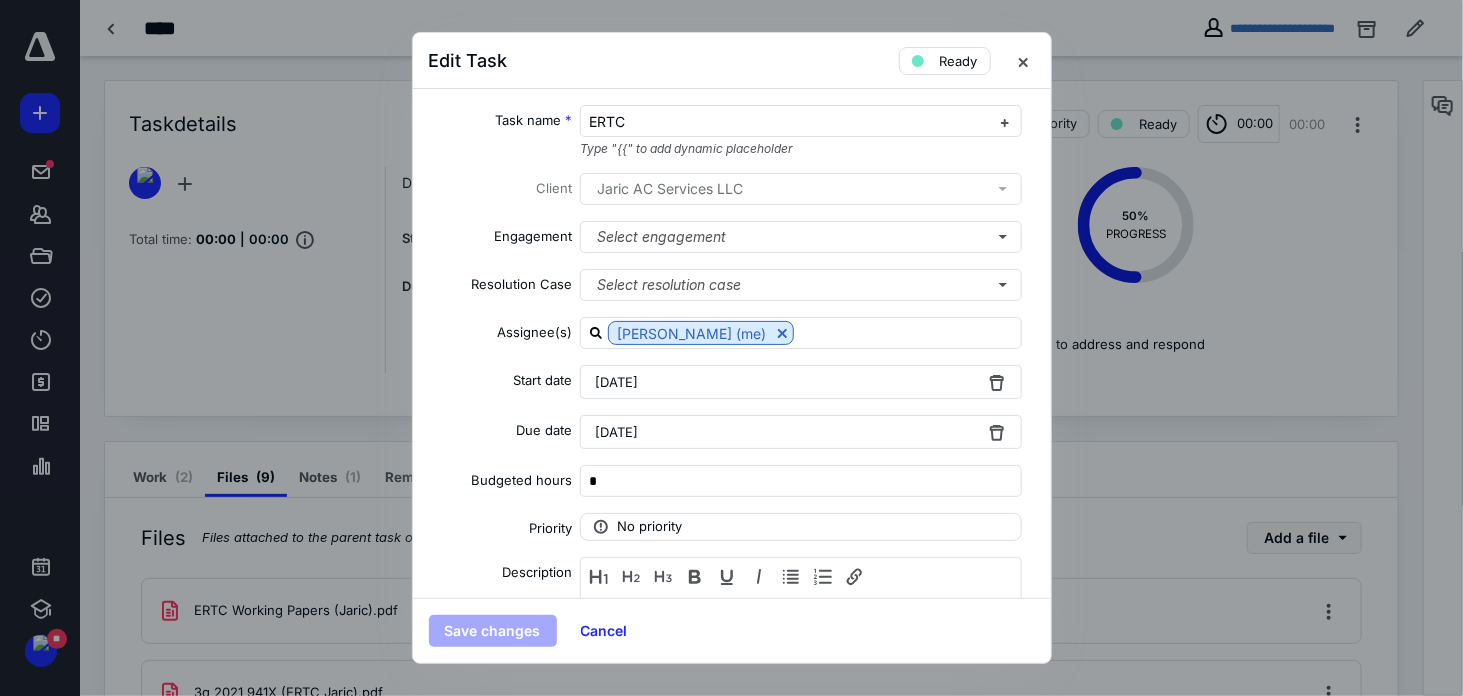 click on "June 18, 2025" at bounding box center [801, 432] 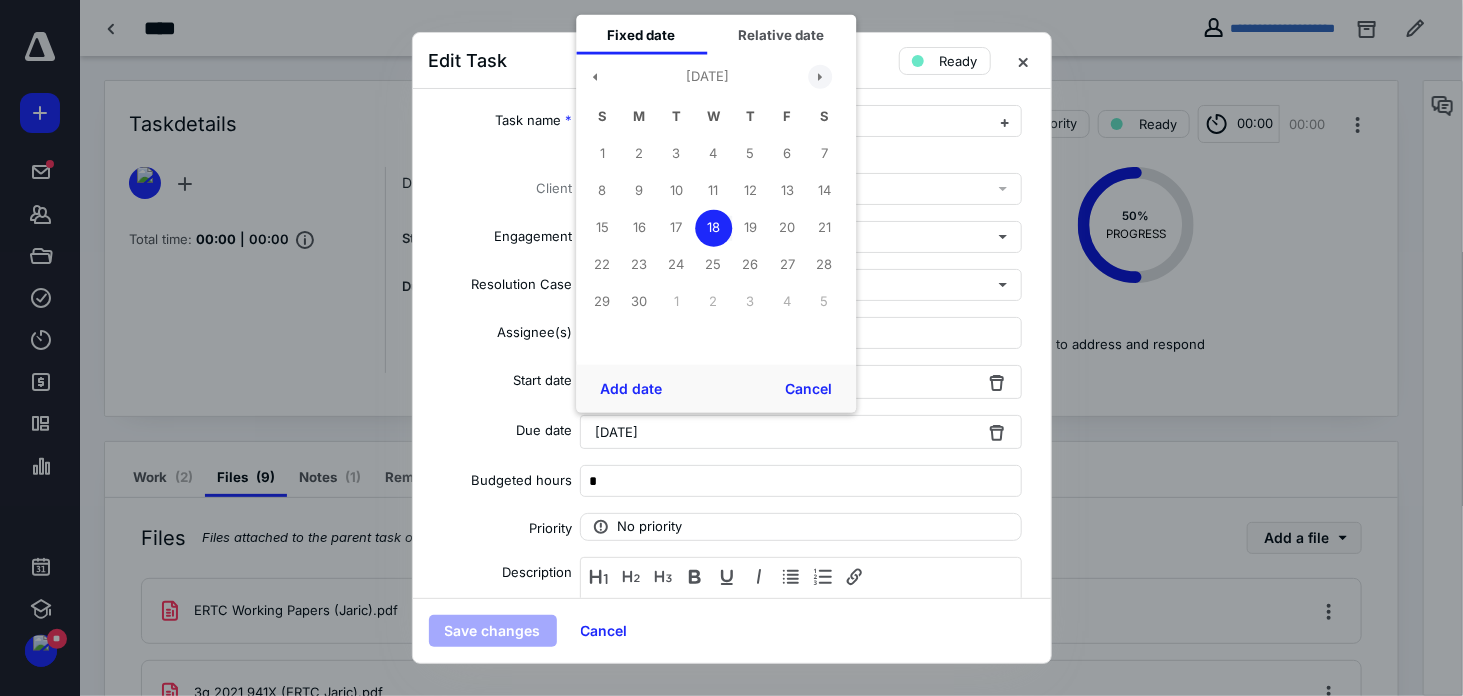 click at bounding box center (820, 76) 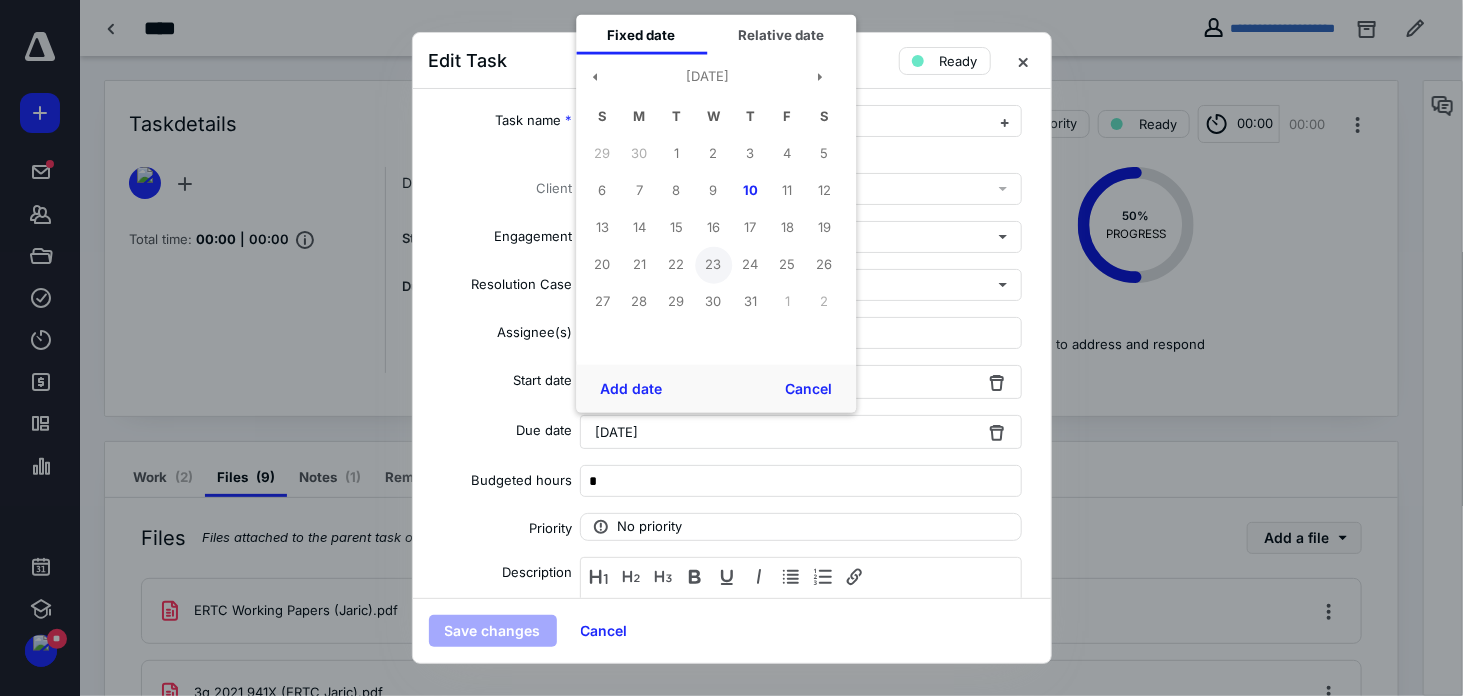 click on "23" at bounding box center (713, 264) 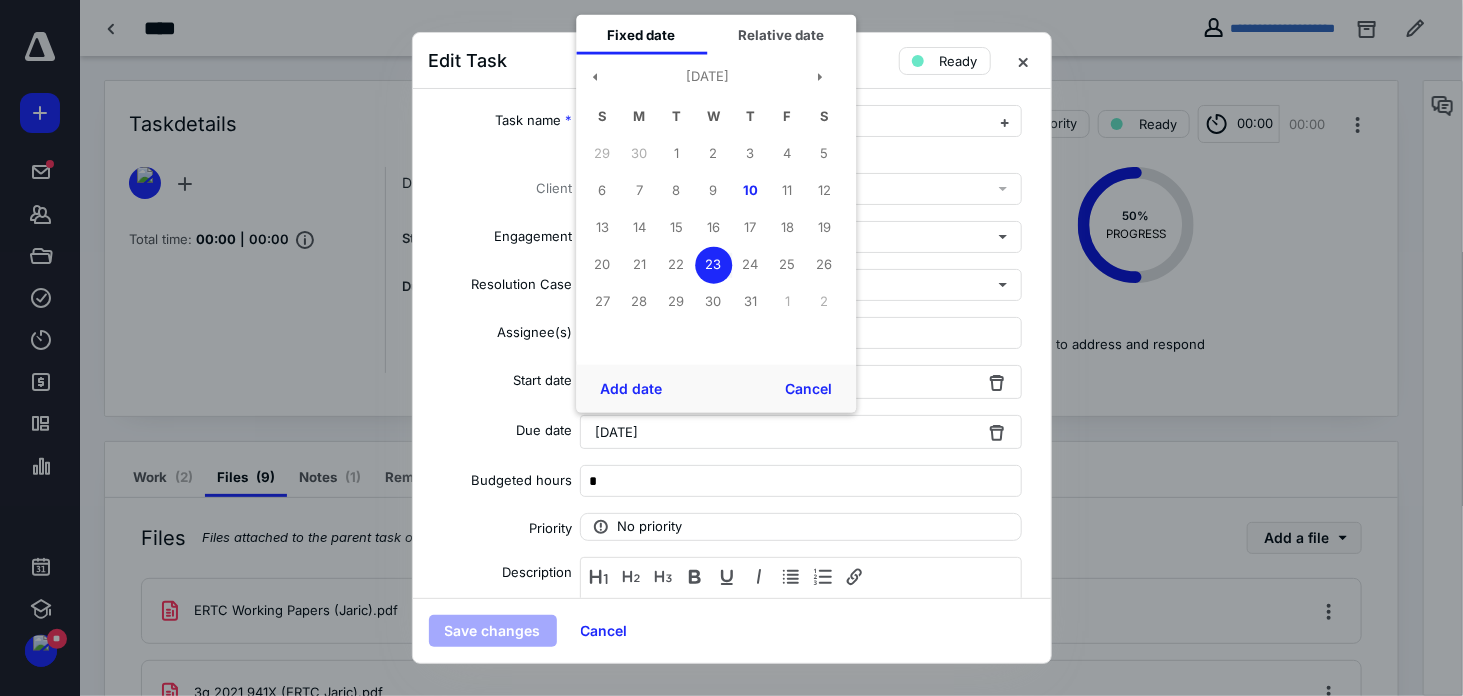 click on "Add date Cancel" at bounding box center [716, 389] 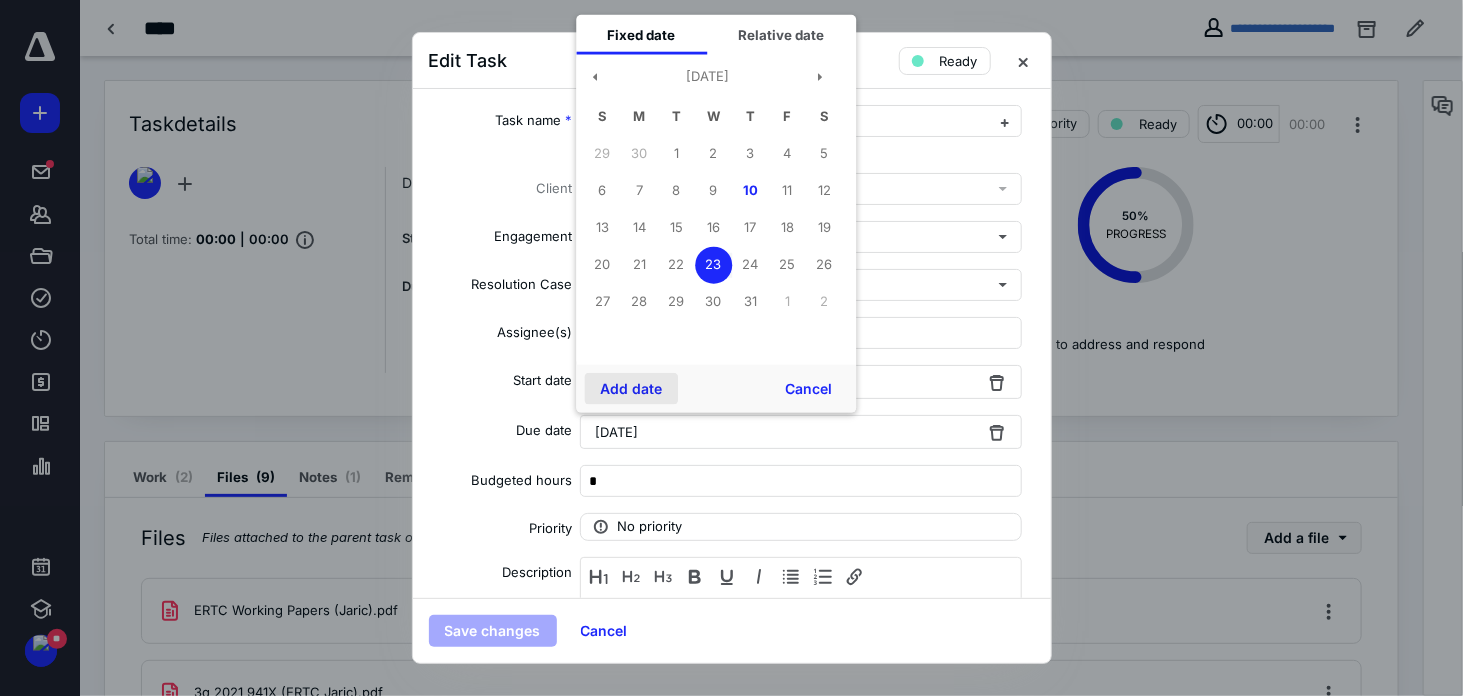 click on "Add date" at bounding box center (631, 389) 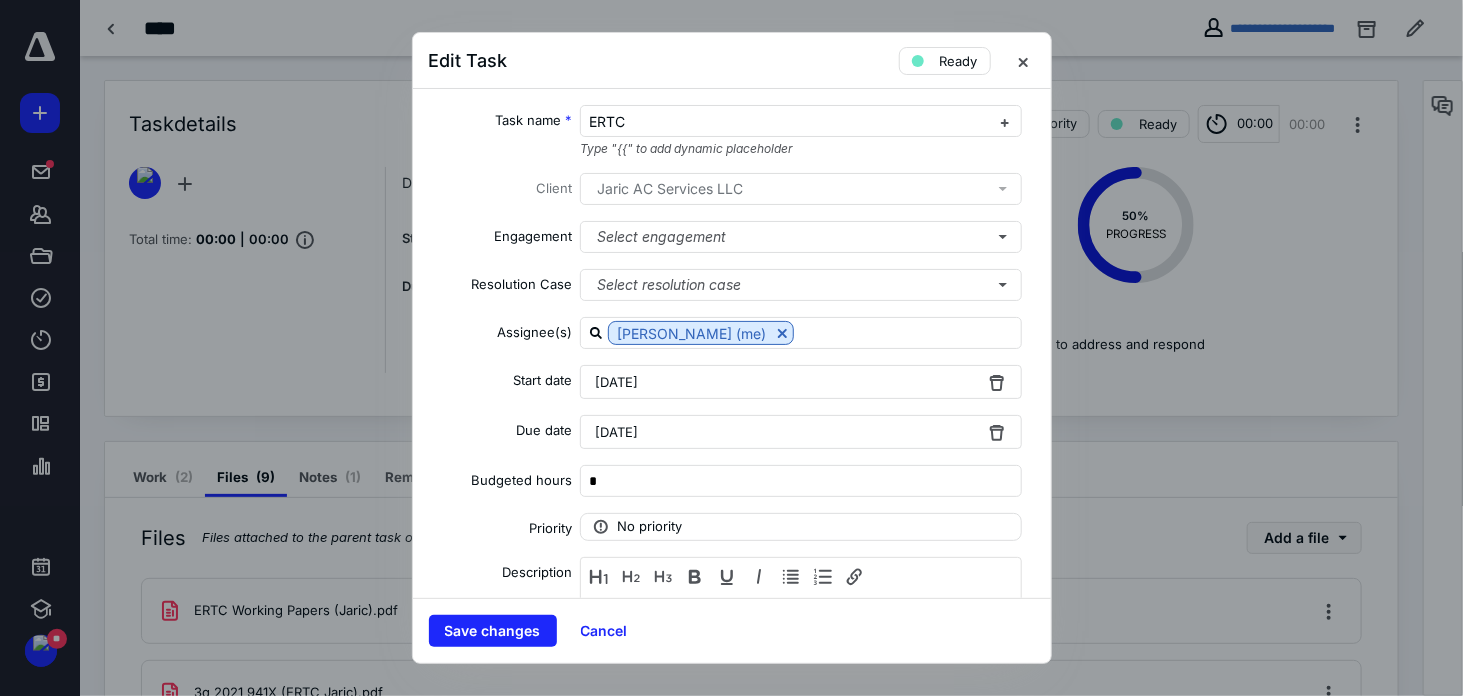 drag, startPoint x: 508, startPoint y: 621, endPoint x: 404, endPoint y: 483, distance: 172.80046 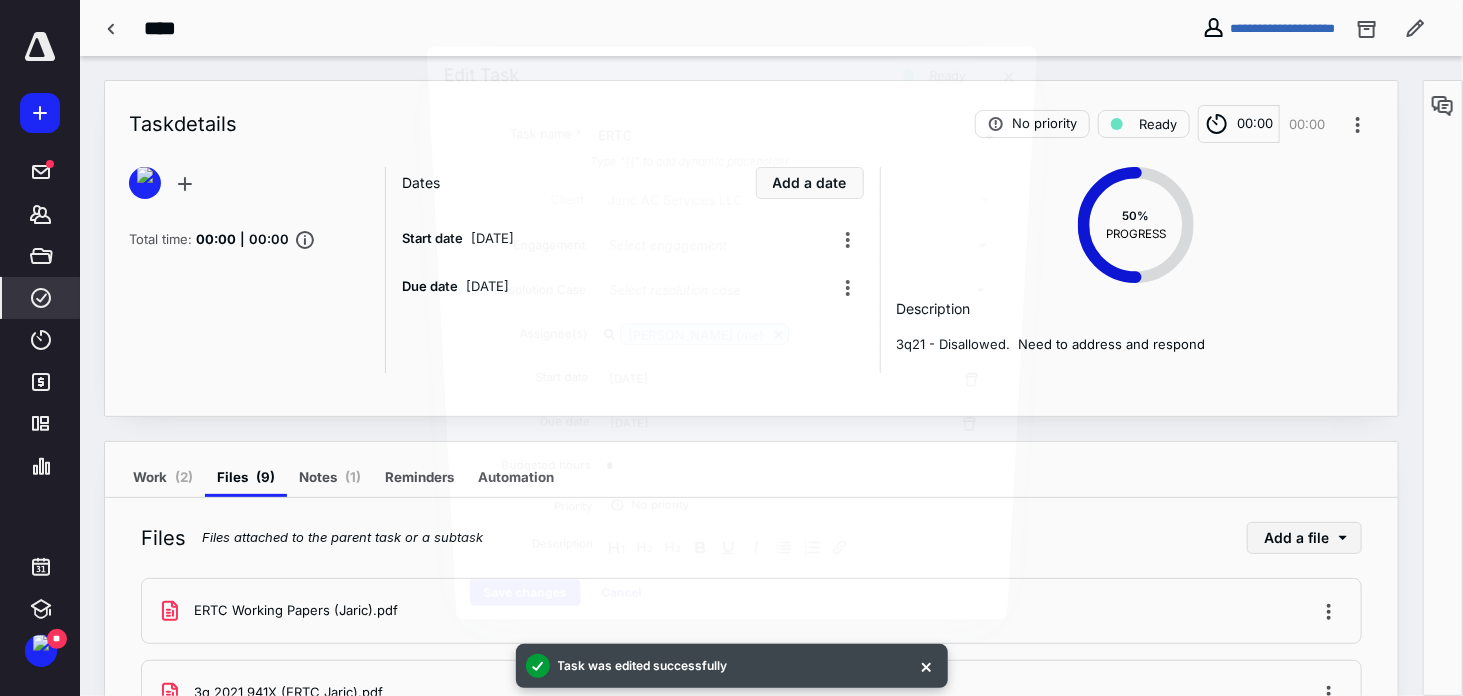 click 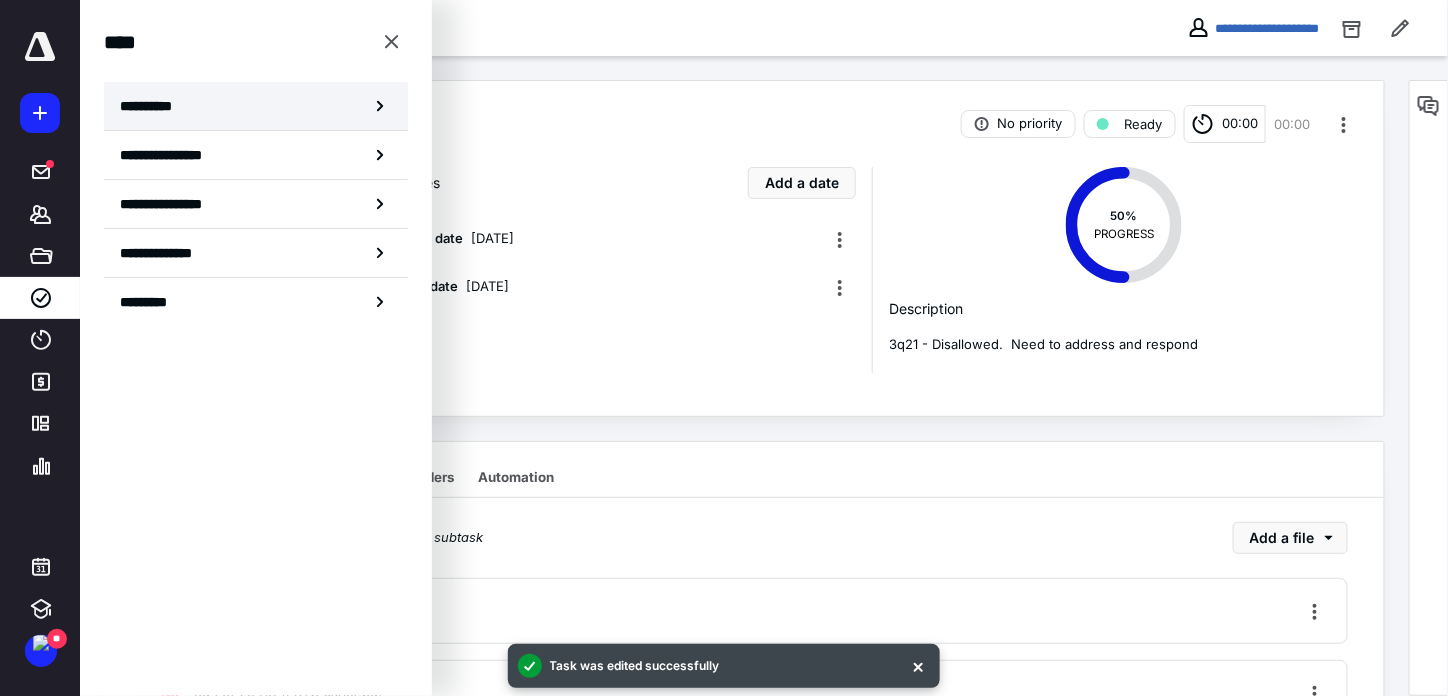 click on "**********" at bounding box center (256, 106) 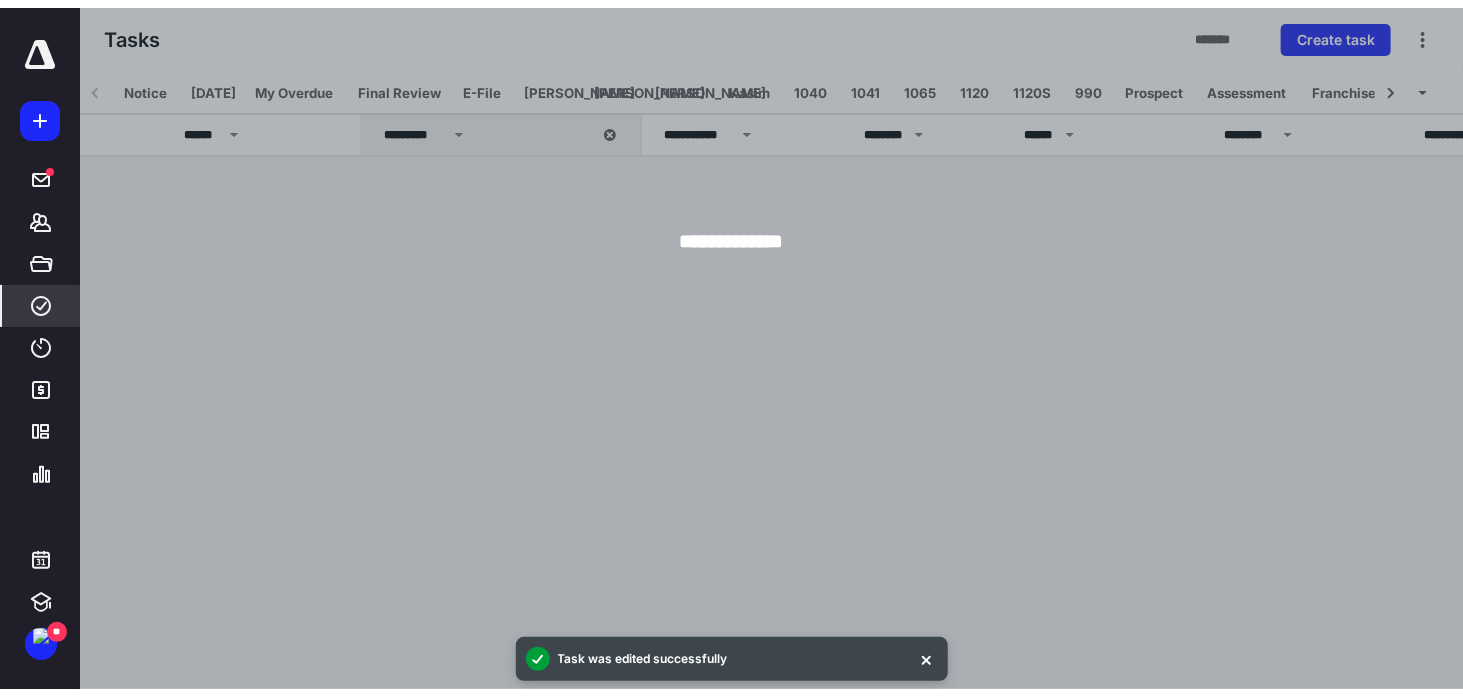 scroll, scrollTop: 0, scrollLeft: 71, axis: horizontal 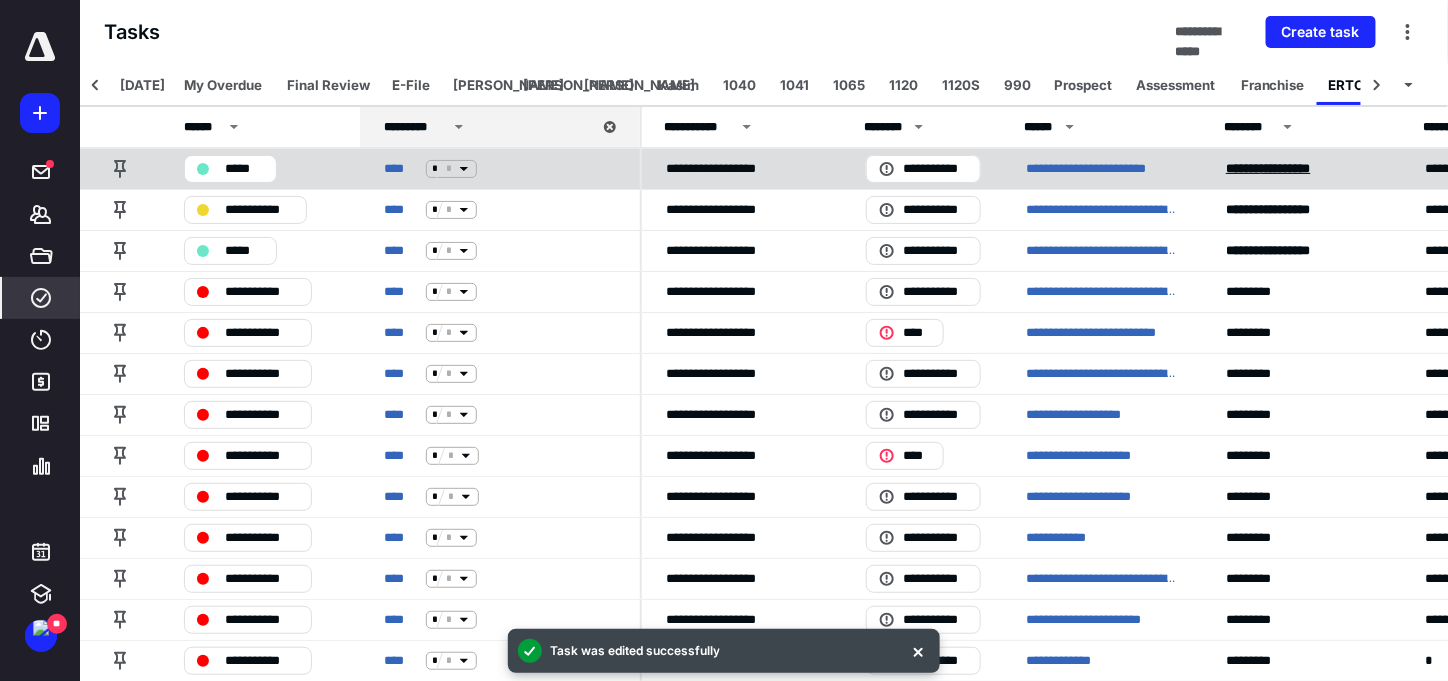 click on "******* *********" at bounding box center [1268, 168] 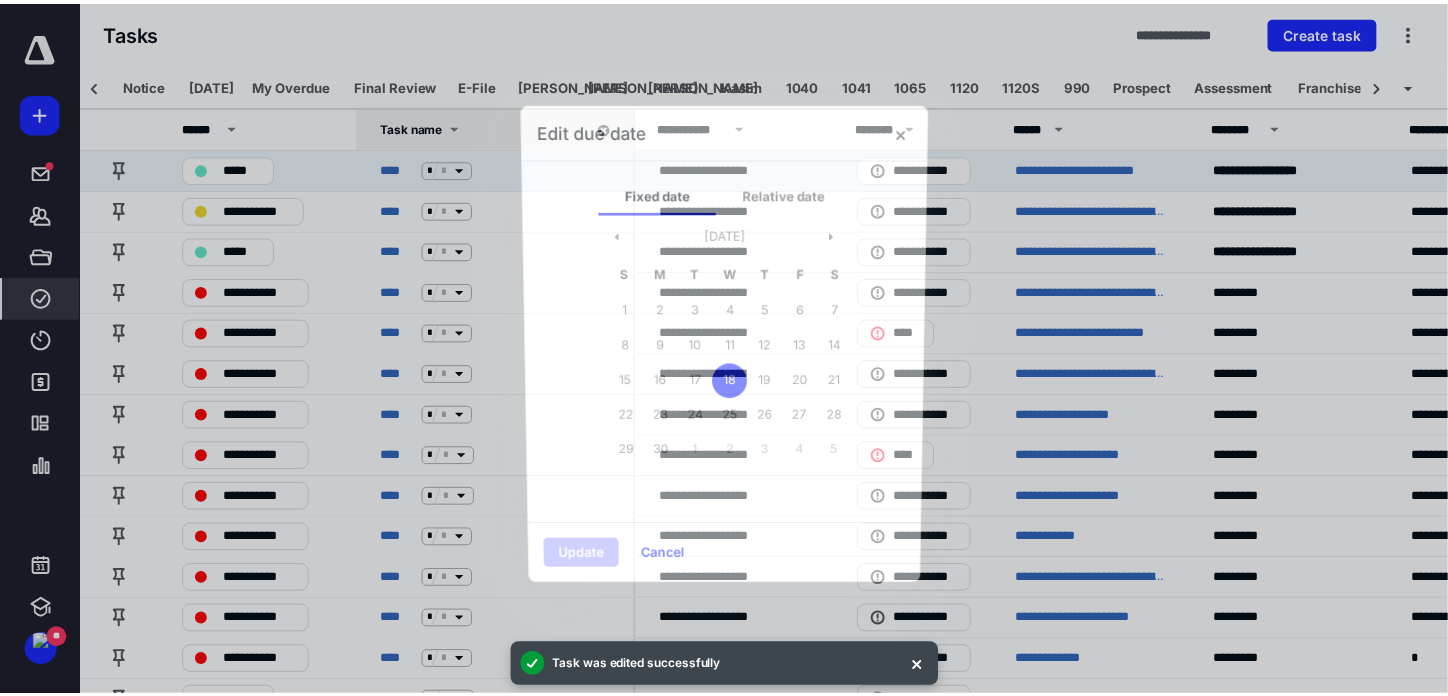 scroll, scrollTop: 0, scrollLeft: 71, axis: horizontal 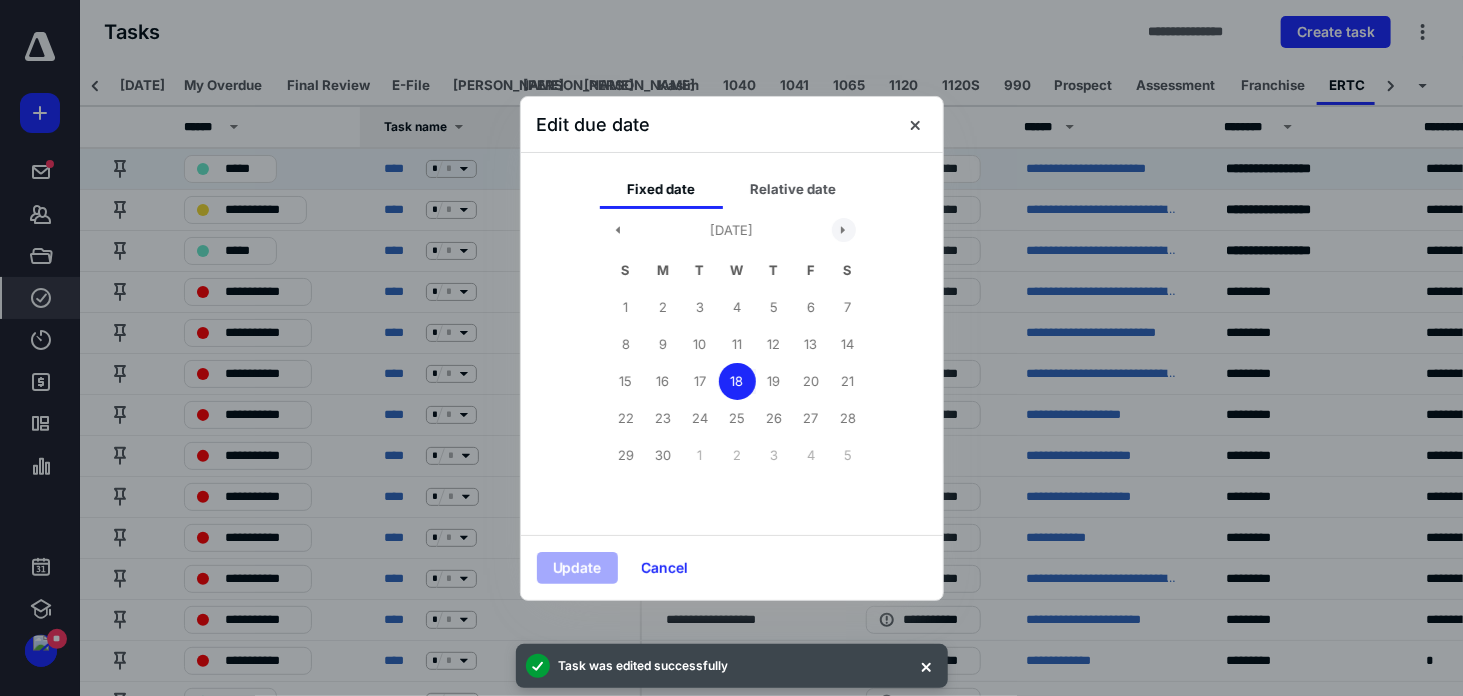 click at bounding box center [844, 230] 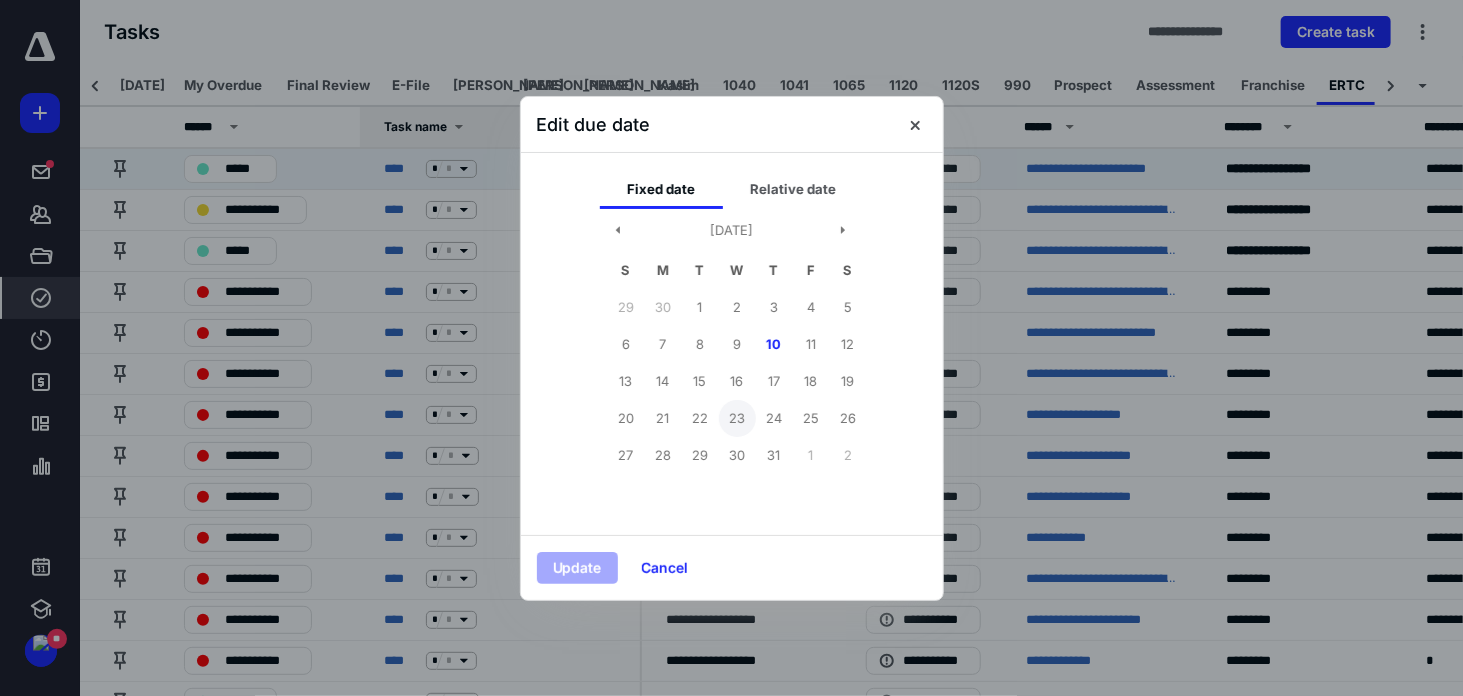 click on "23" at bounding box center [737, 418] 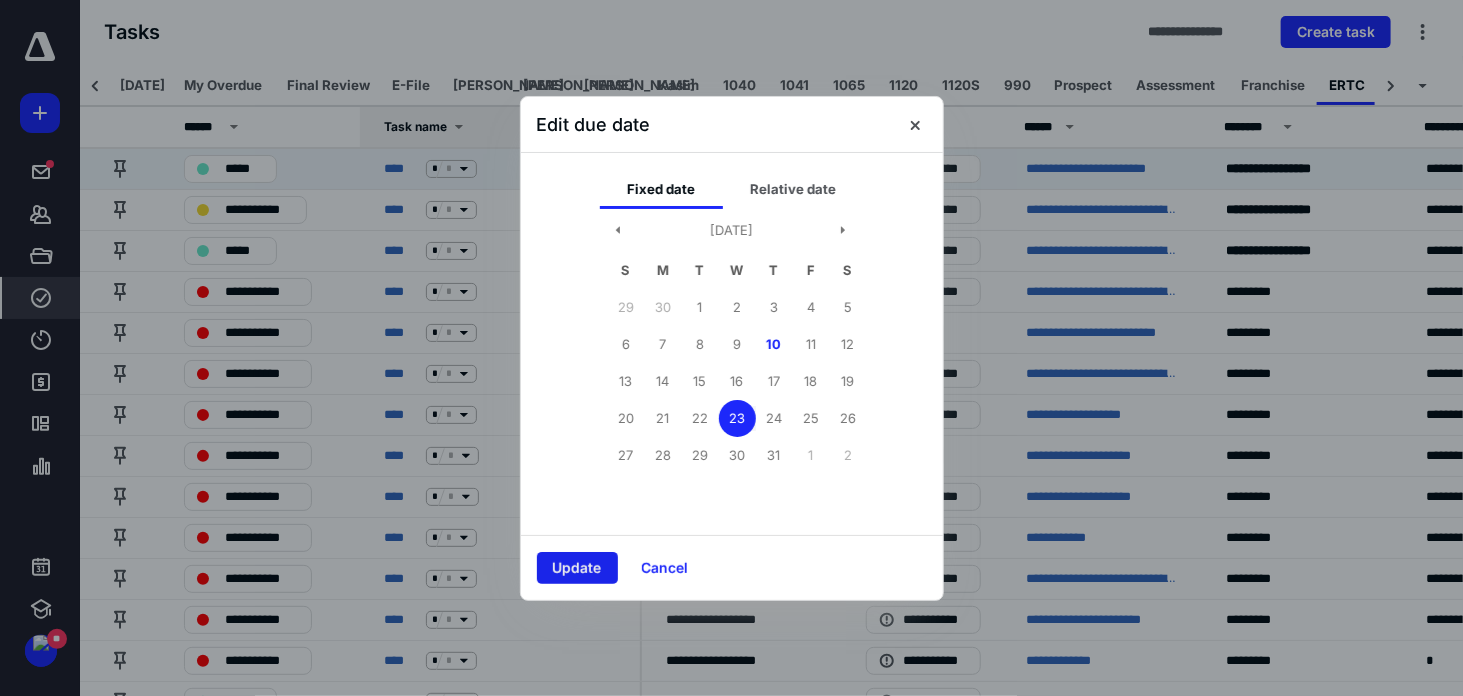 click on "Update" at bounding box center [577, 568] 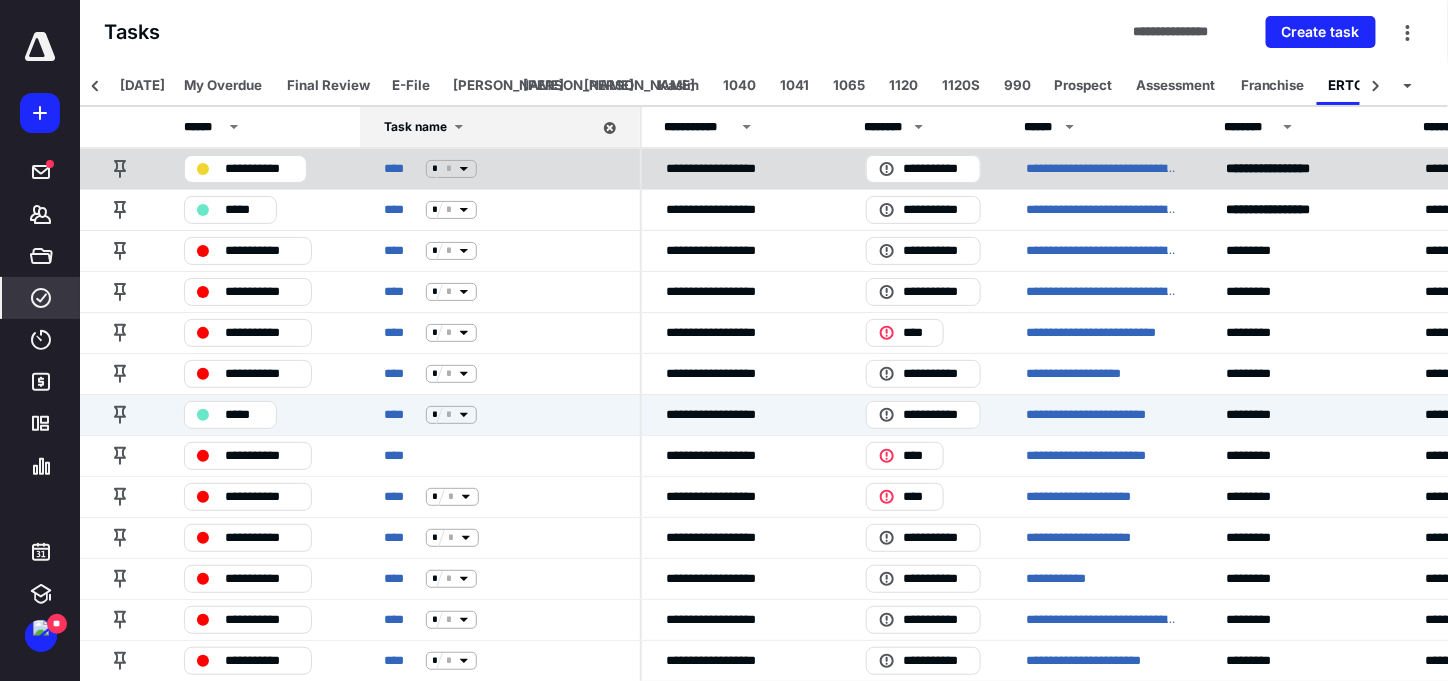 click on "**** * *" at bounding box center [500, 168] 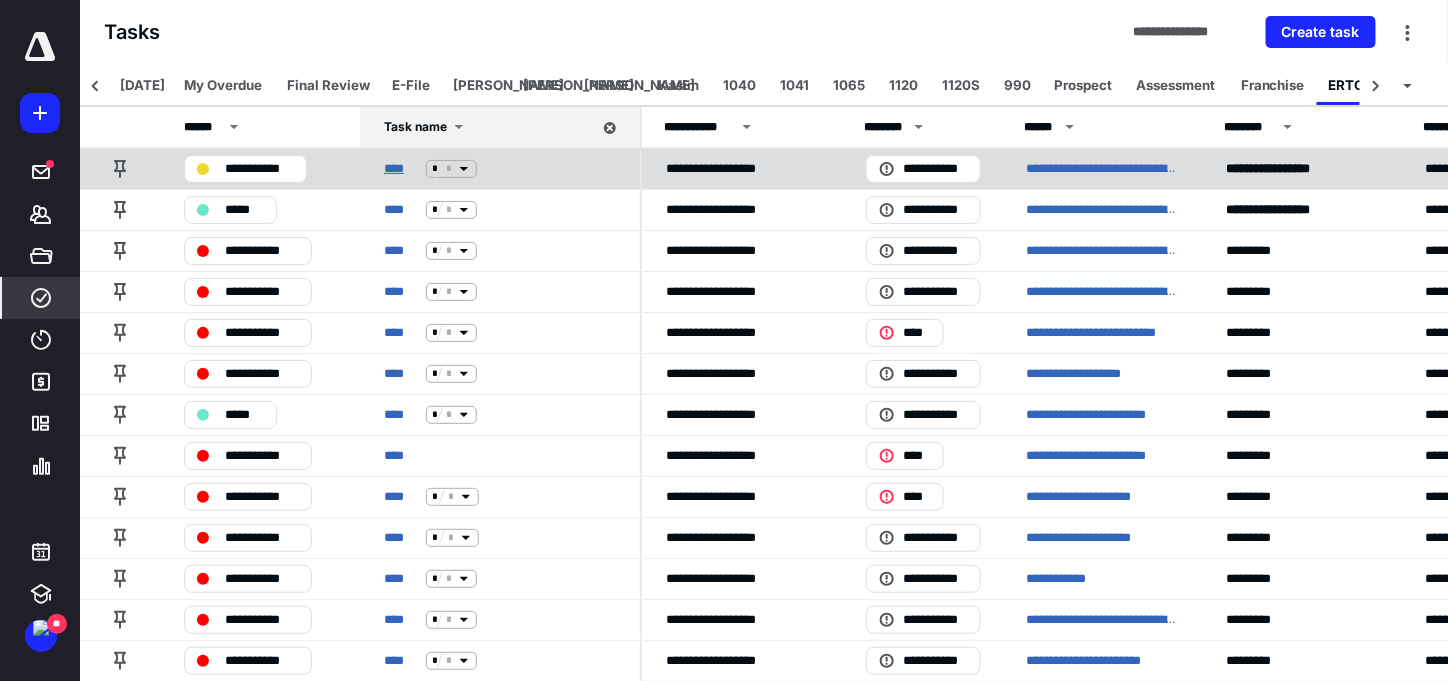 click on "****" at bounding box center (401, 169) 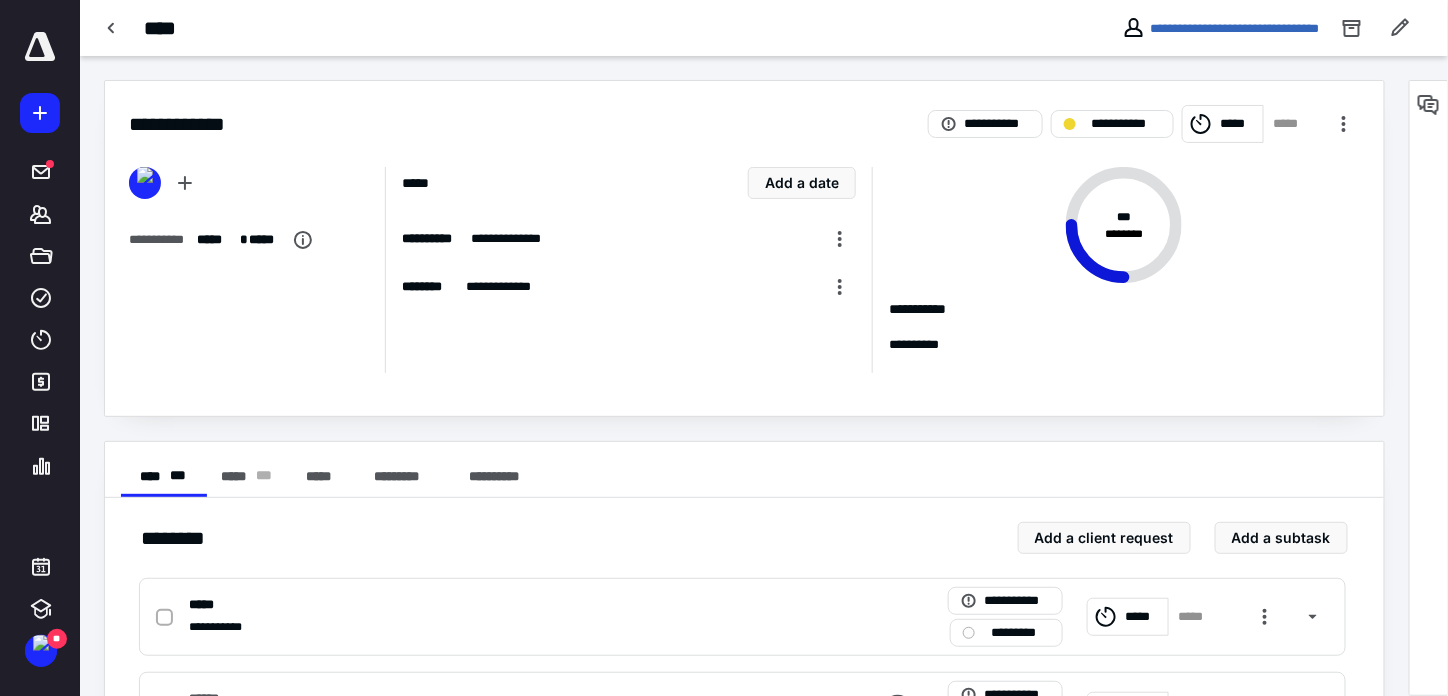click at bounding box center [1429, 105] 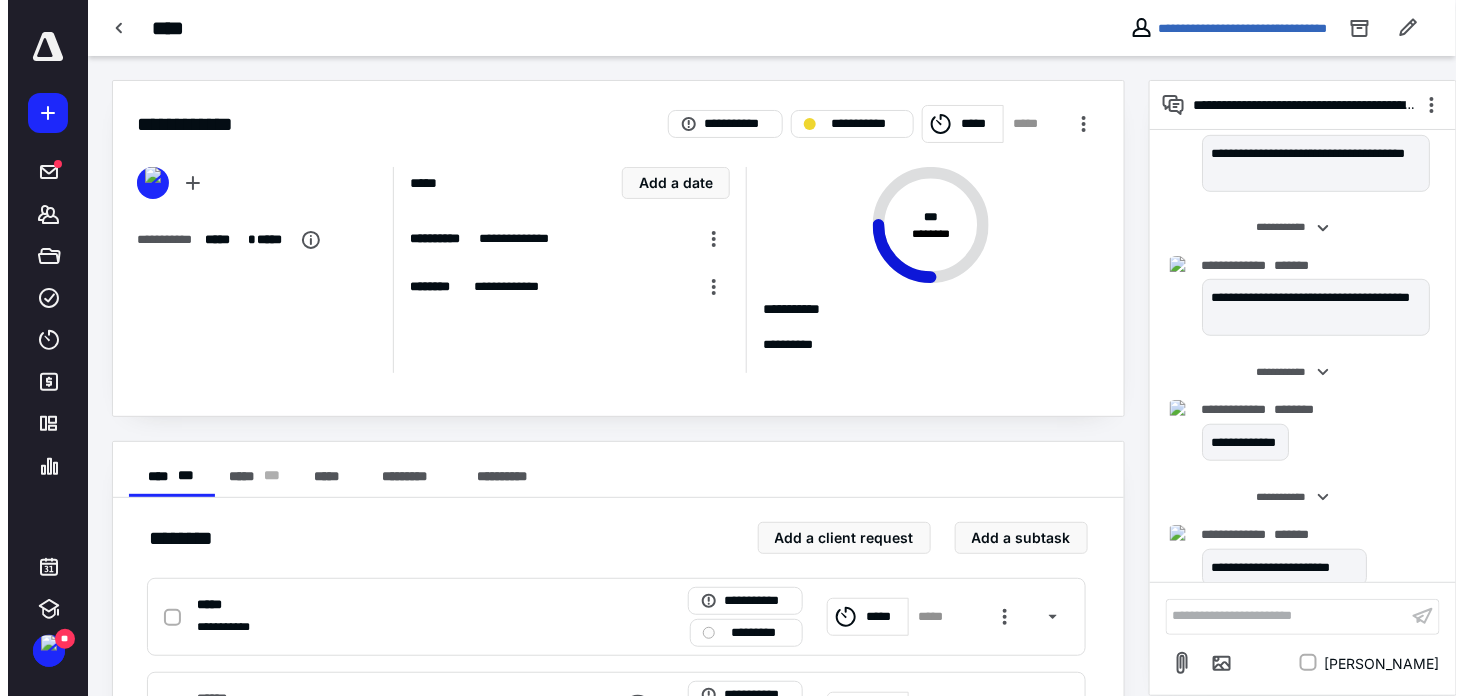 scroll, scrollTop: 2928, scrollLeft: 0, axis: vertical 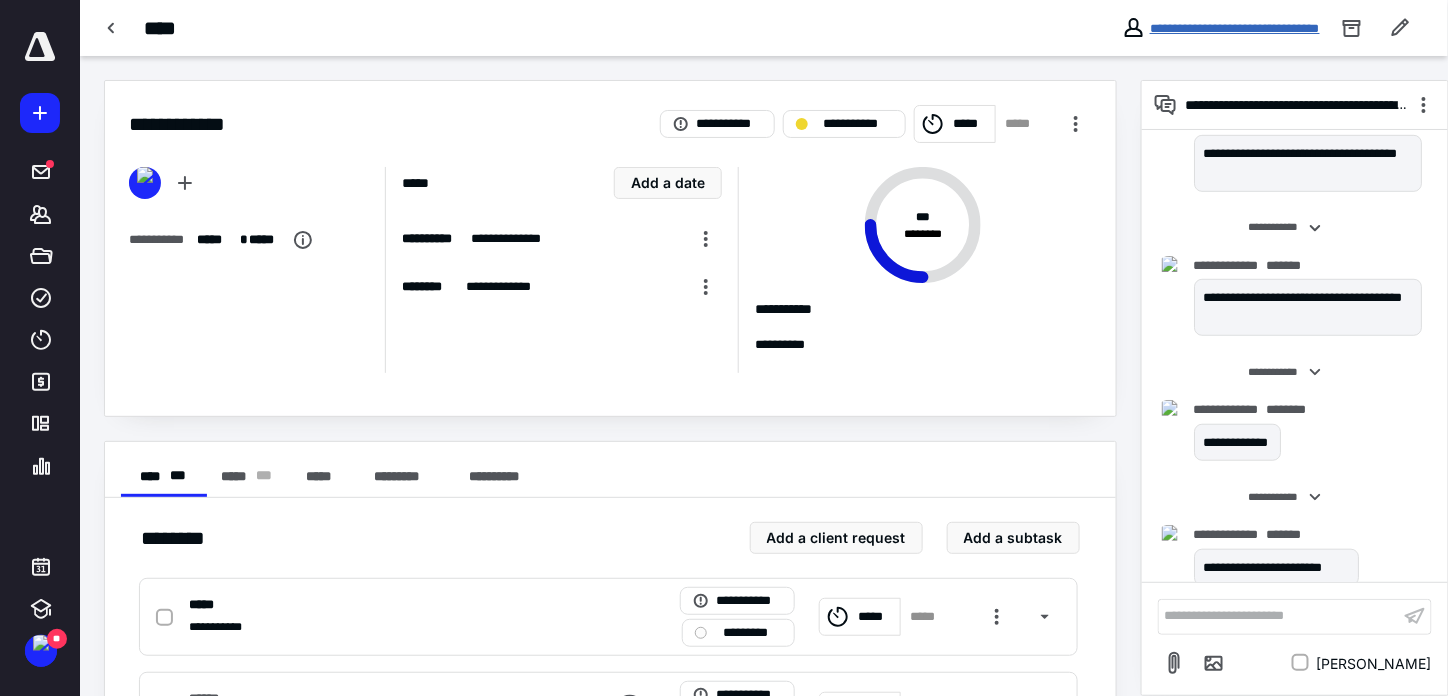 click on "**********" at bounding box center (1235, 28) 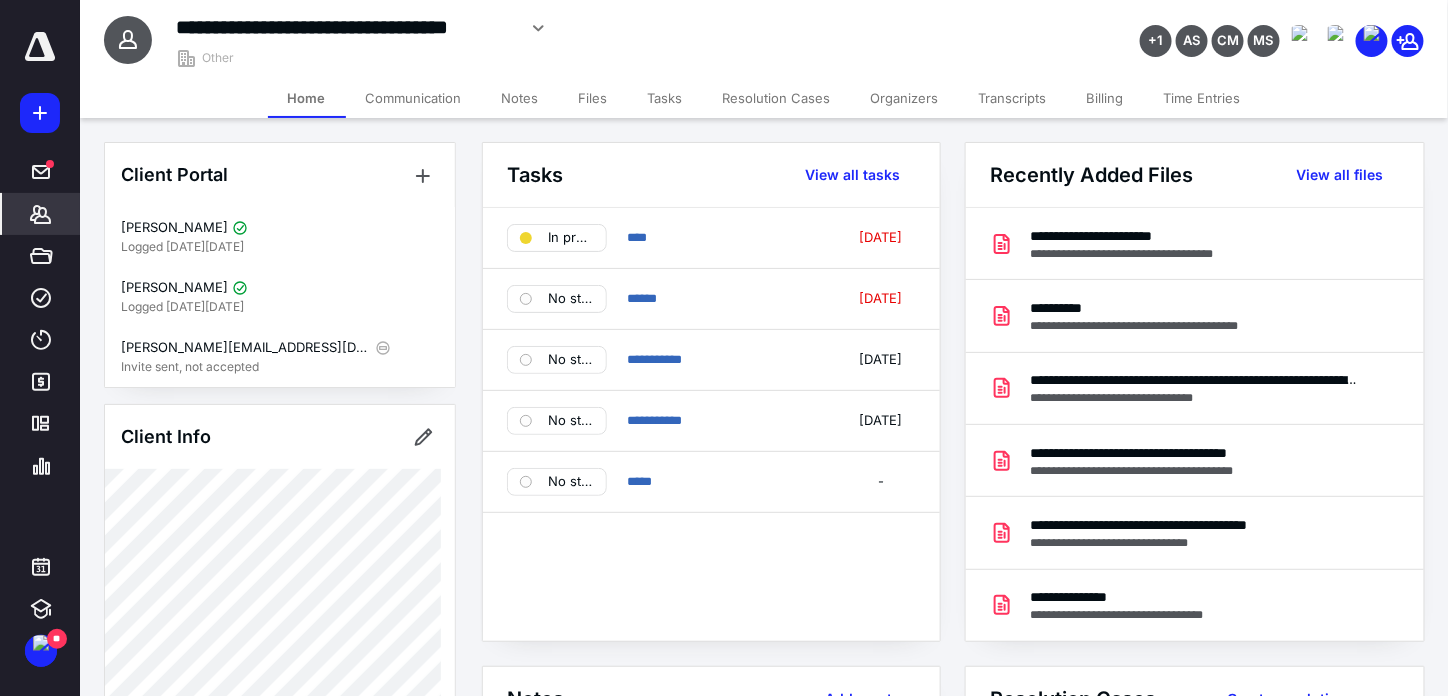 click on "Billing" at bounding box center (1105, 98) 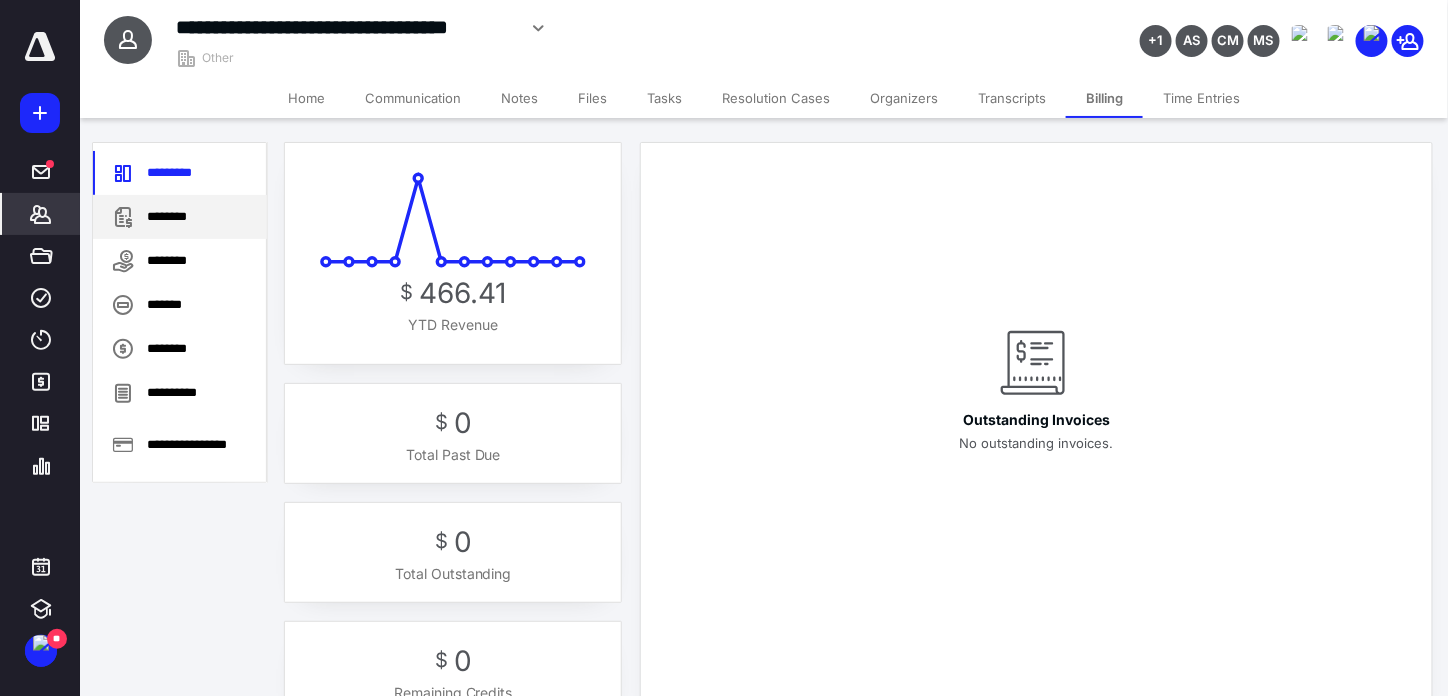 click on "********" at bounding box center [180, 217] 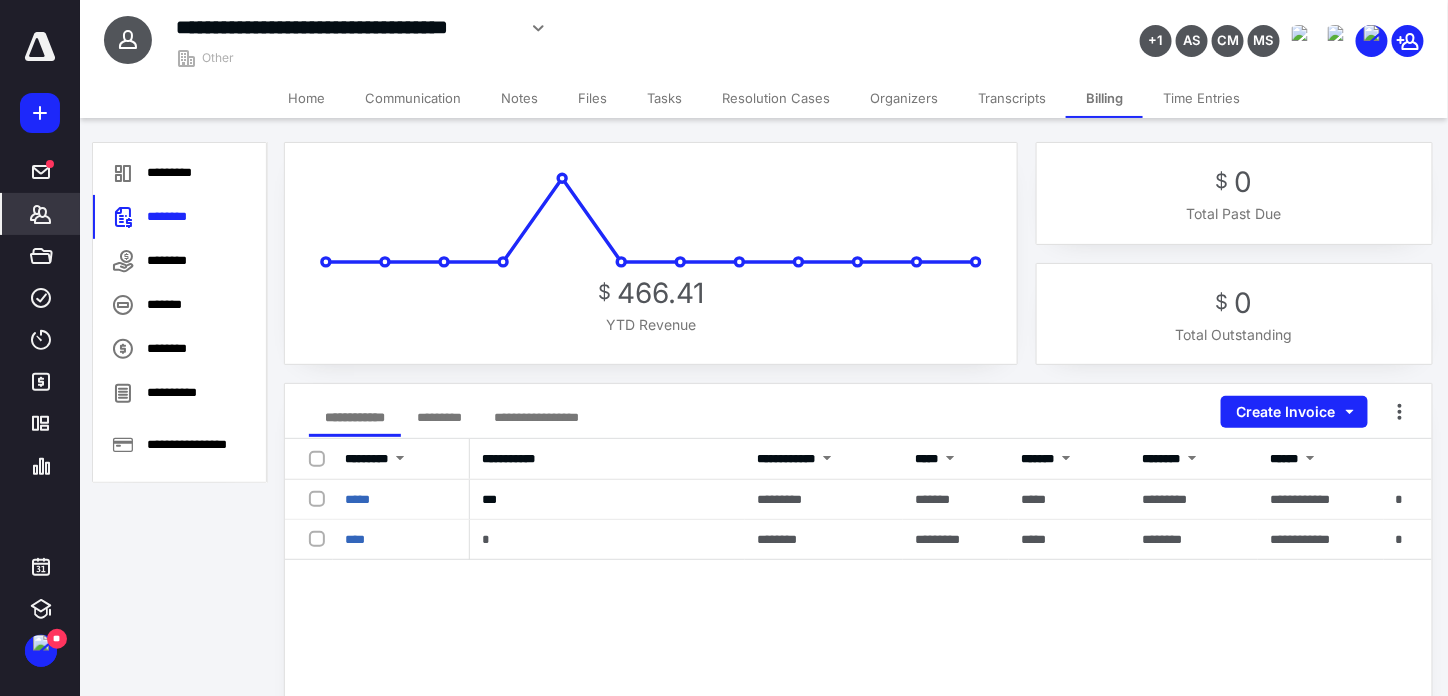 click on "Tasks" at bounding box center (664, 98) 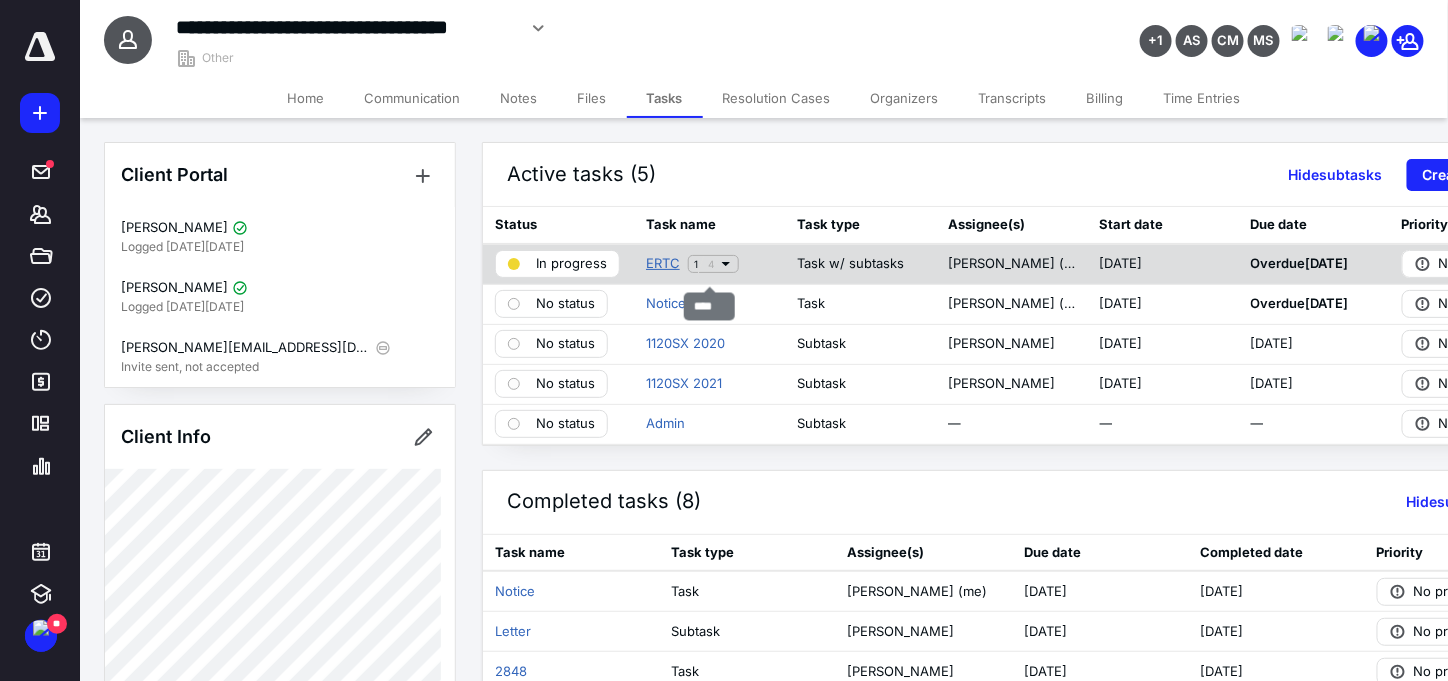 click on "ERTC" at bounding box center (663, 264) 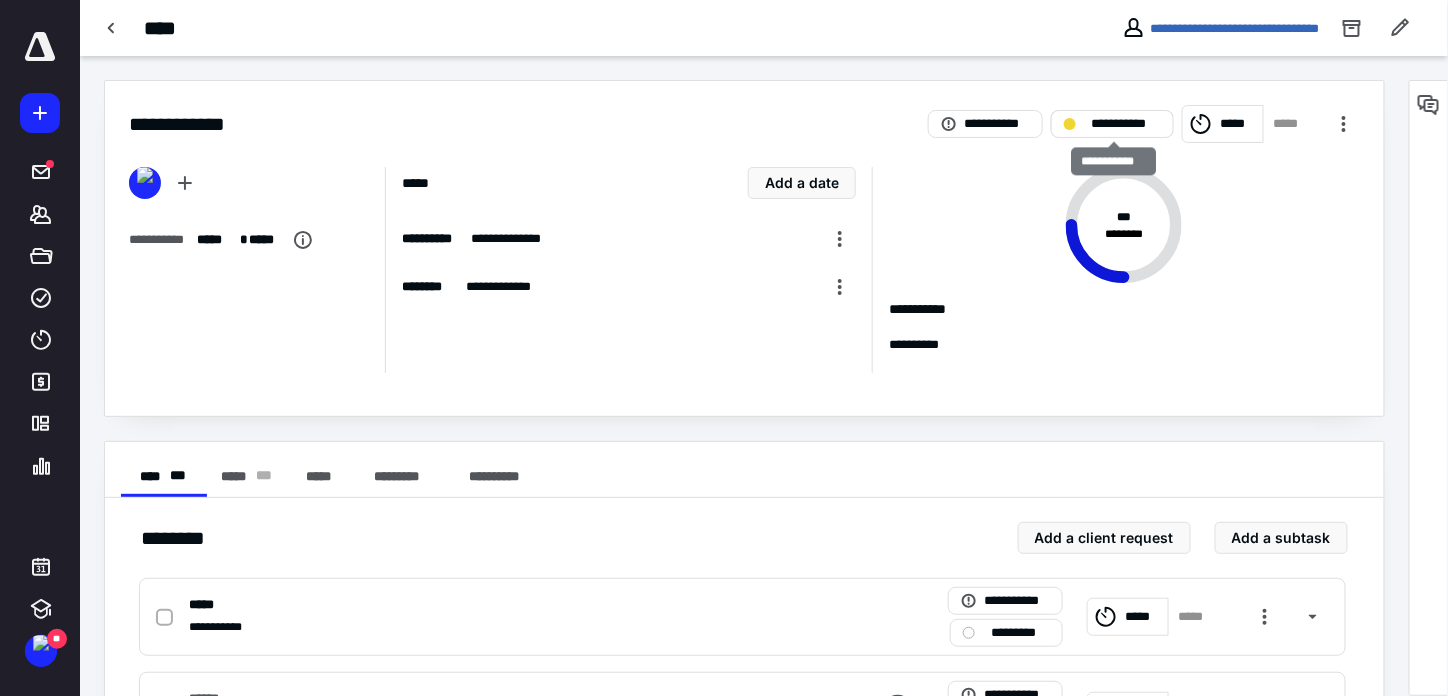 click on "**********" at bounding box center (1126, 124) 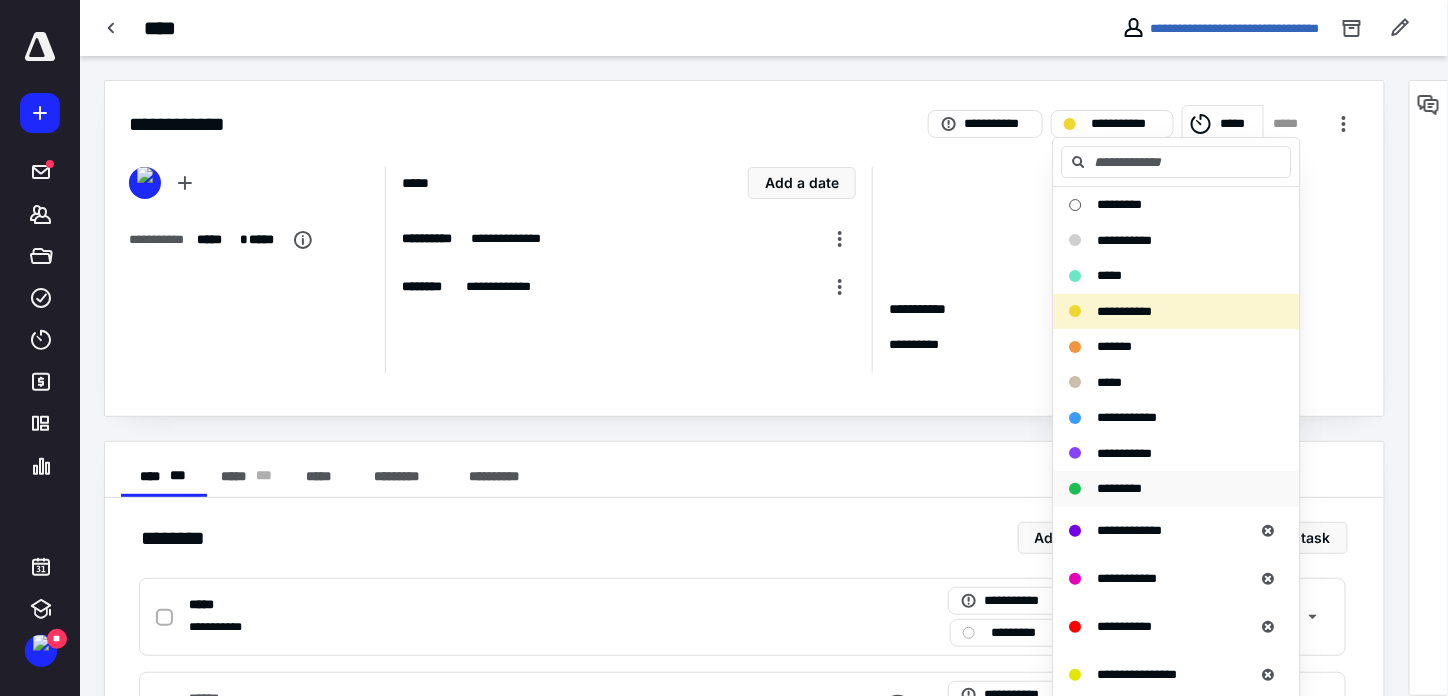 click on "*********" at bounding box center (1120, 488) 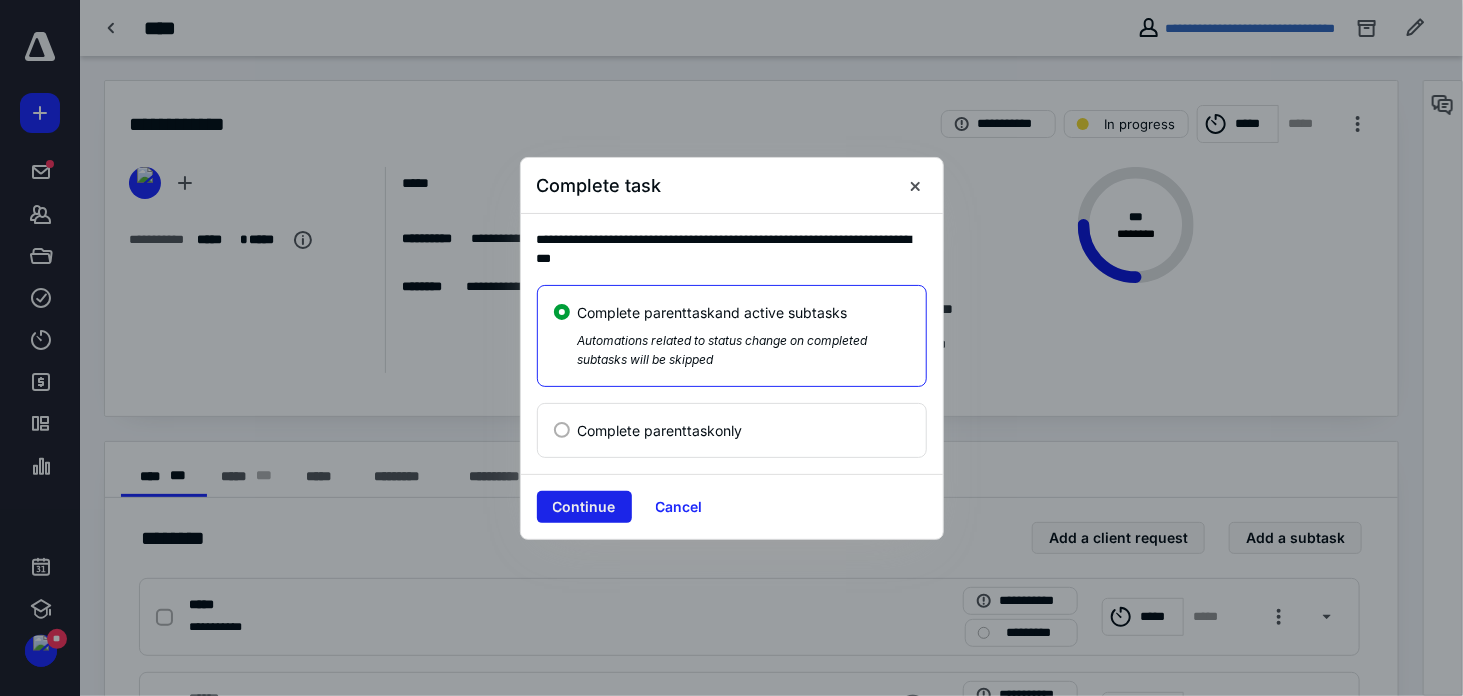 click on "Continue" at bounding box center (584, 507) 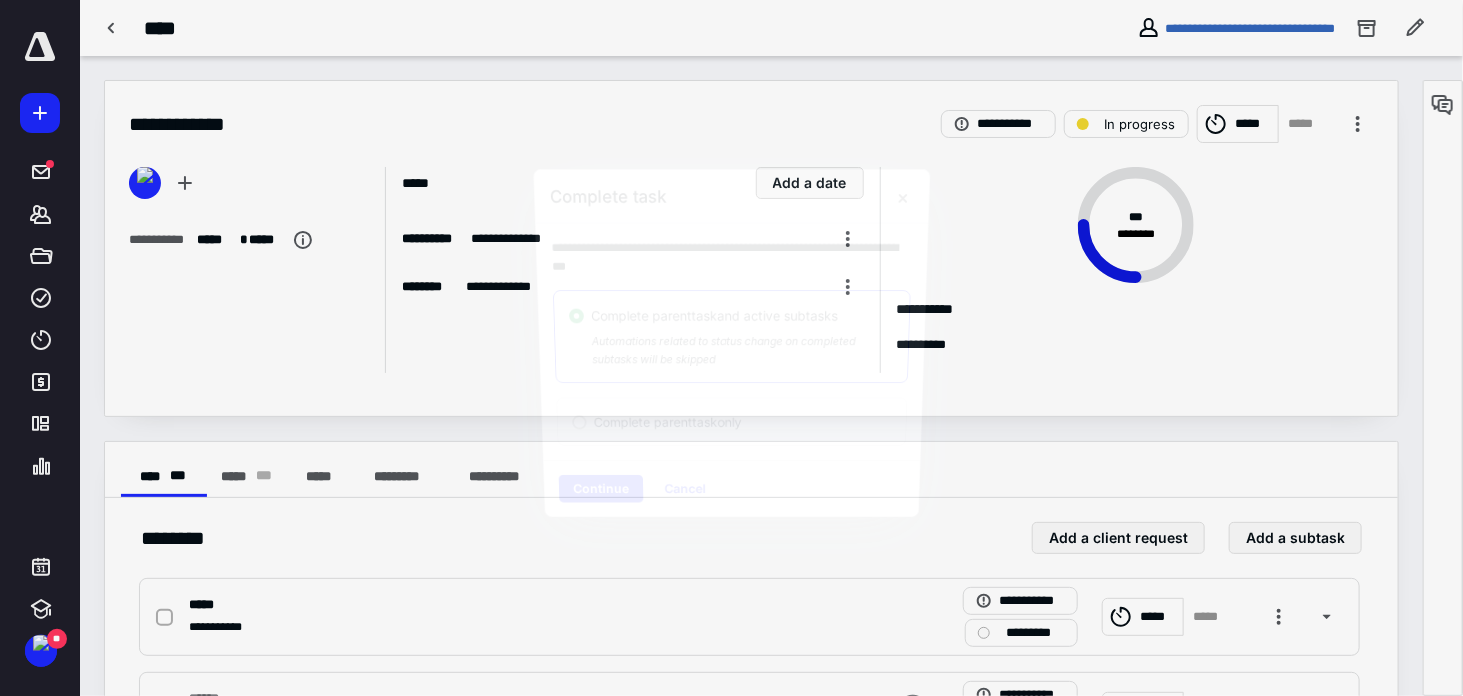 checkbox on "true" 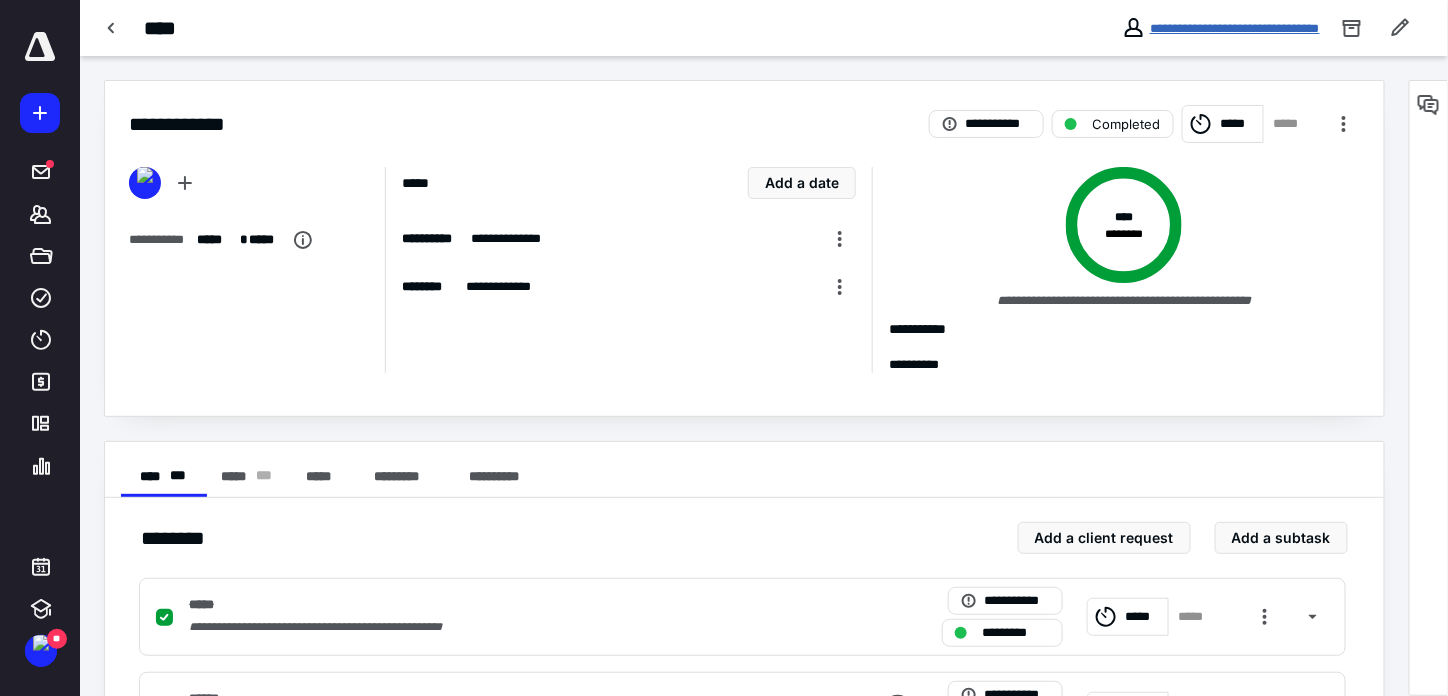 click on "**********" at bounding box center [1235, 28] 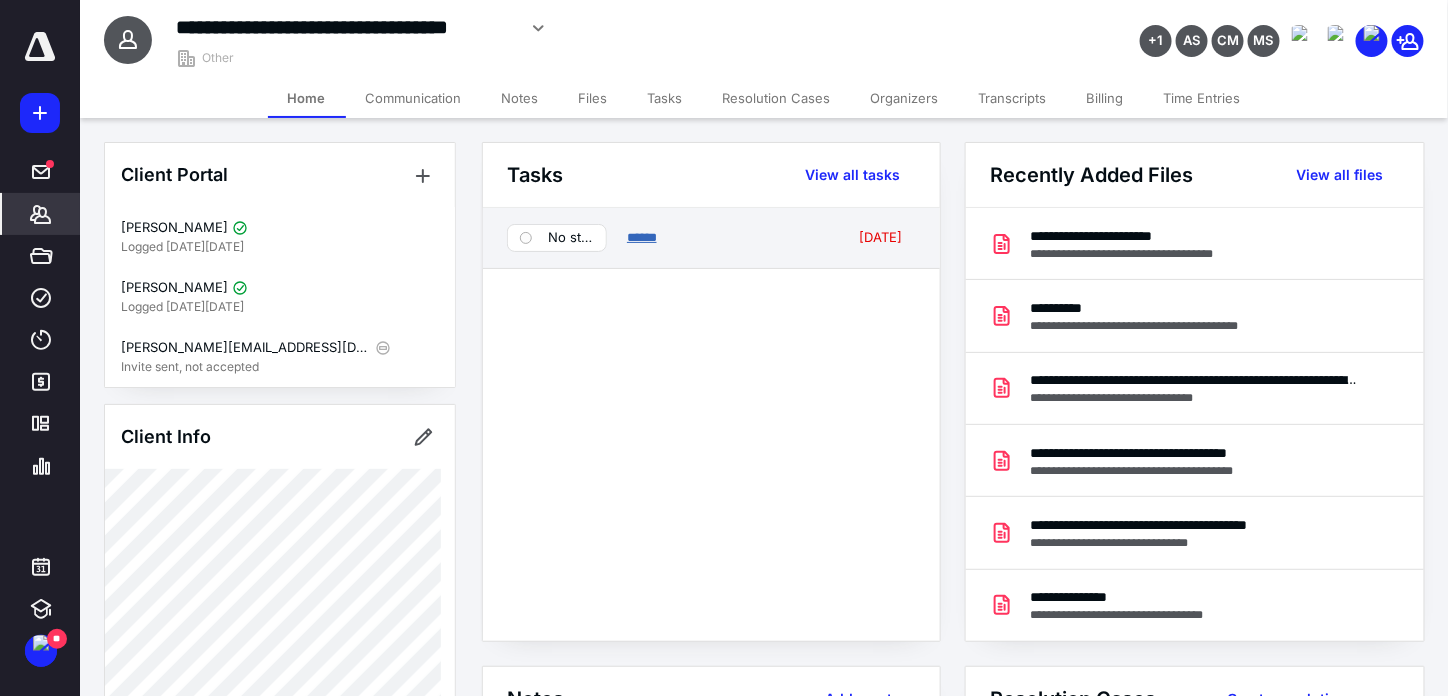 click on "******" at bounding box center [642, 237] 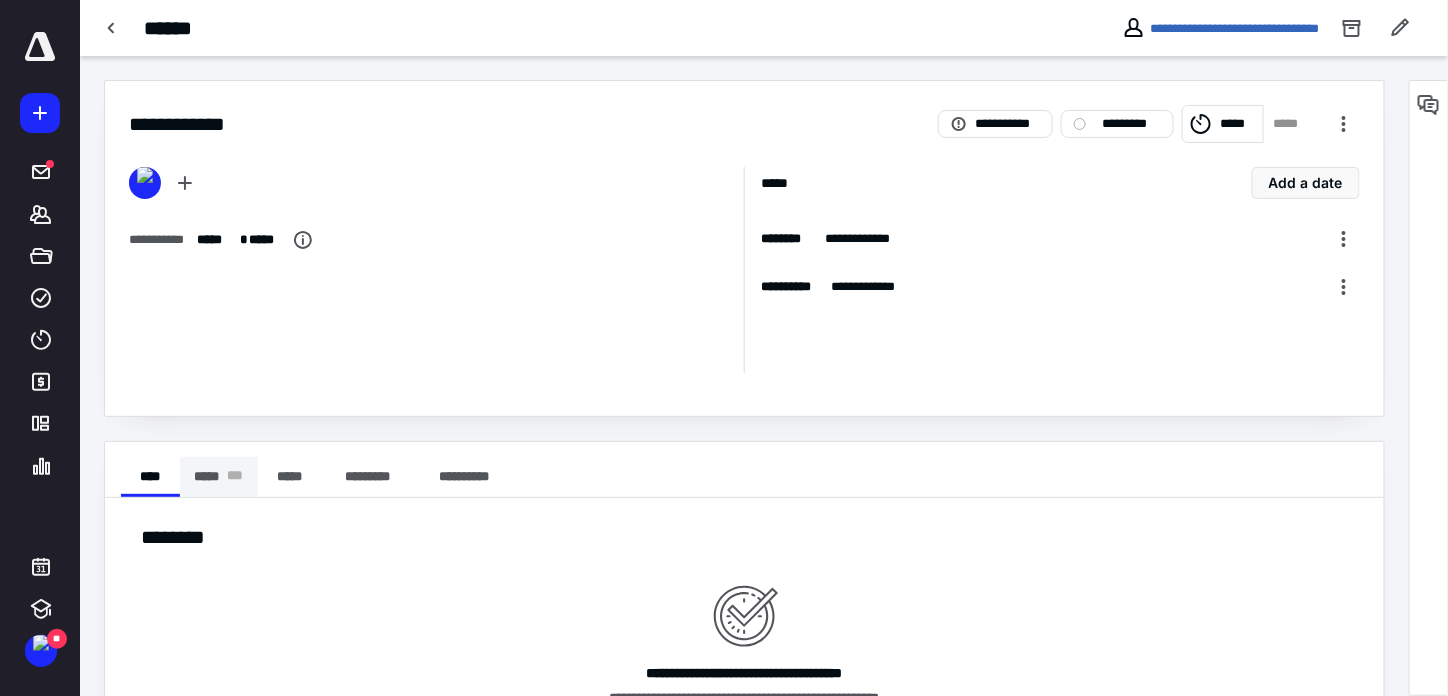 click on "***** * * *" at bounding box center [219, 477] 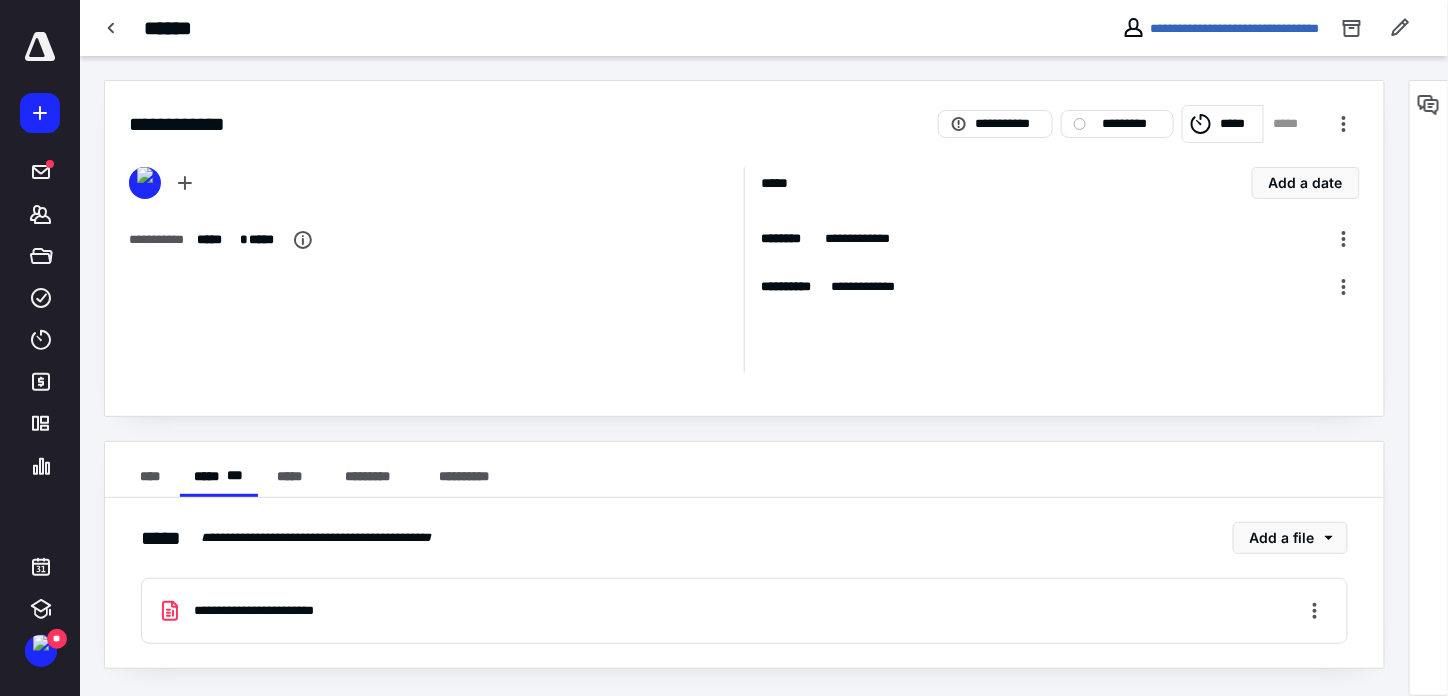 click on "**********" at bounding box center [744, 611] 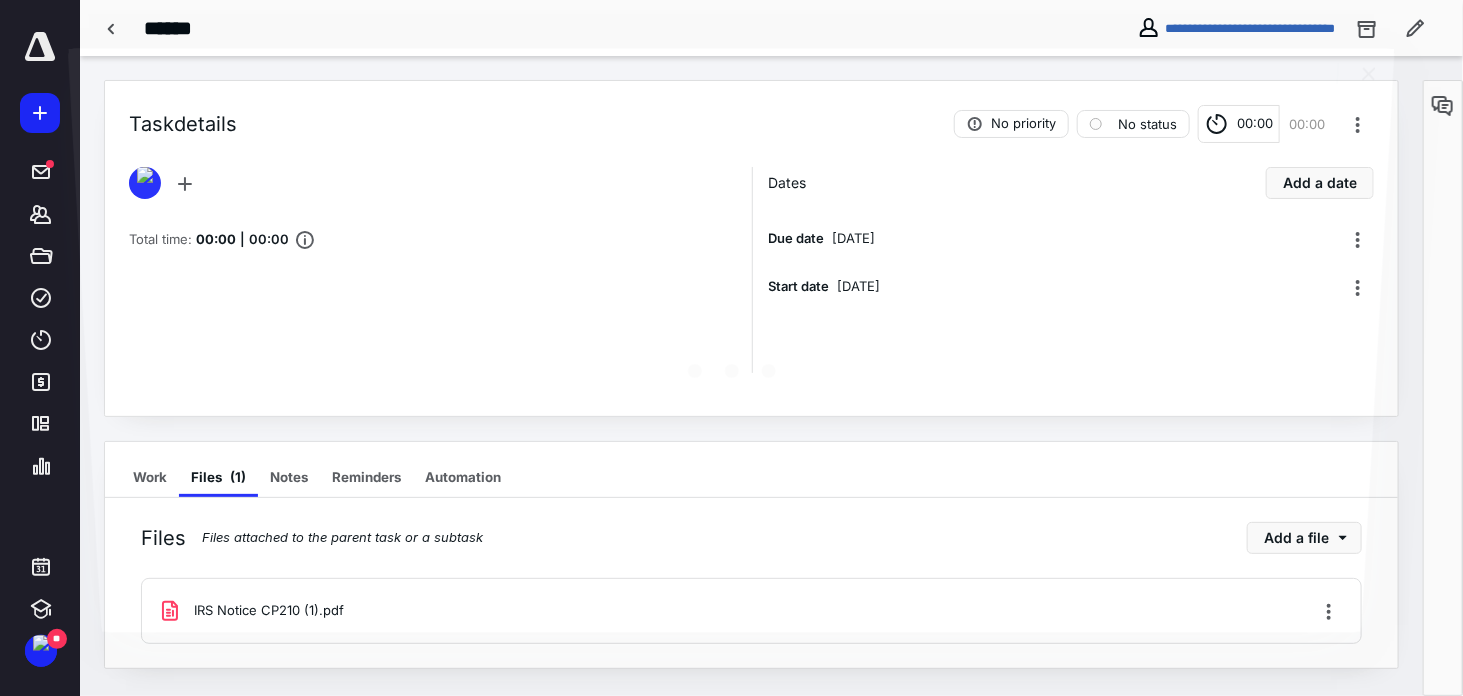 click at bounding box center [731, 365] 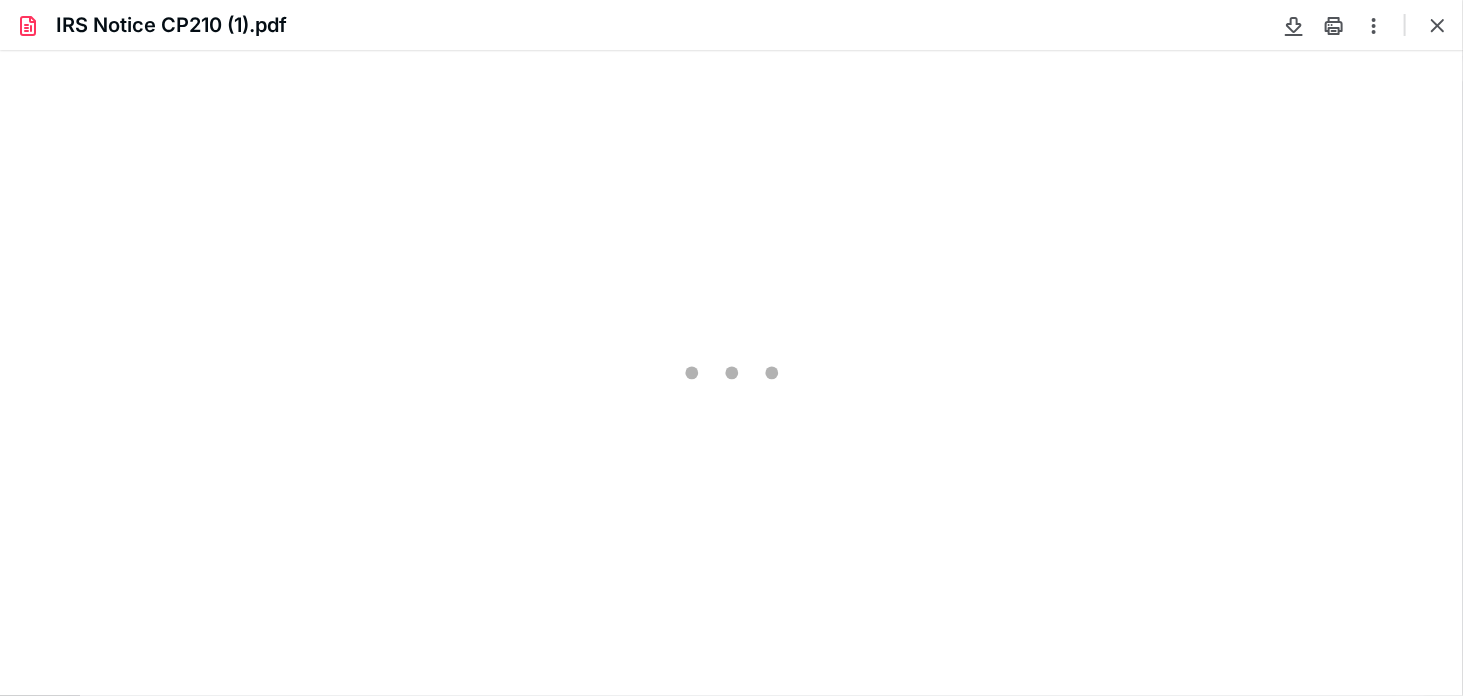 scroll, scrollTop: 0, scrollLeft: 0, axis: both 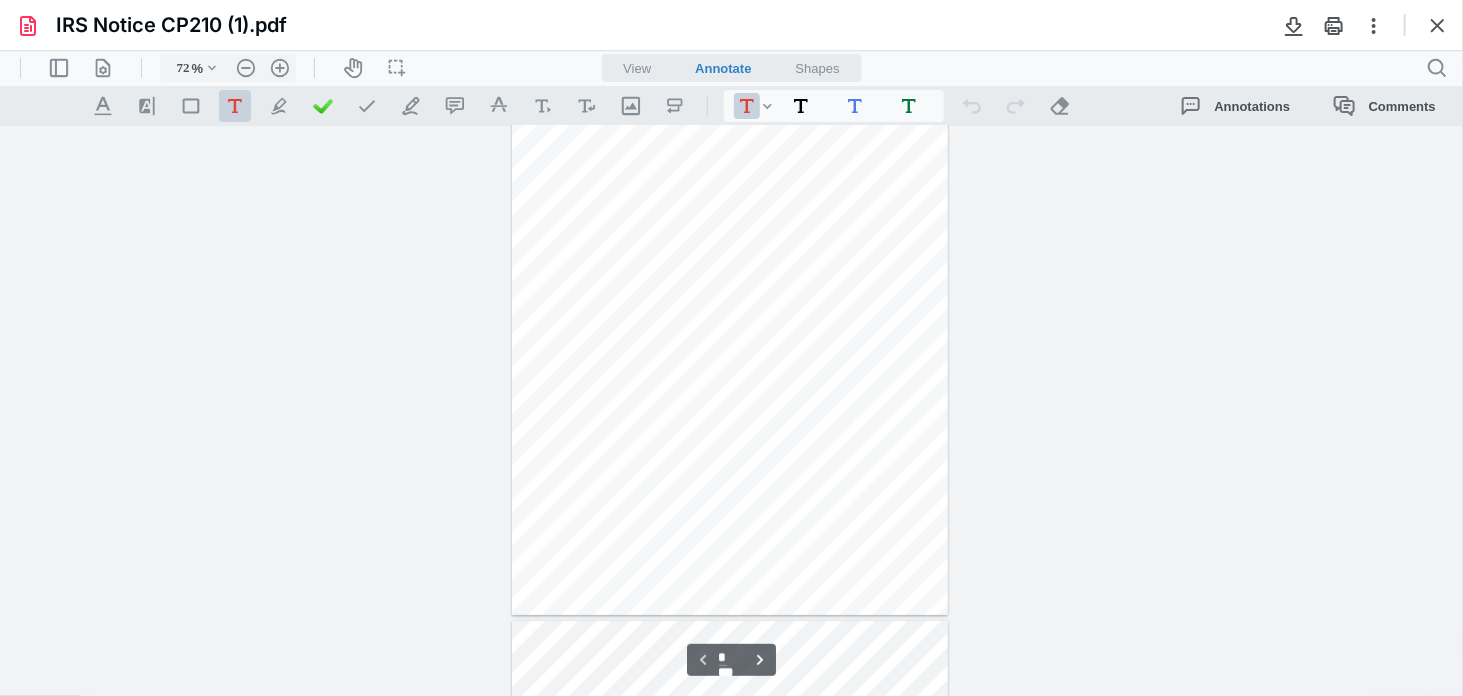 type on "234" 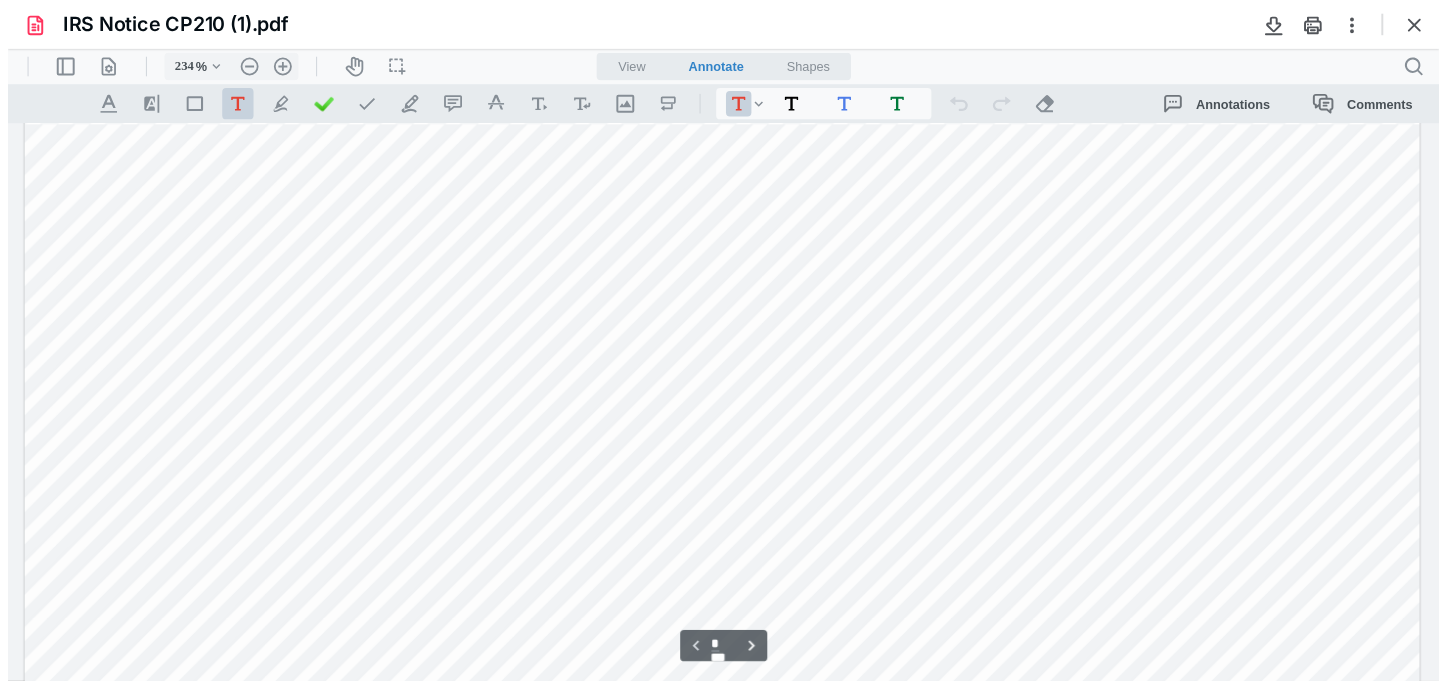 scroll, scrollTop: 590, scrollLeft: 0, axis: vertical 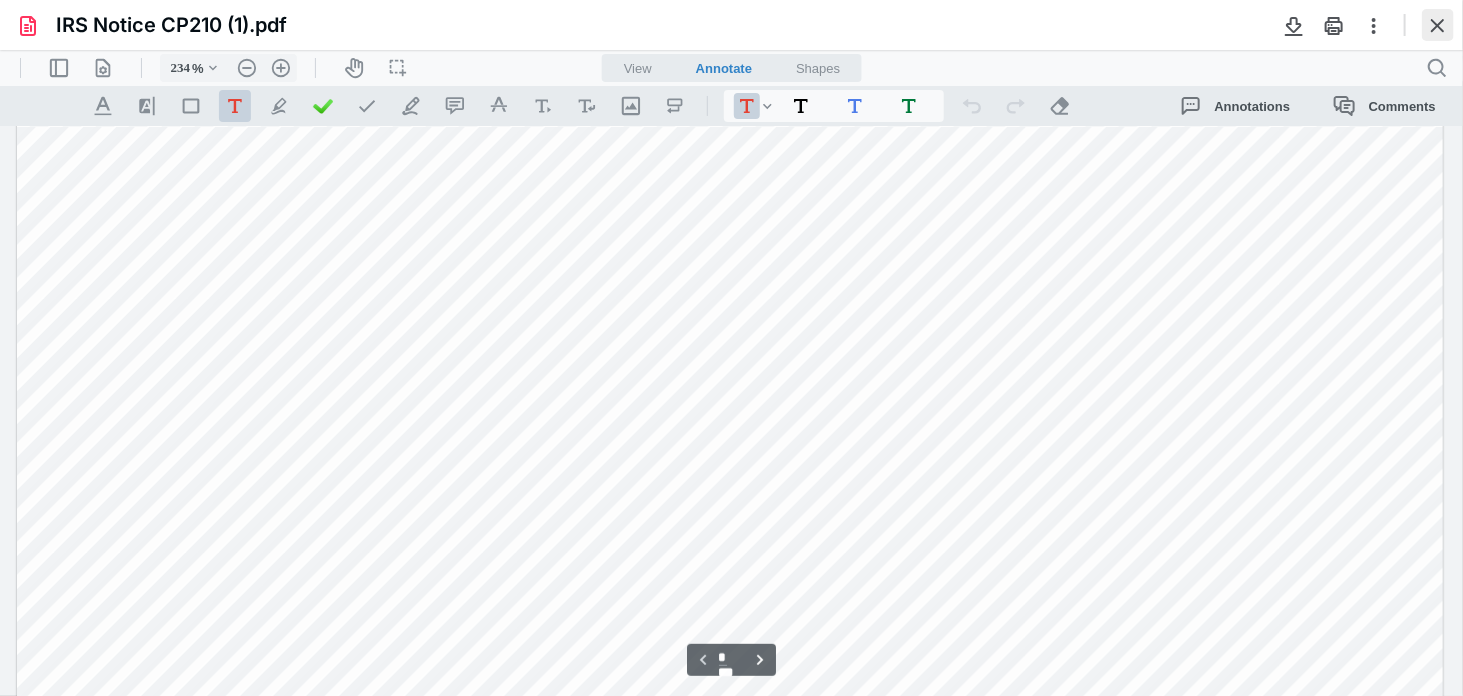 click at bounding box center (1438, 25) 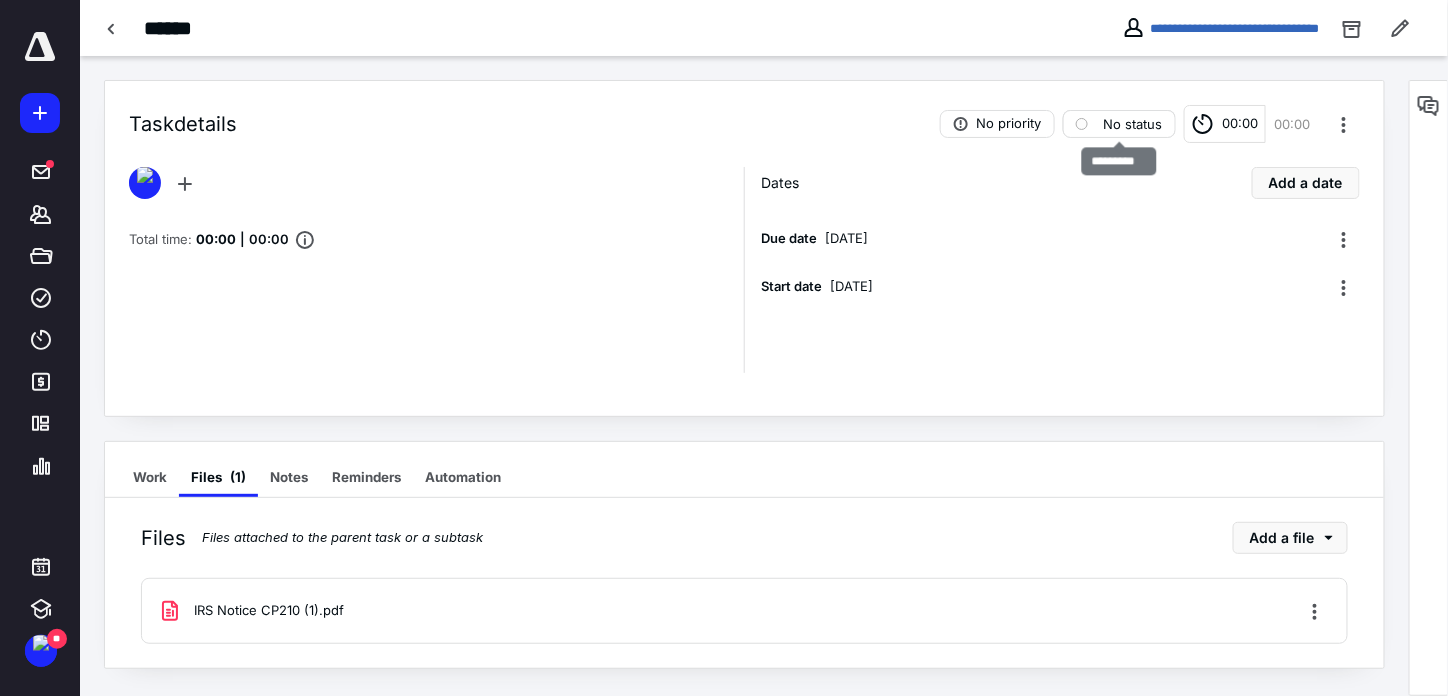 click on "No status" at bounding box center (1119, 124) 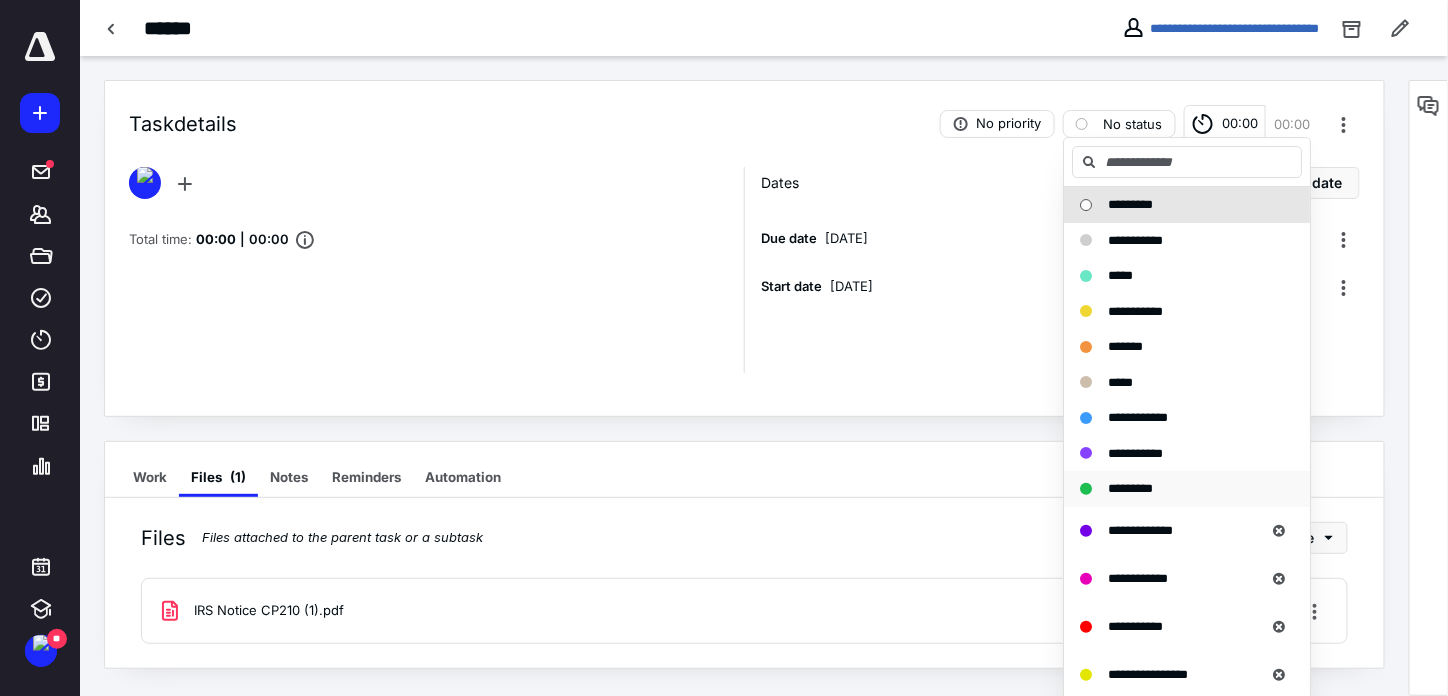 click on "*********" at bounding box center (1130, 488) 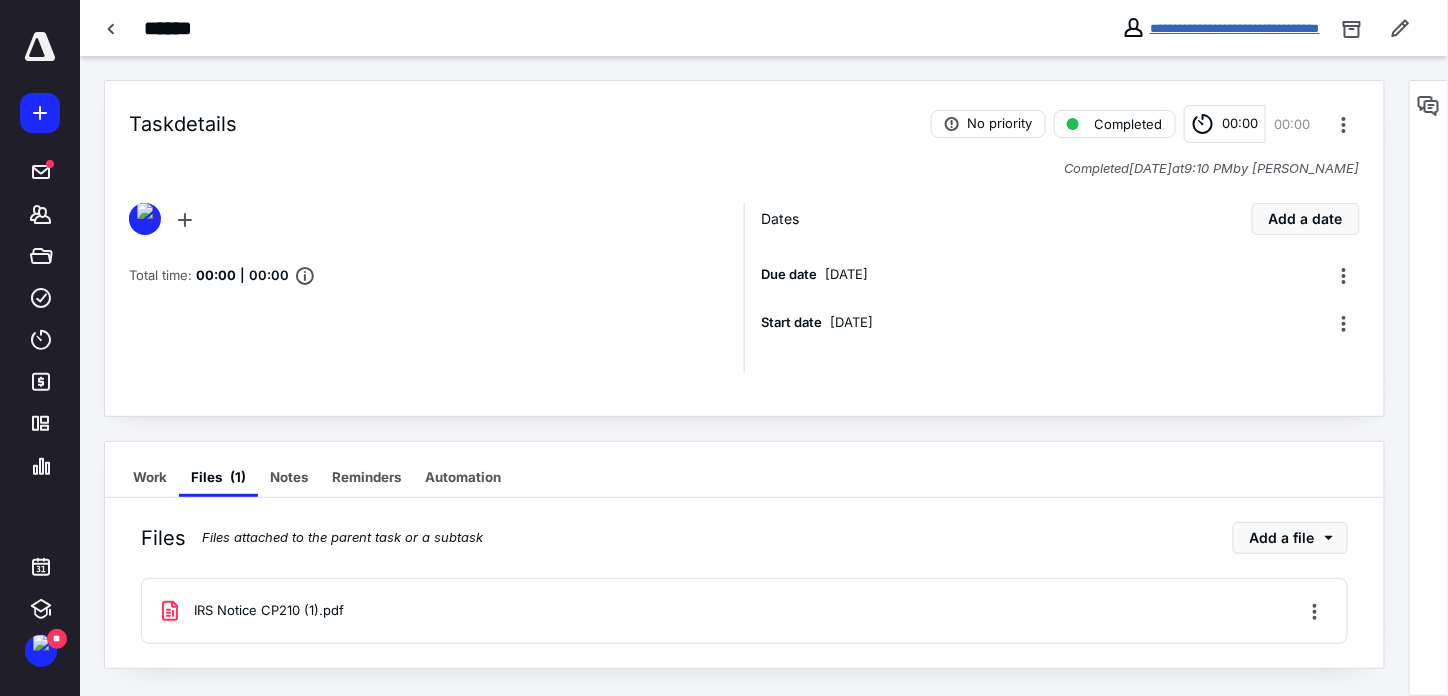 click on "**********" at bounding box center [1235, 28] 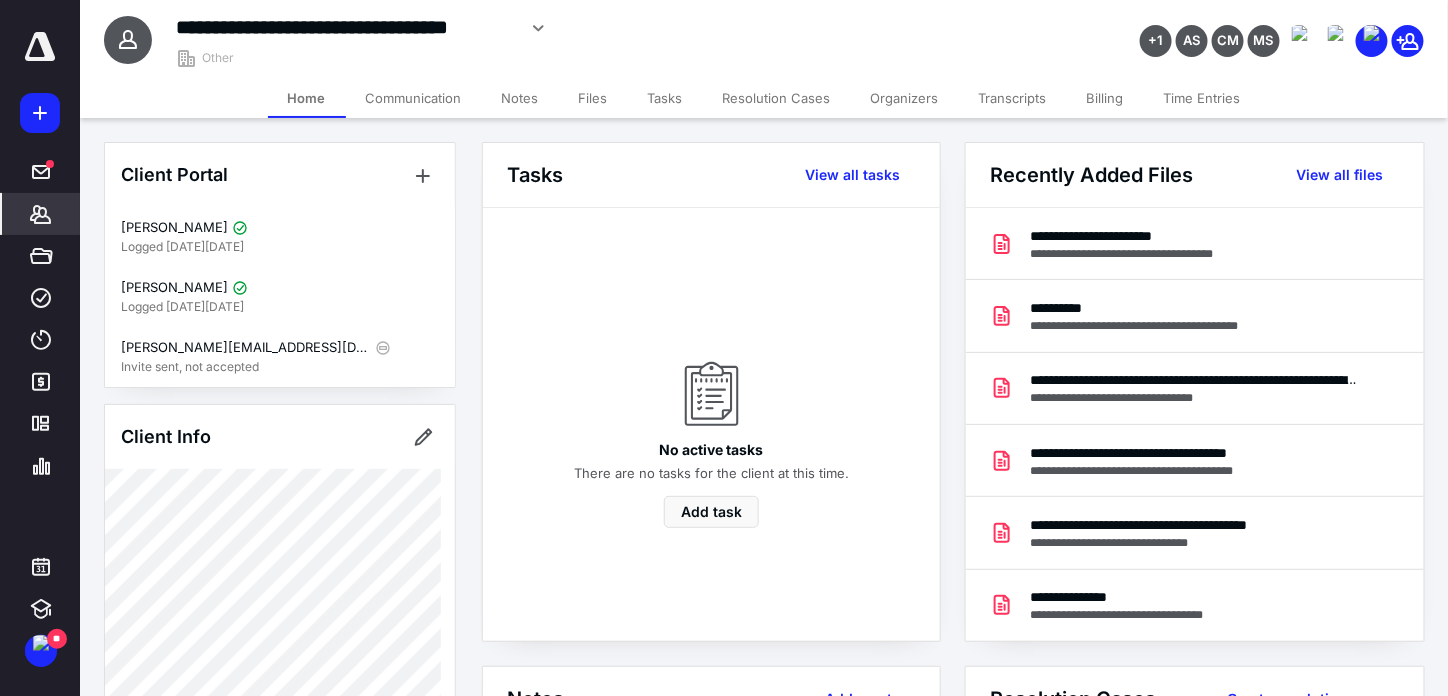 click on "Tasks" at bounding box center [665, 98] 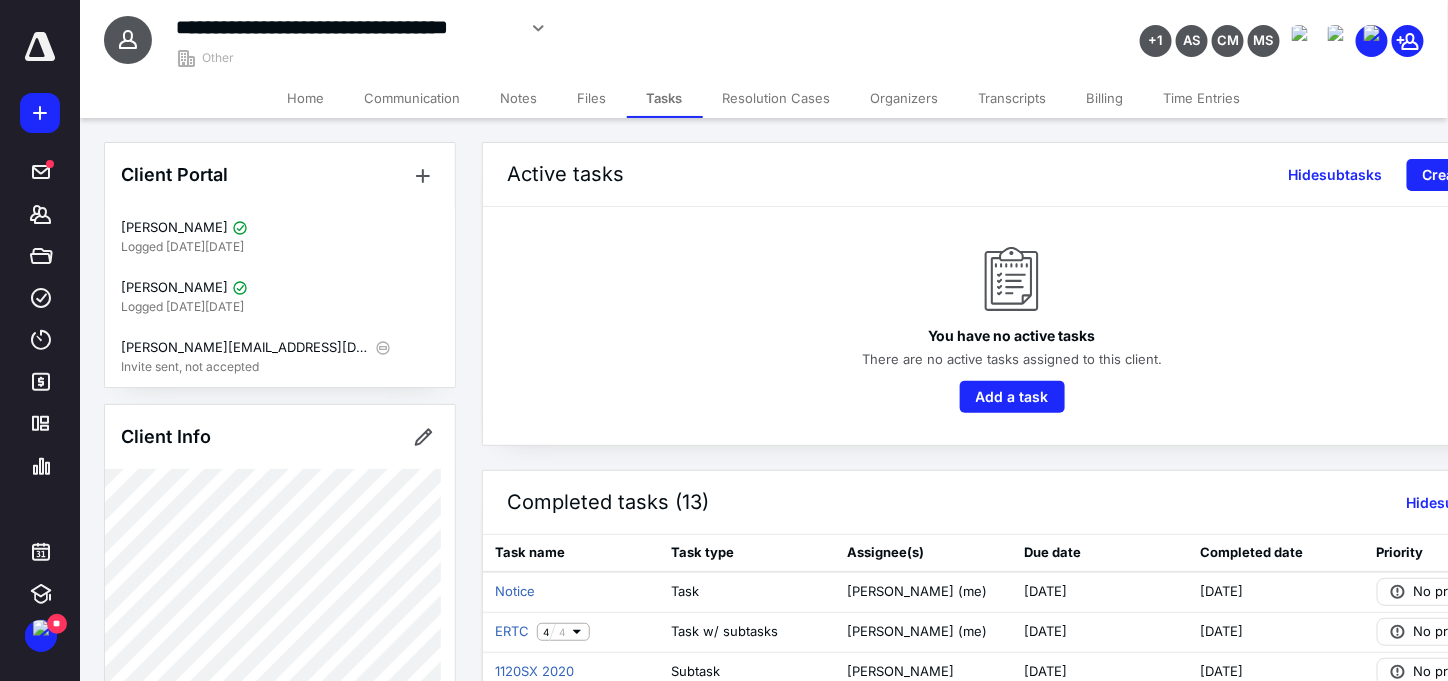 scroll, scrollTop: 333, scrollLeft: 0, axis: vertical 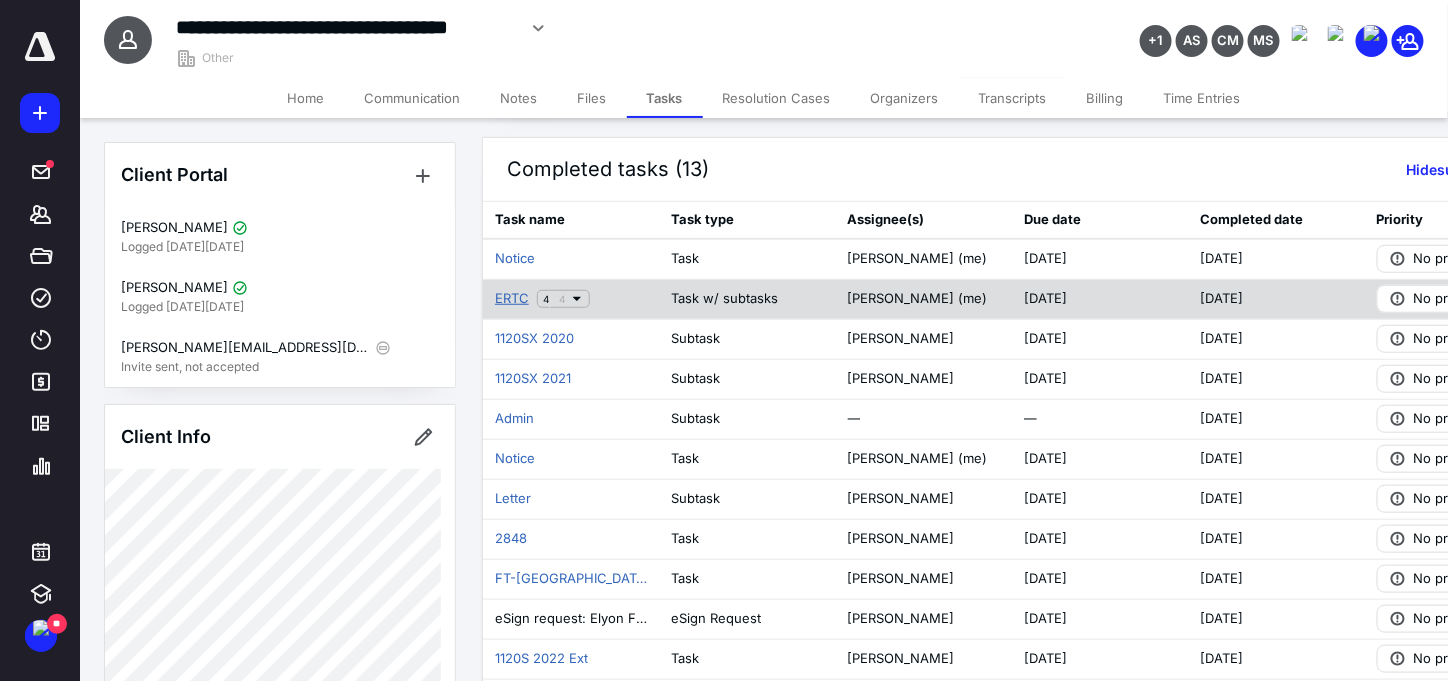 click on "ERTC" at bounding box center (512, 299) 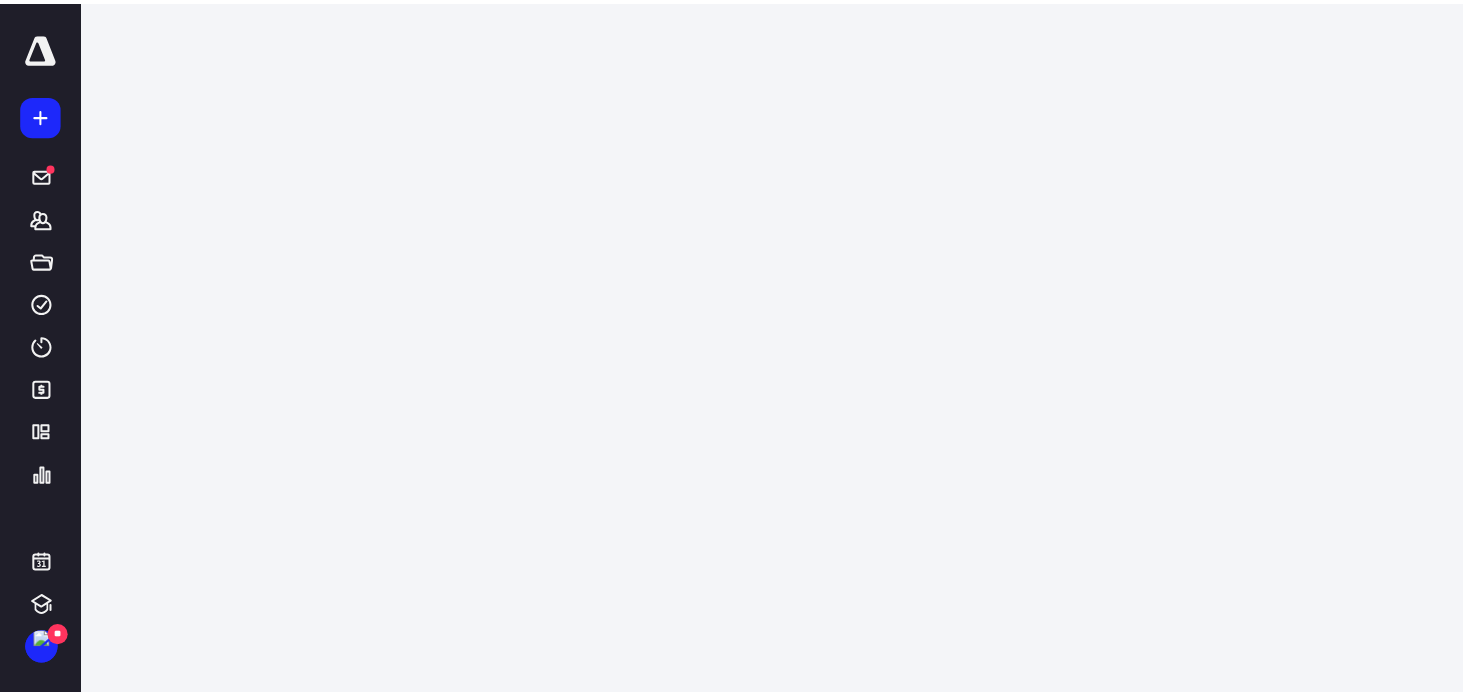 scroll, scrollTop: 0, scrollLeft: 0, axis: both 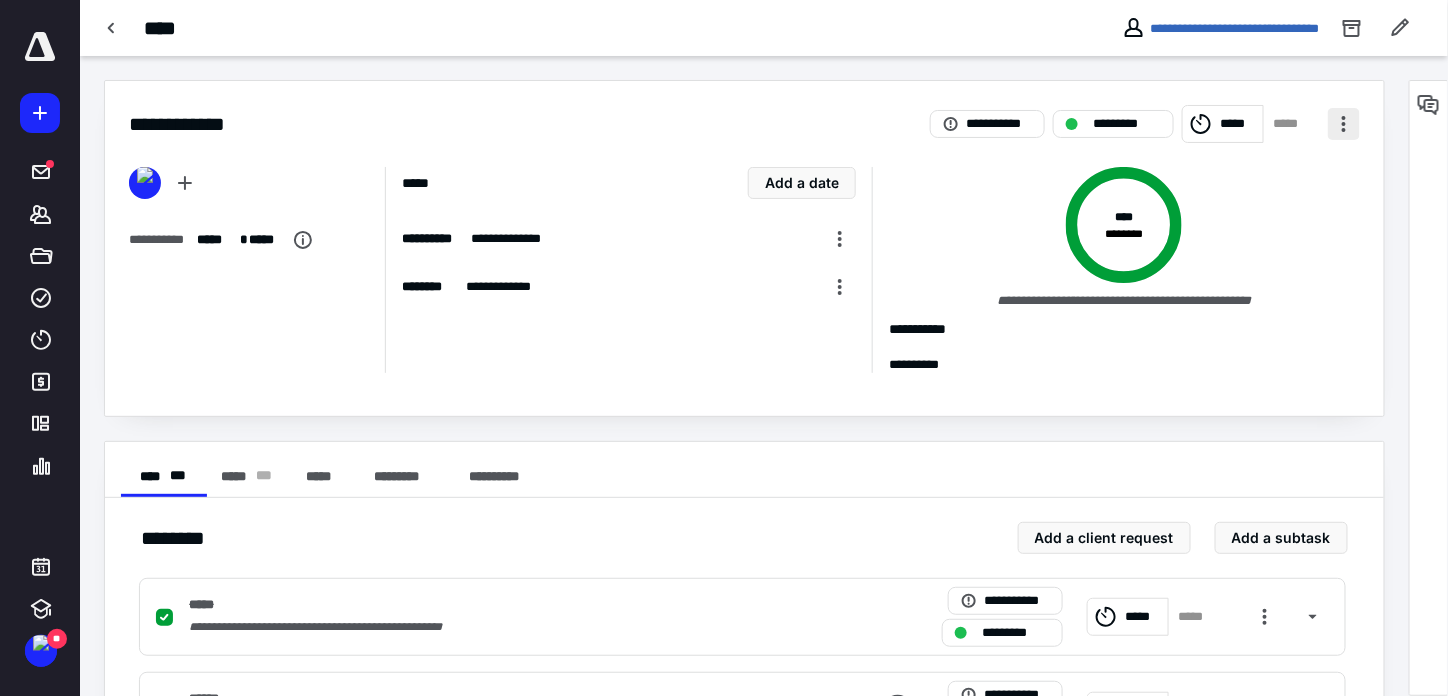 click at bounding box center [1344, 124] 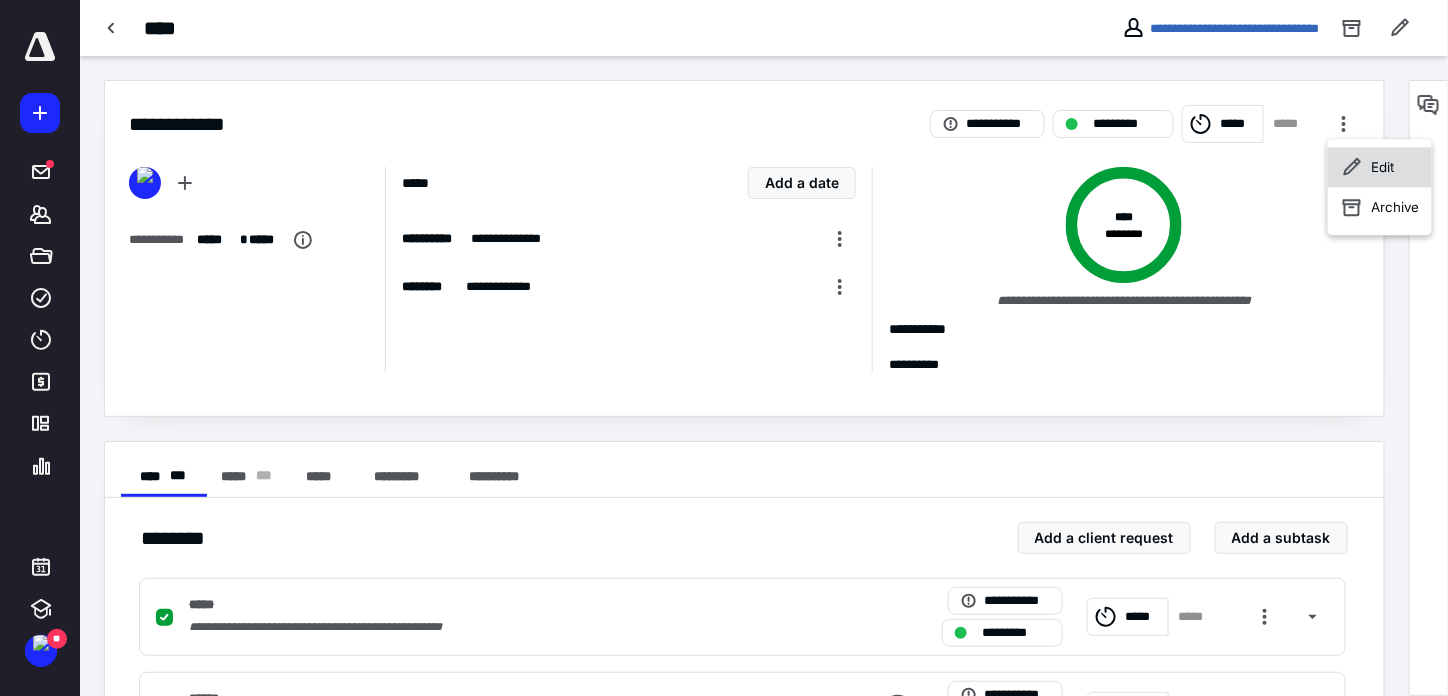 click 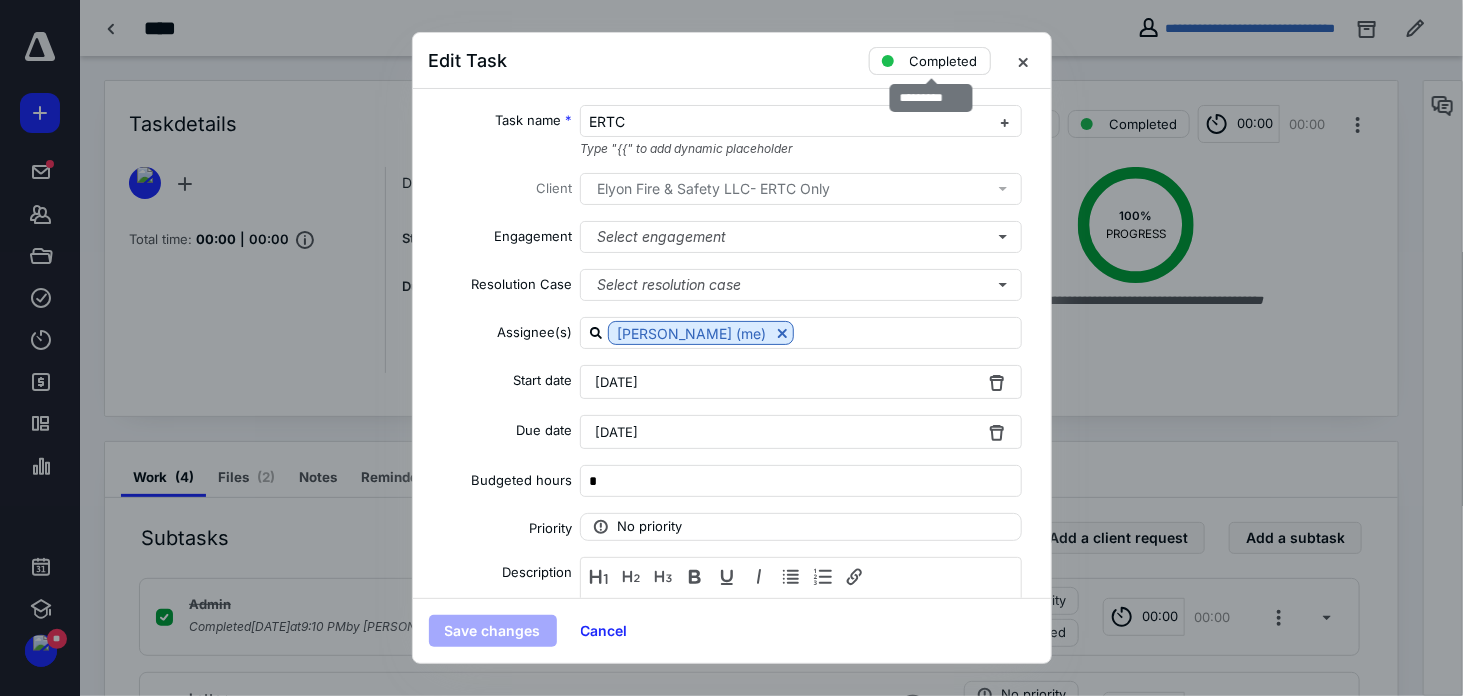 click on "Completed" at bounding box center [944, 61] 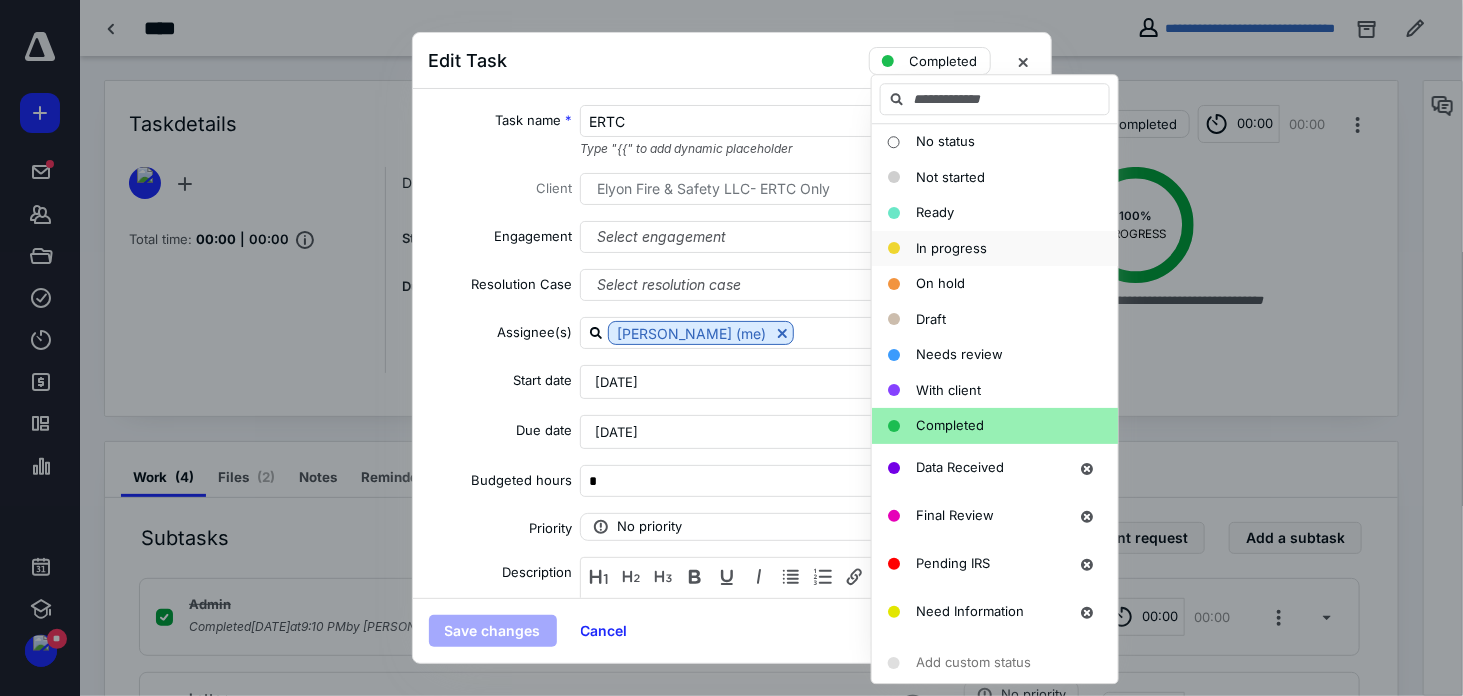 click on "In progress" at bounding box center (951, 248) 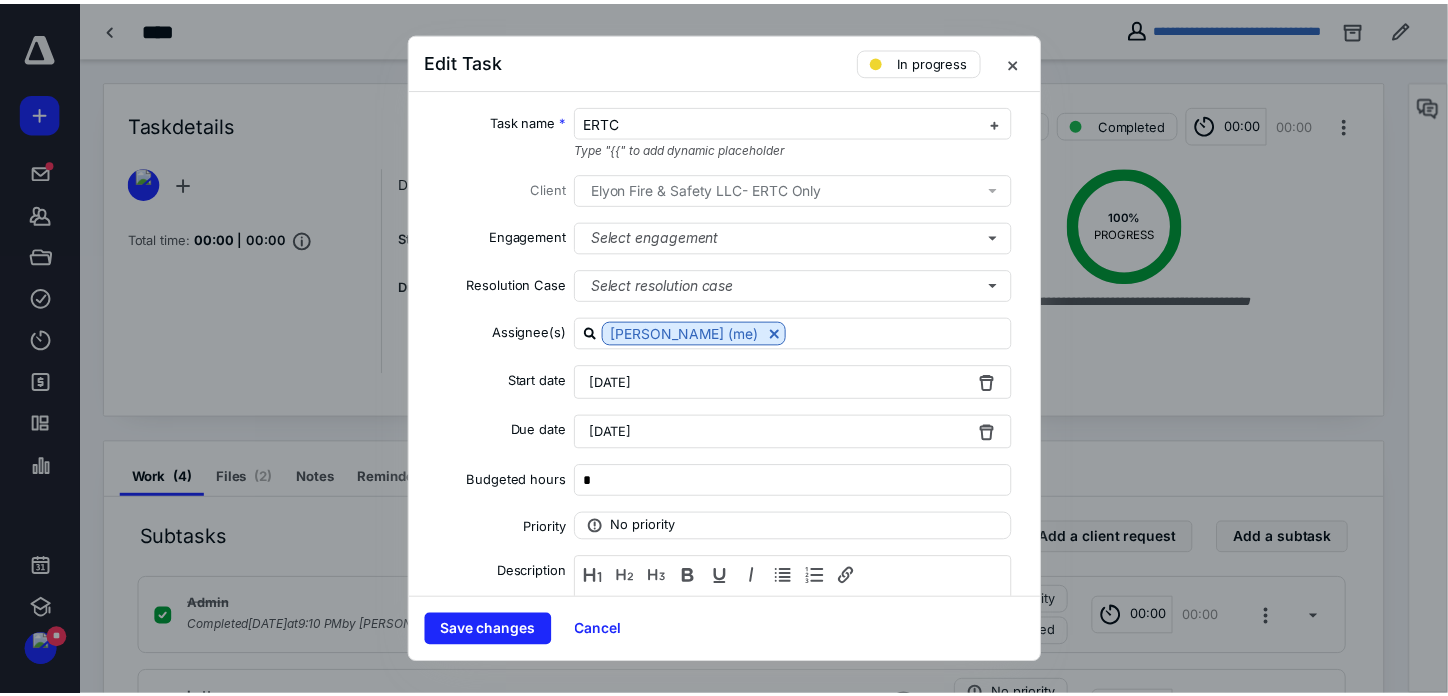 scroll, scrollTop: 289, scrollLeft: 0, axis: vertical 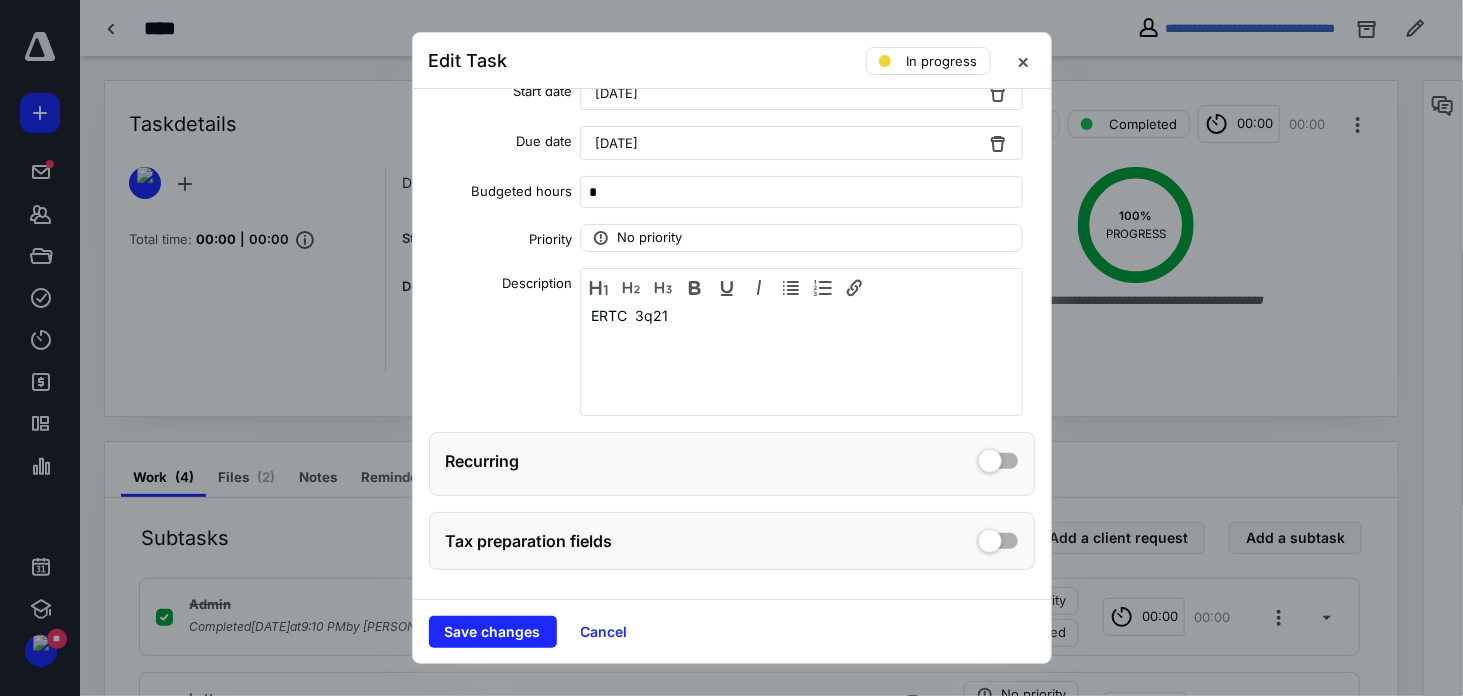 click on "June 18, 2025" at bounding box center [801, 143] 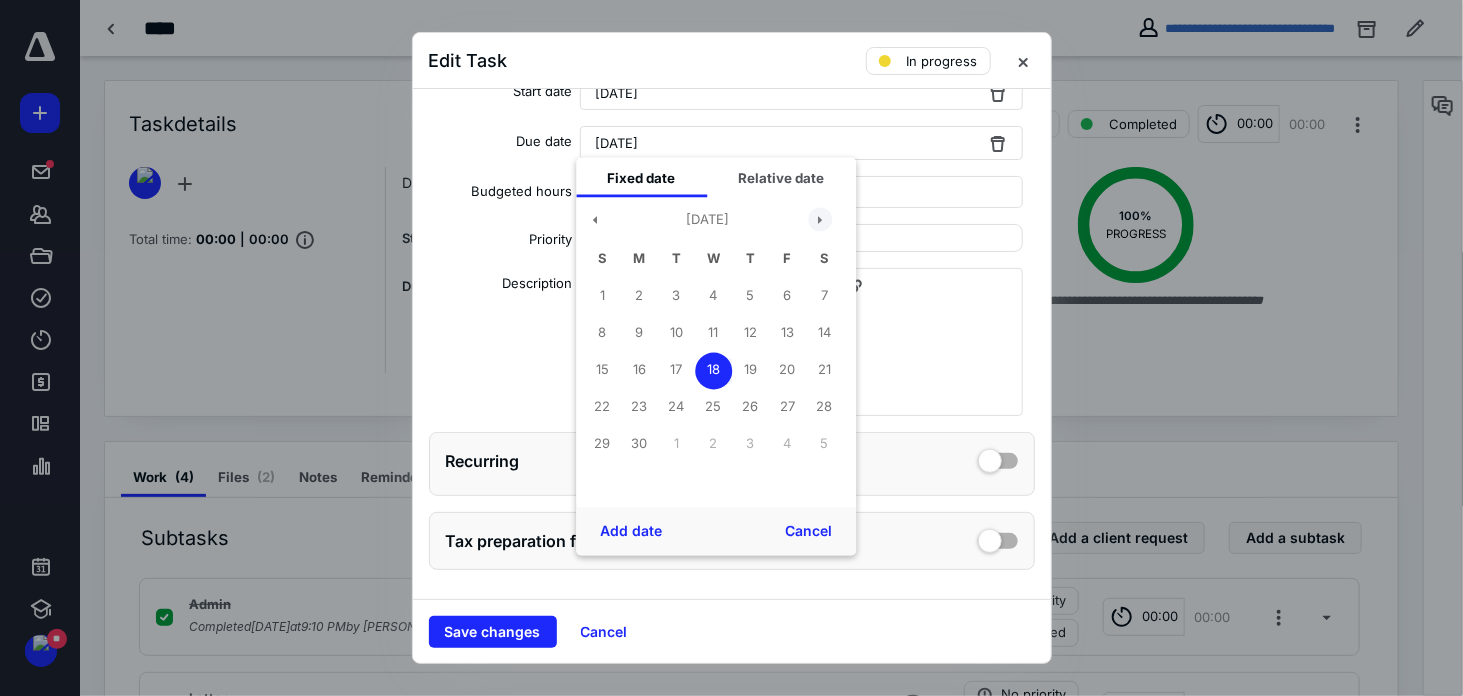 click at bounding box center (820, 219) 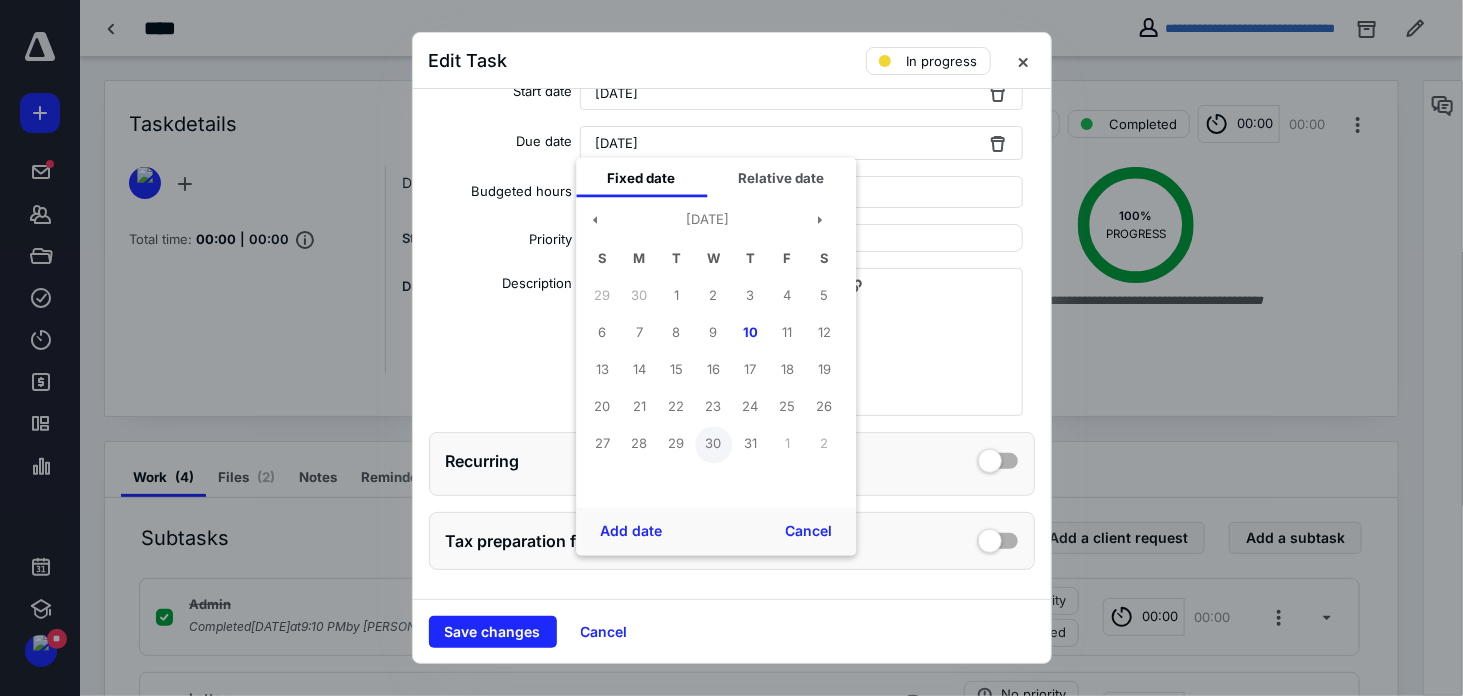 click on "30" at bounding box center (713, 444) 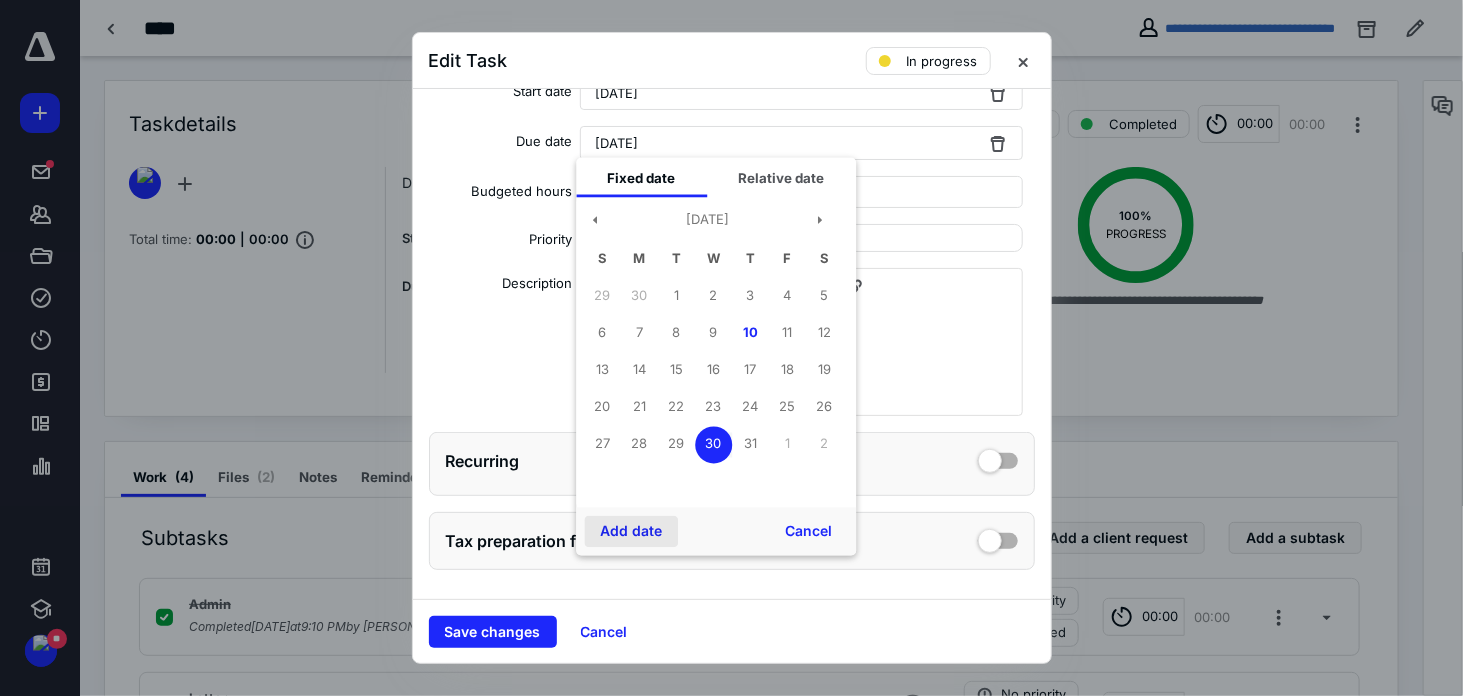click on "Add date" at bounding box center (631, 532) 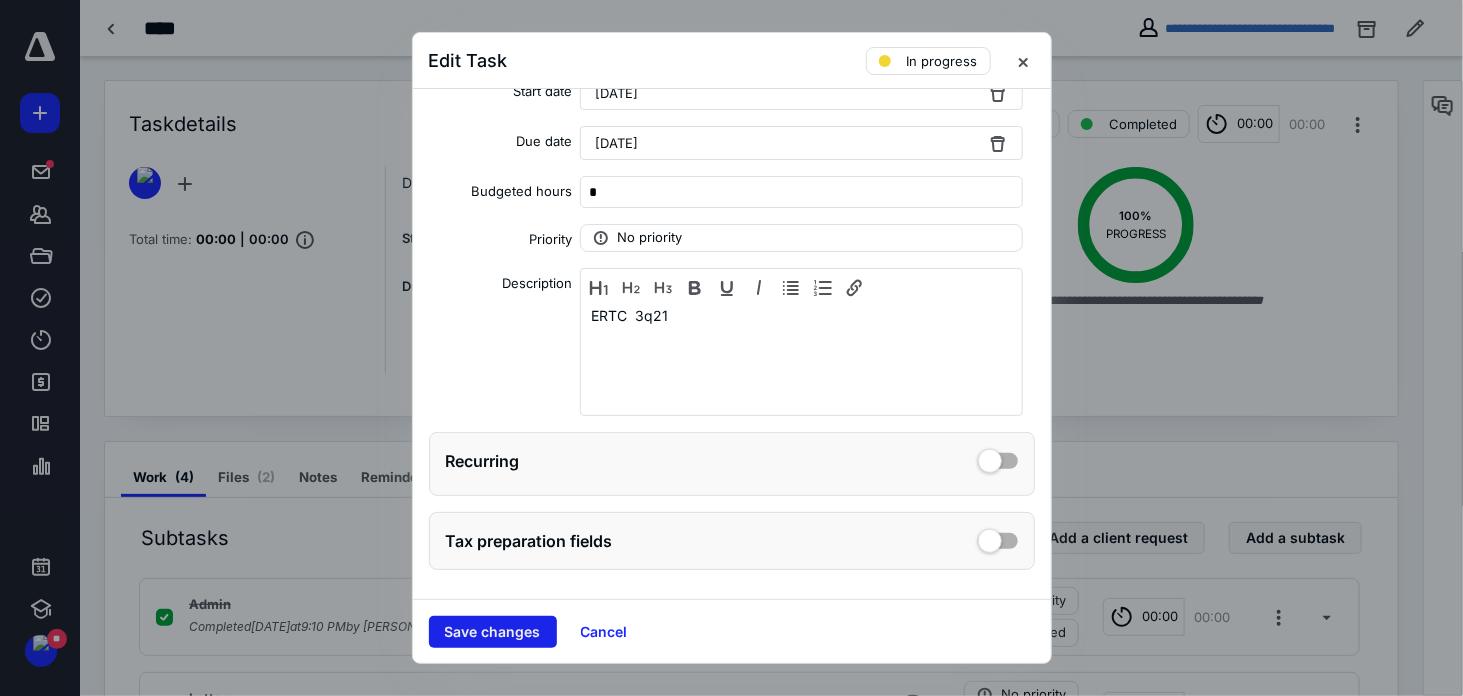 click on "Save changes" at bounding box center (493, 632) 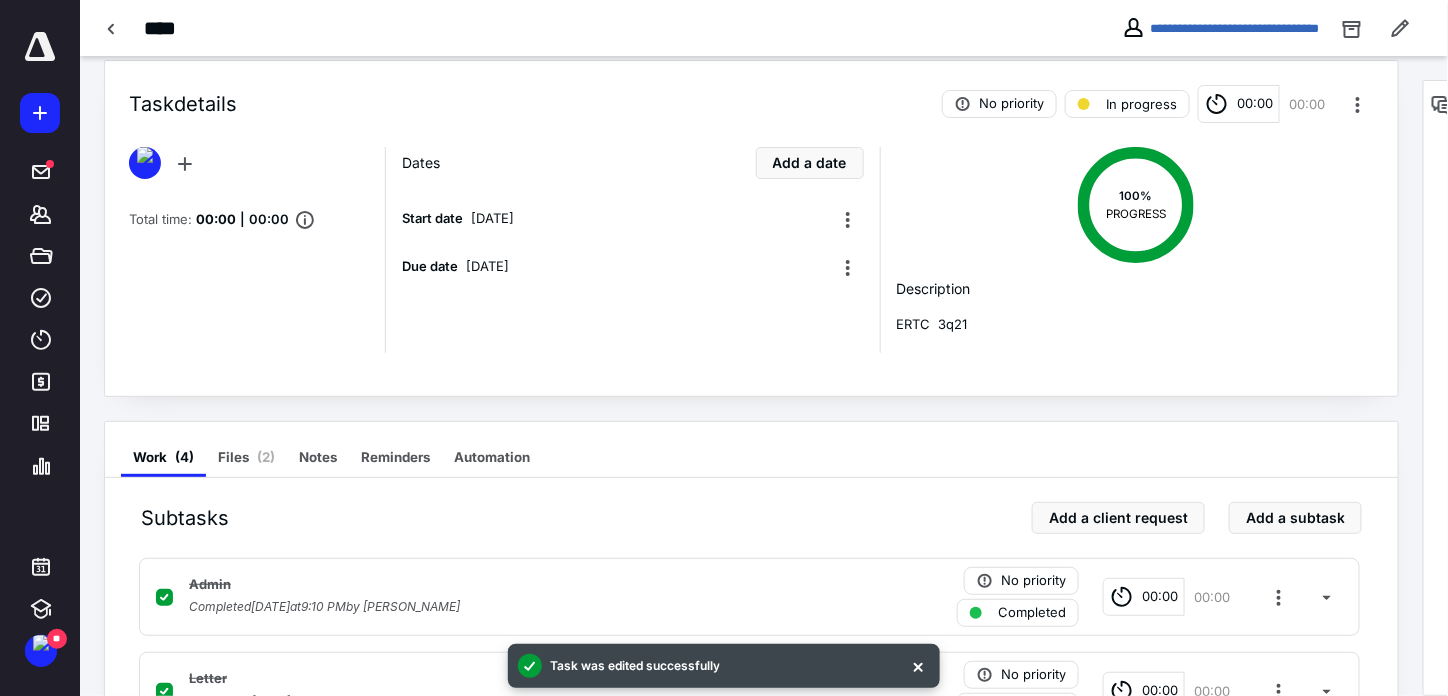 scroll, scrollTop: 329, scrollLeft: 0, axis: vertical 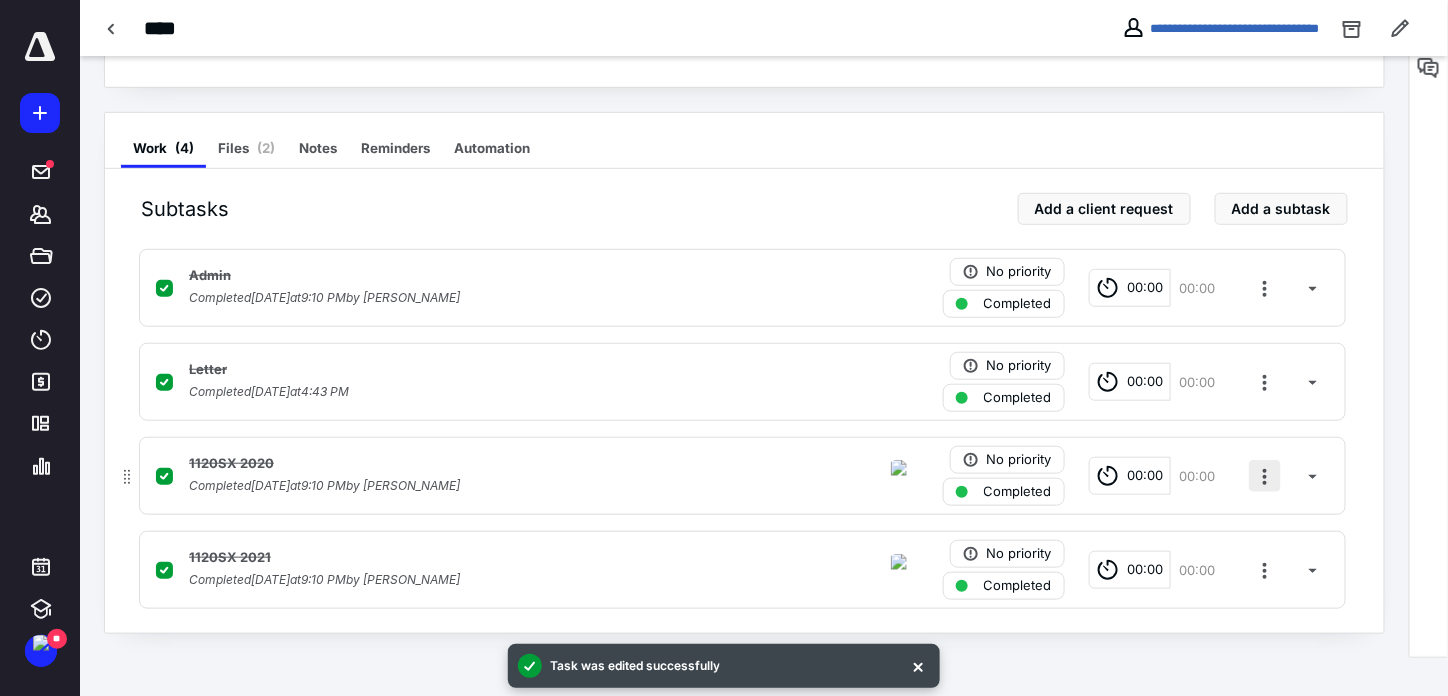 click at bounding box center [1265, 476] 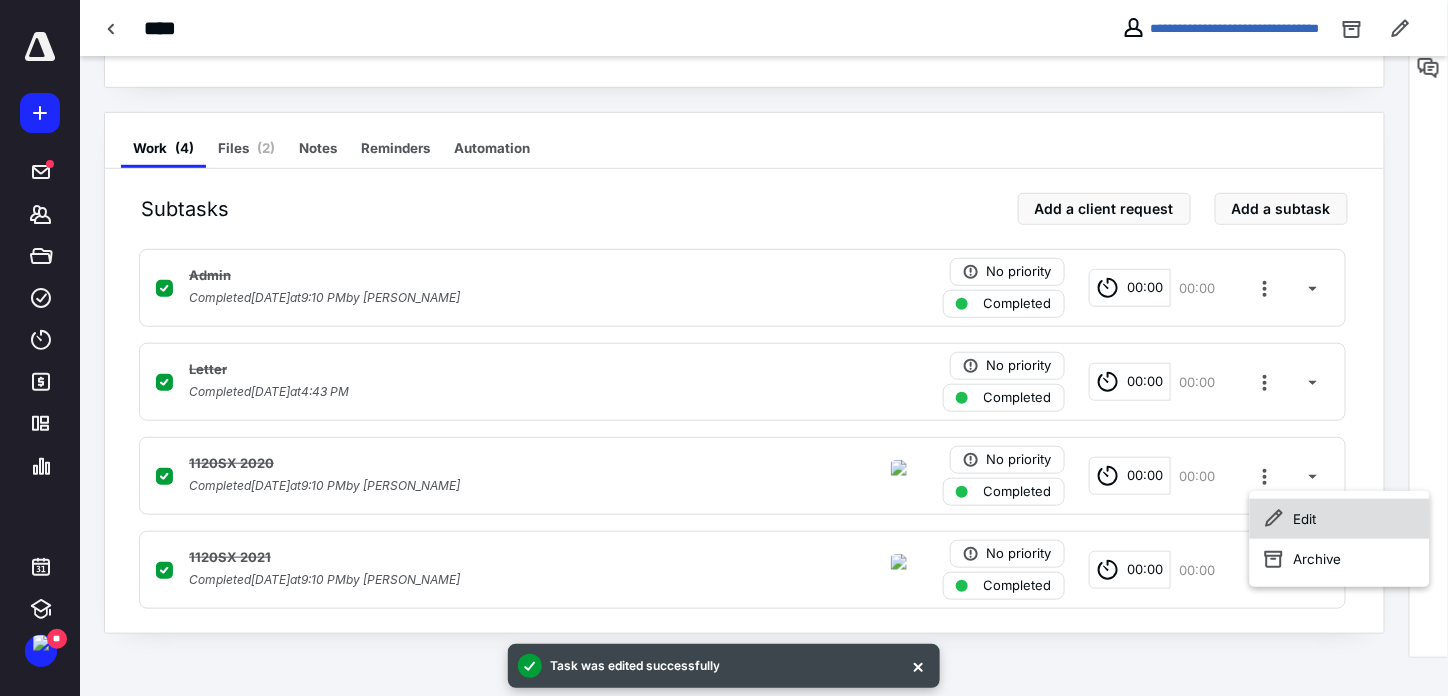 click 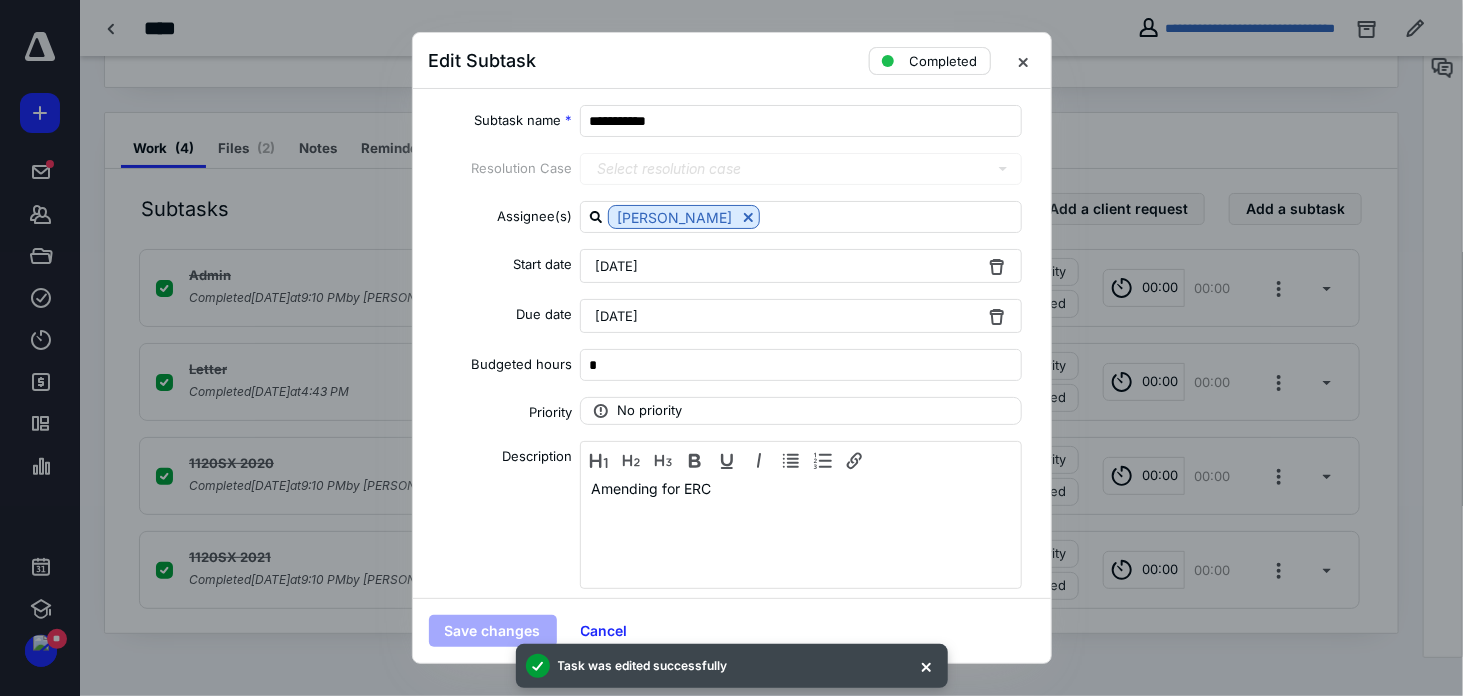 click on "Completed" at bounding box center [944, 61] 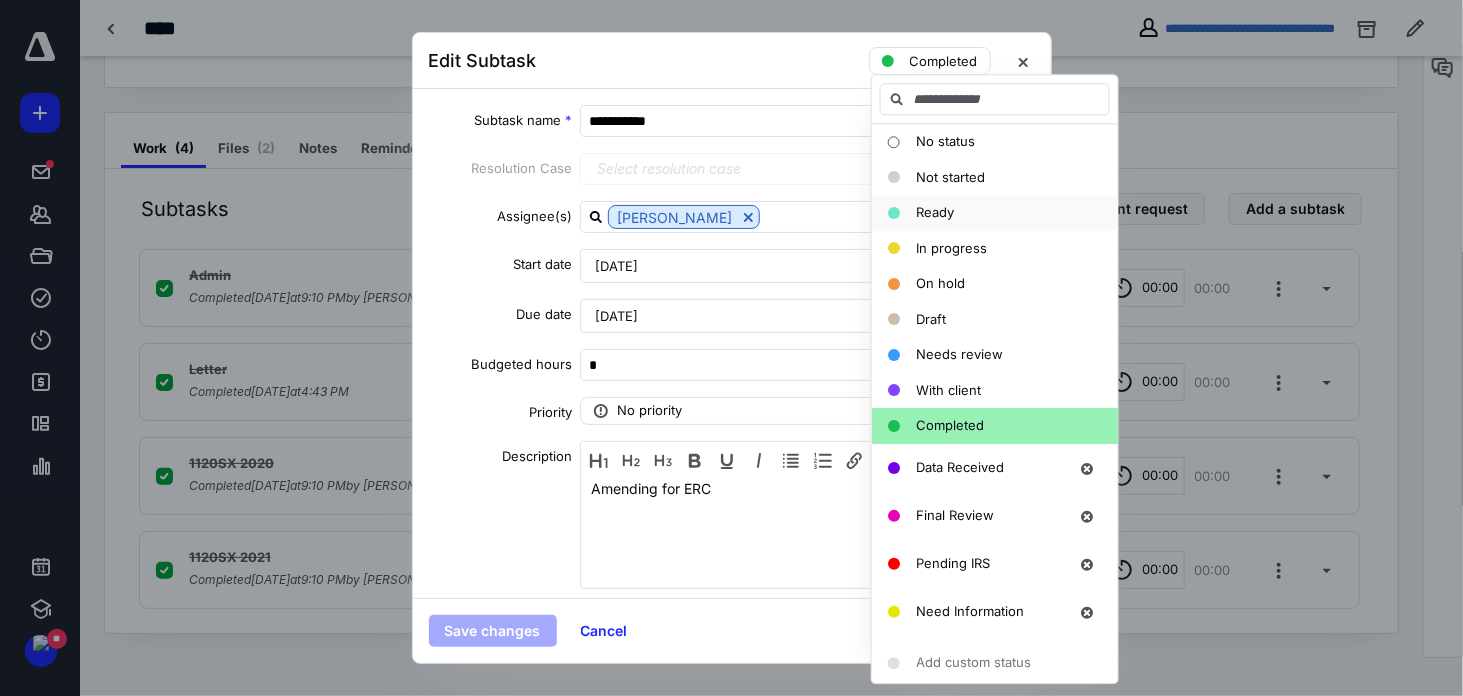 drag, startPoint x: 944, startPoint y: 223, endPoint x: 925, endPoint y: 219, distance: 19.416489 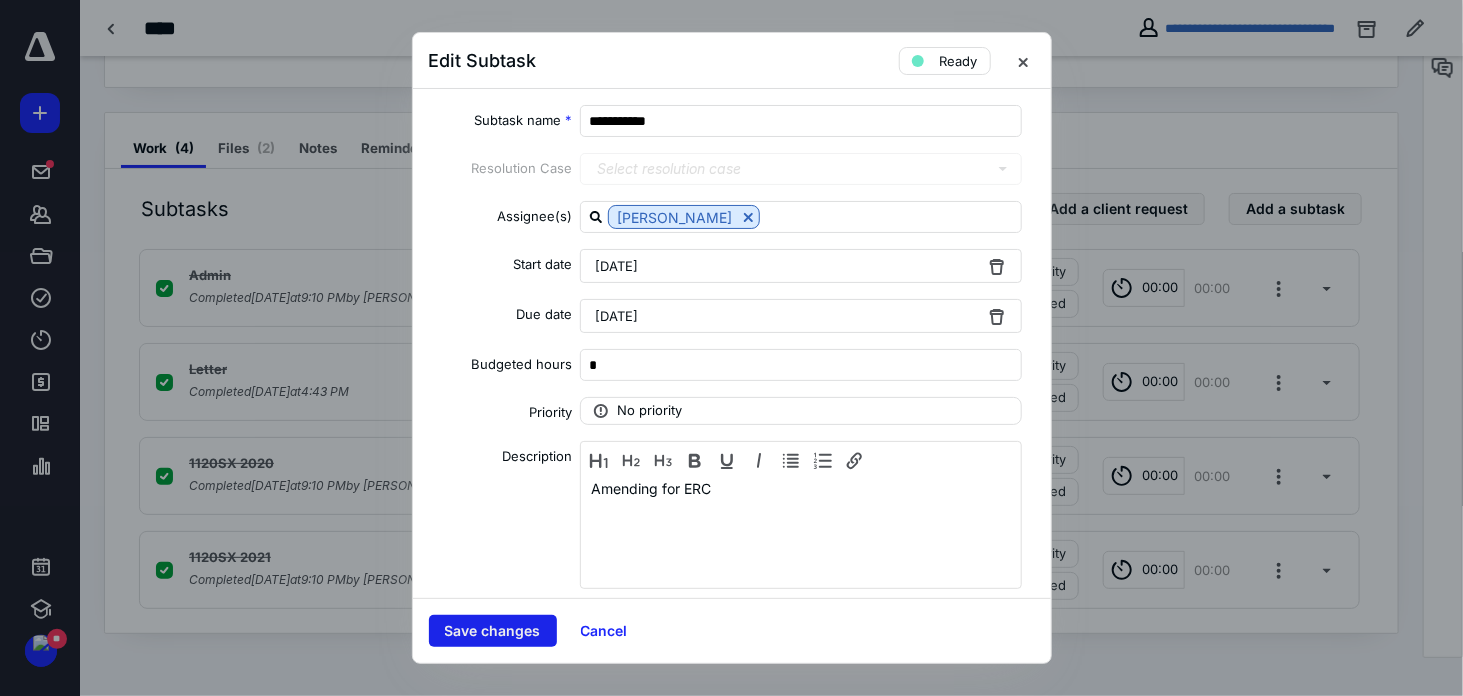 click on "Save changes" at bounding box center (493, 631) 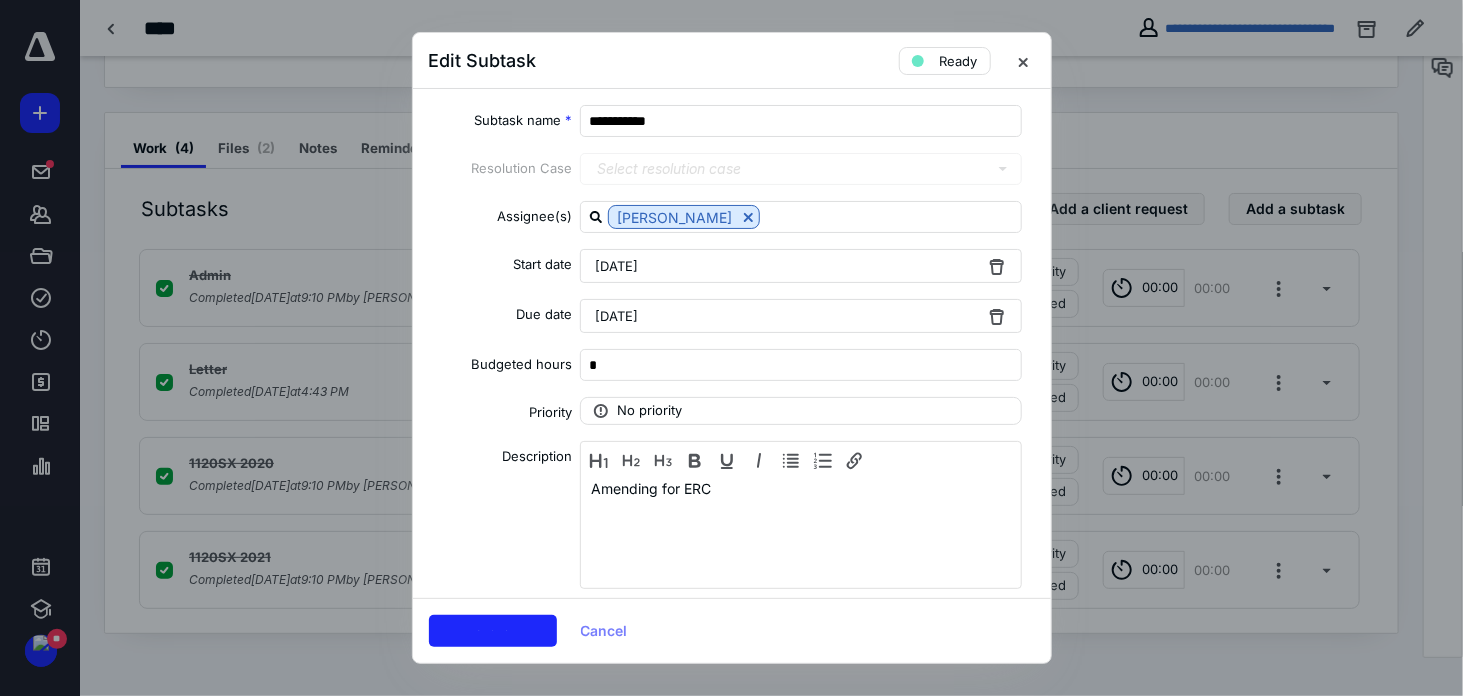 checkbox on "false" 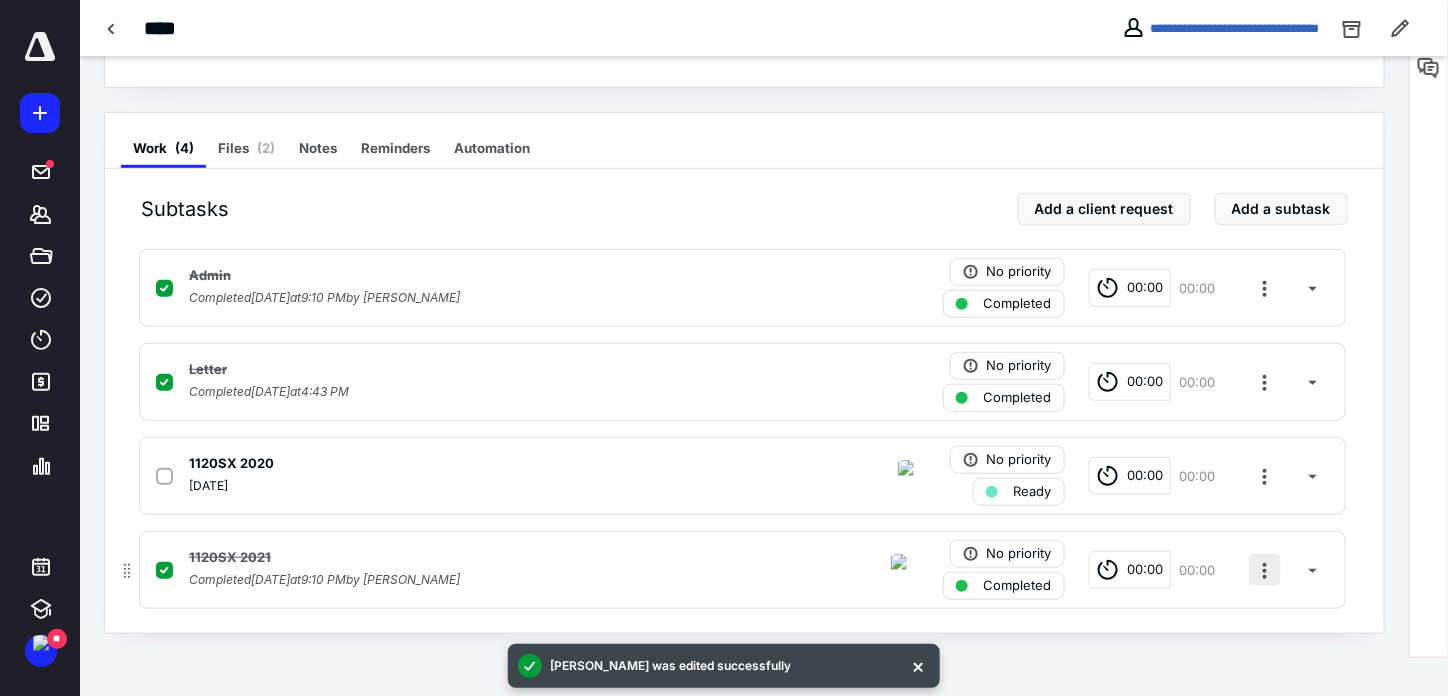 click at bounding box center (1265, 570) 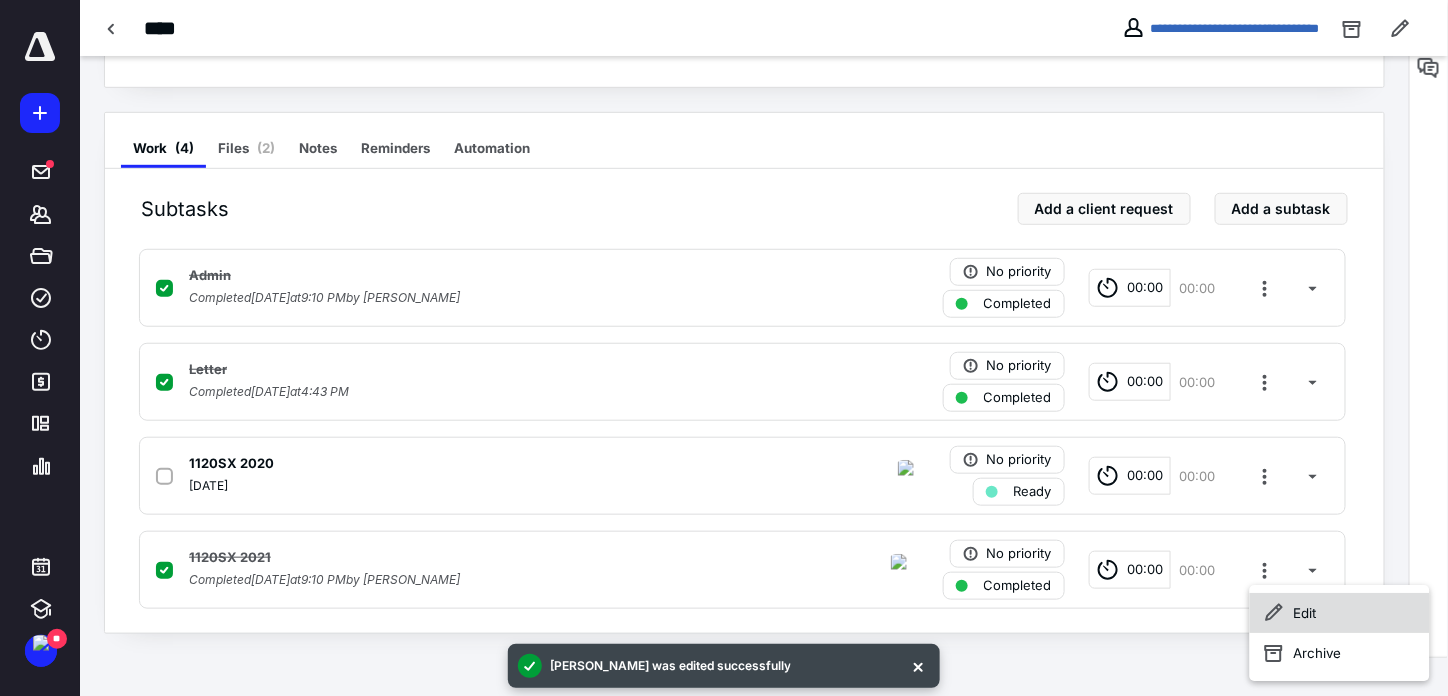 click 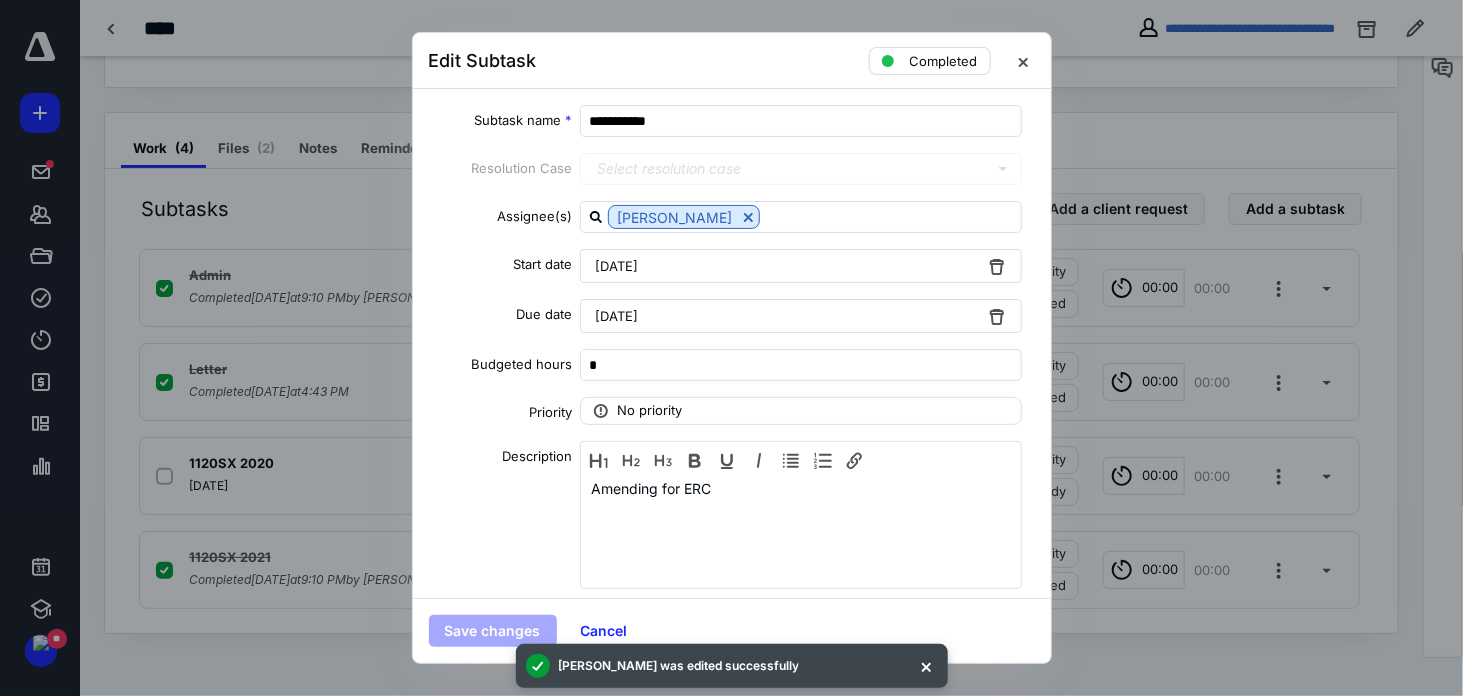 click on "Completed" at bounding box center [930, 61] 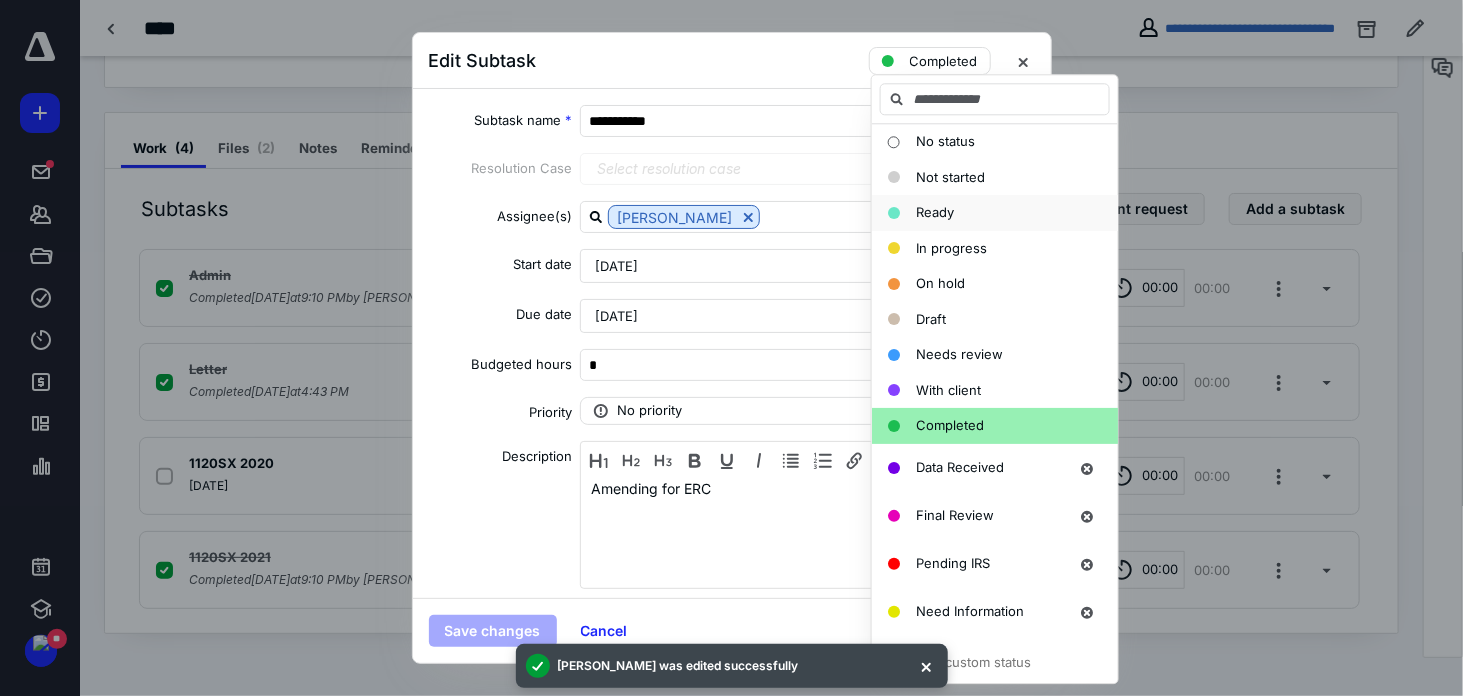 click on "Ready" at bounding box center (935, 212) 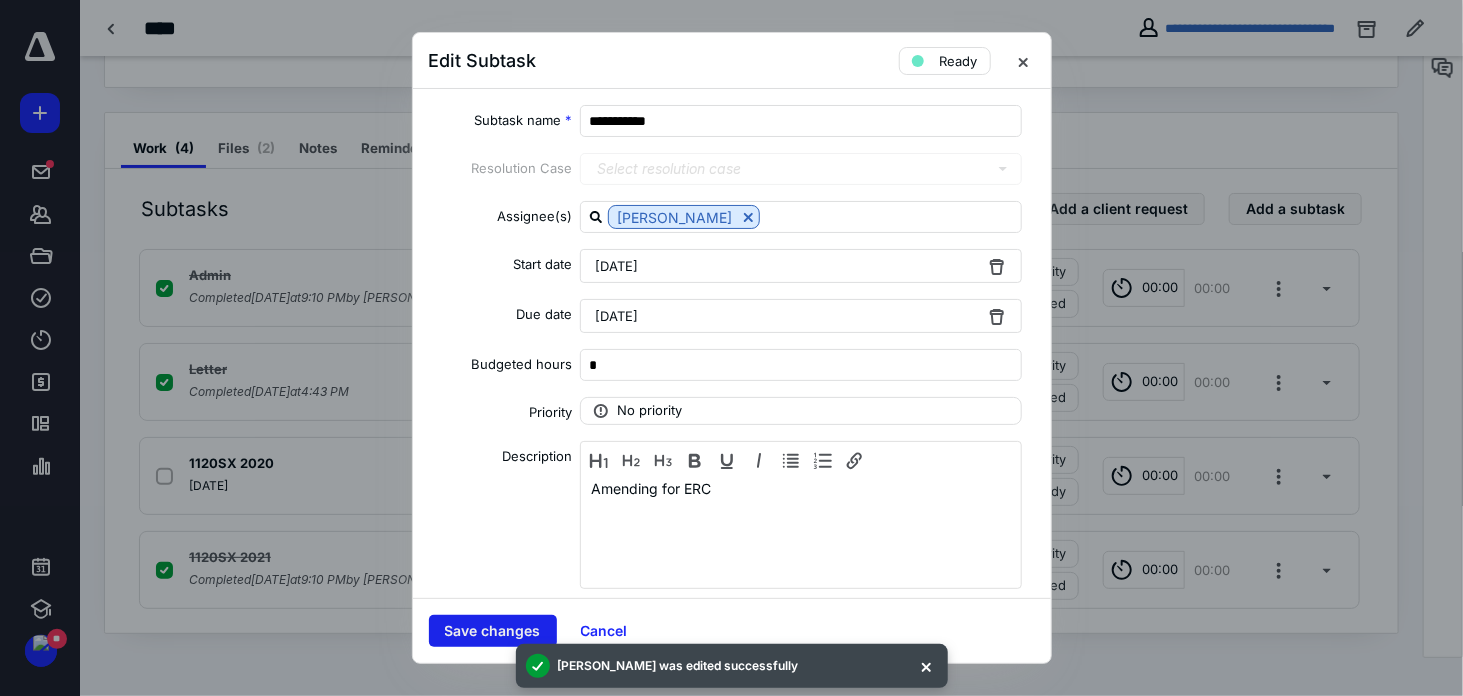 click on "Save changes" at bounding box center (493, 631) 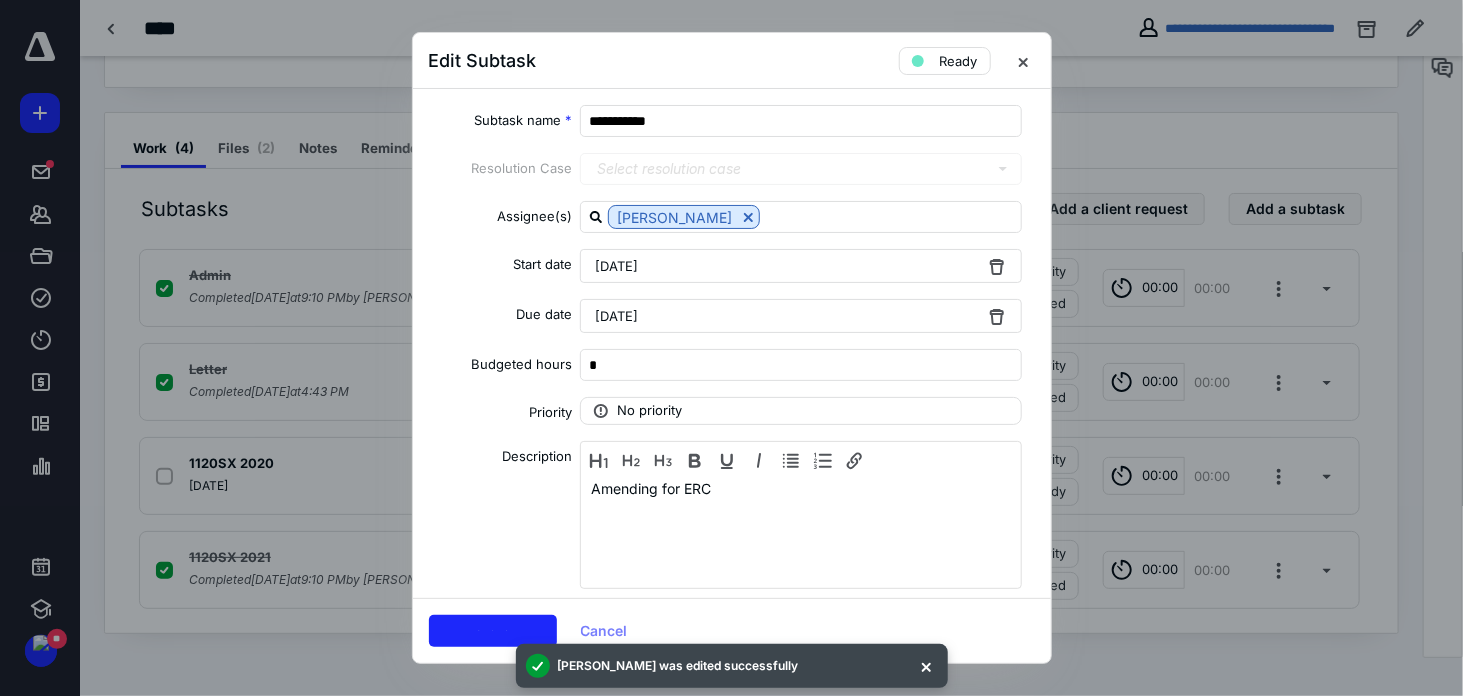 checkbox on "false" 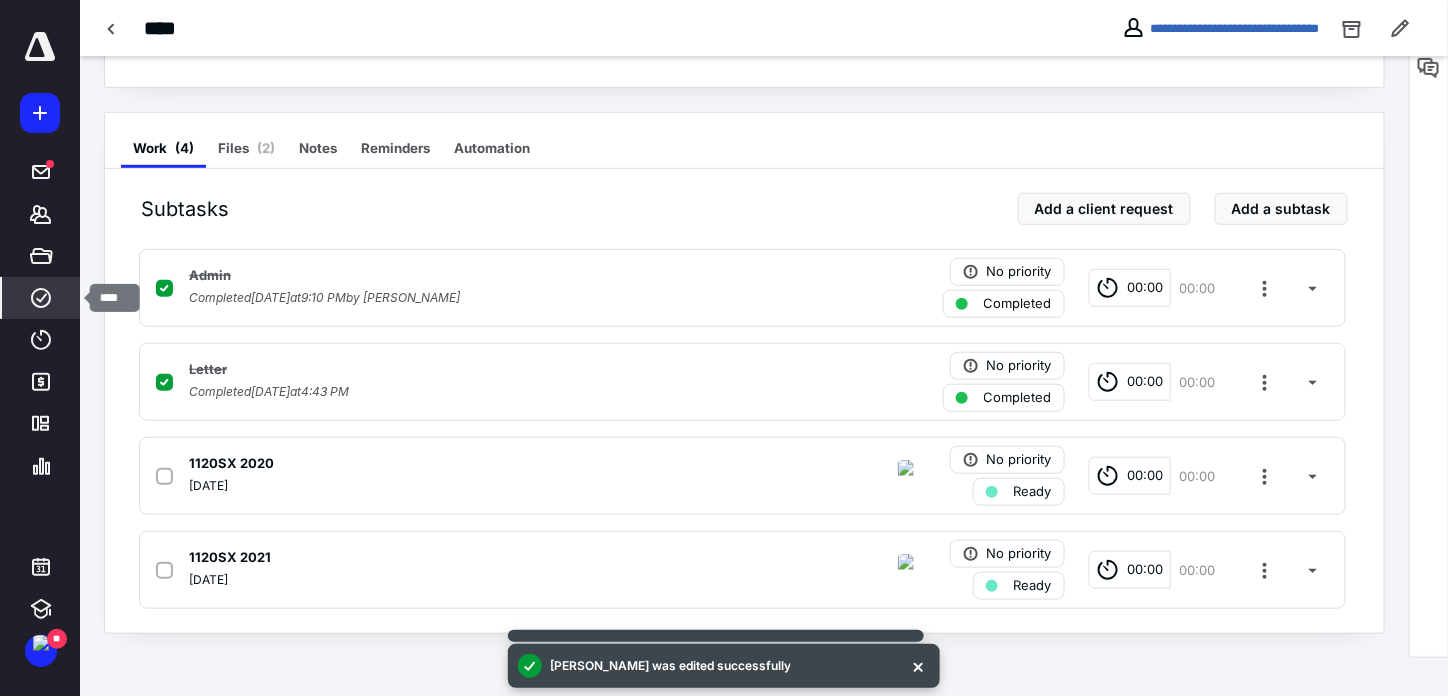 click 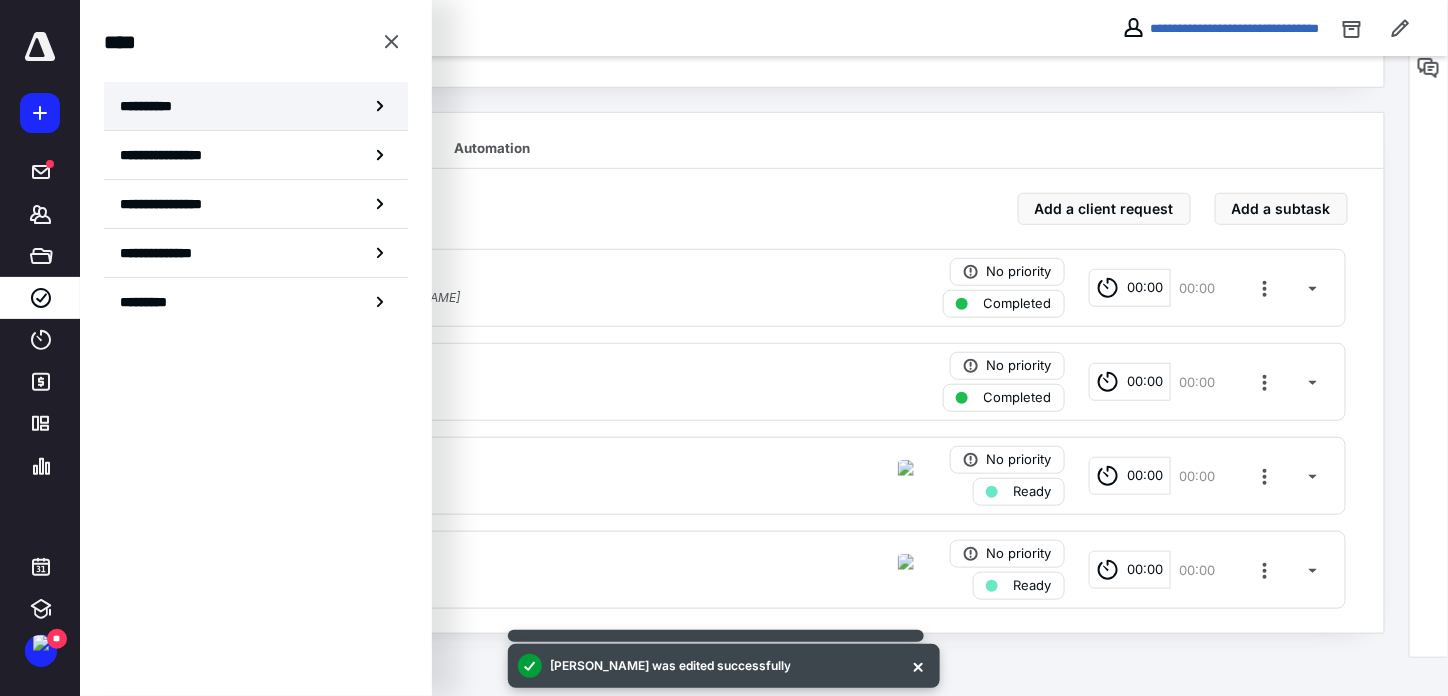 click on "**********" at bounding box center [153, 106] 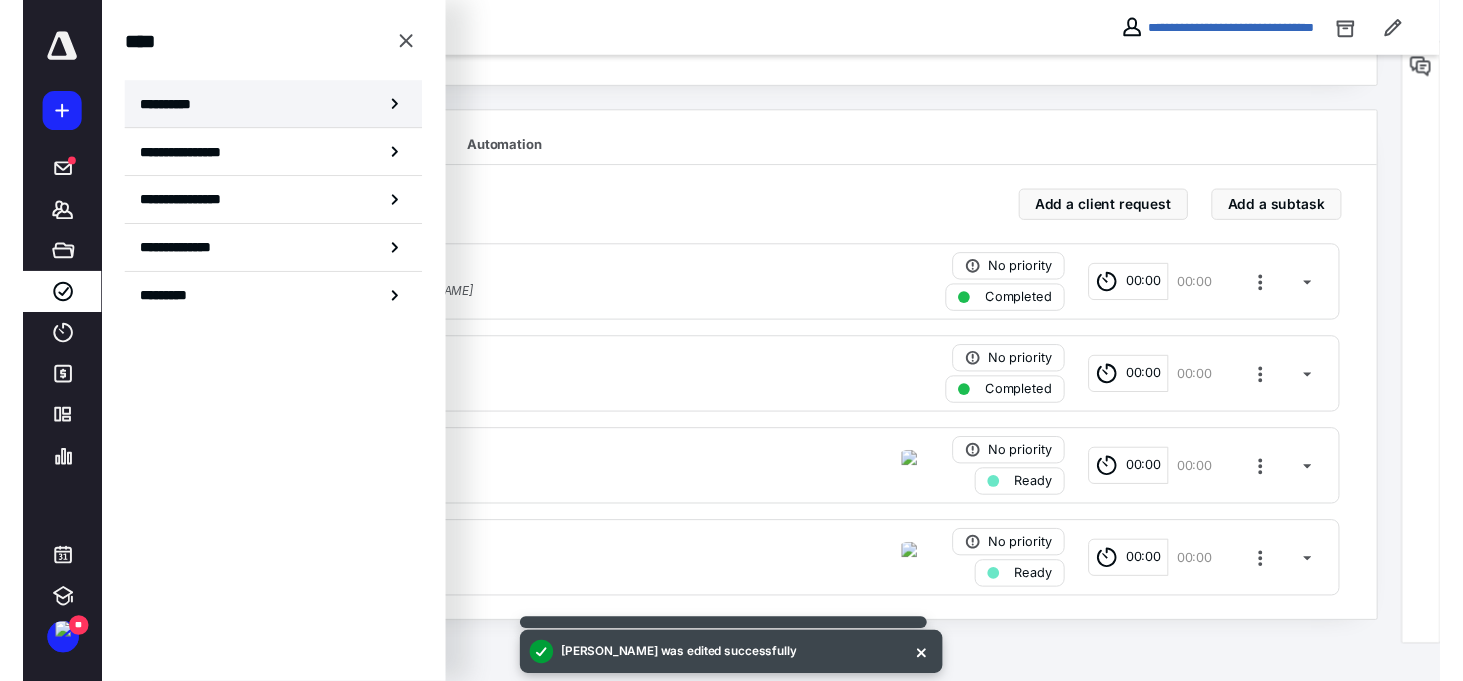 scroll, scrollTop: 0, scrollLeft: 0, axis: both 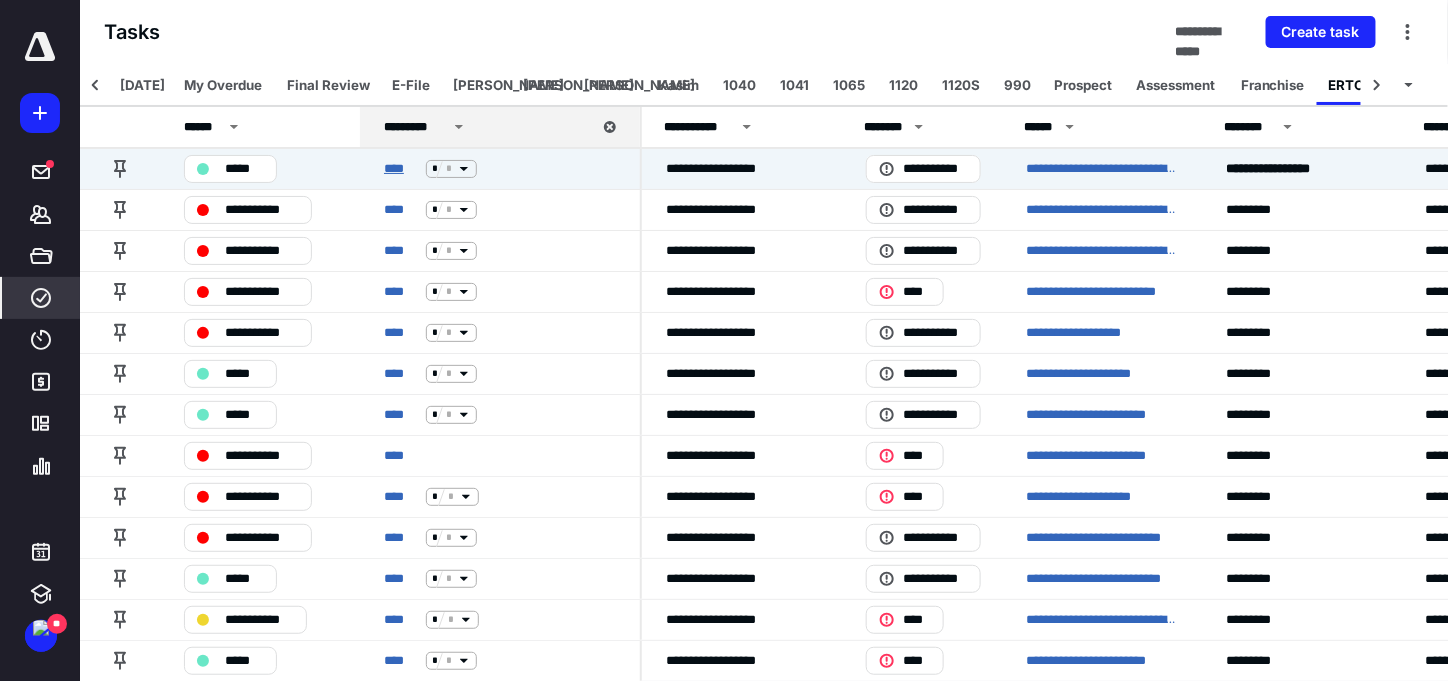 drag, startPoint x: 397, startPoint y: 170, endPoint x: 464, endPoint y: 170, distance: 67 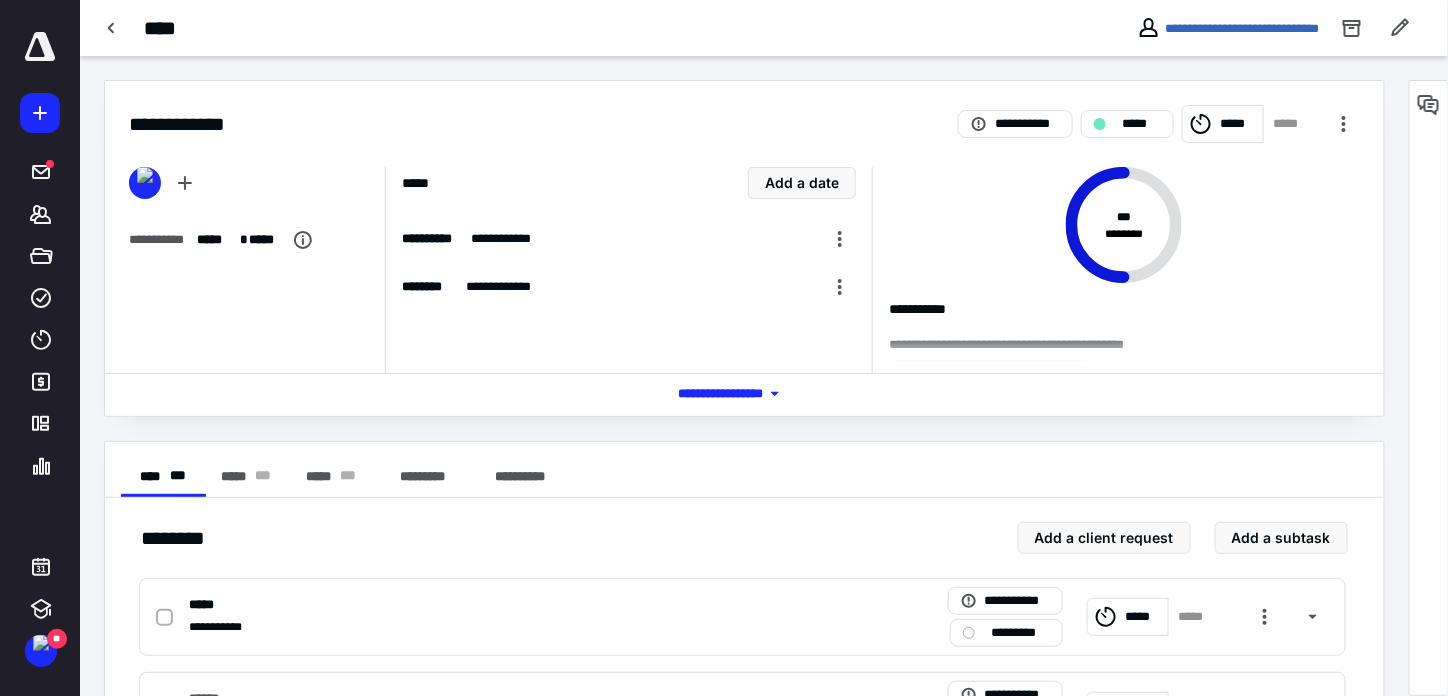 drag, startPoint x: 724, startPoint y: 415, endPoint x: 744, endPoint y: 407, distance: 21.540659 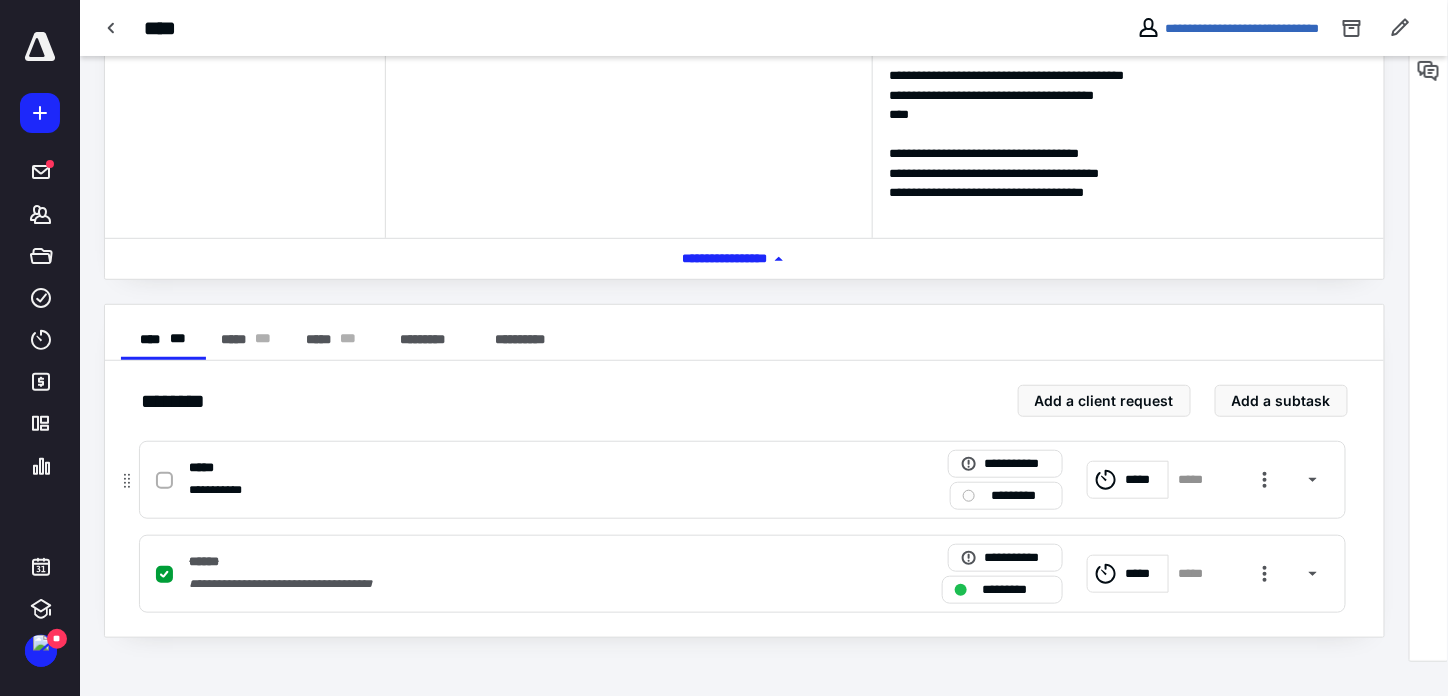 scroll, scrollTop: 271, scrollLeft: 0, axis: vertical 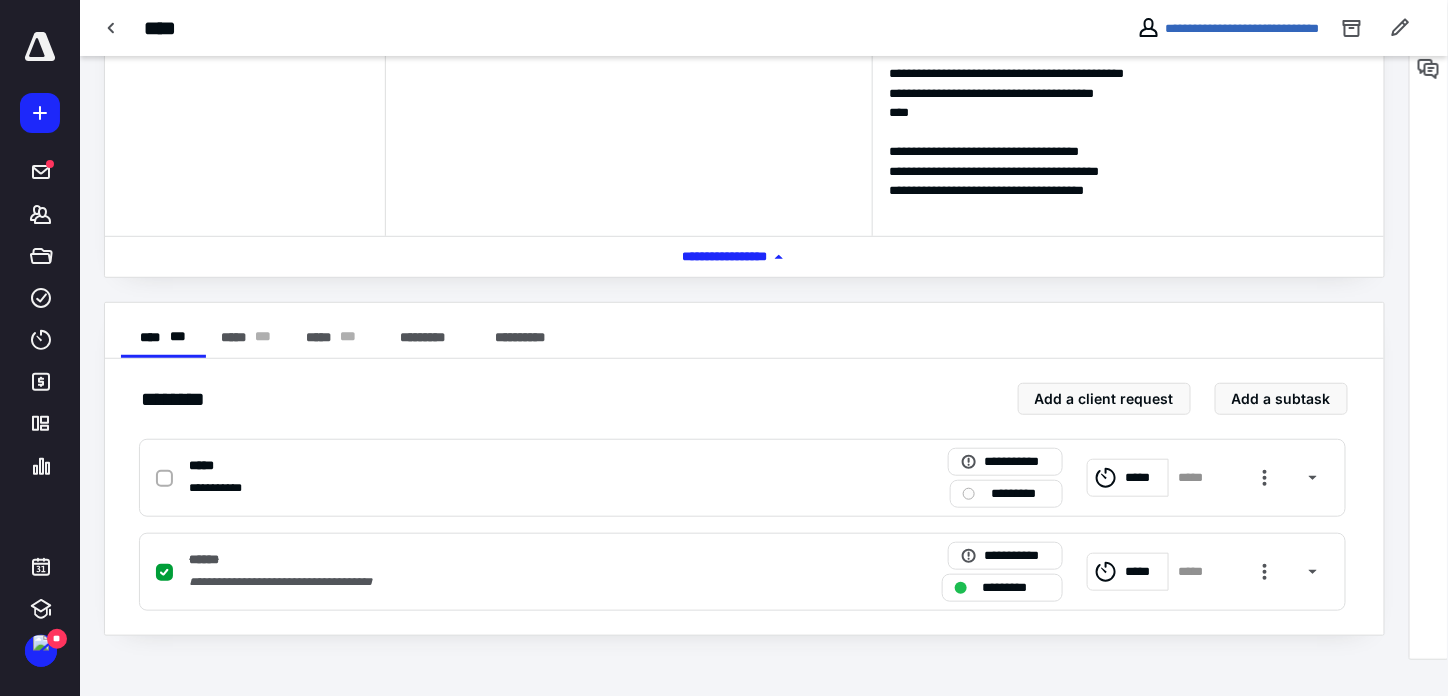 click on "**********" at bounding box center (1228, 28) 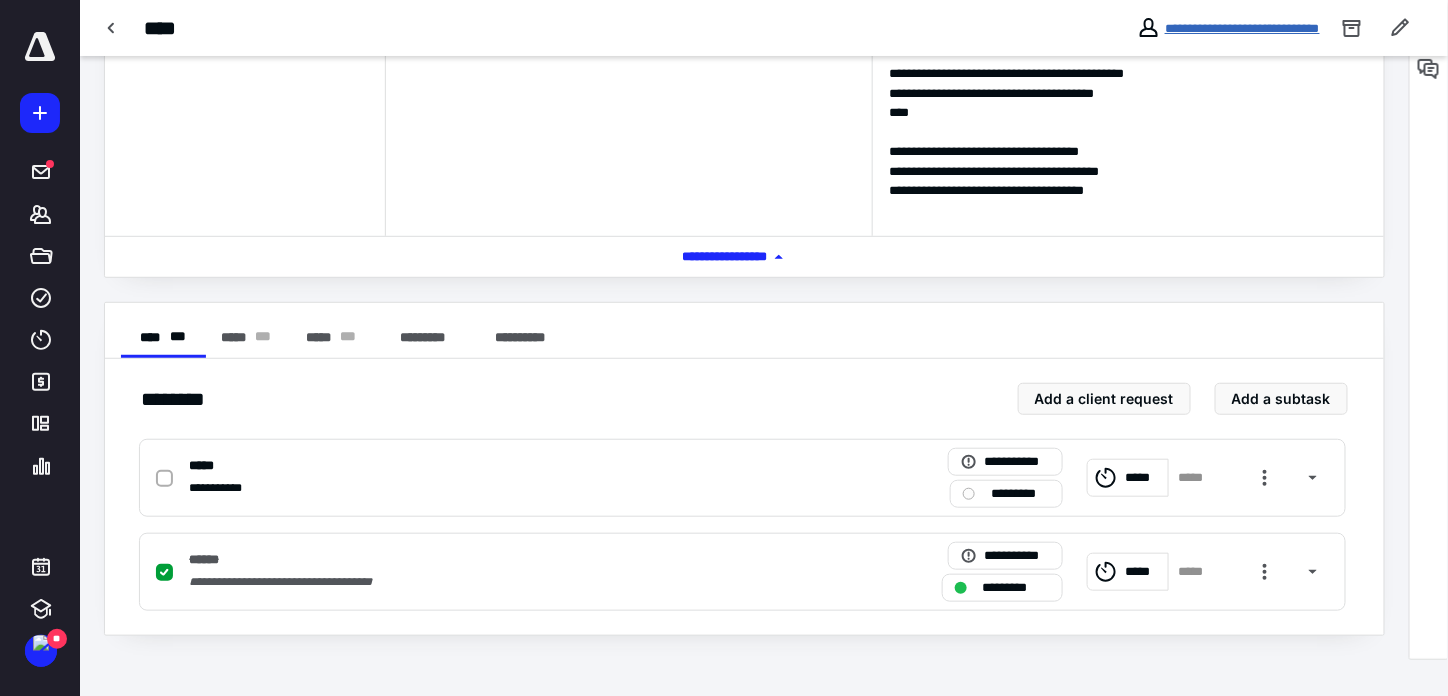 click on "**********" at bounding box center [1242, 28] 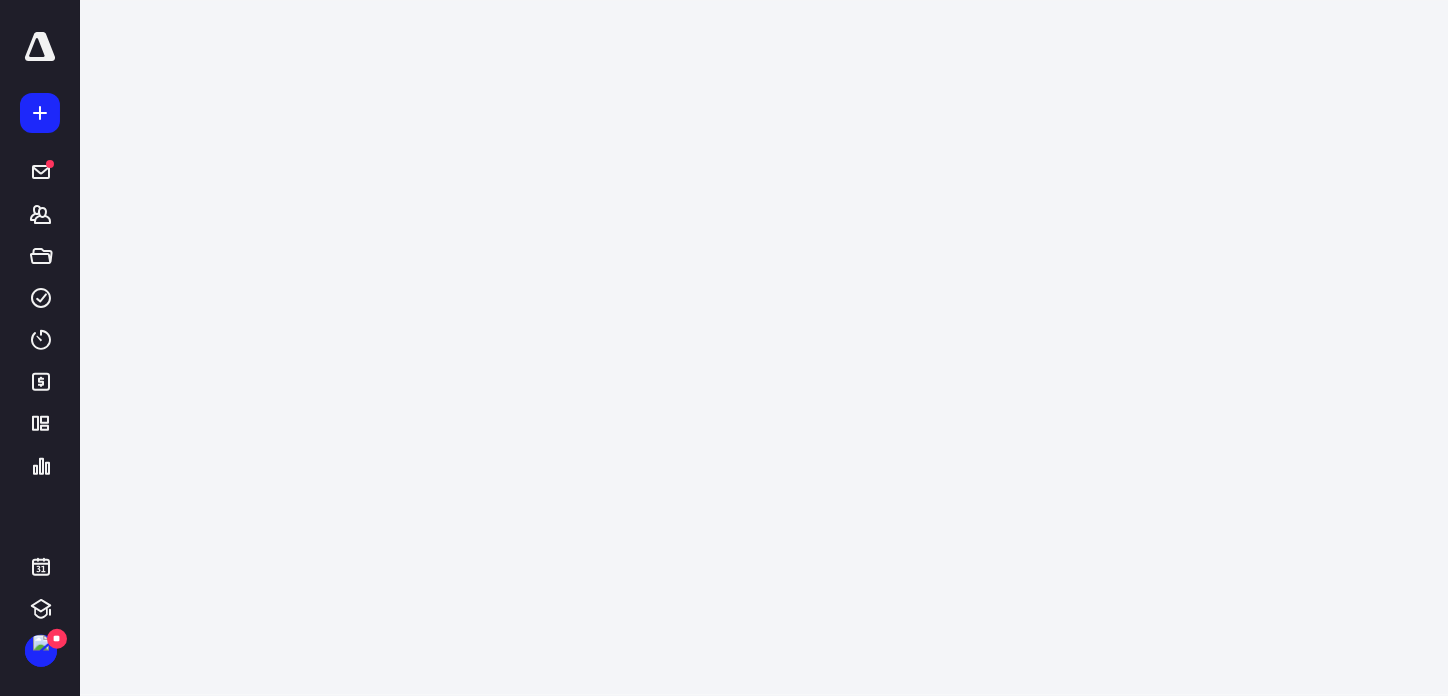 scroll, scrollTop: 0, scrollLeft: 0, axis: both 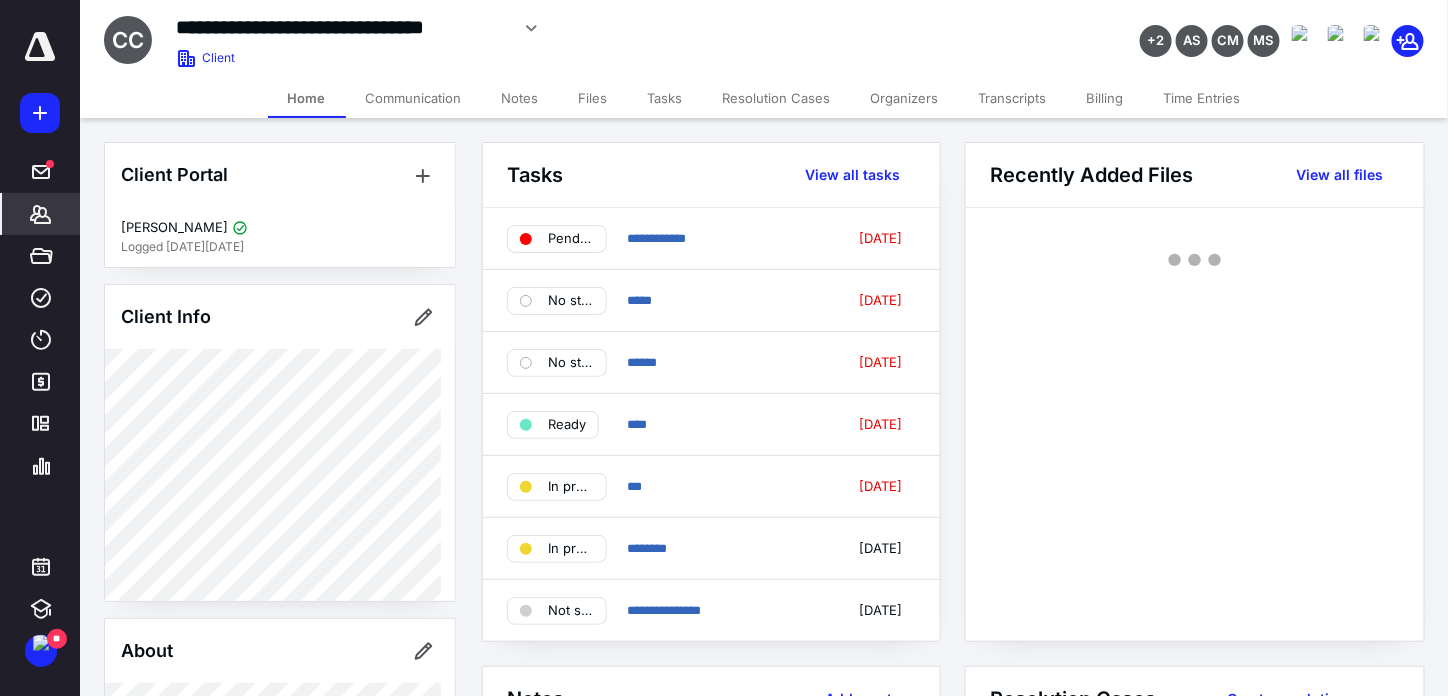 click on "Billing" at bounding box center [1105, 98] 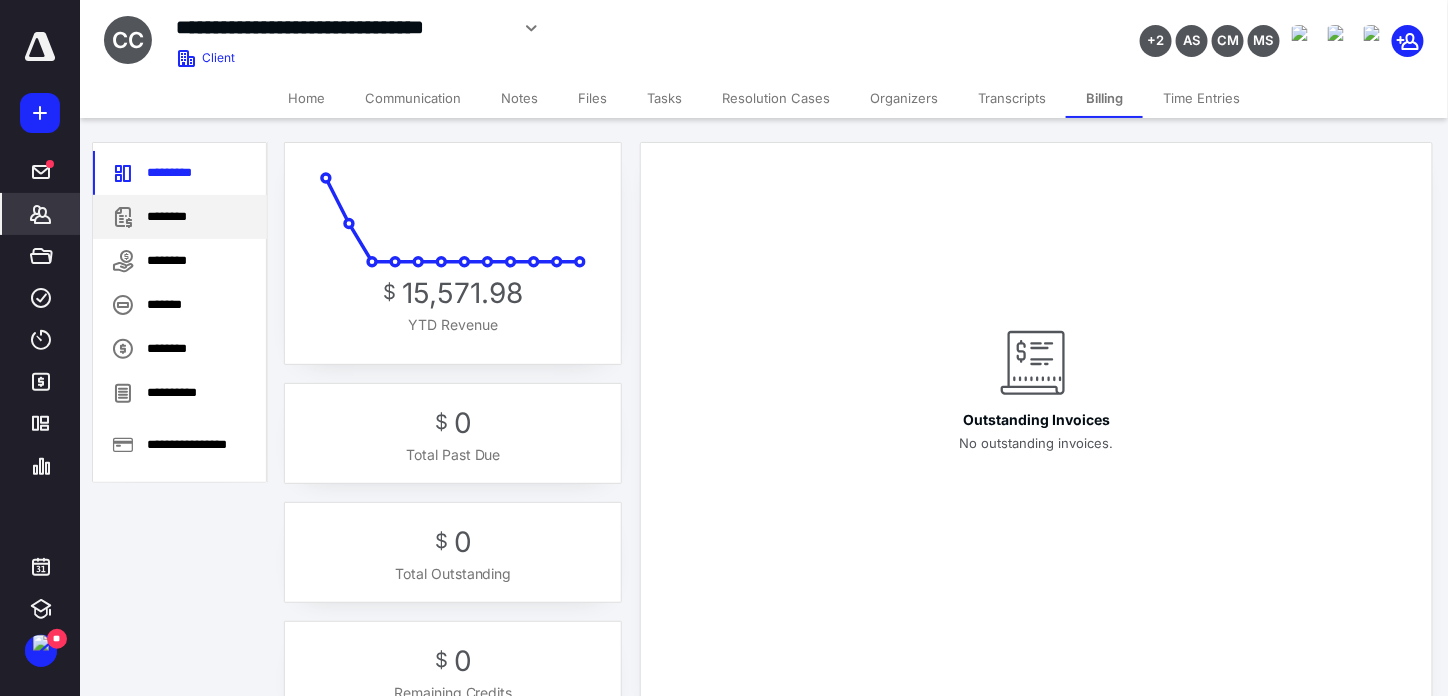 click on "********" at bounding box center (180, 217) 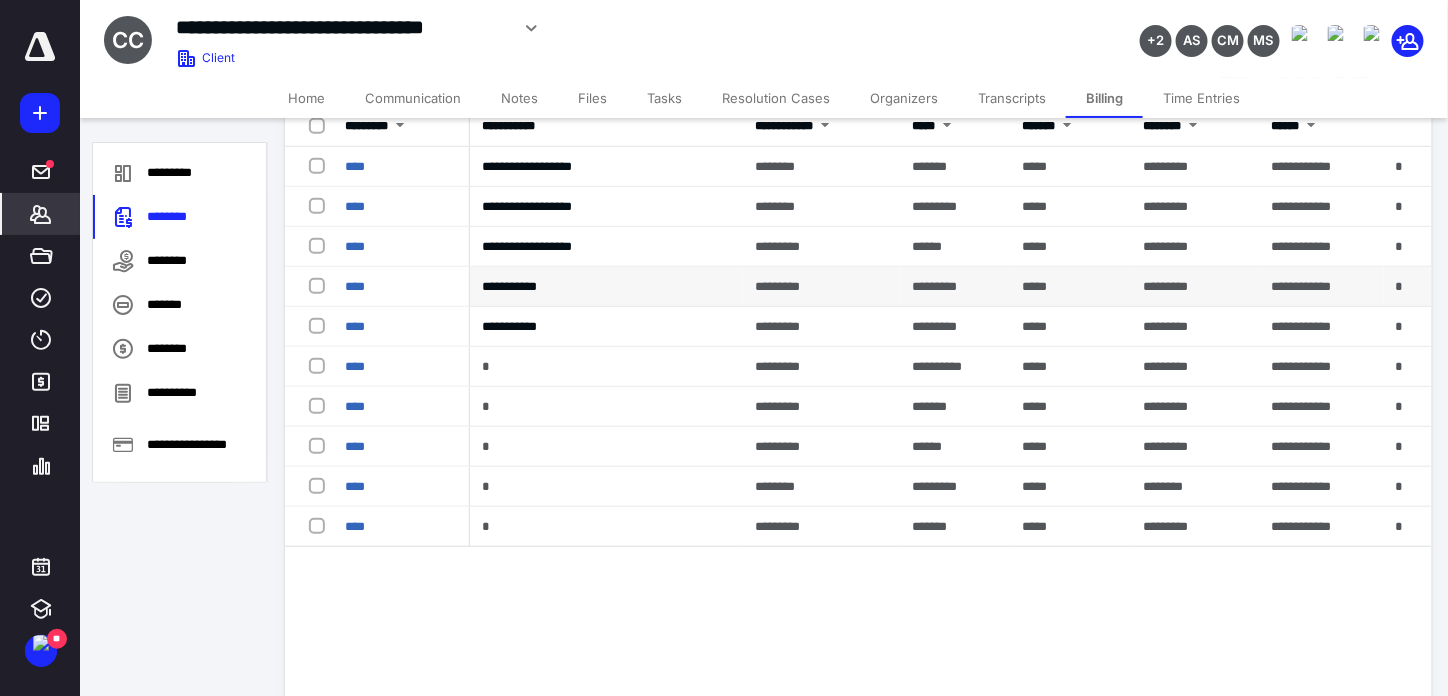 scroll, scrollTop: 0, scrollLeft: 0, axis: both 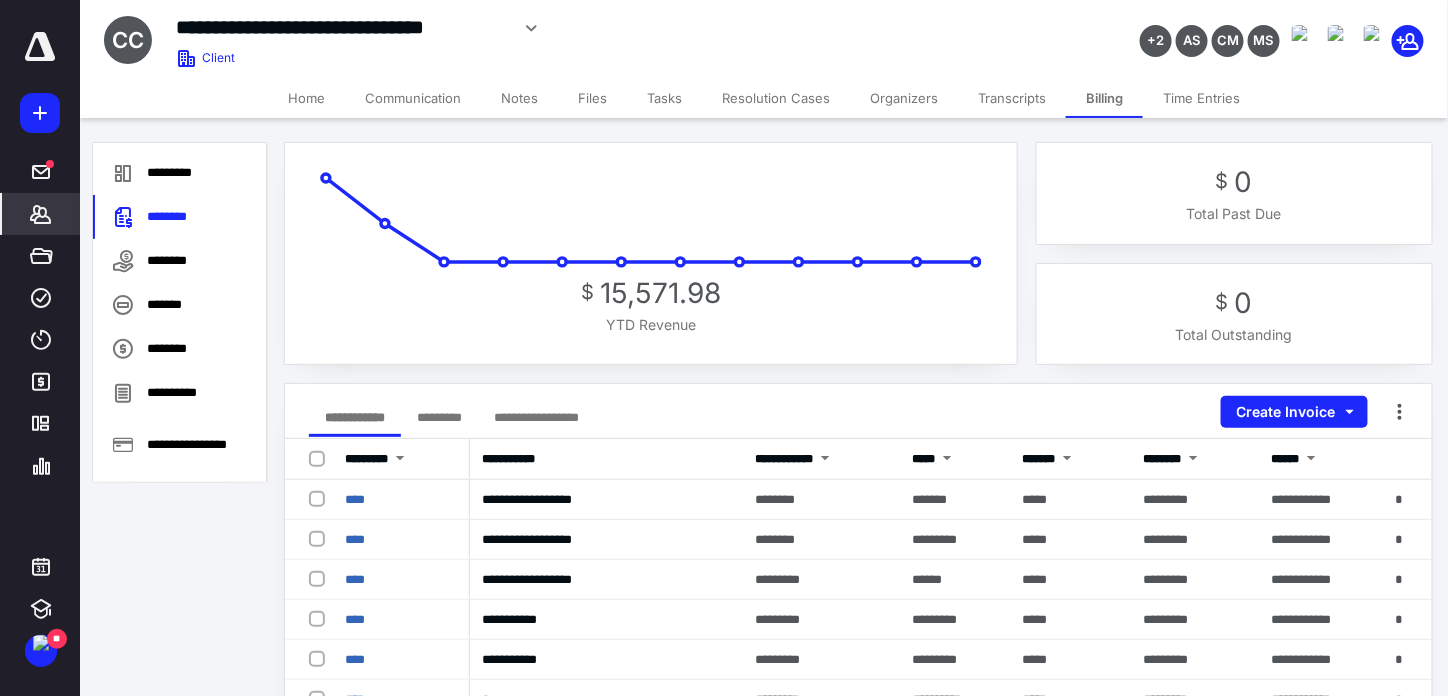 click at bounding box center (40, 113) 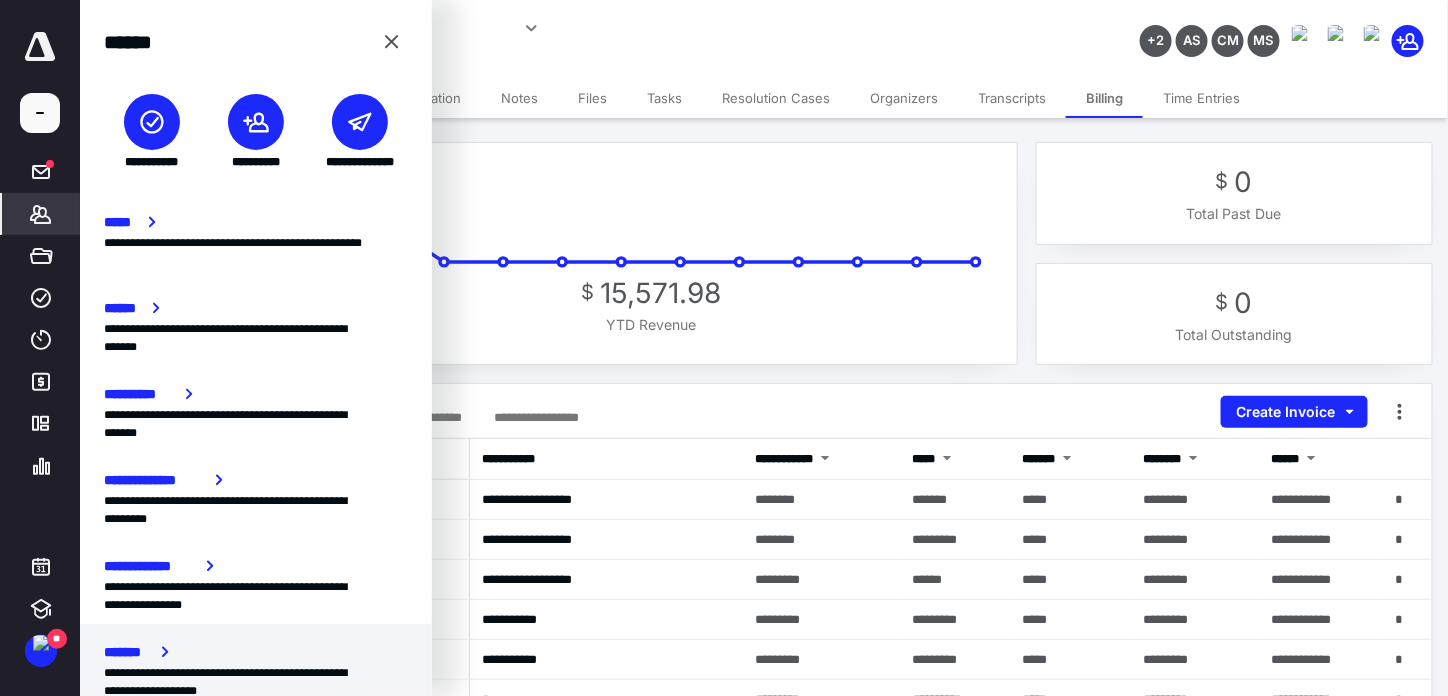 click on "*******" at bounding box center (256, 652) 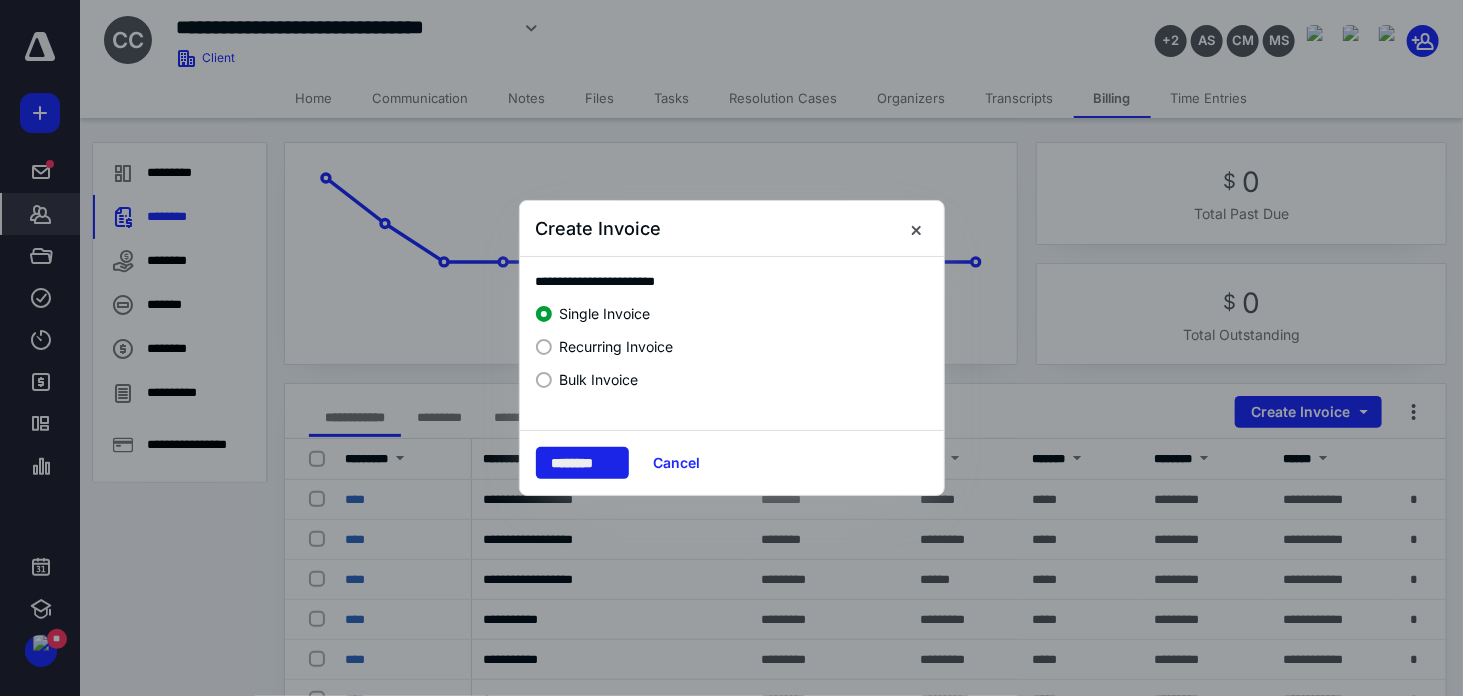 click on "********" at bounding box center [582, 463] 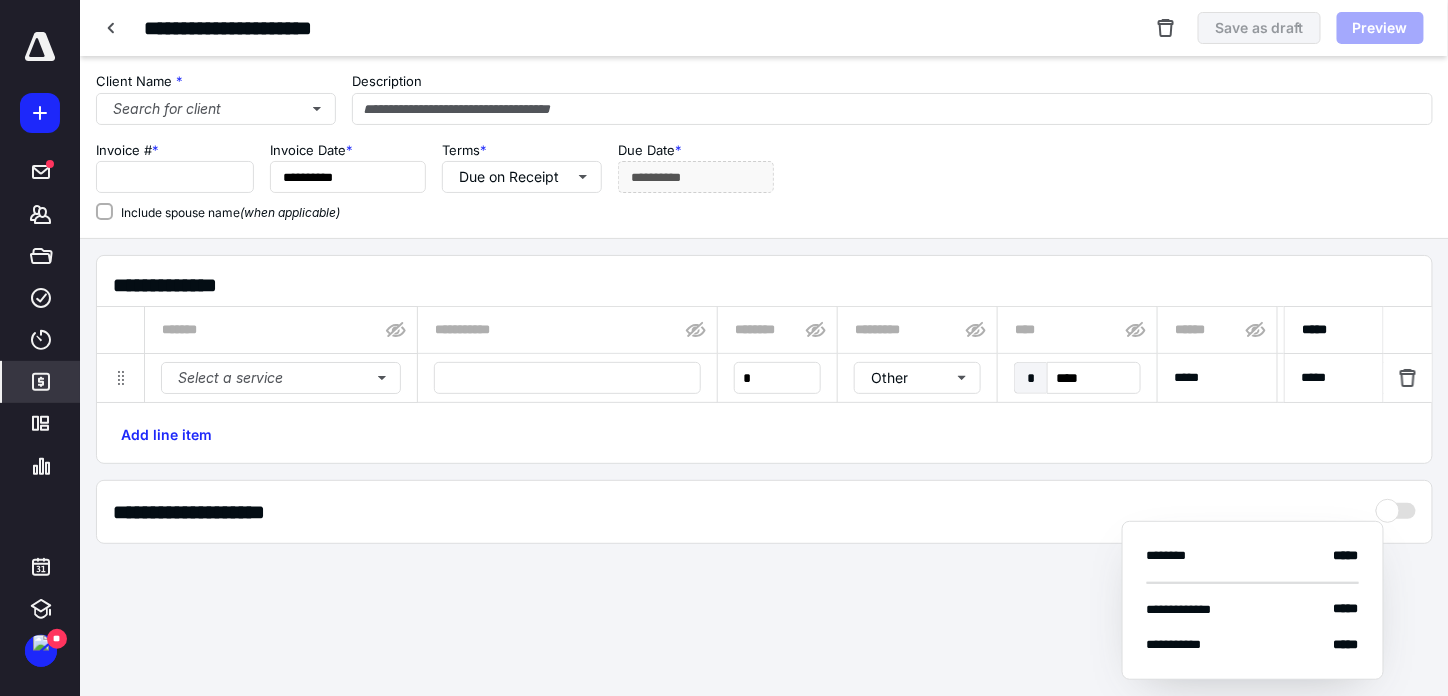 type on "*****" 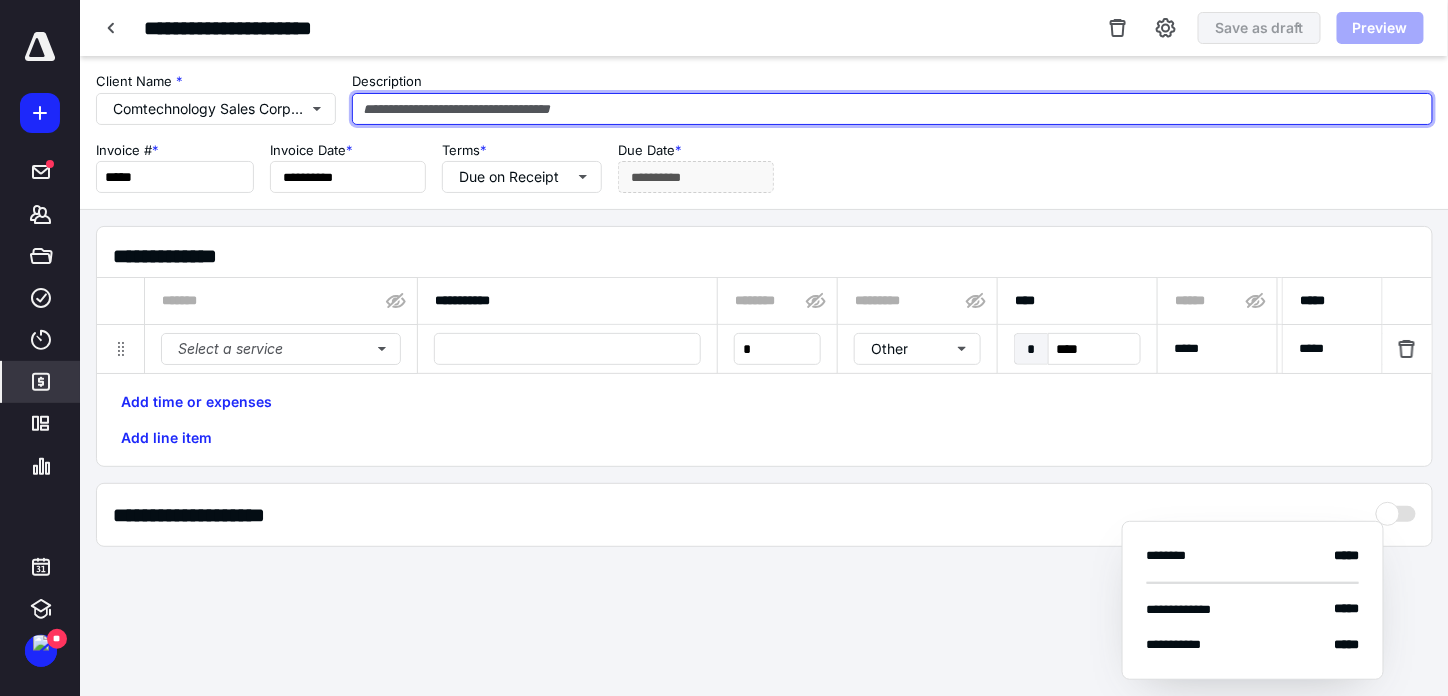 click at bounding box center (892, 109) 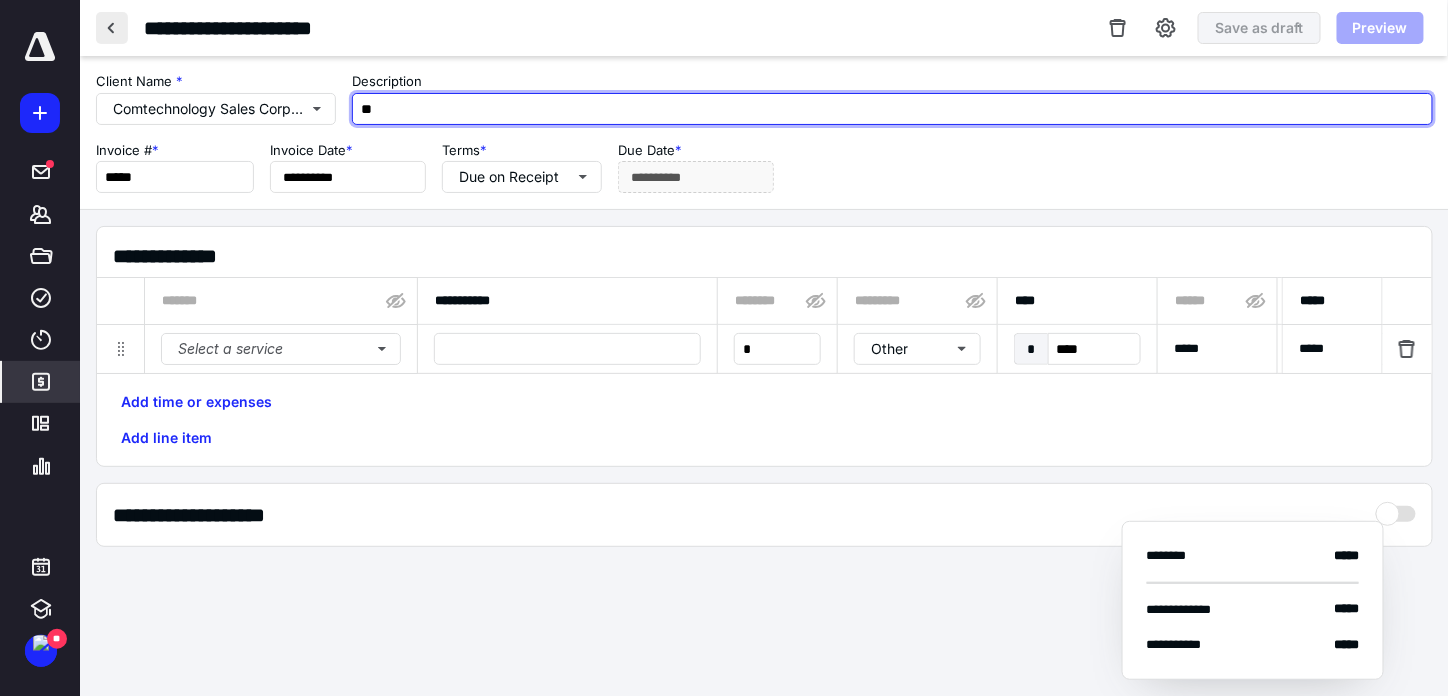 type on "**" 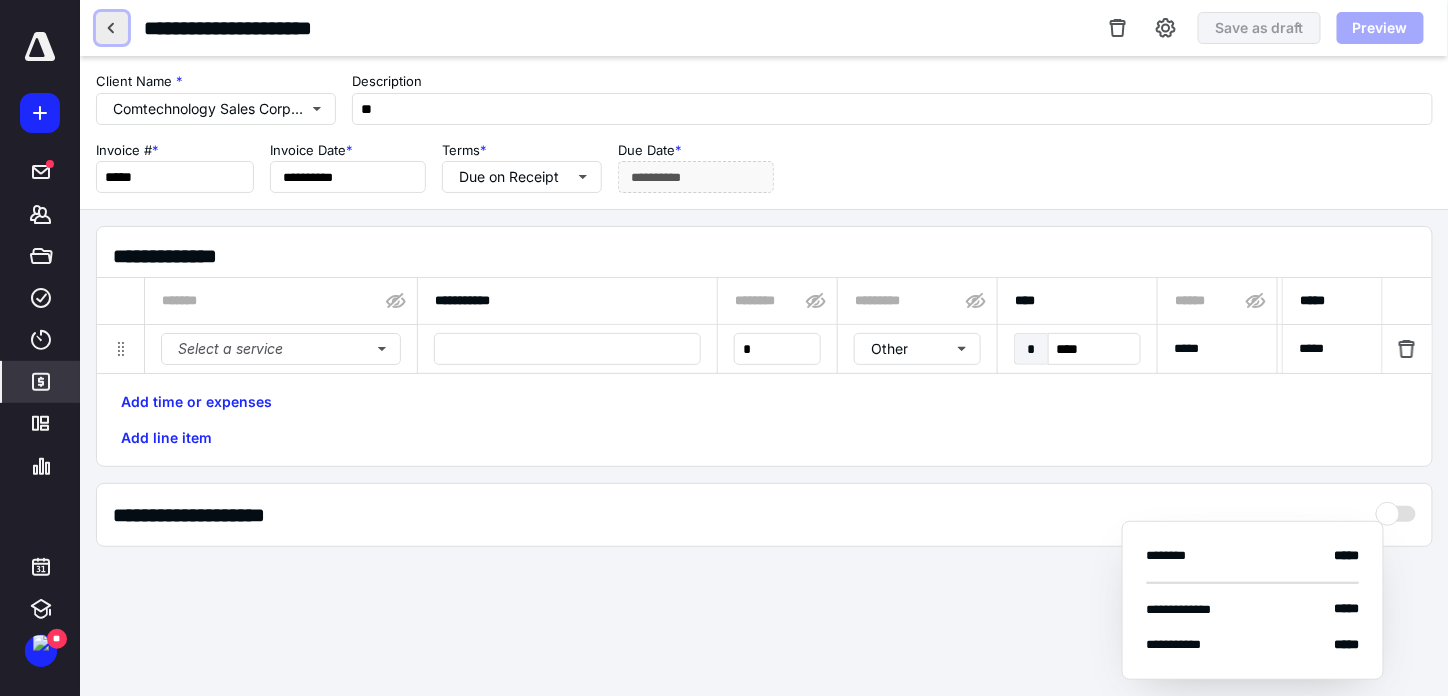 click at bounding box center [112, 28] 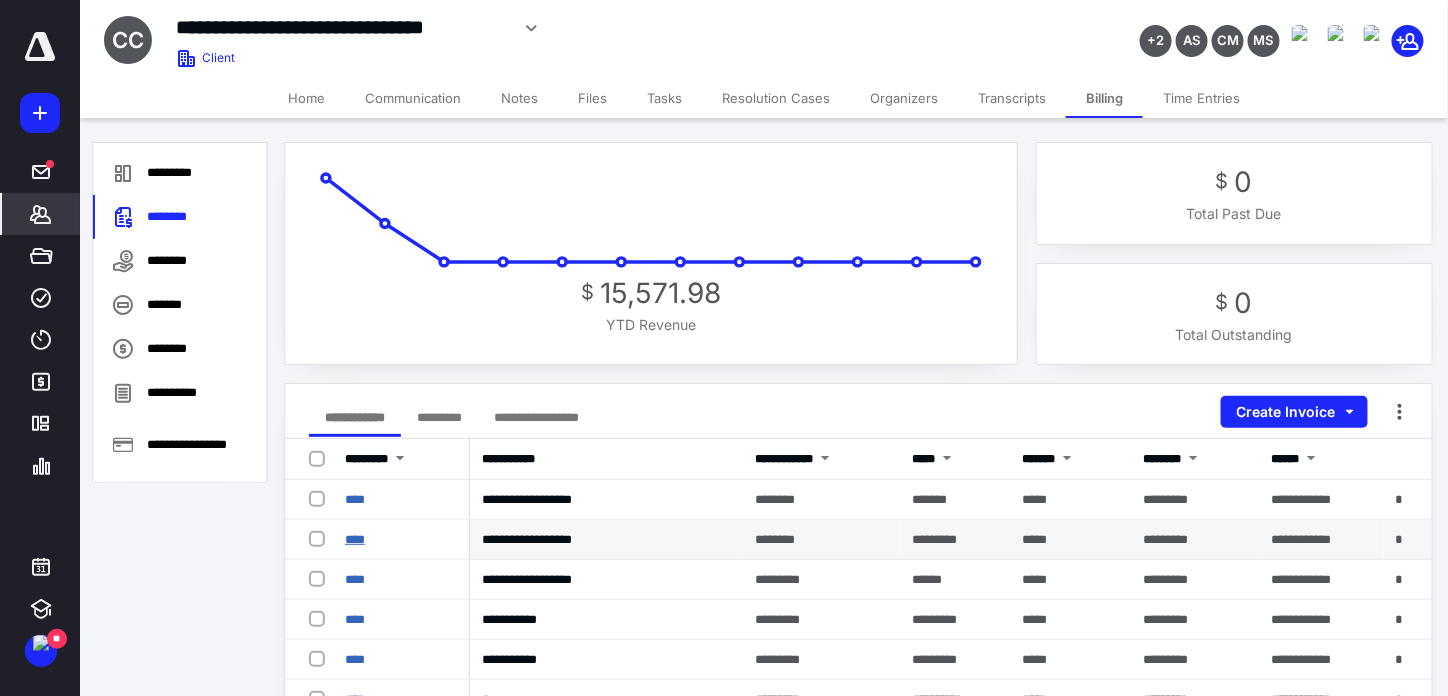 click on "****" at bounding box center (355, 539) 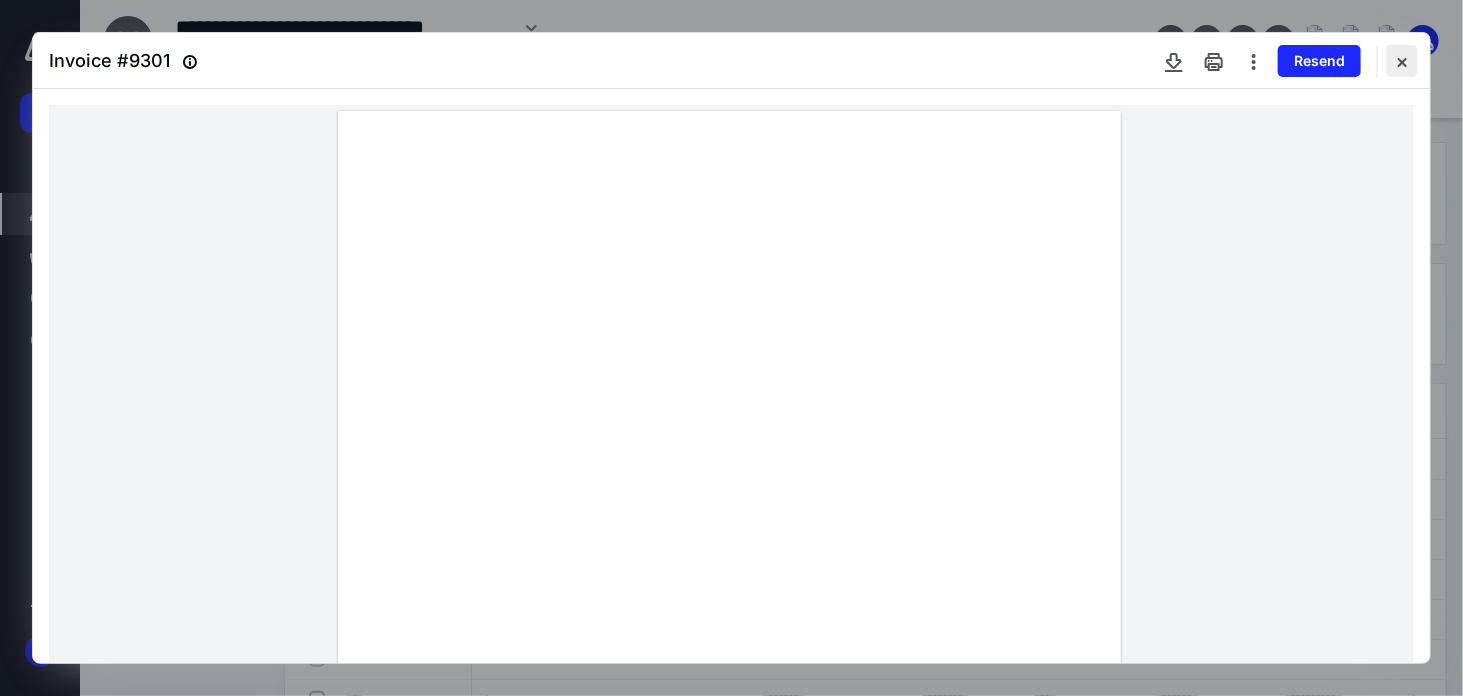 click at bounding box center (1402, 61) 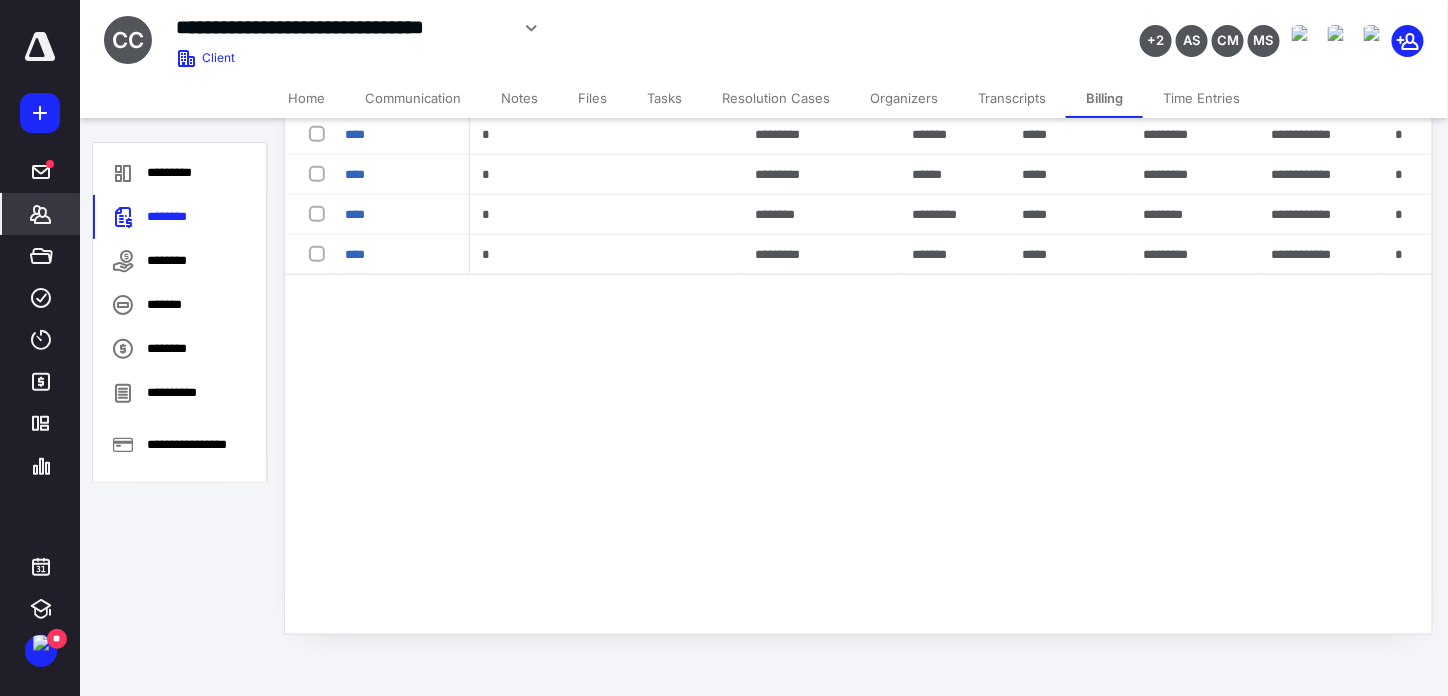 scroll, scrollTop: 272, scrollLeft: 0, axis: vertical 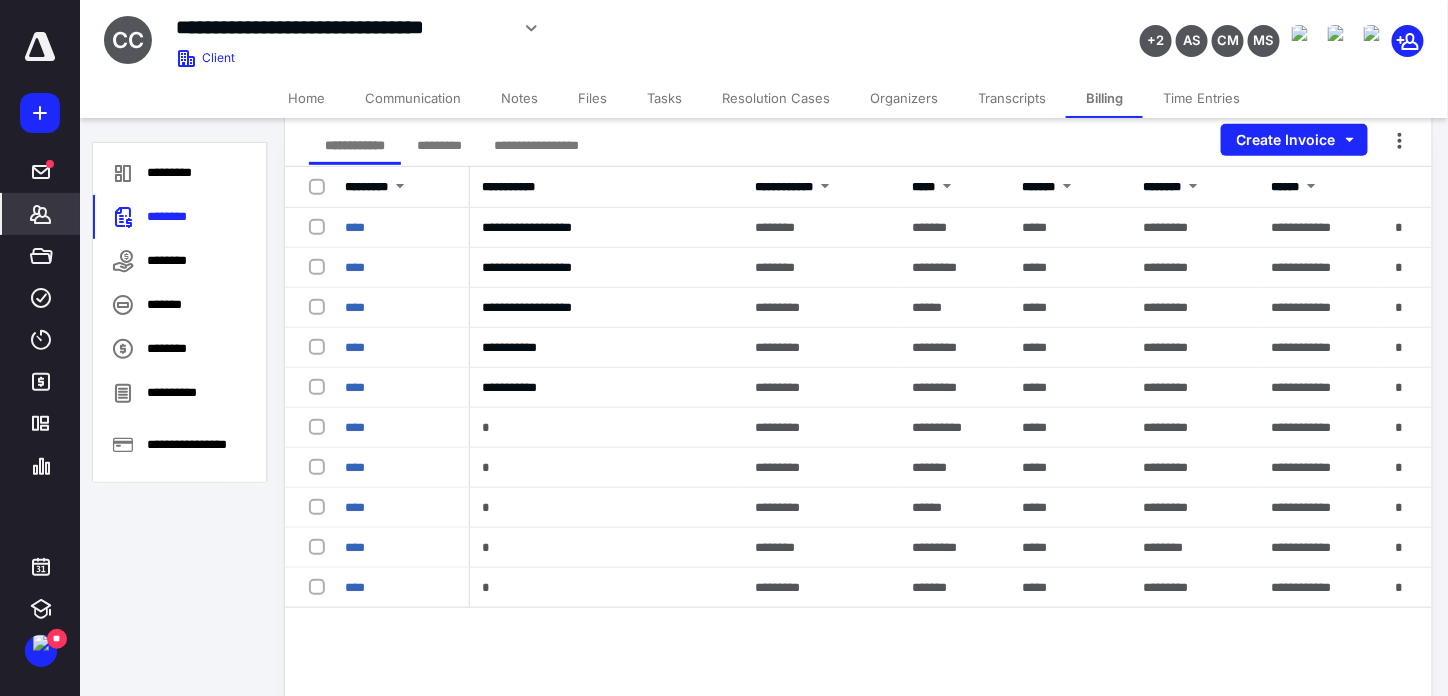 click on "**********" at bounding box center (452, 145) 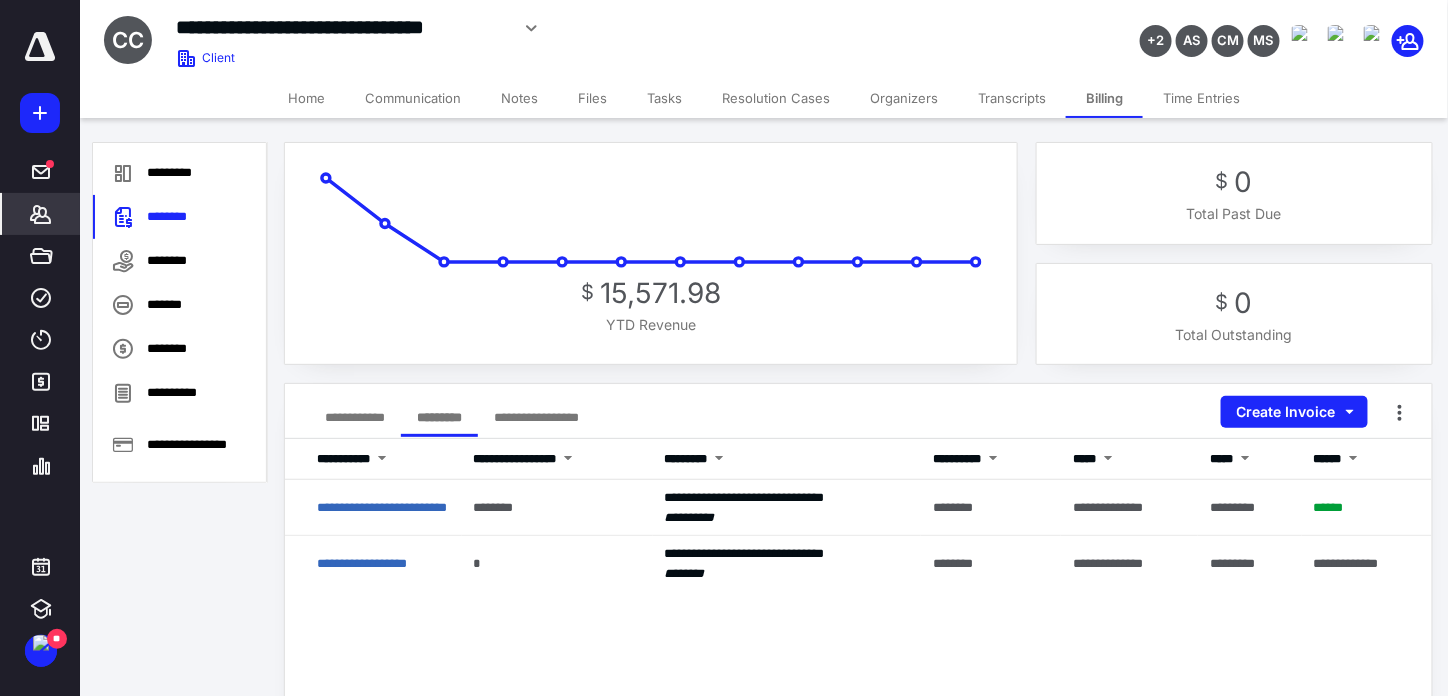 click on "**********" at bounding box center [355, 417] 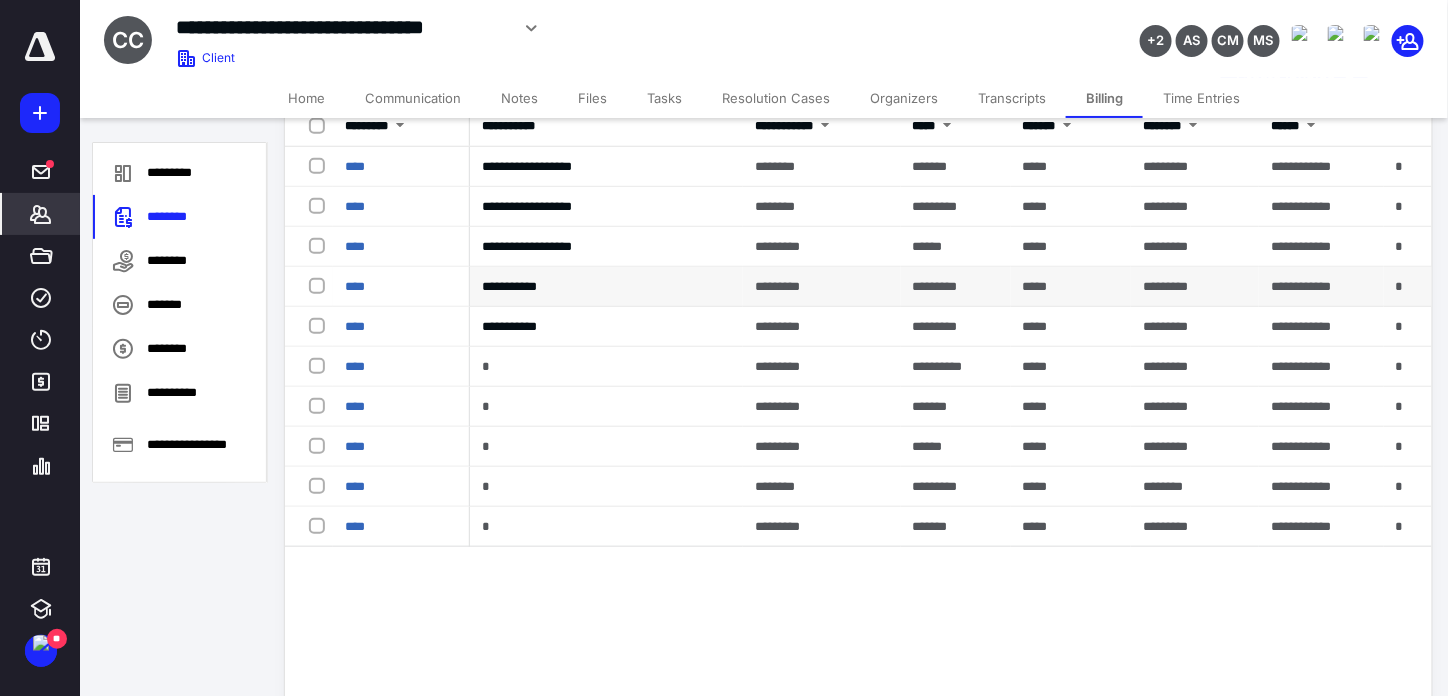 scroll, scrollTop: 0, scrollLeft: 0, axis: both 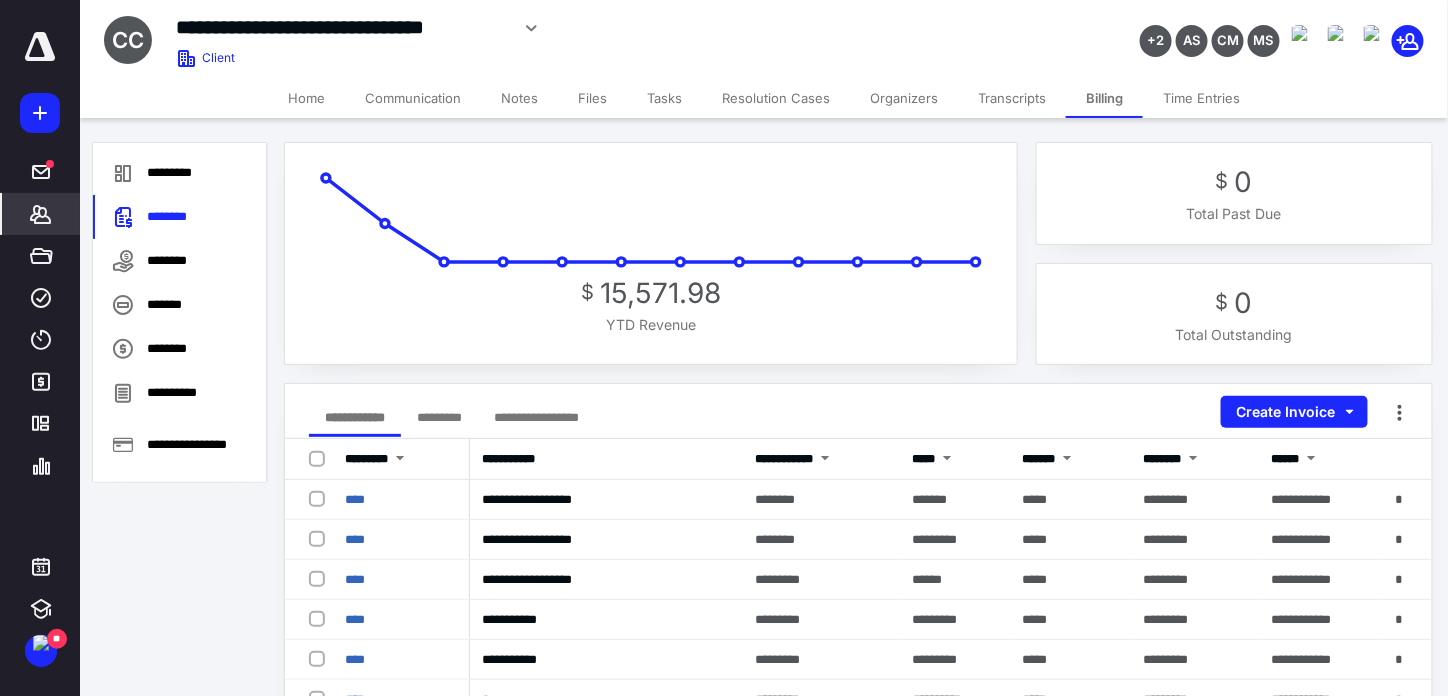 click on "**********" at bounding box center [536, 417] 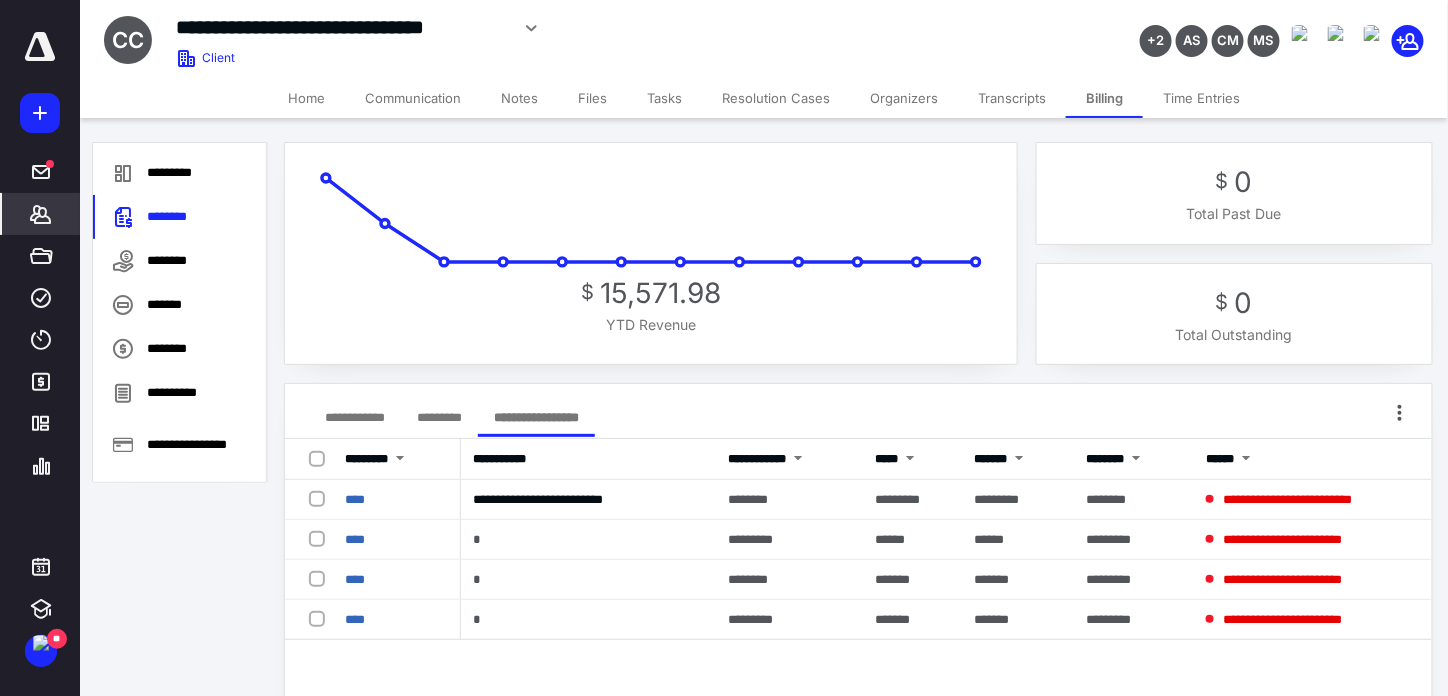 click on "*********" at bounding box center (439, 417) 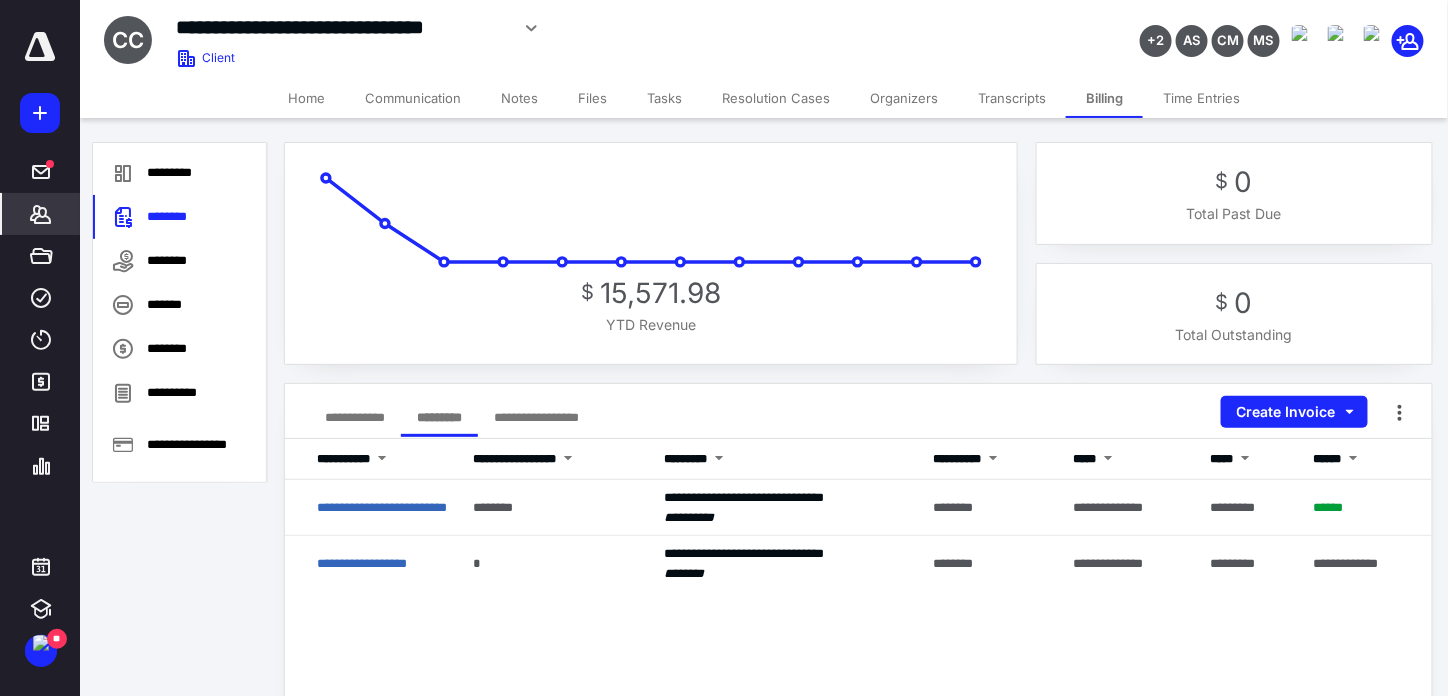 click on "**********" at bounding box center [355, 417] 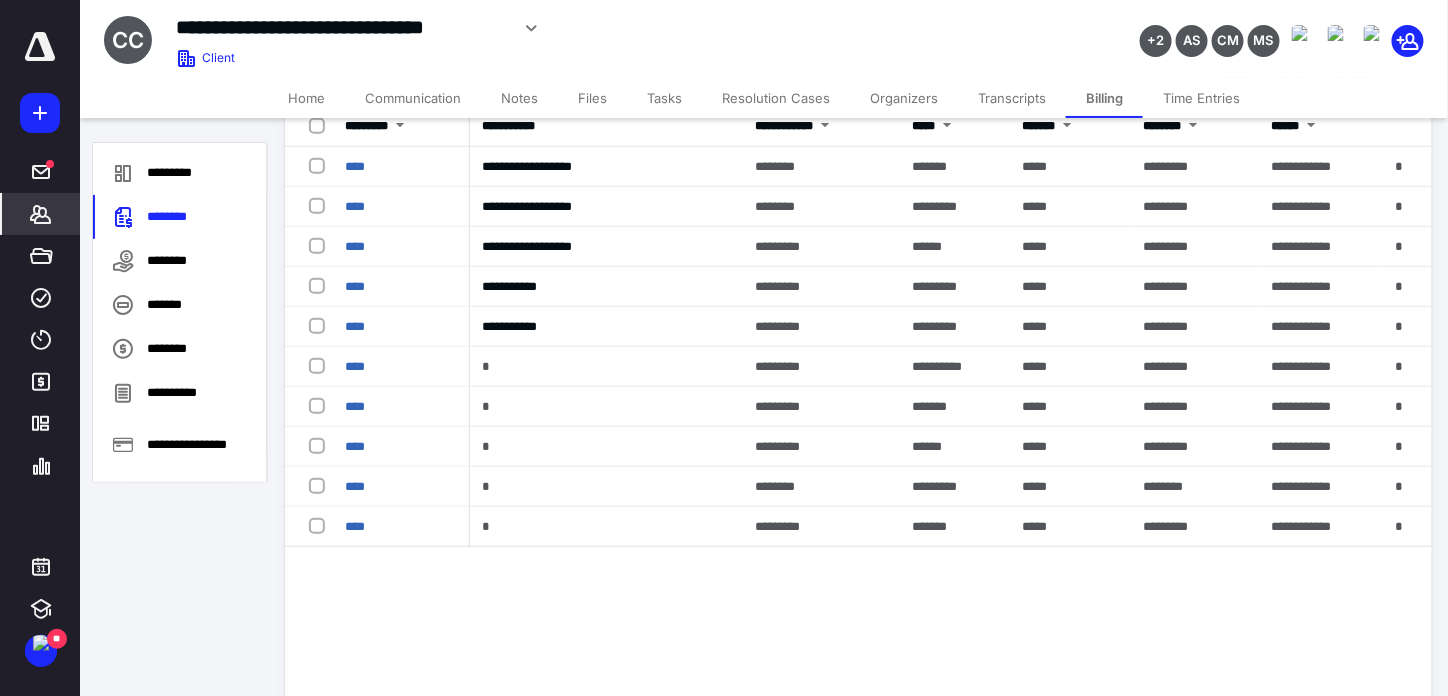scroll, scrollTop: 0, scrollLeft: 0, axis: both 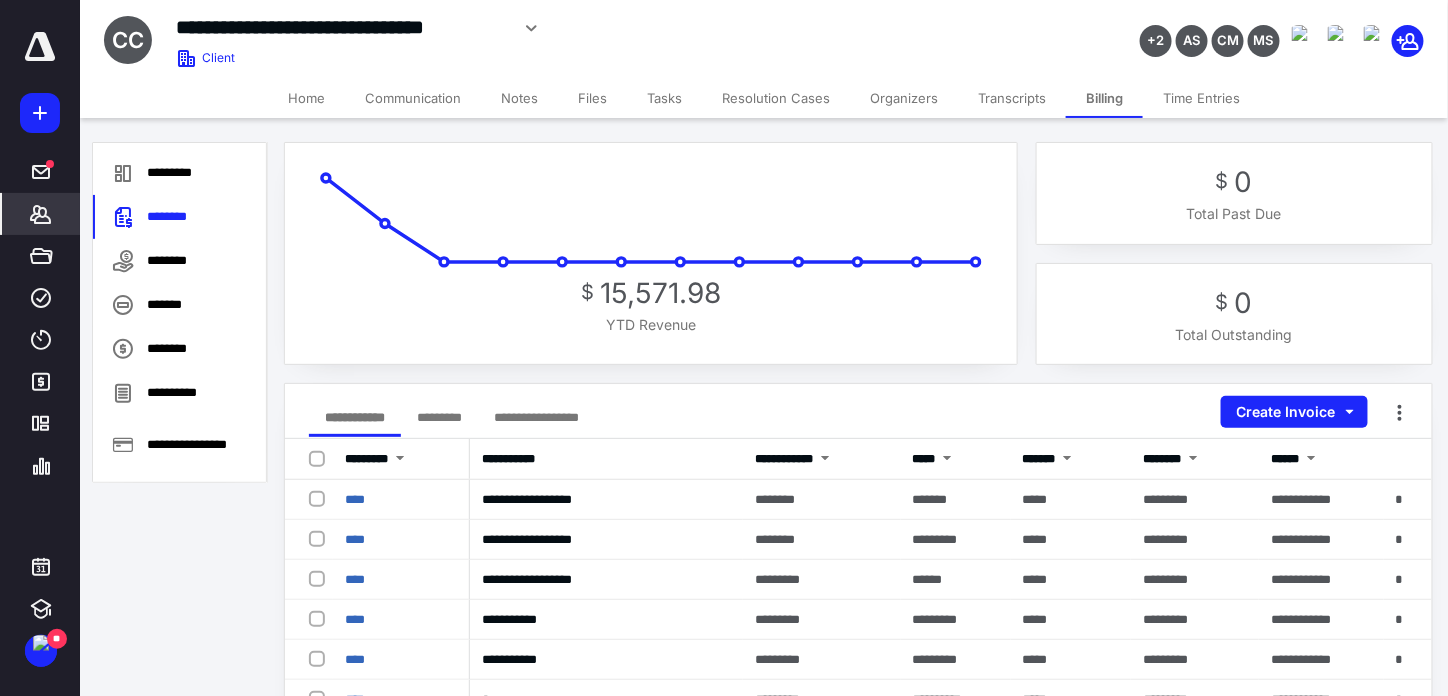 click at bounding box center [40, 113] 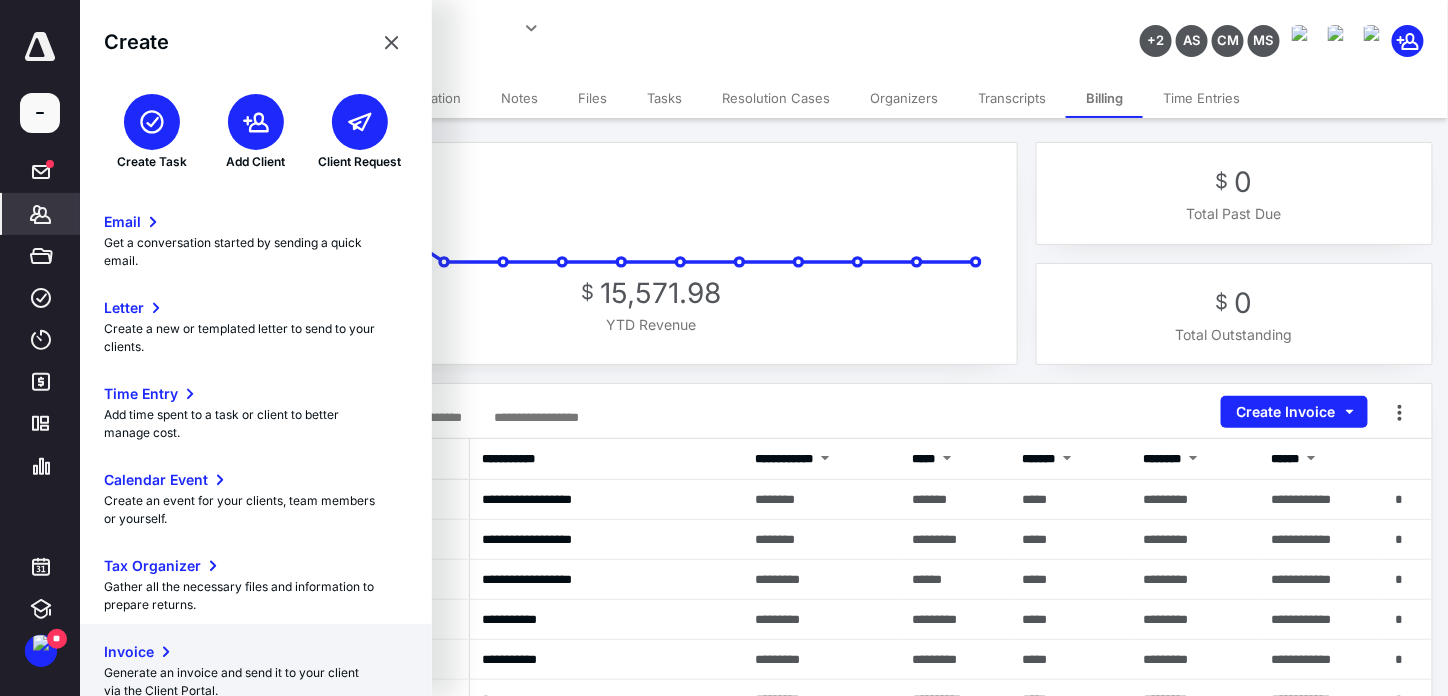click on "Invoice" at bounding box center [256, 652] 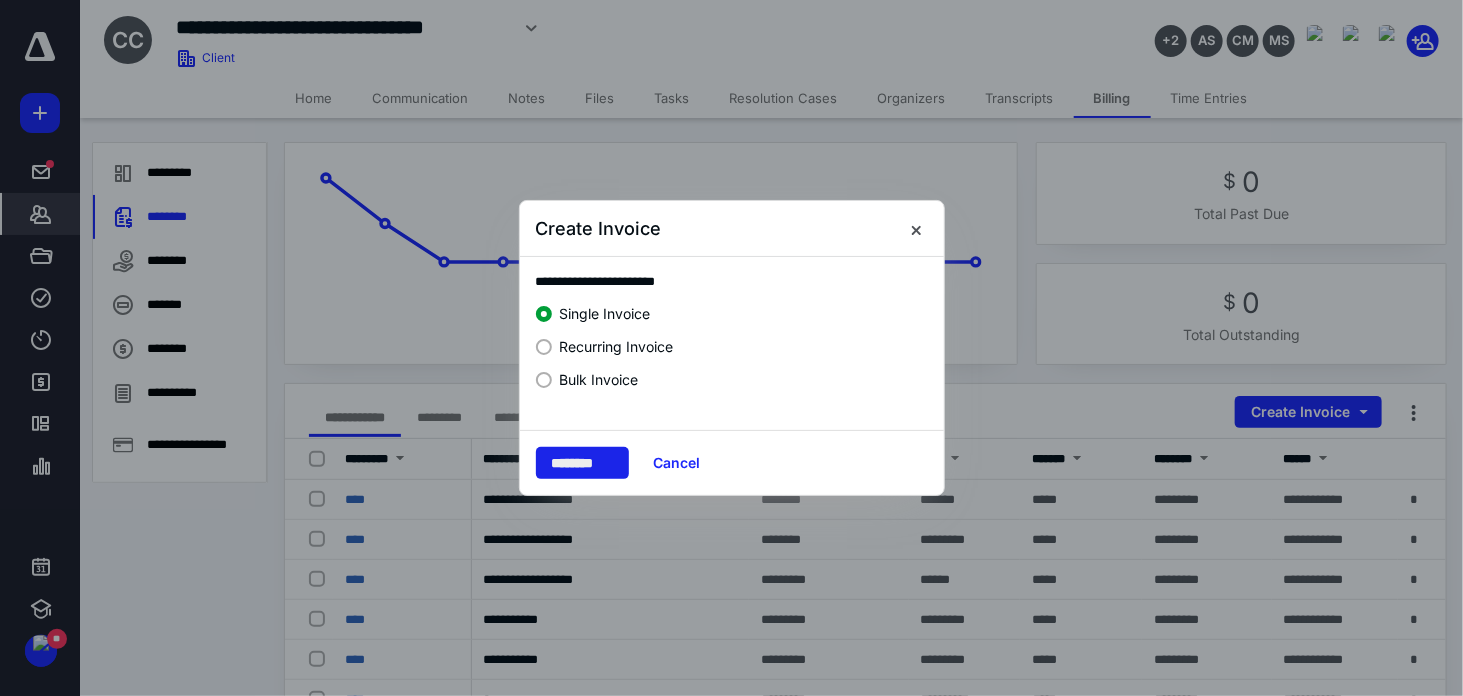click on "********" at bounding box center (582, 463) 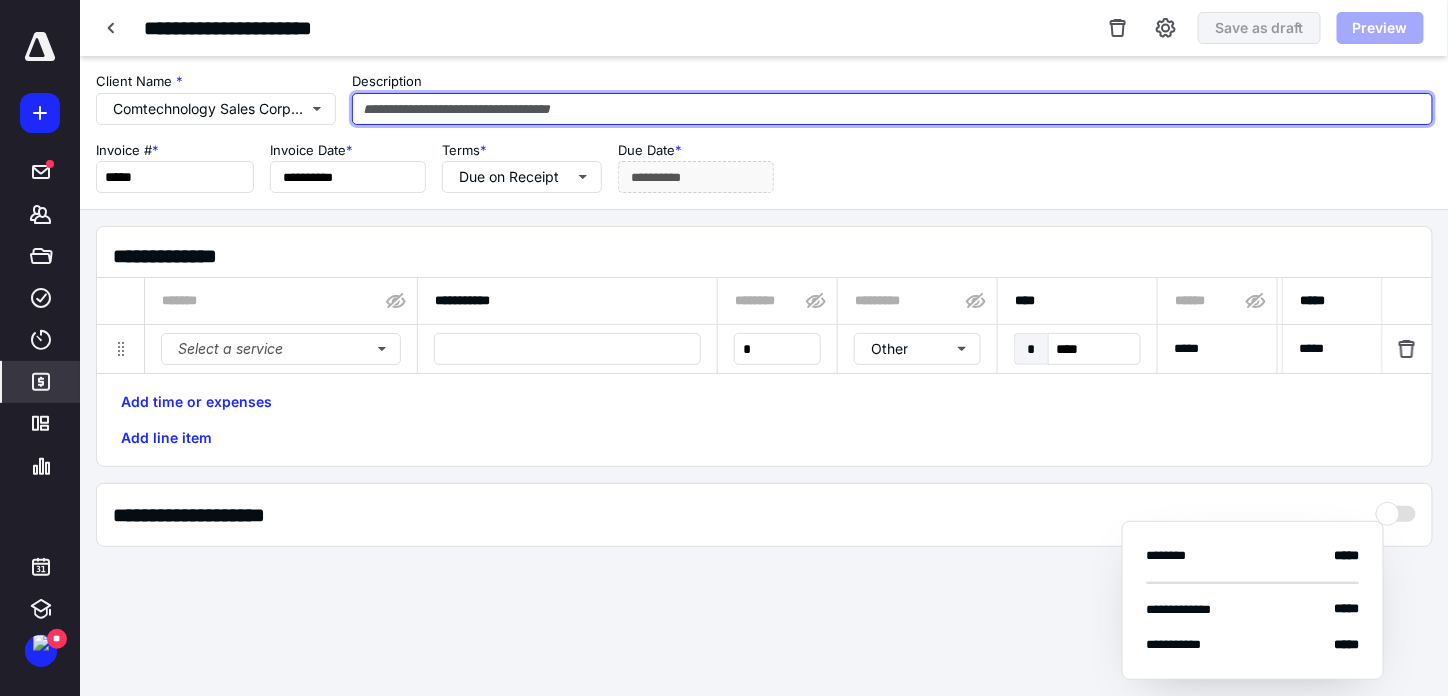 click at bounding box center [892, 109] 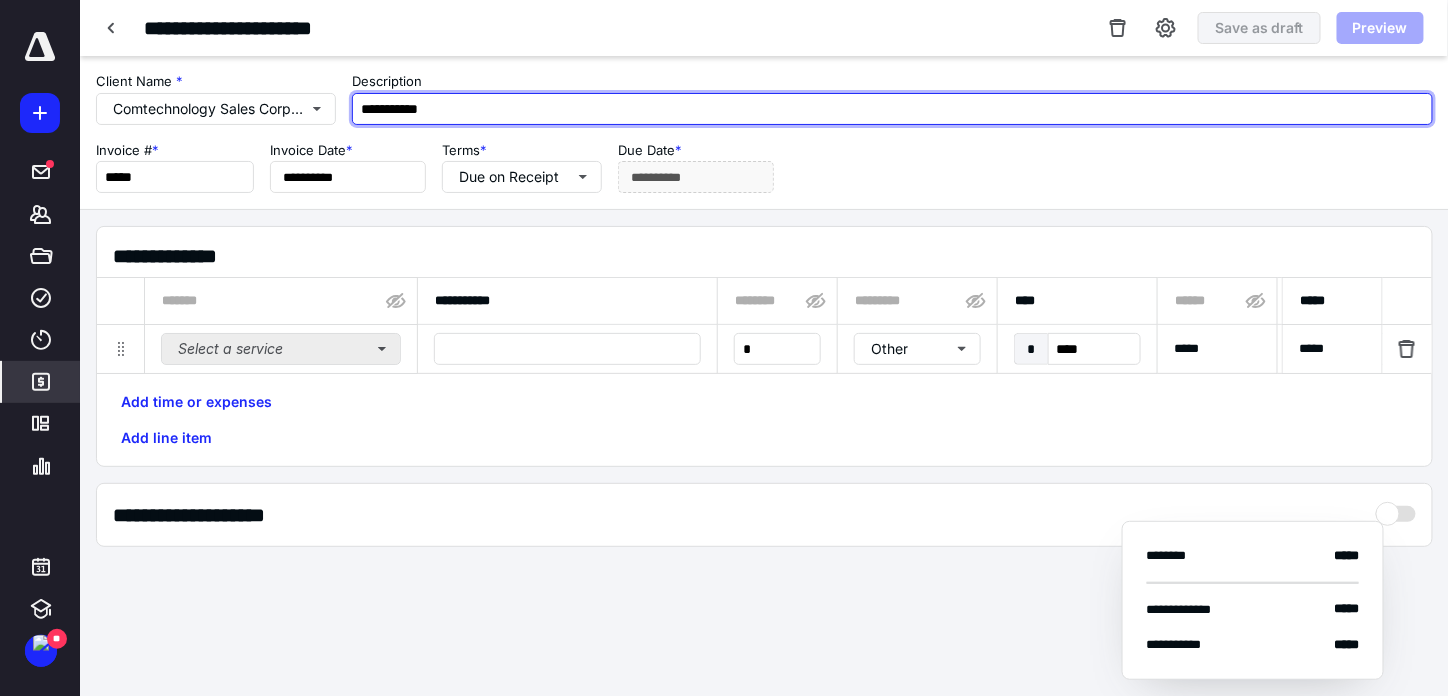 type on "**********" 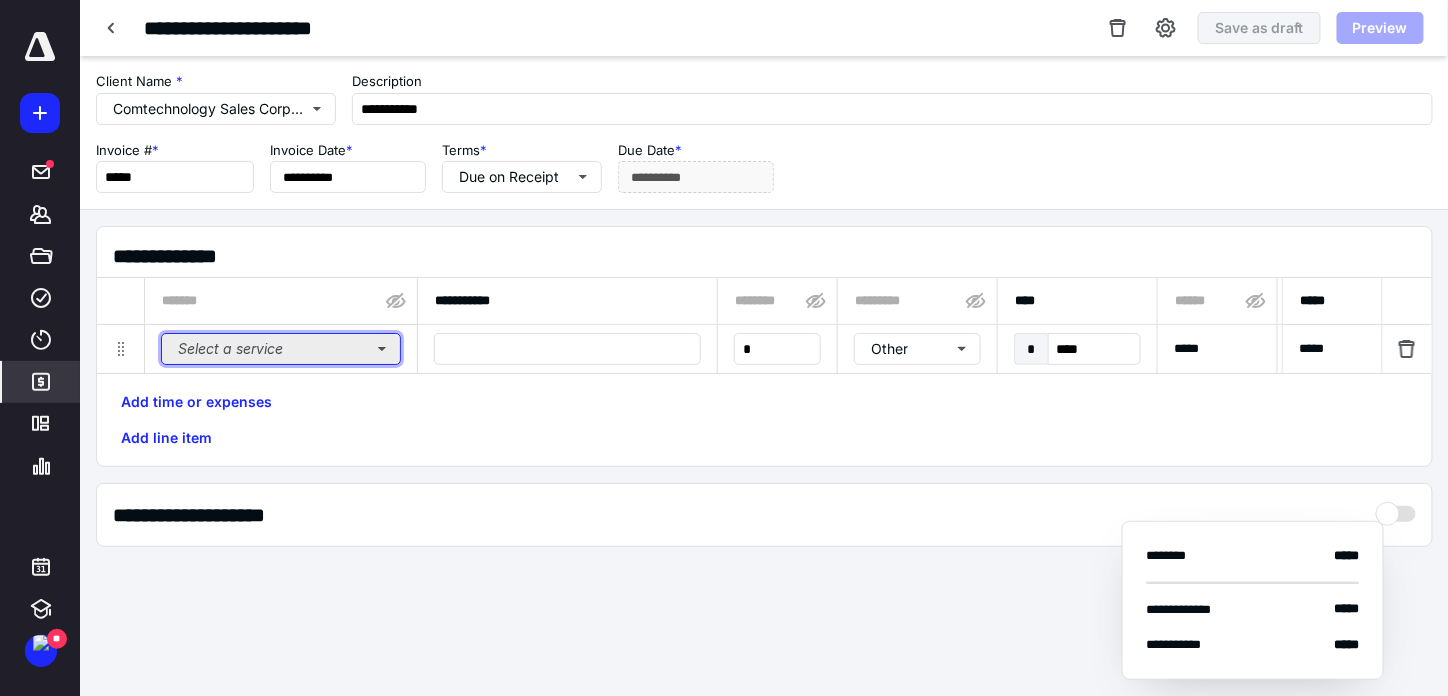 click on "Select a service" at bounding box center (281, 349) 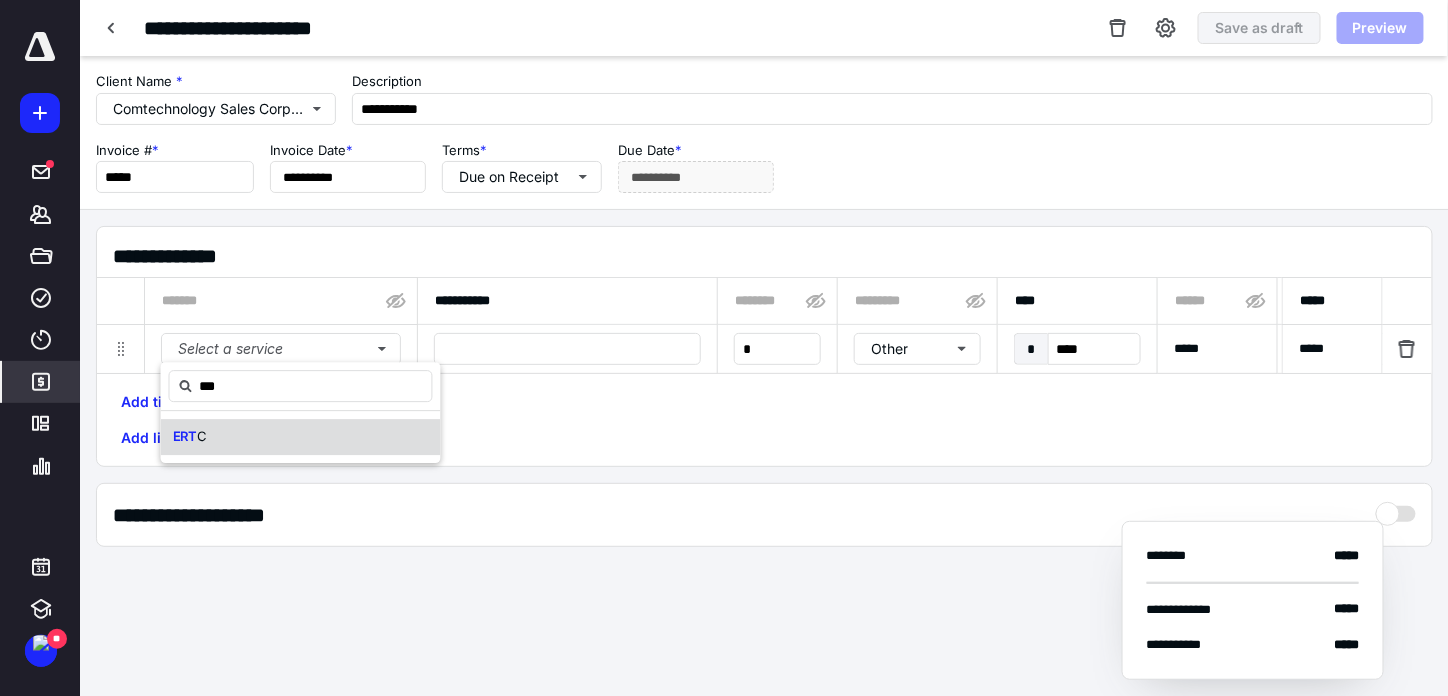 click on "ERT C" at bounding box center [301, 437] 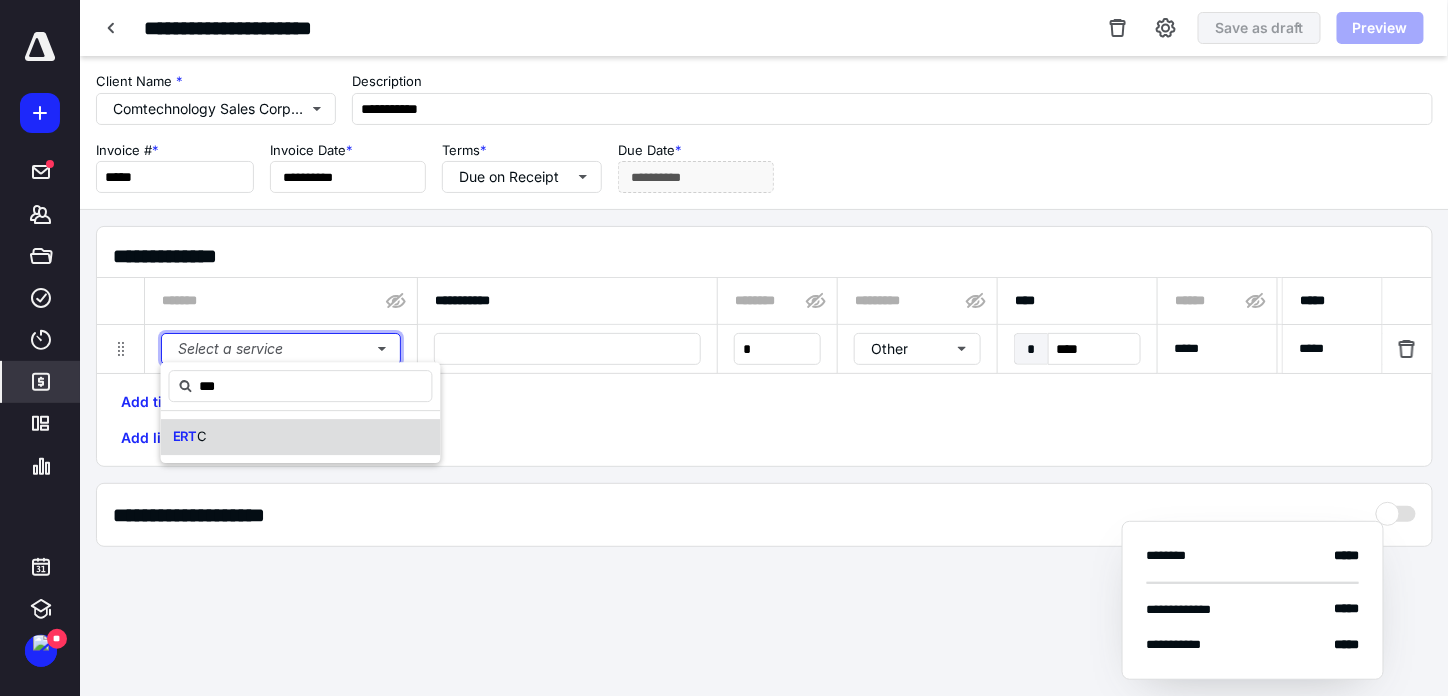 type 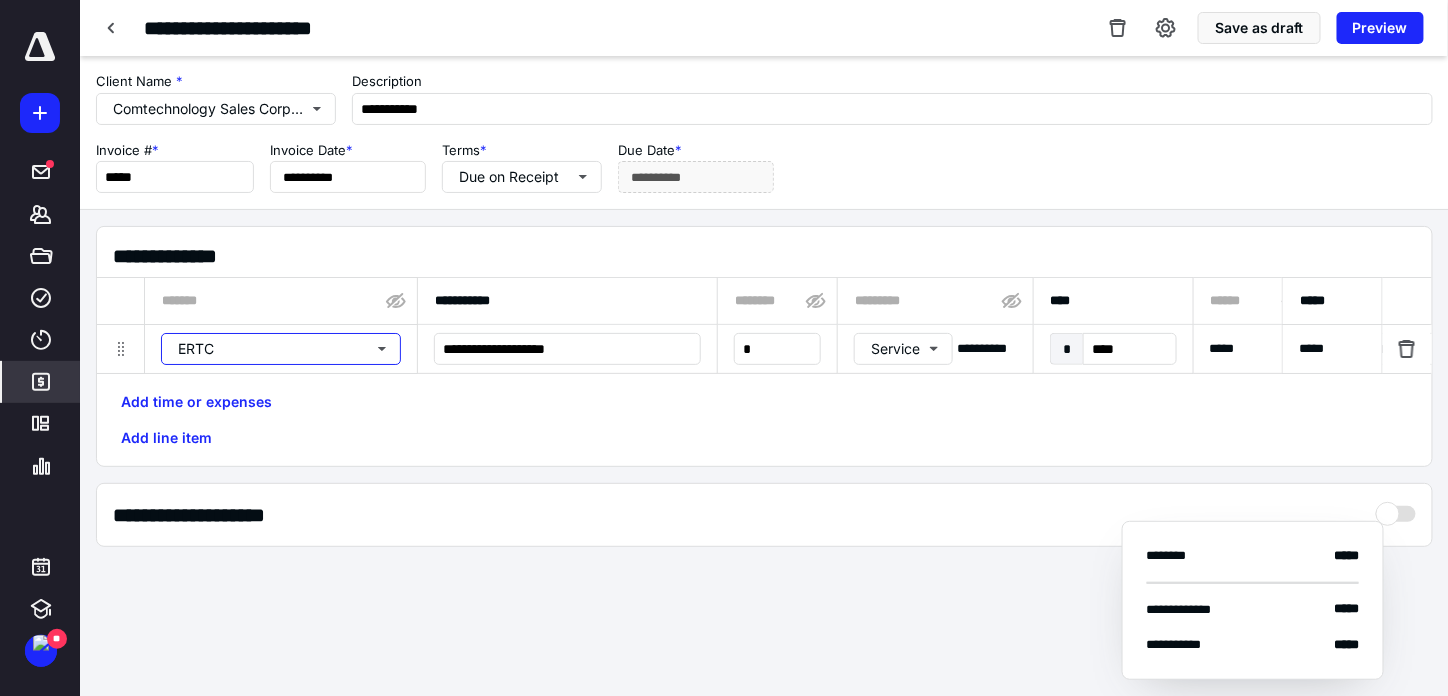 type 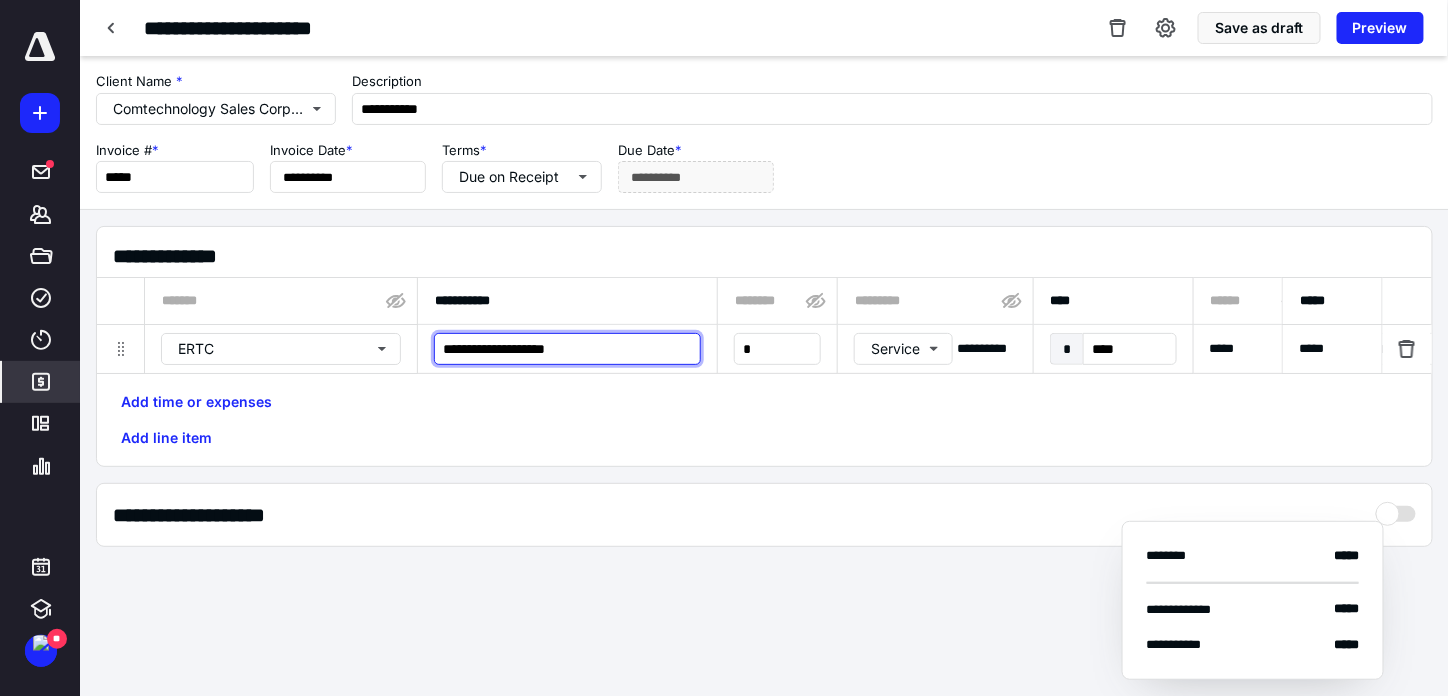 click on "**********" at bounding box center [567, 349] 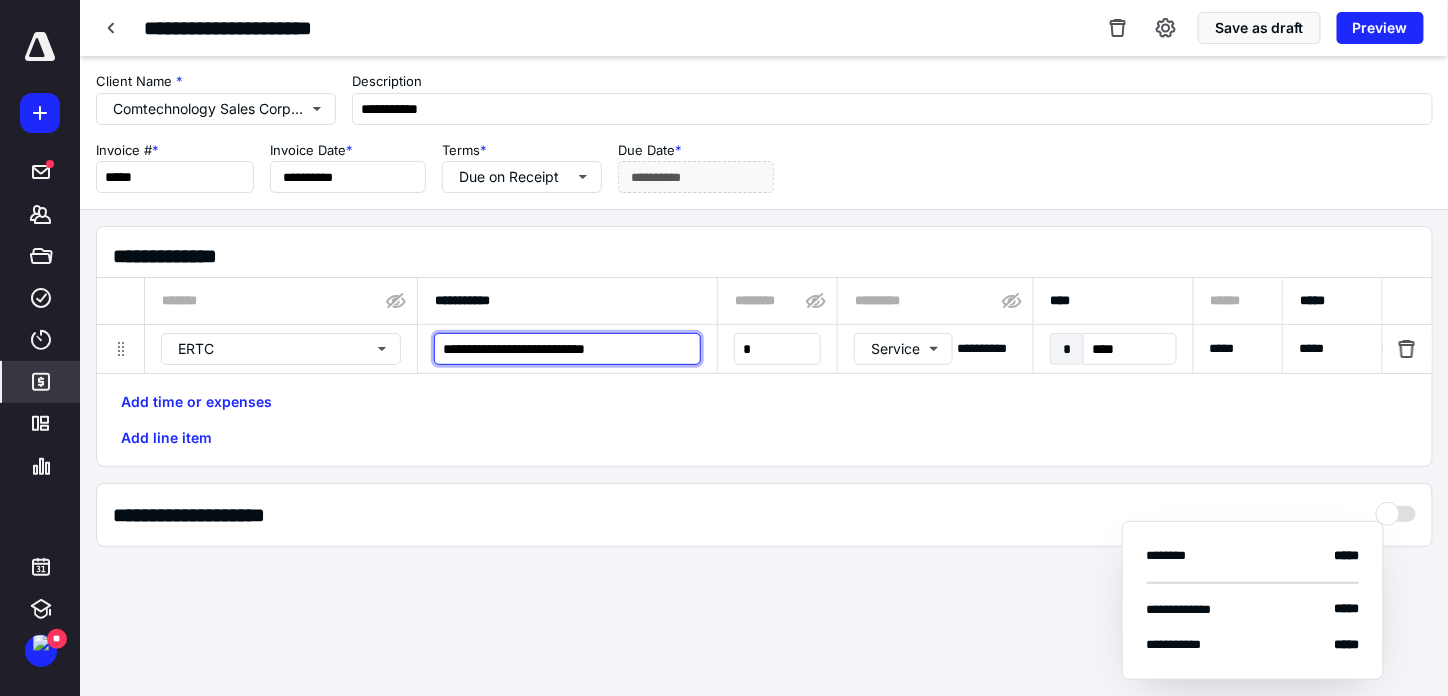 type on "**********" 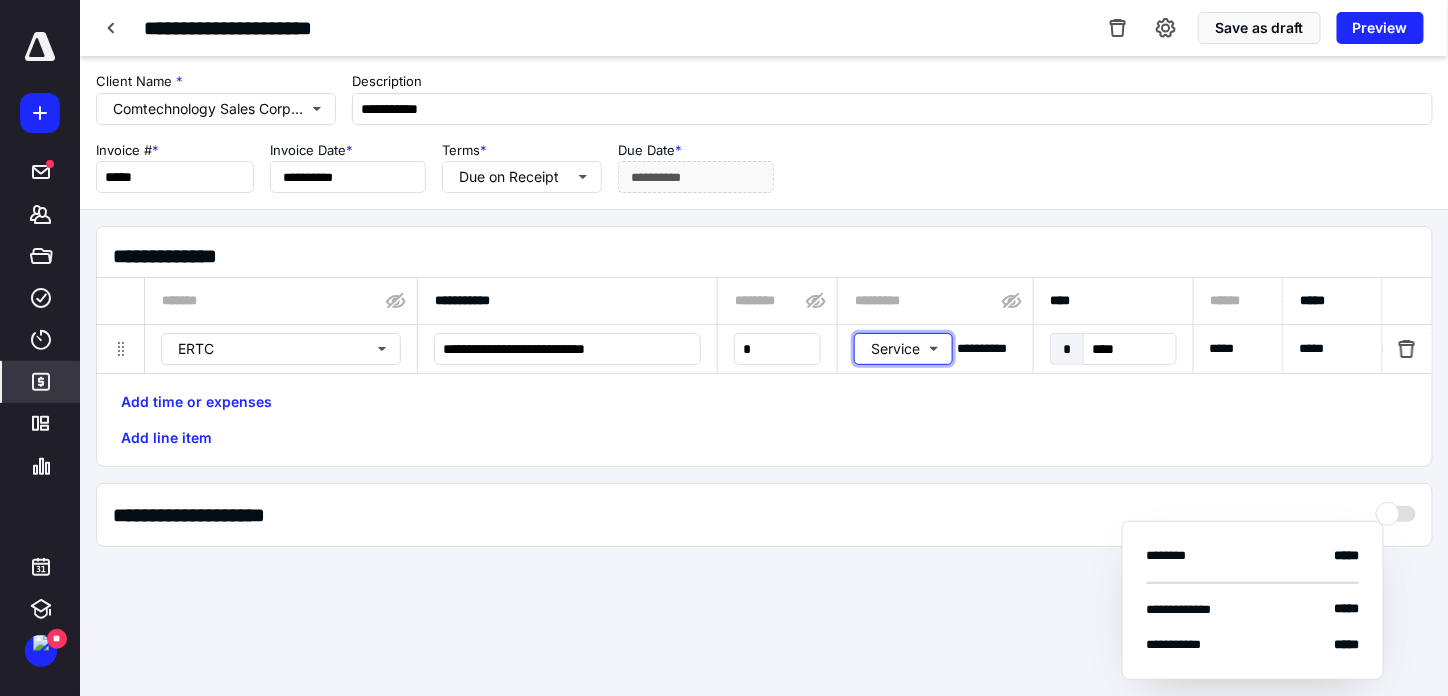 type 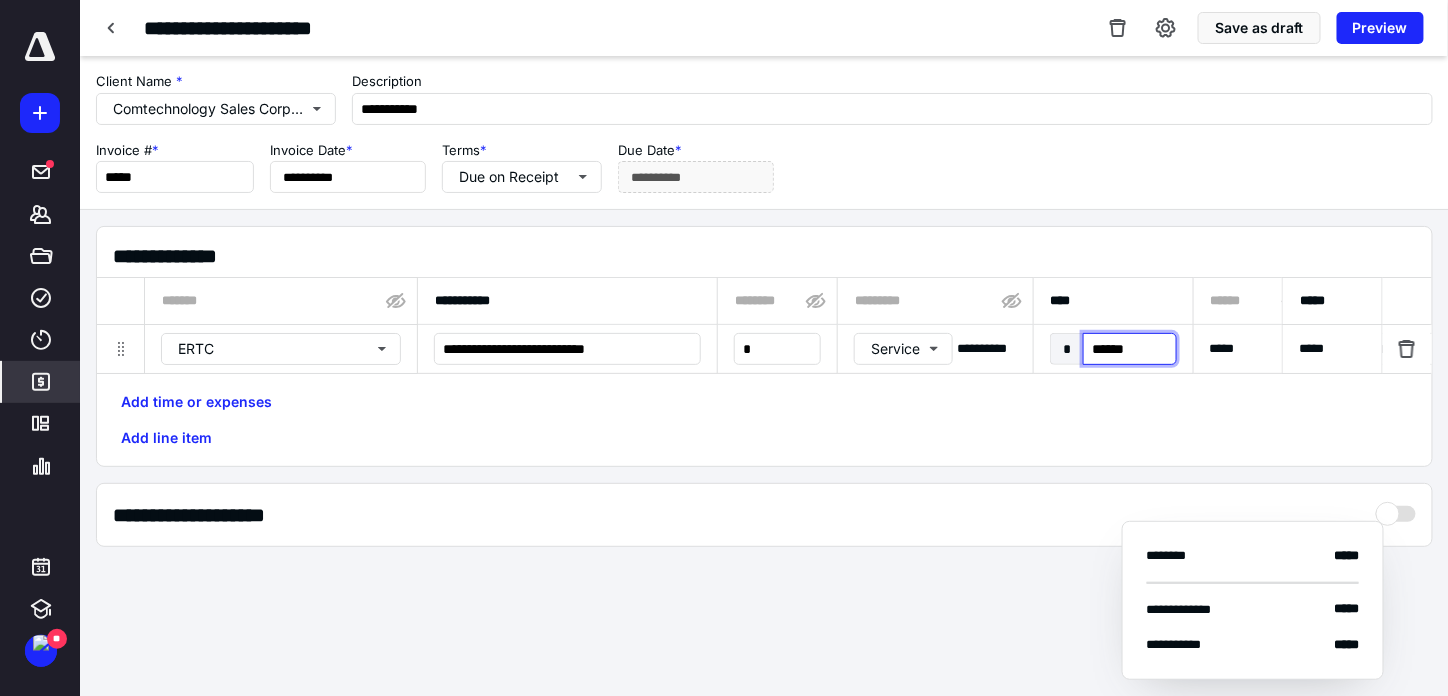 type on "*******" 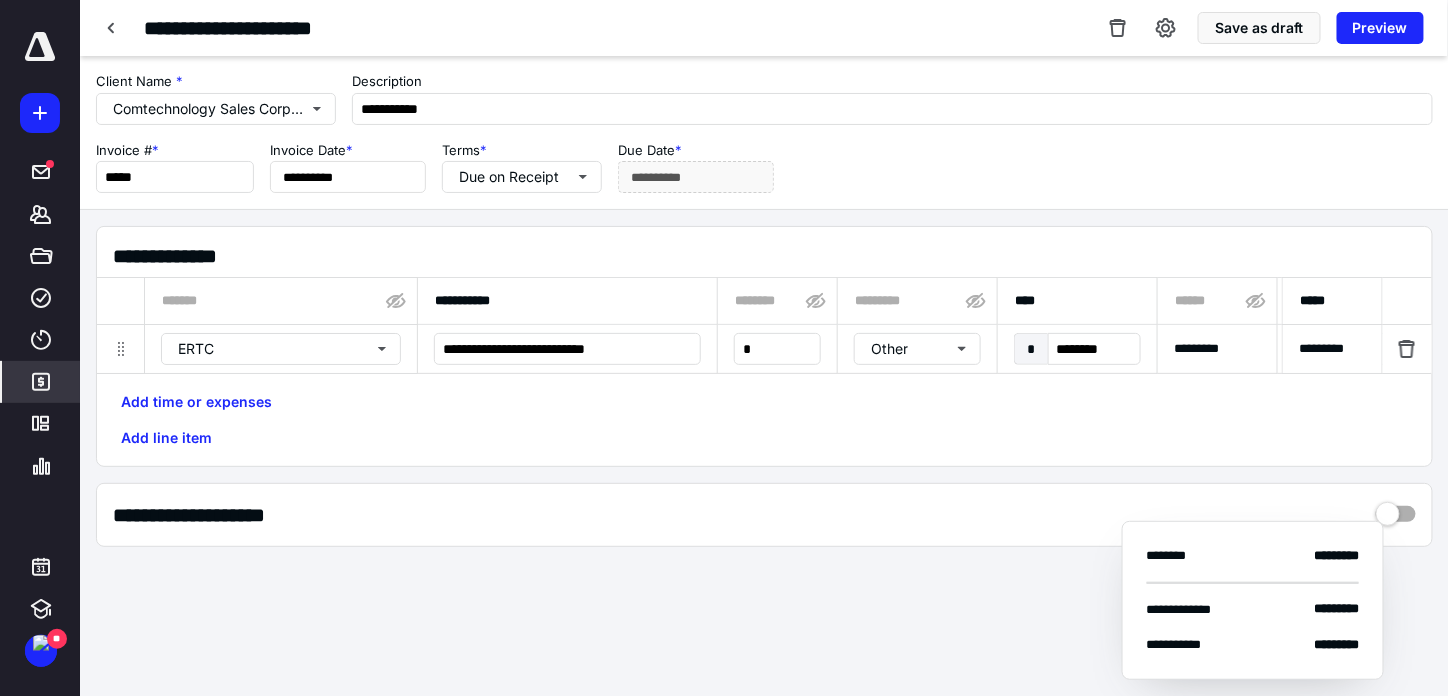 scroll, scrollTop: 0, scrollLeft: 1113, axis: horizontal 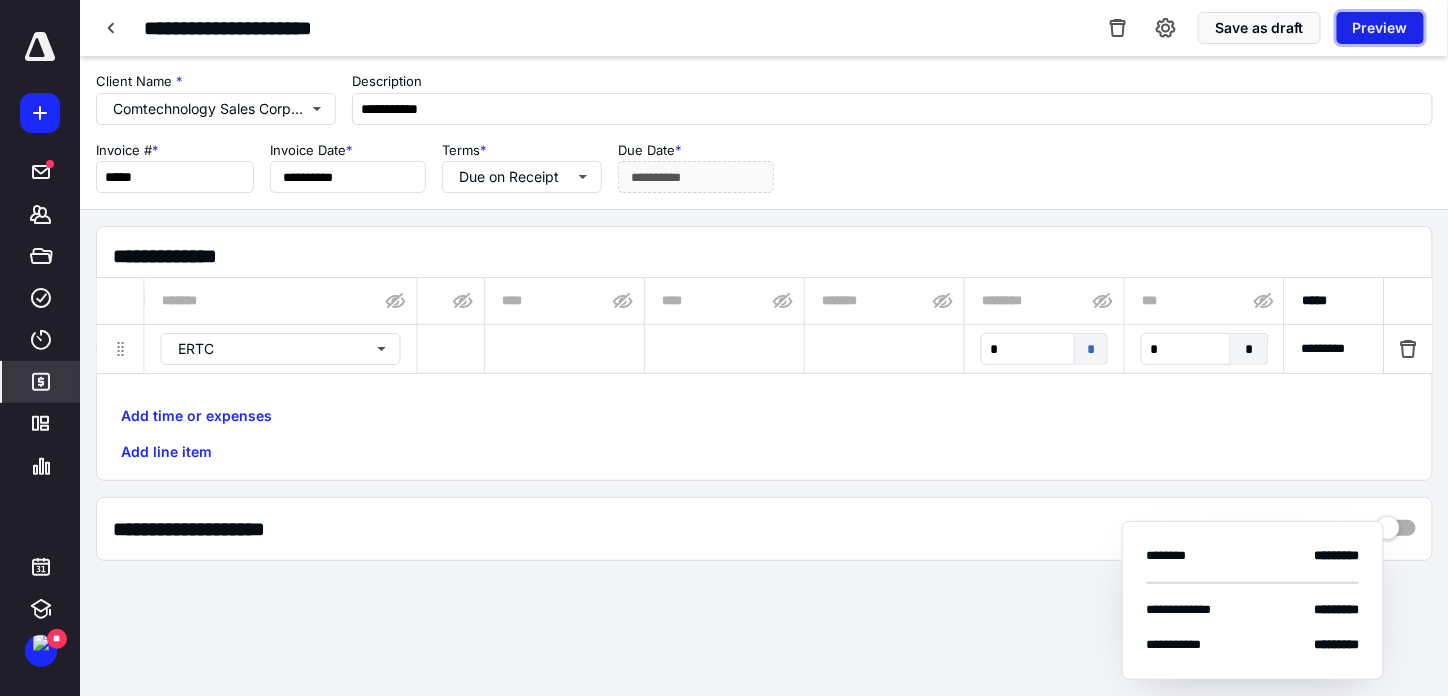 click on "Preview" at bounding box center [1380, 28] 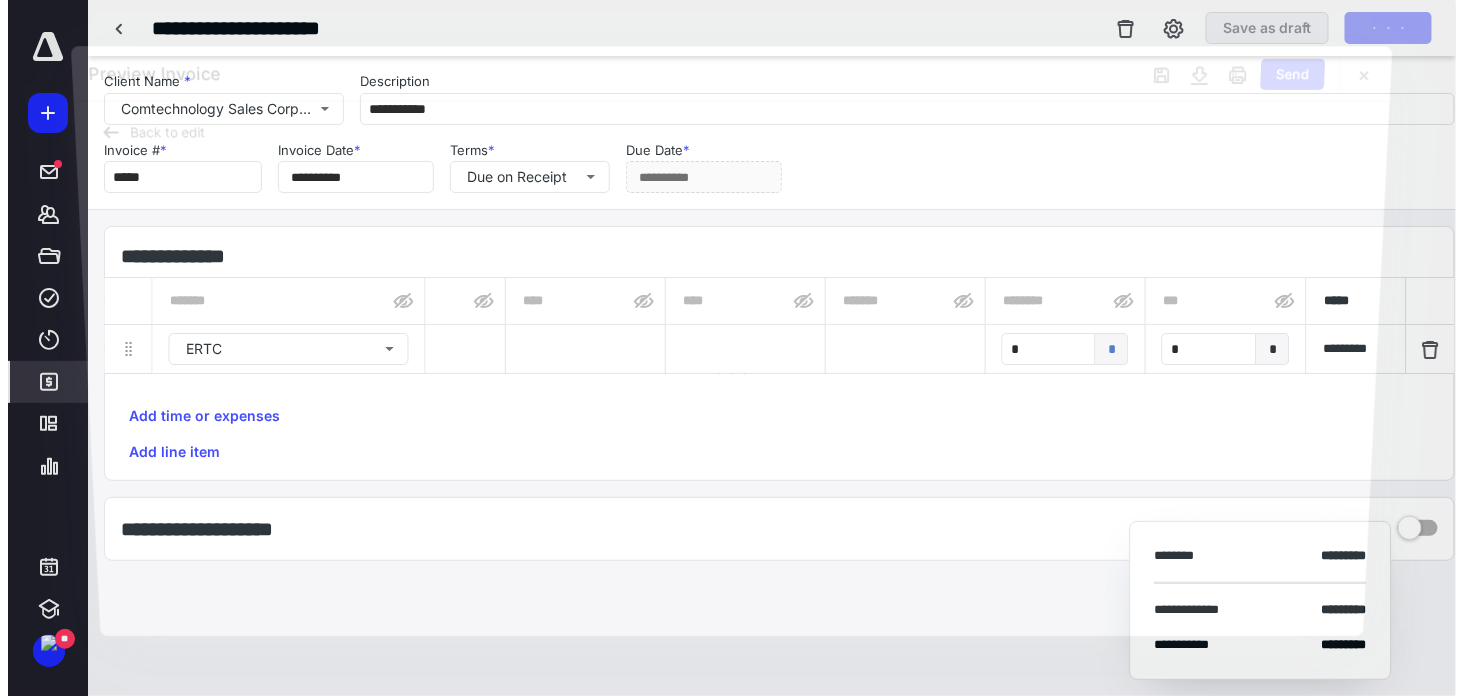 scroll, scrollTop: 0, scrollLeft: 1098, axis: horizontal 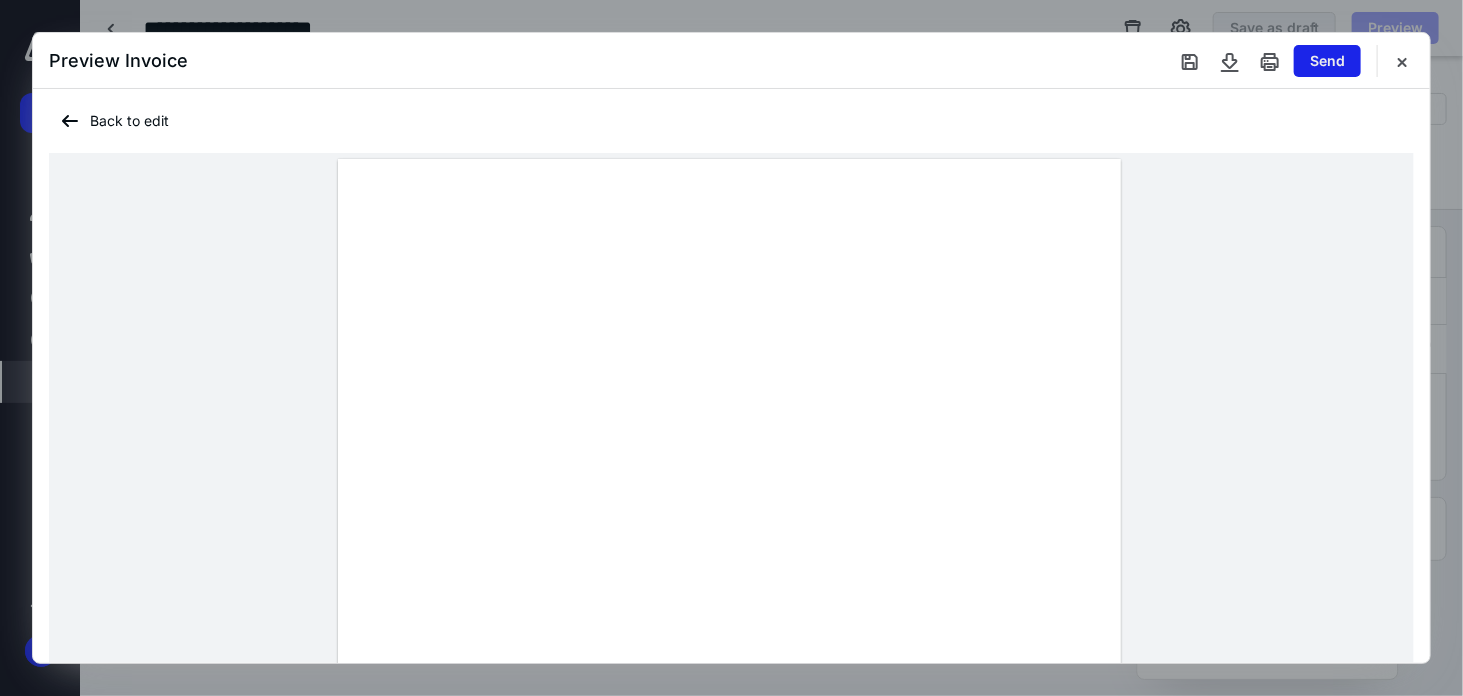 click on "Send" at bounding box center [1327, 61] 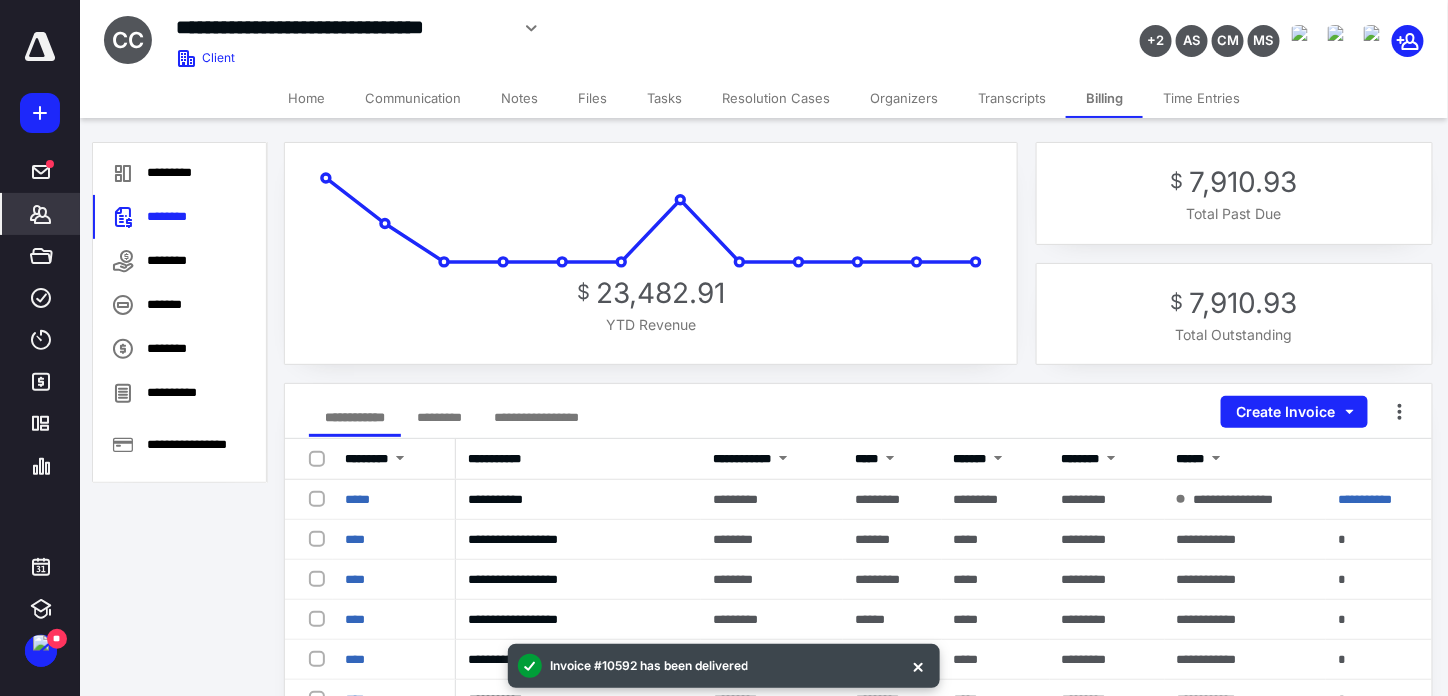 click on "Tasks" at bounding box center (664, 98) 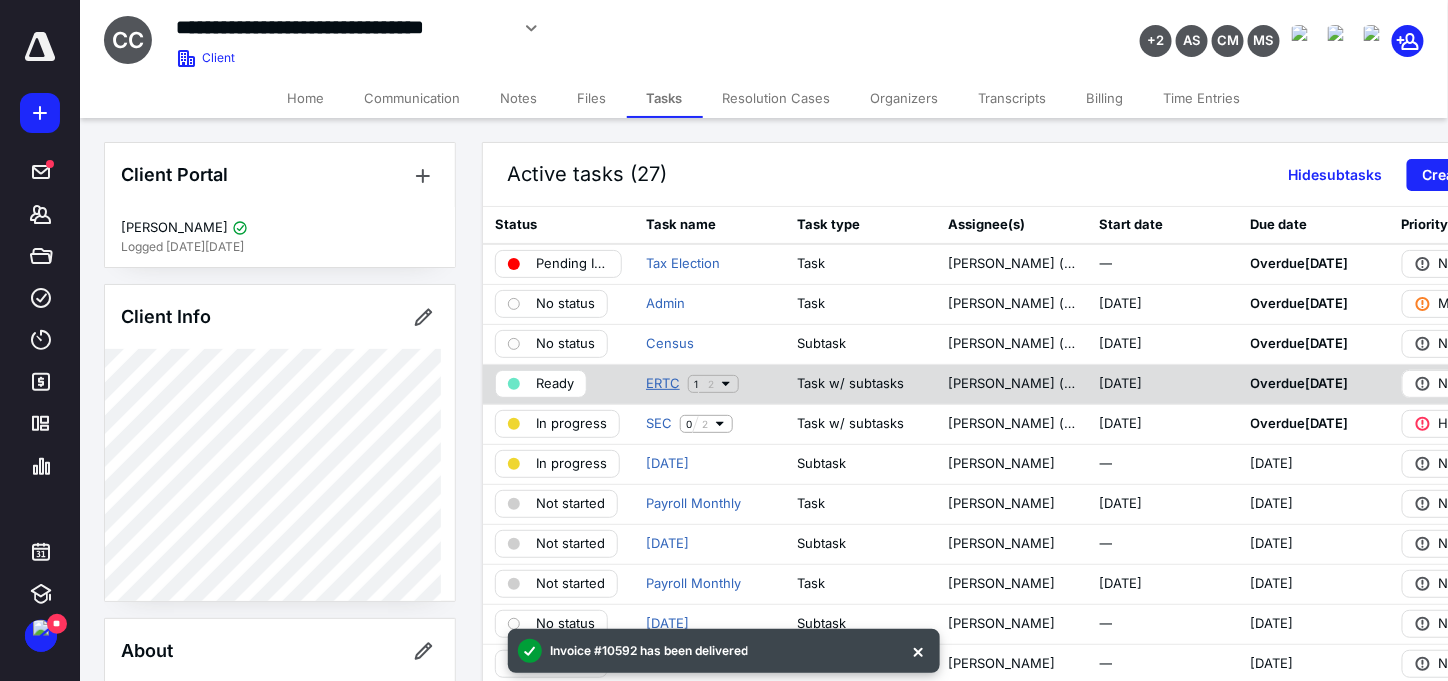 click on "ERTC" at bounding box center (663, 384) 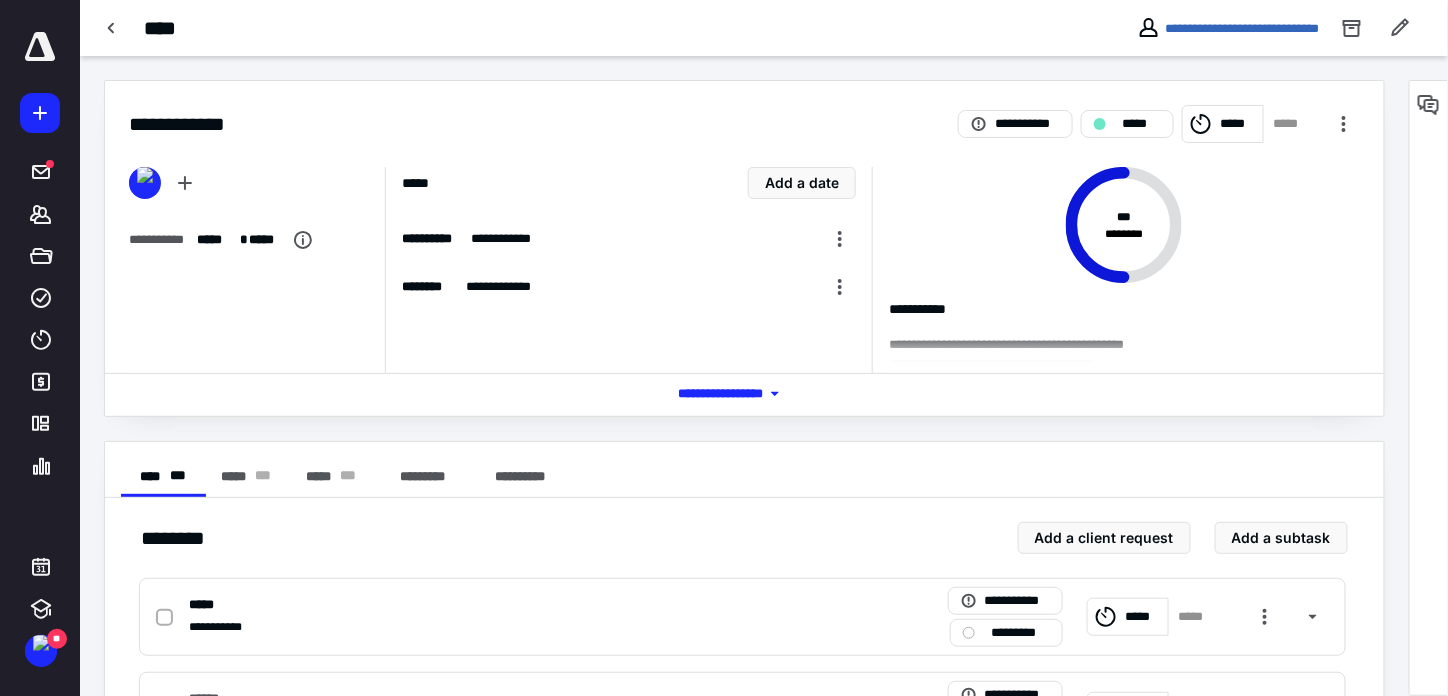 click on "*** **** *******" at bounding box center (744, 394) 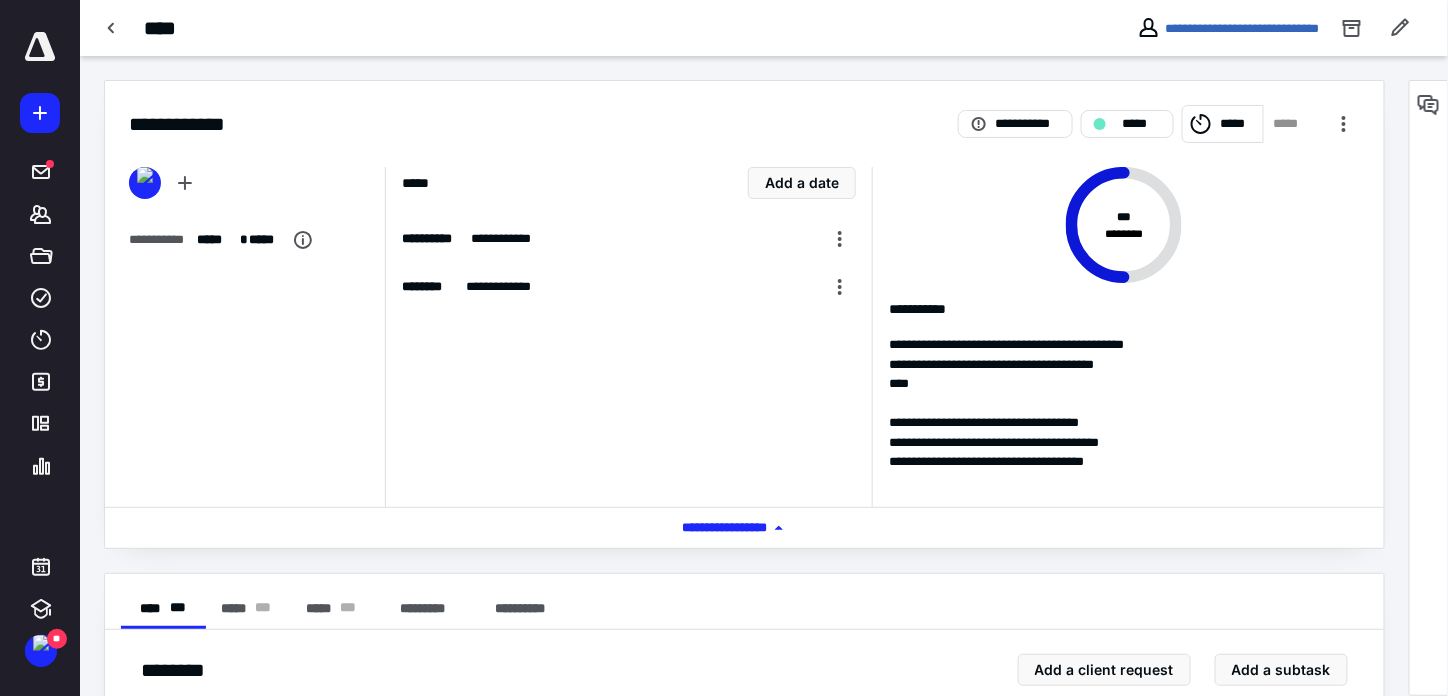 click on "****" at bounding box center (1124, 384) 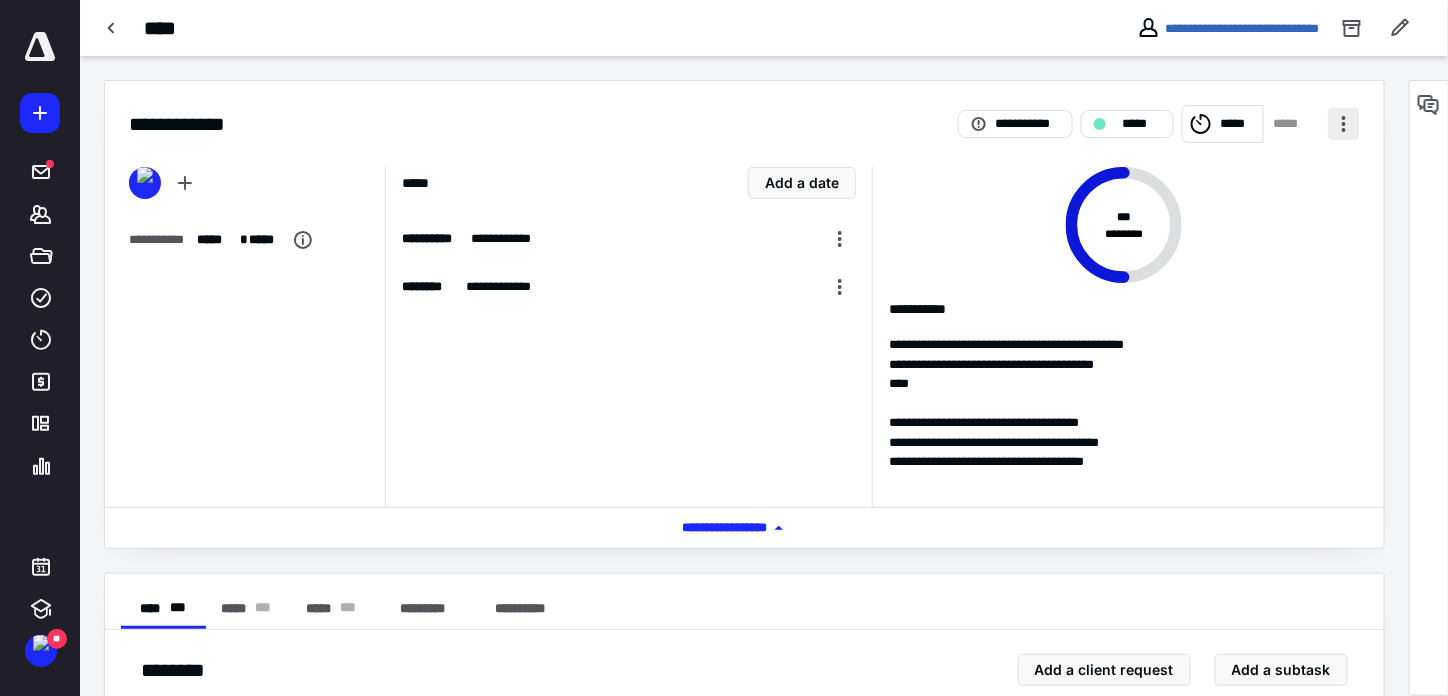 click at bounding box center (1344, 124) 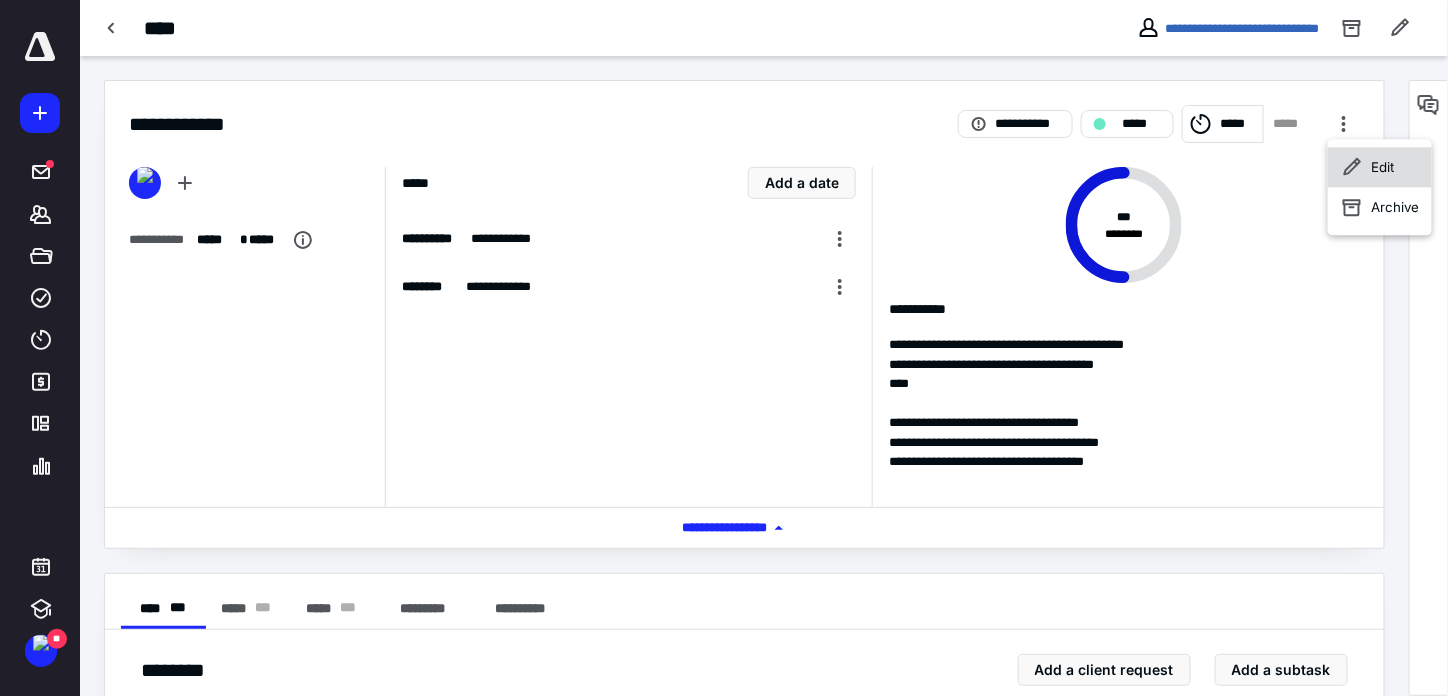 click 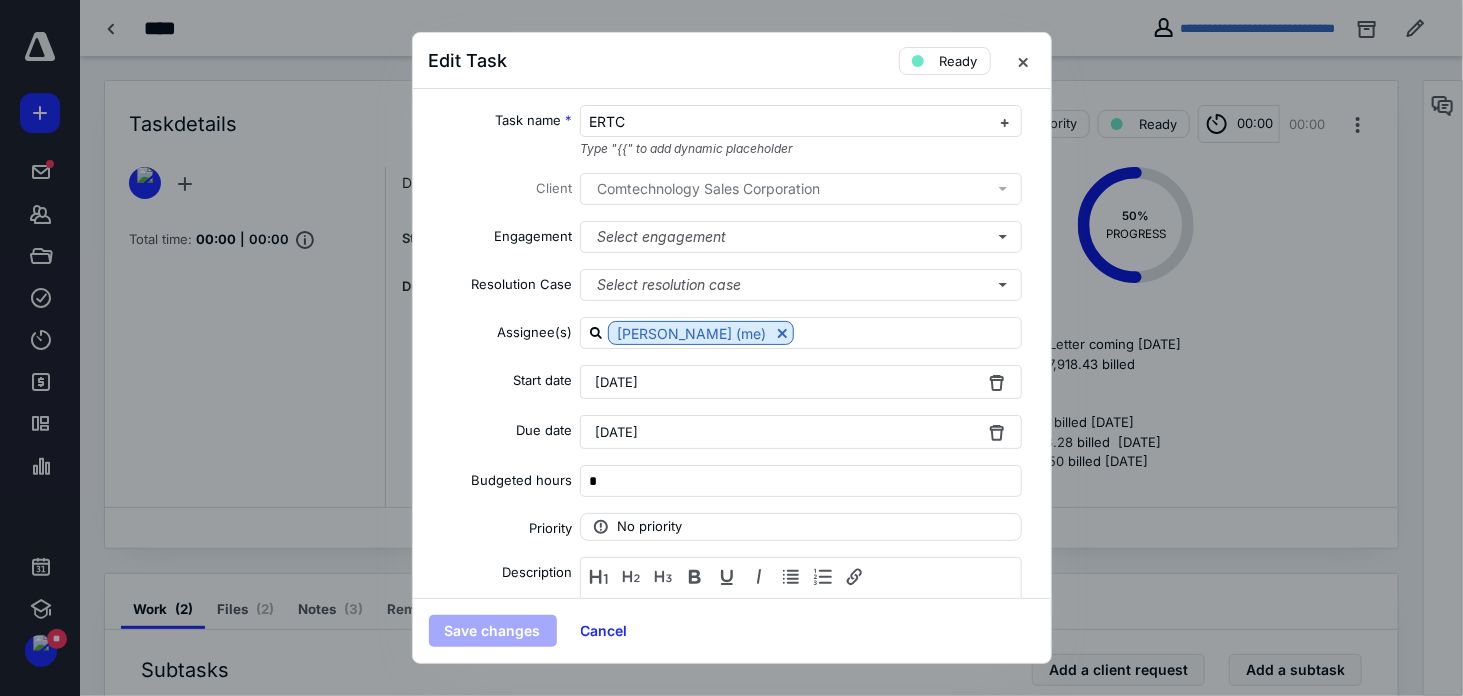 scroll, scrollTop: 289, scrollLeft: 0, axis: vertical 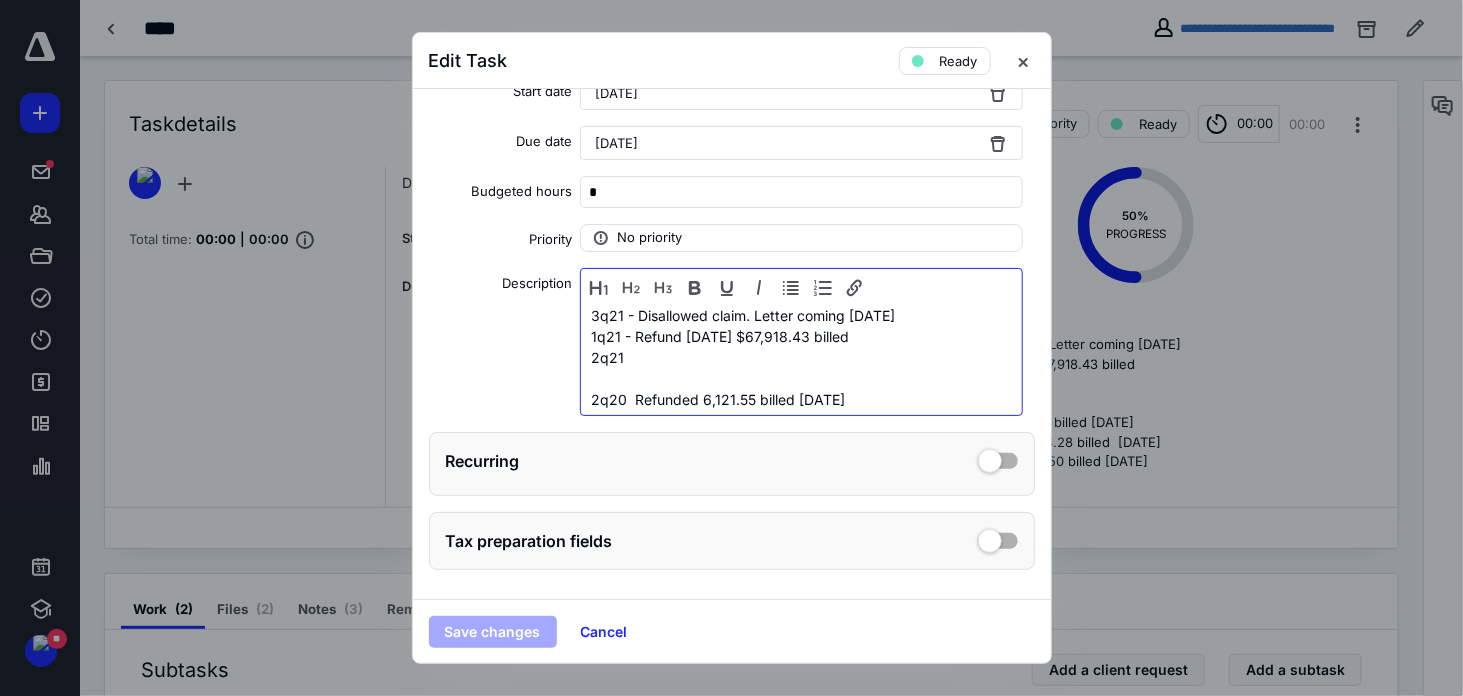 click on "2q21" at bounding box center (801, 357) 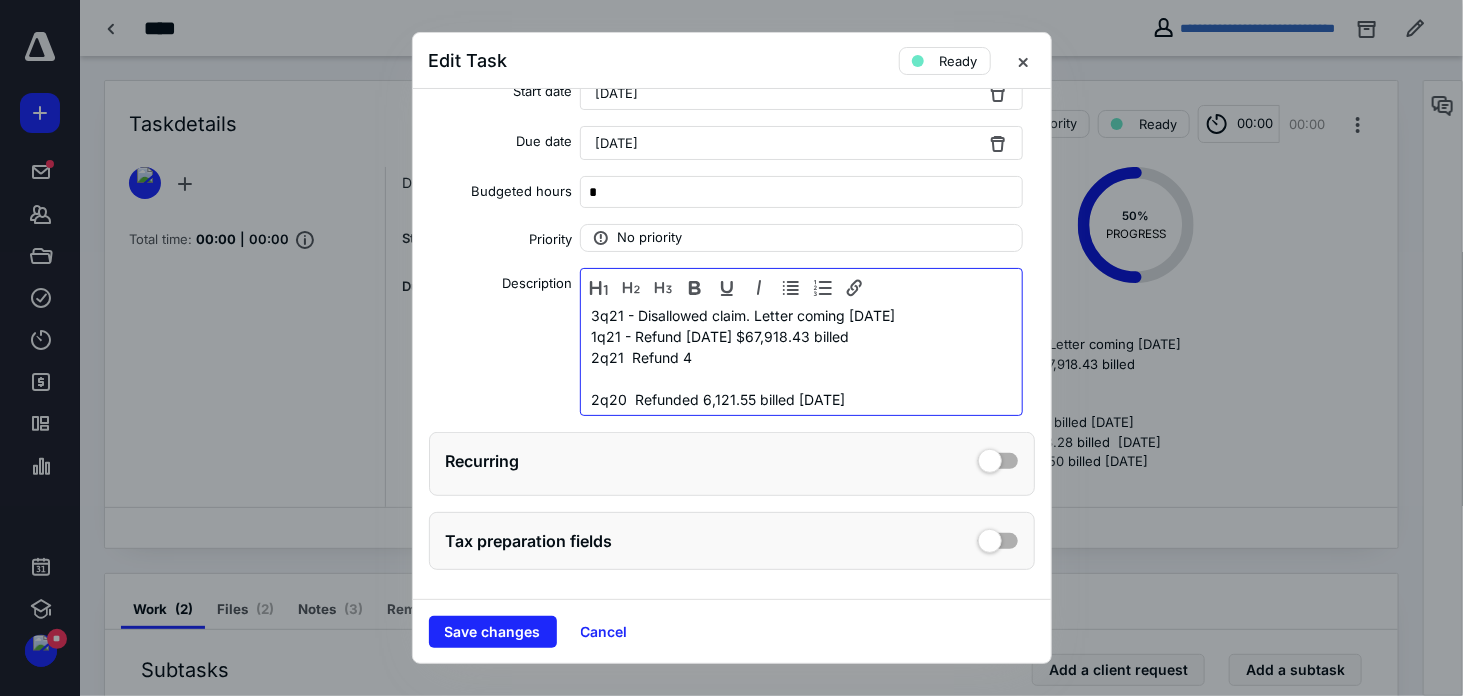 click on "2q21  Refund 4" at bounding box center (801, 357) 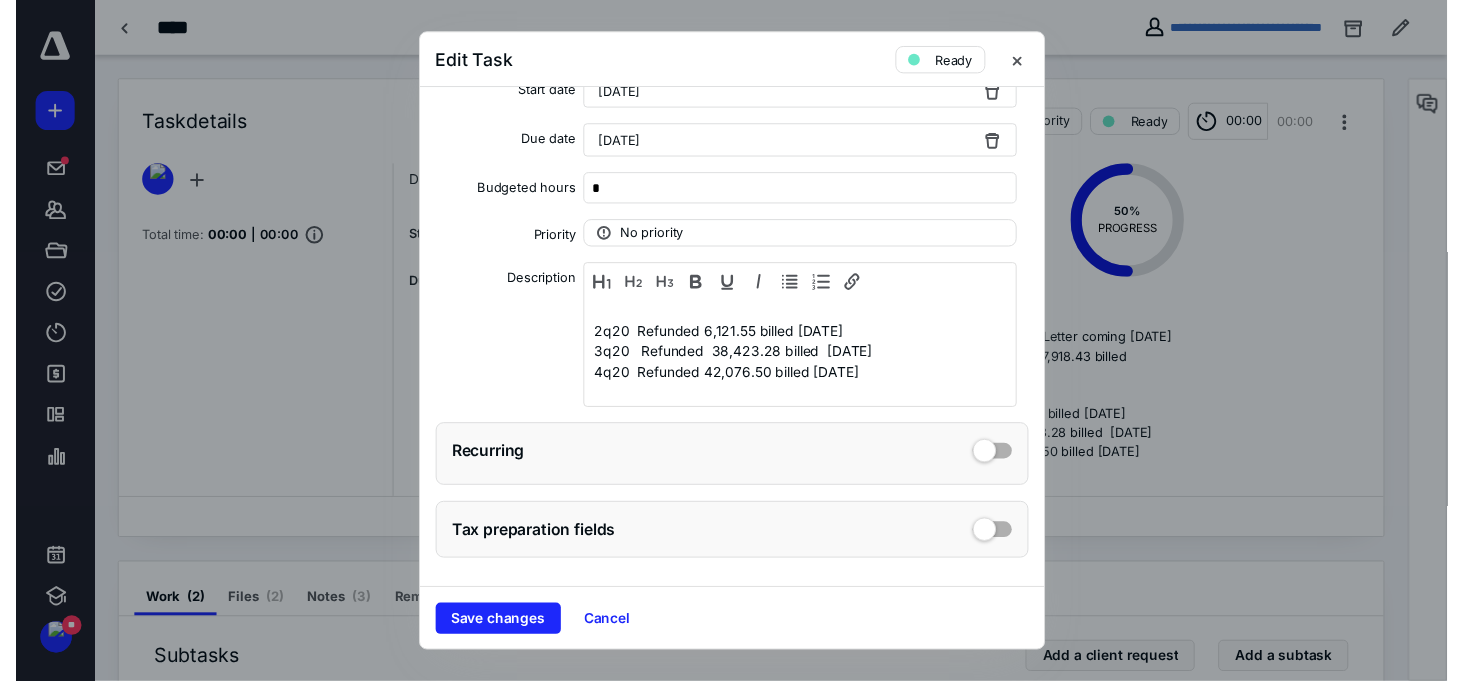 scroll, scrollTop: 0, scrollLeft: 0, axis: both 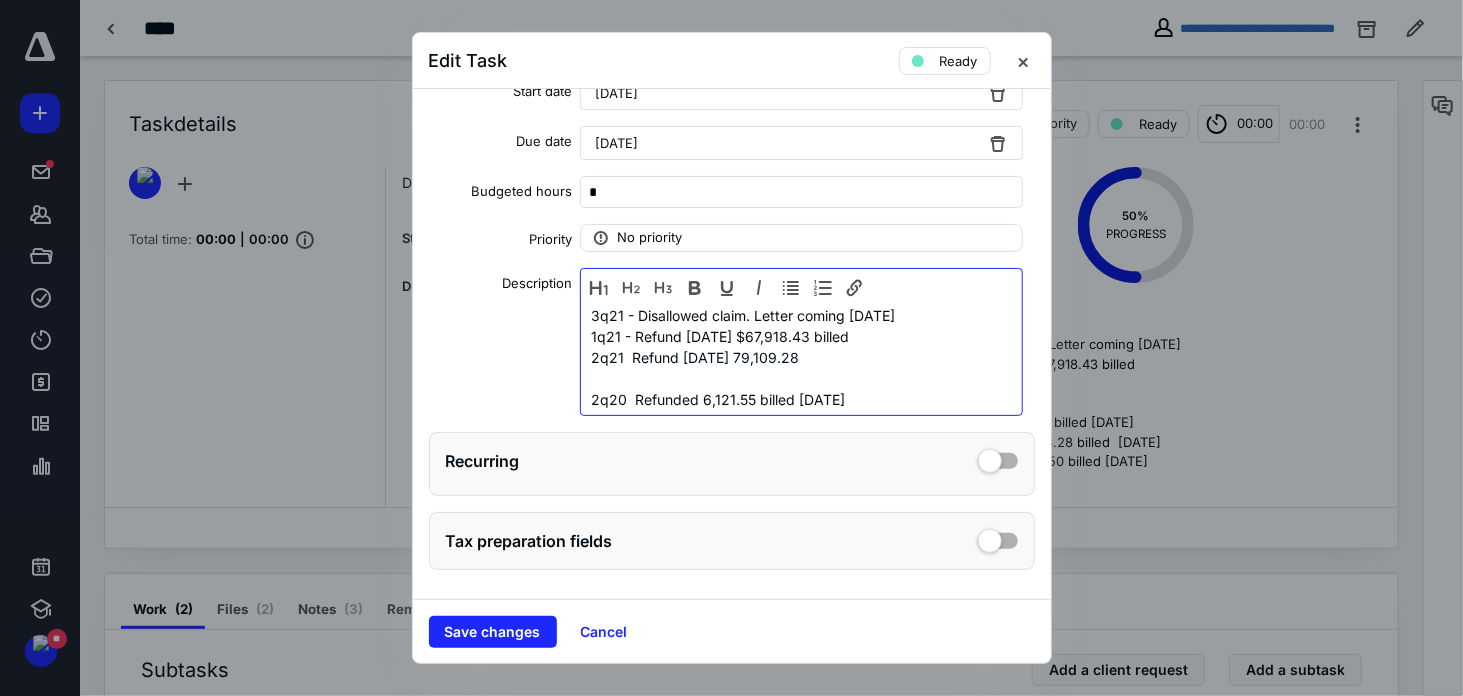 drag, startPoint x: 876, startPoint y: 359, endPoint x: 894, endPoint y: 359, distance: 18 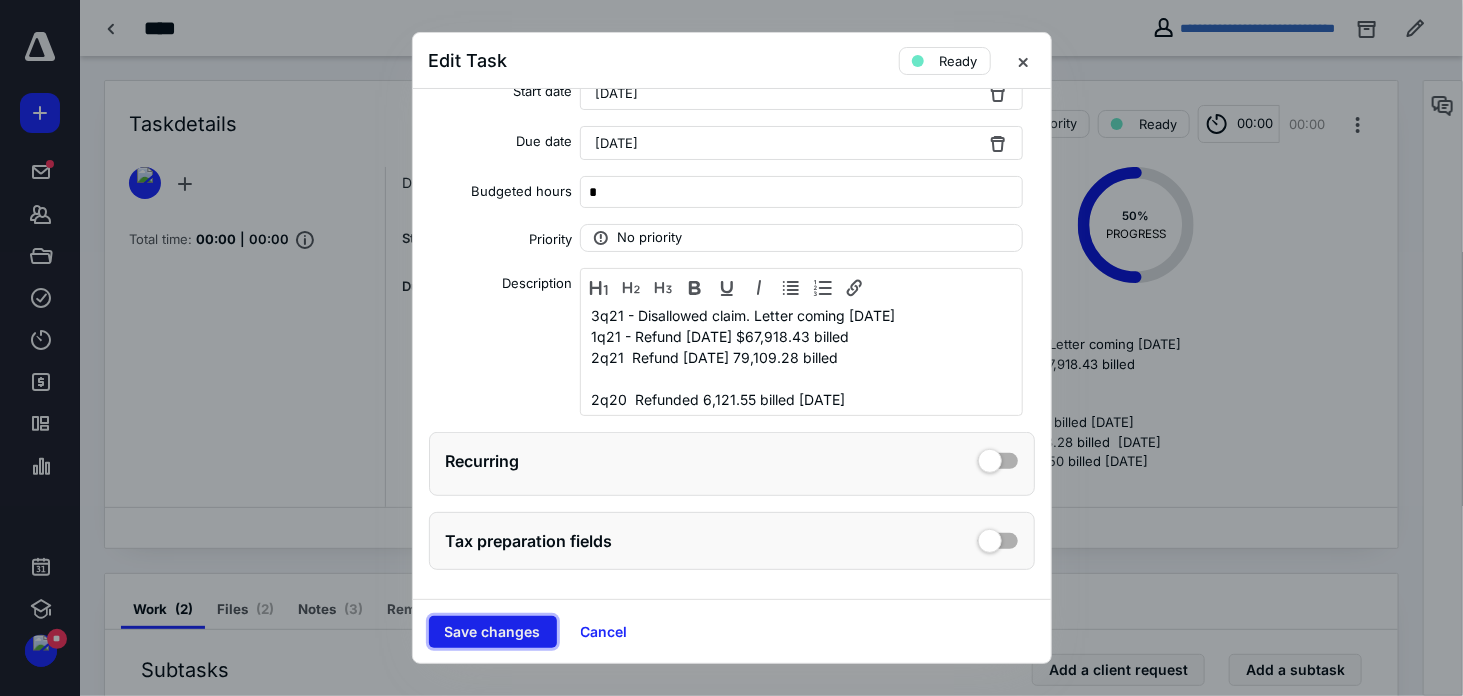 click on "Save changes" at bounding box center [493, 632] 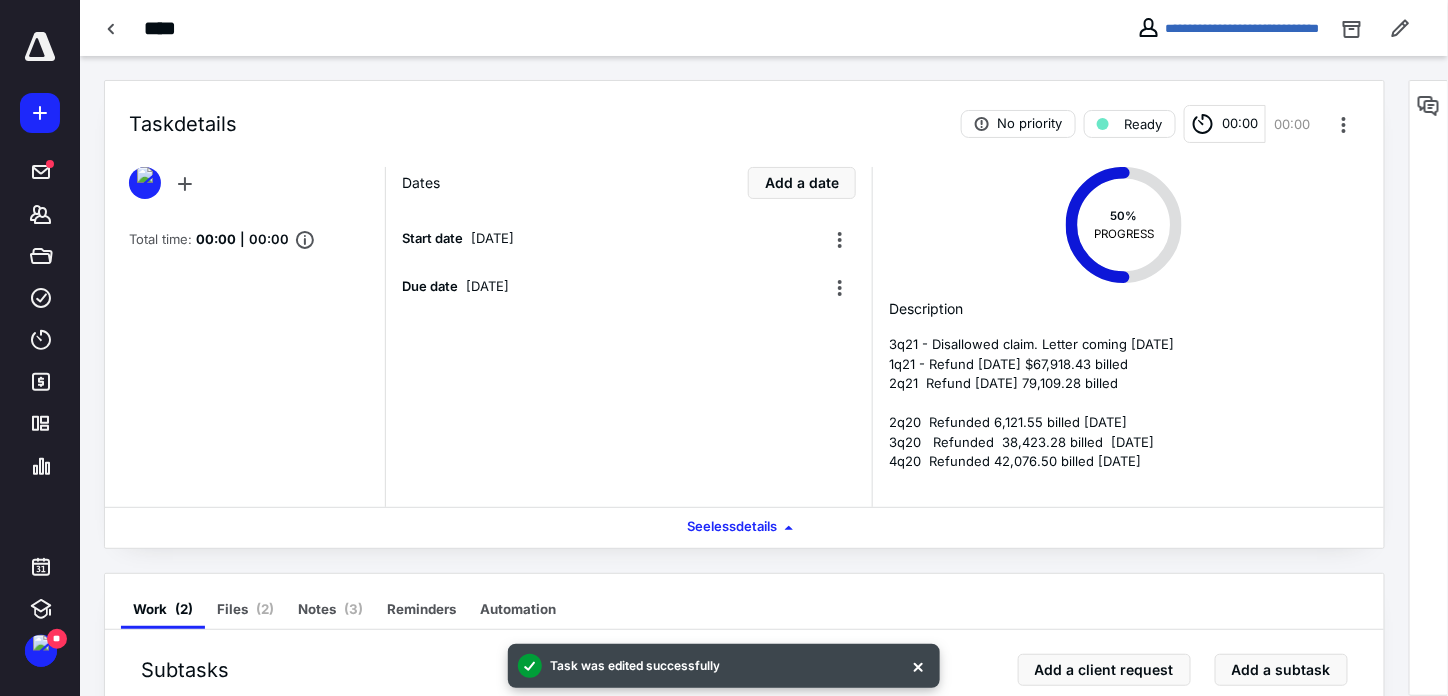 click on "Due date June 18, 2025" at bounding box center (613, 287) 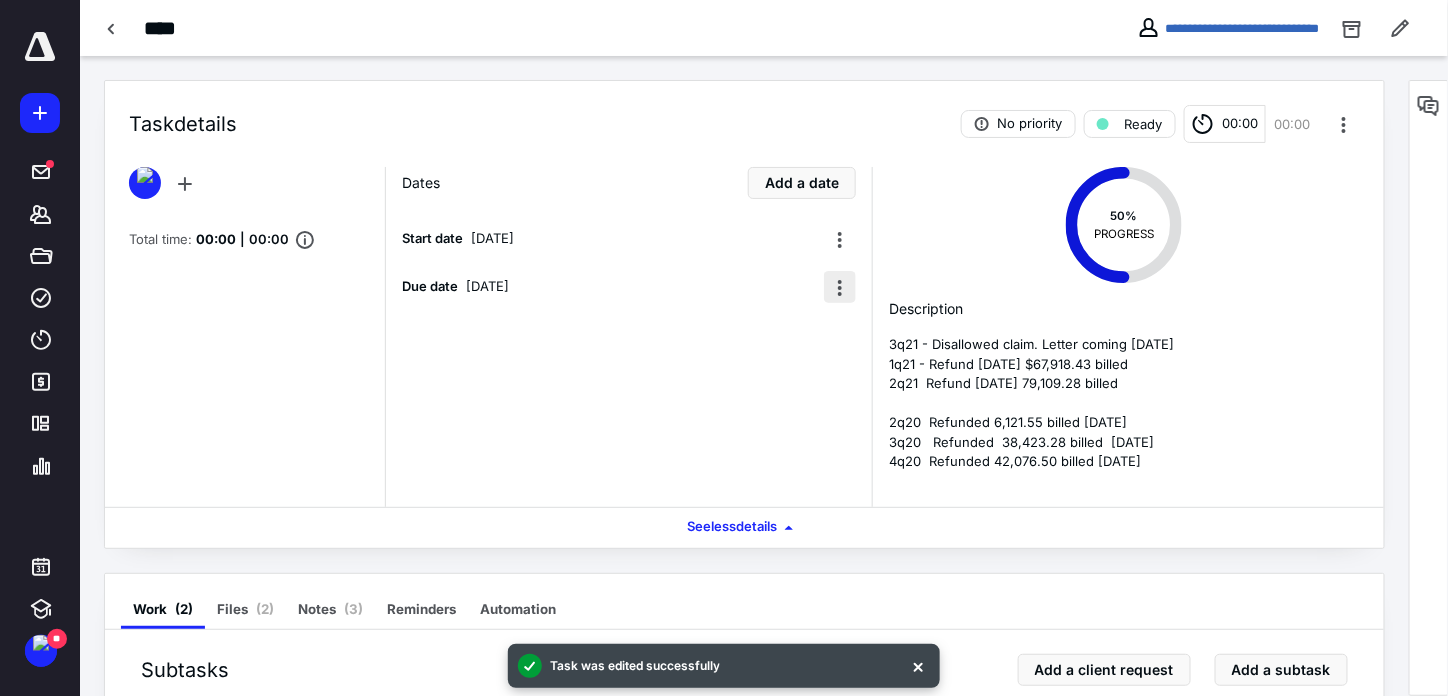 click at bounding box center [840, 287] 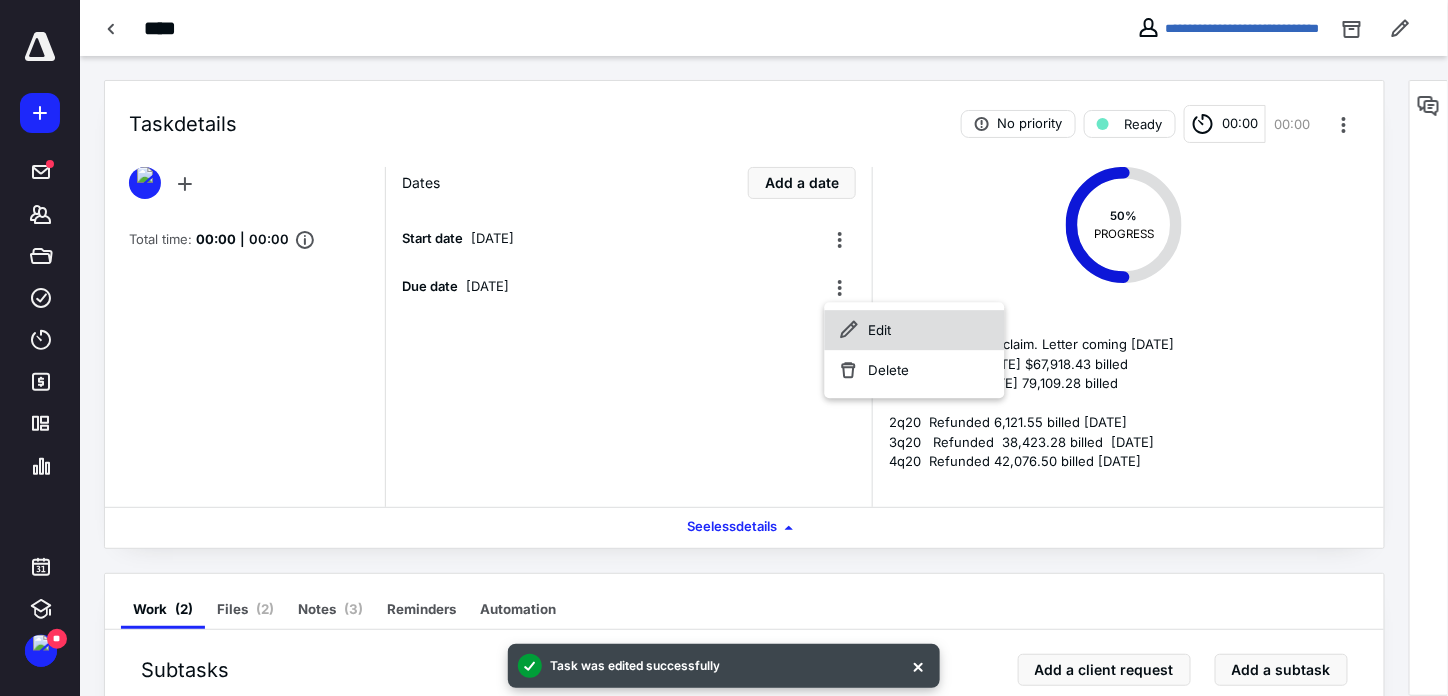 click on "Edit" at bounding box center (915, 330) 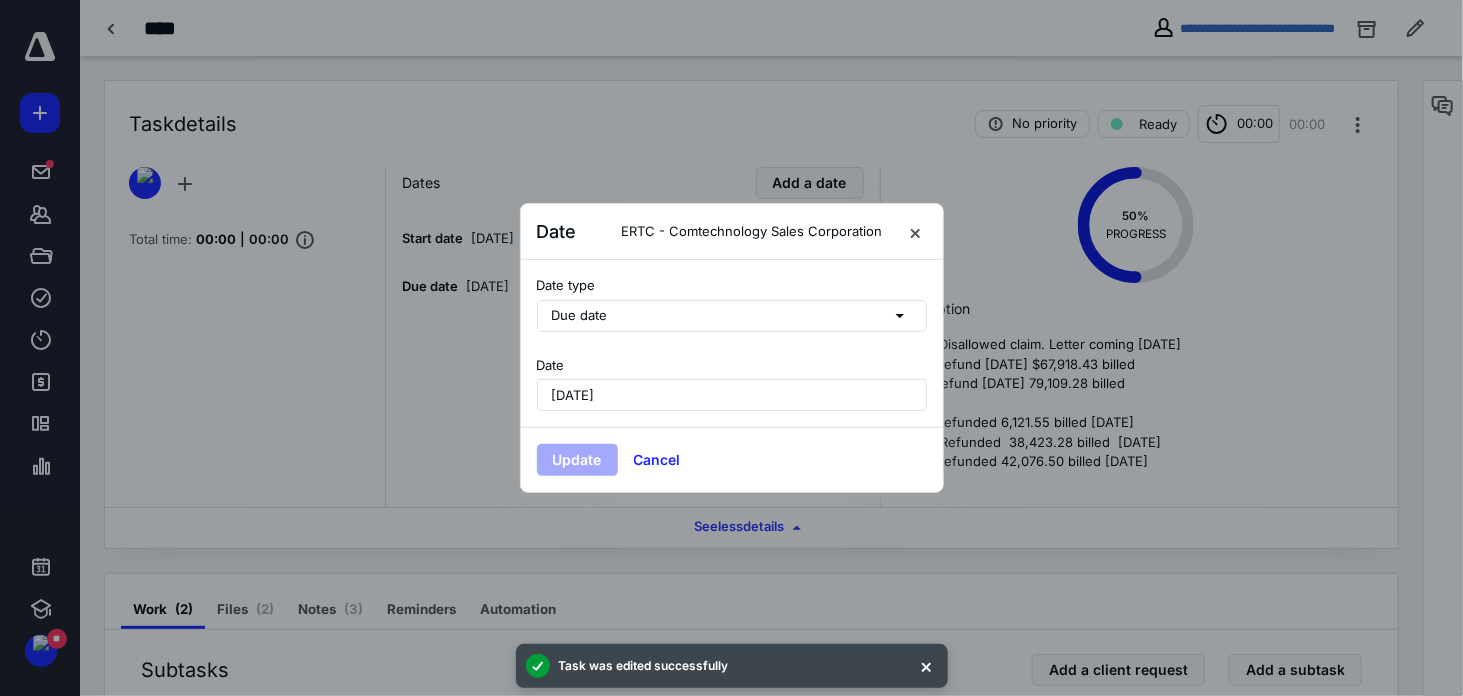 click on "June 18, 2025" at bounding box center [732, 395] 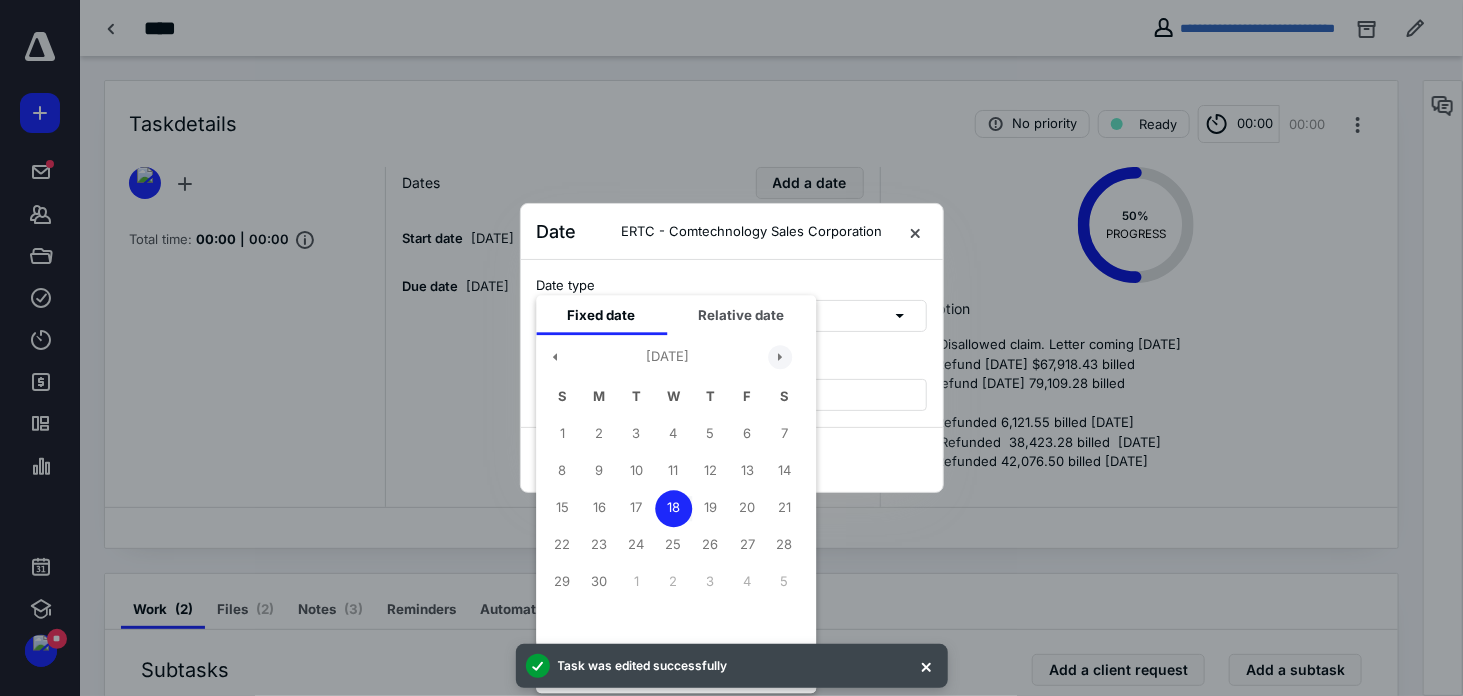 click at bounding box center [780, 357] 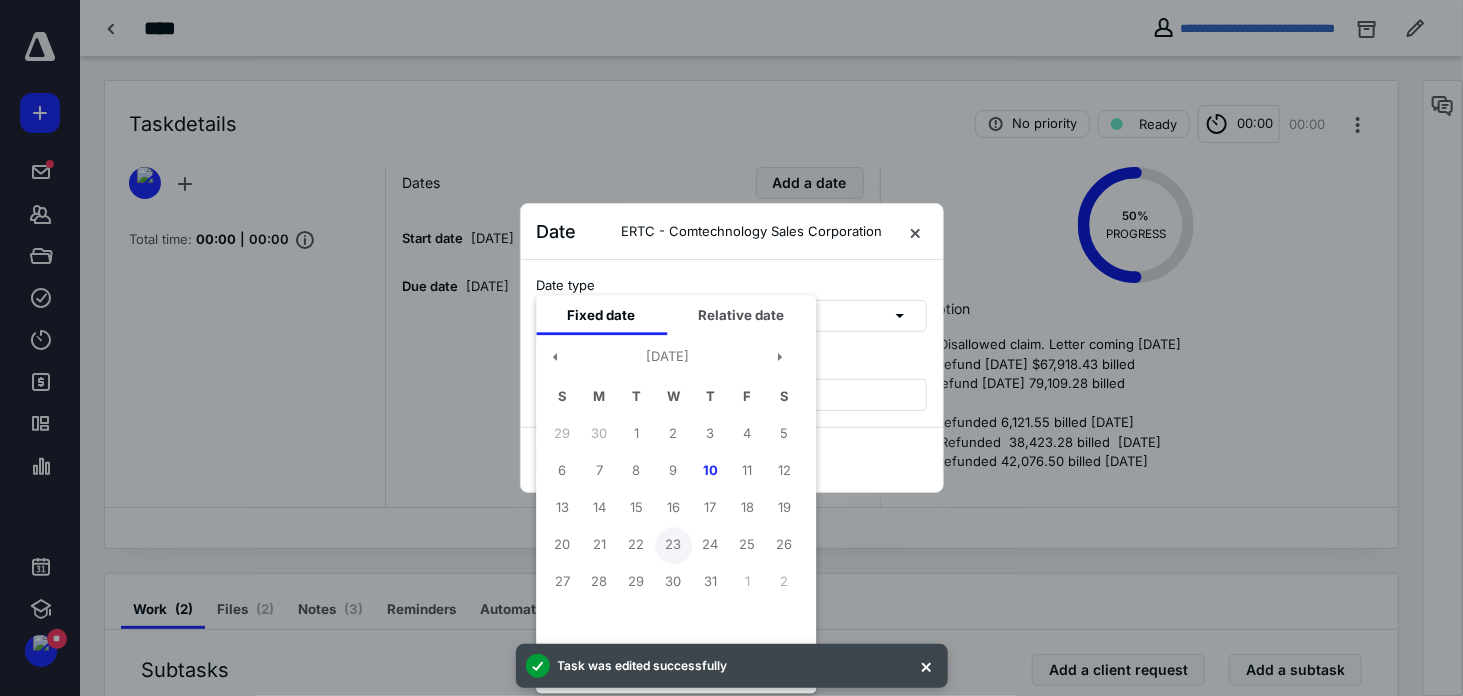 click on "23" at bounding box center [673, 545] 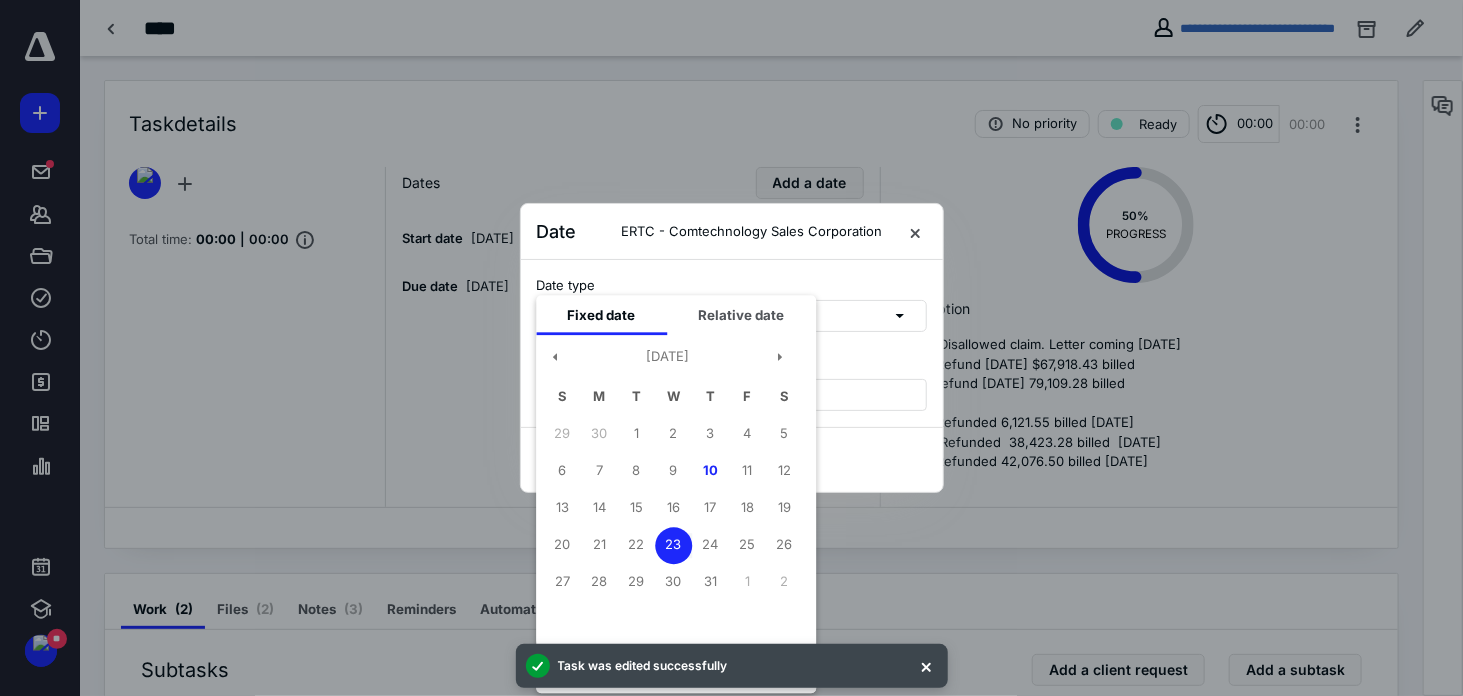 click on "Update Cancel" at bounding box center (732, 459) 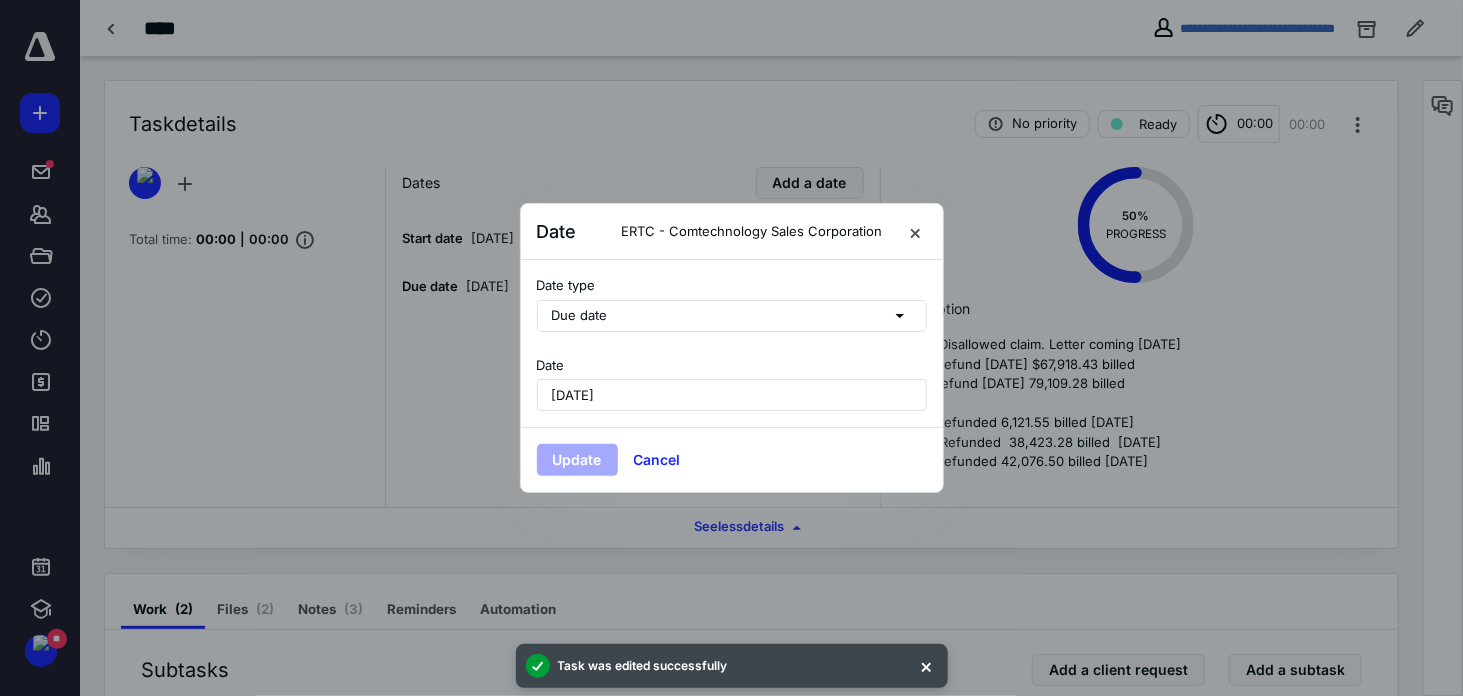 drag, startPoint x: 925, startPoint y: 666, endPoint x: 913, endPoint y: 650, distance: 20 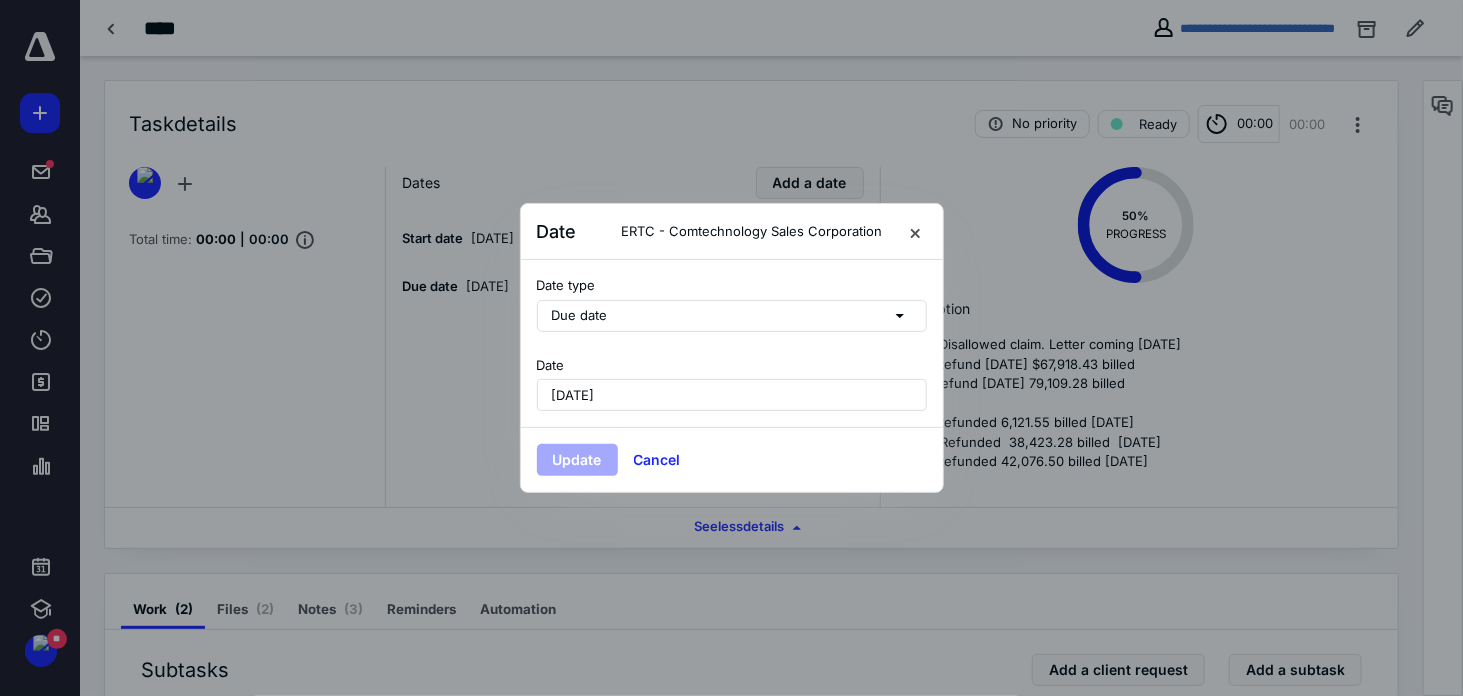 click on "June 18, 2025" at bounding box center [732, 395] 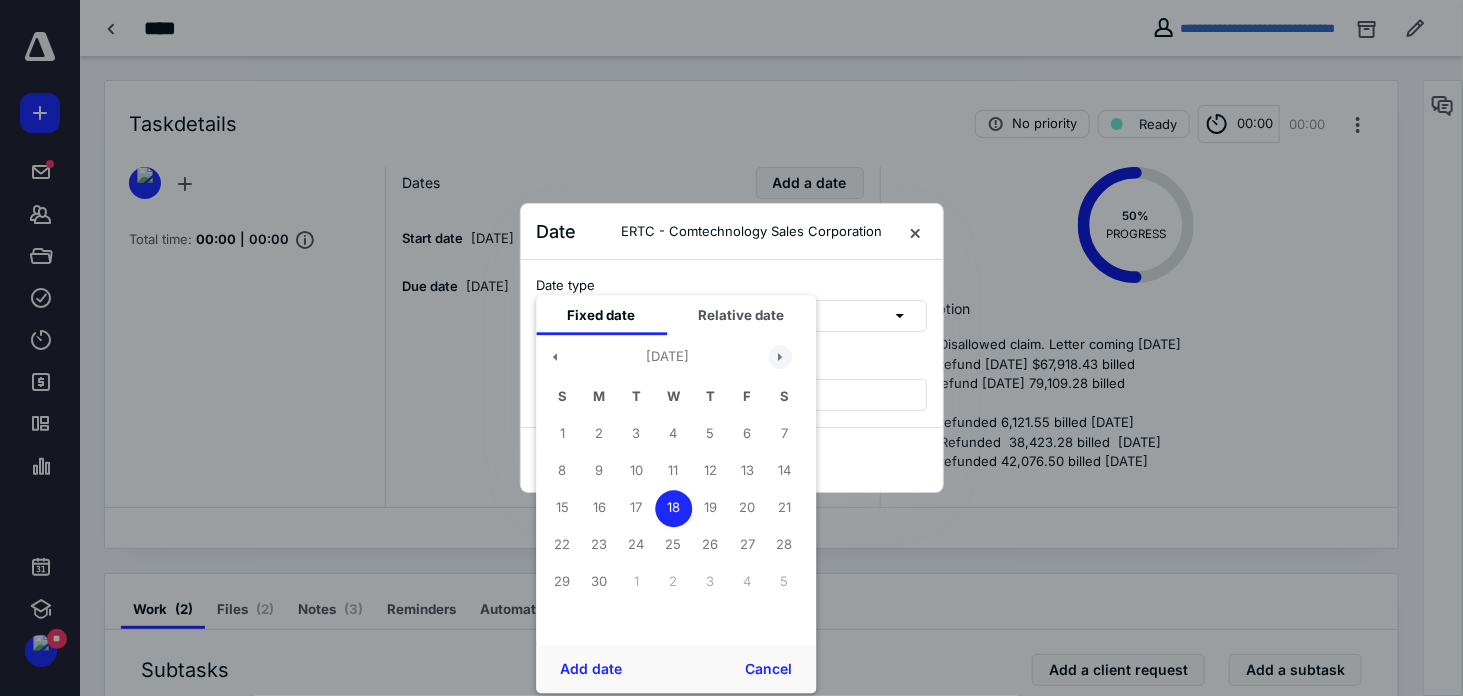 click at bounding box center [780, 357] 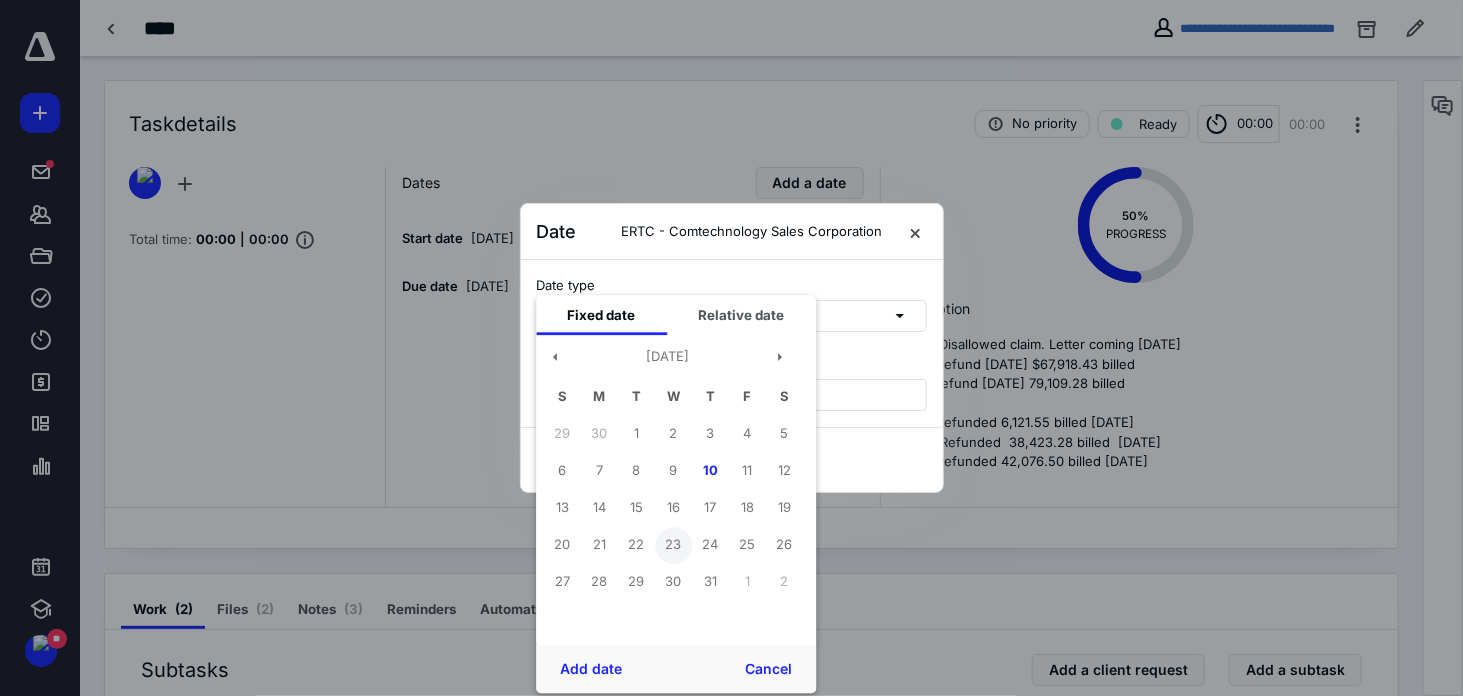 click on "23" at bounding box center (673, 545) 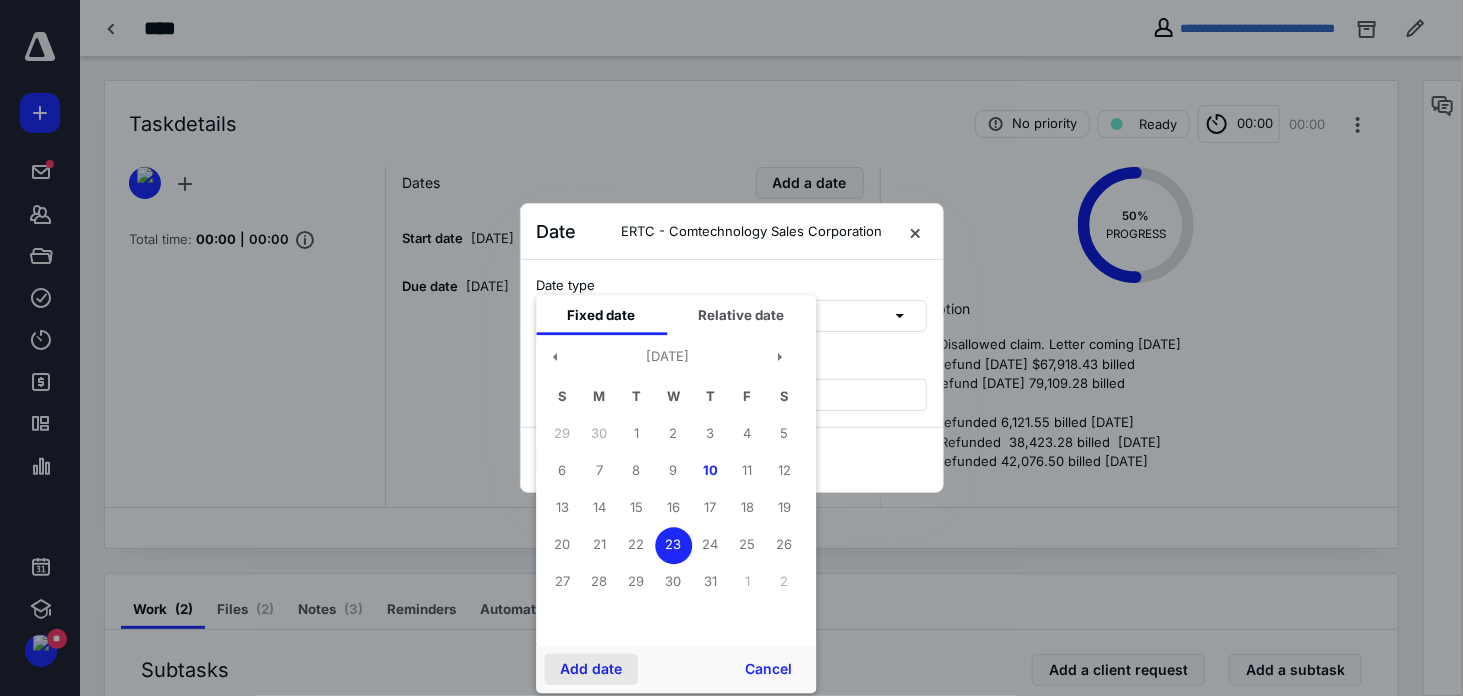 click on "Add date" at bounding box center [591, 669] 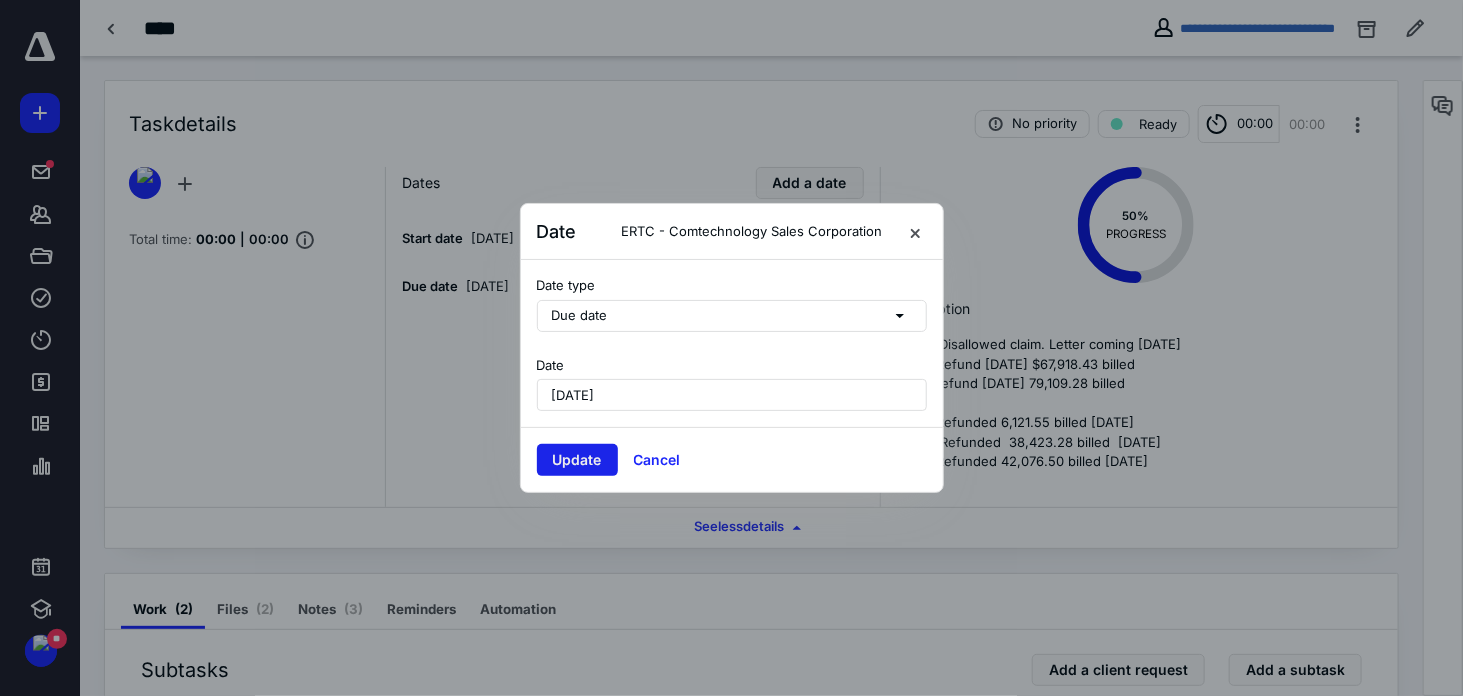 click on "Update" at bounding box center (577, 460) 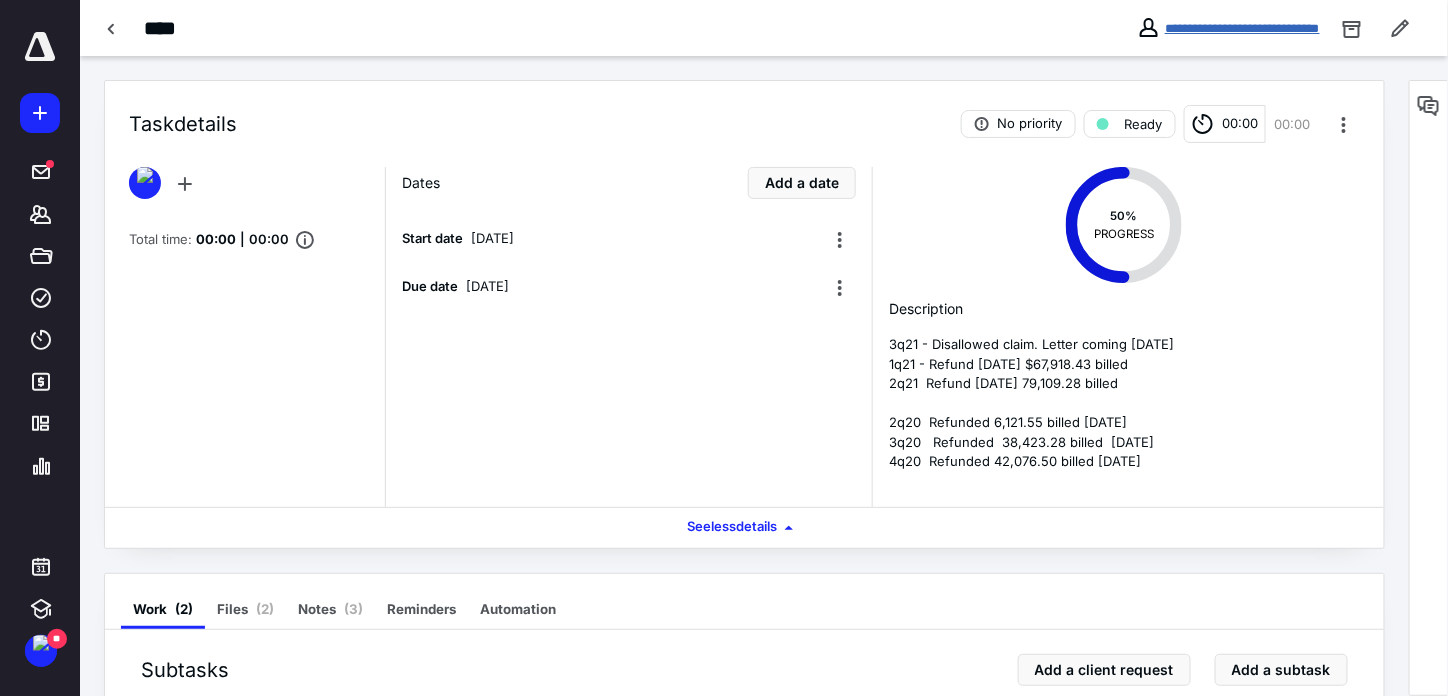 click on "**********" at bounding box center (1242, 28) 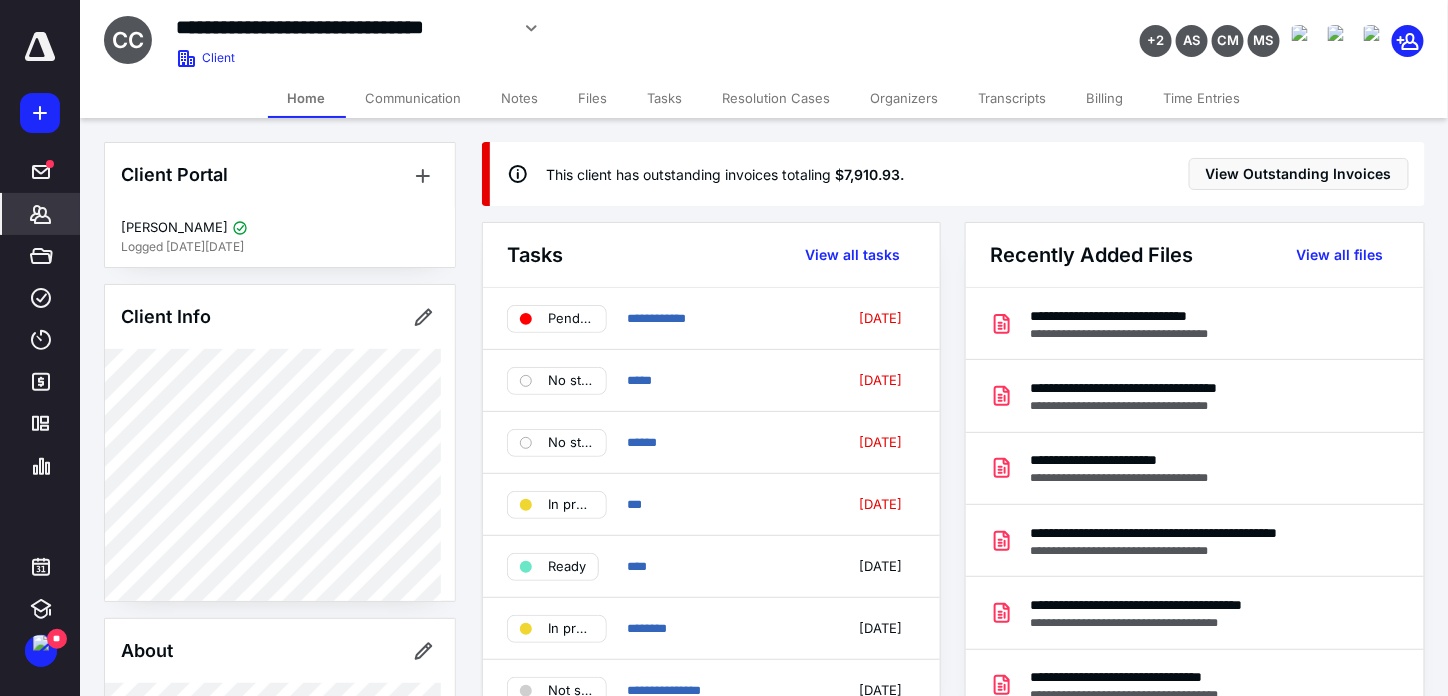 click on "Communication" at bounding box center [414, 98] 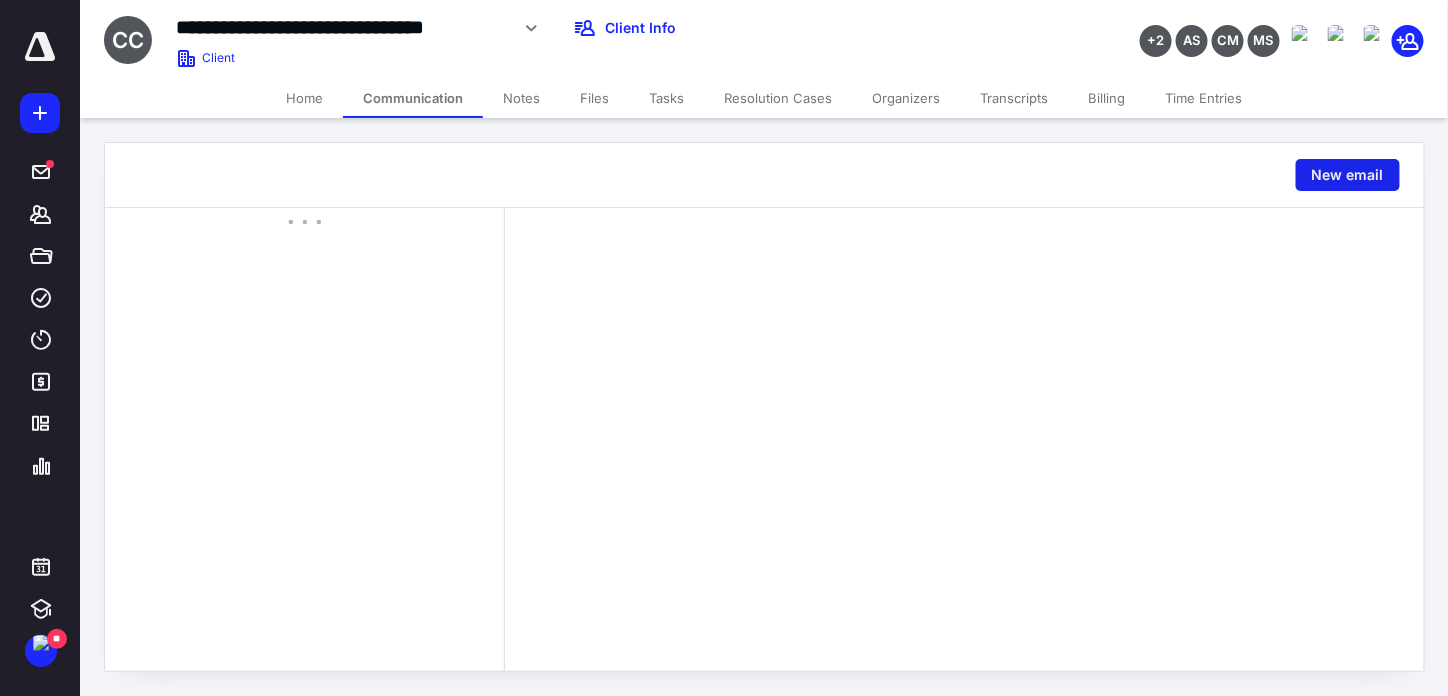 click on "New email" at bounding box center [1348, 175] 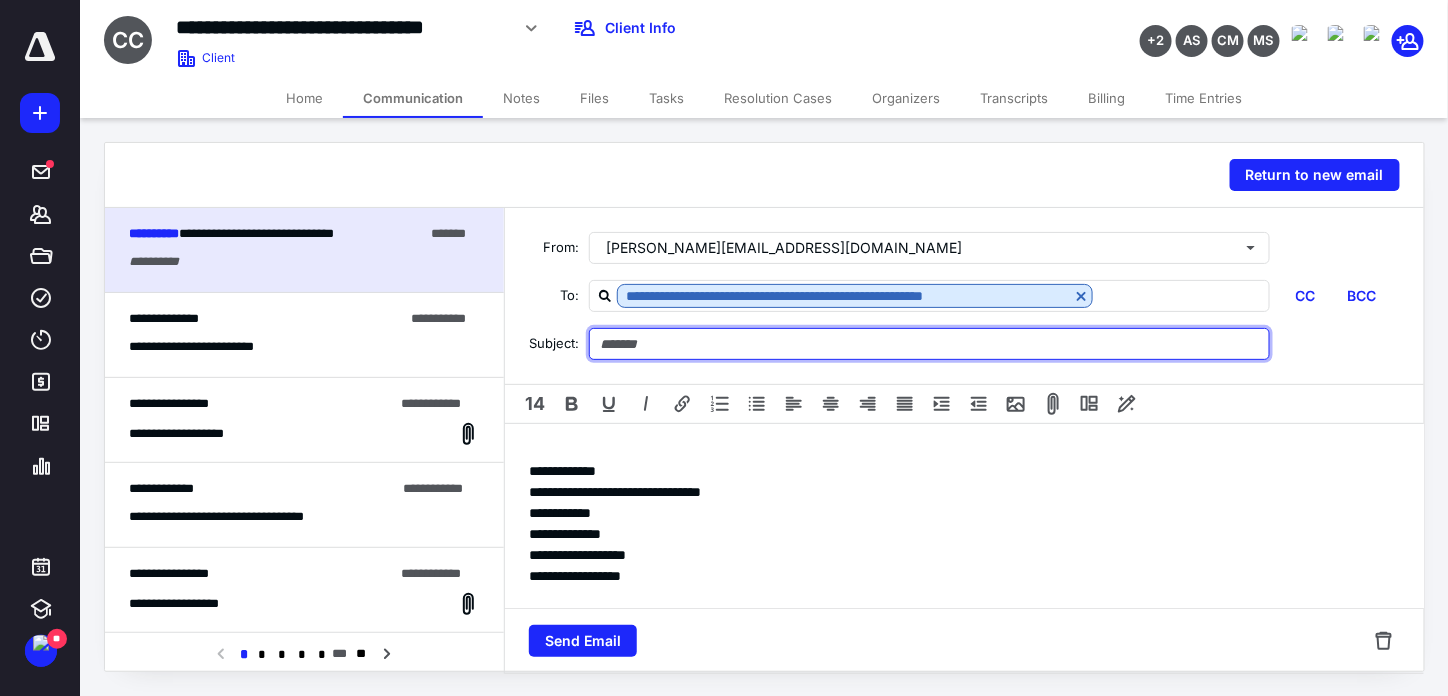 click at bounding box center (929, 344) 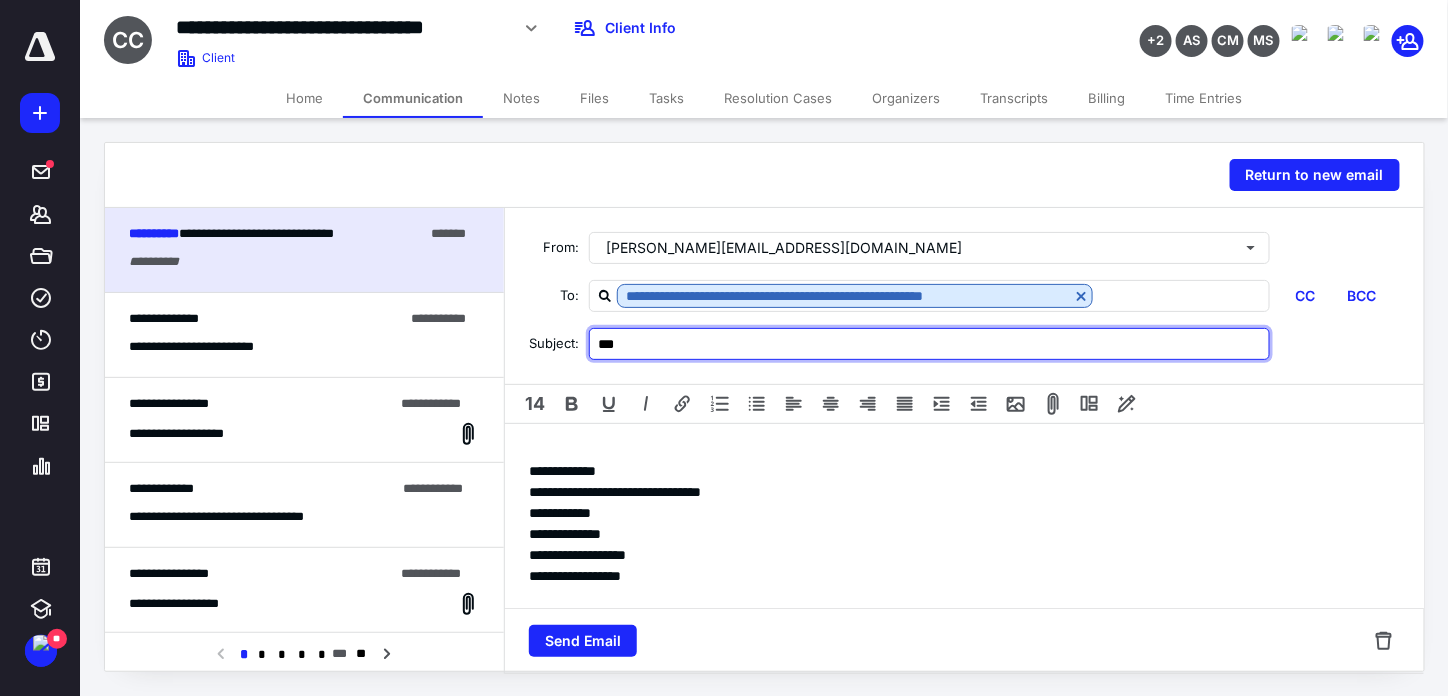 type on "***" 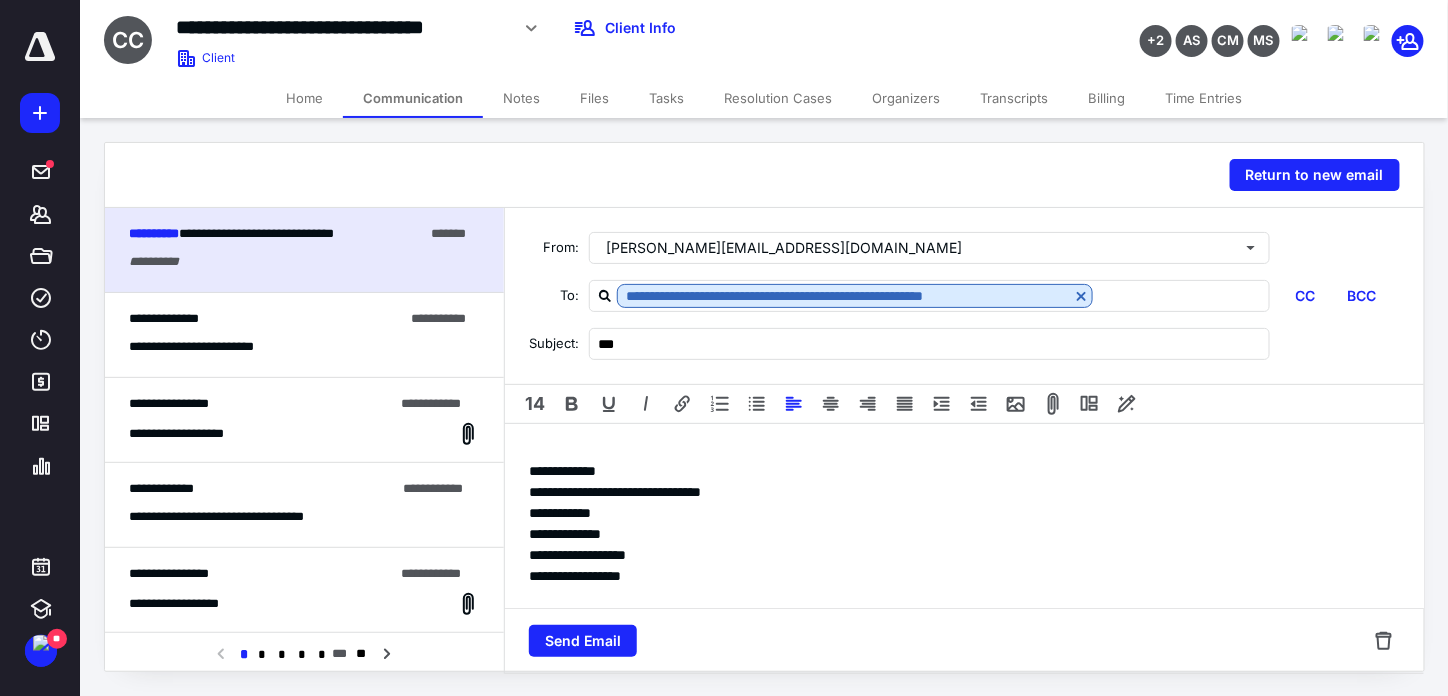 click on "**********" at bounding box center [964, 650] 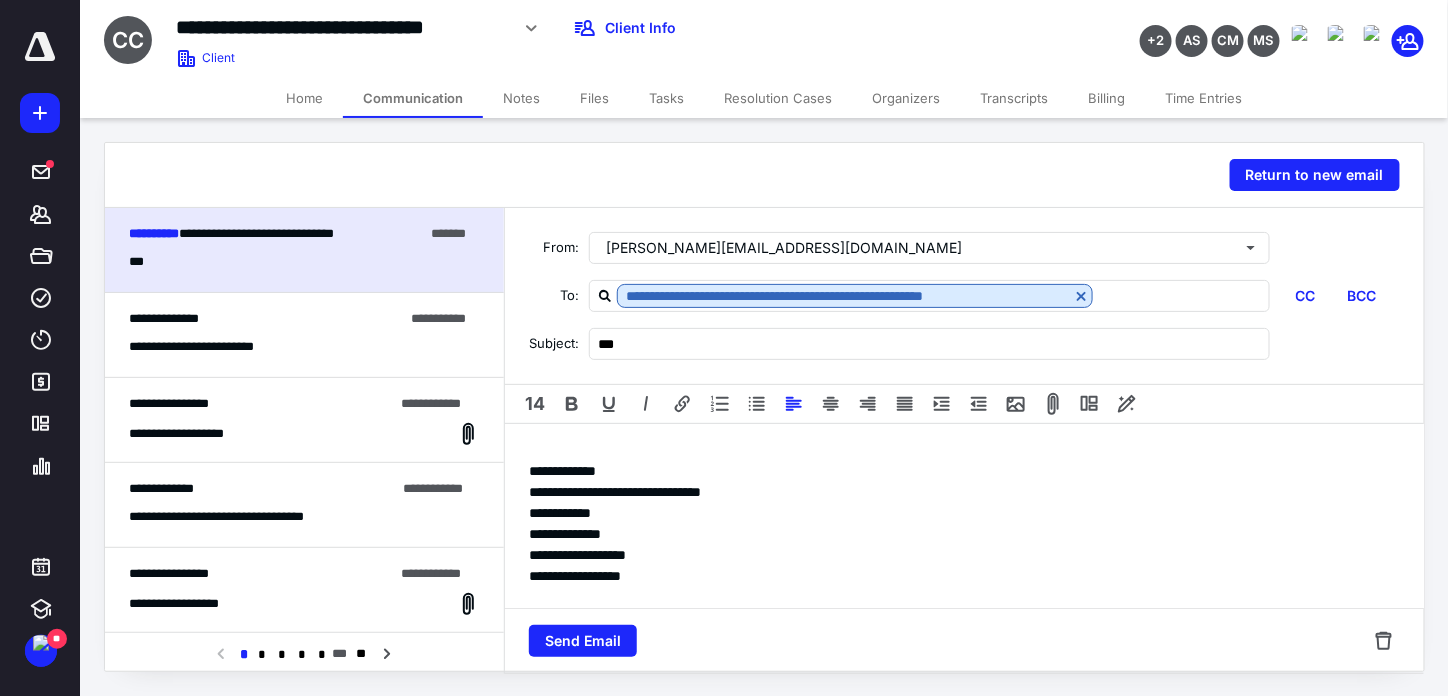 type 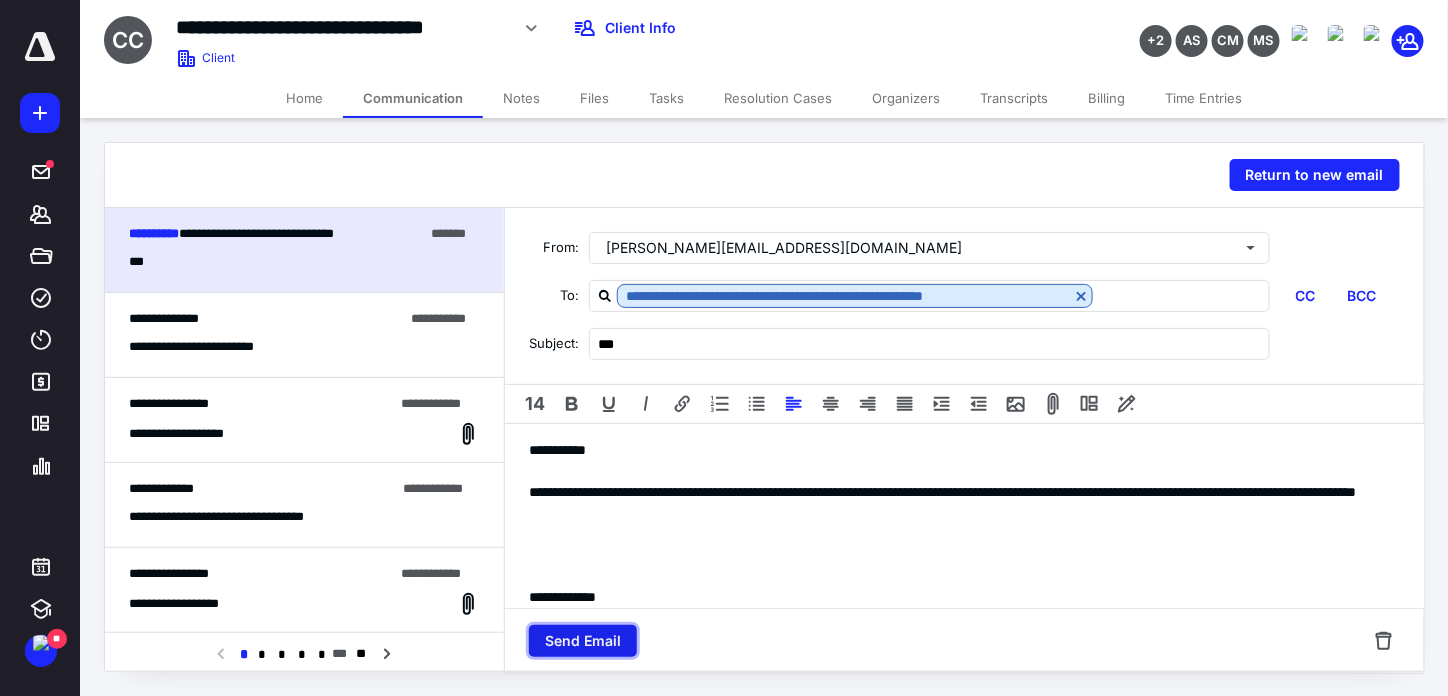 click on "Send Email" at bounding box center [583, 641] 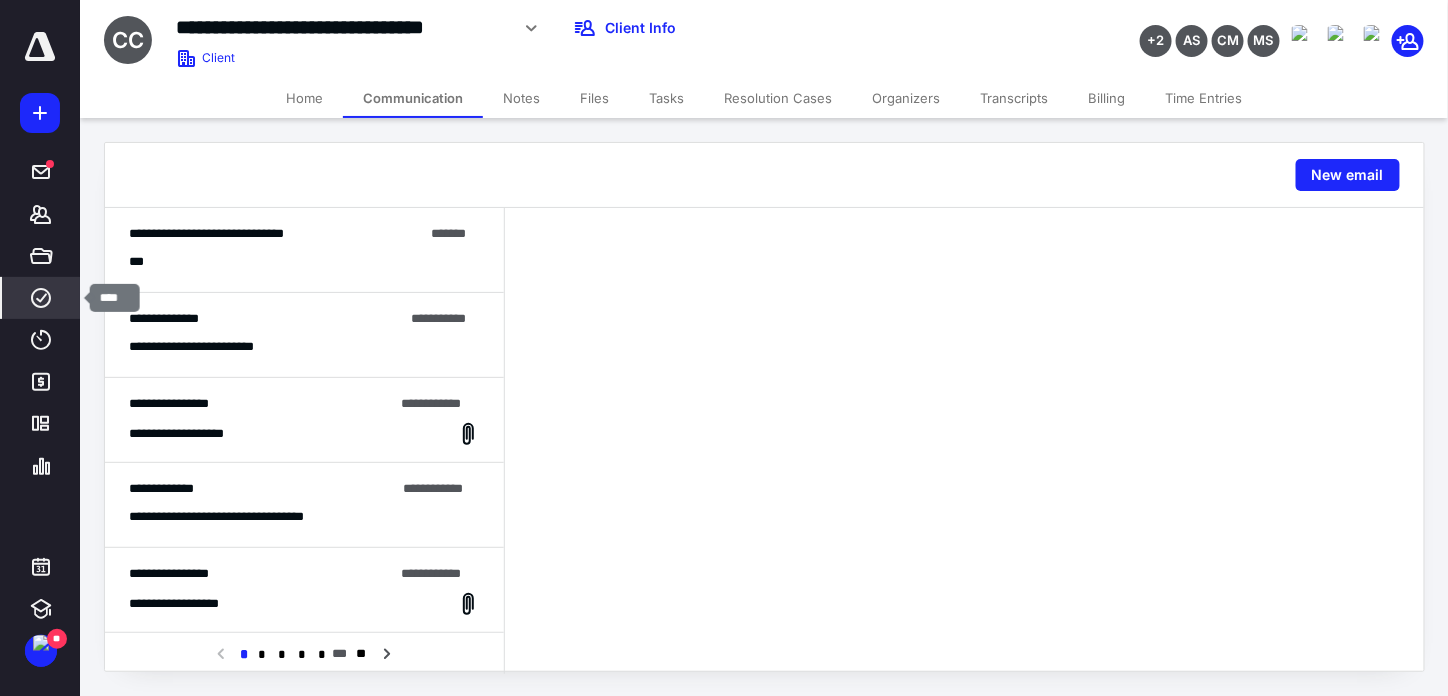 click on "****" at bounding box center (41, 298) 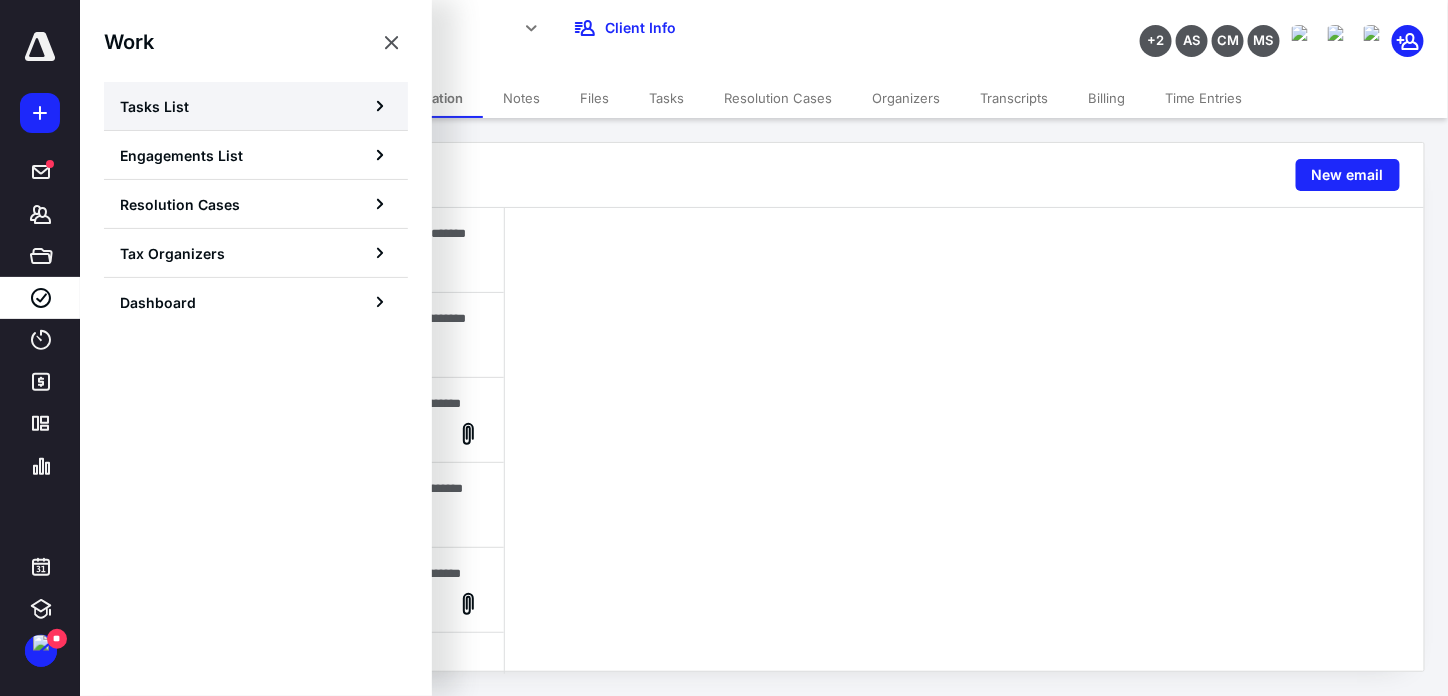 click on "Tasks List" at bounding box center [256, 106] 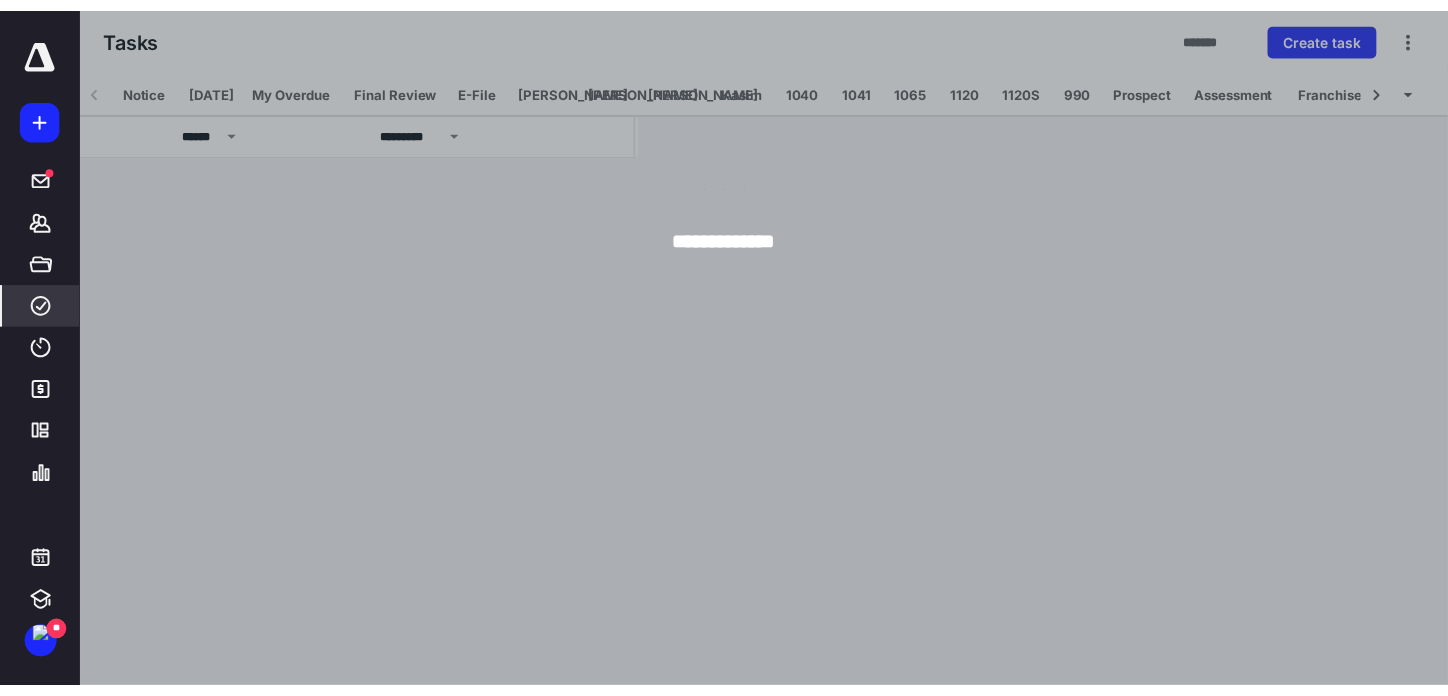 scroll, scrollTop: 0, scrollLeft: 71, axis: horizontal 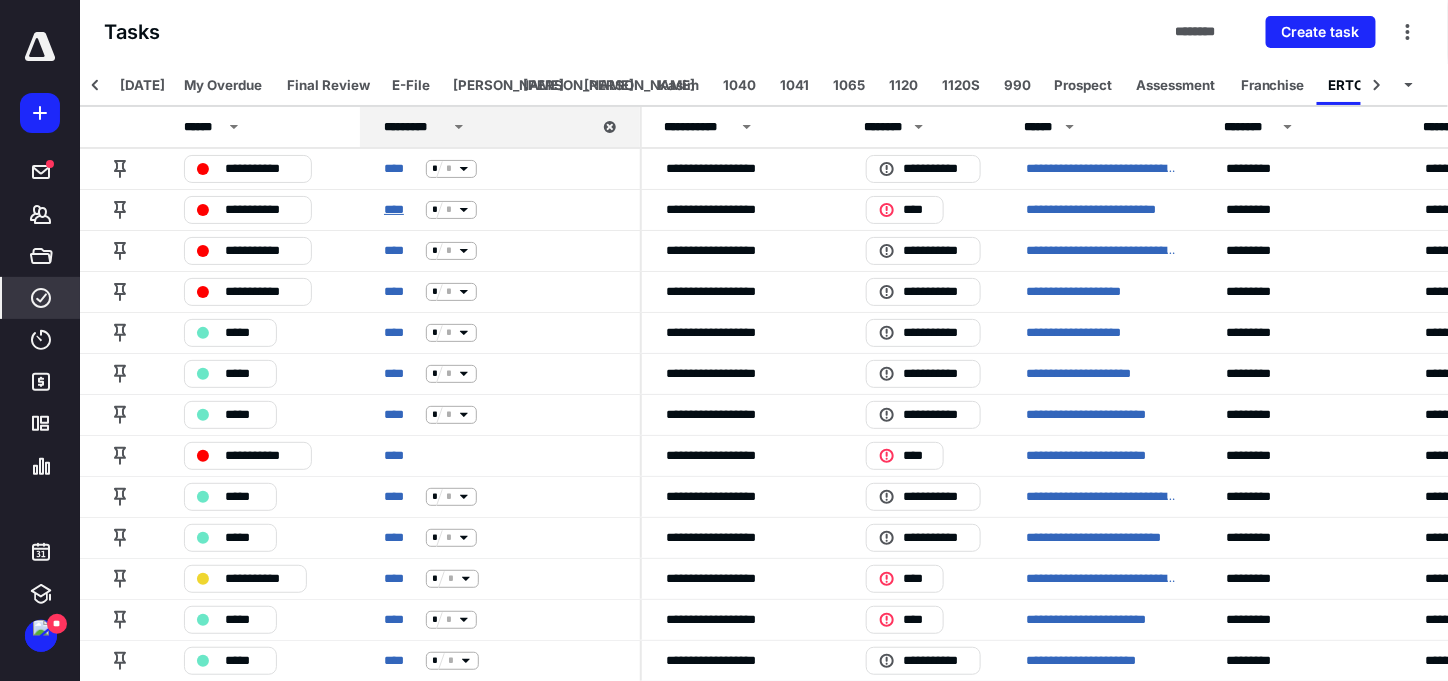 drag, startPoint x: 394, startPoint y: 209, endPoint x: 502, endPoint y: 227, distance: 109.48972 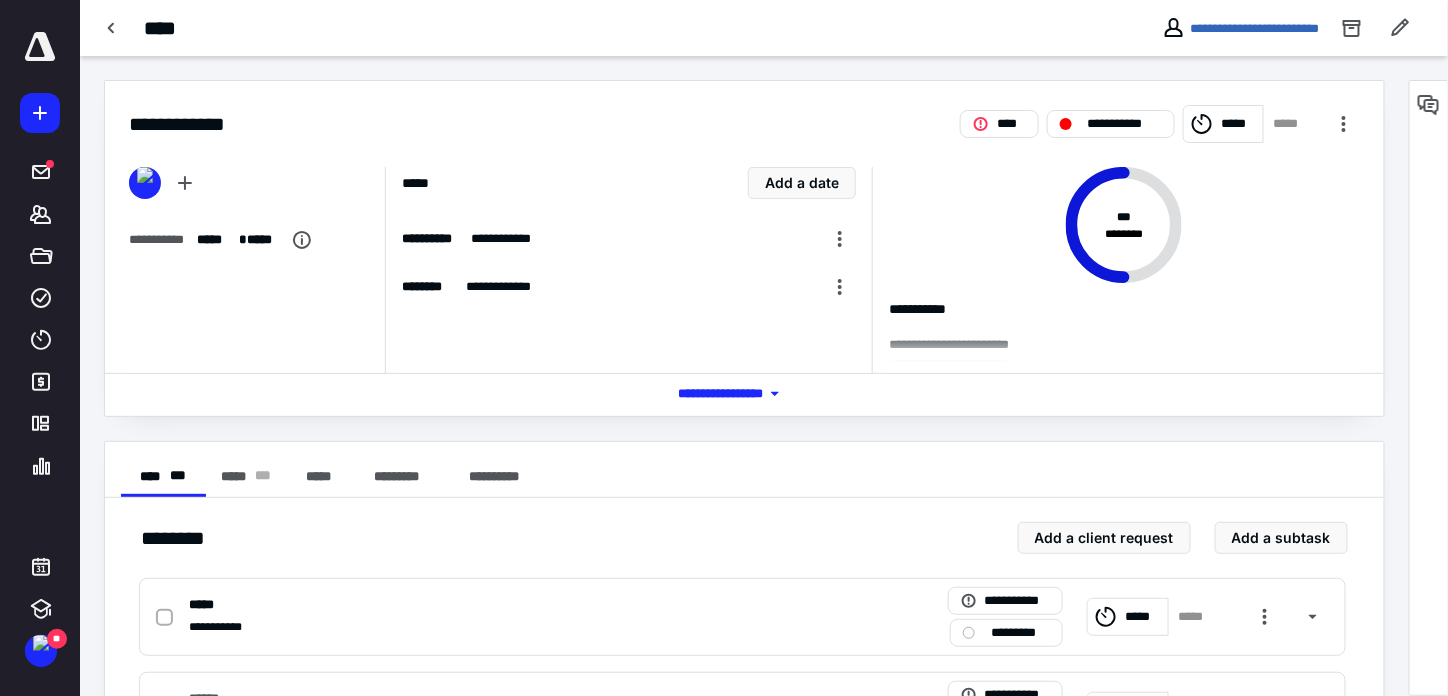 click on "*** **** *******" at bounding box center (744, 394) 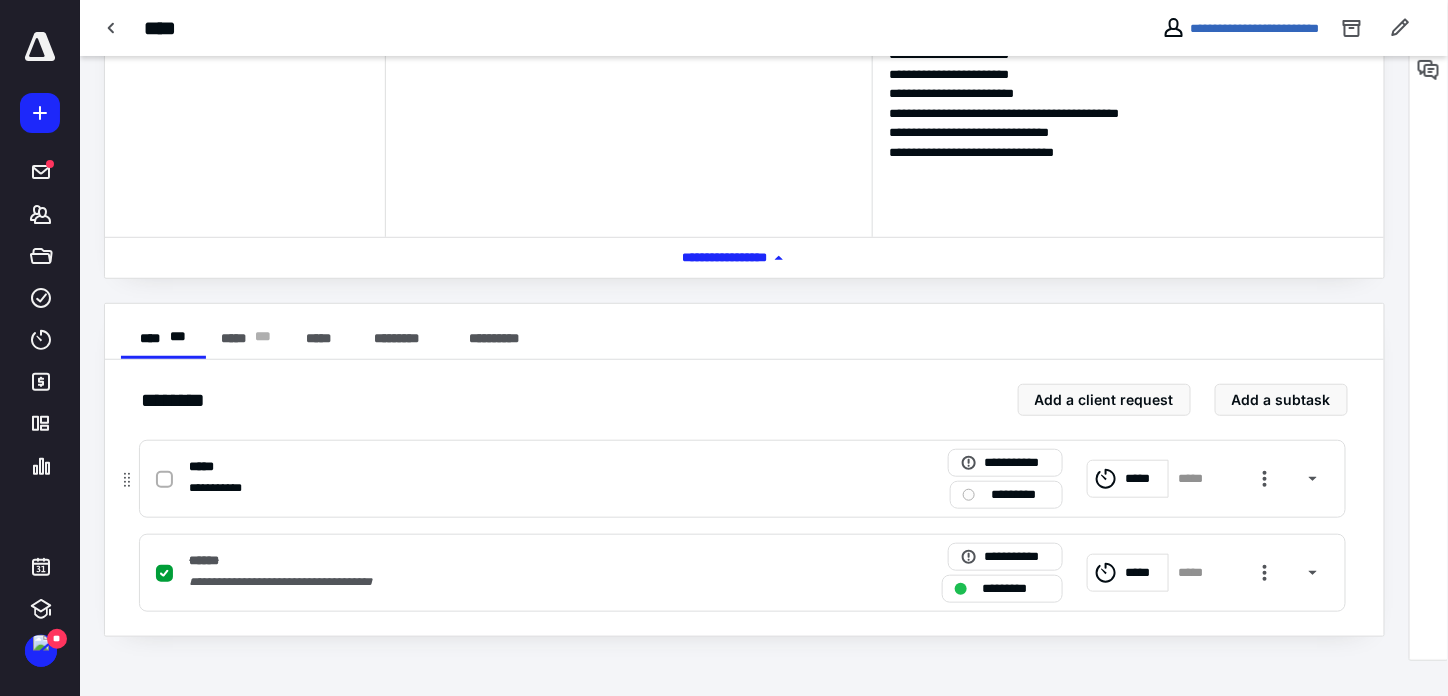 scroll, scrollTop: 0, scrollLeft: 0, axis: both 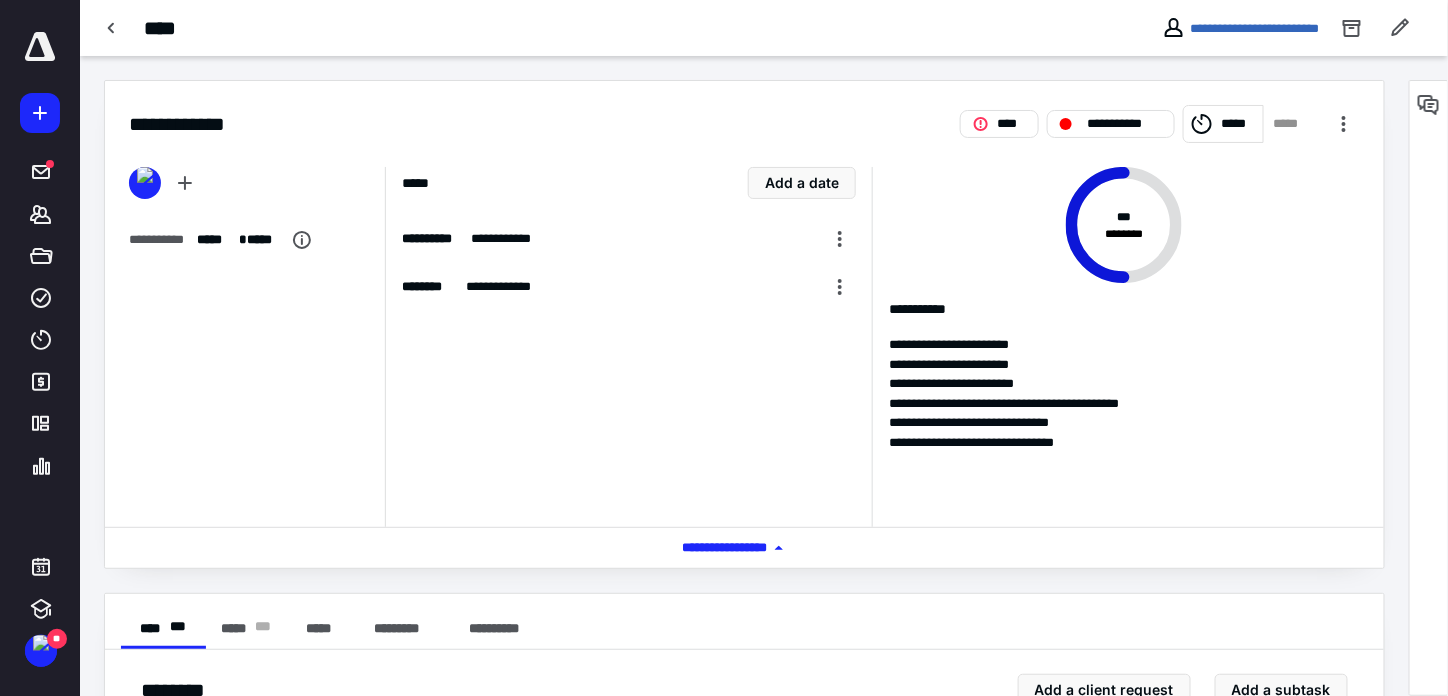 click on "**********" at bounding box center [1241, 28] 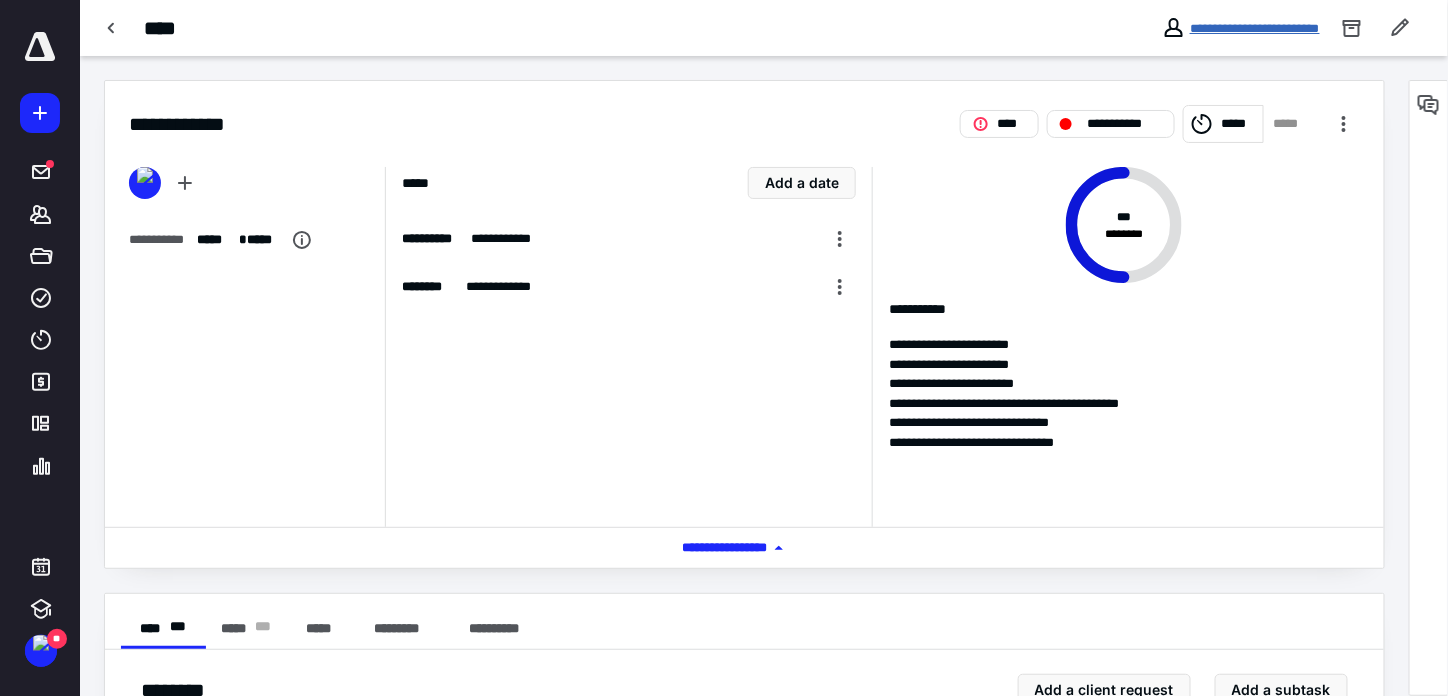 click on "**********" at bounding box center [1255, 28] 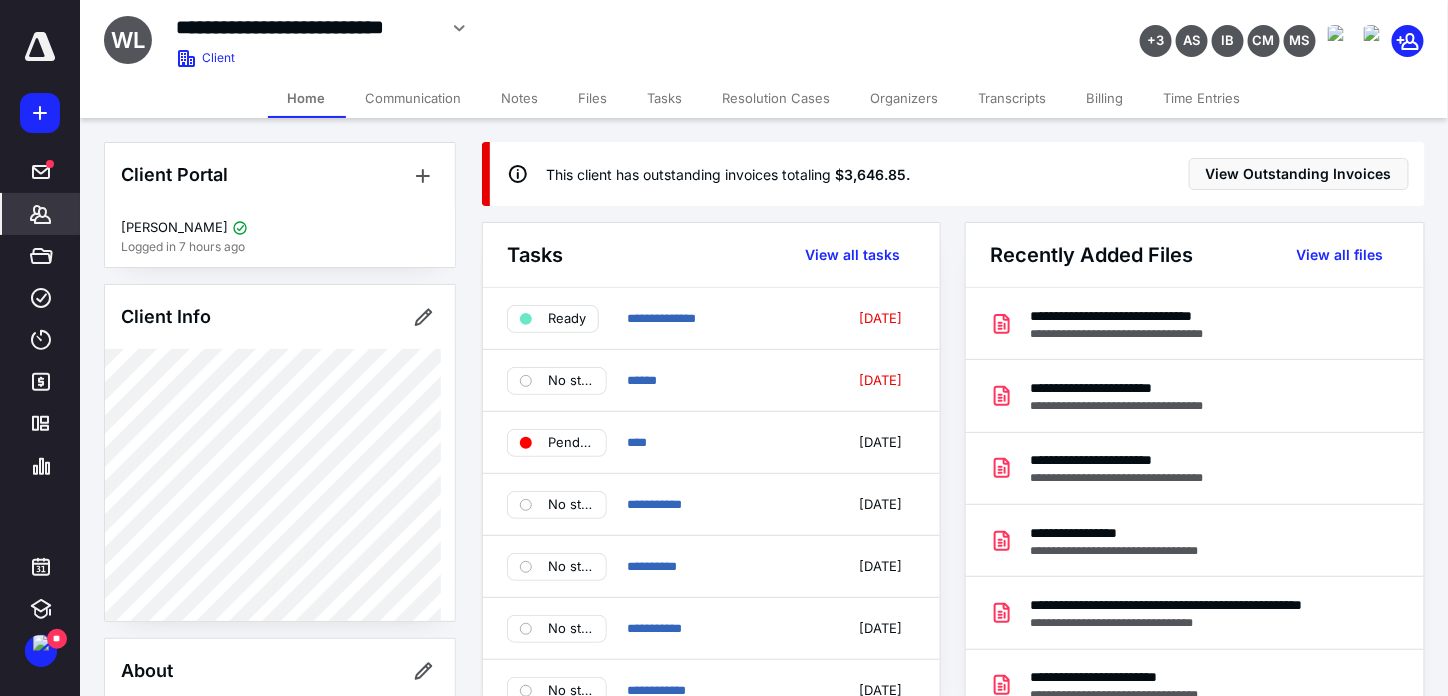 click on "Billing" at bounding box center [1105, 98] 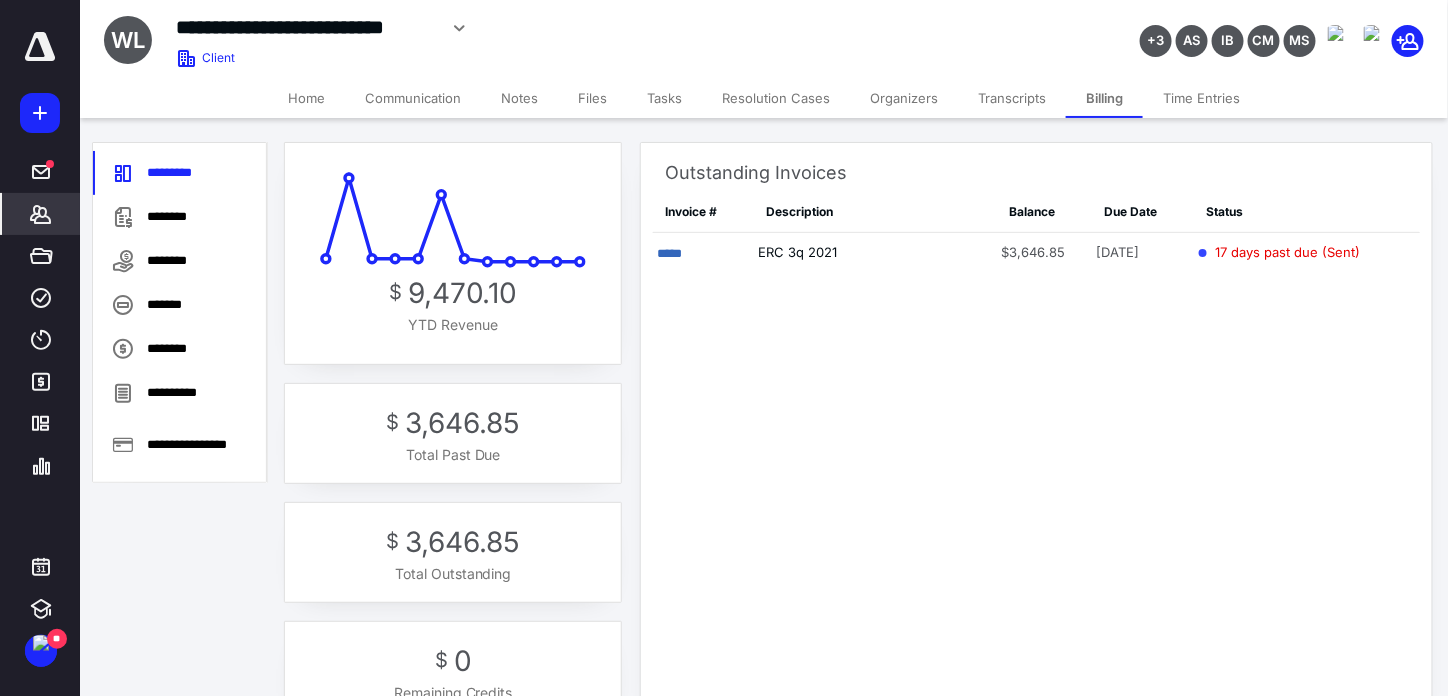 click on "Tasks" at bounding box center (664, 98) 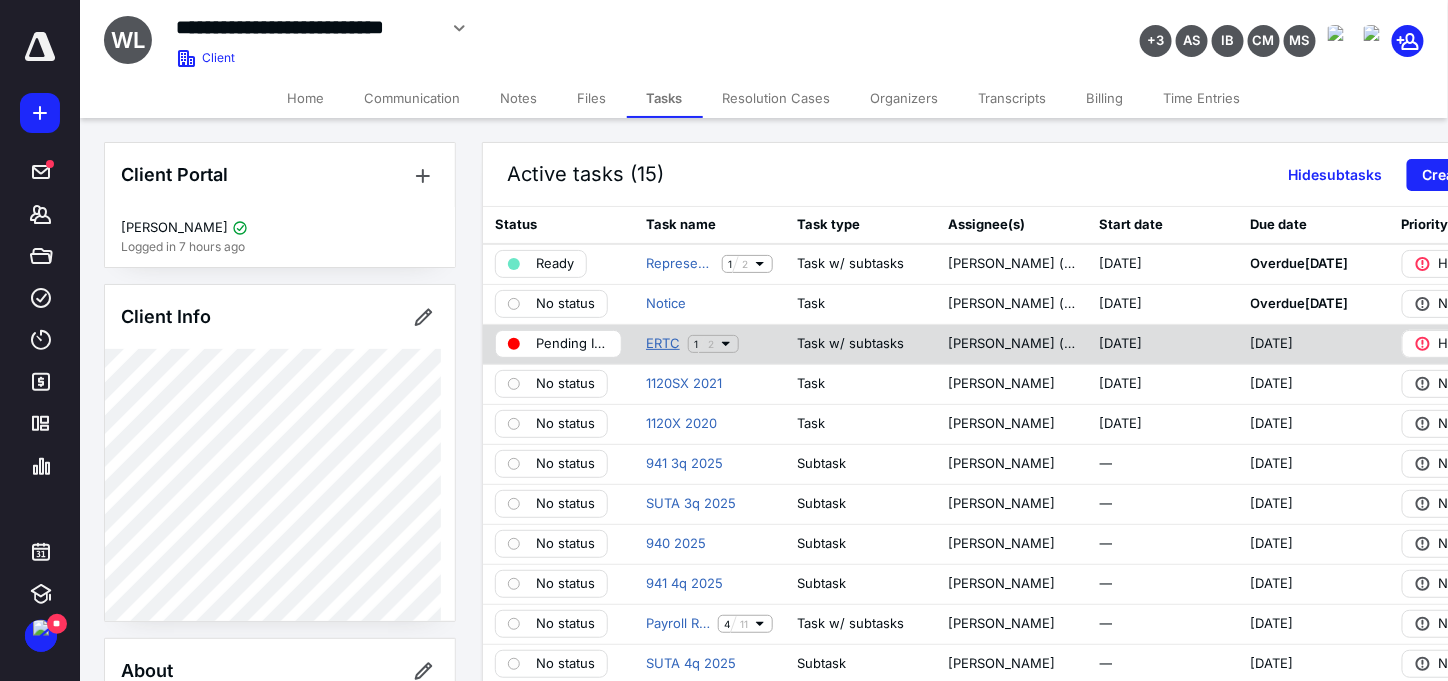 click on "ERTC" at bounding box center (663, 344) 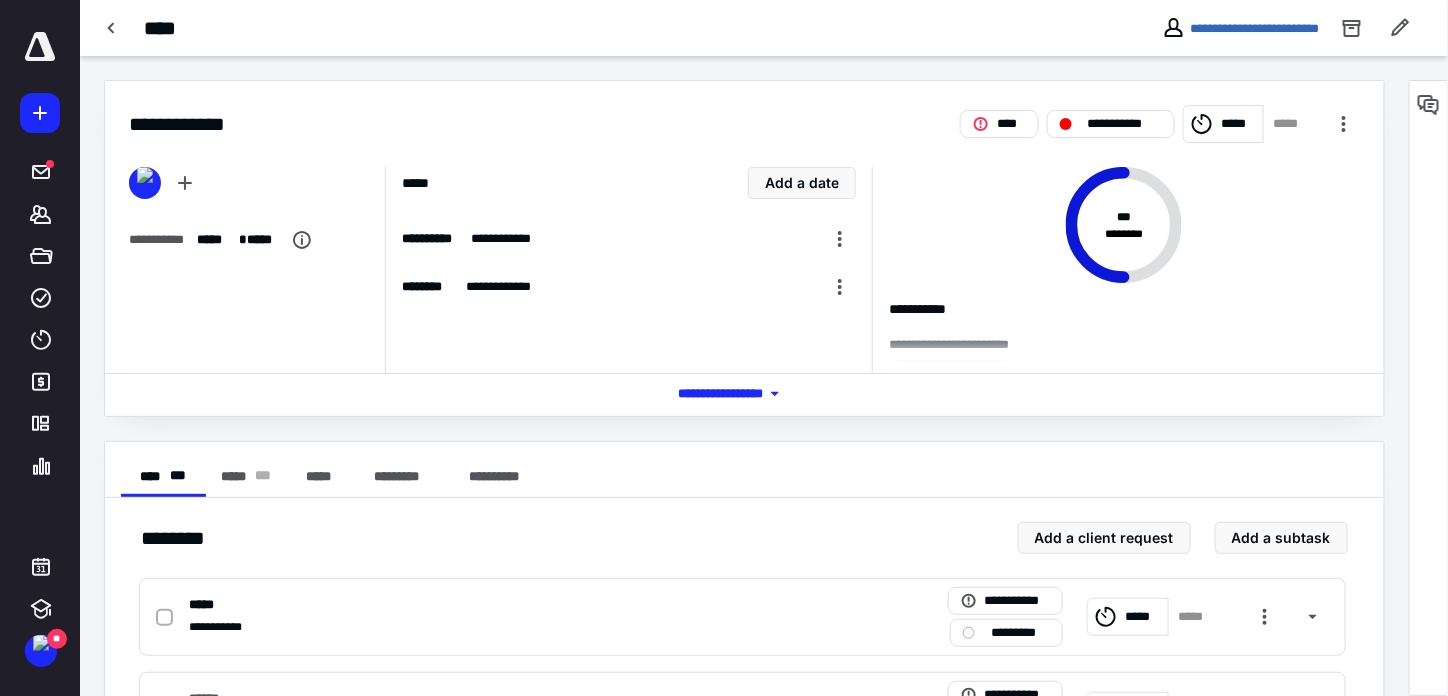 click on "*** **** *******" at bounding box center (744, 394) 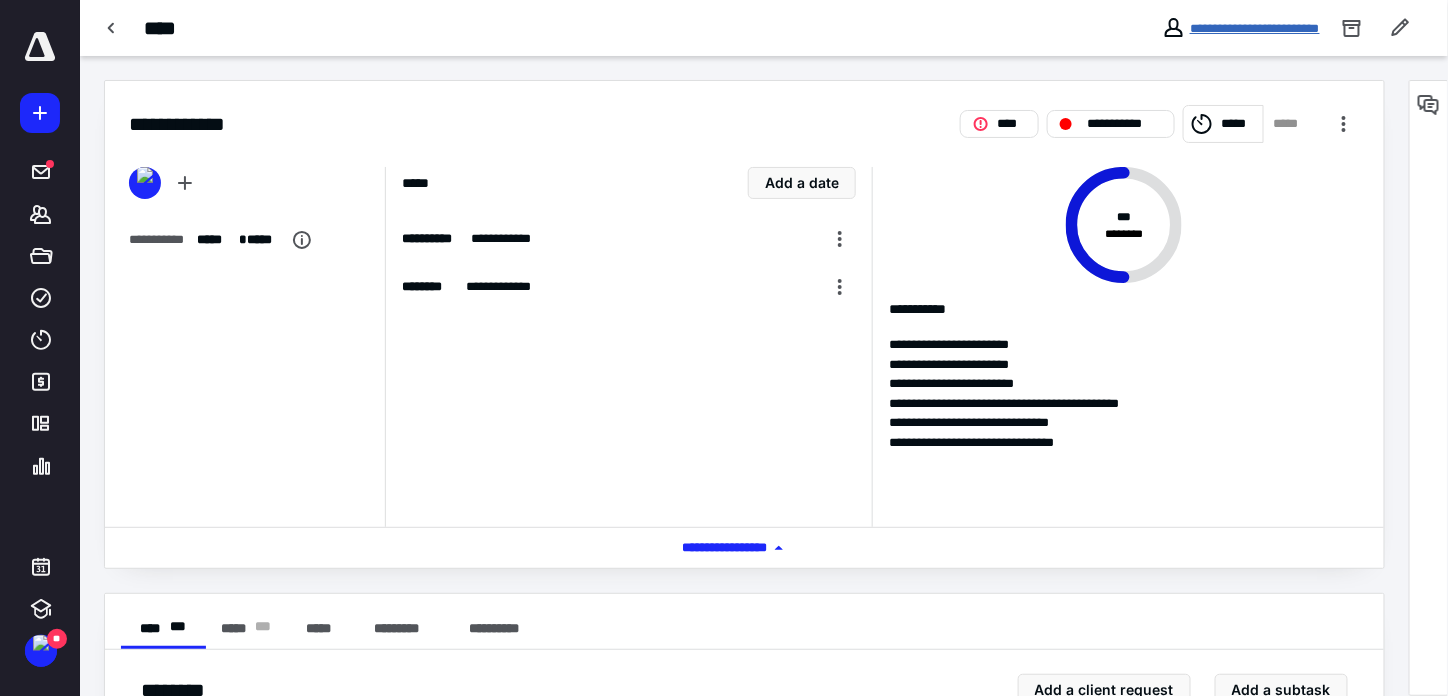 click on "**********" at bounding box center (1255, 28) 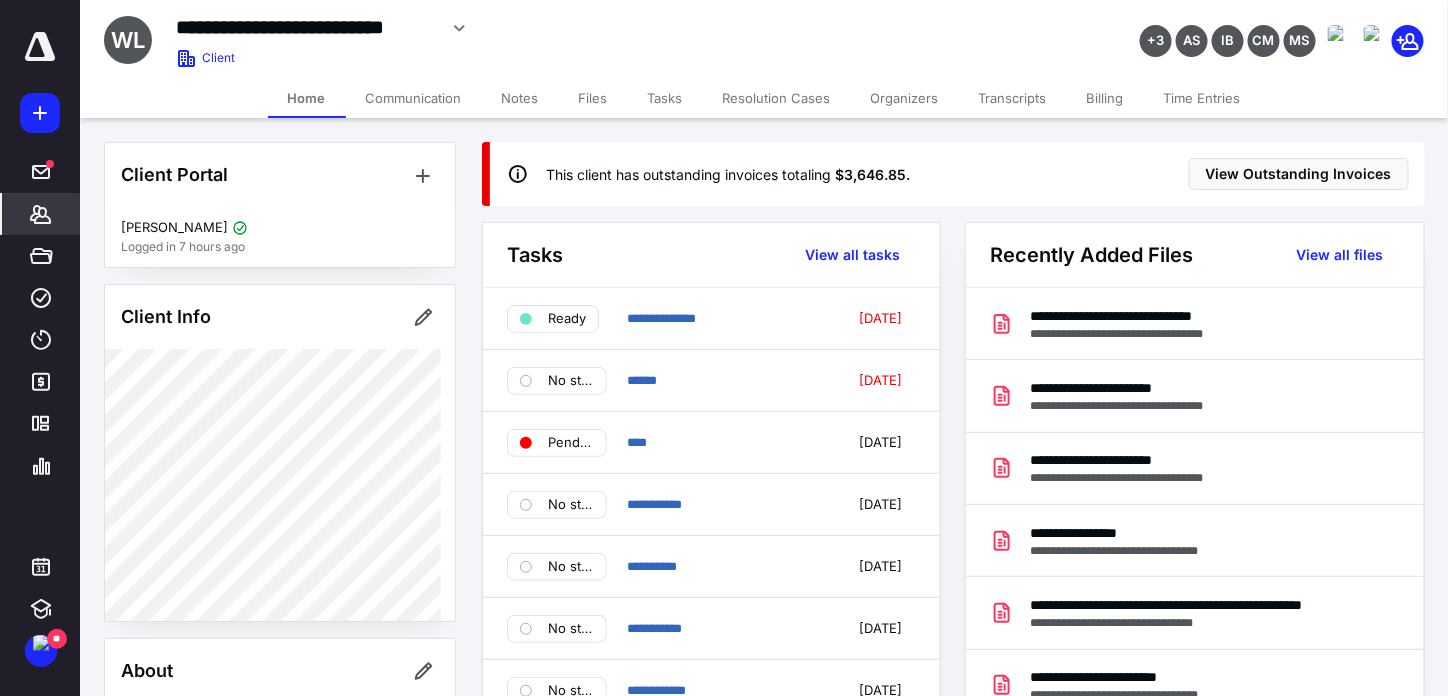click on "Billing" at bounding box center (1105, 98) 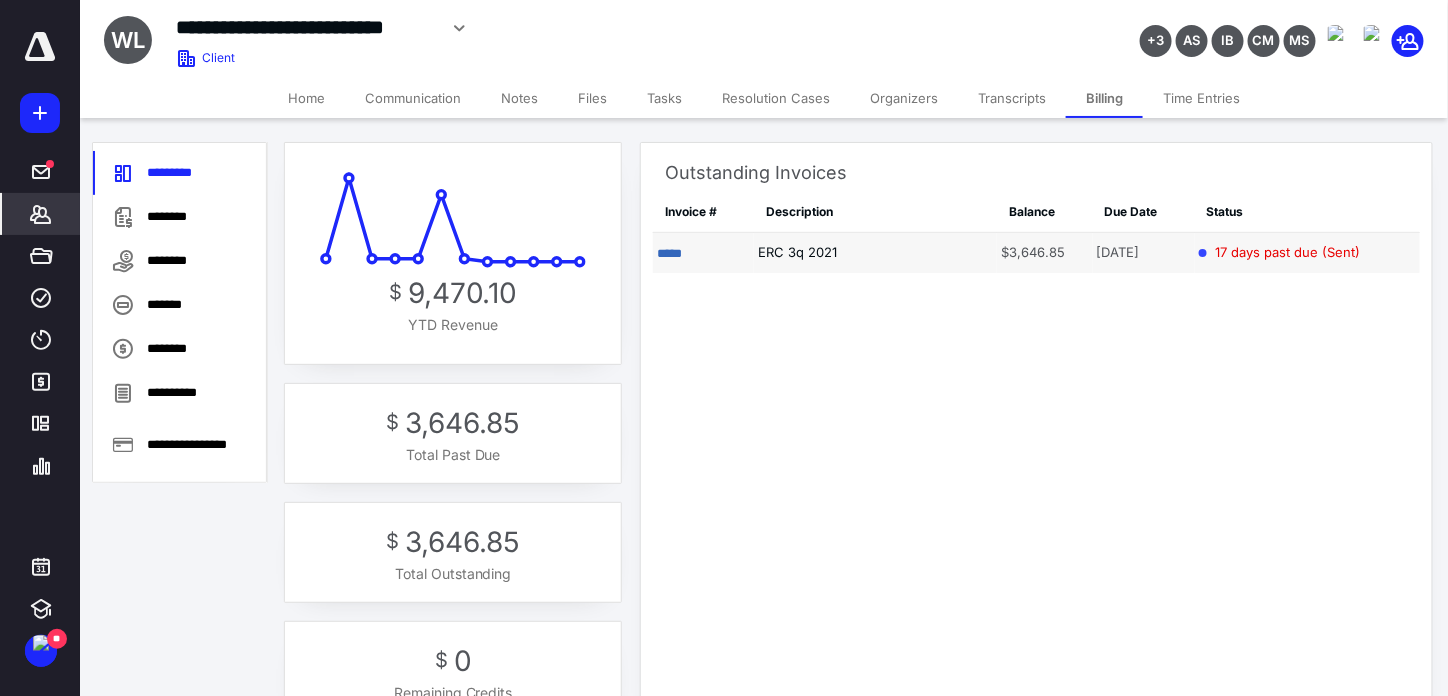 click on "*****" at bounding box center [703, 253] 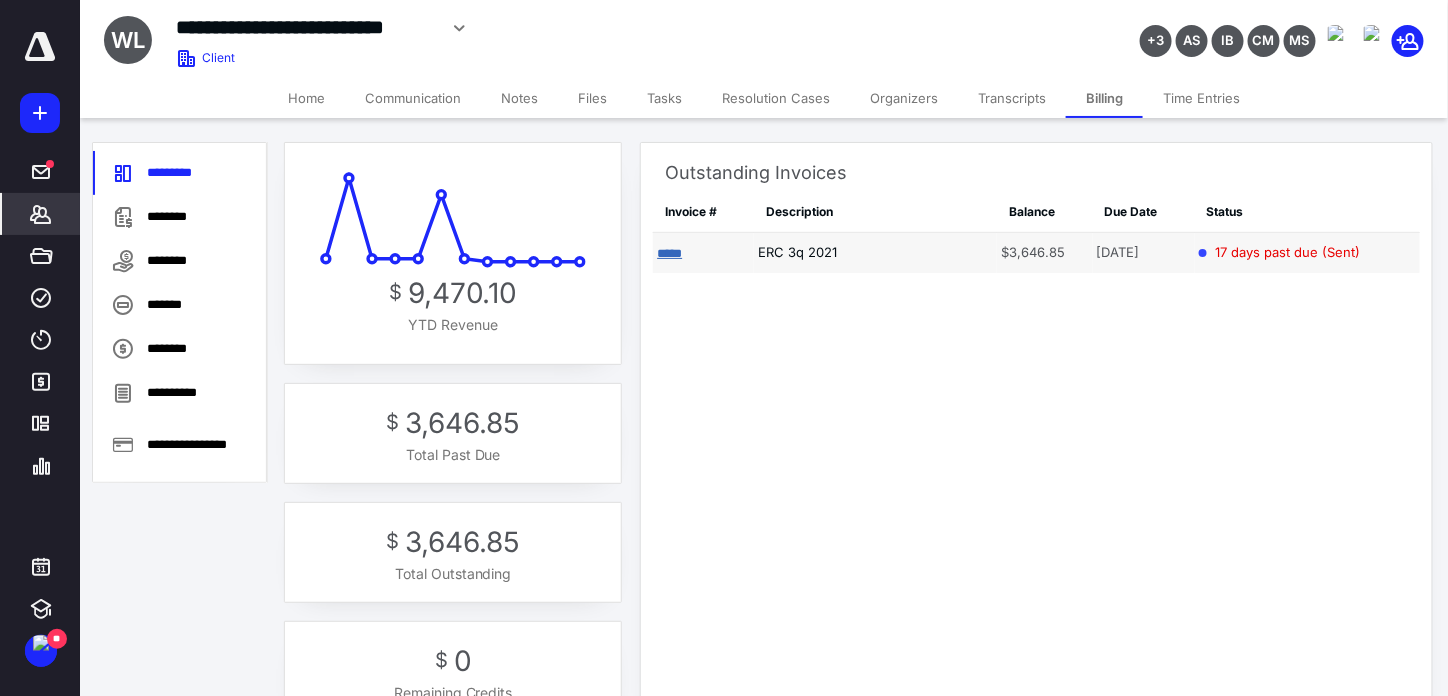 click on "*****" at bounding box center [669, 253] 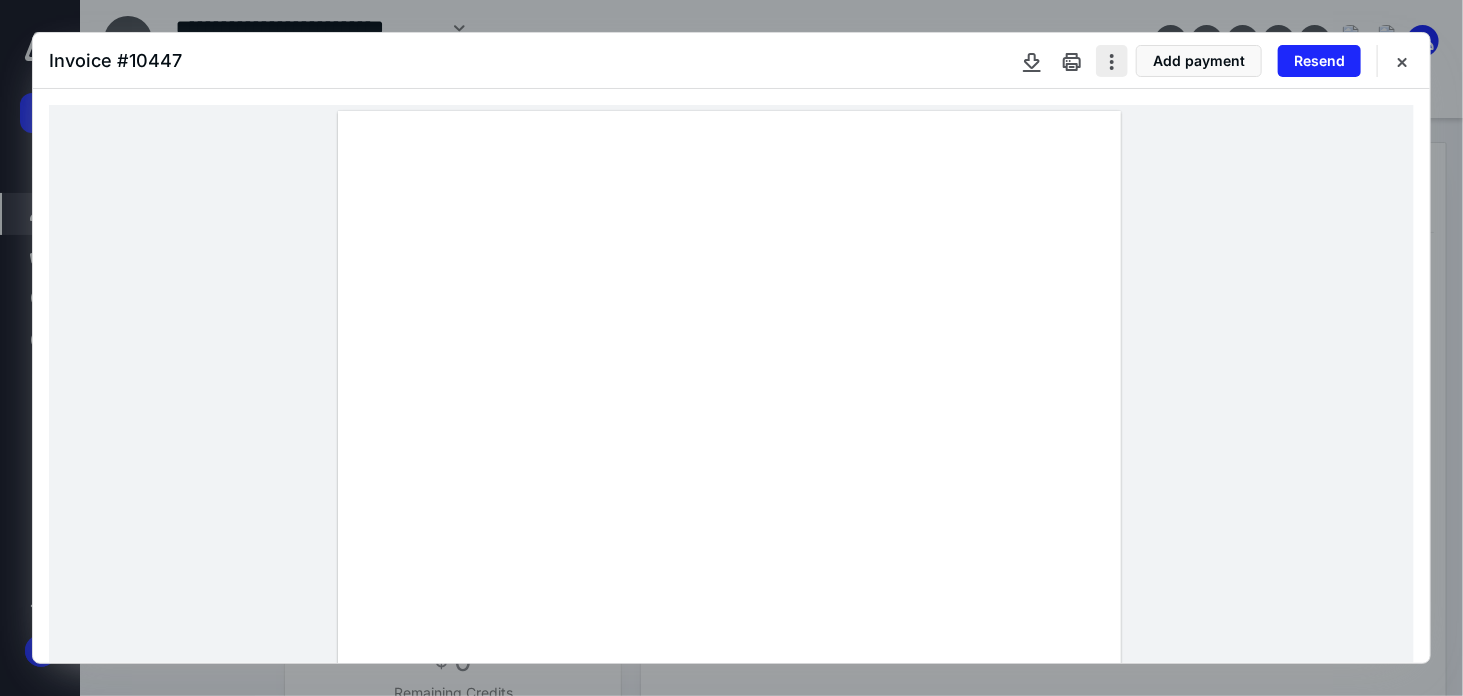 click at bounding box center (1112, 61) 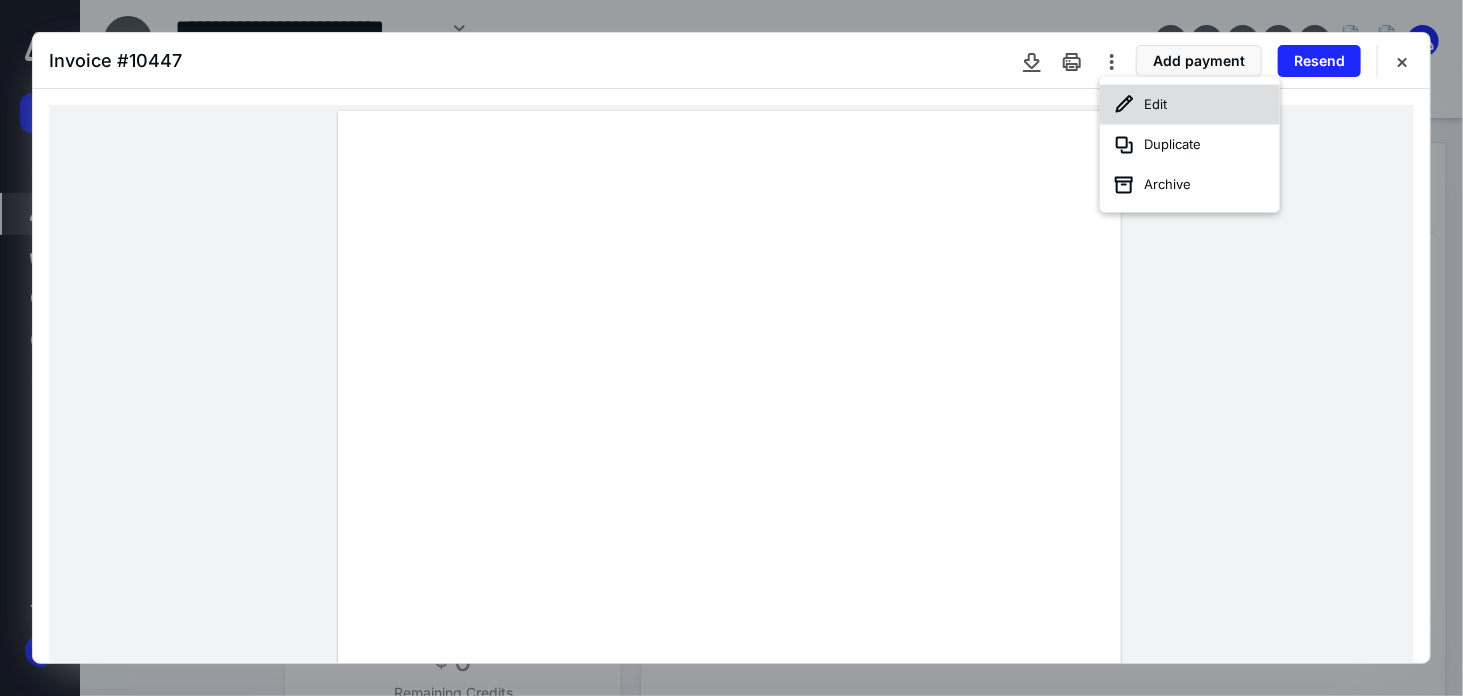 click on "Edit" at bounding box center [1190, 105] 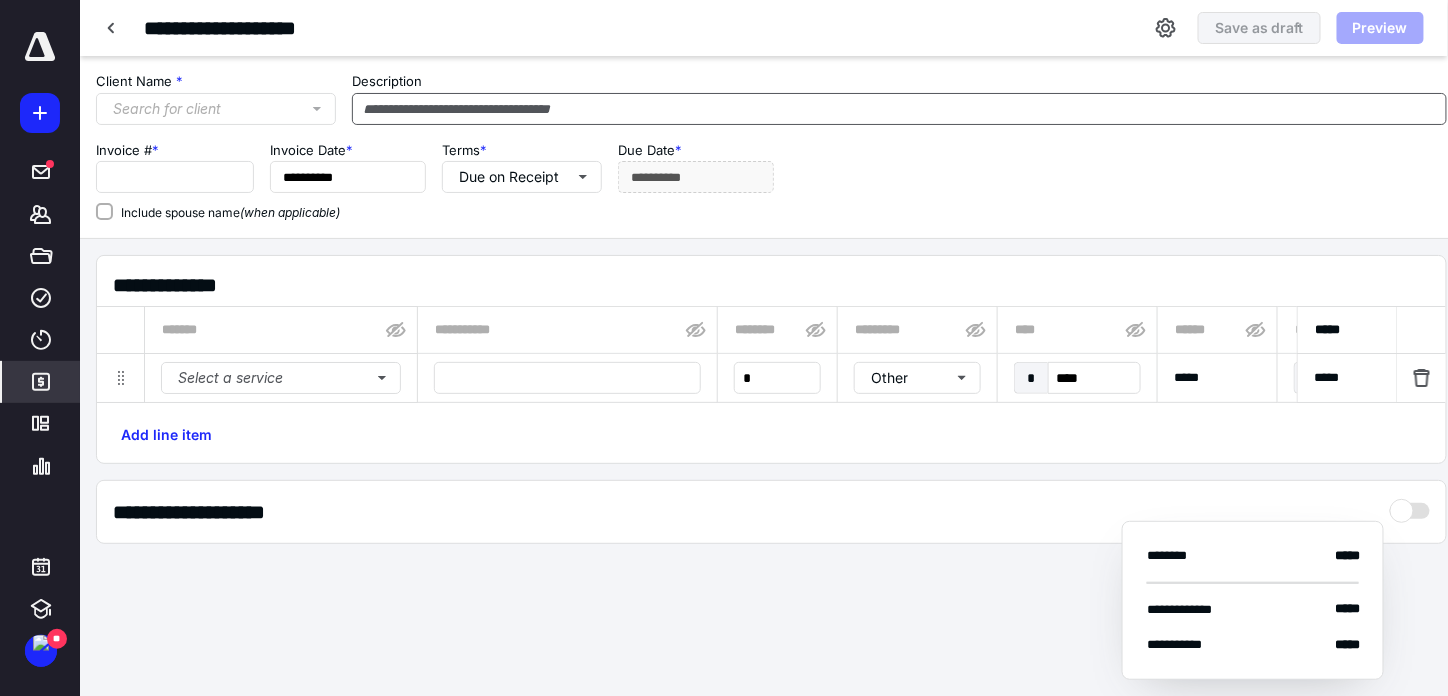 type on "**********" 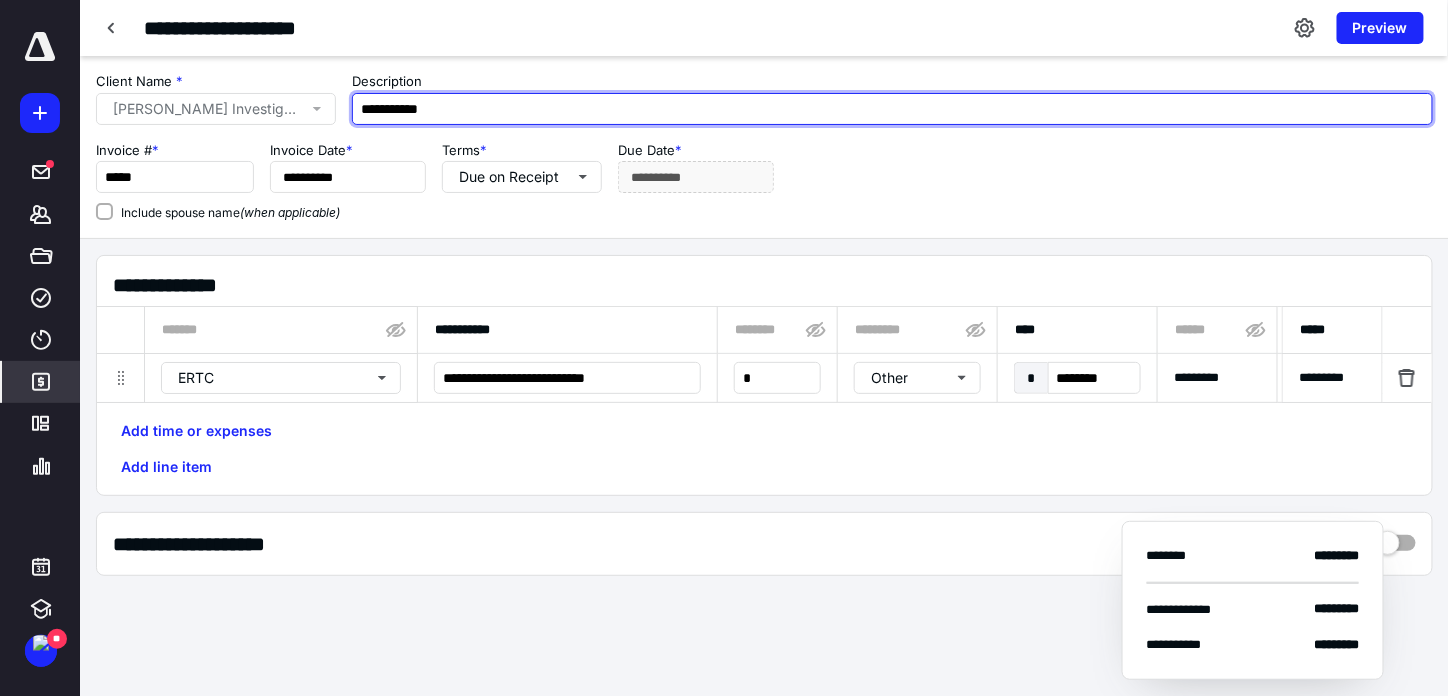 click on "**********" at bounding box center [892, 109] 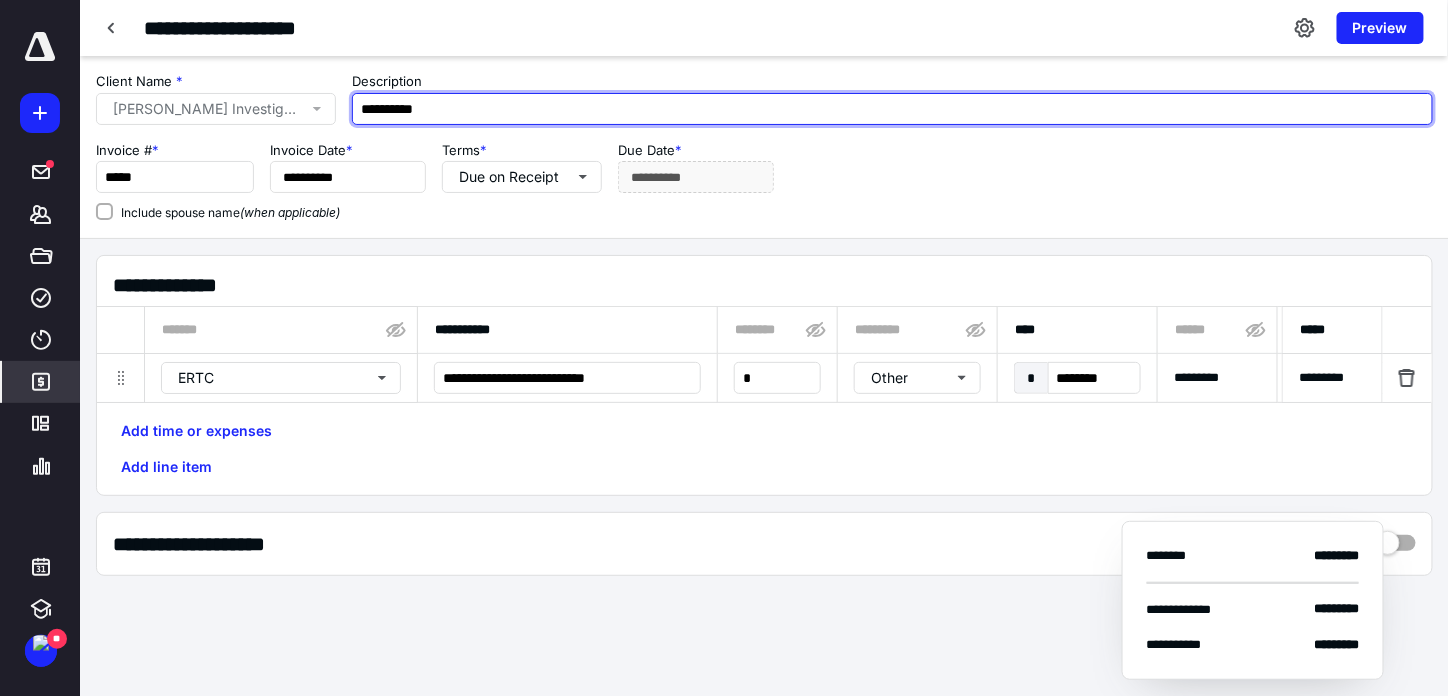 click on "**********" at bounding box center [892, 109] 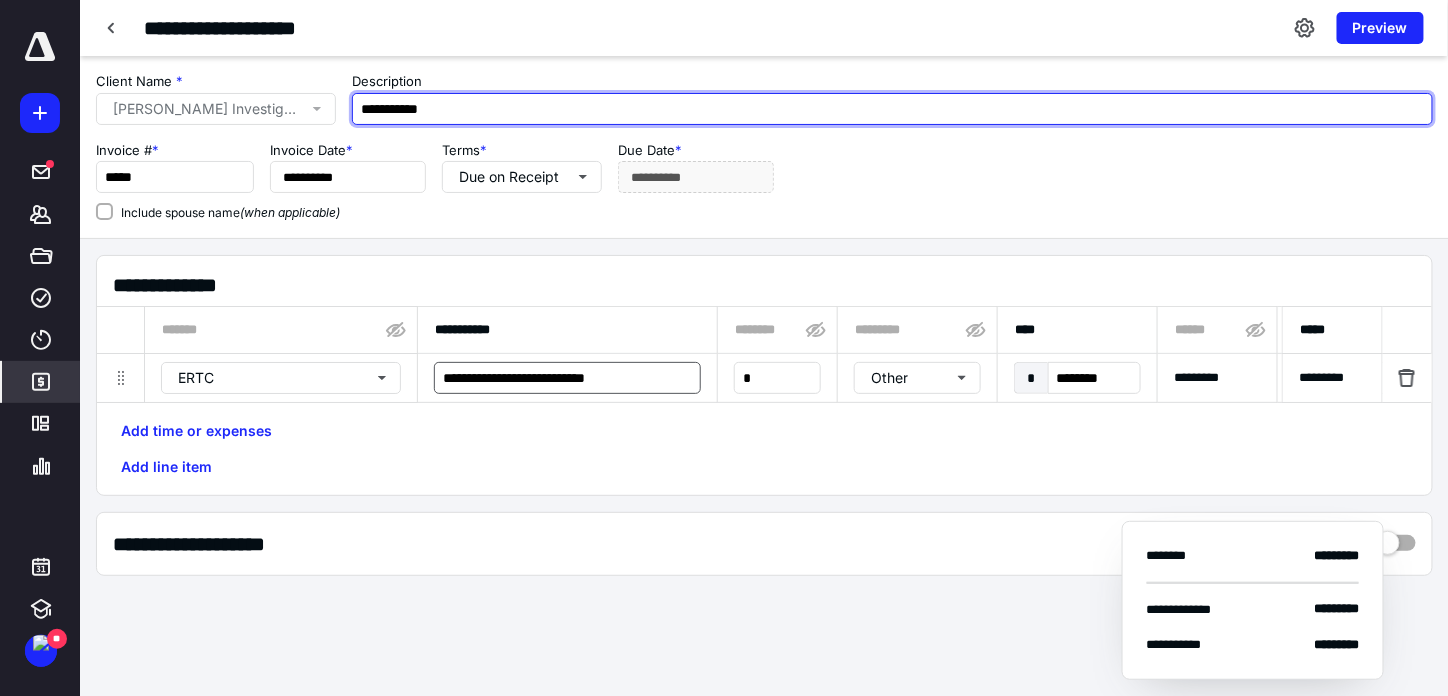 type on "**********" 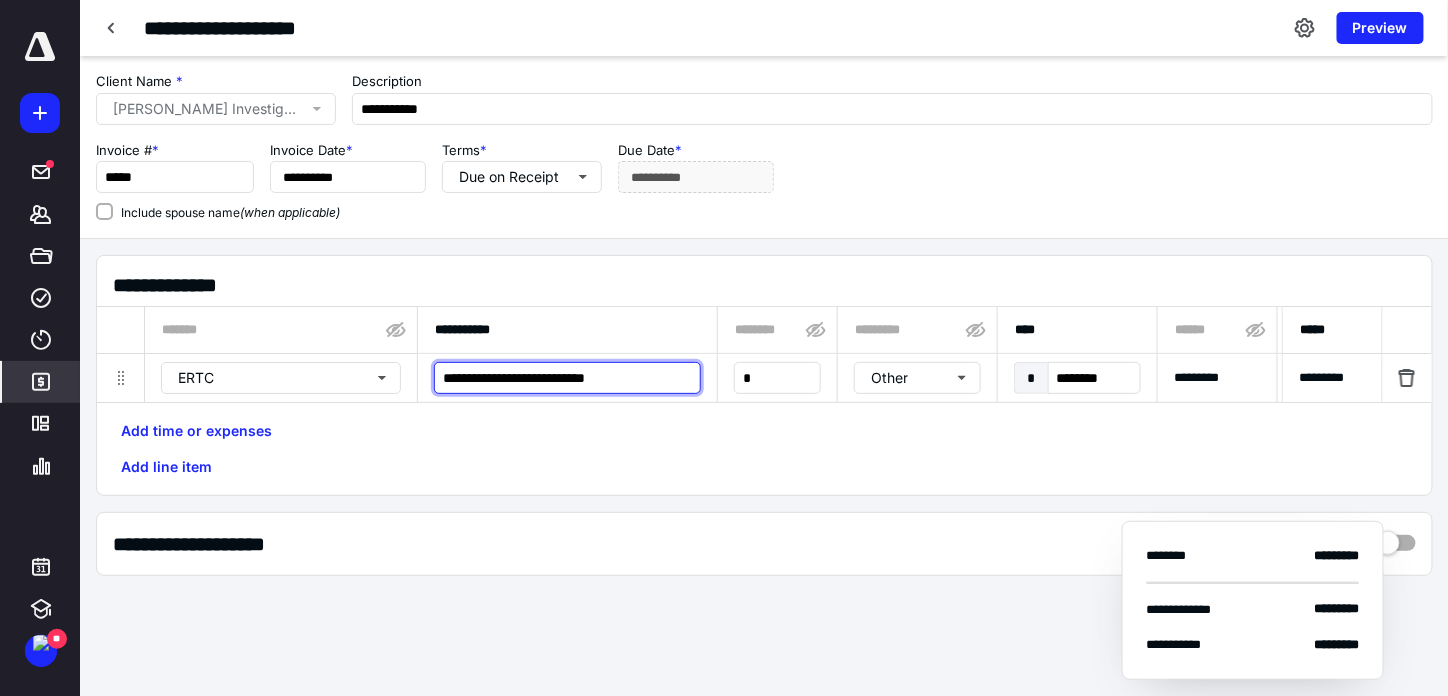 click on "**********" at bounding box center (567, 378) 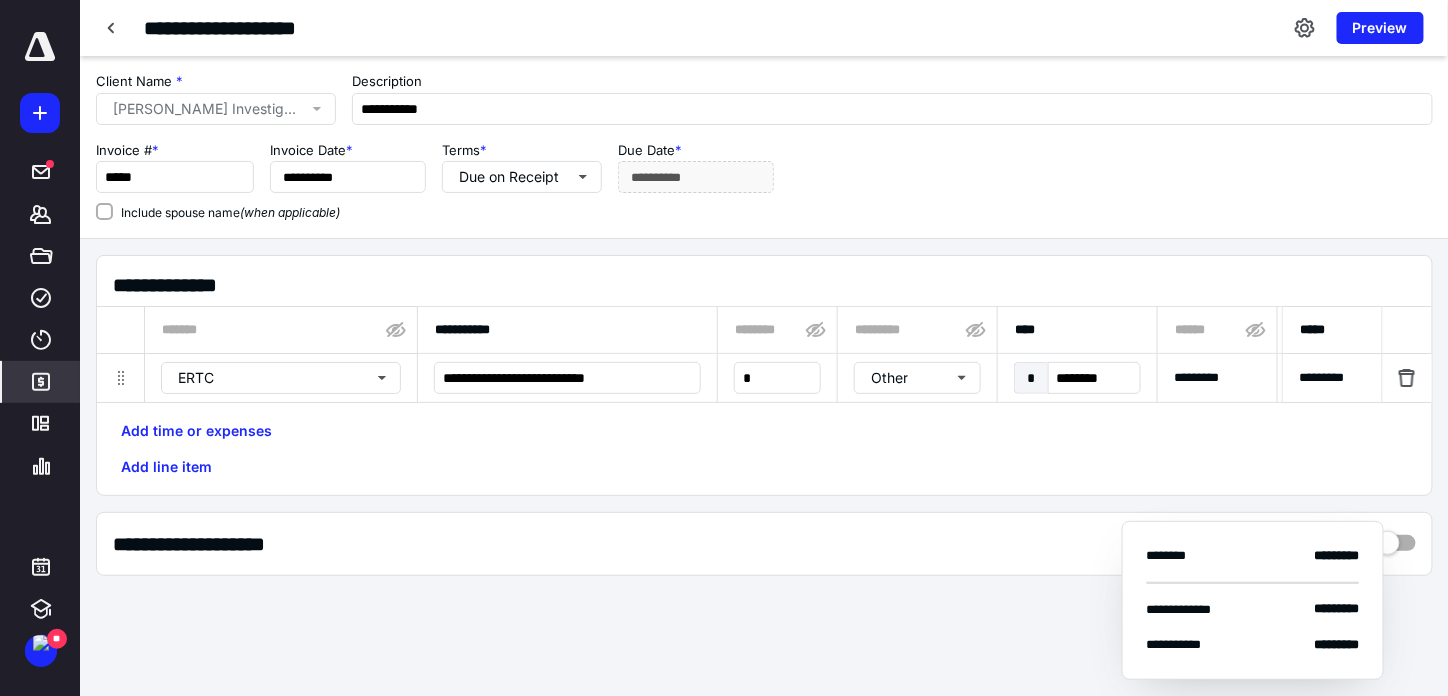 click on "**********" at bounding box center [200, 28] 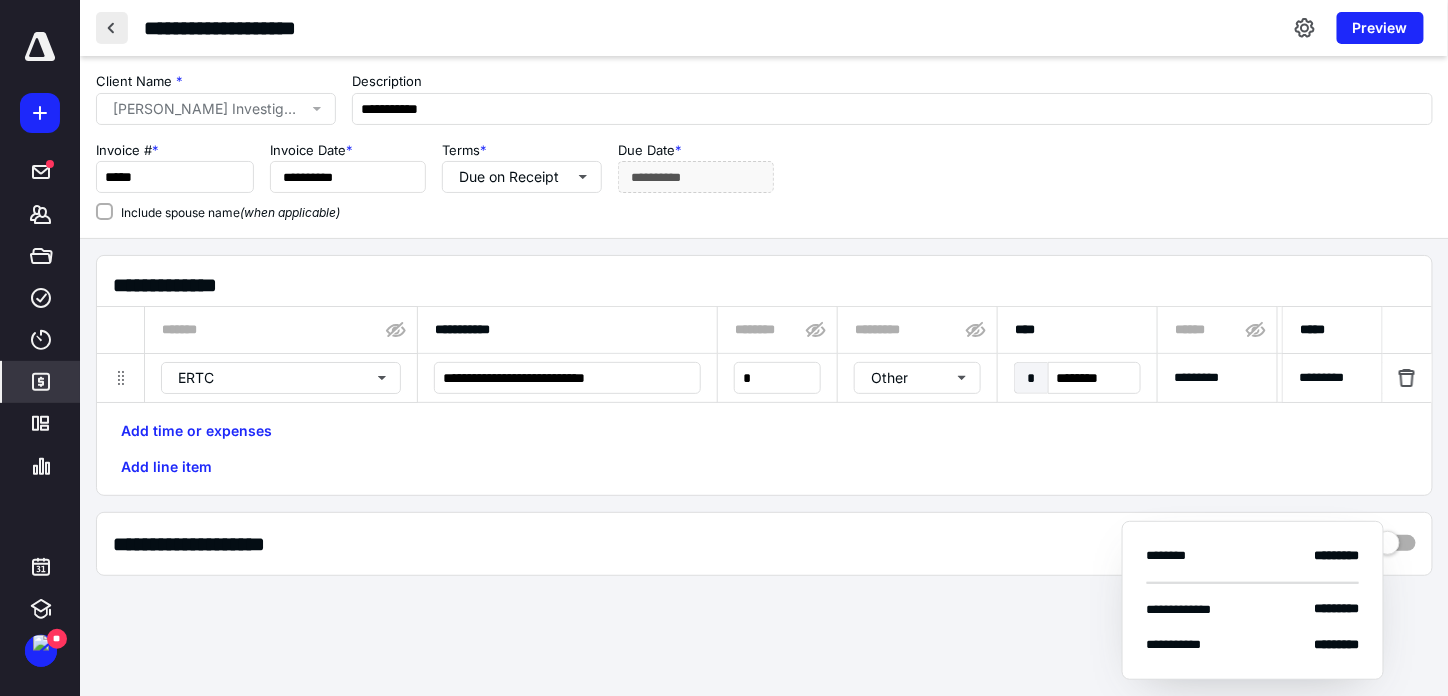 click at bounding box center (112, 28) 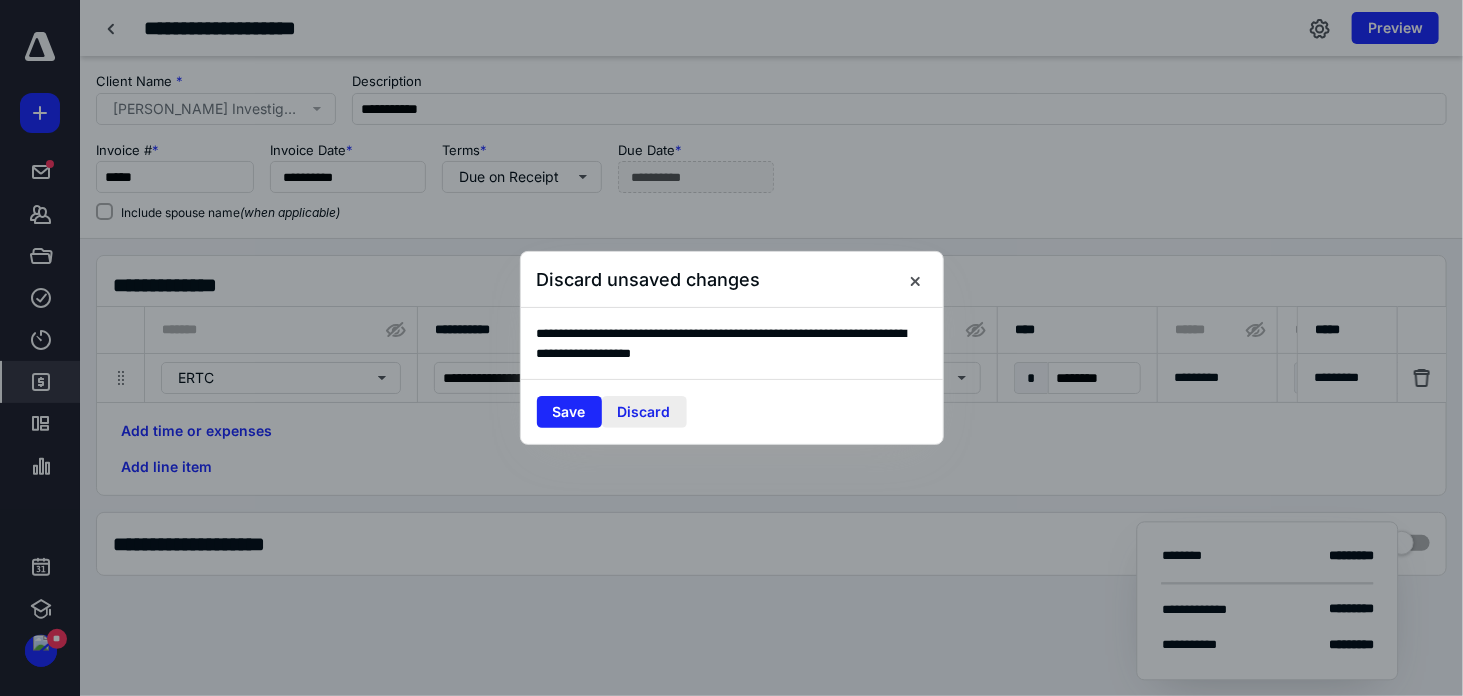click on "Discard" at bounding box center [644, 412] 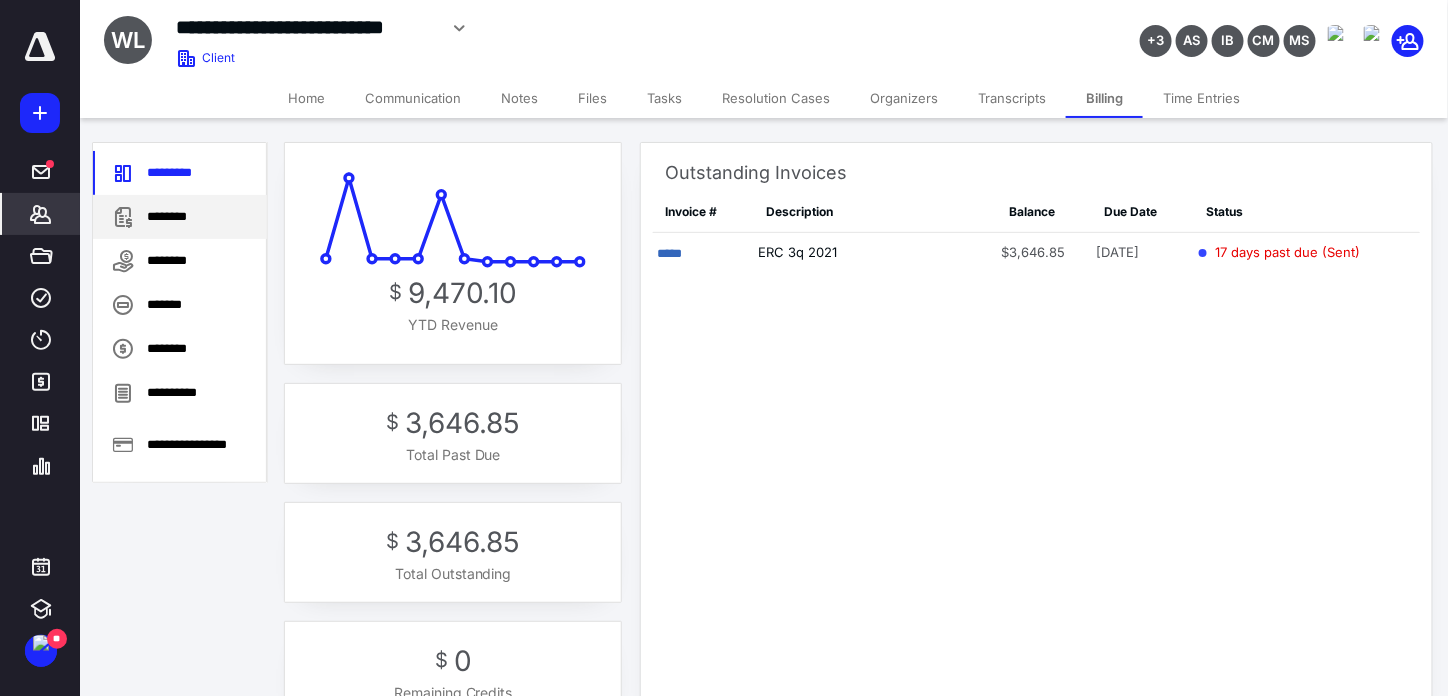 click on "********" at bounding box center [180, 217] 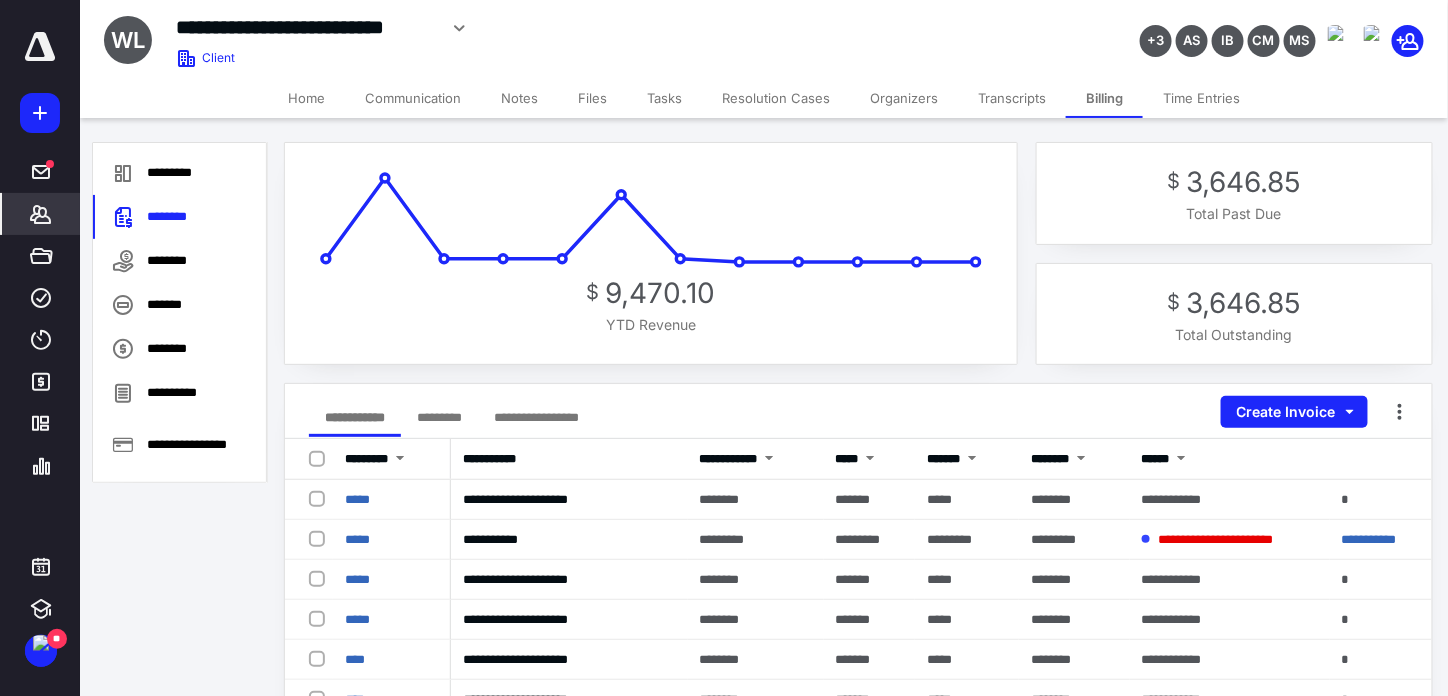 scroll, scrollTop: 333, scrollLeft: 0, axis: vertical 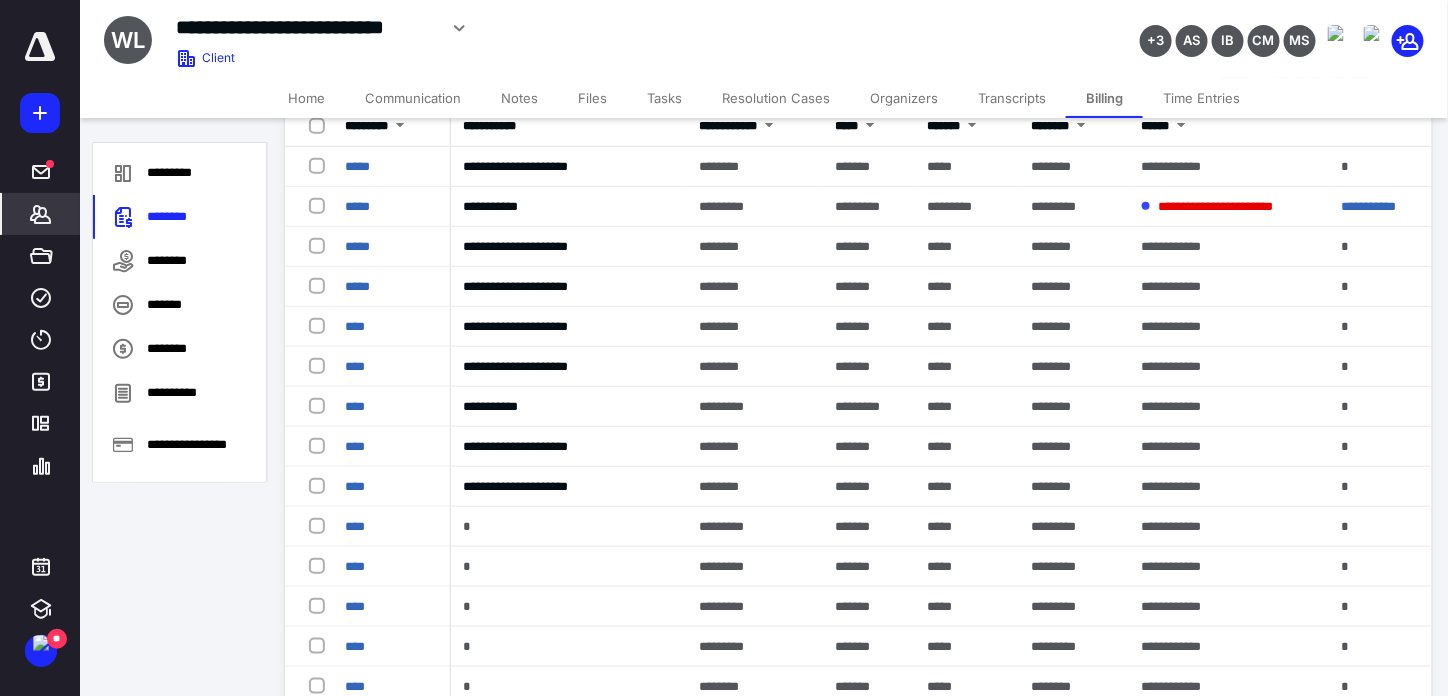 click on "Tasks" at bounding box center [664, 98] 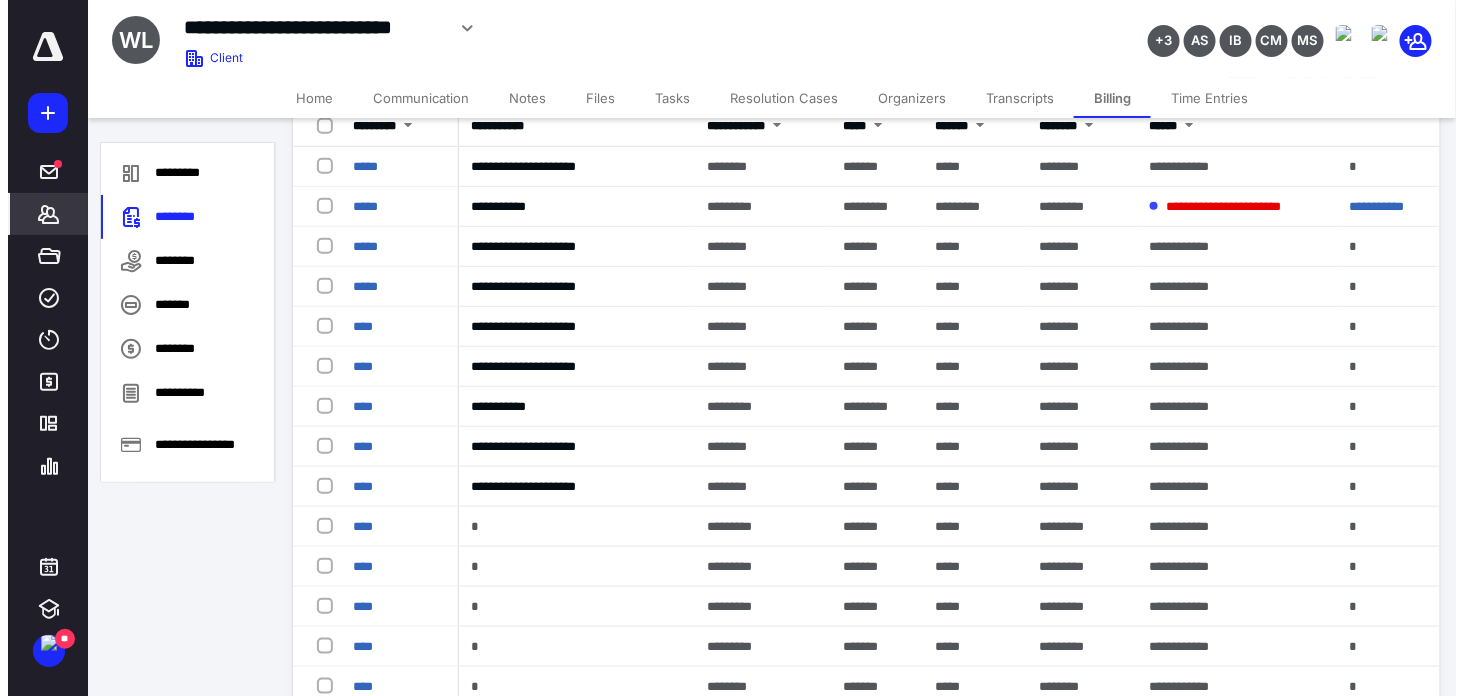 scroll, scrollTop: 0, scrollLeft: 0, axis: both 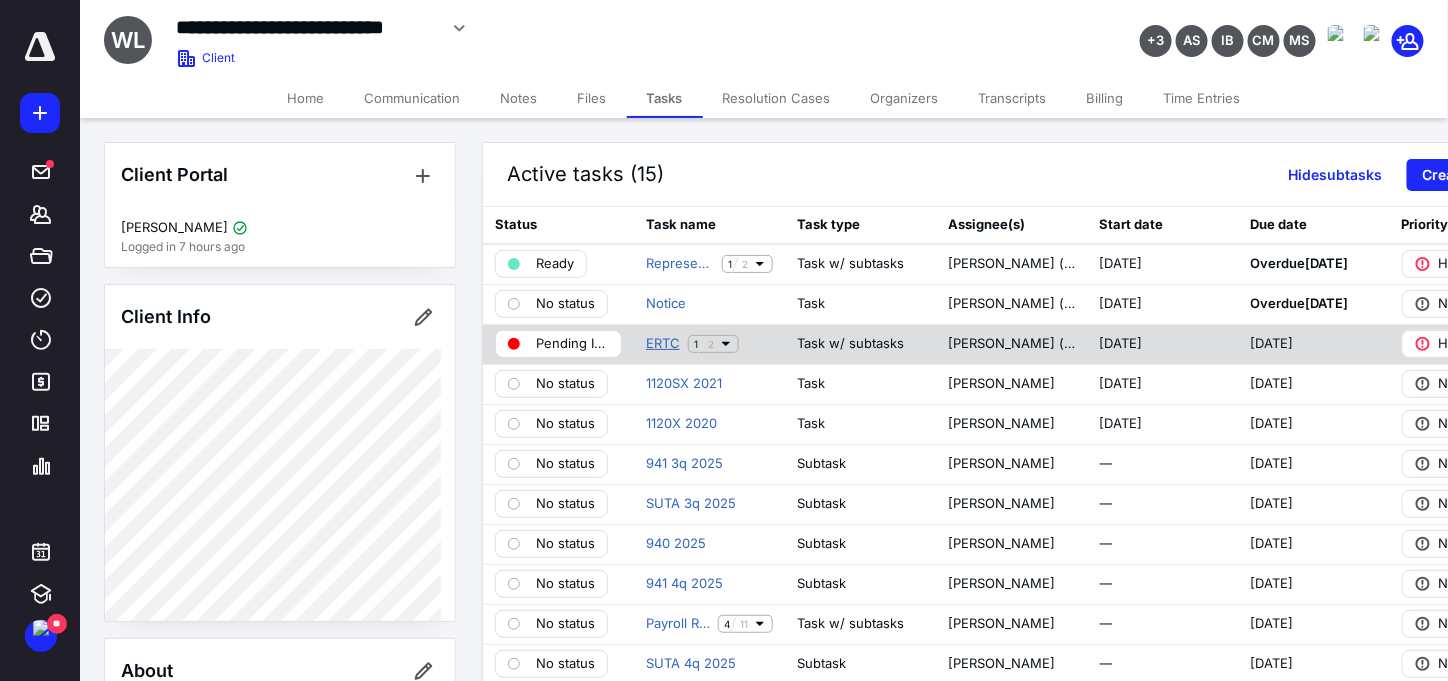 click on "ERTC" at bounding box center (663, 344) 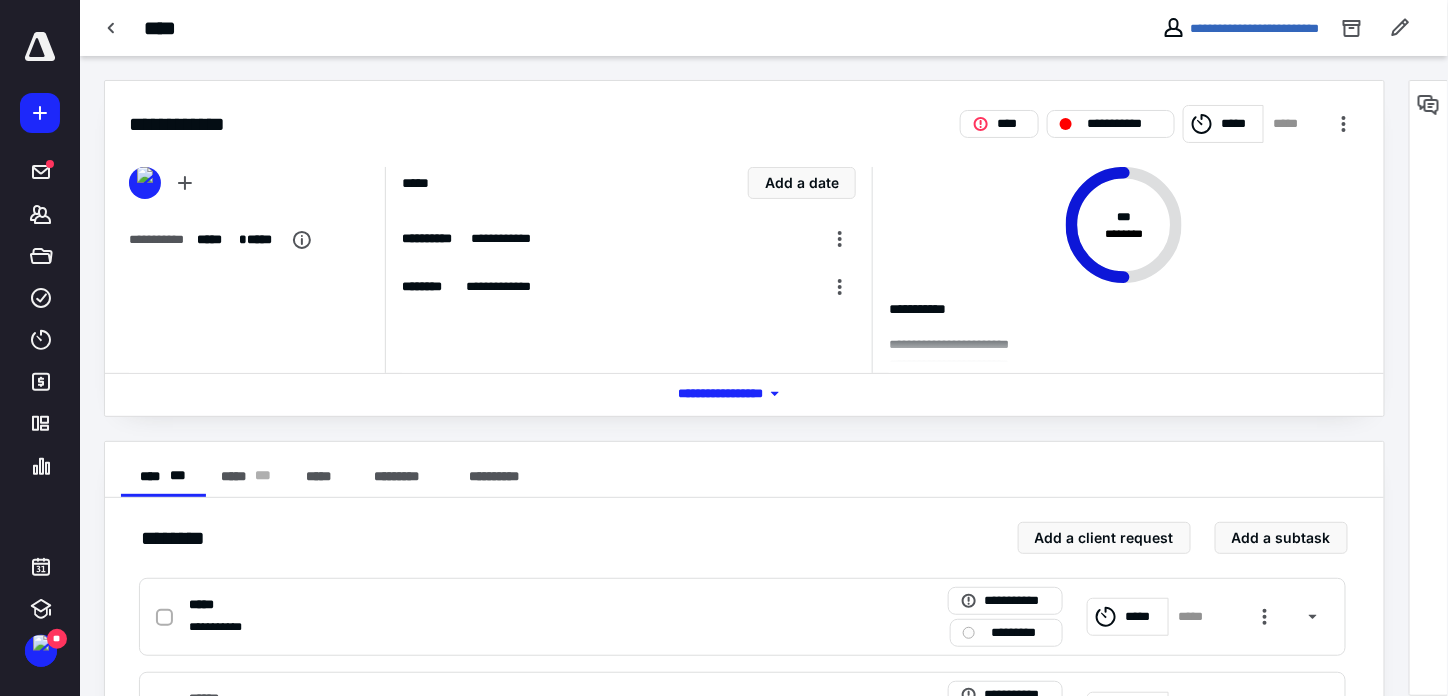 click on "*** **** *******" at bounding box center (744, 394) 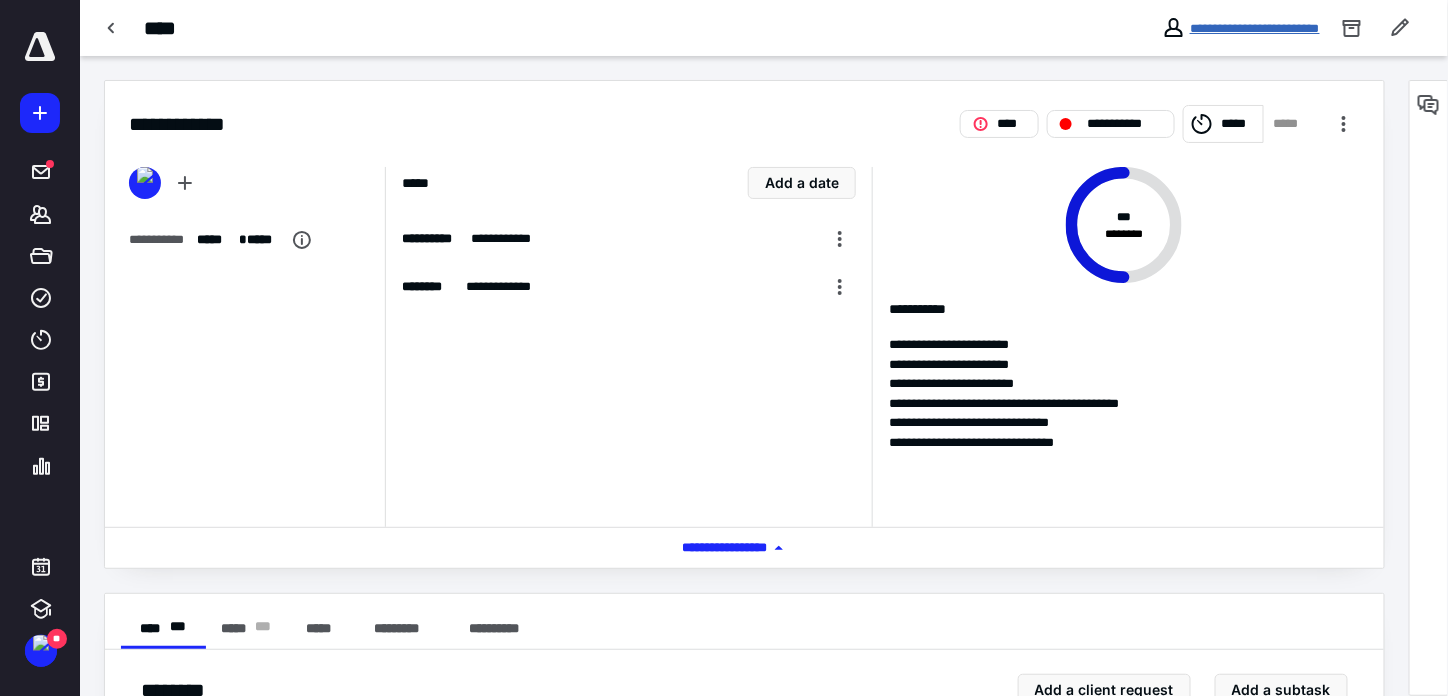 click on "**********" at bounding box center (1255, 28) 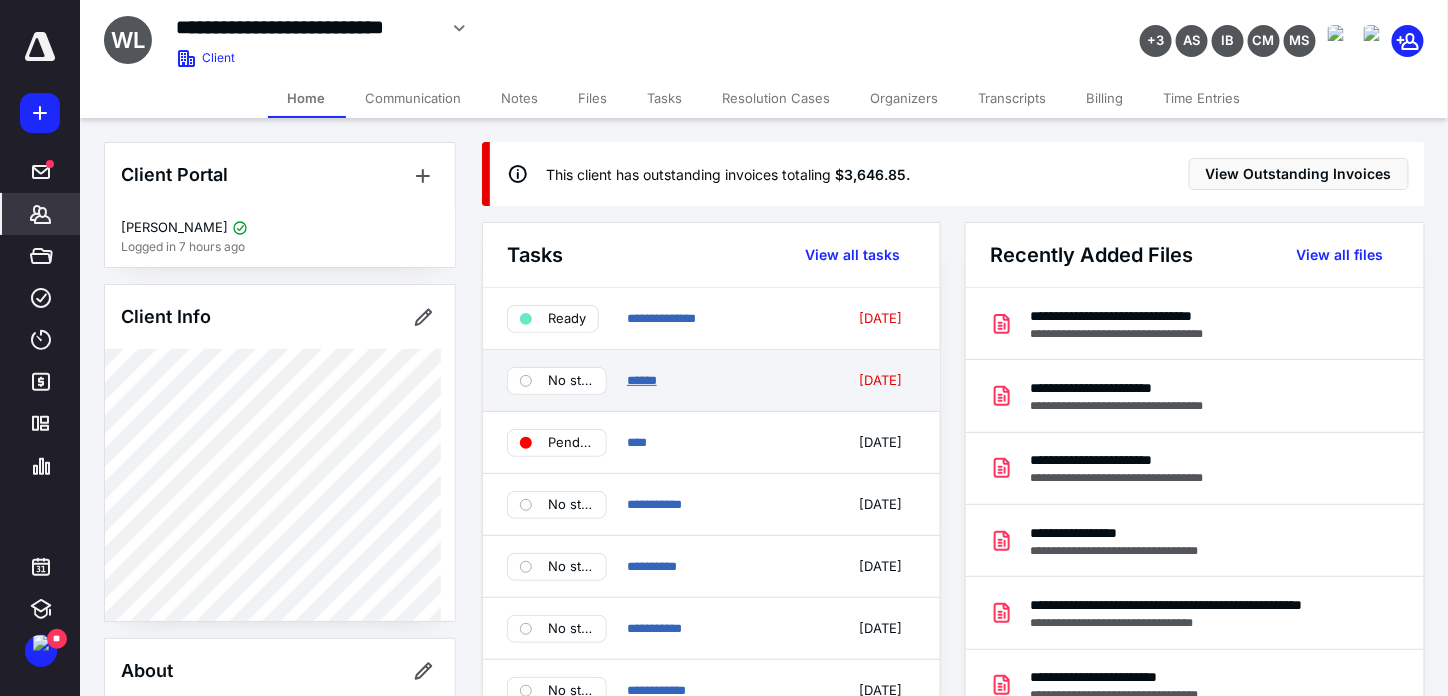 click on "******" at bounding box center (642, 380) 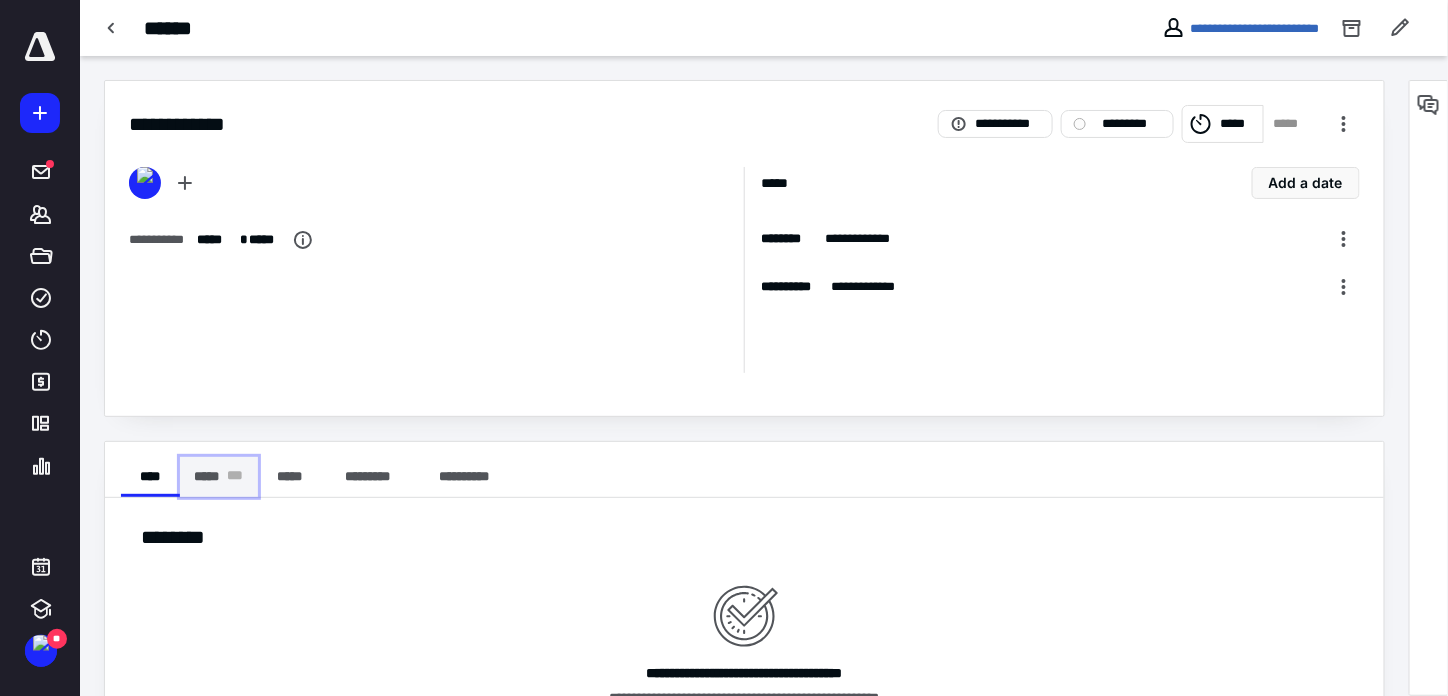 click on "***** * * *" at bounding box center (219, 477) 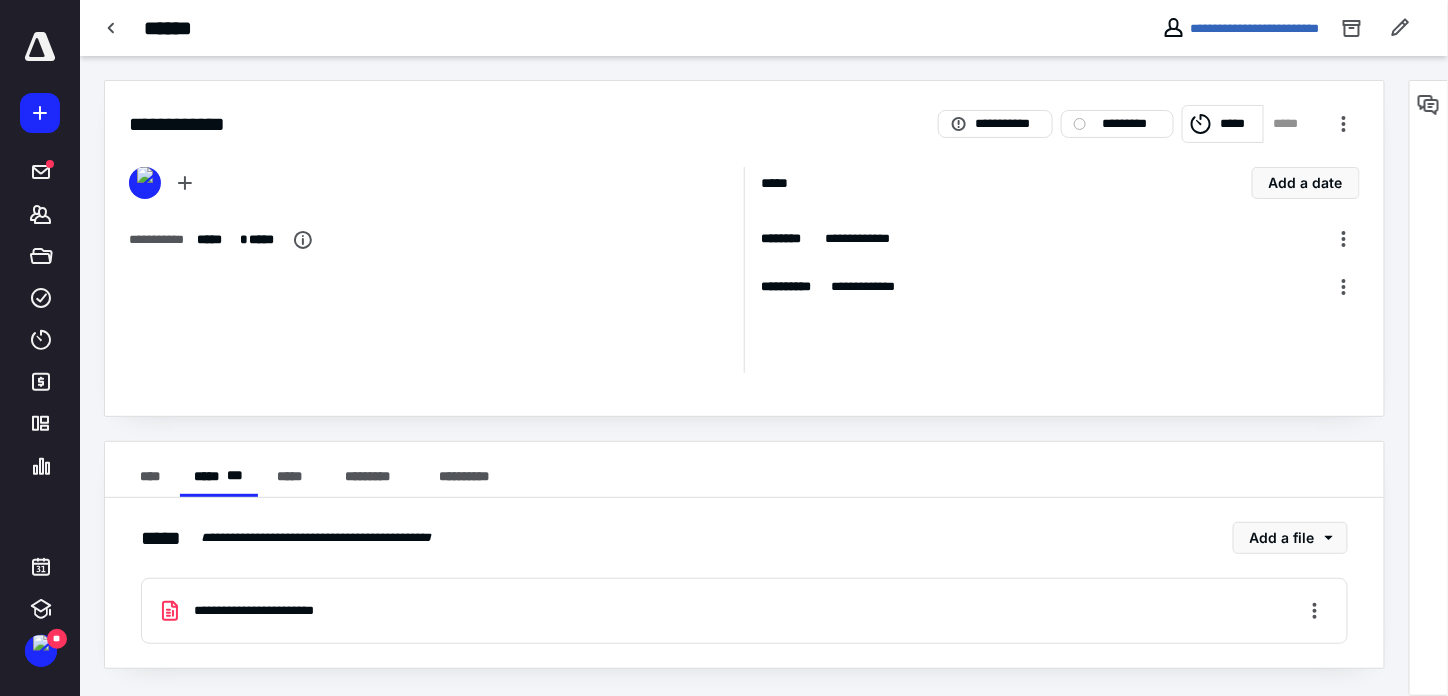 click on "**********" at bounding box center [270, 611] 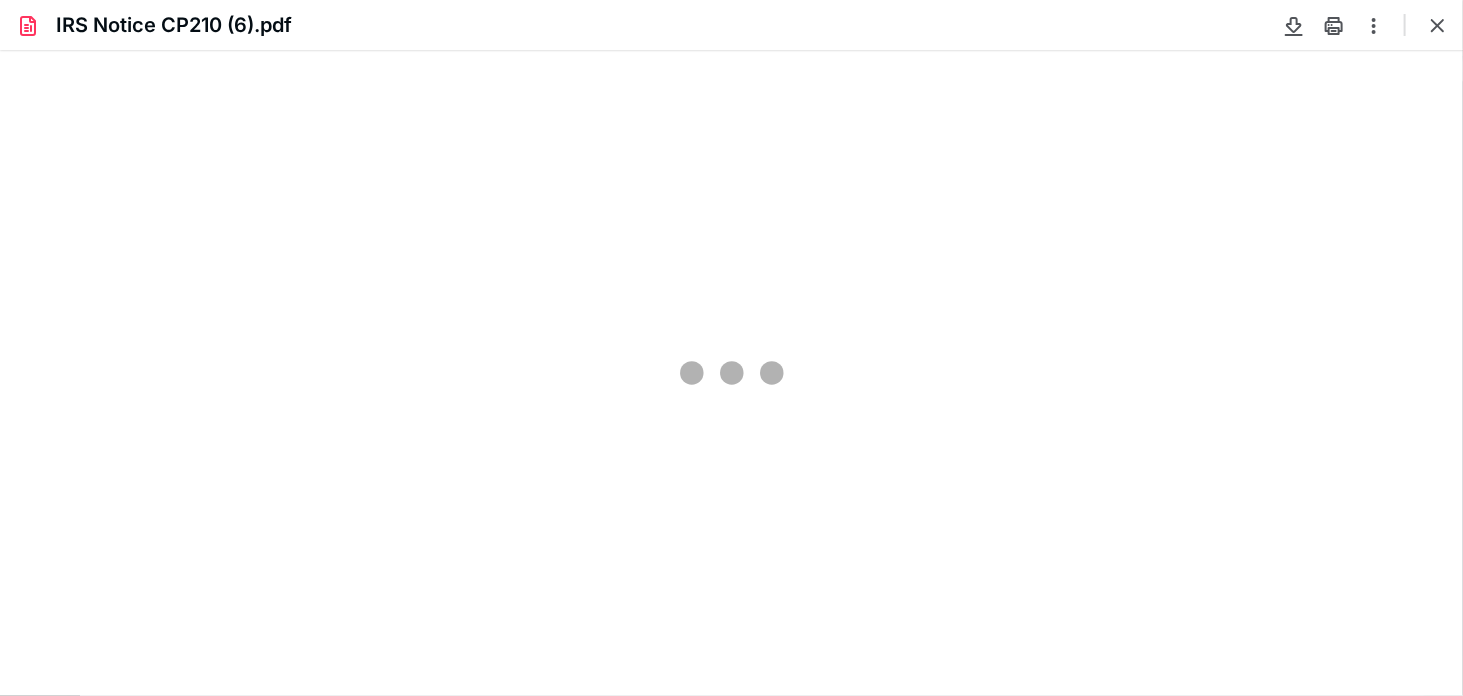 scroll, scrollTop: 0, scrollLeft: 0, axis: both 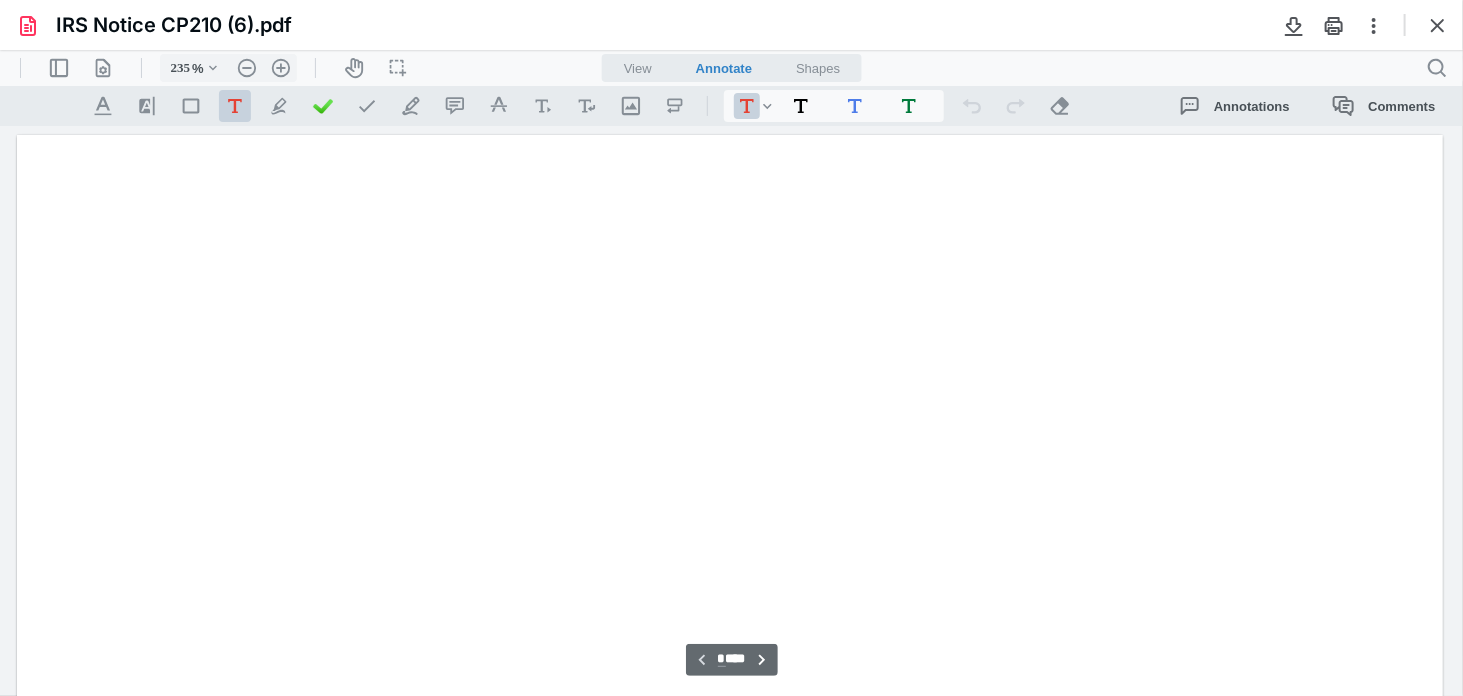 type on "234" 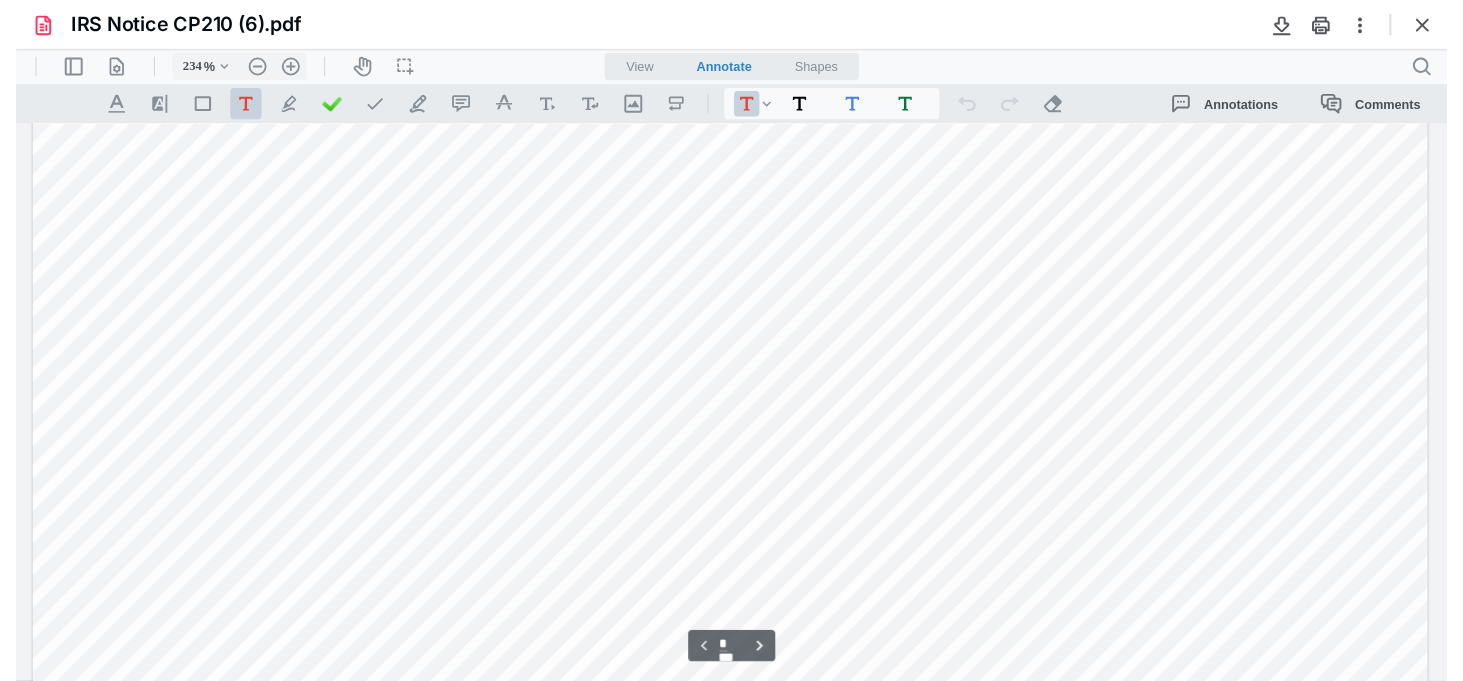 scroll, scrollTop: 418, scrollLeft: 0, axis: vertical 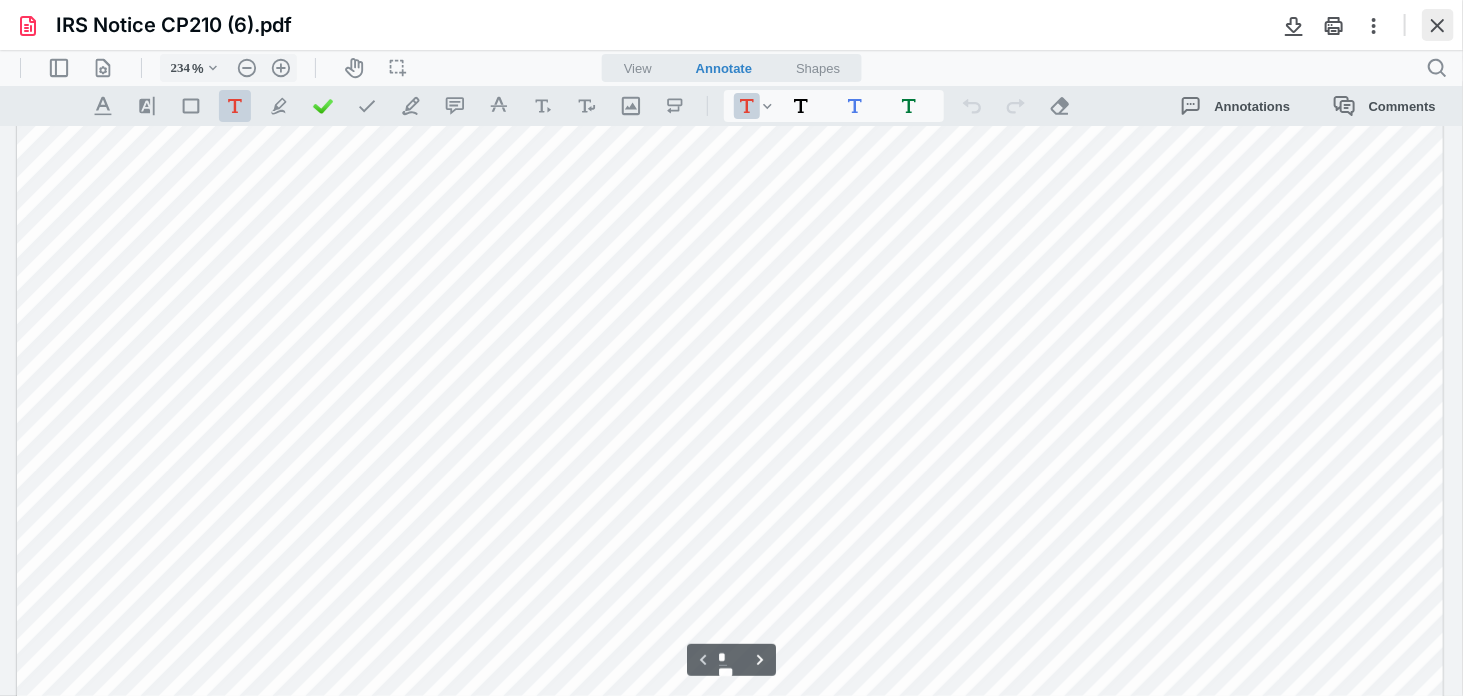 click at bounding box center [1438, 25] 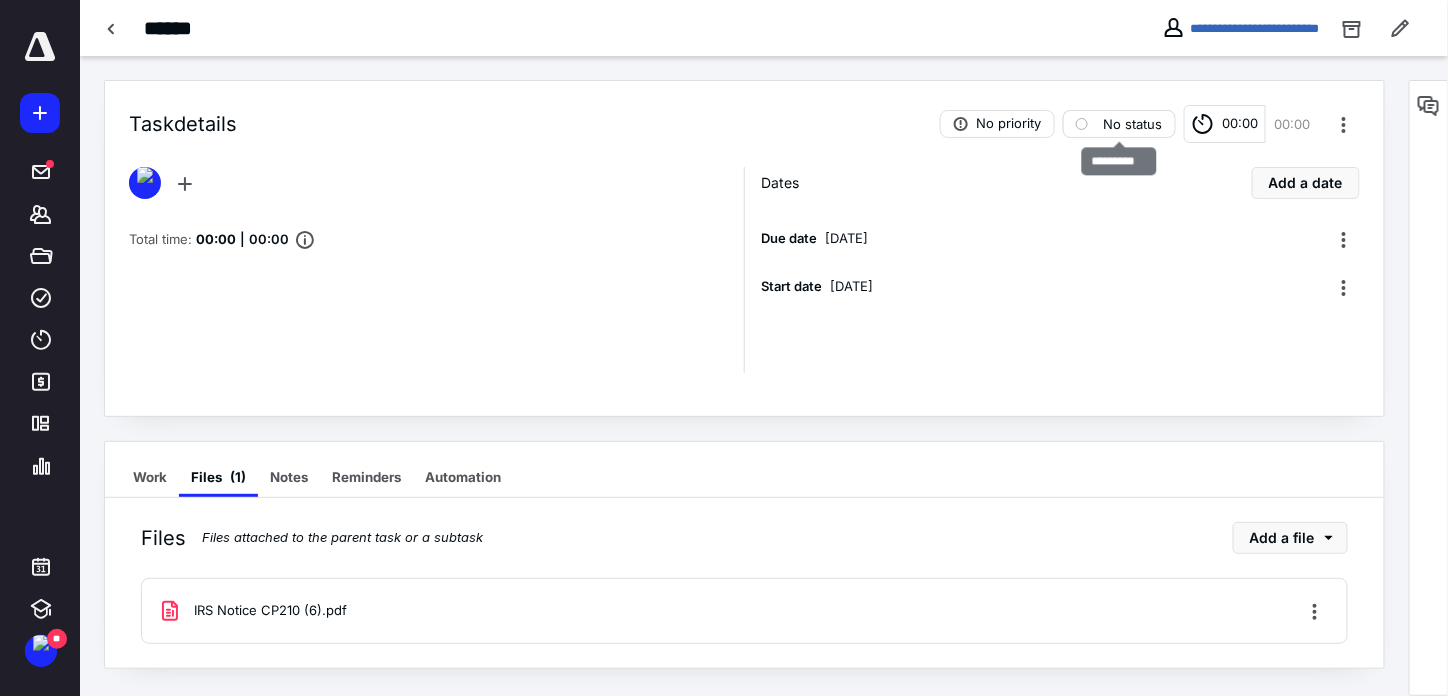 click on "No status" at bounding box center [1133, 124] 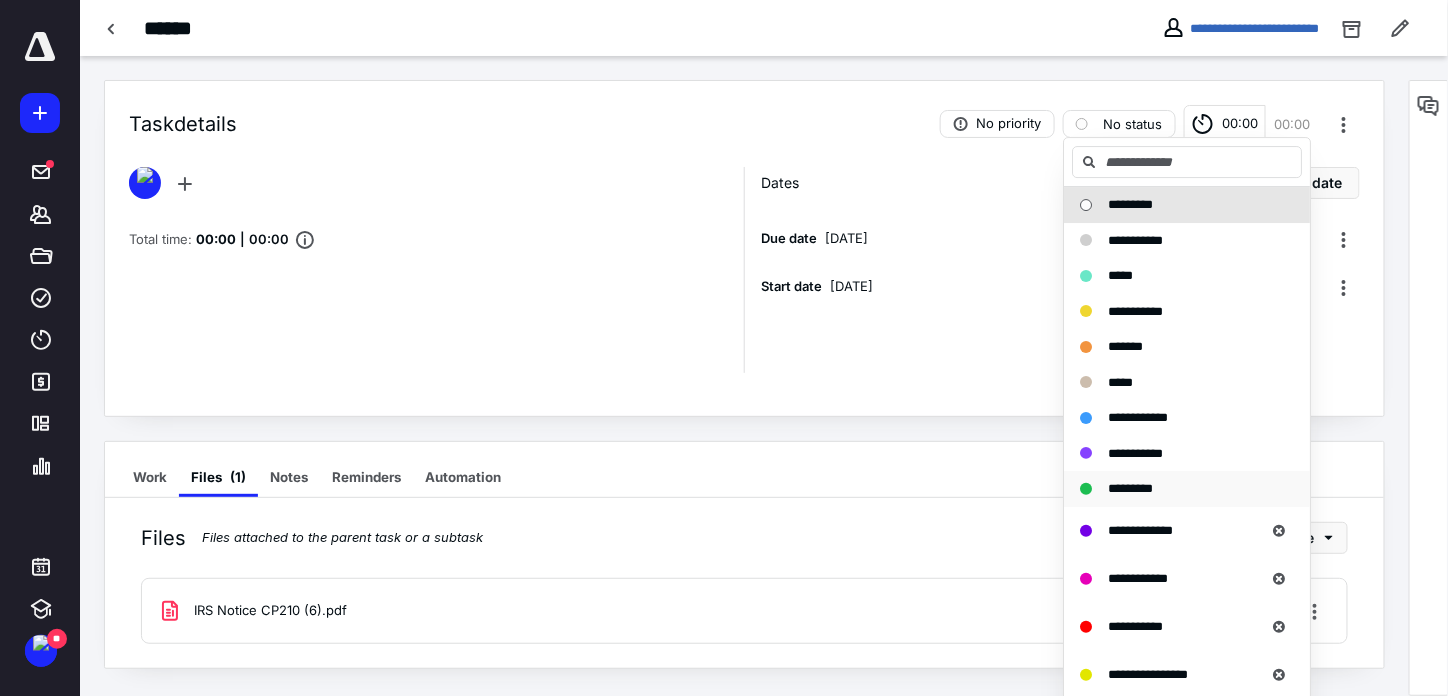click on "*********" at bounding box center (1130, 488) 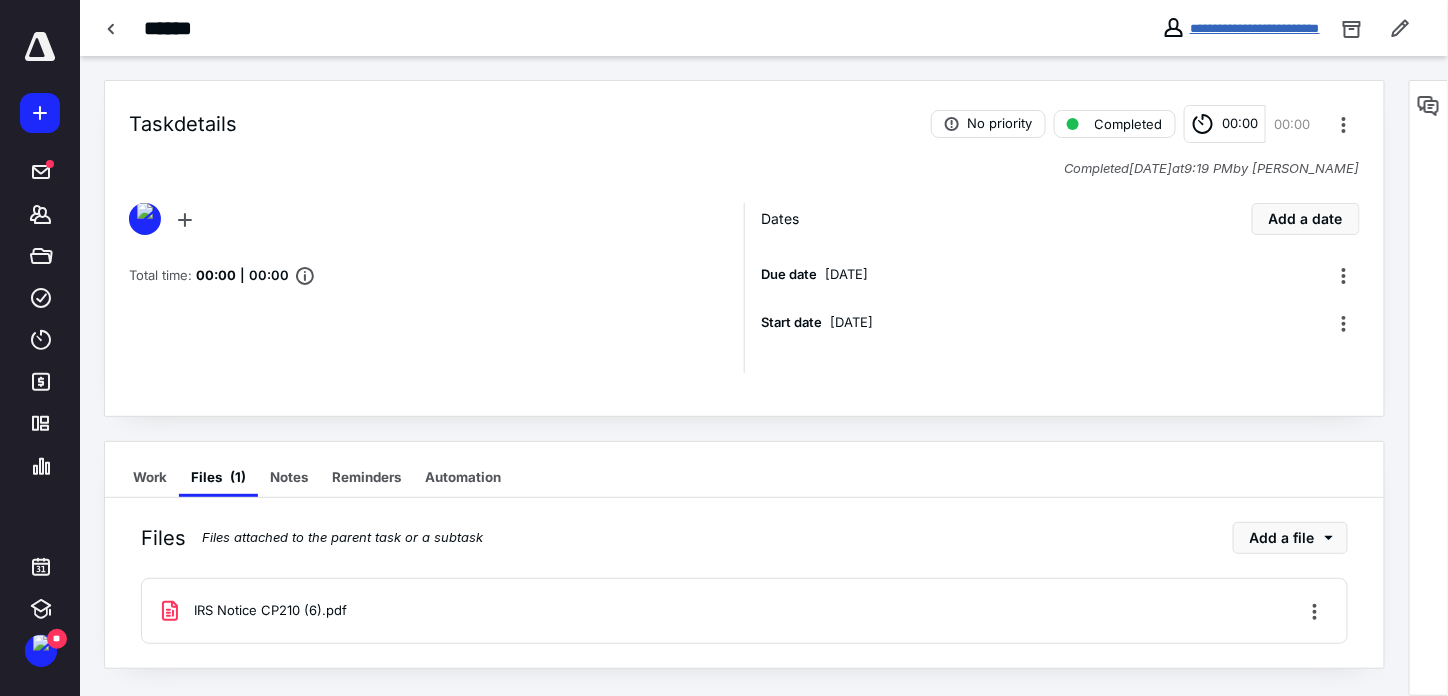 click on "**********" at bounding box center (1255, 28) 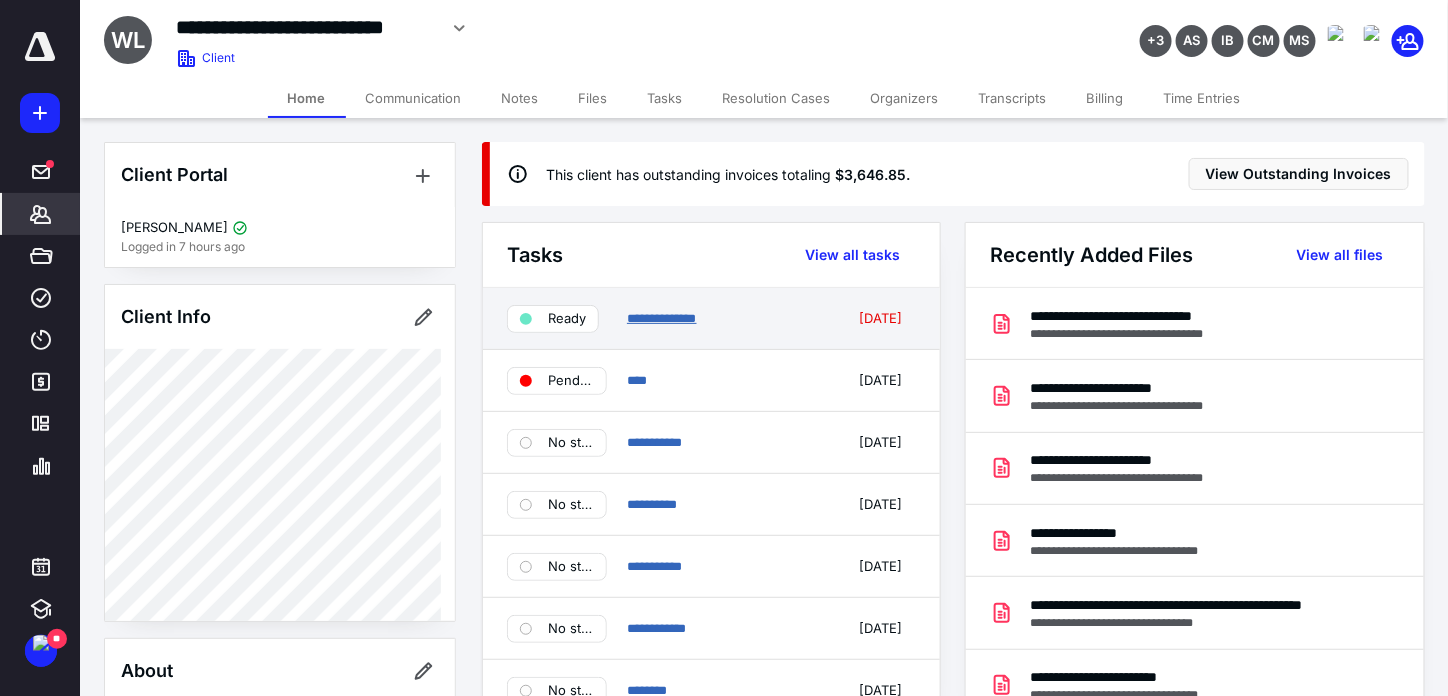 click on "**********" at bounding box center [662, 318] 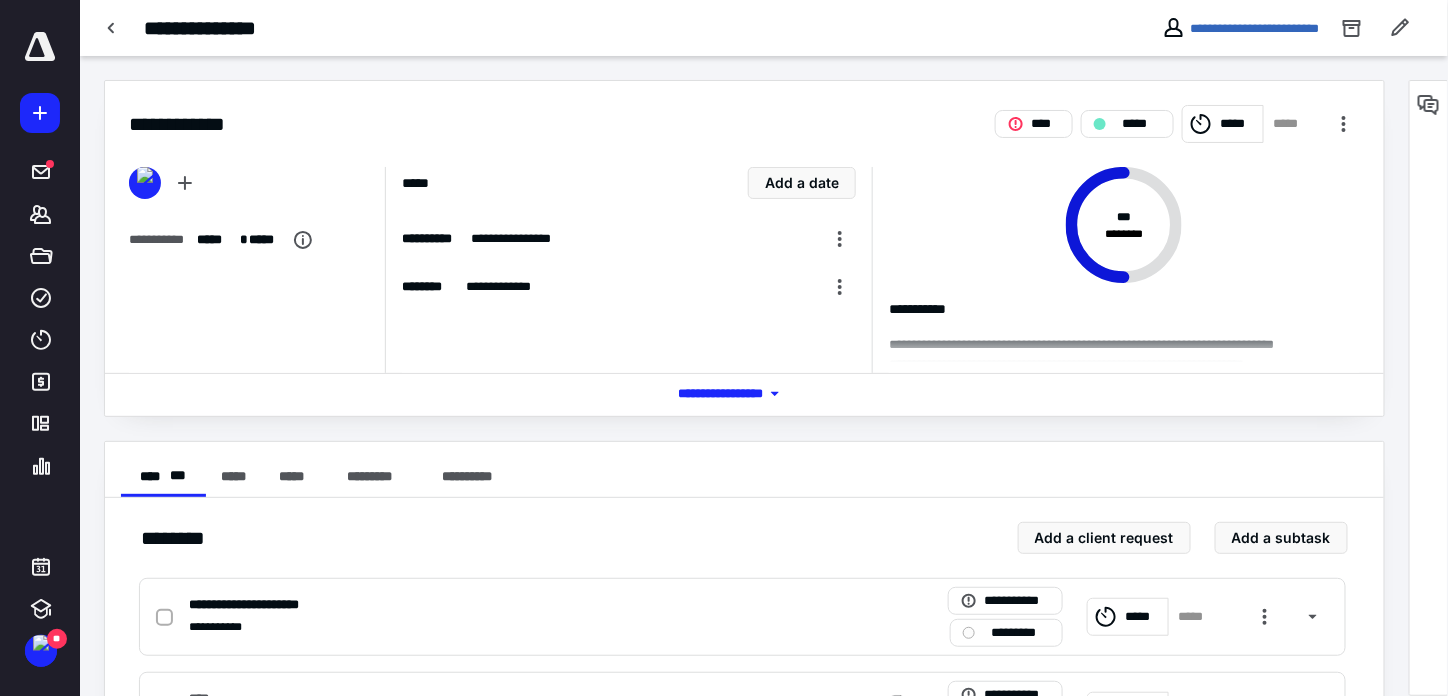 click on "*** **** *******" at bounding box center [744, 394] 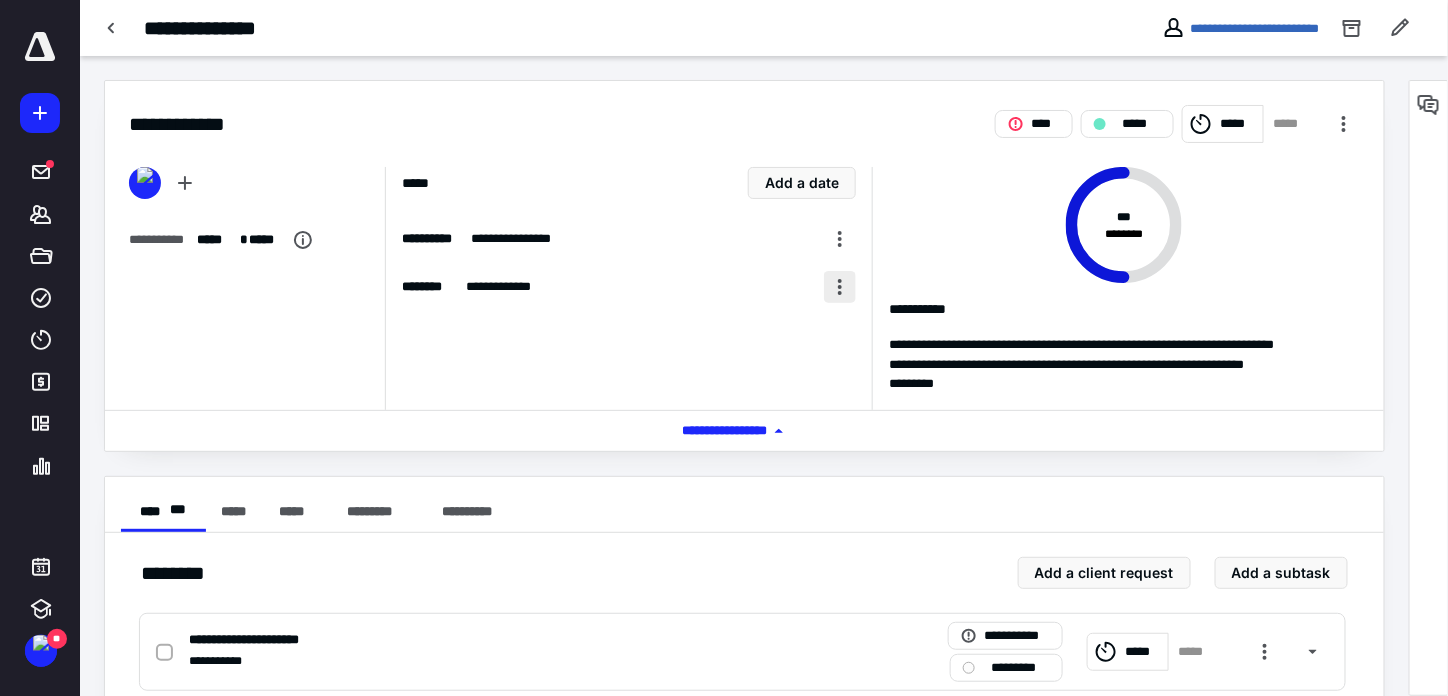 click at bounding box center (840, 287) 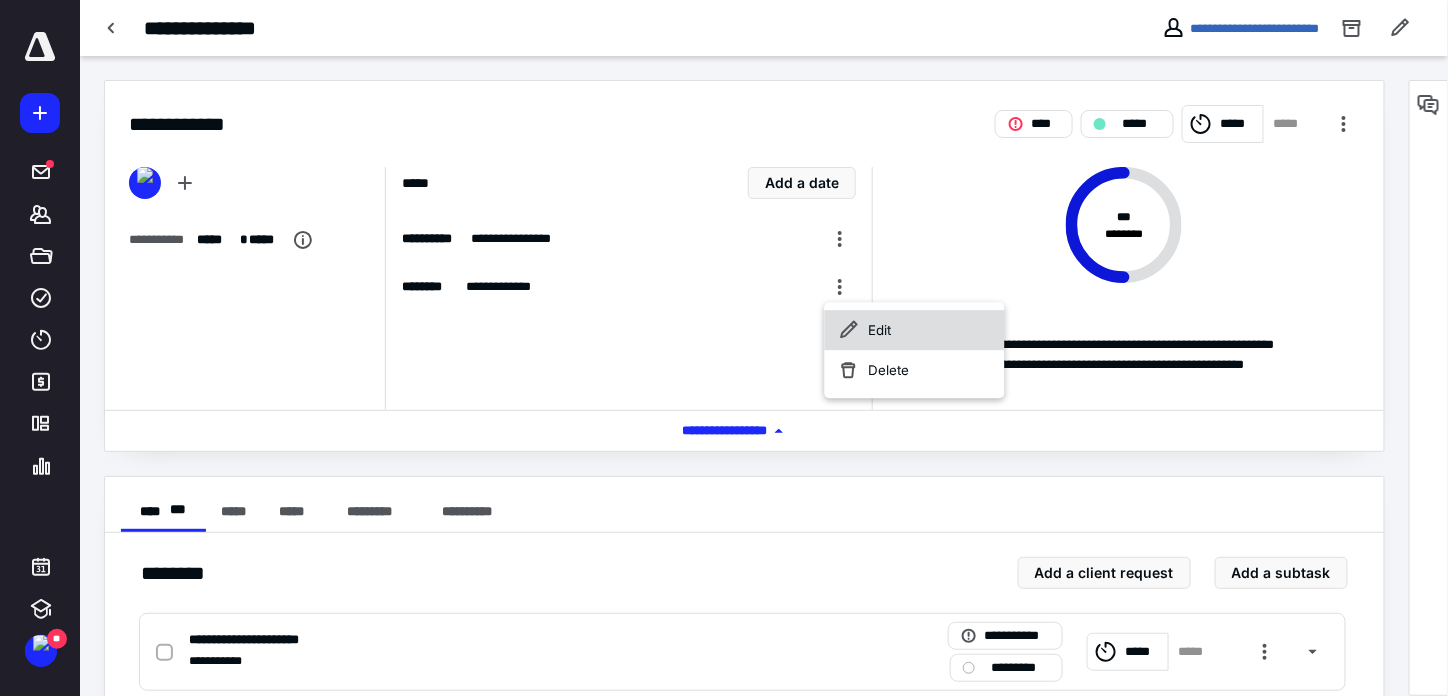 click on "Edit" at bounding box center [915, 330] 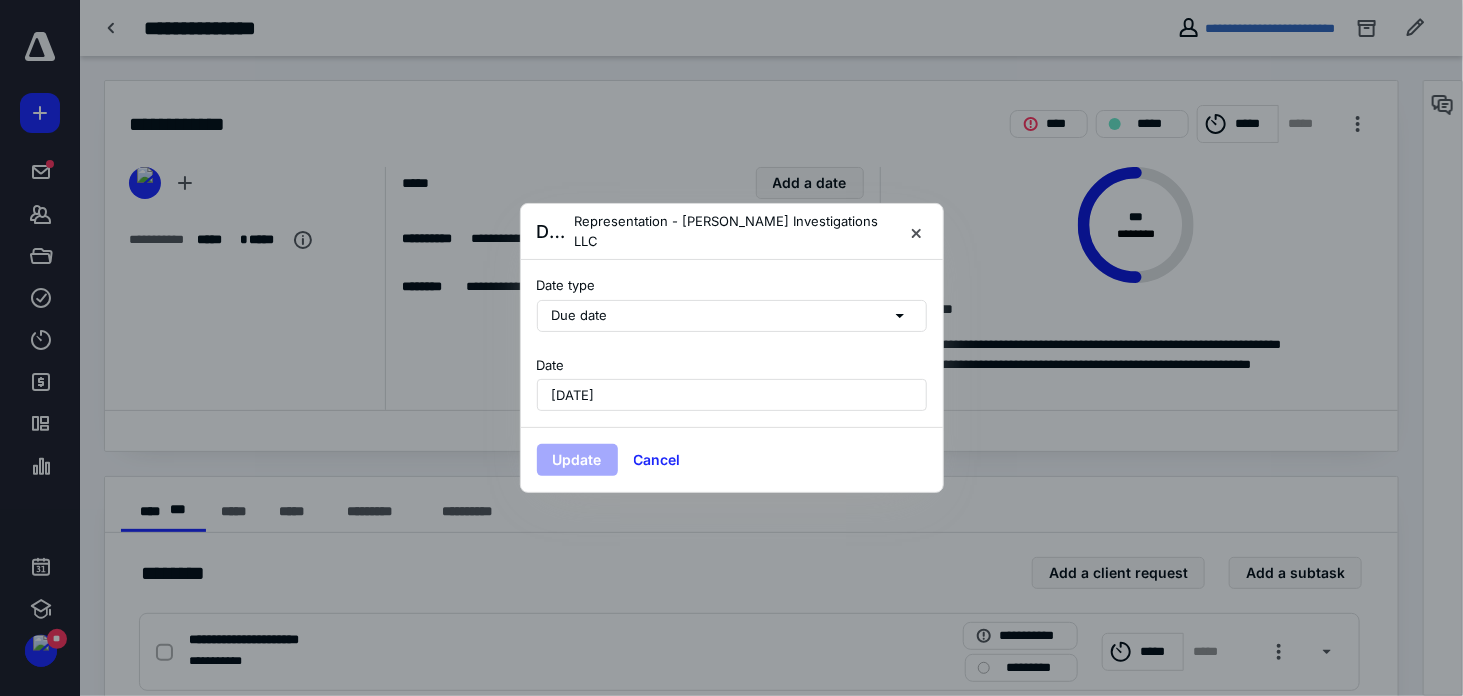 click on "June 18, 2025" at bounding box center (732, 395) 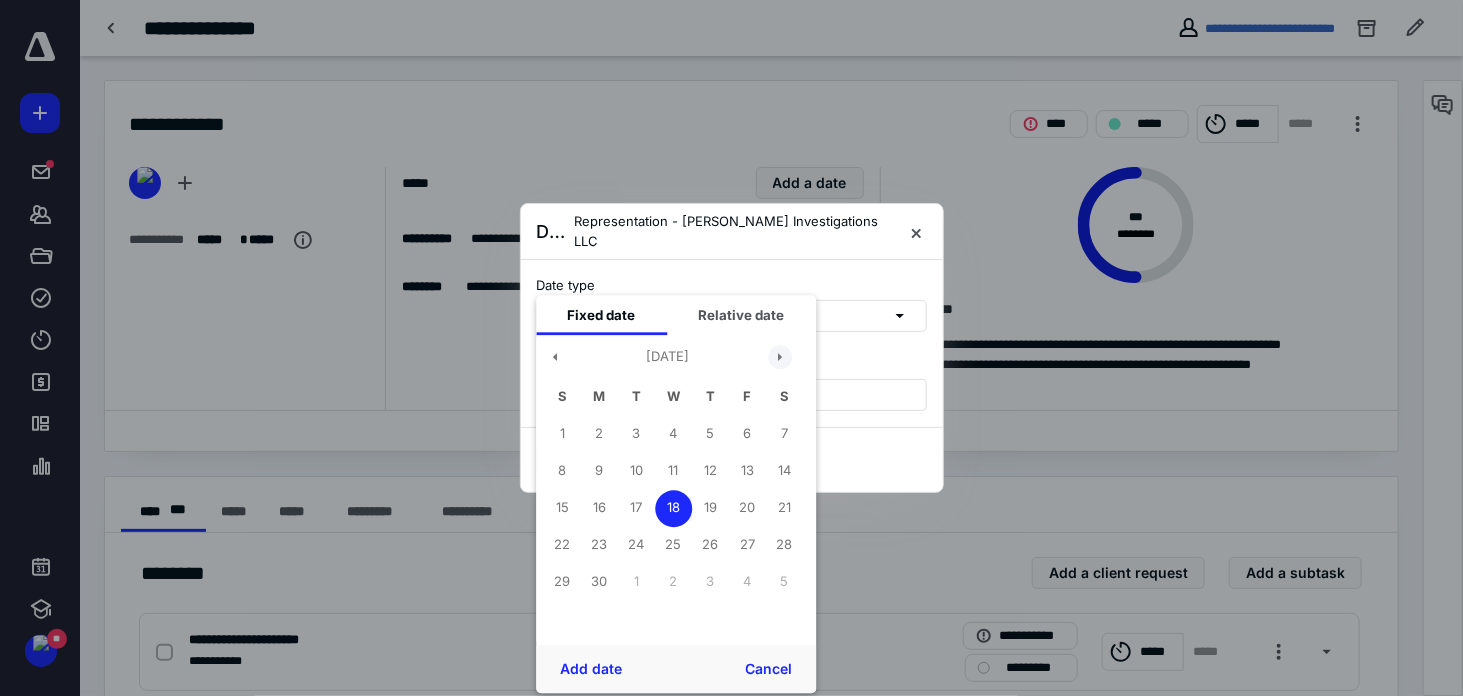 click at bounding box center [780, 357] 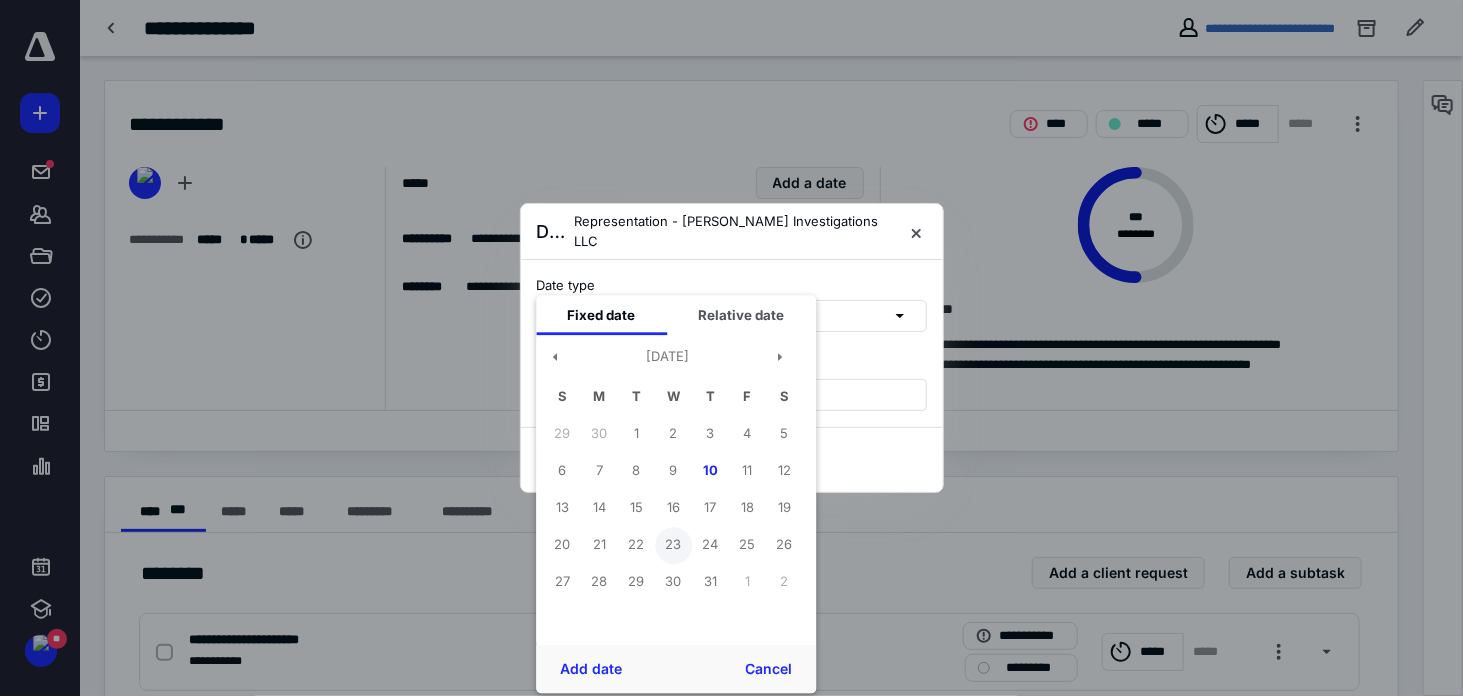 click on "23" at bounding box center (673, 545) 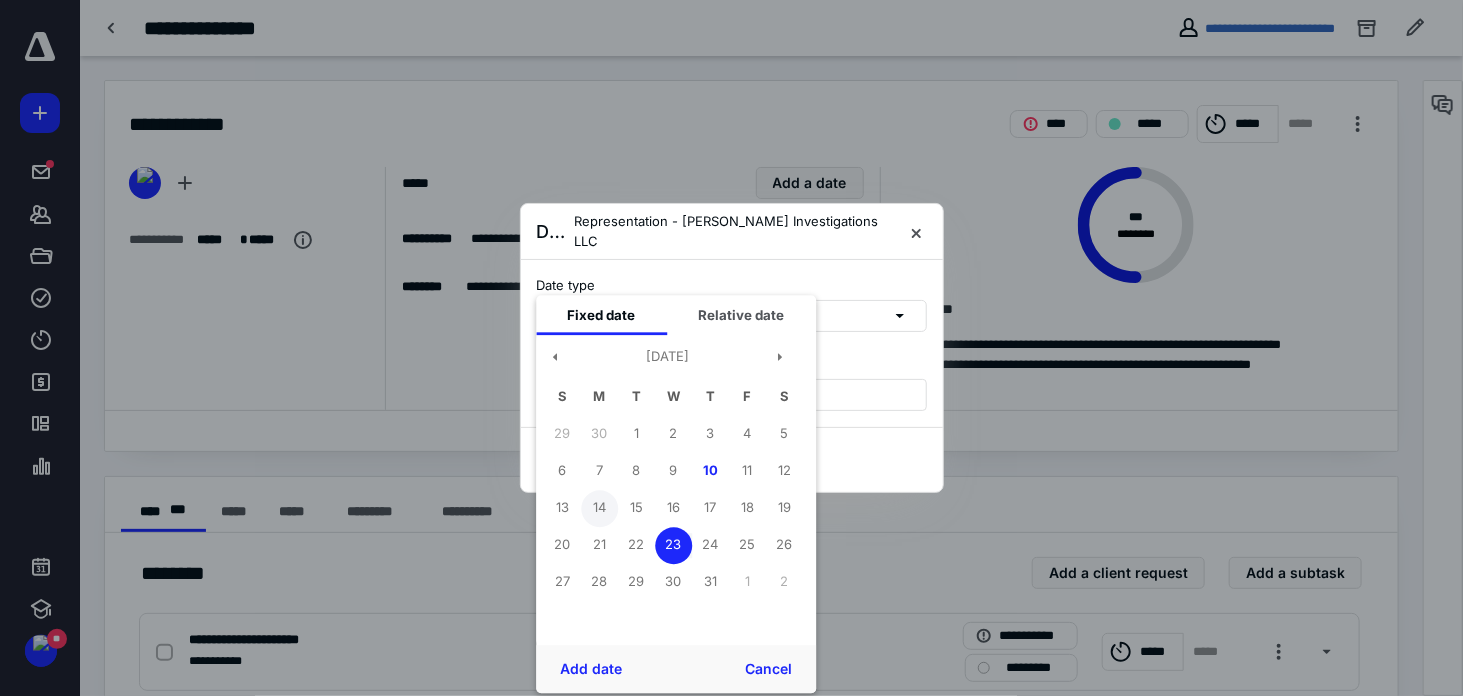 drag, startPoint x: 591, startPoint y: 679, endPoint x: 599, endPoint y: 514, distance: 165.19383 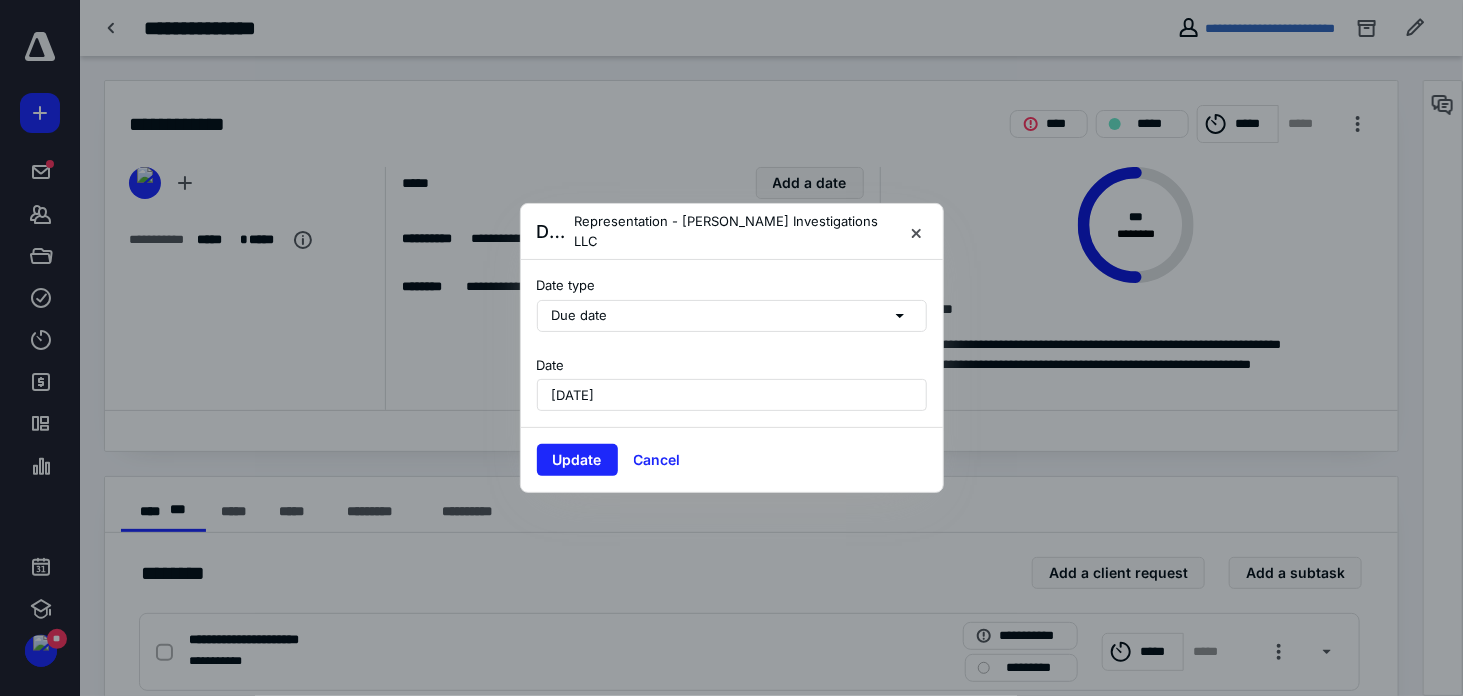 click on "July 23, 2025" at bounding box center [732, 395] 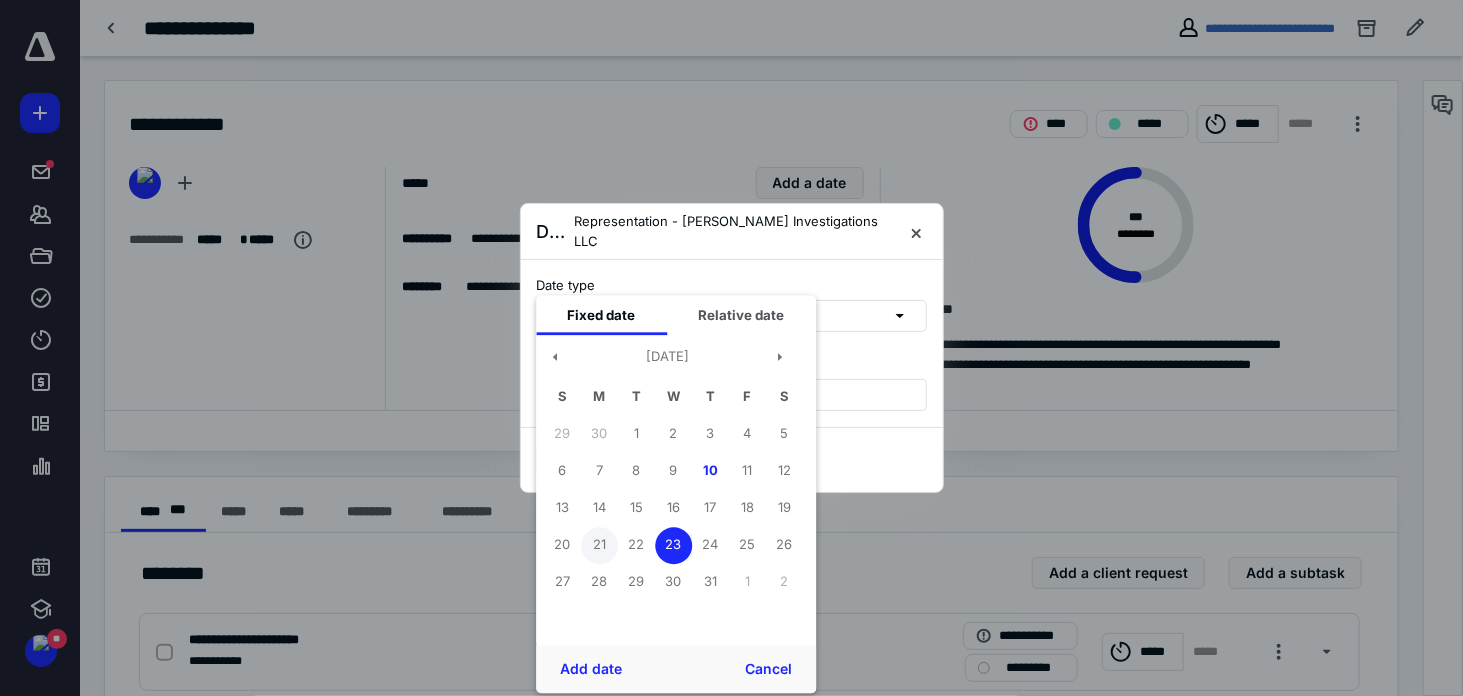 click on "21" at bounding box center (599, 545) 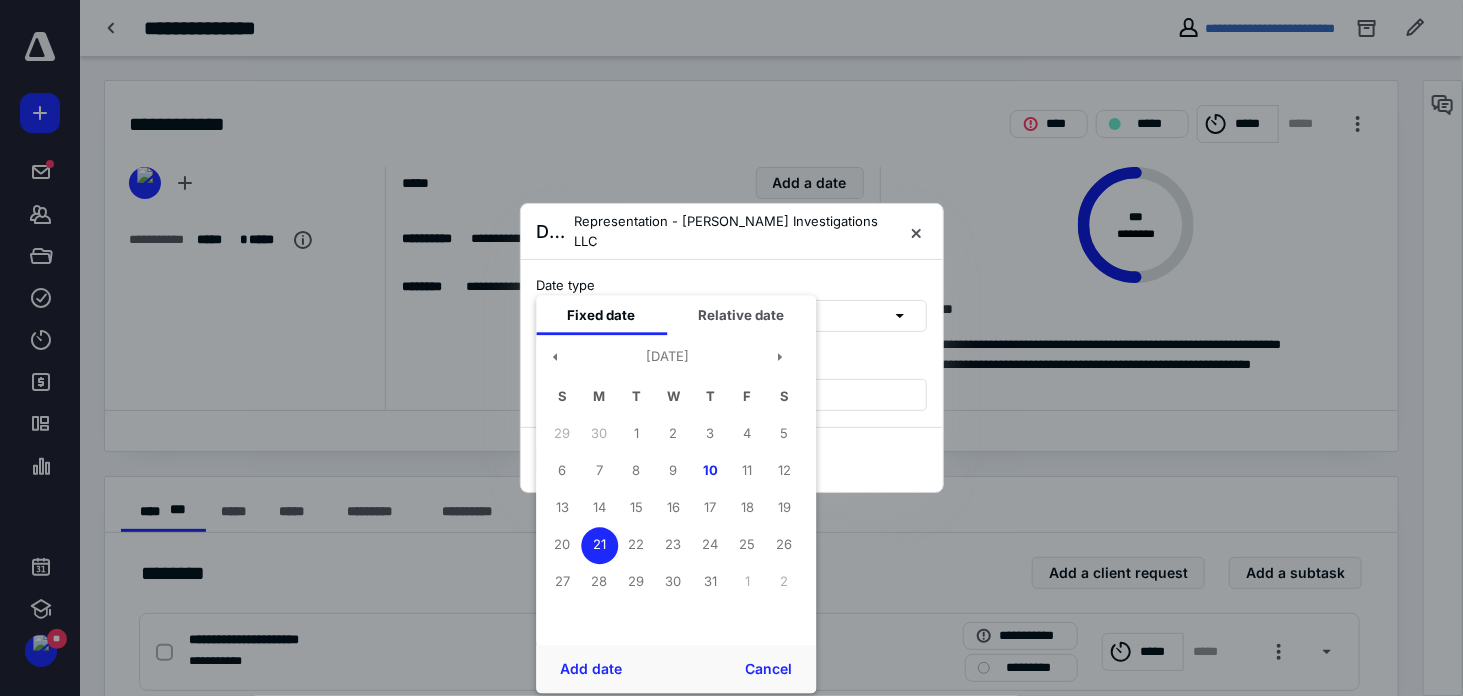 drag, startPoint x: 608, startPoint y: 669, endPoint x: 606, endPoint y: 648, distance: 21.095022 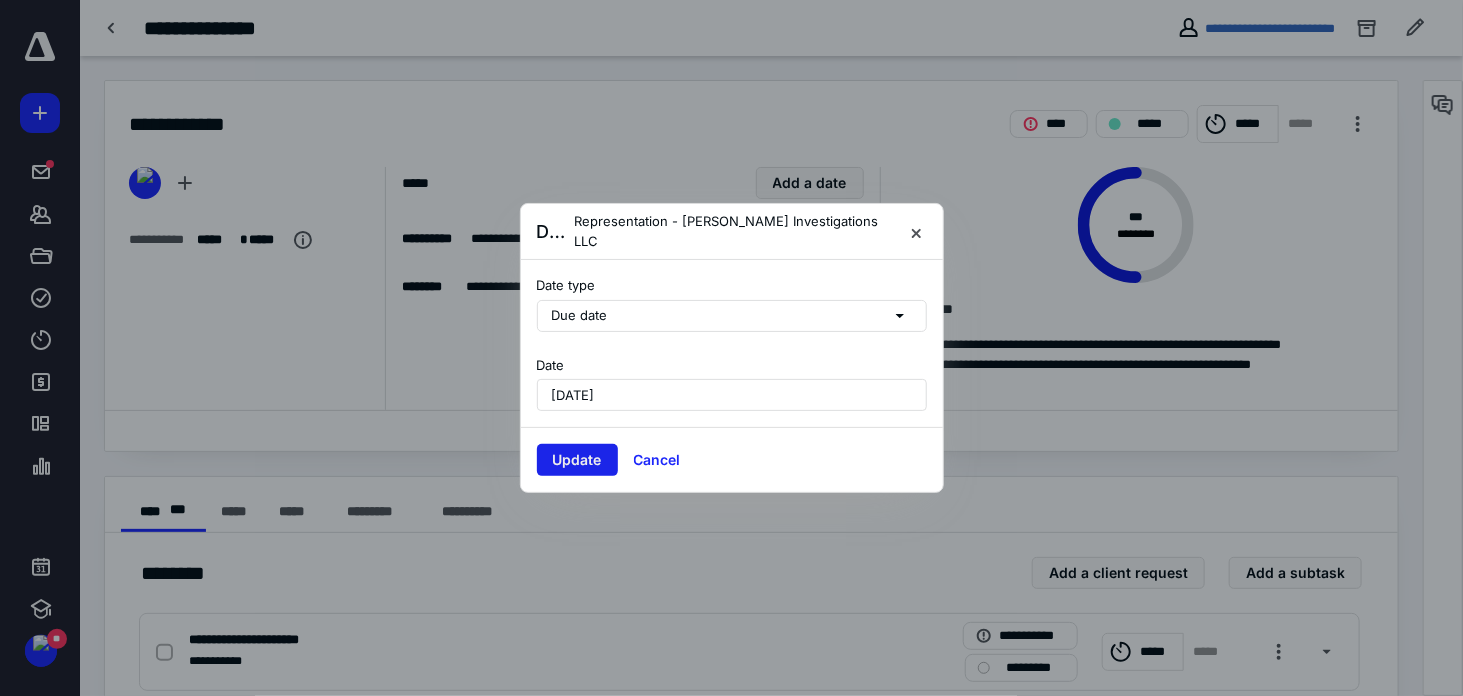 click on "Update" at bounding box center (577, 460) 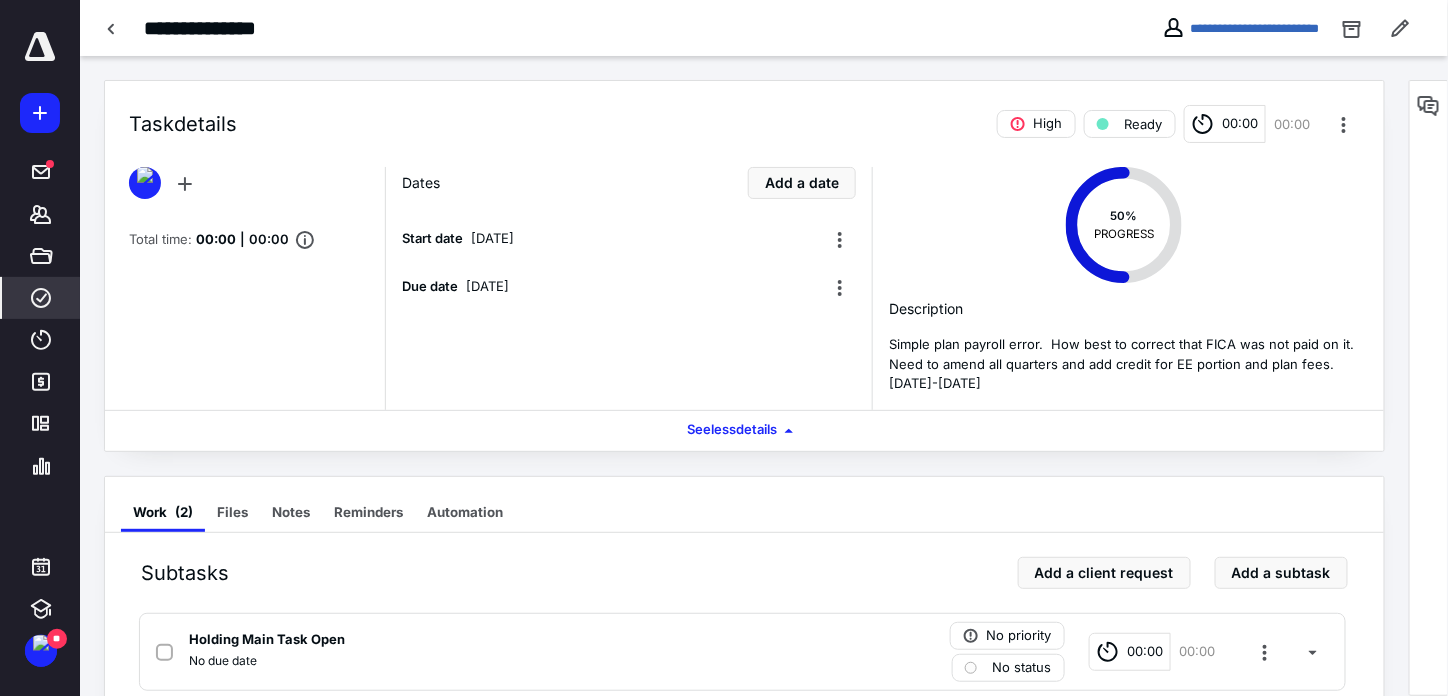 click on "****" at bounding box center [41, 298] 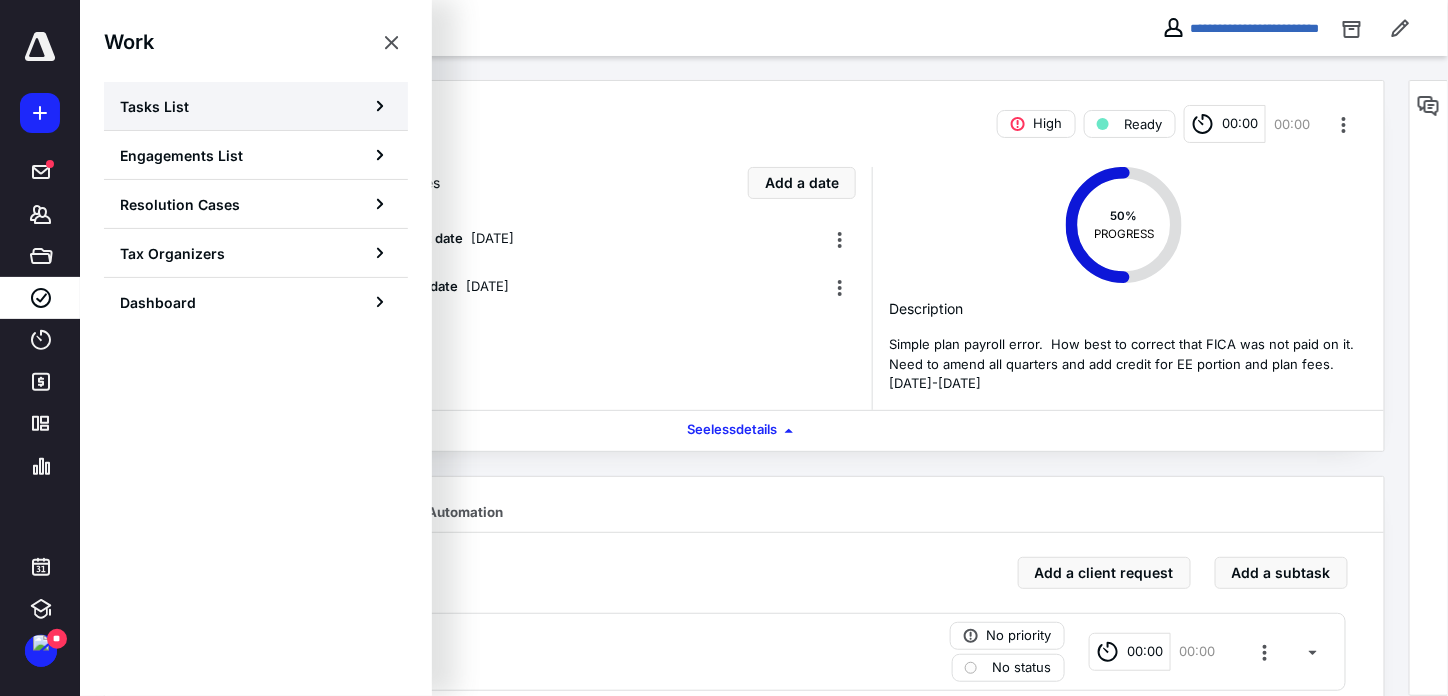 click on "Tasks List" at bounding box center (154, 106) 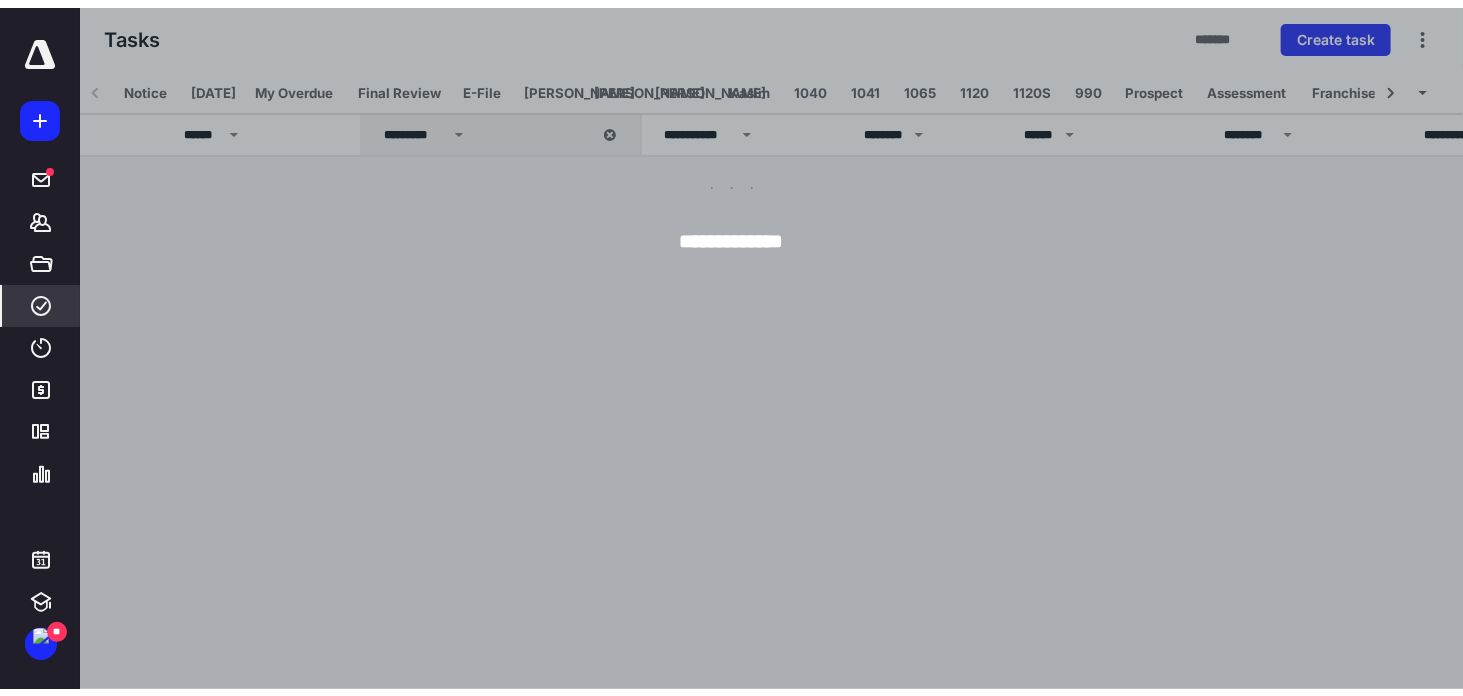scroll, scrollTop: 0, scrollLeft: 71, axis: horizontal 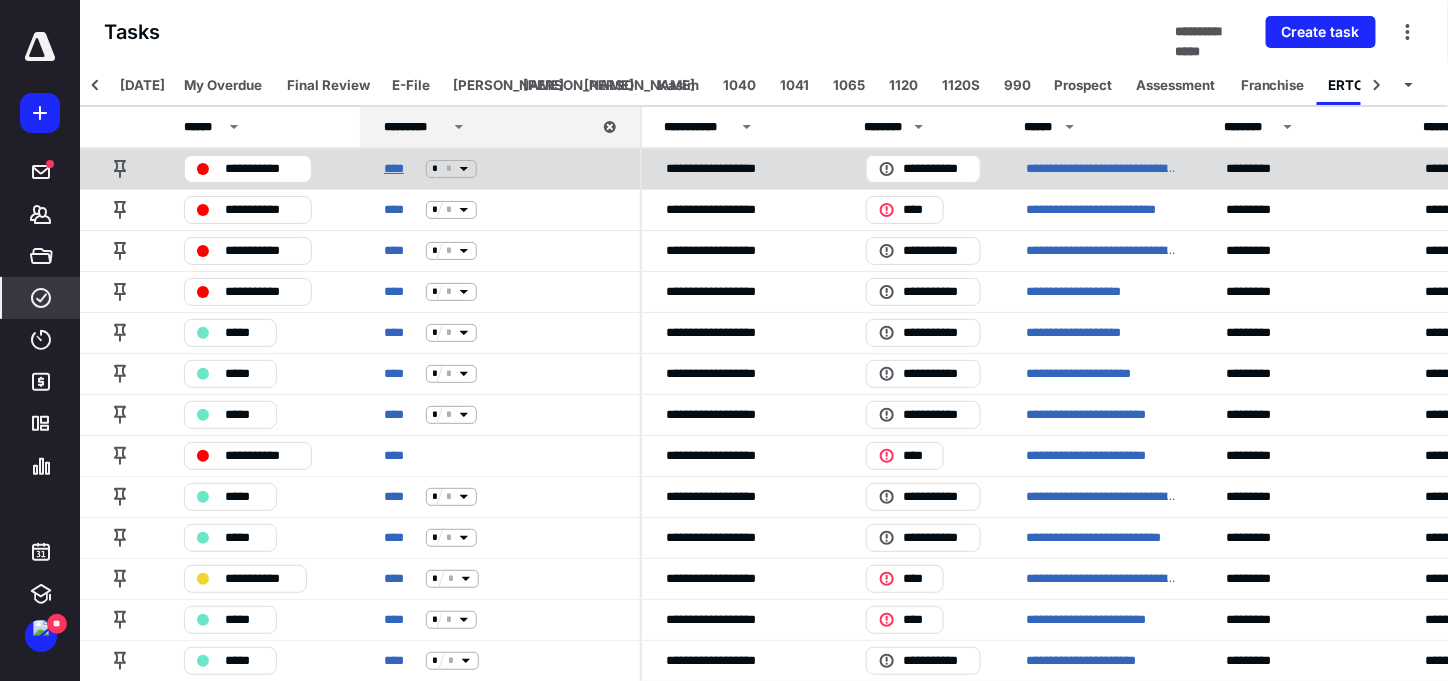 click on "****" at bounding box center (401, 169) 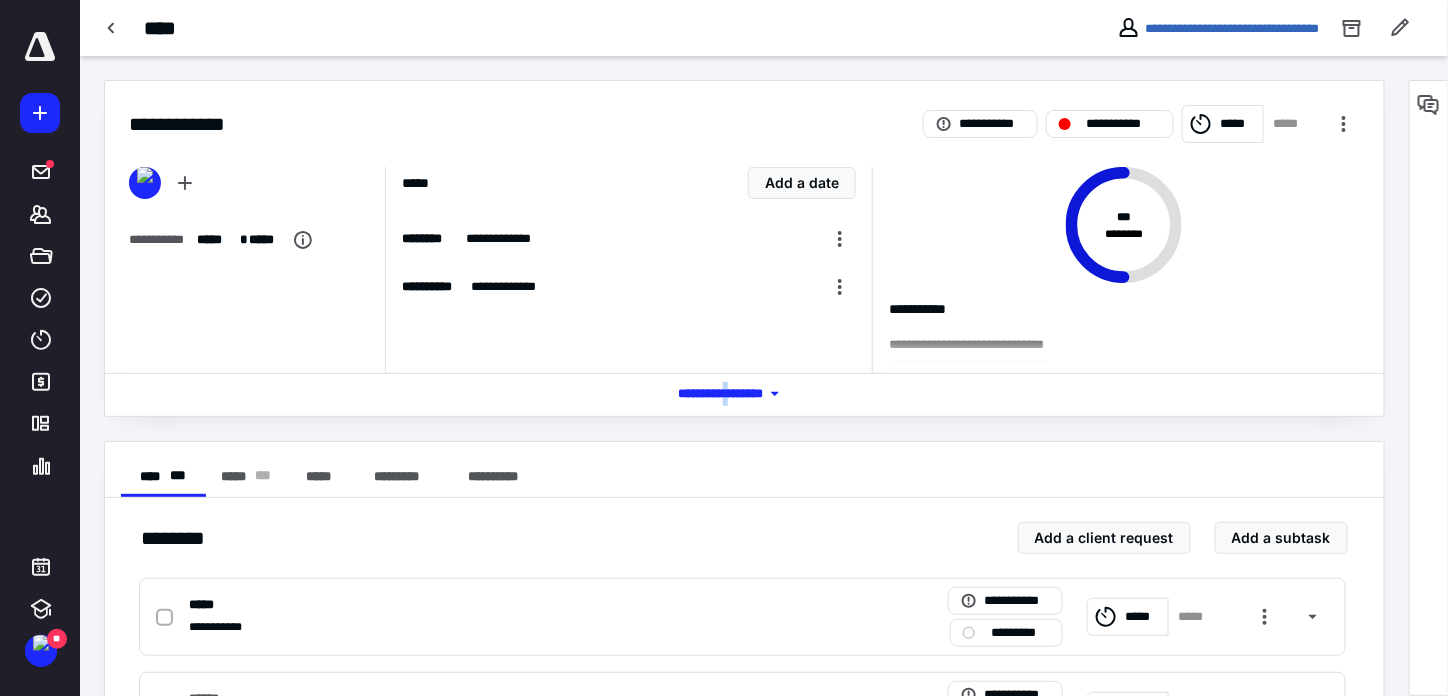click on "*** **** *******" at bounding box center [744, 393] 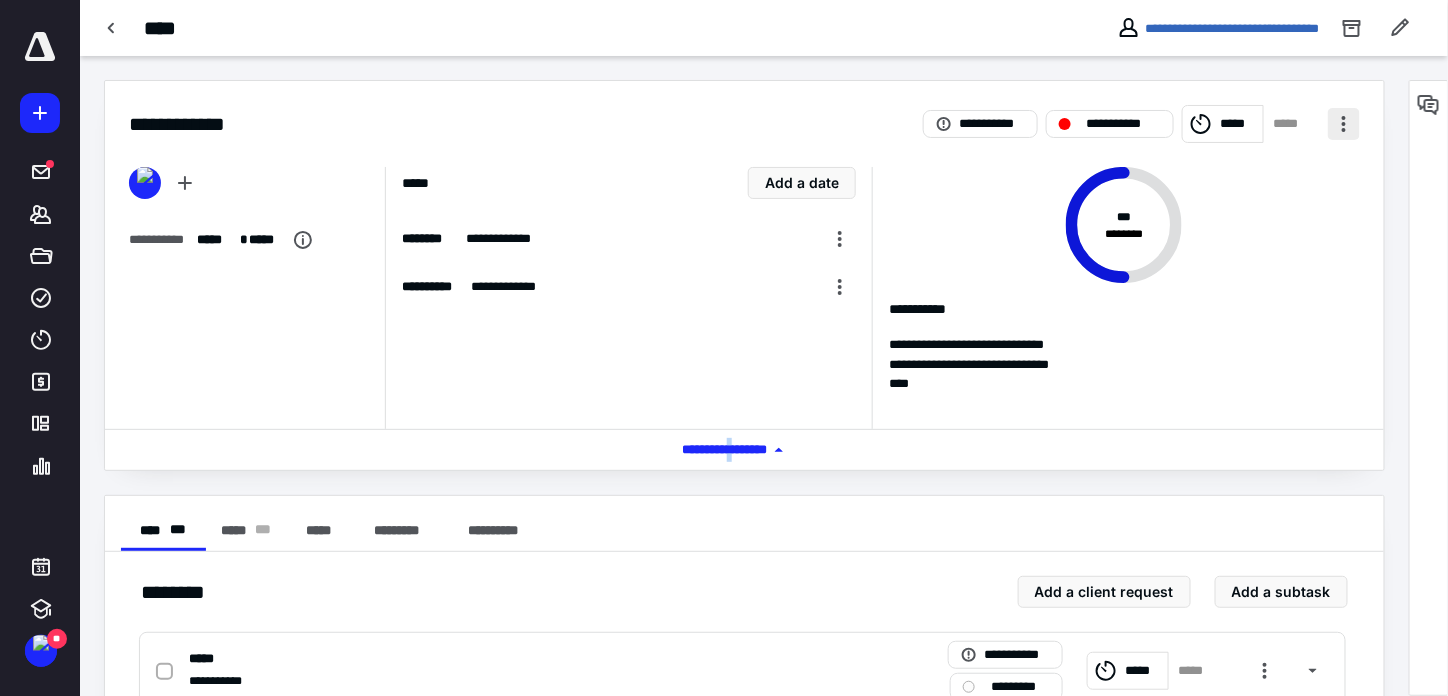click at bounding box center (1344, 124) 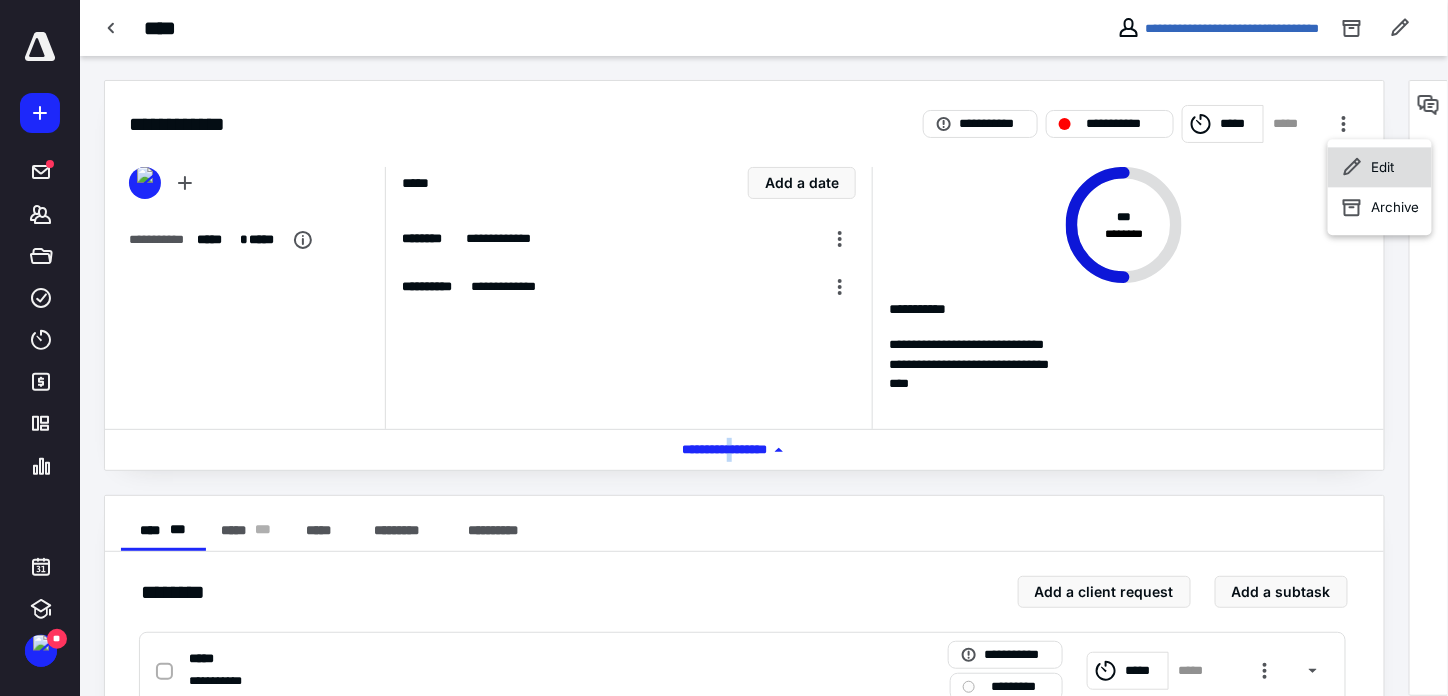 click 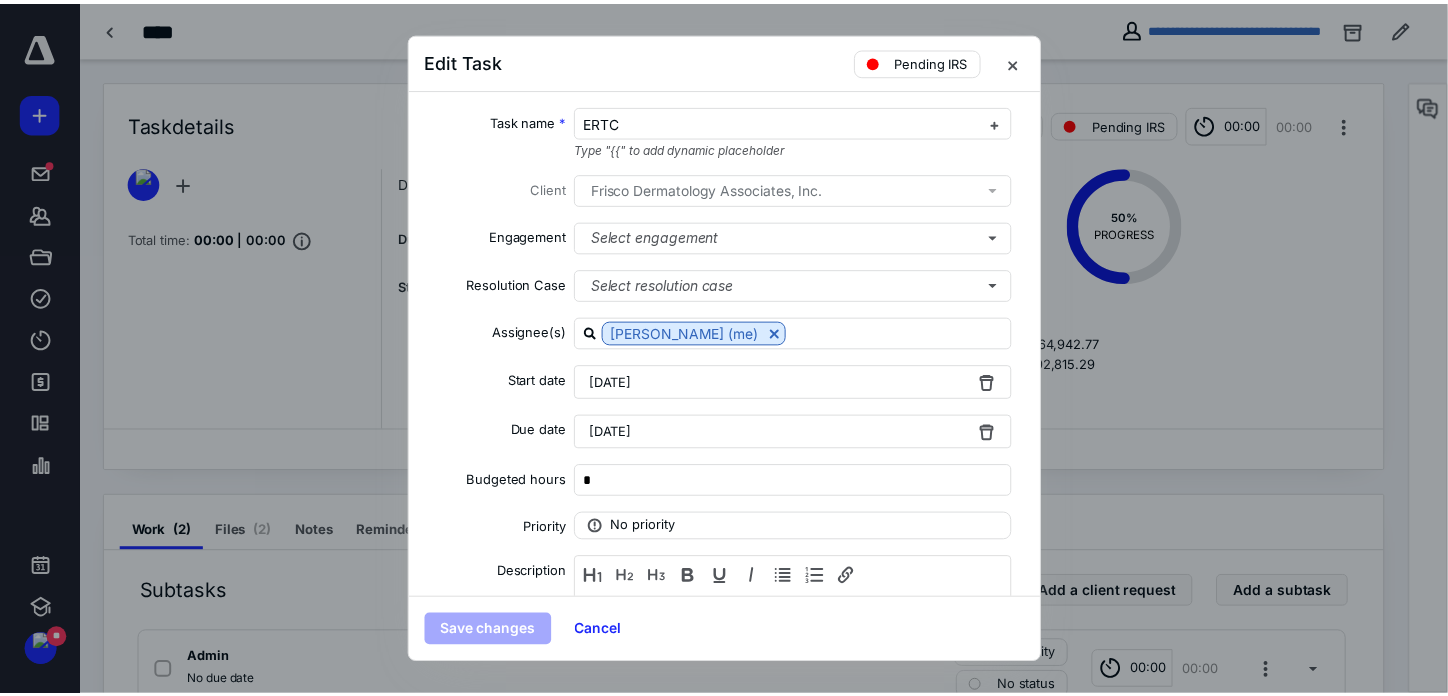 scroll, scrollTop: 289, scrollLeft: 0, axis: vertical 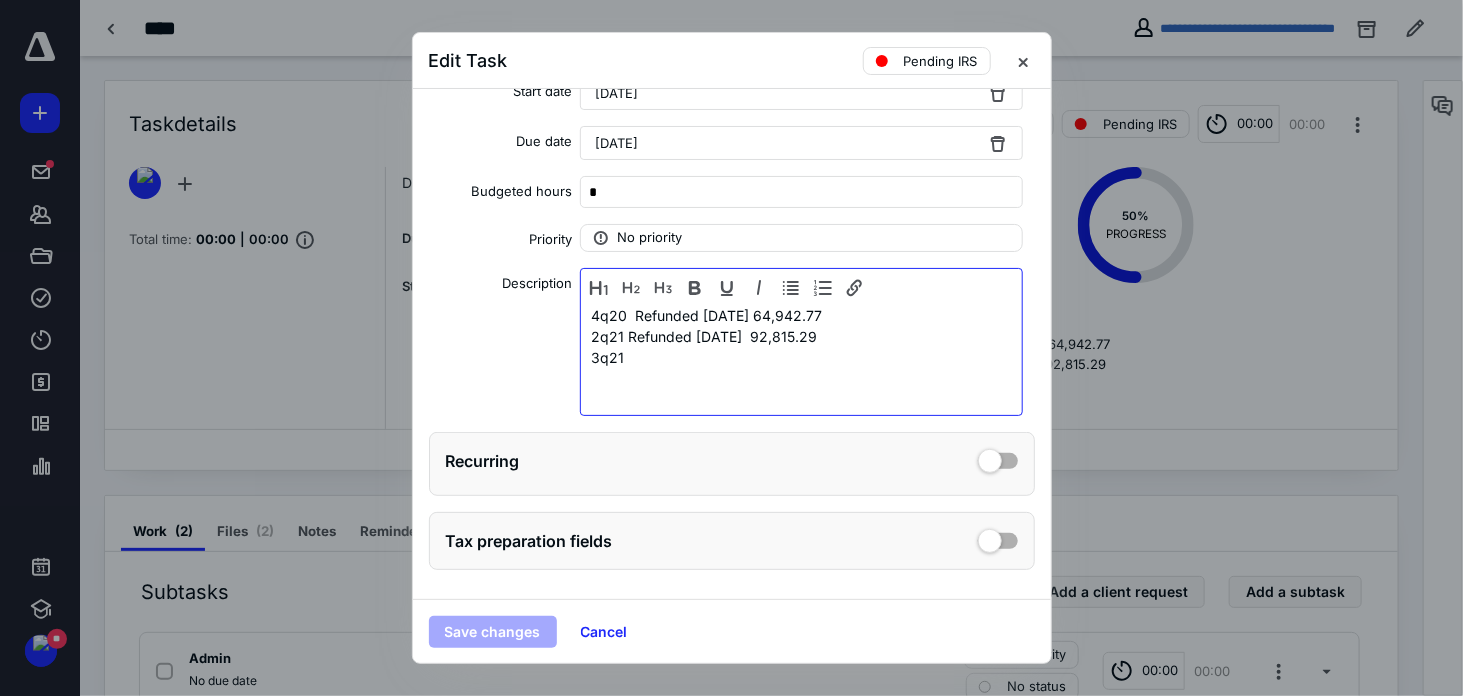 click on "3q21" at bounding box center [801, 357] 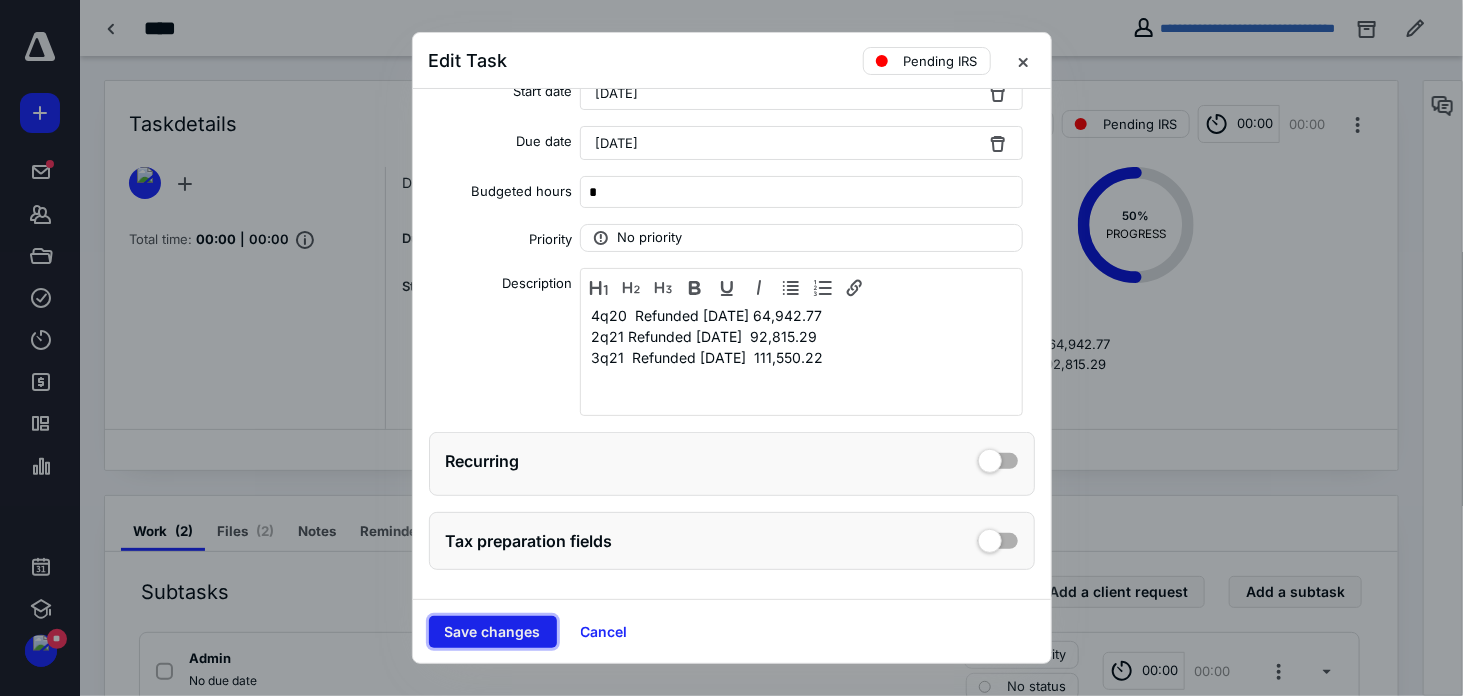click on "Save changes" at bounding box center [493, 632] 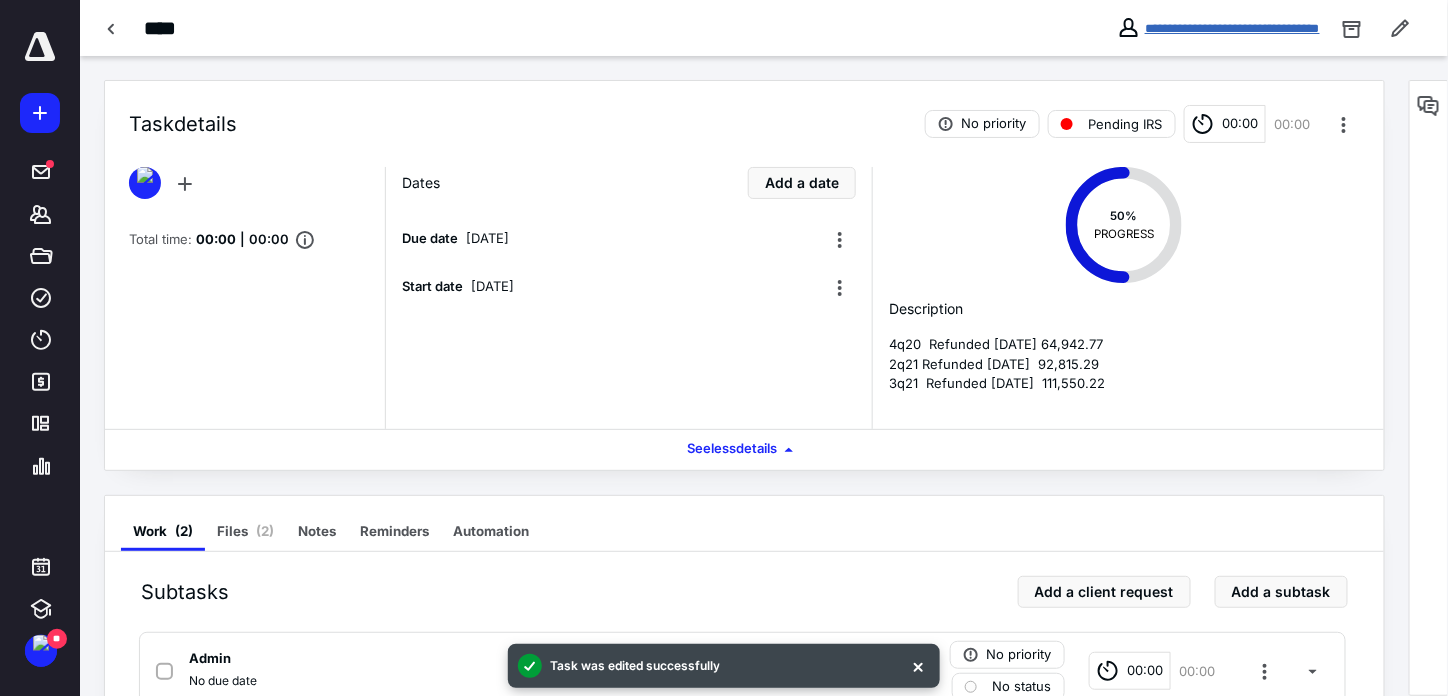 click on "**********" at bounding box center [1232, 28] 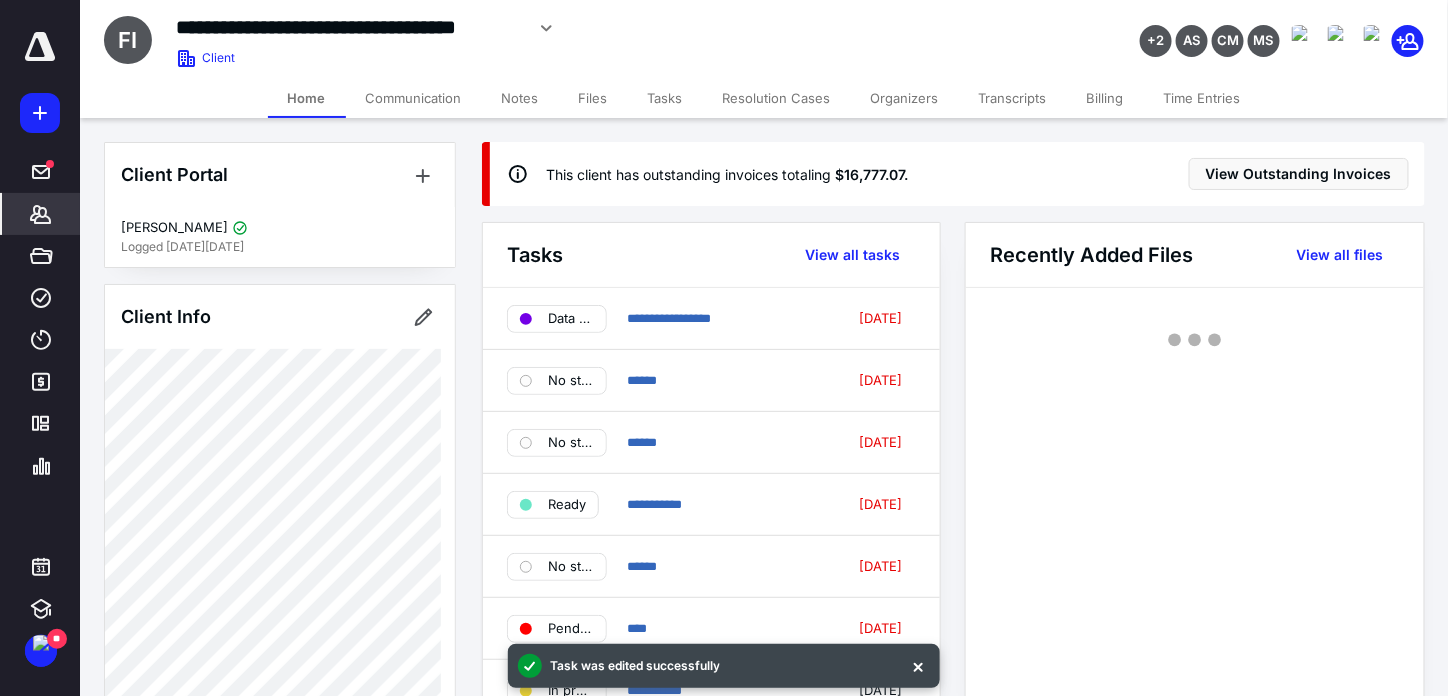 click on "Billing" at bounding box center (1105, 98) 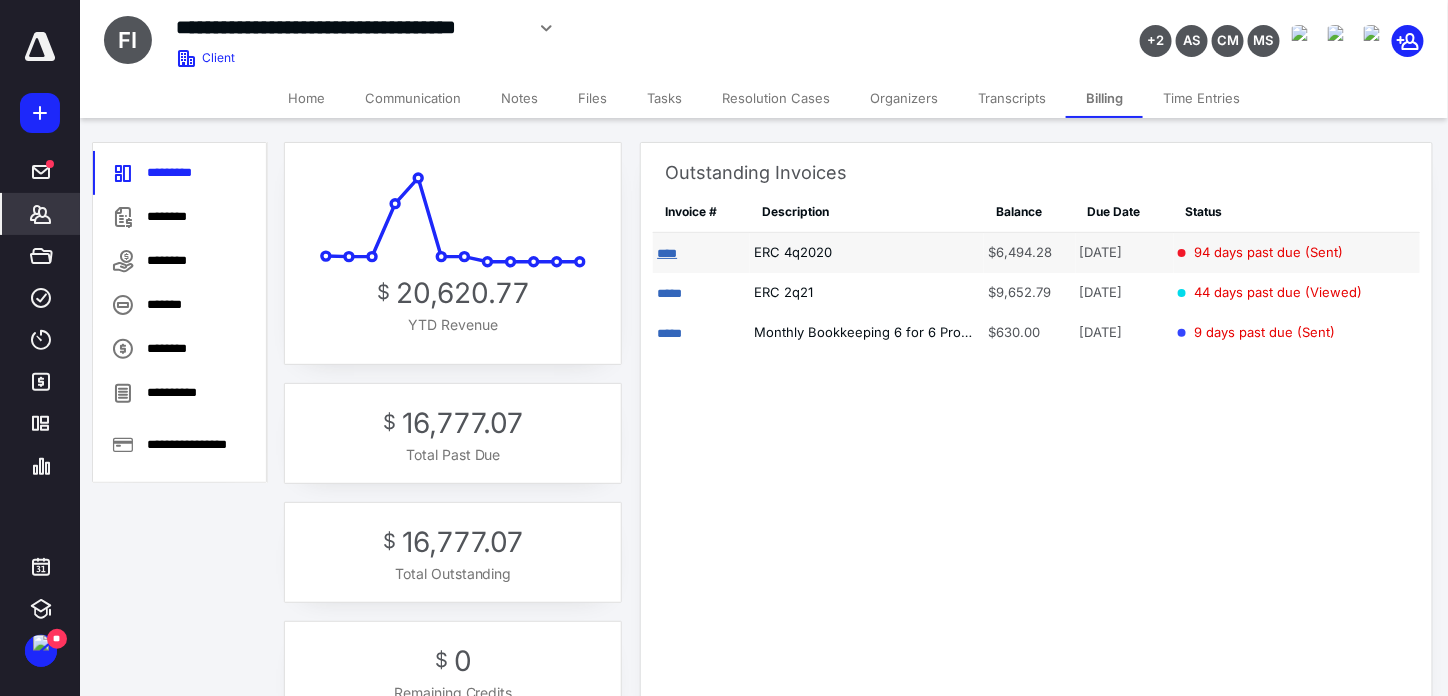 click on "****" at bounding box center (667, 253) 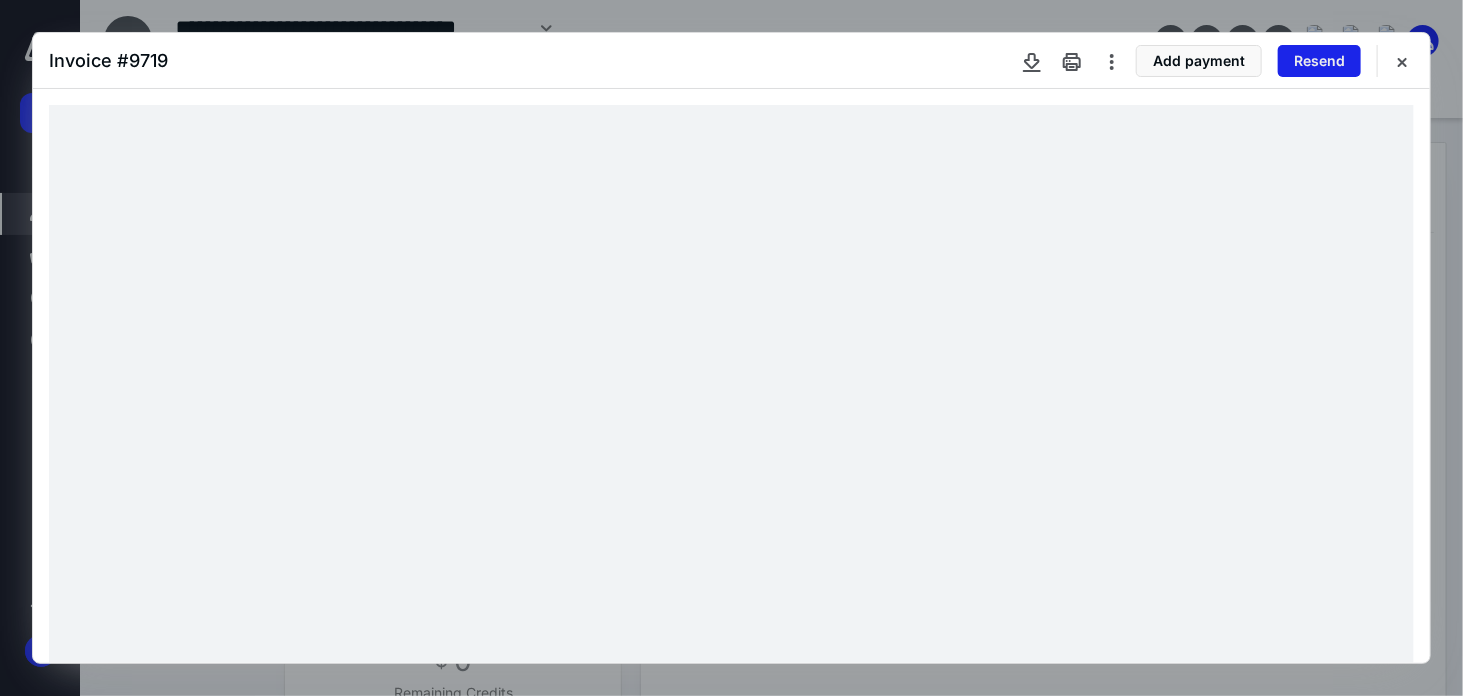 click on "Resend" at bounding box center [1319, 61] 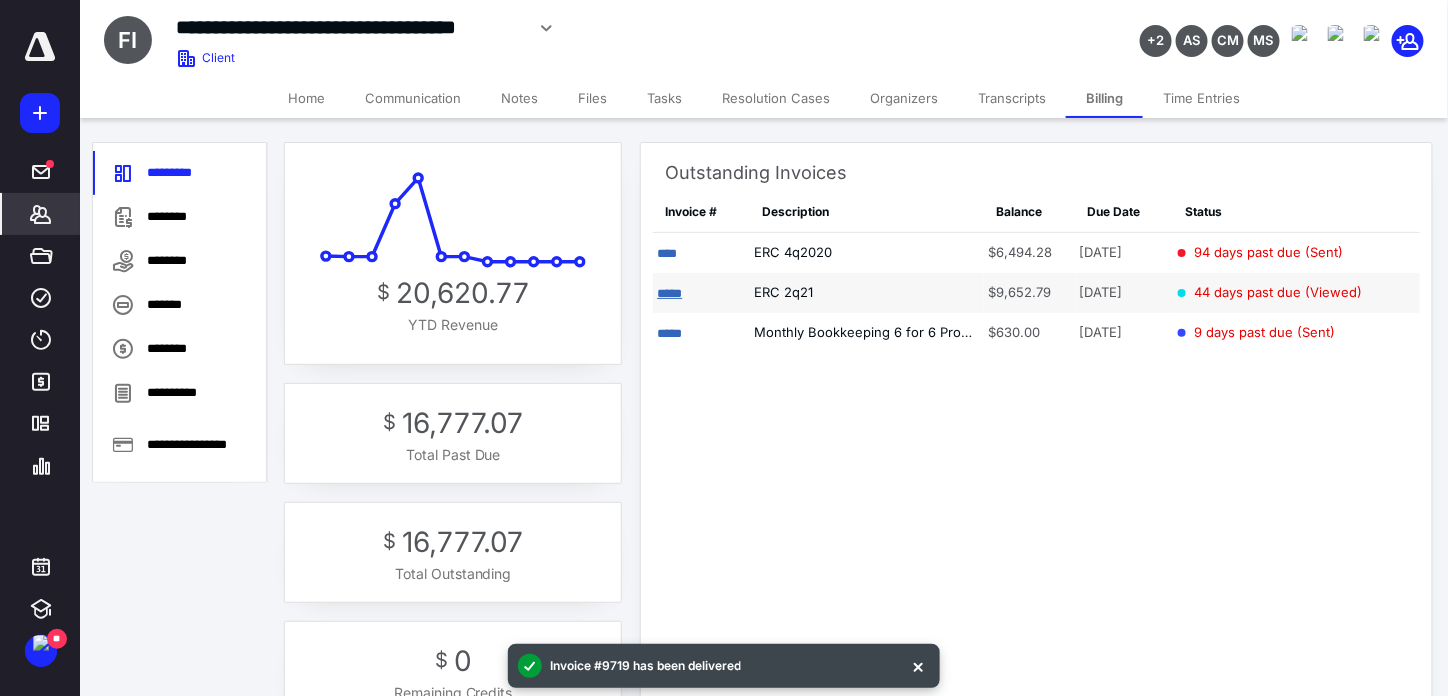 click on "*****" at bounding box center [669, 293] 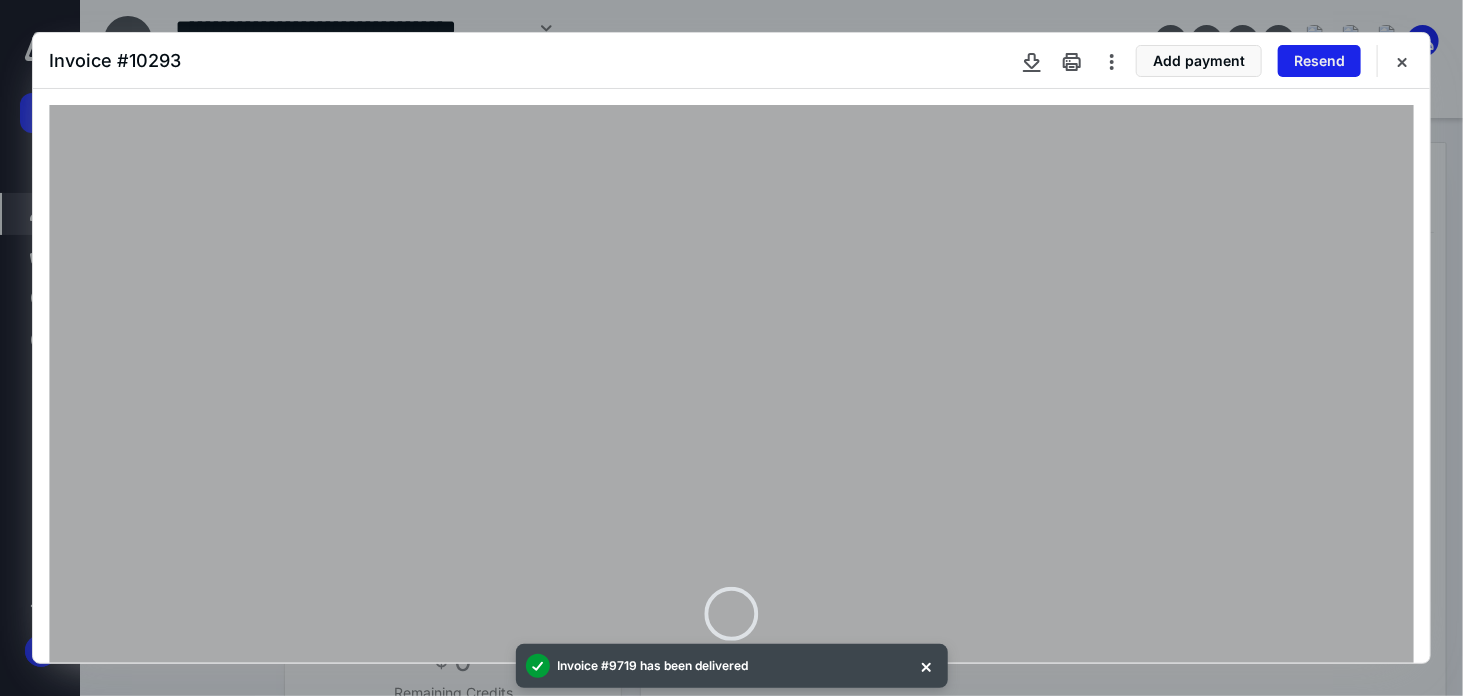 click on "Resend" at bounding box center (1319, 61) 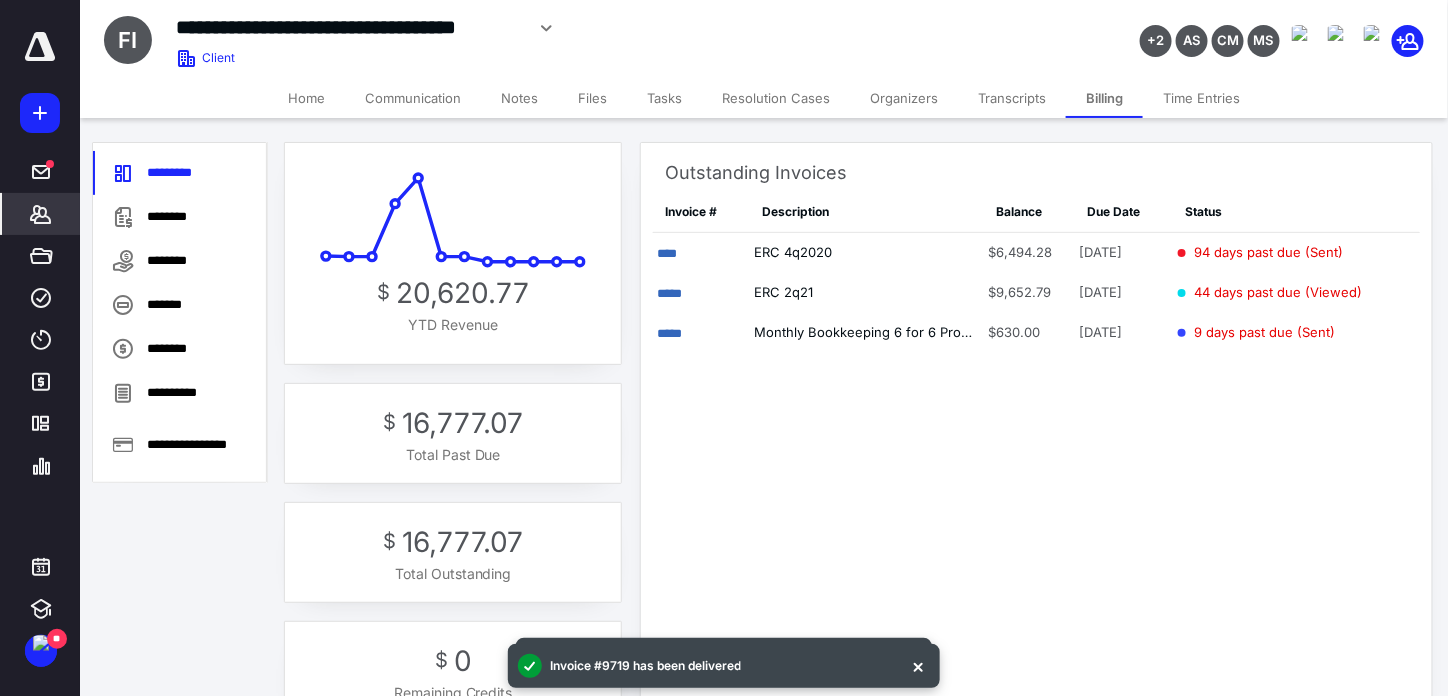 click 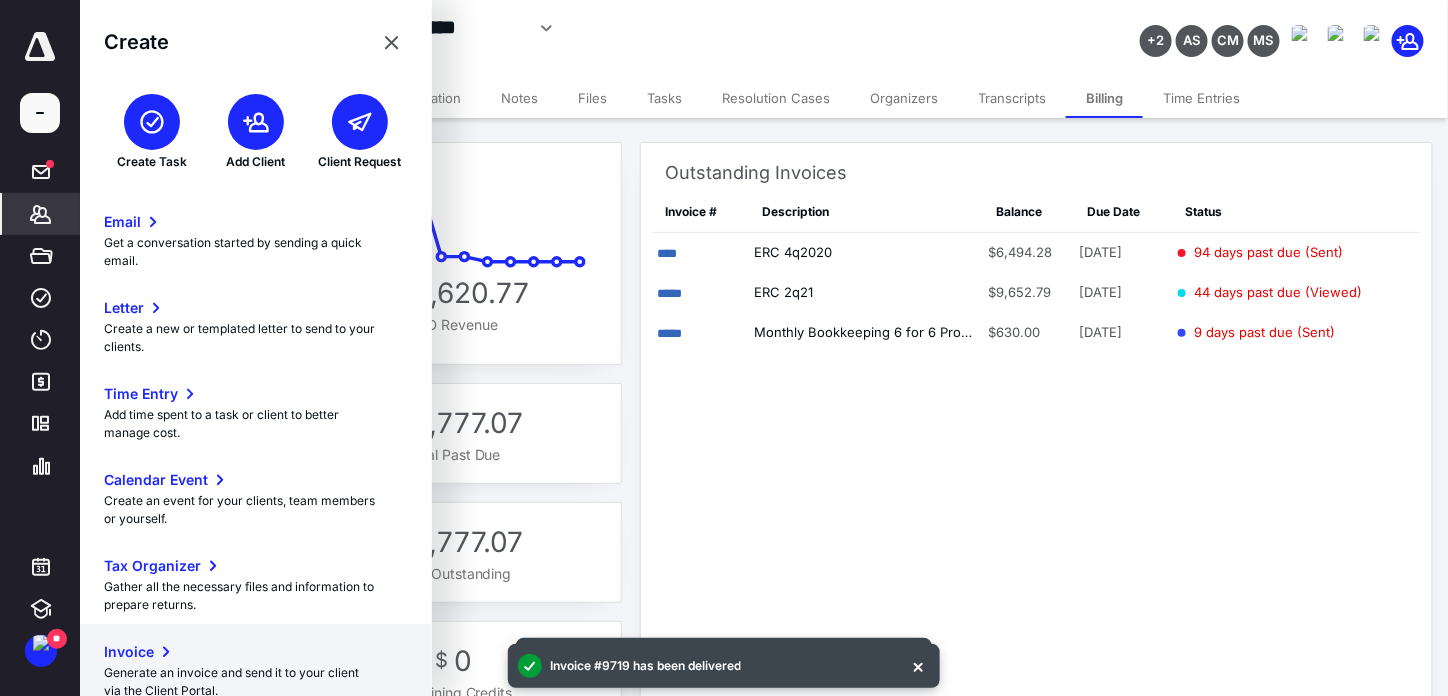 click on "Invoice" at bounding box center [256, 652] 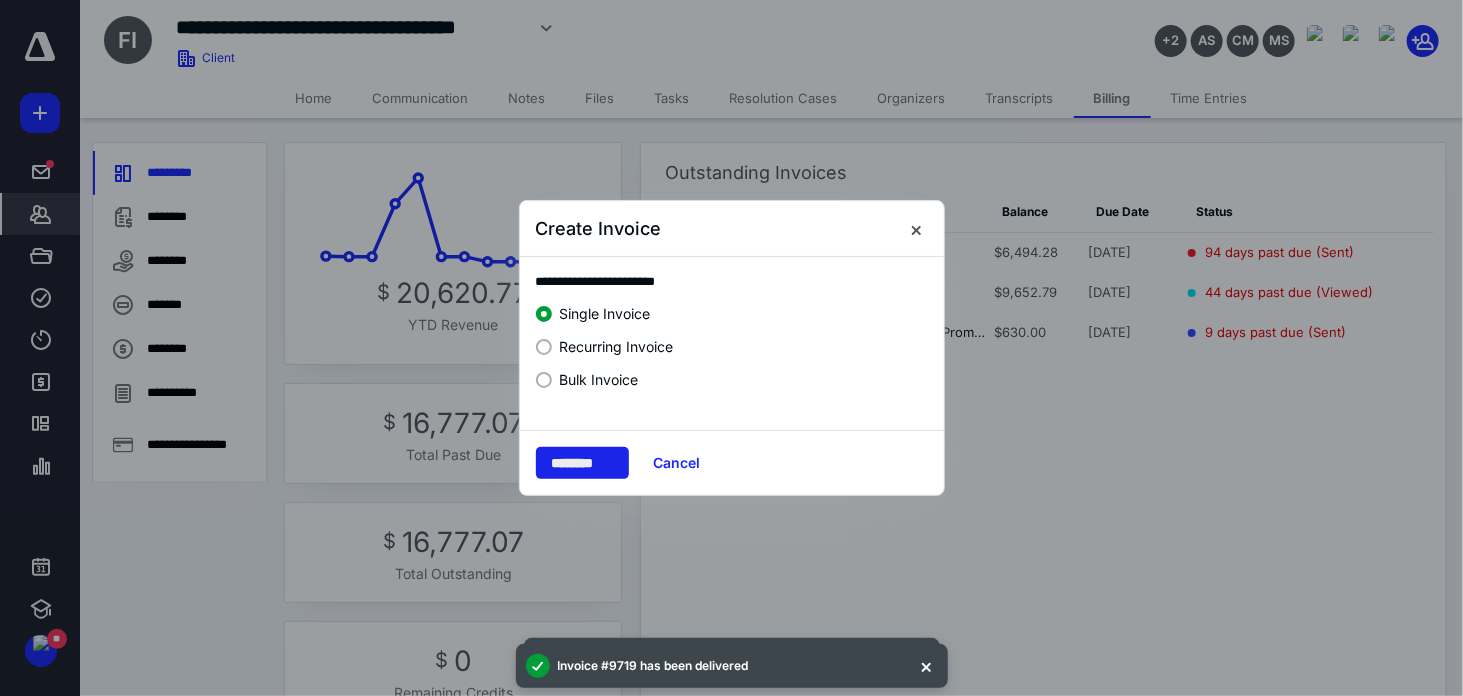 click on "********" at bounding box center (582, 463) 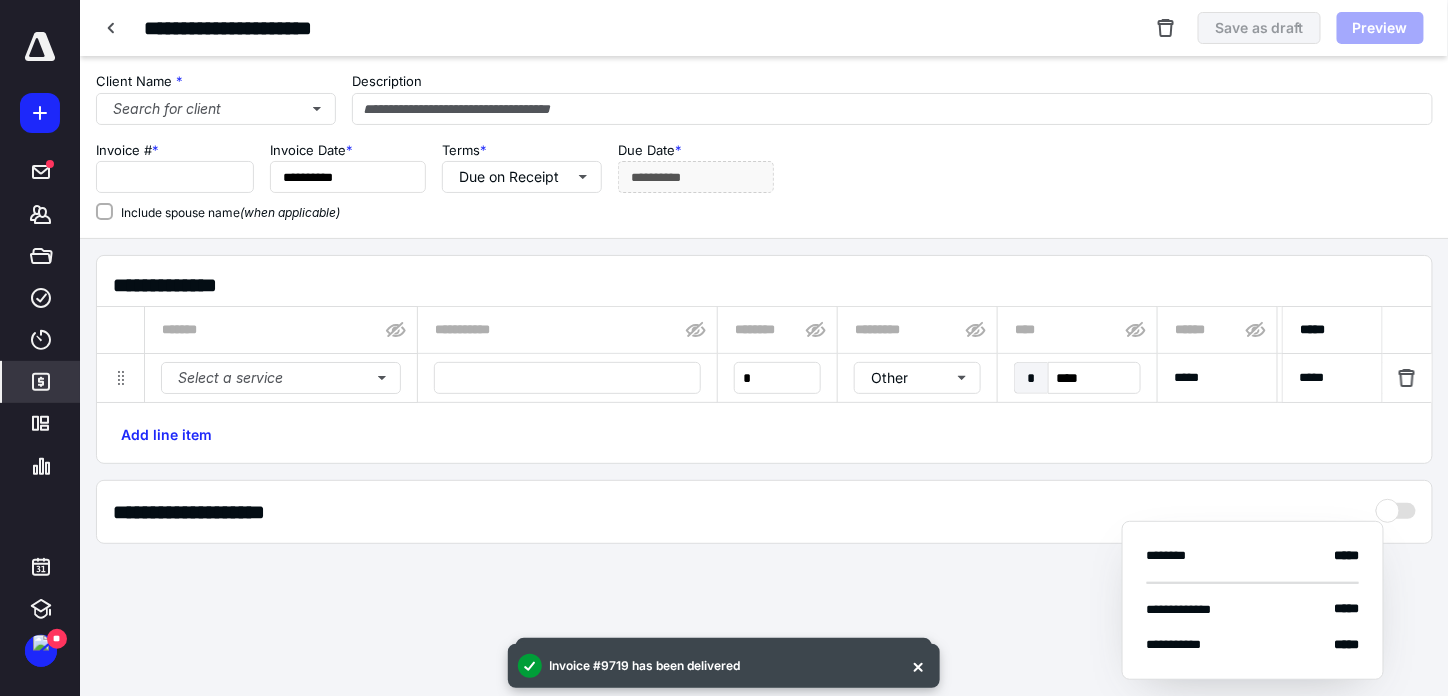 type on "*****" 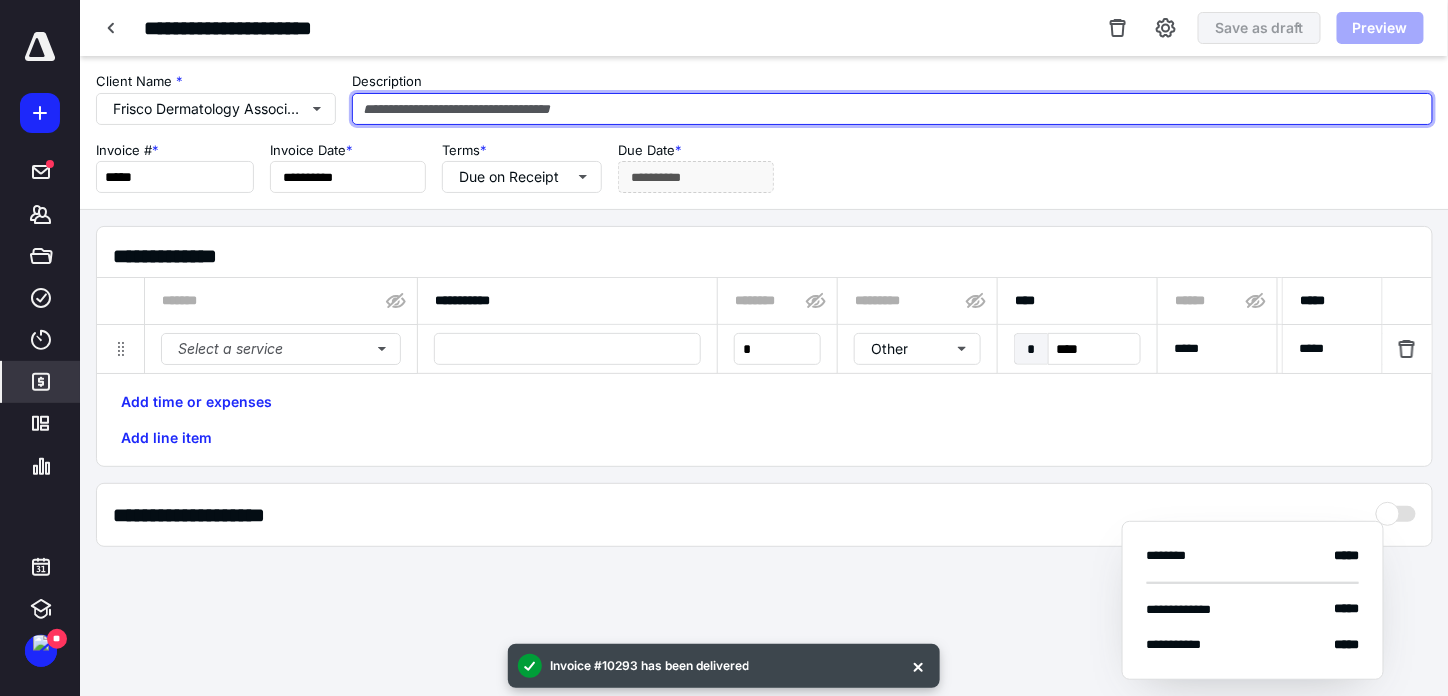 click at bounding box center (892, 109) 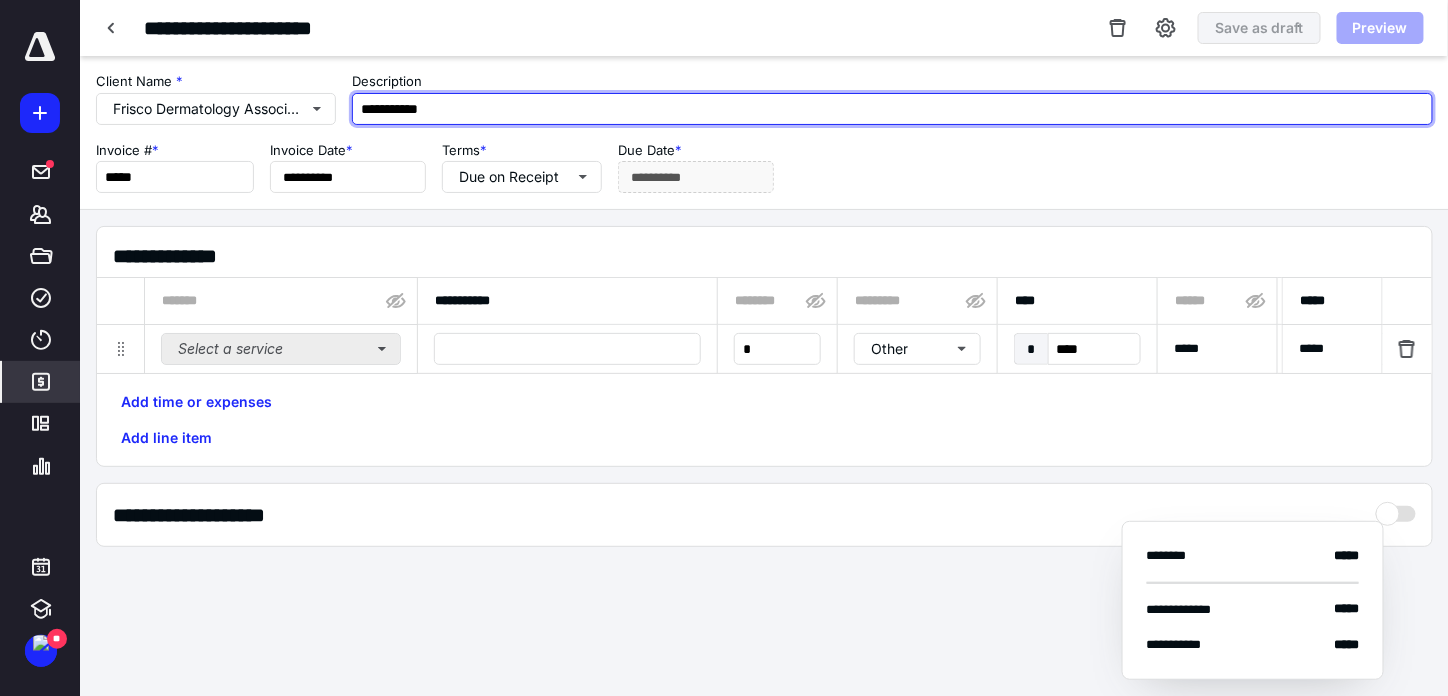 type on "**********" 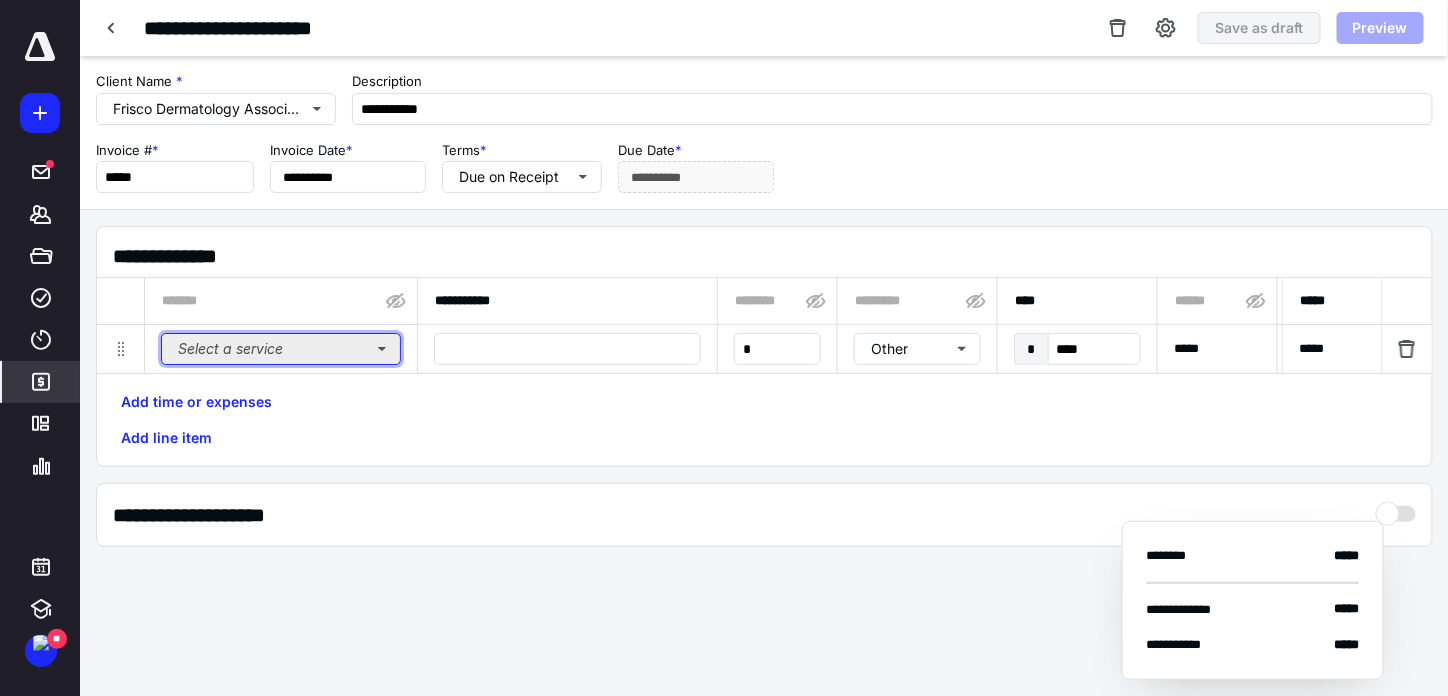 click on "Select a service" at bounding box center [281, 349] 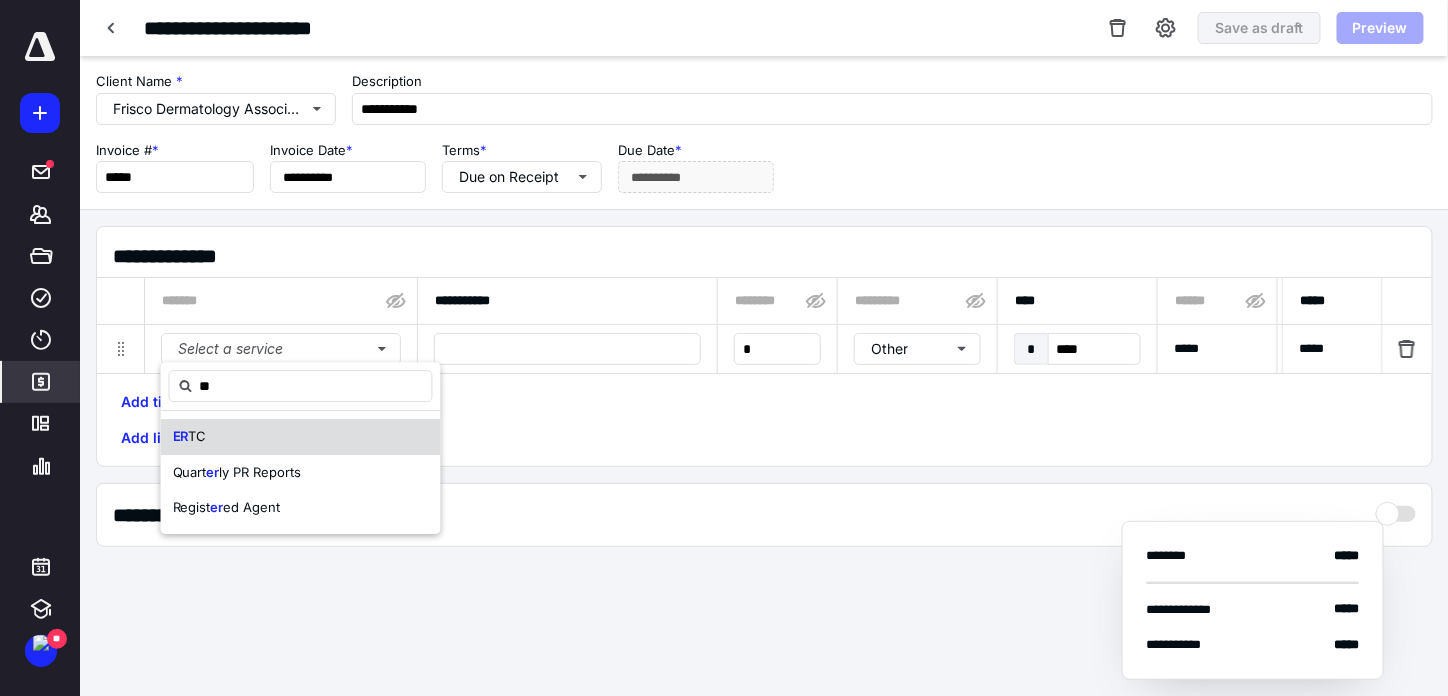 click on "ER TC" at bounding box center [301, 437] 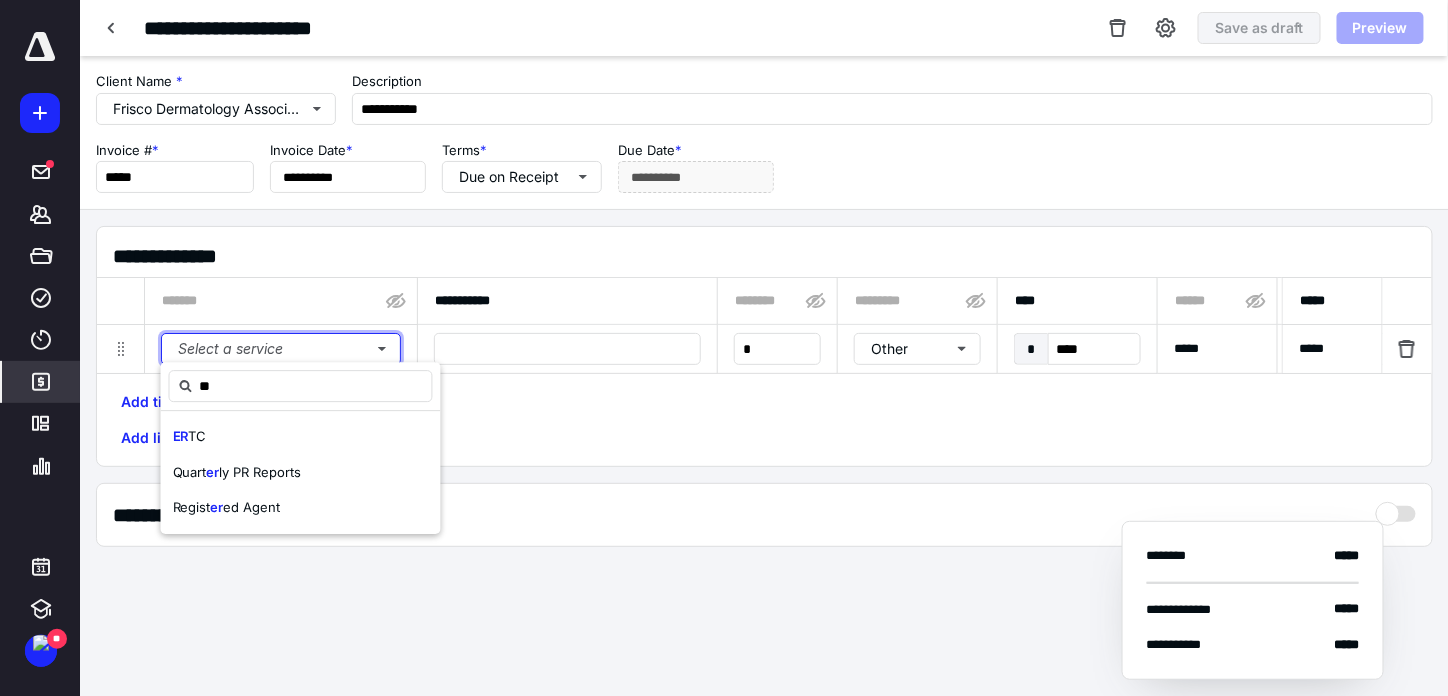 type 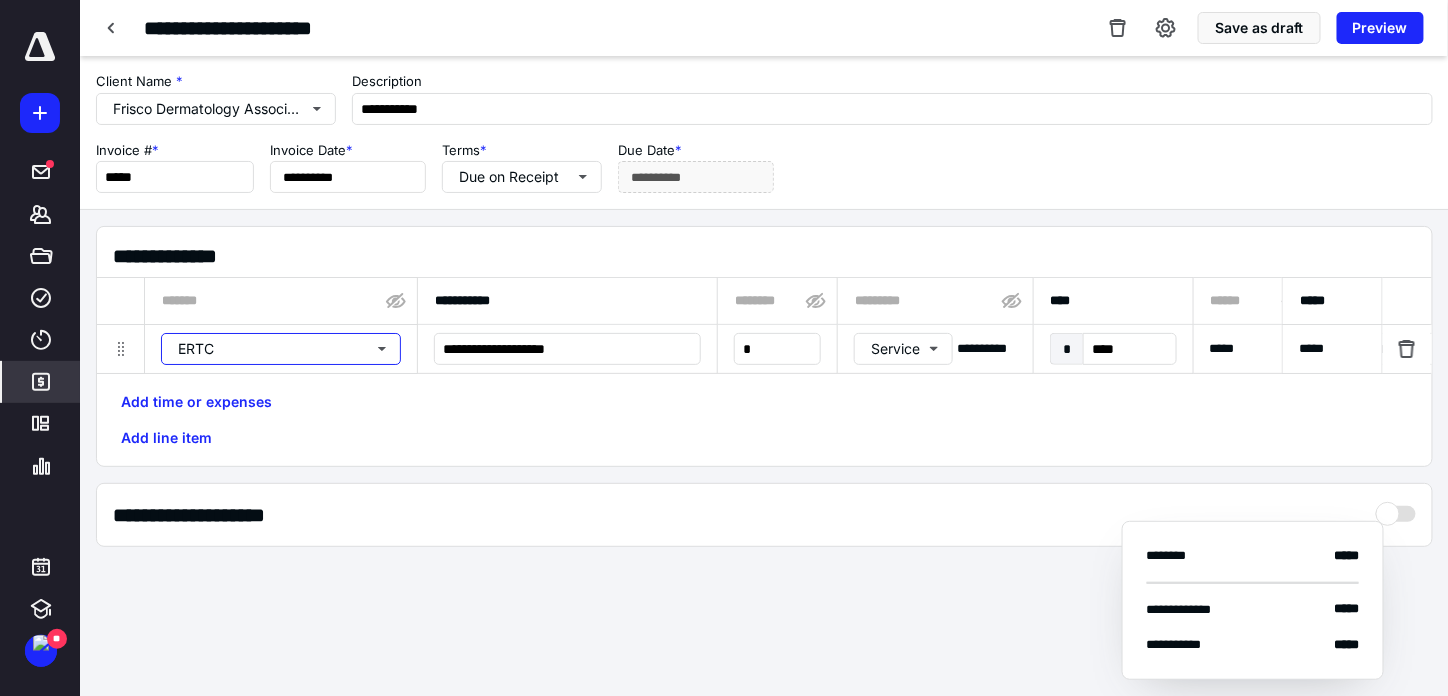 type 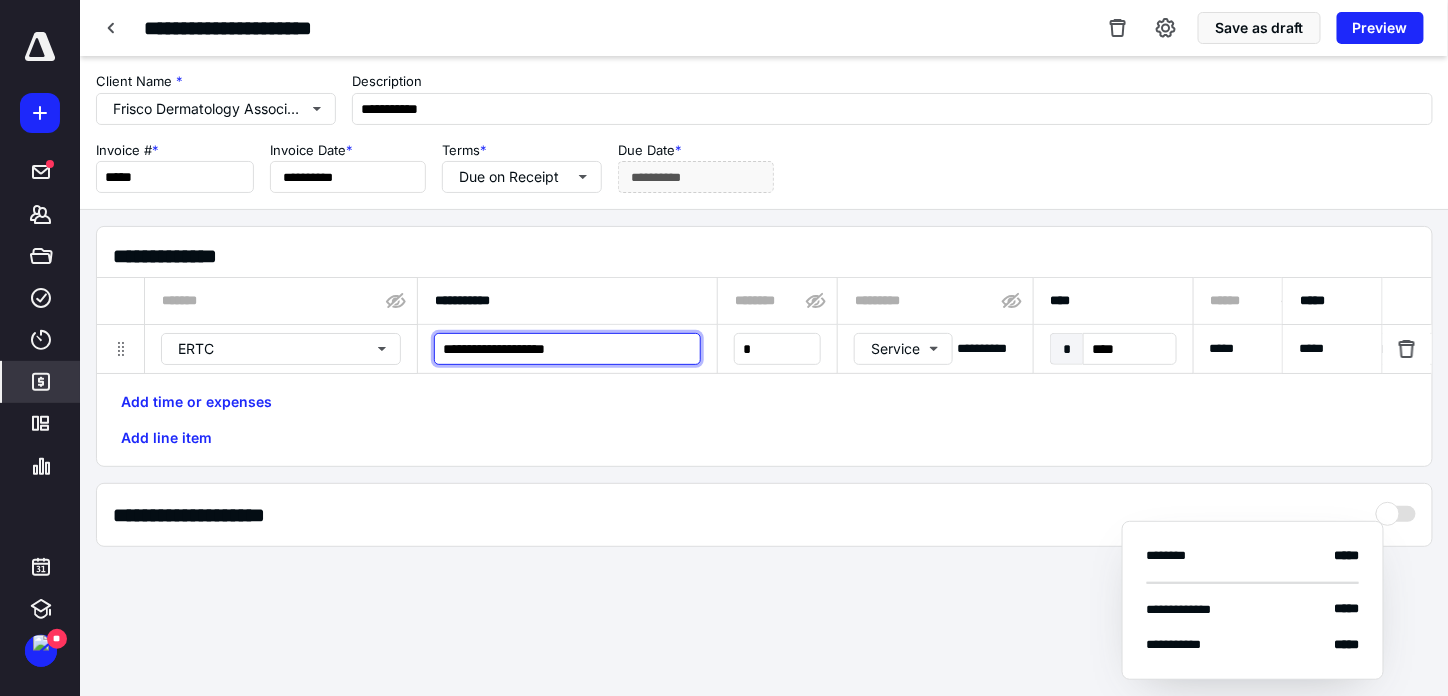 click on "**********" at bounding box center [567, 349] 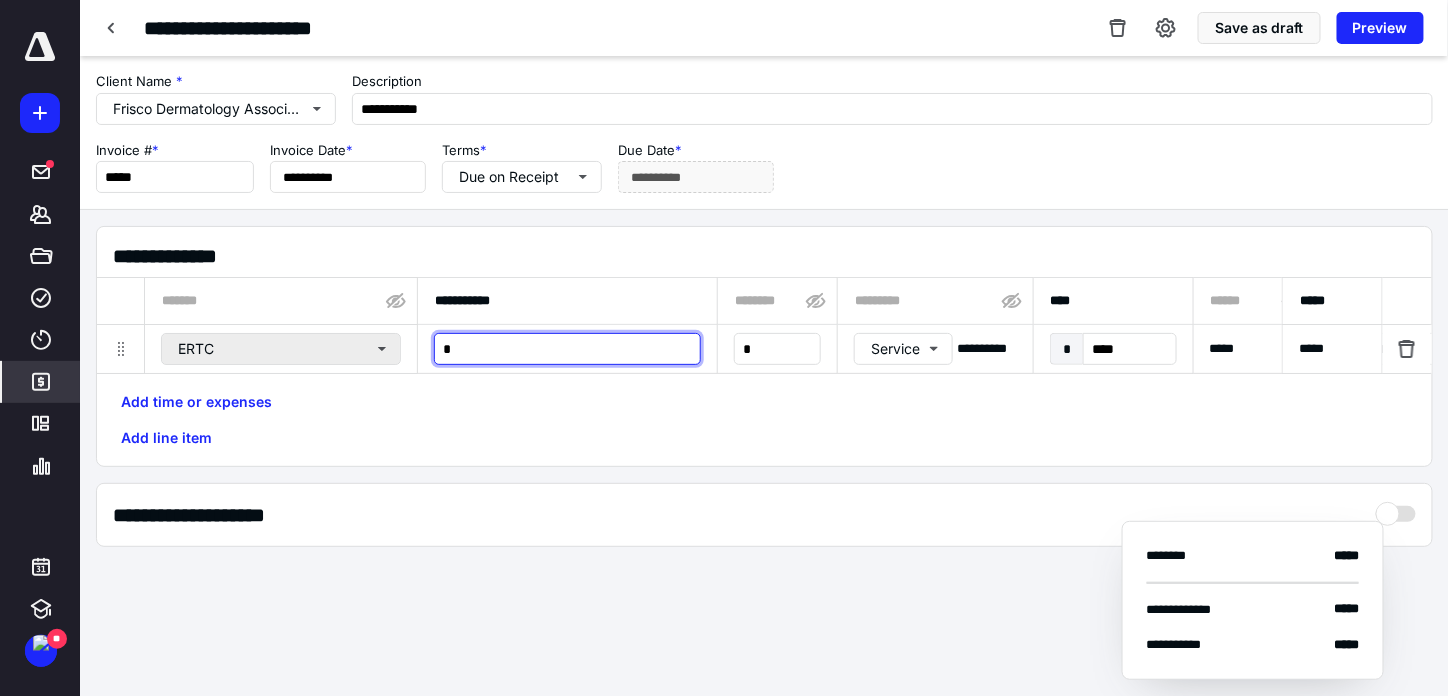 type 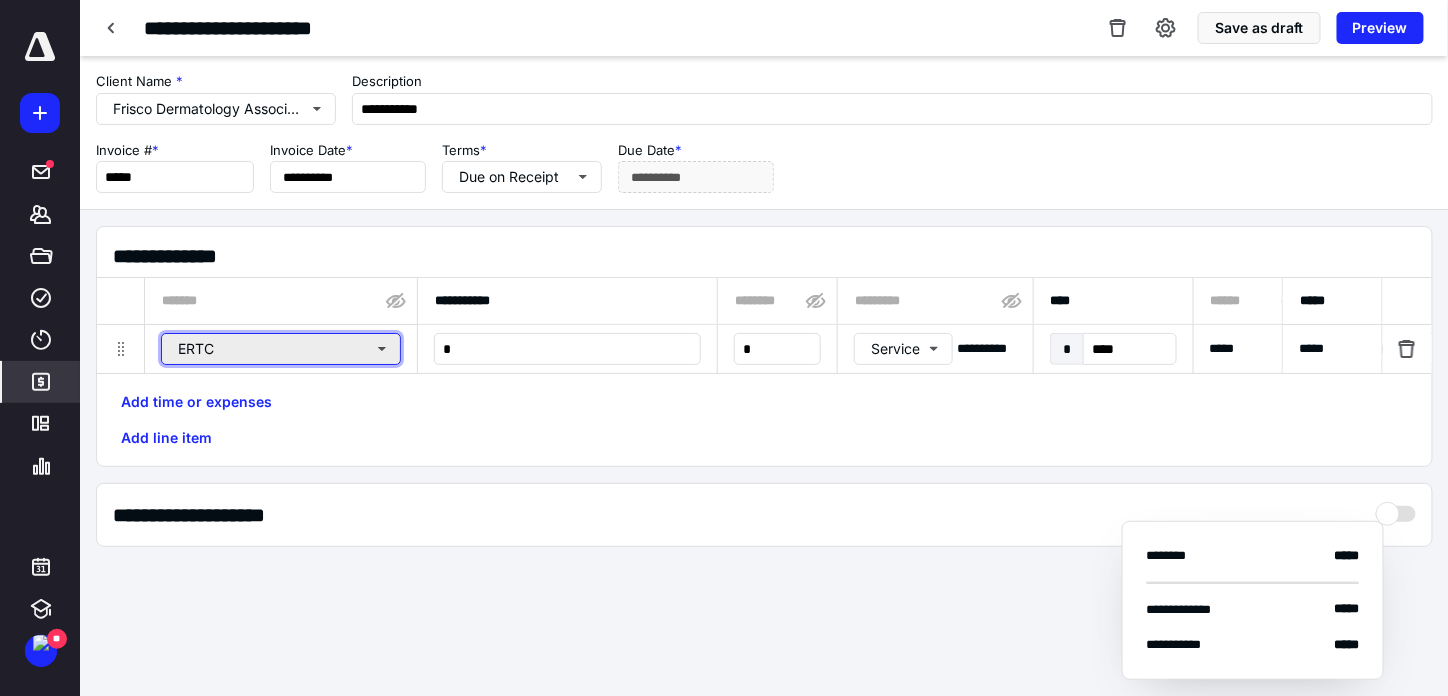 click on "ERTC" at bounding box center (281, 349) 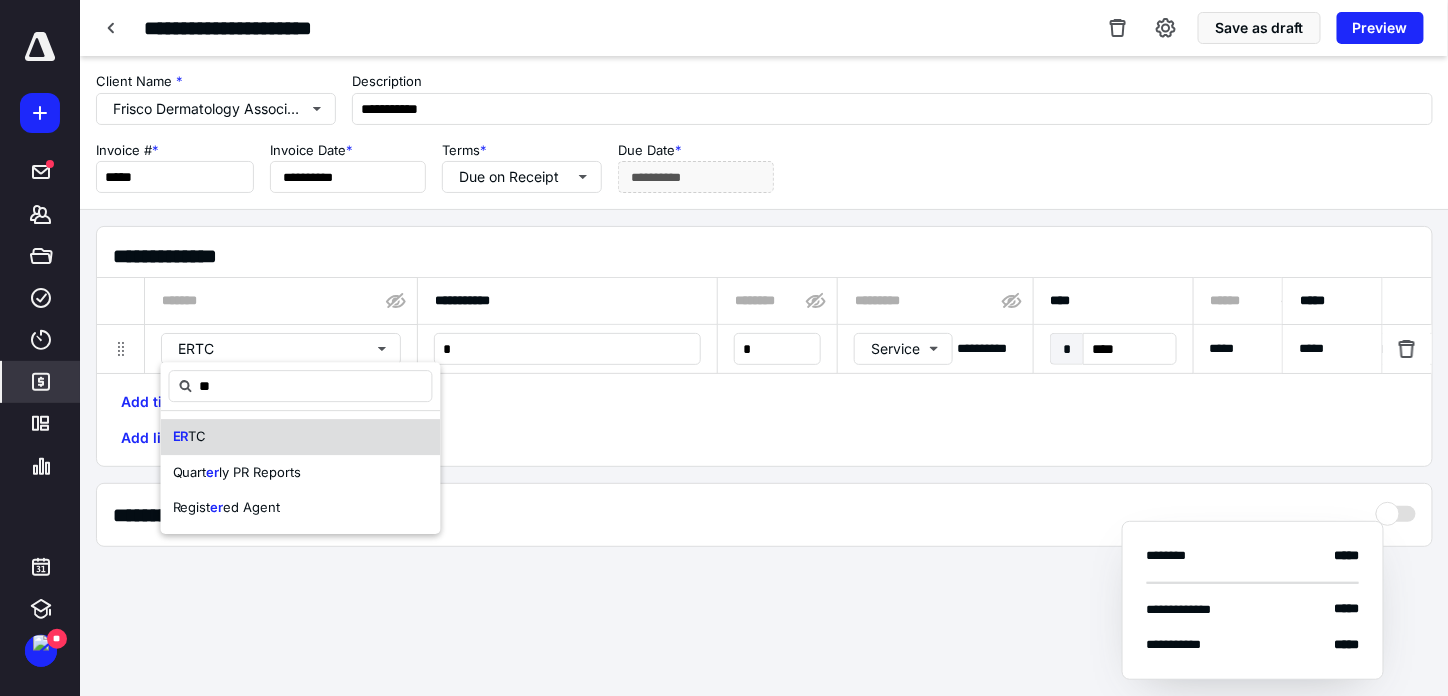 click on "ER TC" at bounding box center [301, 437] 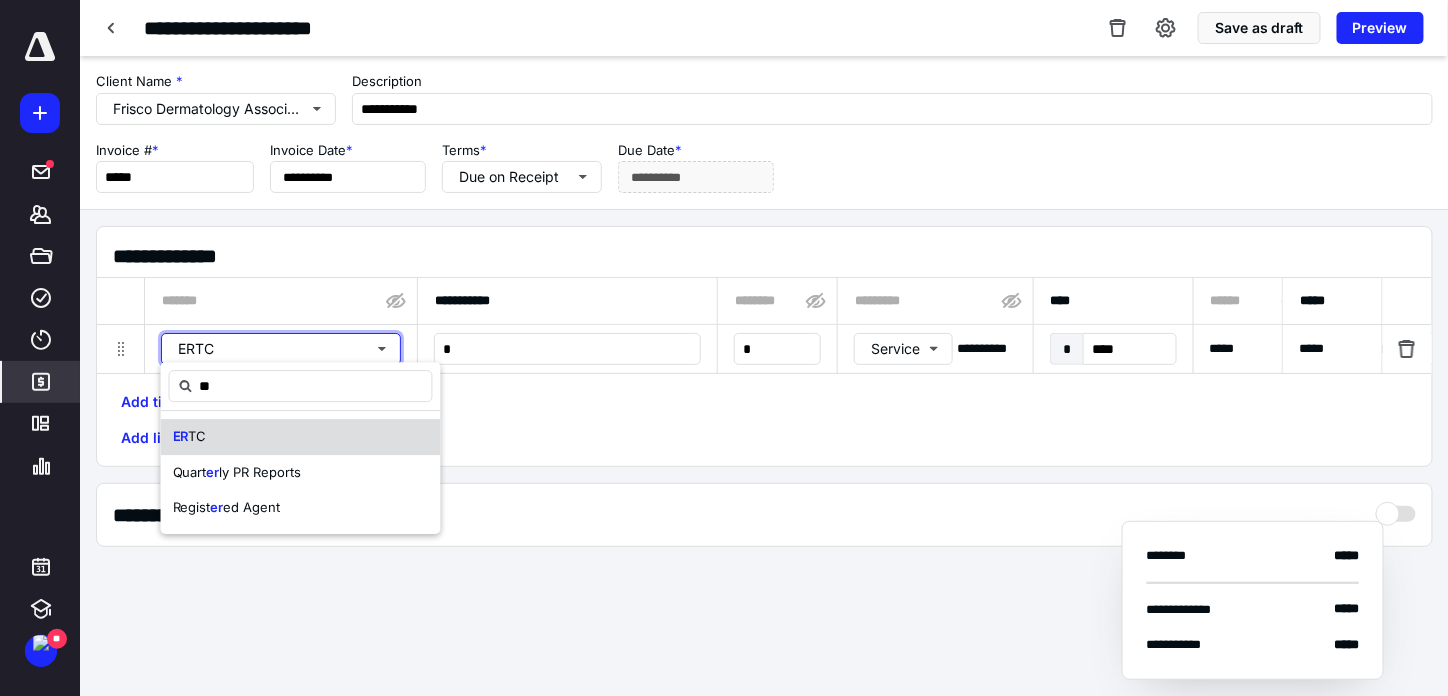 type 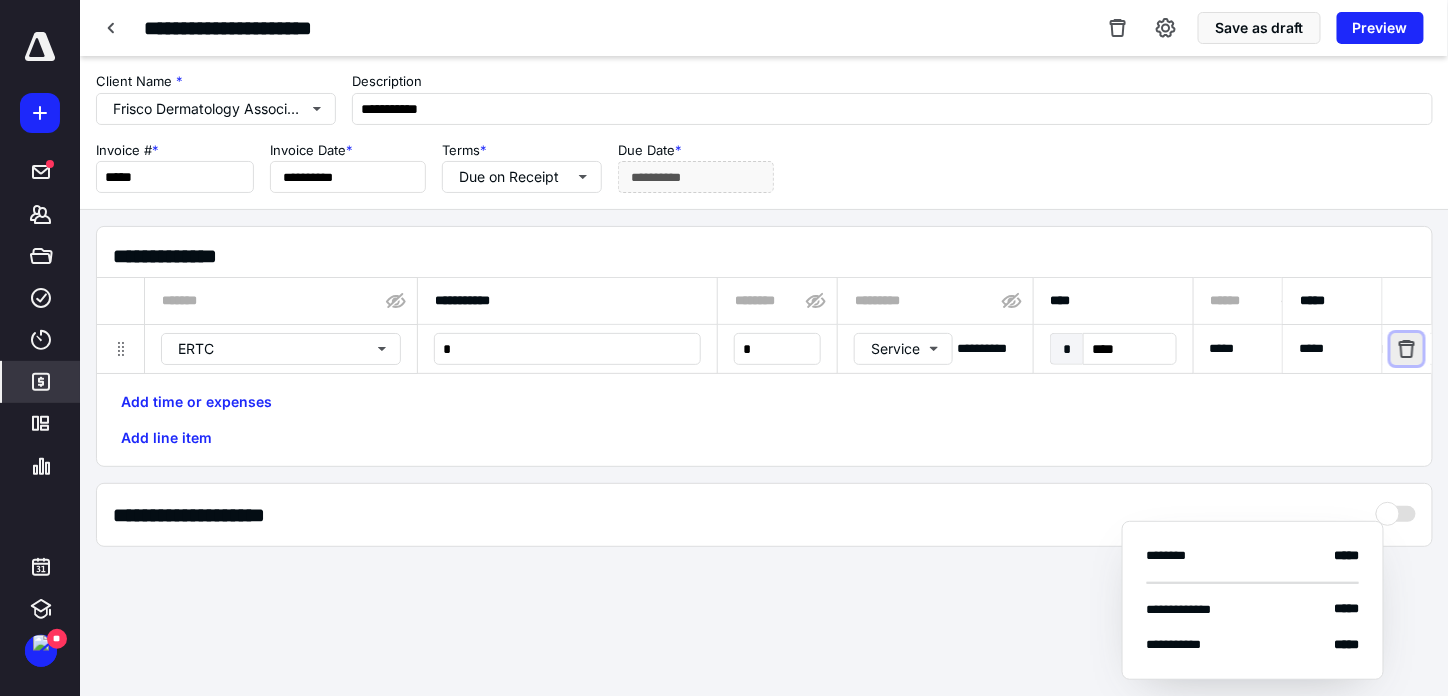 click at bounding box center (1408, 349) 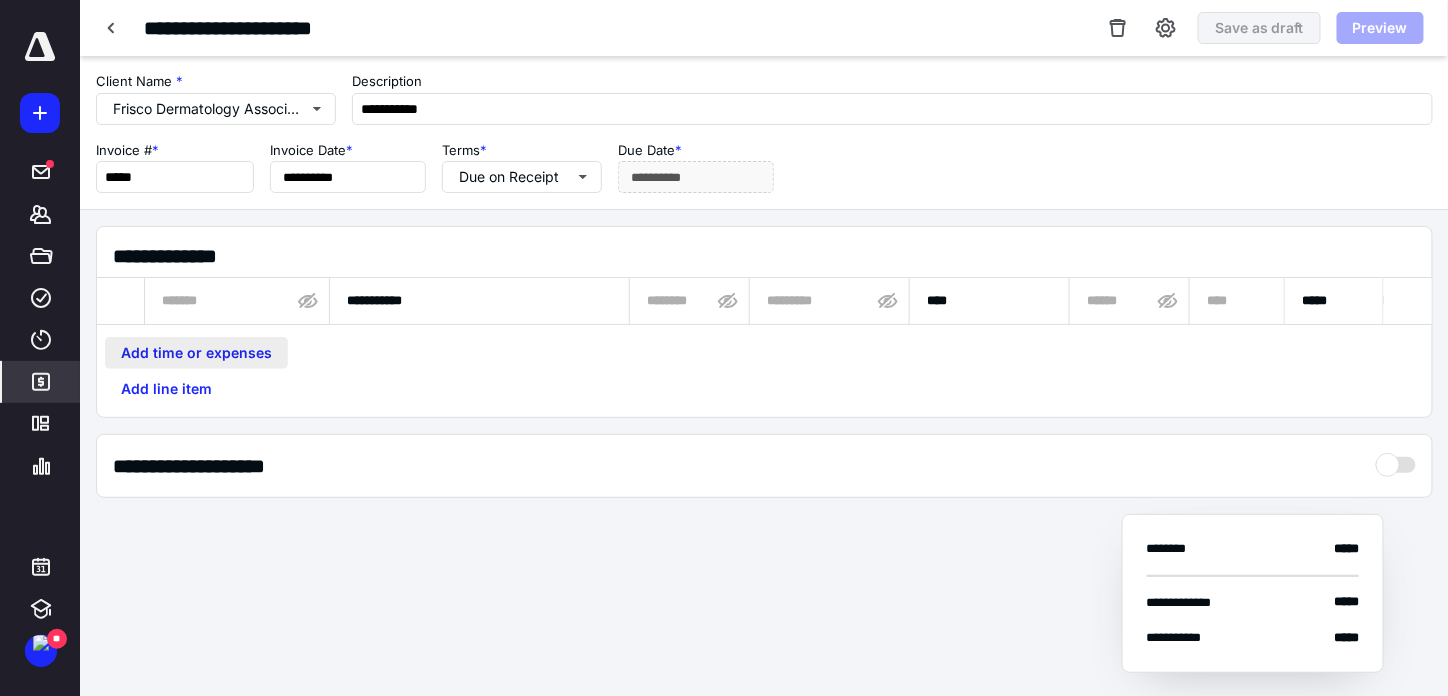 click on "Add time or expenses" at bounding box center [196, 353] 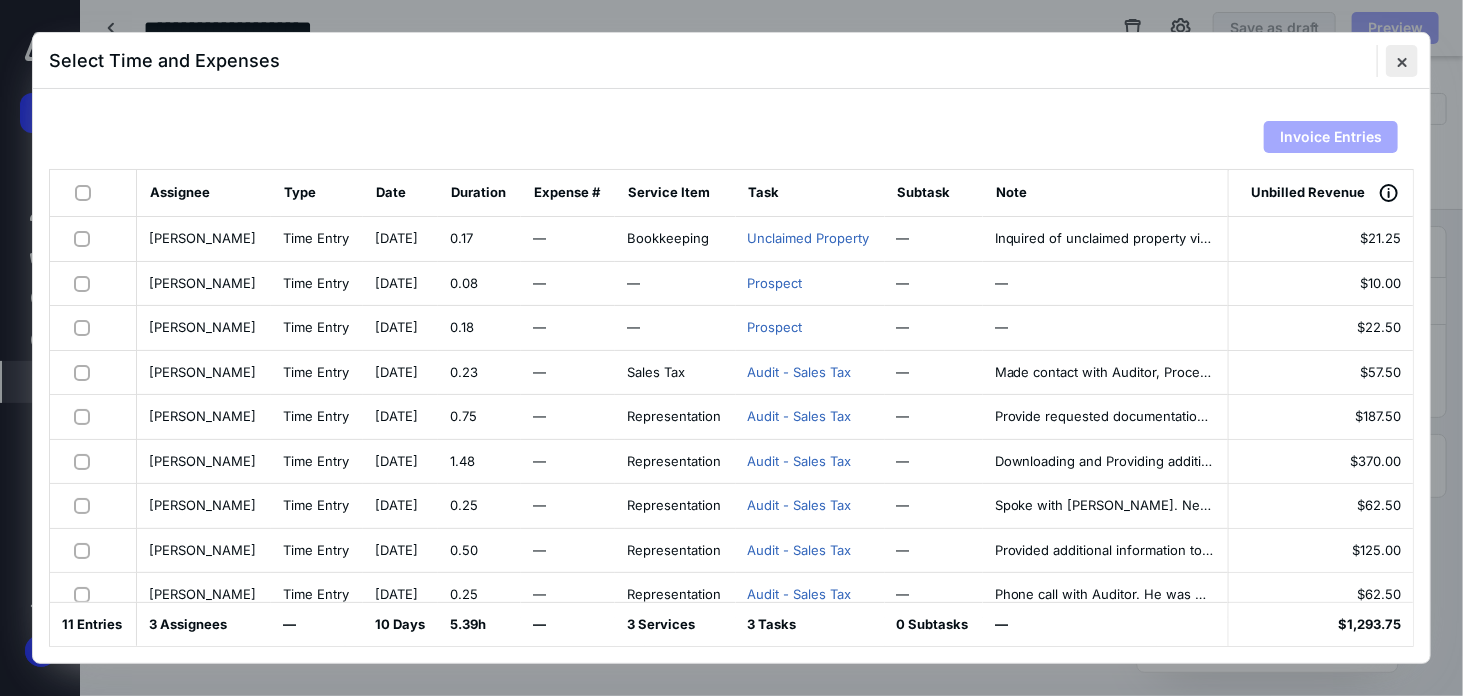 click at bounding box center (1402, 61) 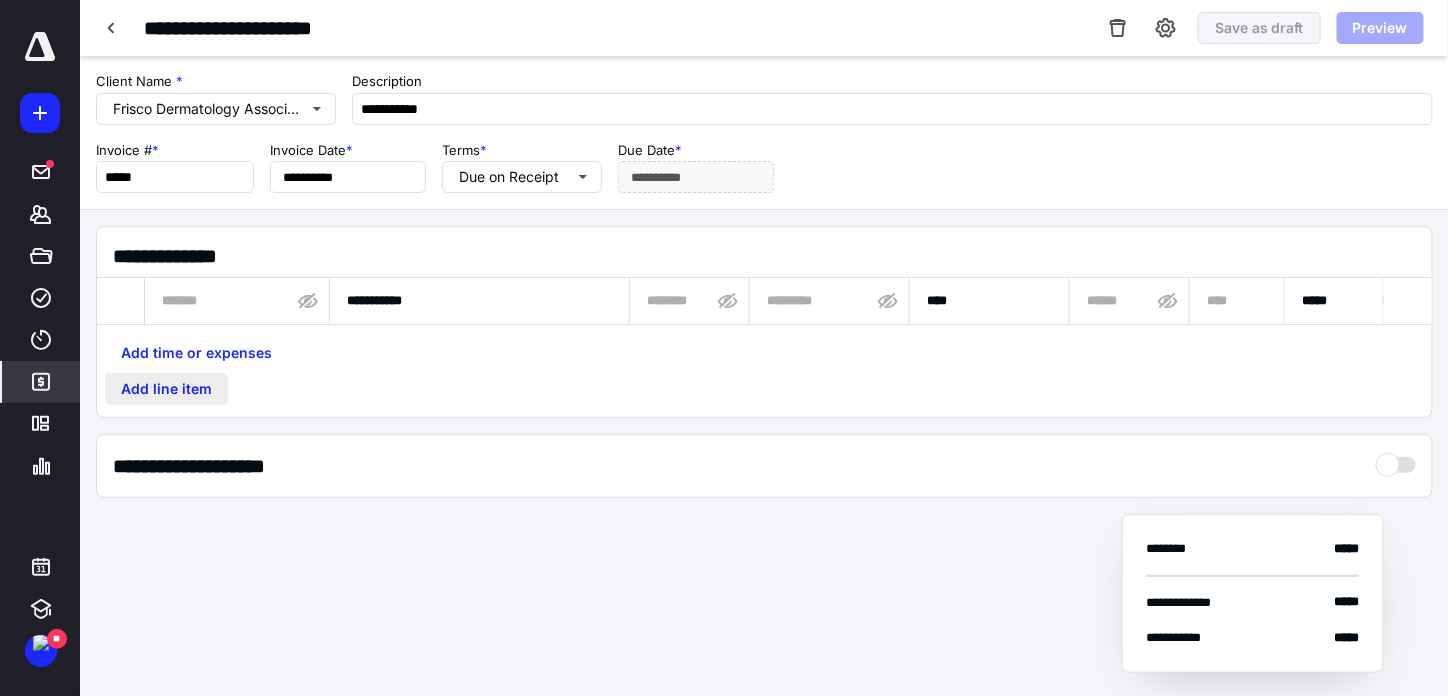 click on "Add line item" at bounding box center [166, 389] 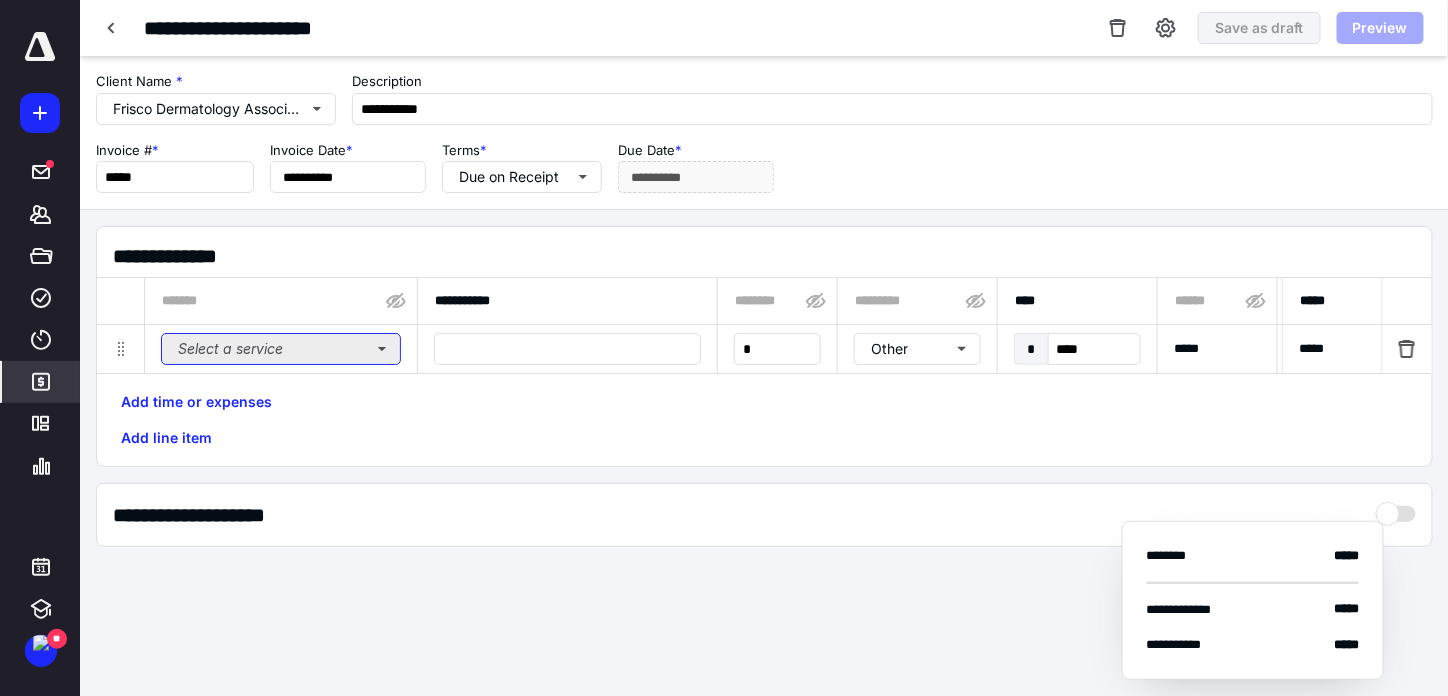click on "Select a service" at bounding box center (281, 349) 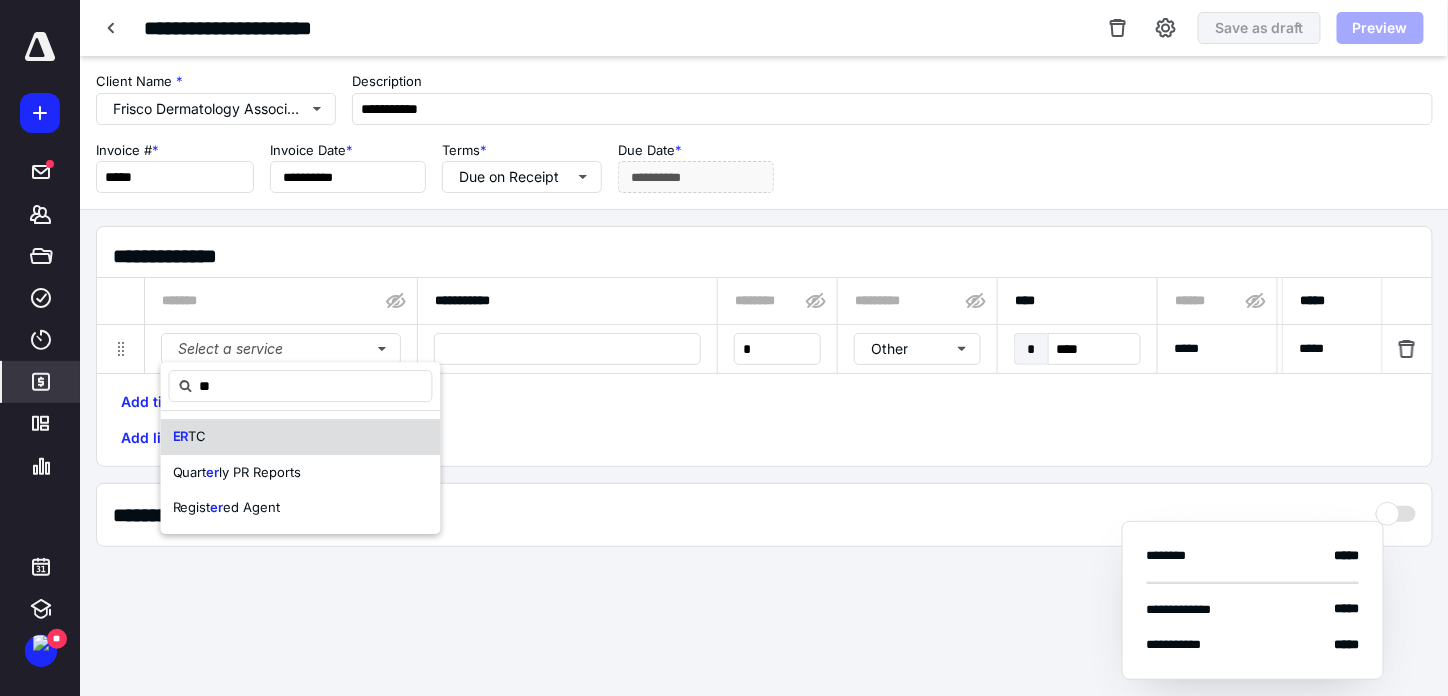click on "ER TC" at bounding box center (301, 437) 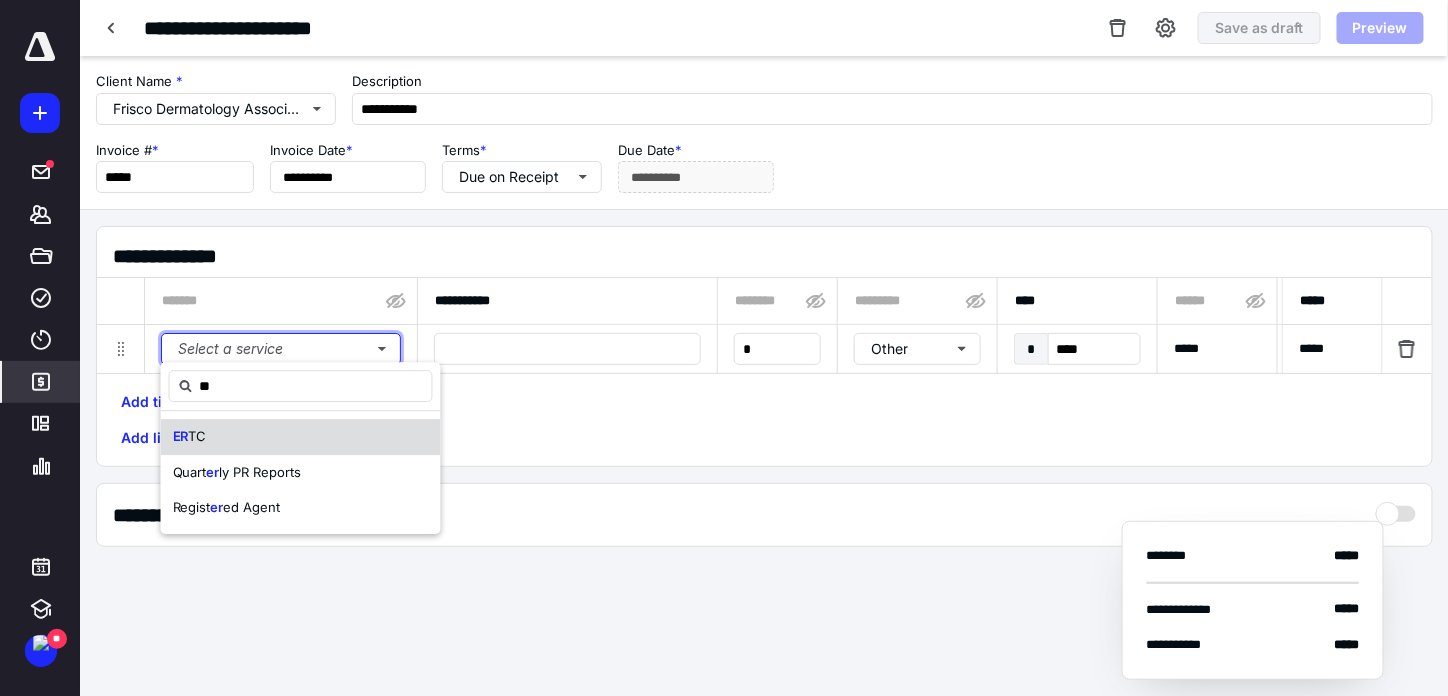 type 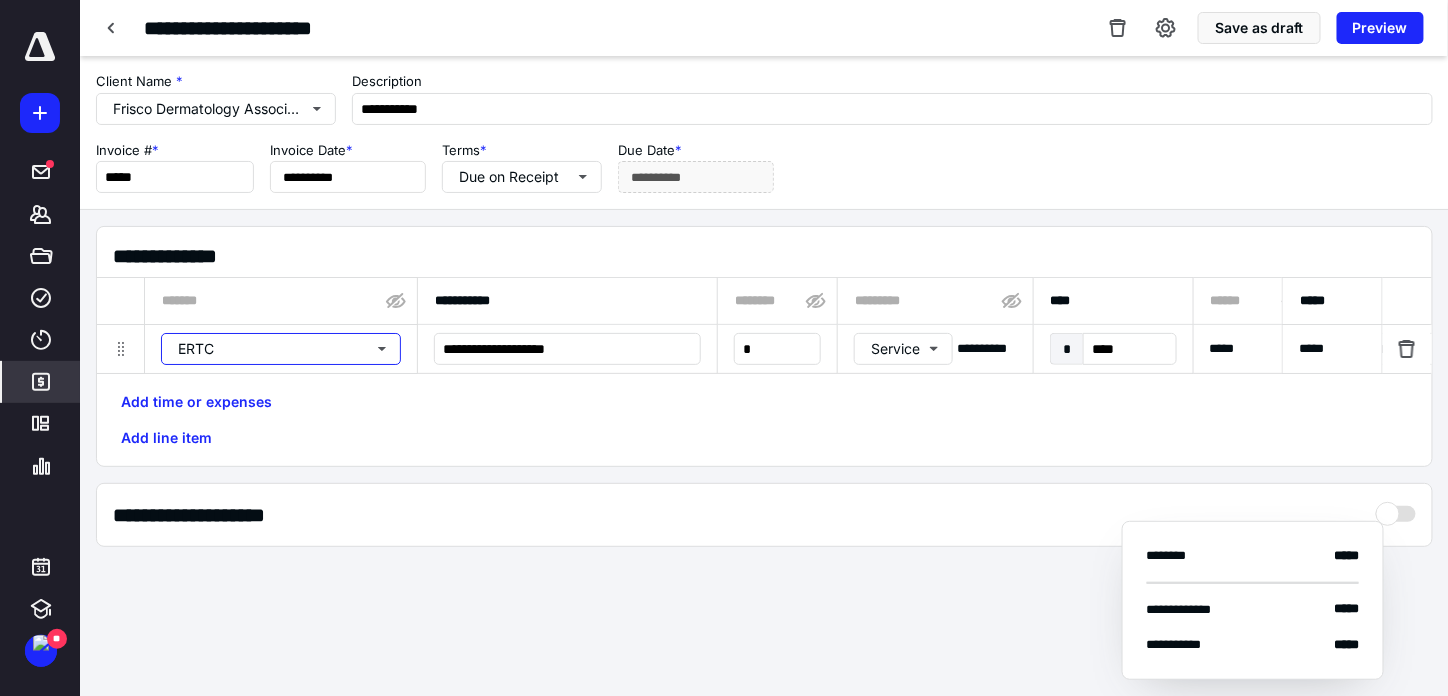 type 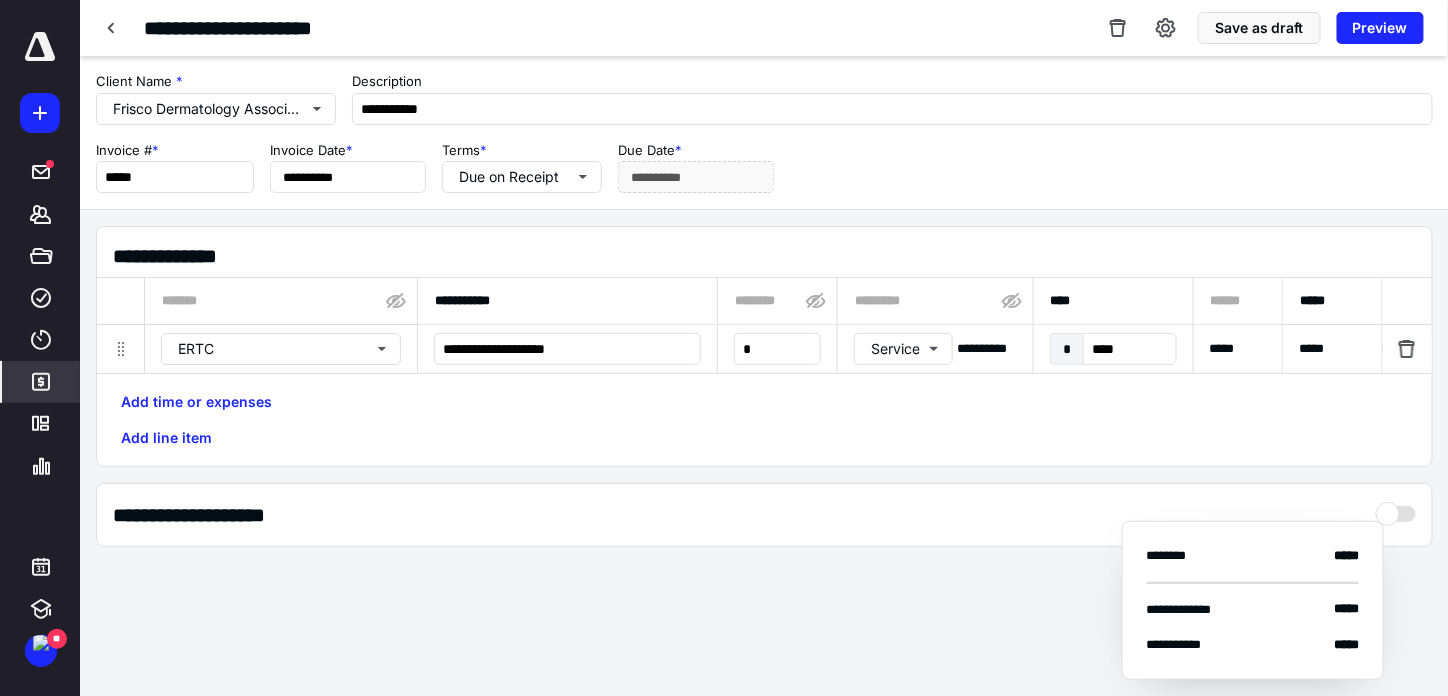 click on "**********" at bounding box center [567, 349] 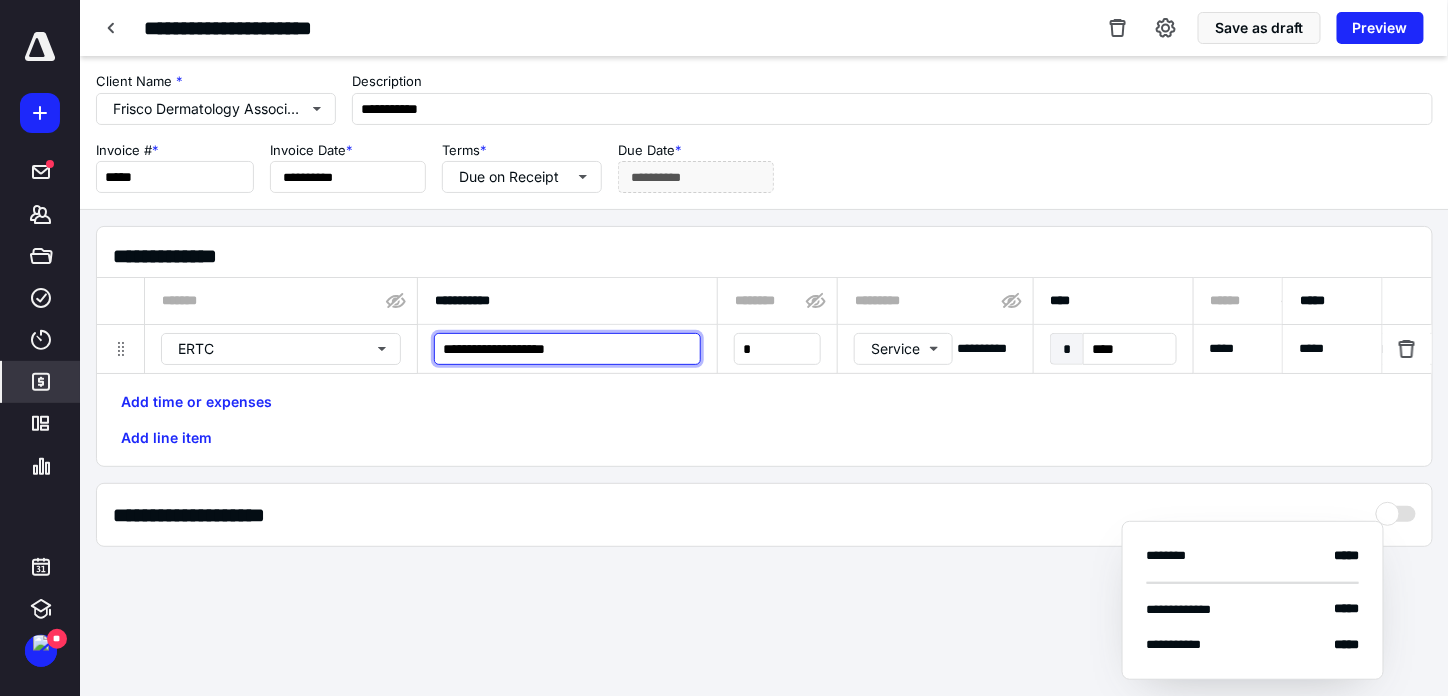click on "**********" at bounding box center (567, 349) 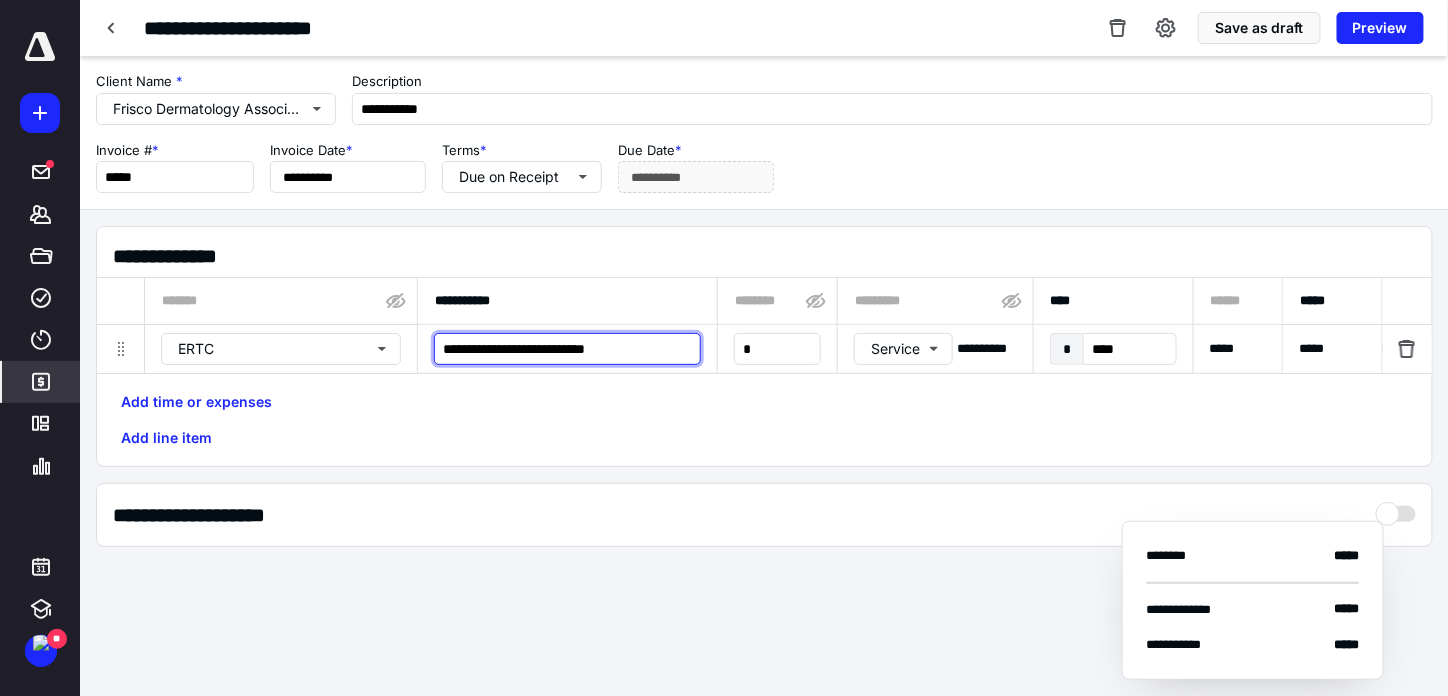 type on "**********" 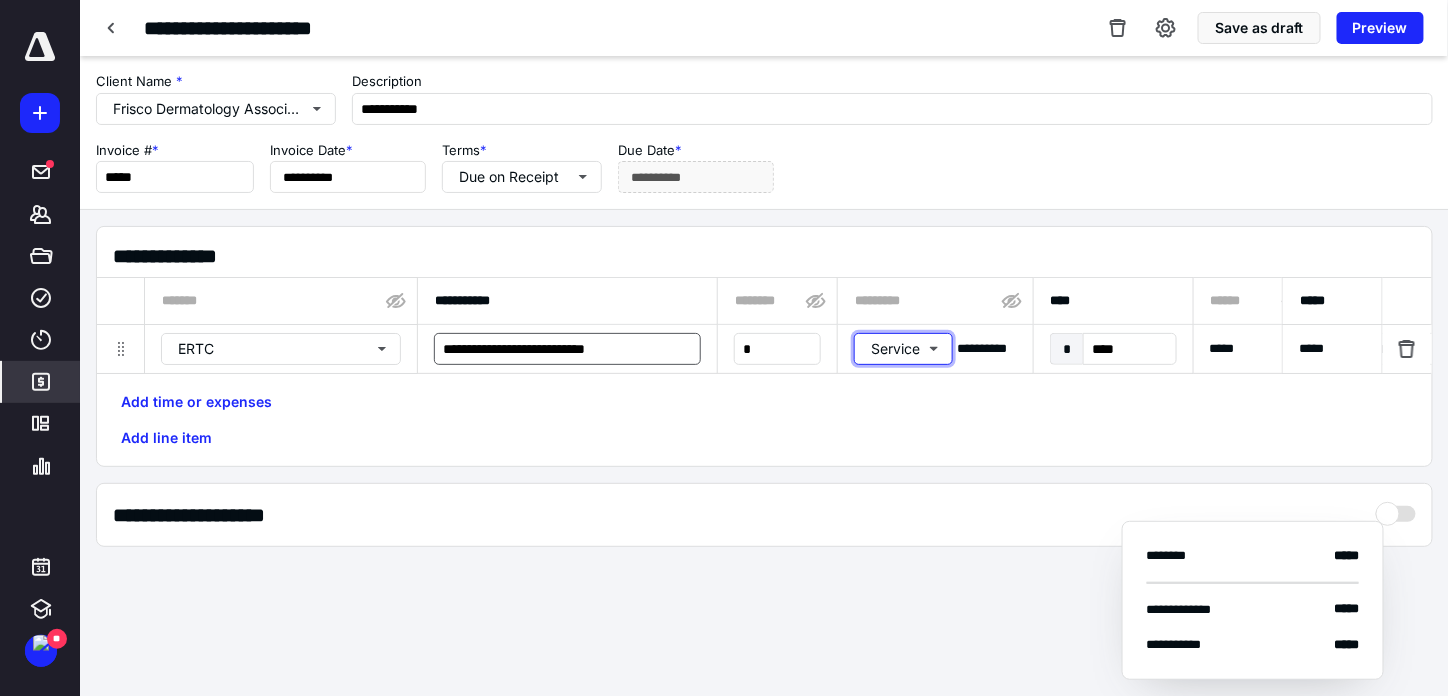 type 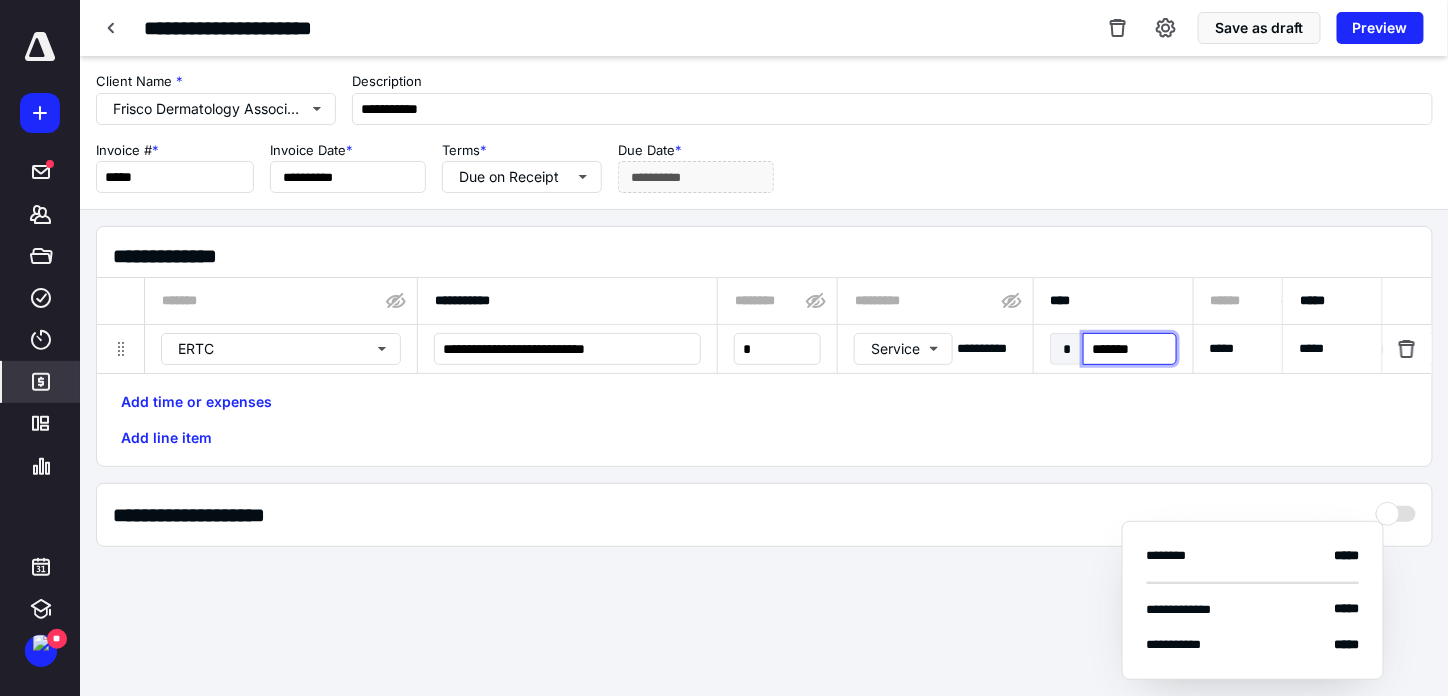 type on "********" 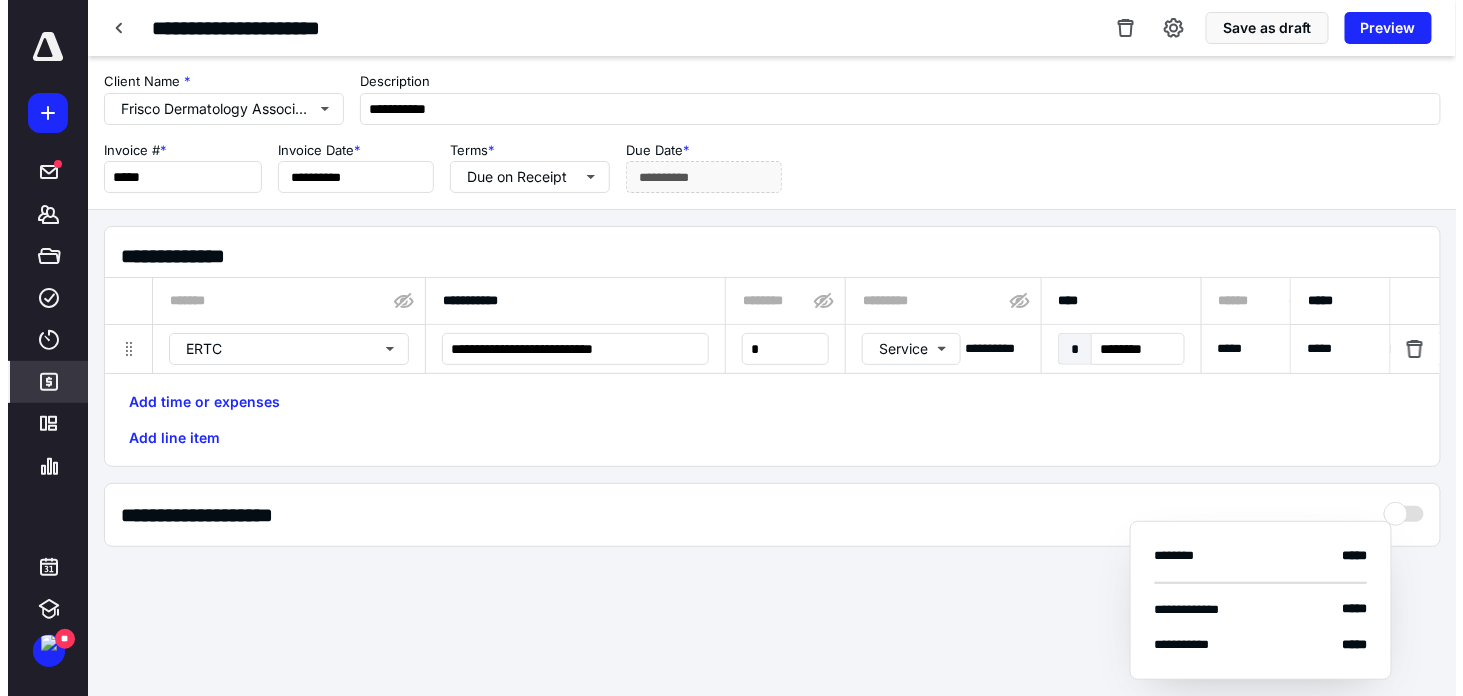 scroll, scrollTop: 0, scrollLeft: 1113, axis: horizontal 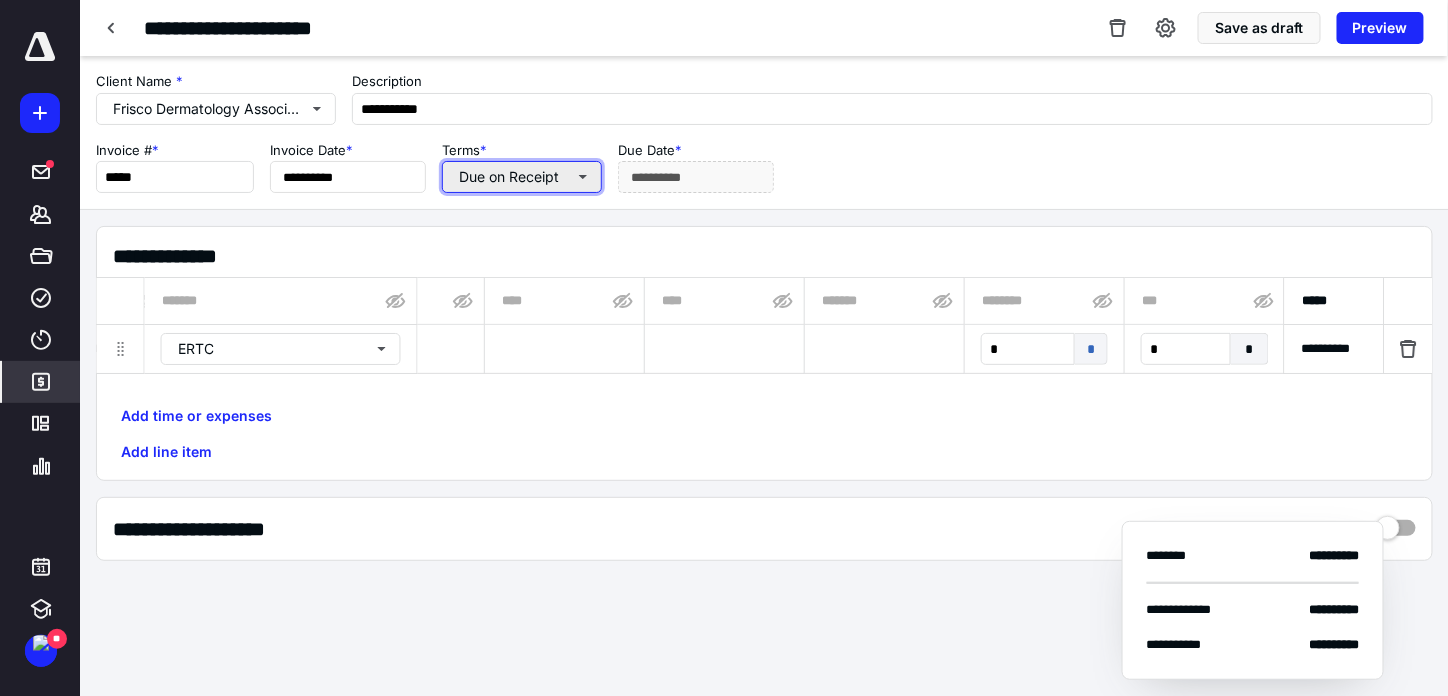 click on "Due on Receipt" at bounding box center (522, 177) 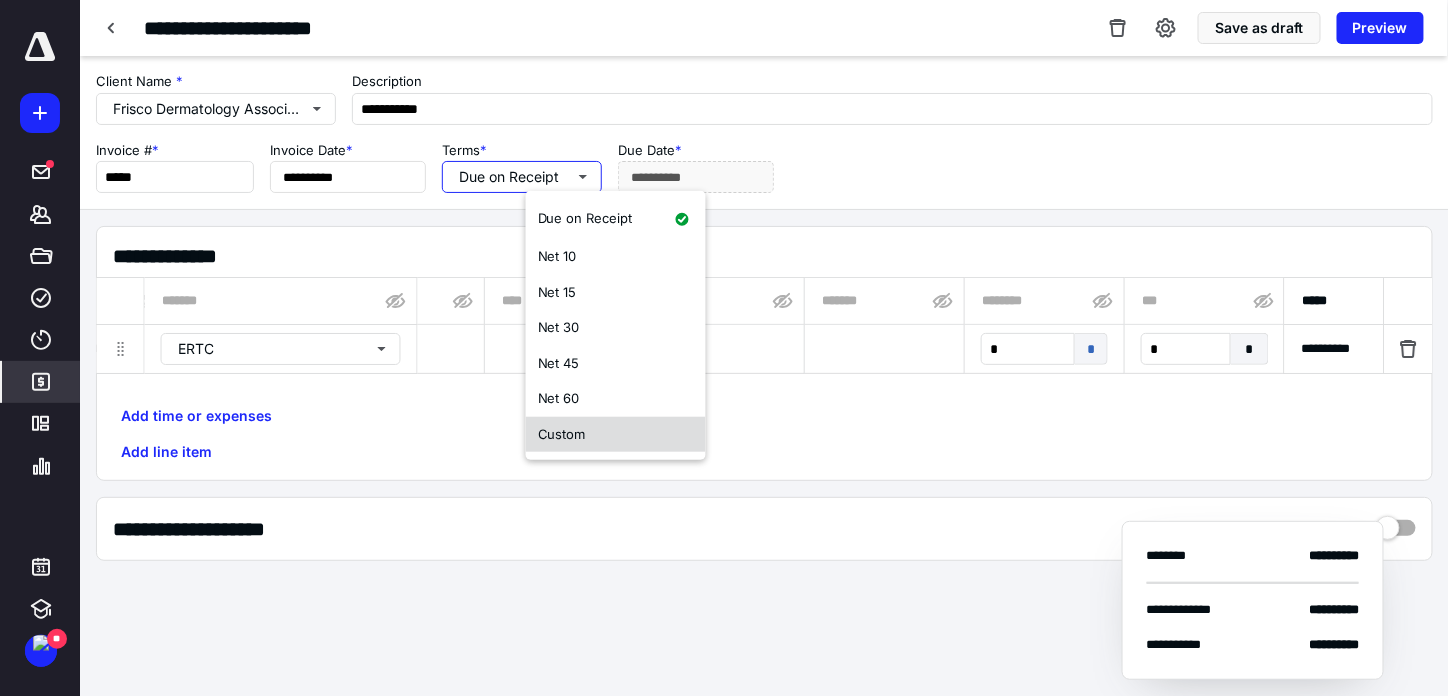 click on "Custom" at bounding box center (616, 434) 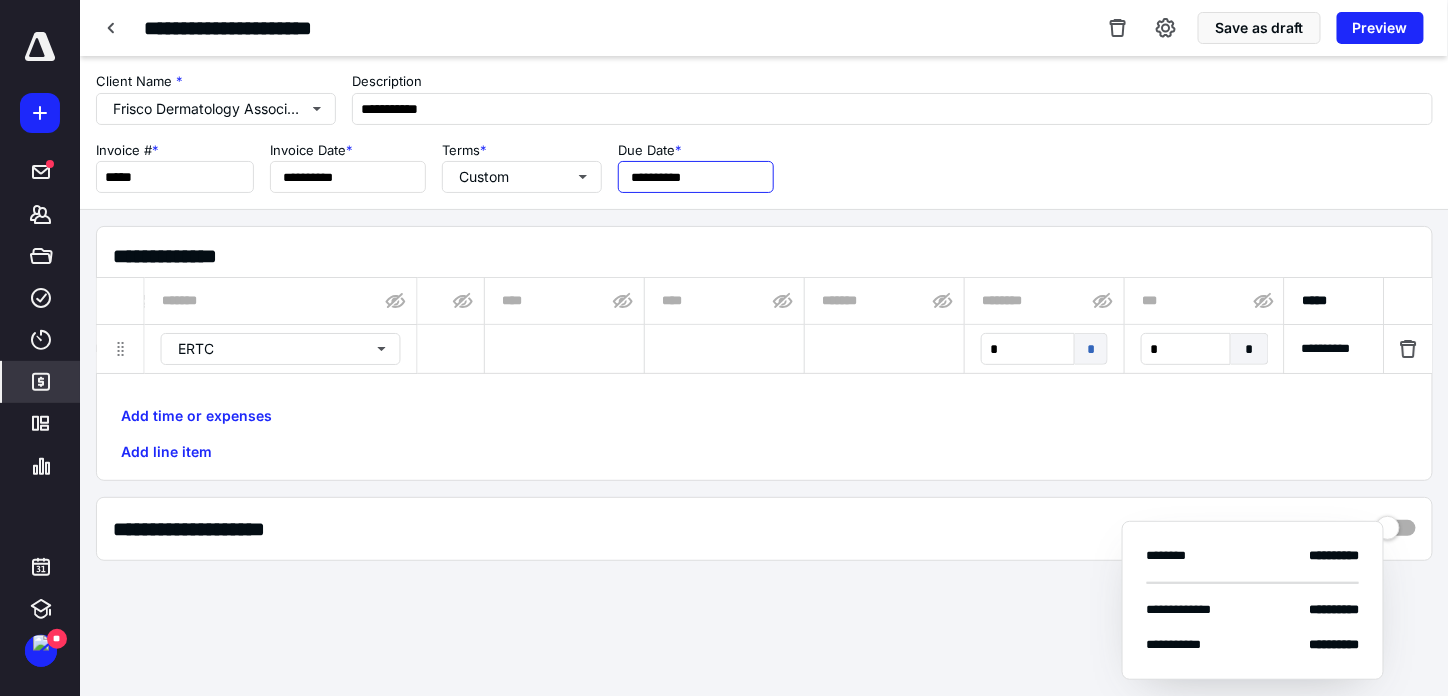 click on "**********" at bounding box center [696, 177] 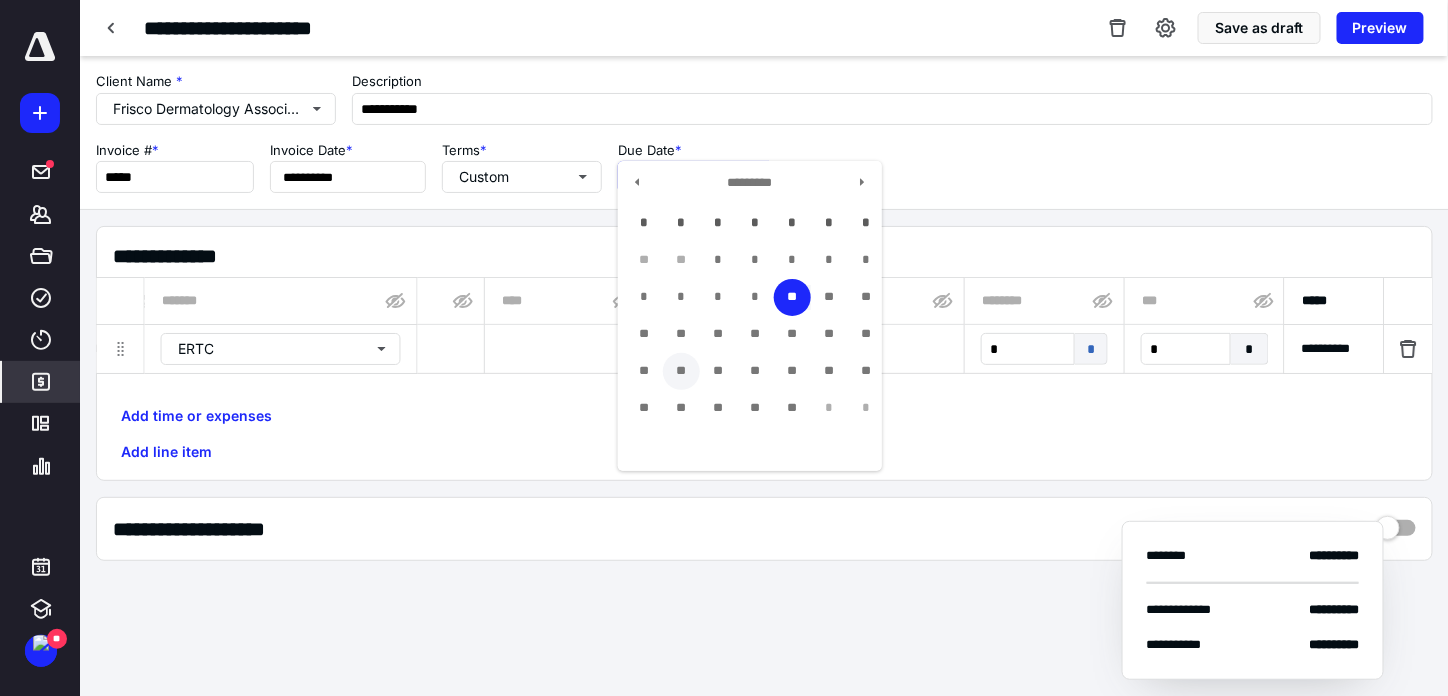 click on "**" at bounding box center (681, 371) 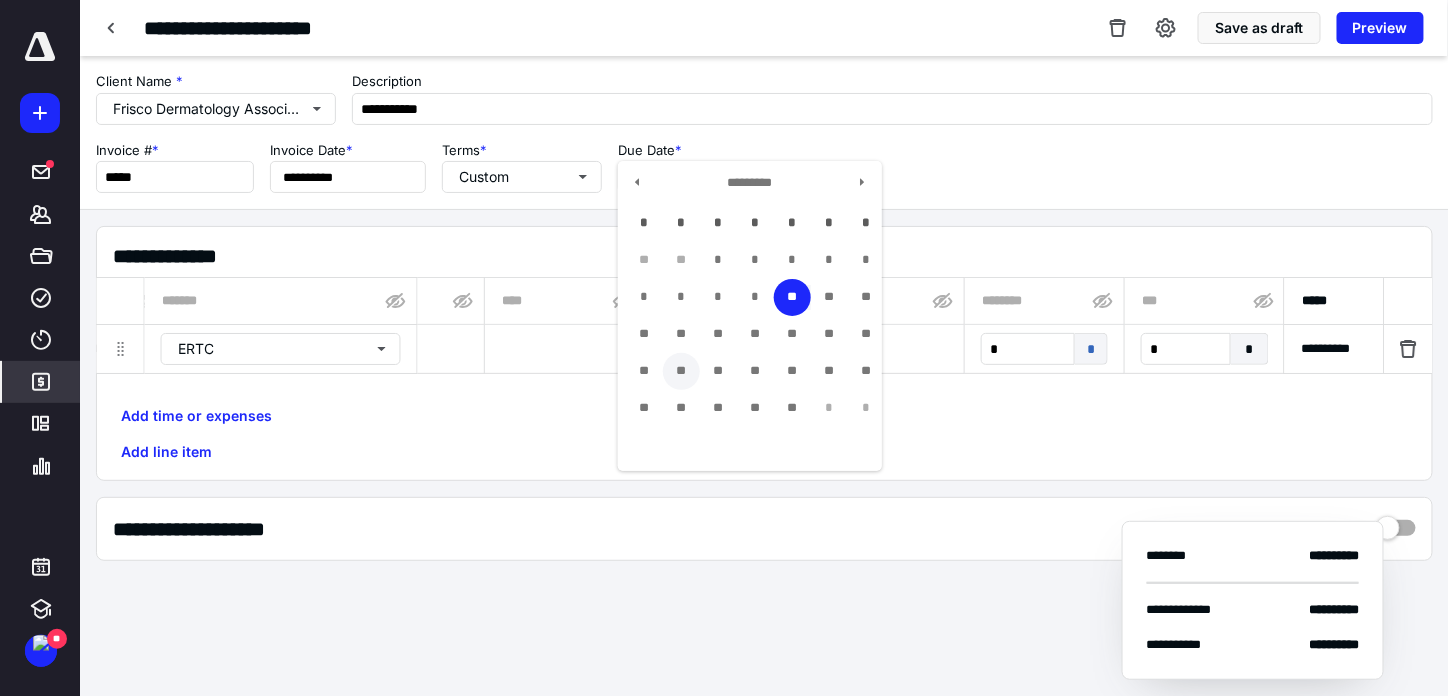 type on "**********" 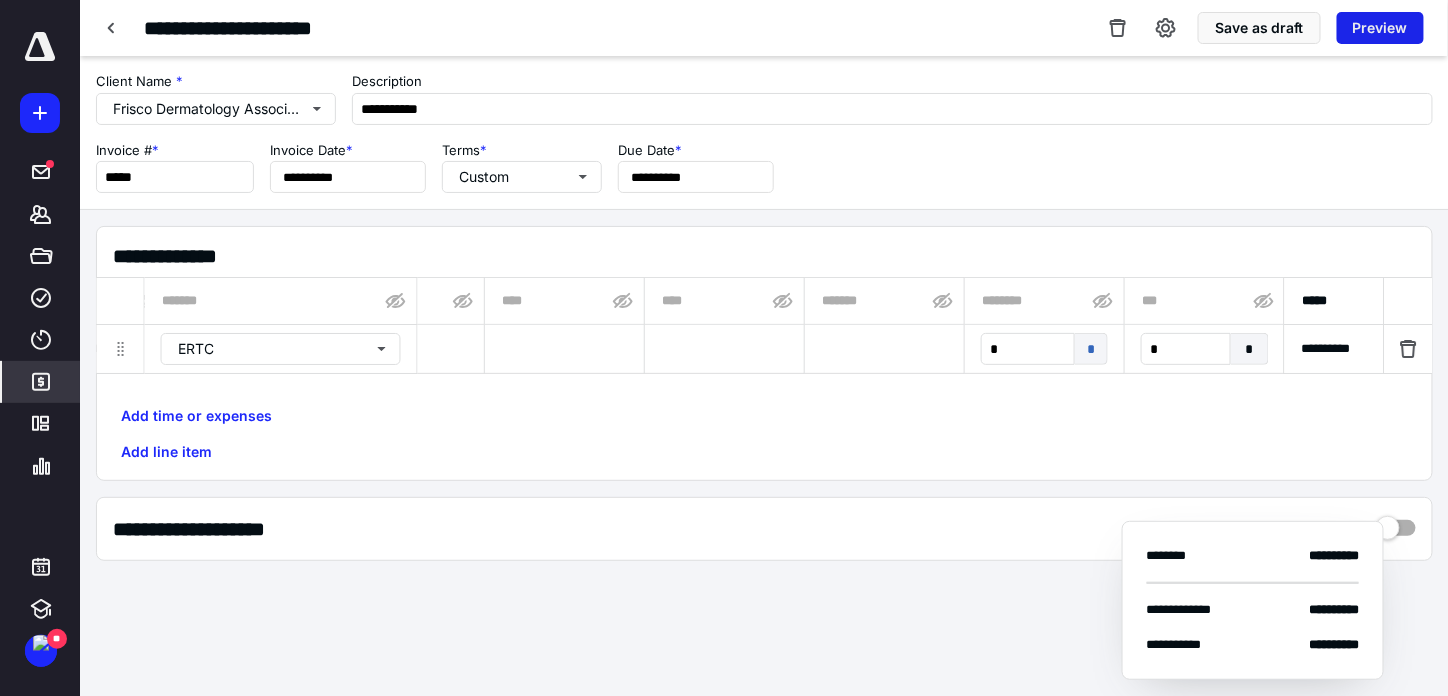 click on "Preview" at bounding box center (1380, 28) 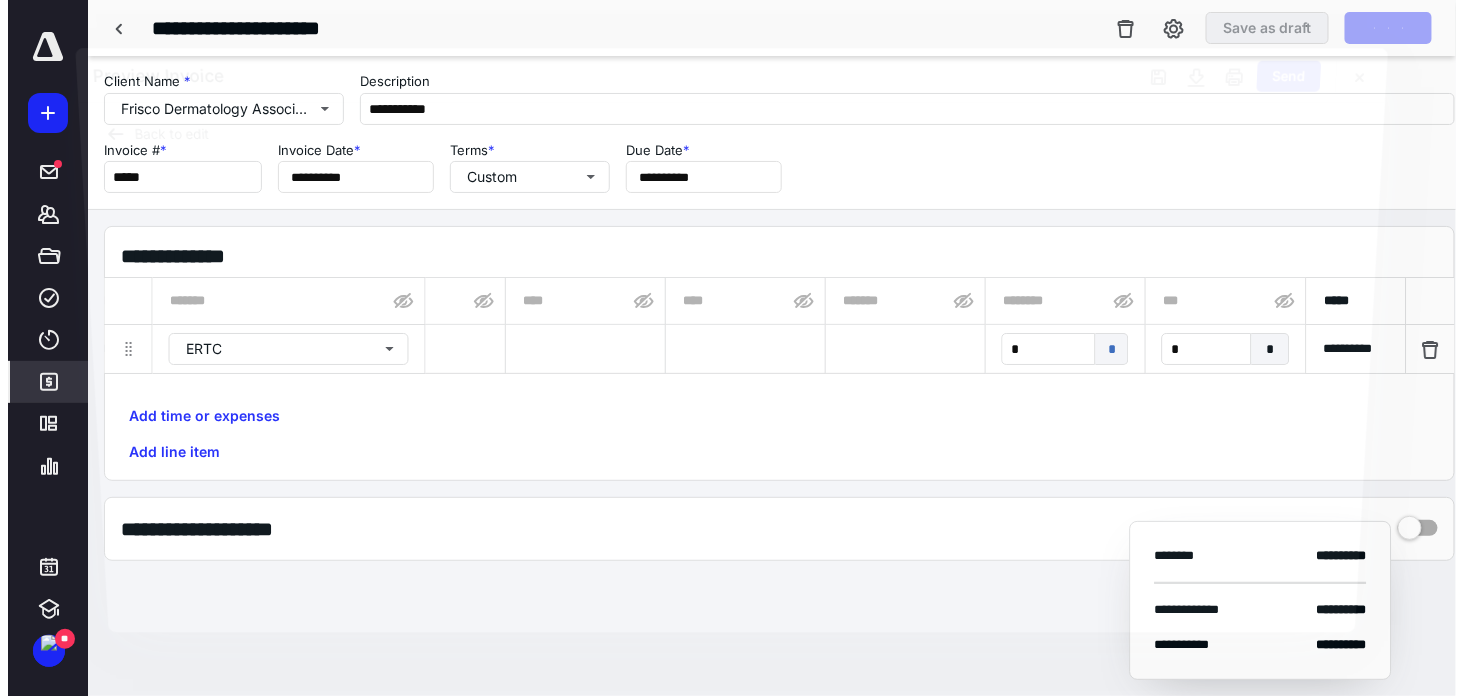 scroll, scrollTop: 0, scrollLeft: 1098, axis: horizontal 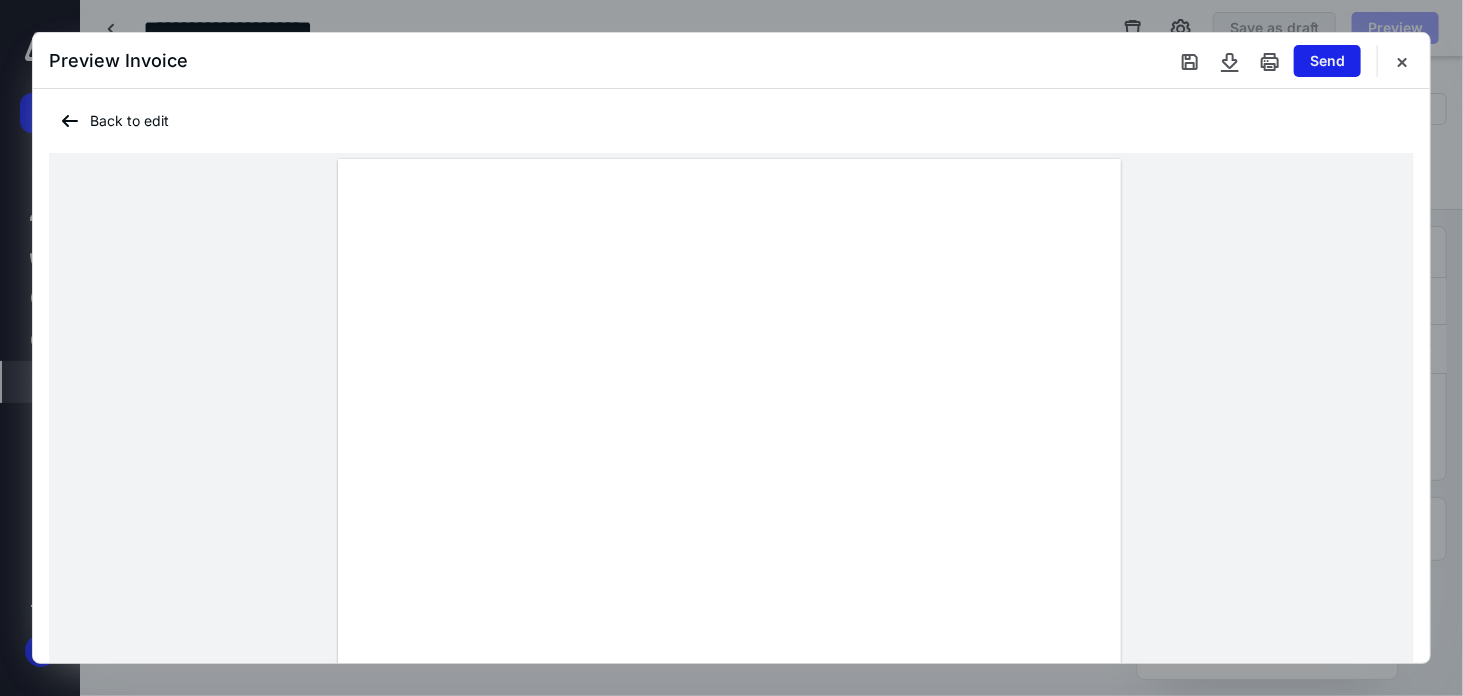 click on "Send" at bounding box center [1327, 61] 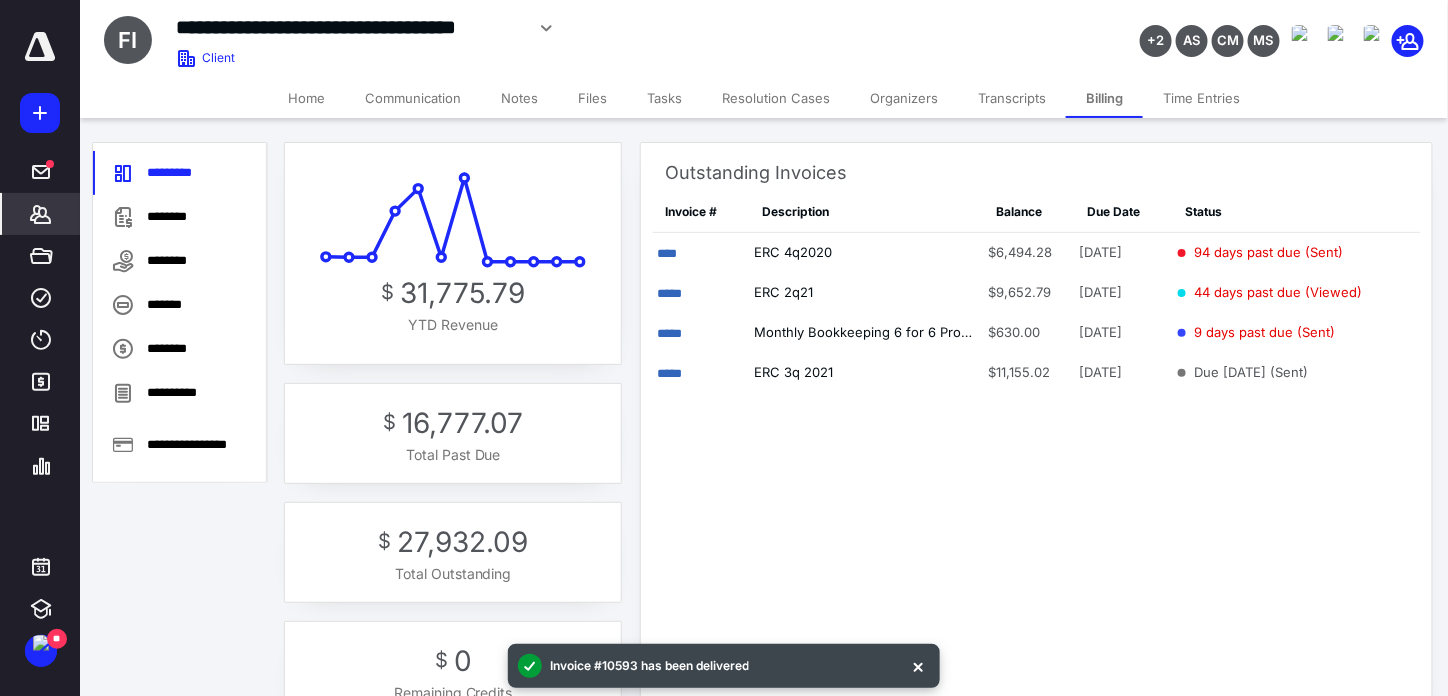 click on "Tasks" at bounding box center [664, 98] 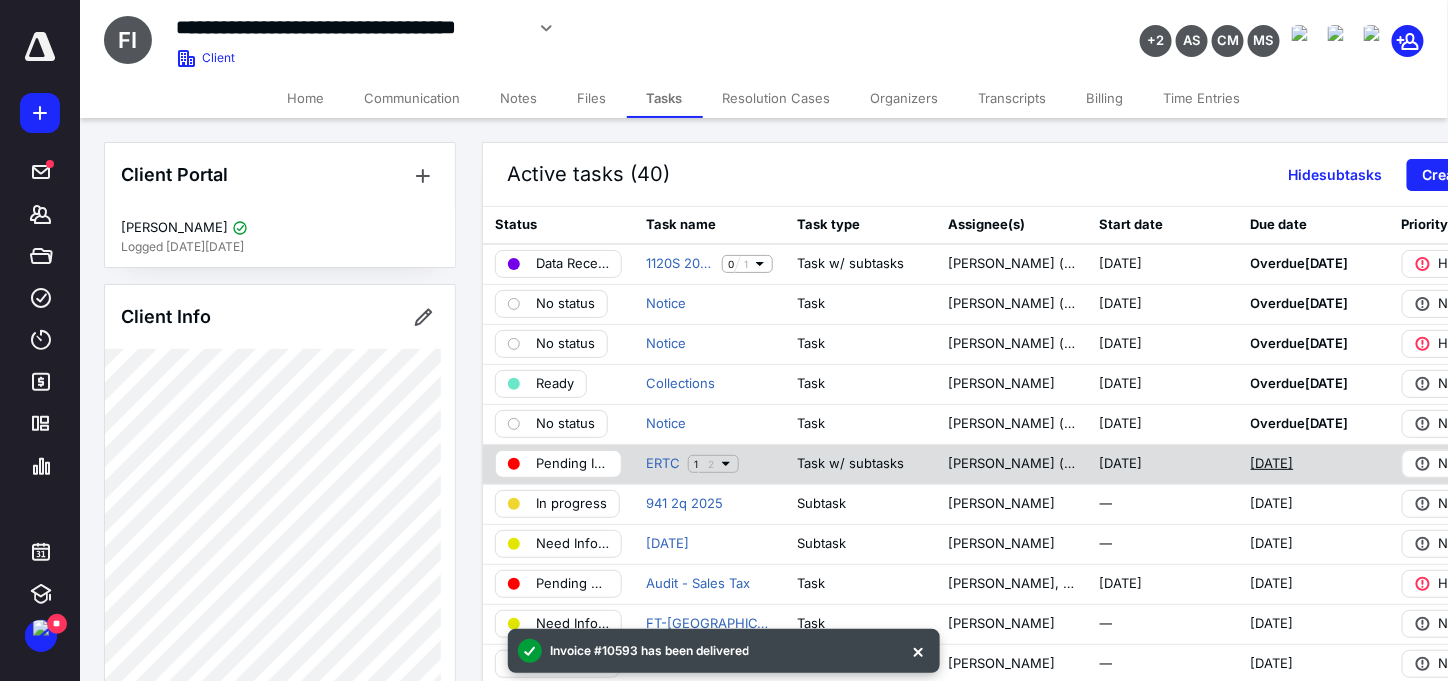click on "[DATE]" at bounding box center (1272, 464) 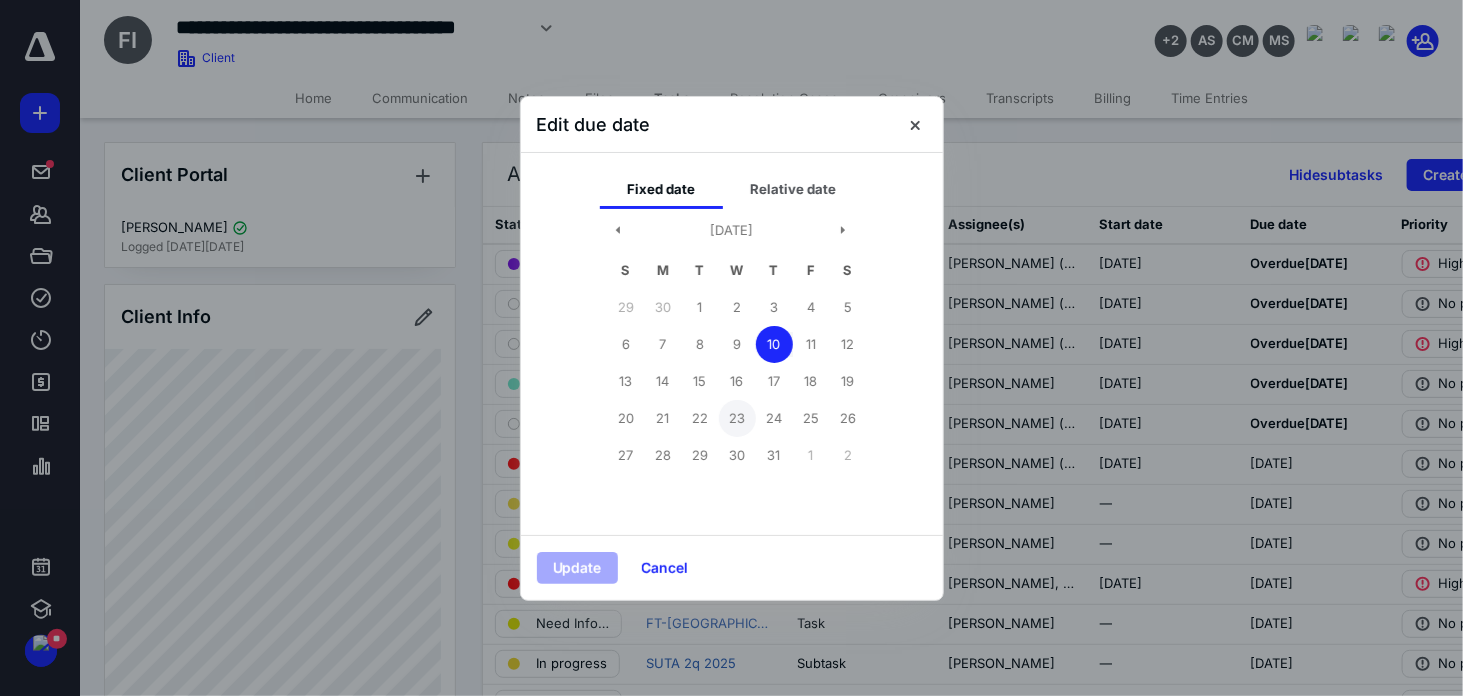 click on "23" at bounding box center [737, 418] 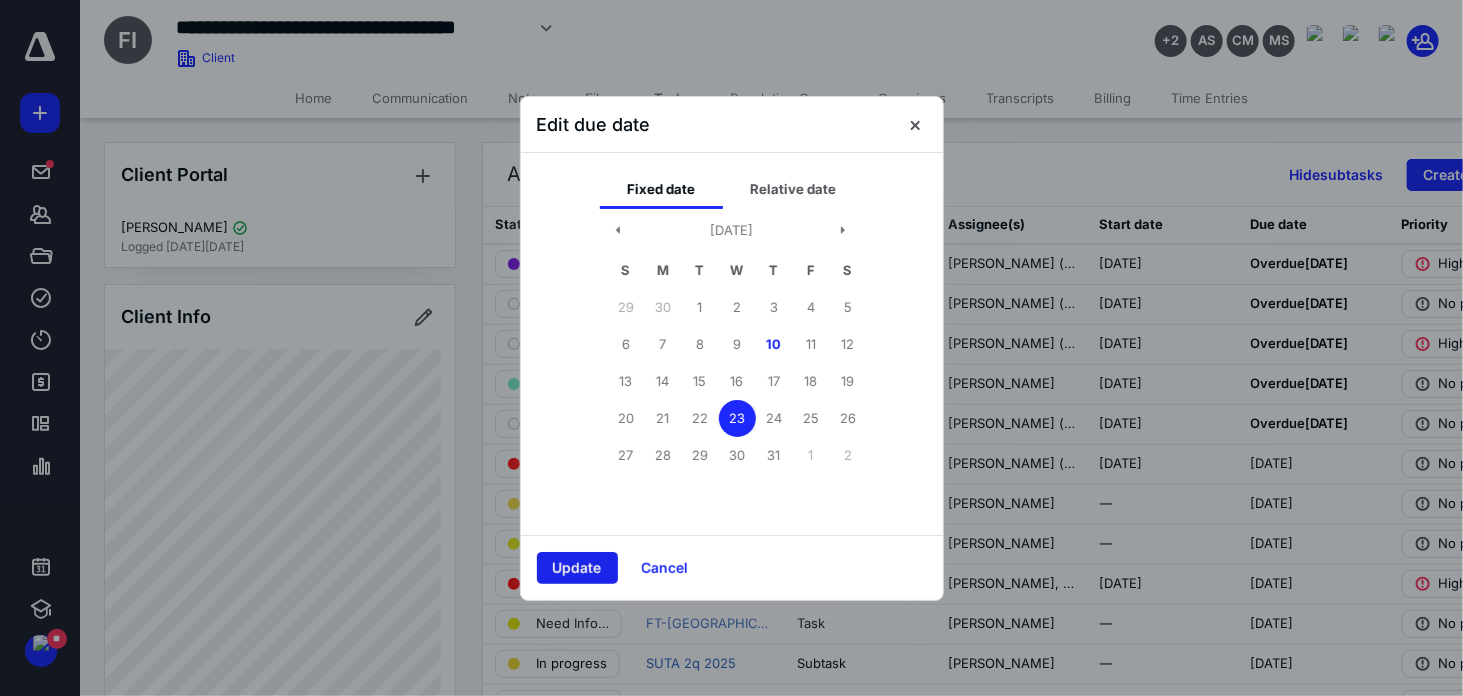 click on "Update" at bounding box center [577, 568] 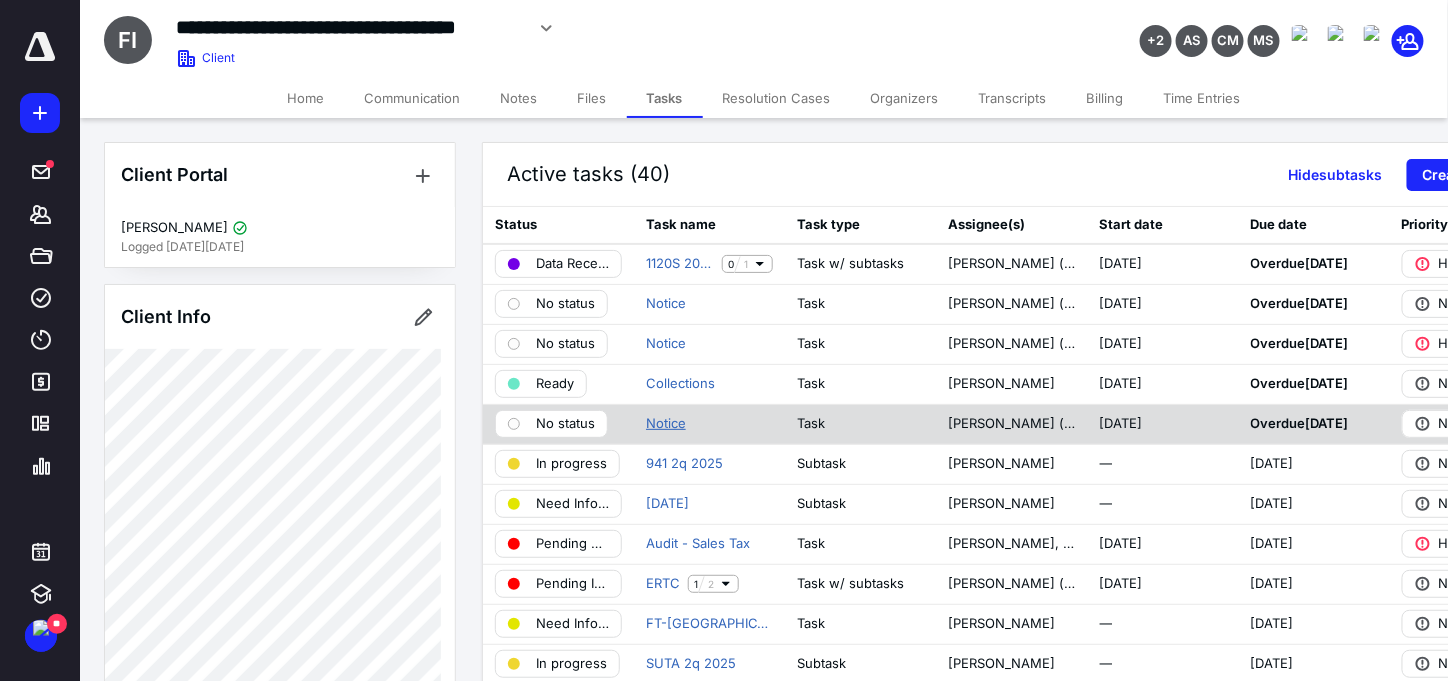 click on "Notice" at bounding box center [666, 424] 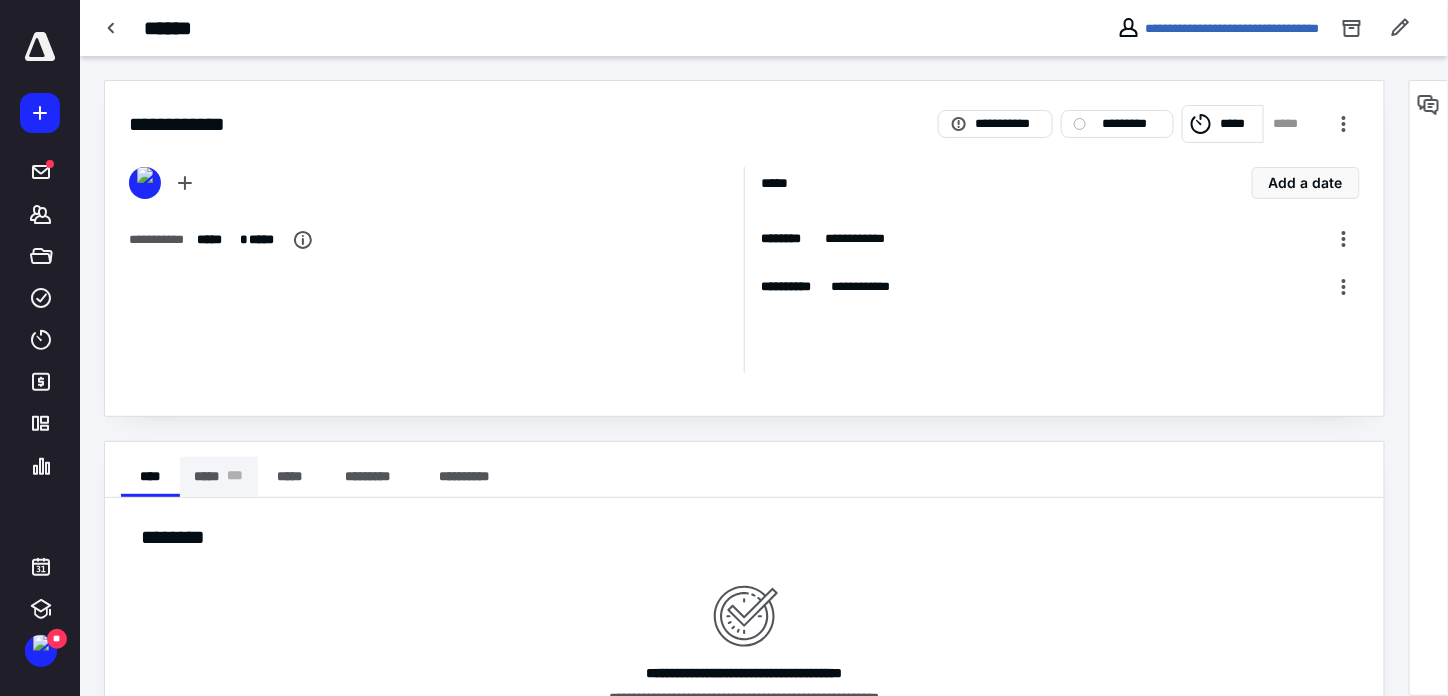 click on "***** * * *" at bounding box center [219, 477] 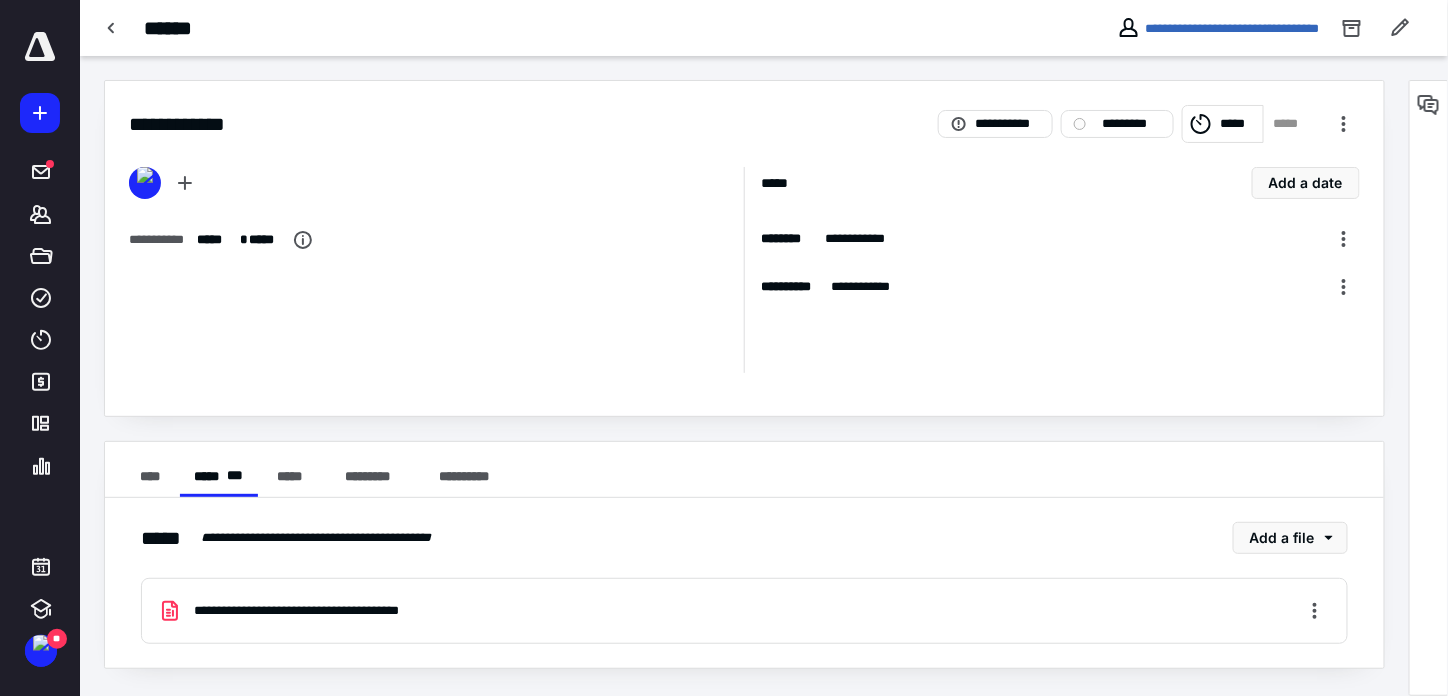 click on "**********" at bounding box center (744, 611) 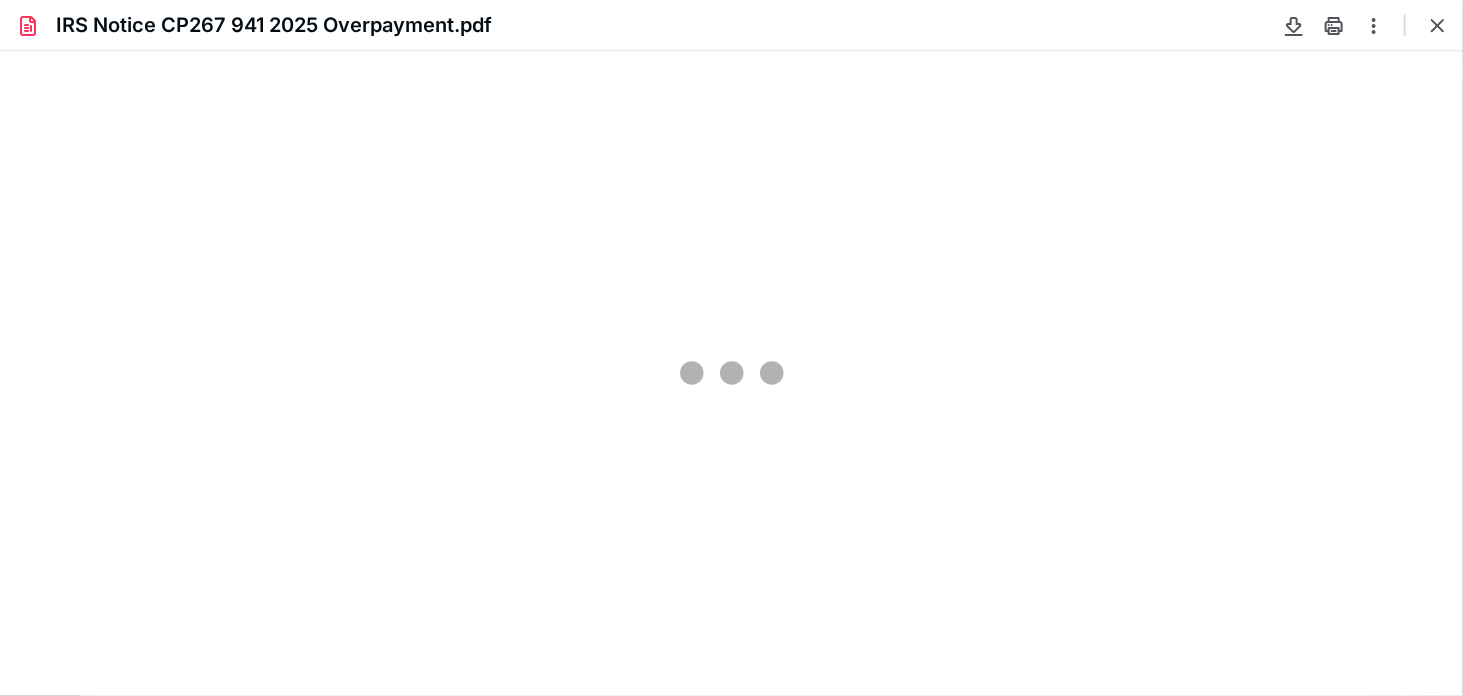 scroll, scrollTop: 0, scrollLeft: 0, axis: both 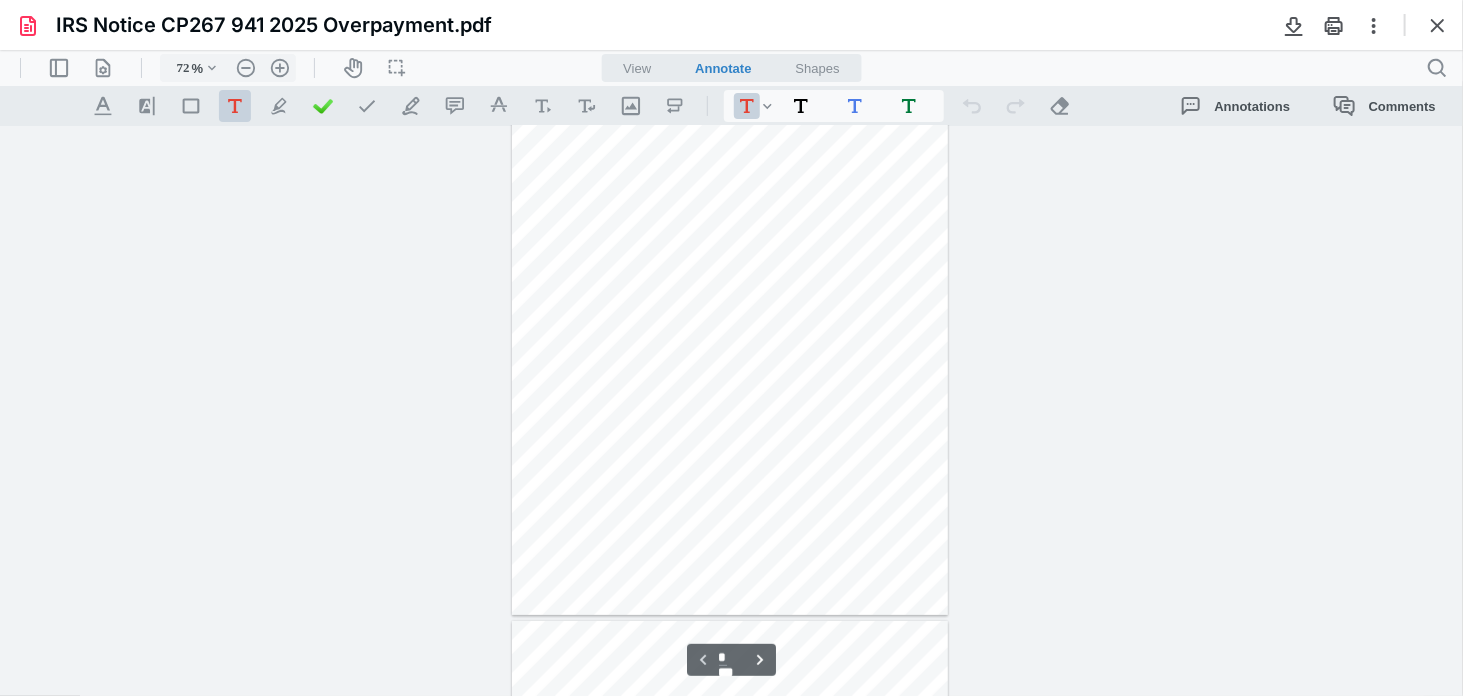 type on "234" 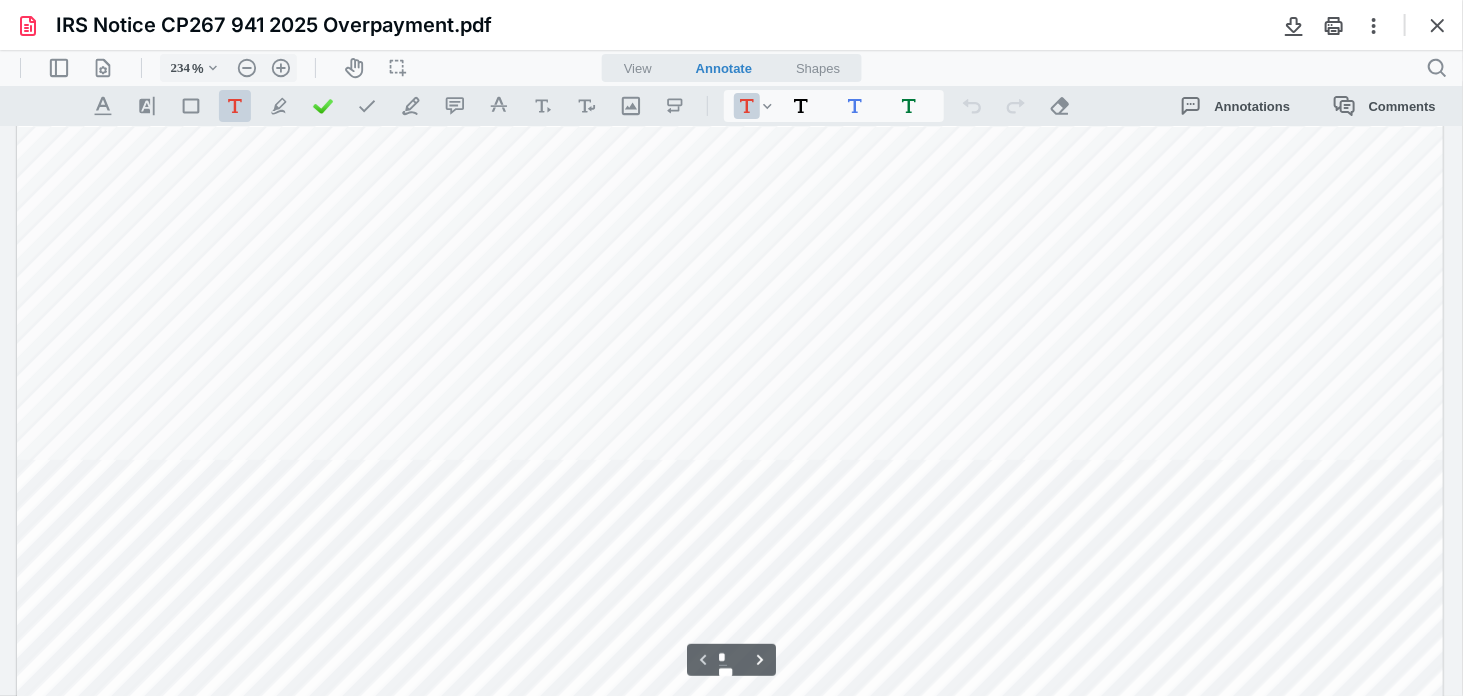 scroll, scrollTop: 590, scrollLeft: 0, axis: vertical 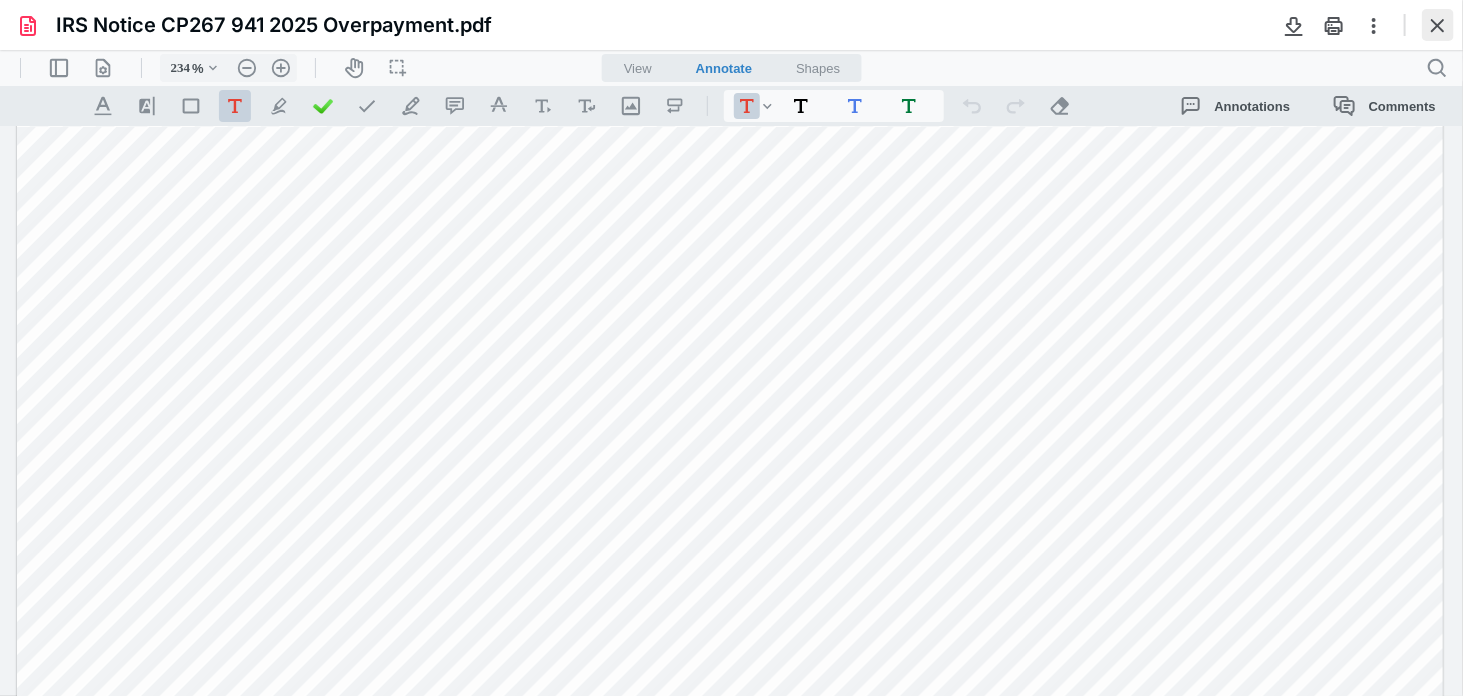 click at bounding box center [1438, 25] 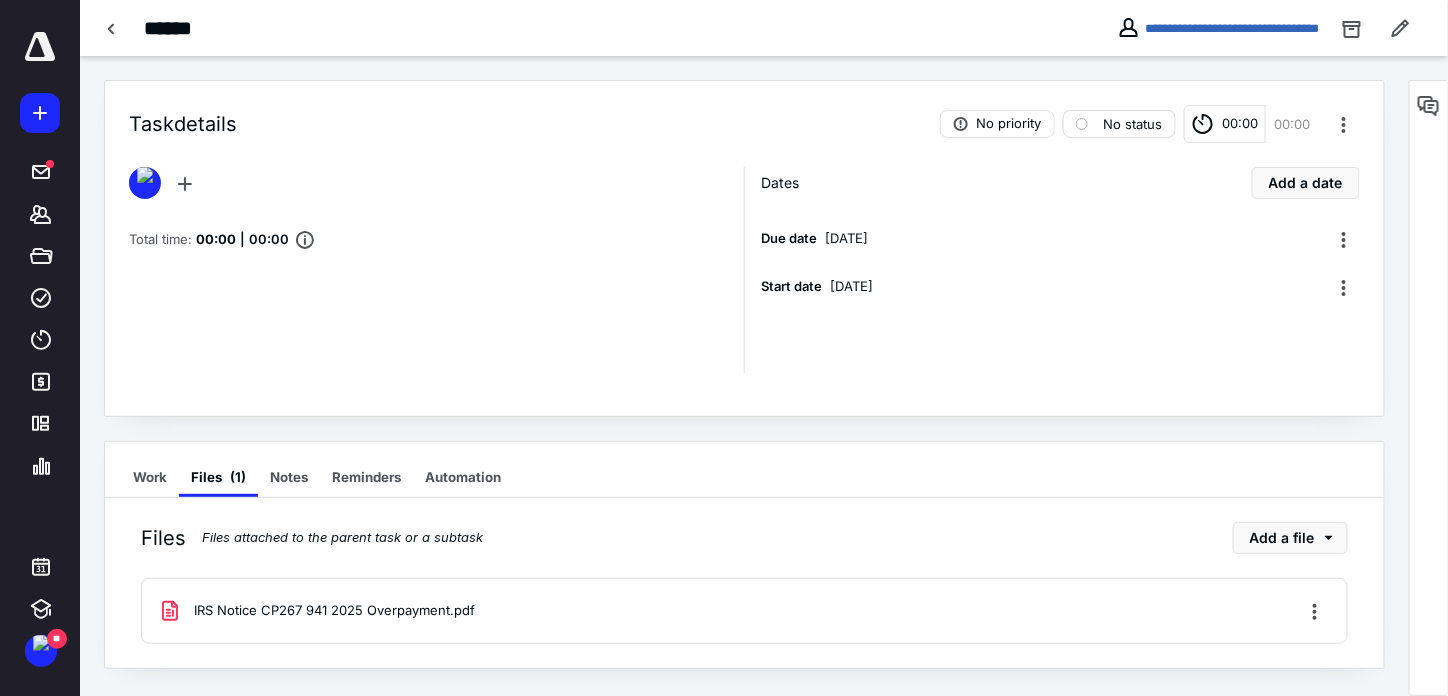 click on "No status" at bounding box center (1133, 124) 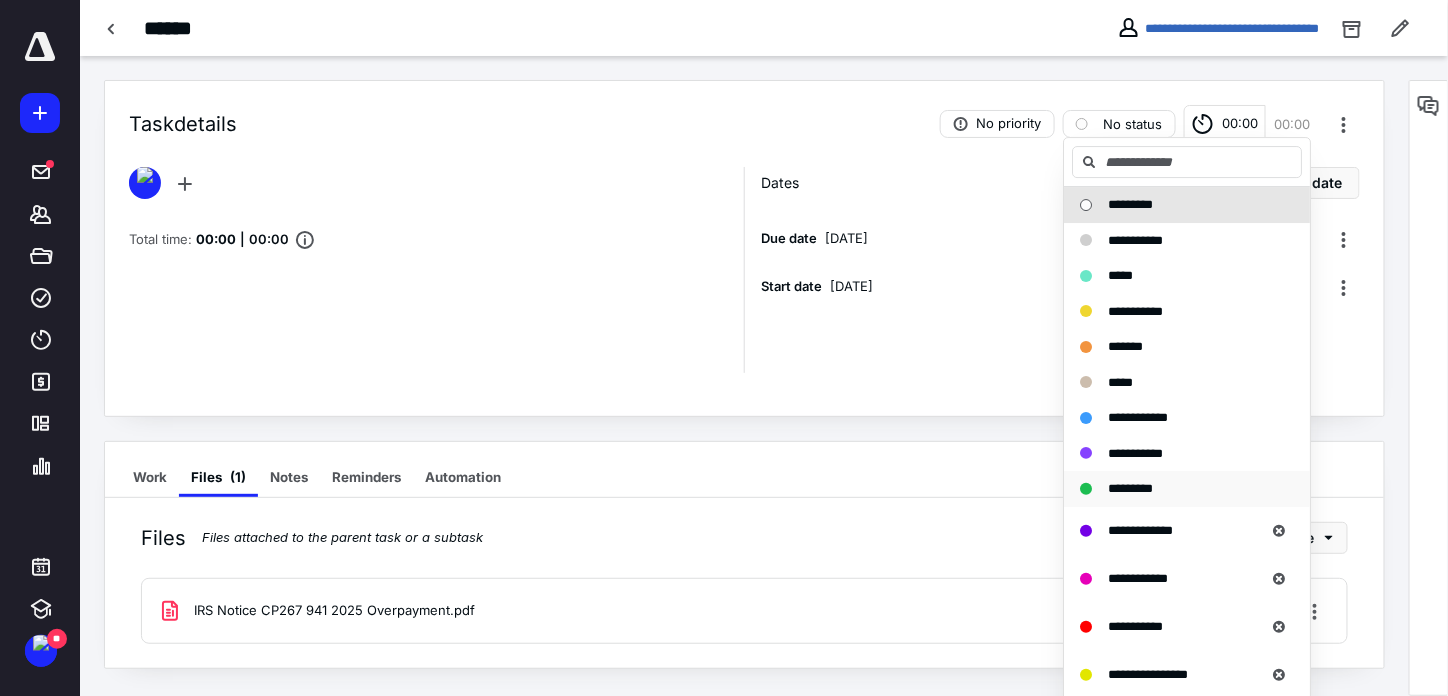 drag, startPoint x: 1097, startPoint y: 485, endPoint x: 1082, endPoint y: 471, distance: 20.518284 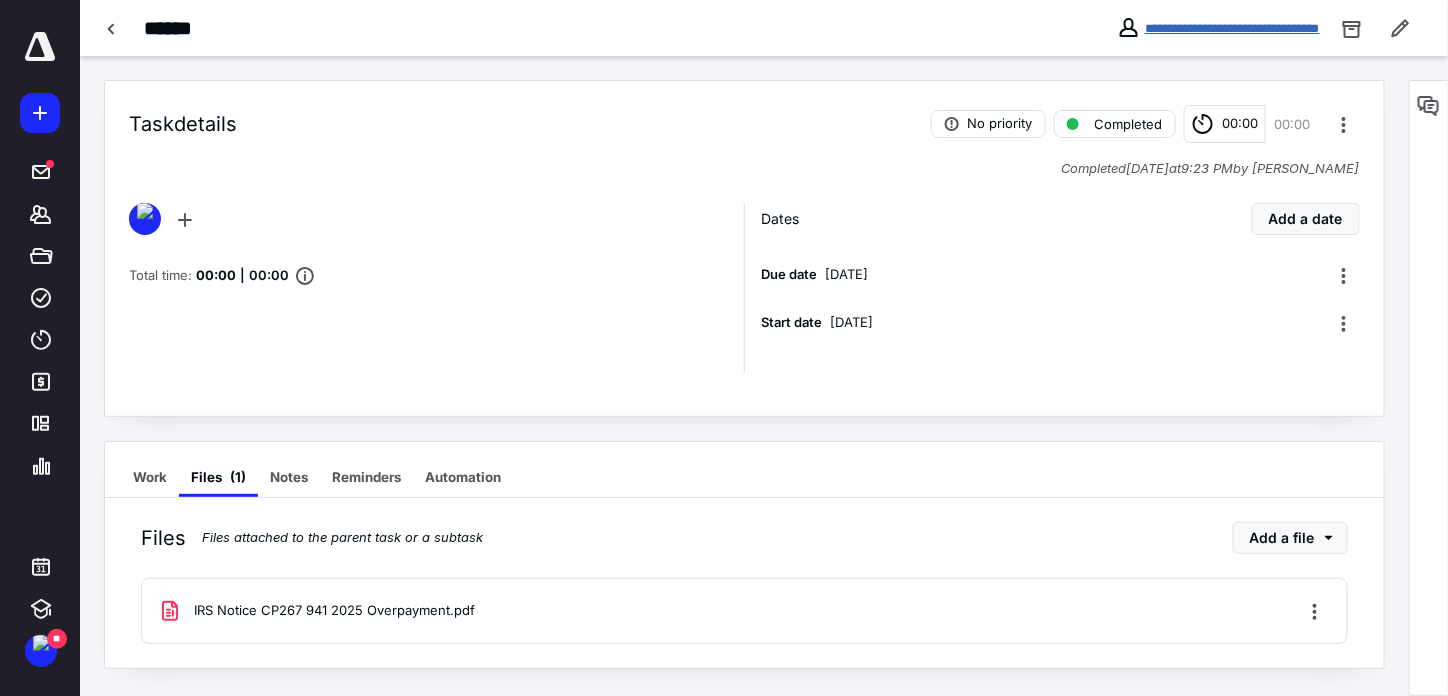 click on "**********" at bounding box center (1232, 28) 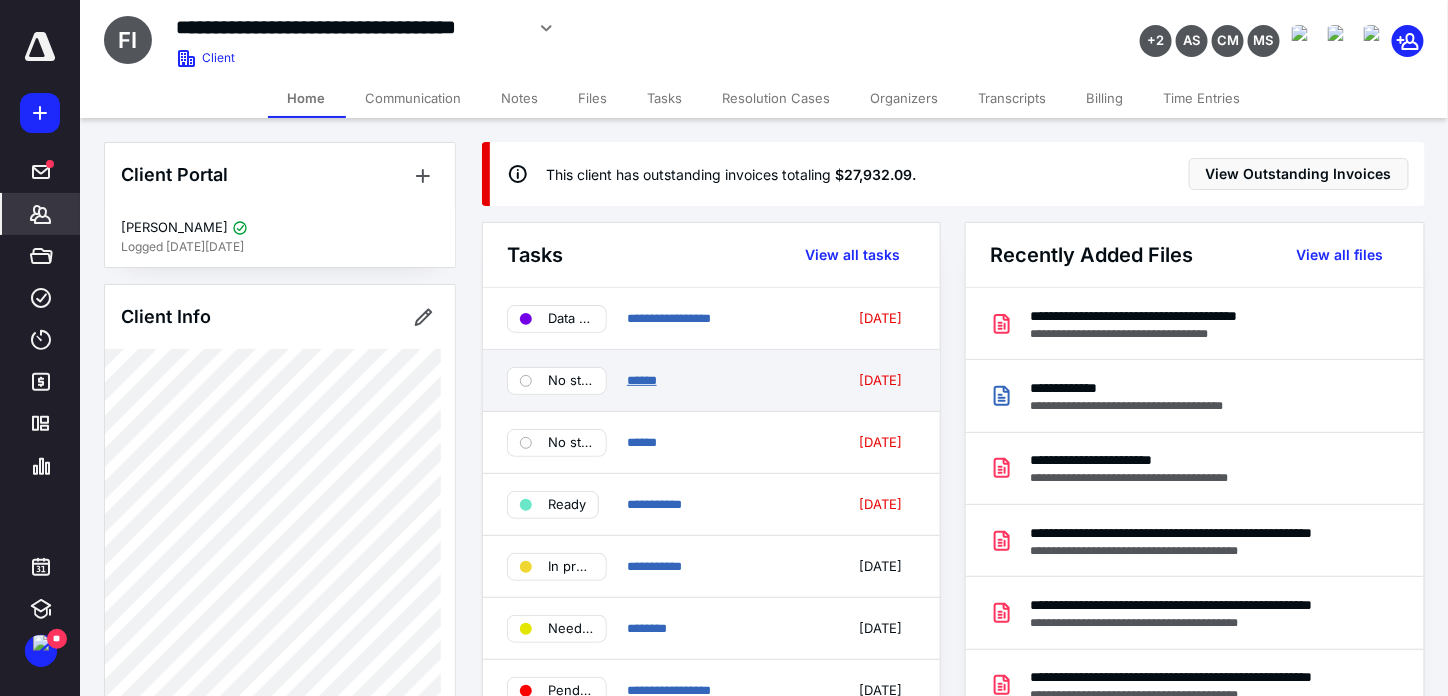 click on "******" at bounding box center (642, 380) 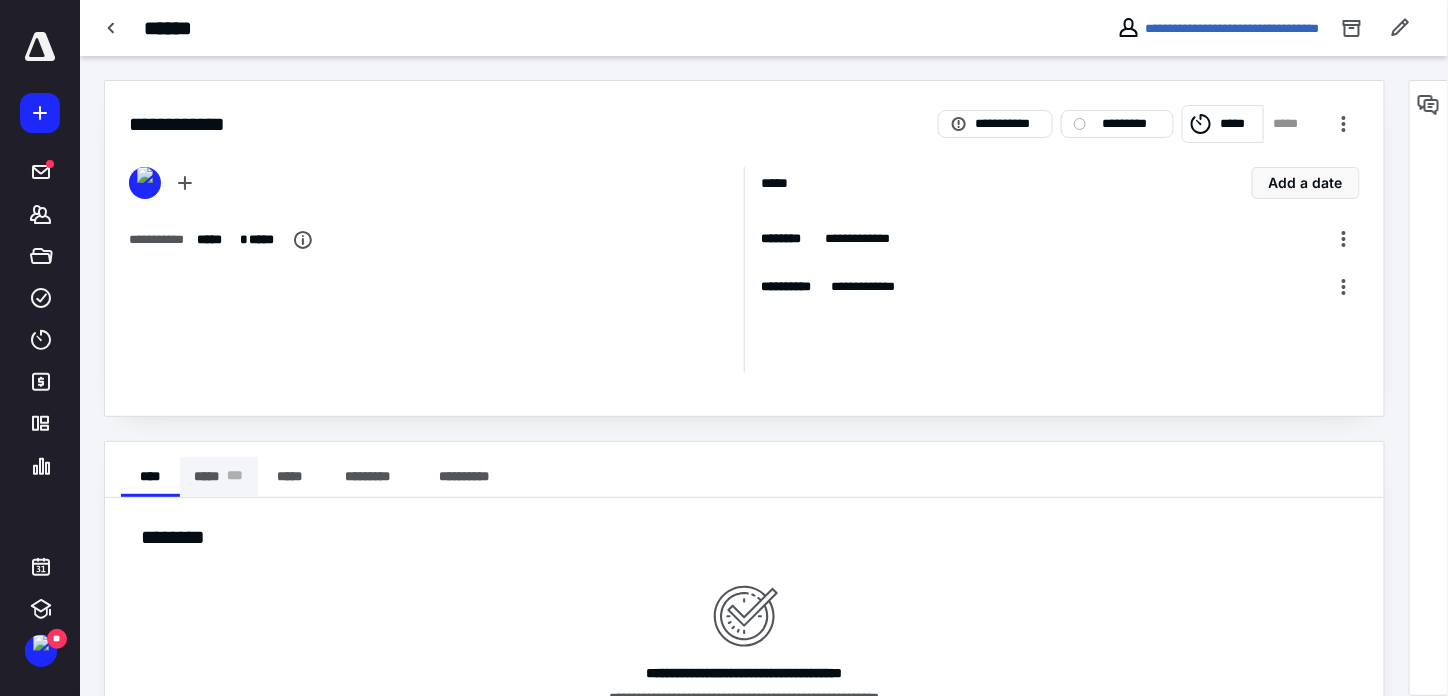 click on "***** * * *" at bounding box center [219, 477] 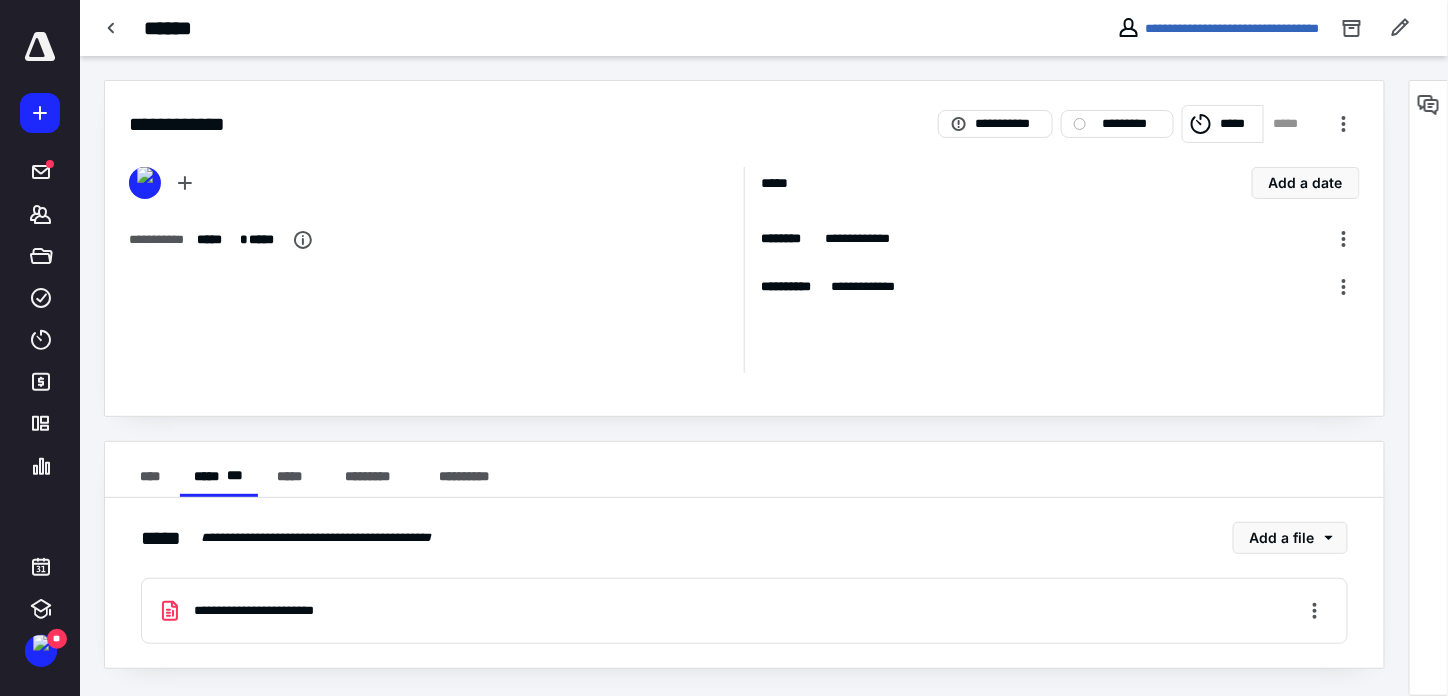 click on "**********" at bounding box center (269, 611) 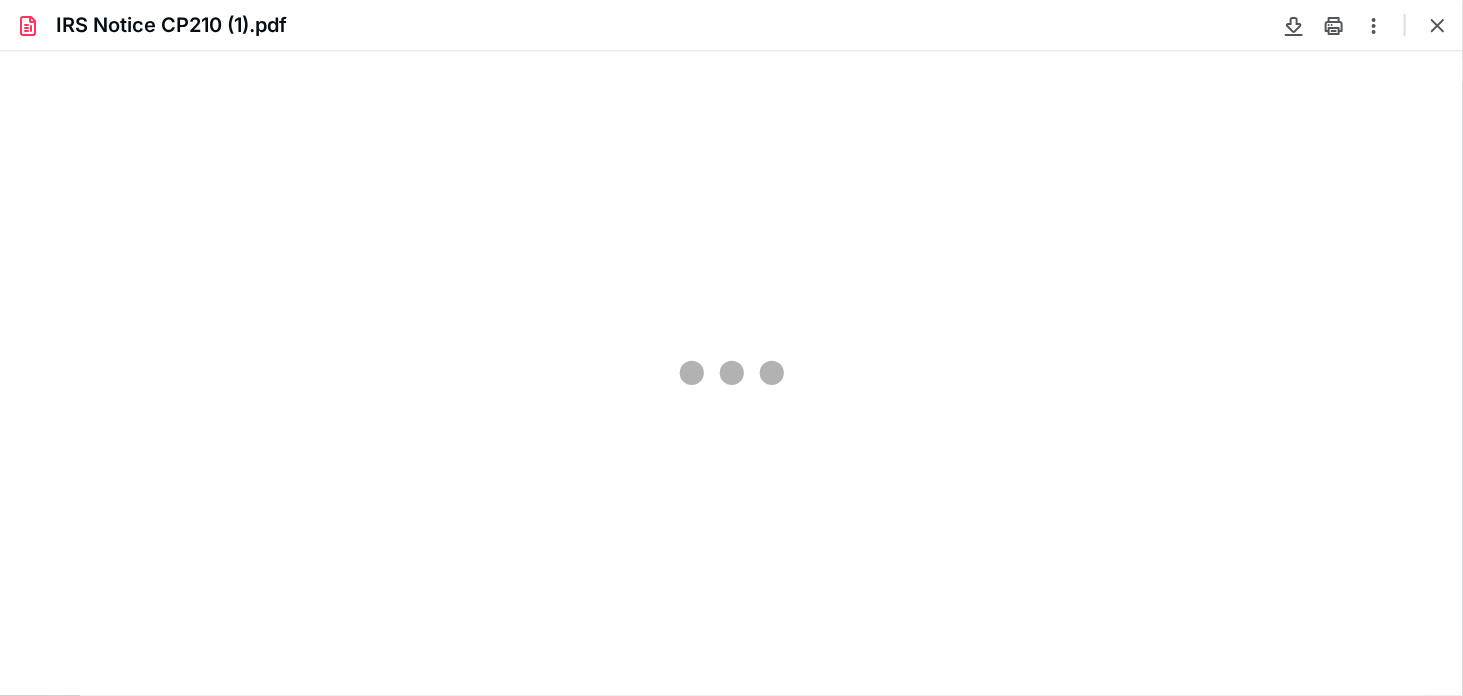 scroll, scrollTop: 0, scrollLeft: 0, axis: both 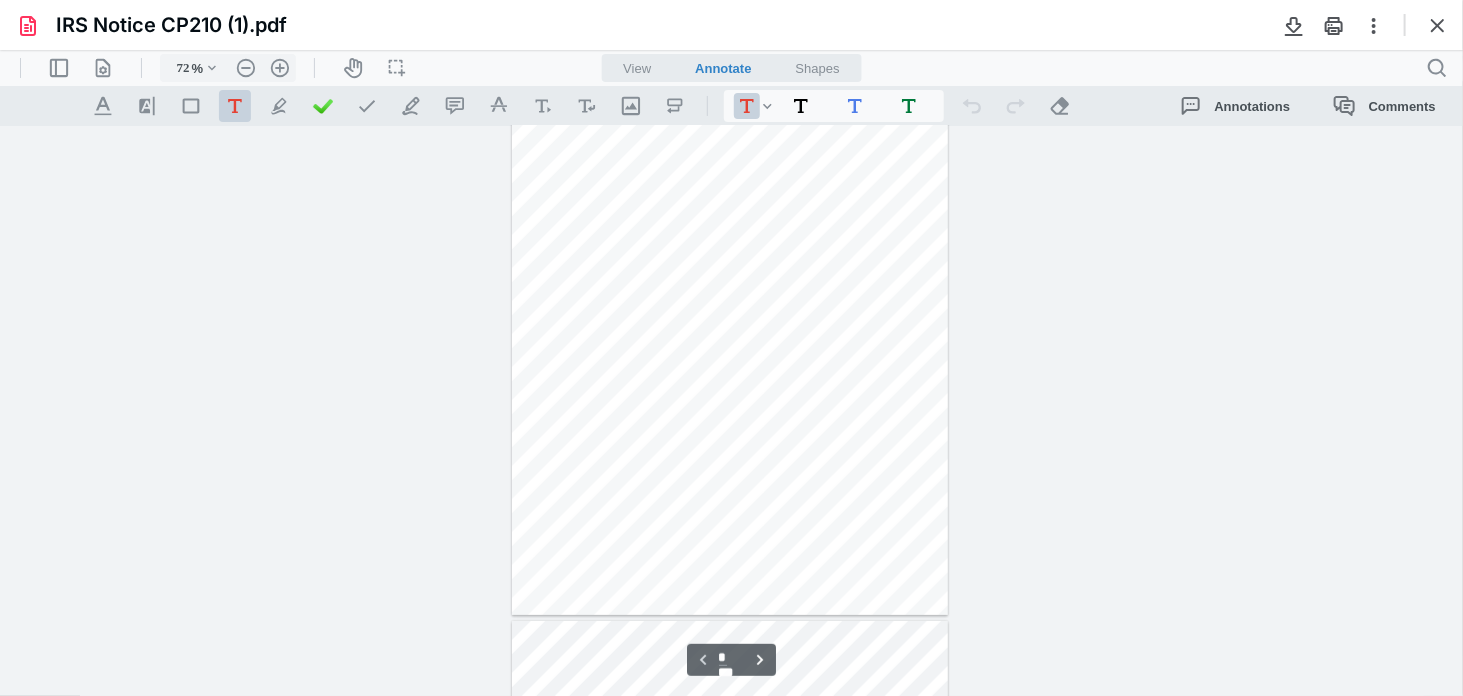 type on "234" 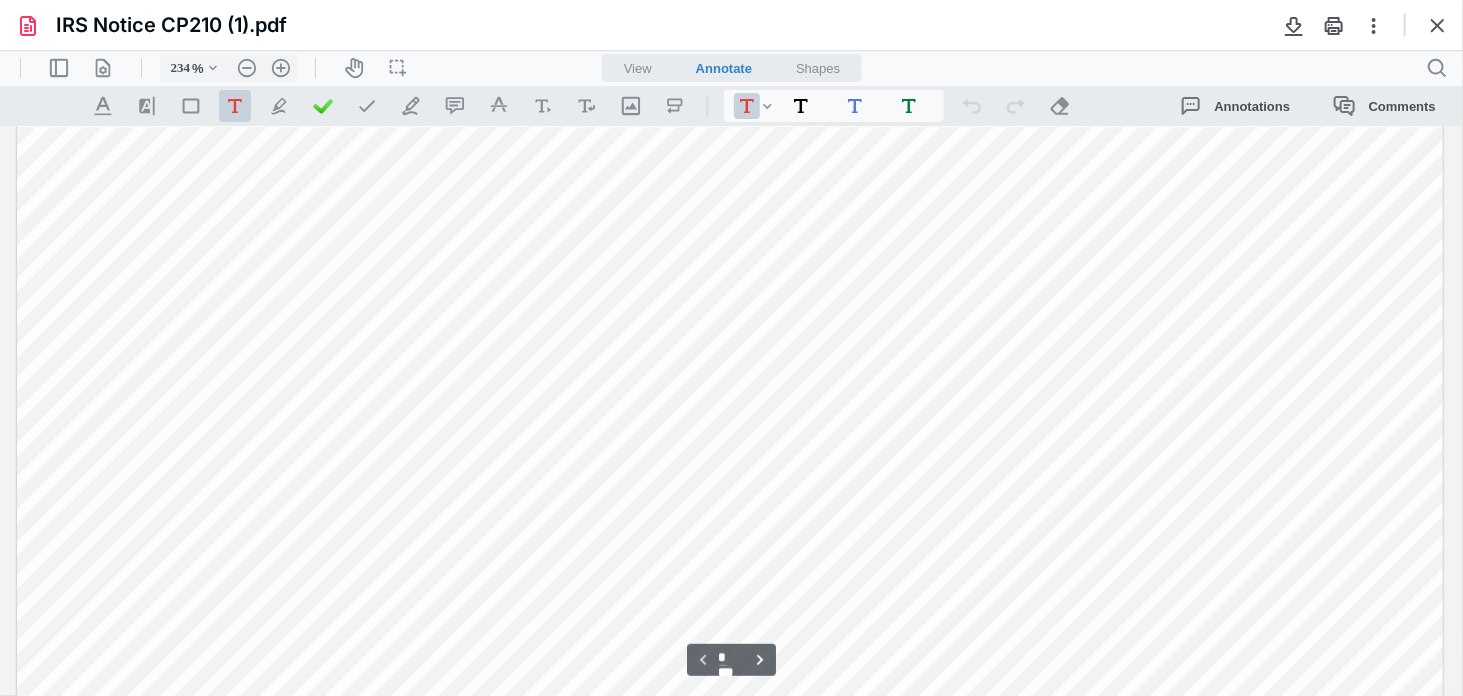 scroll, scrollTop: 0, scrollLeft: 0, axis: both 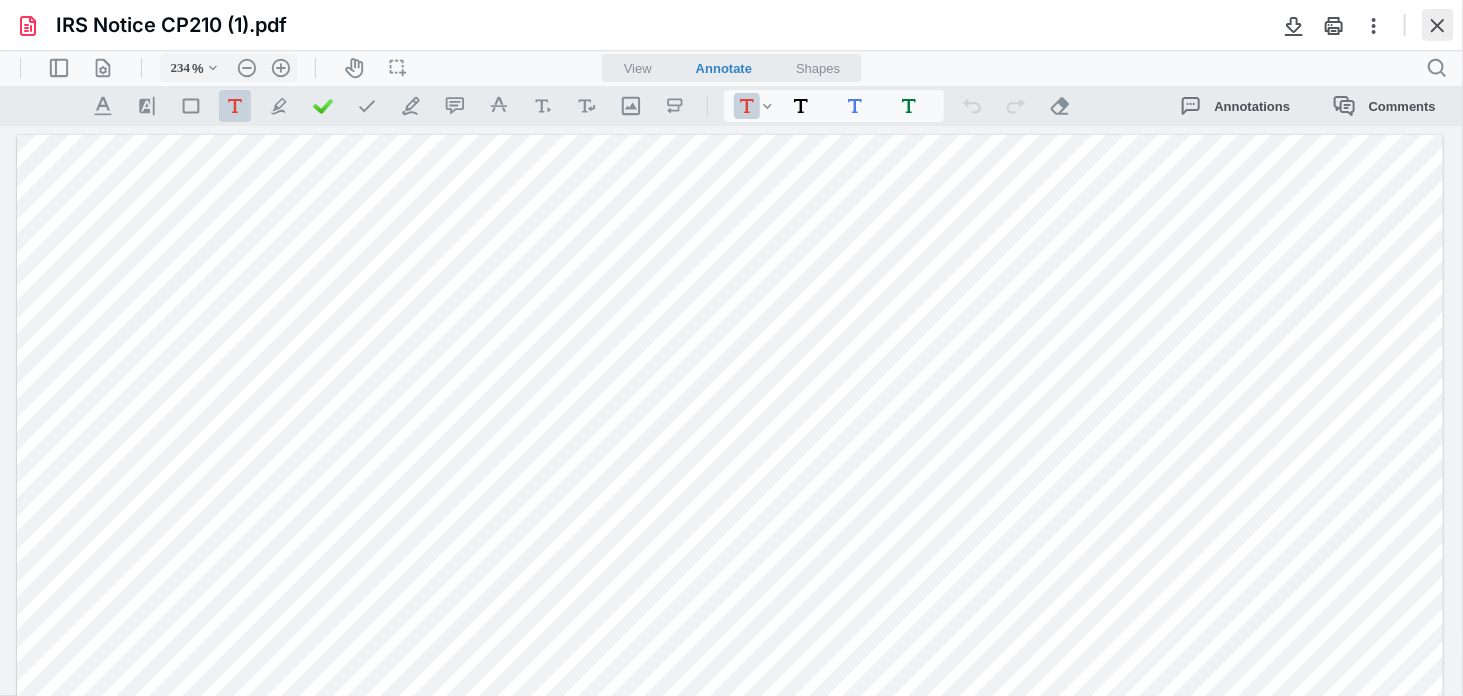 click at bounding box center [1438, 25] 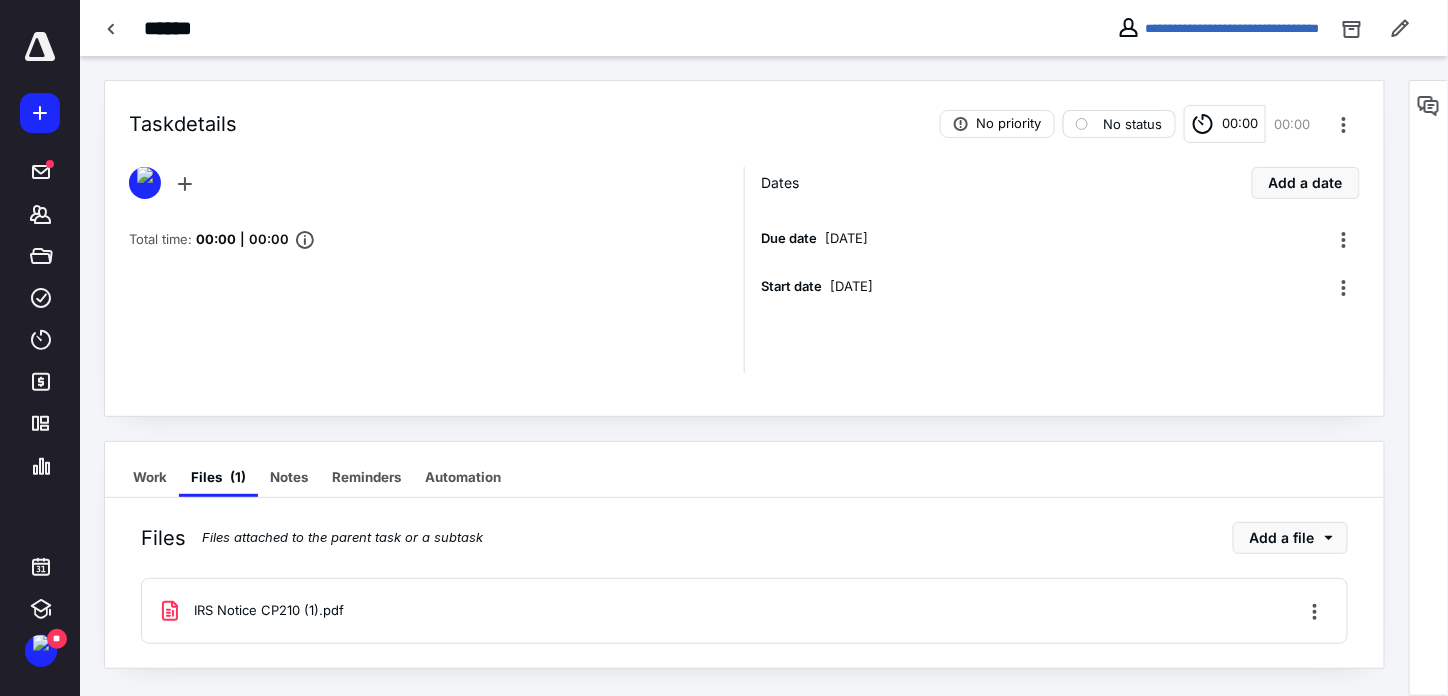 click on "No status" at bounding box center (1133, 124) 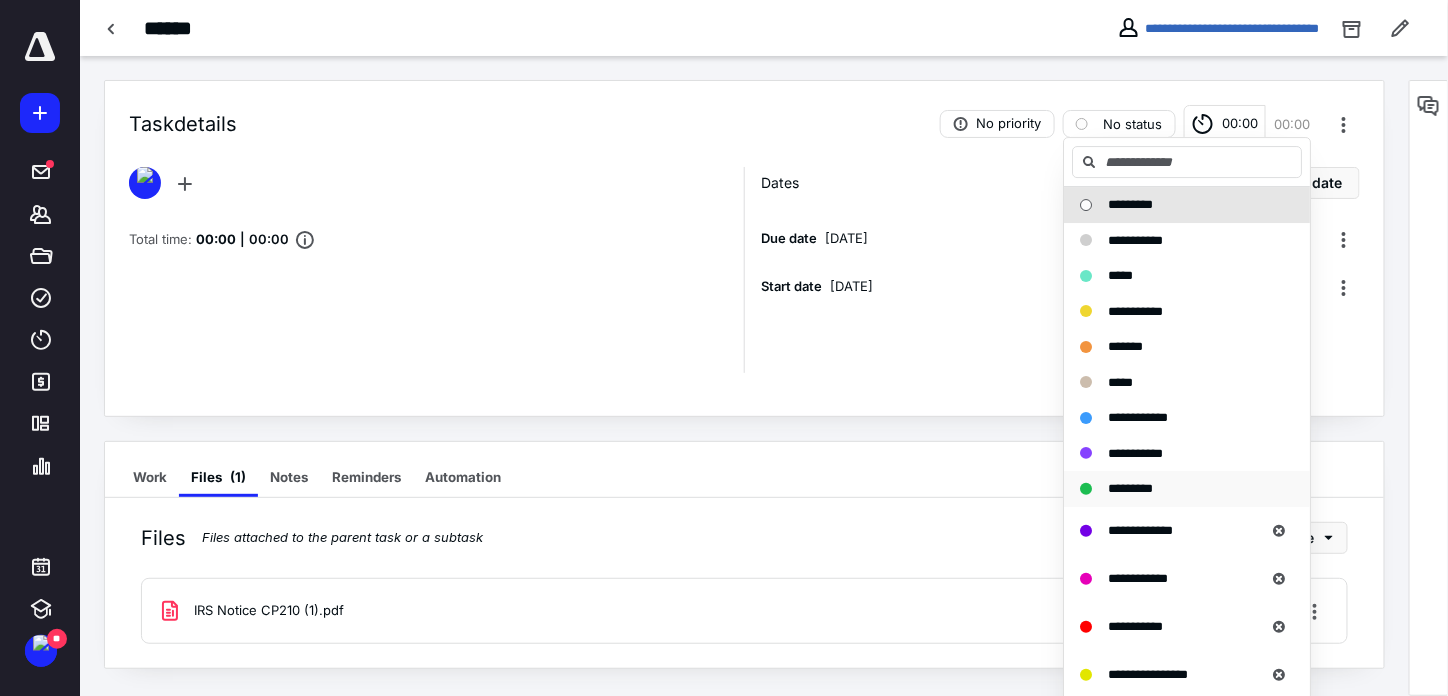 click on "*********" at bounding box center [1130, 488] 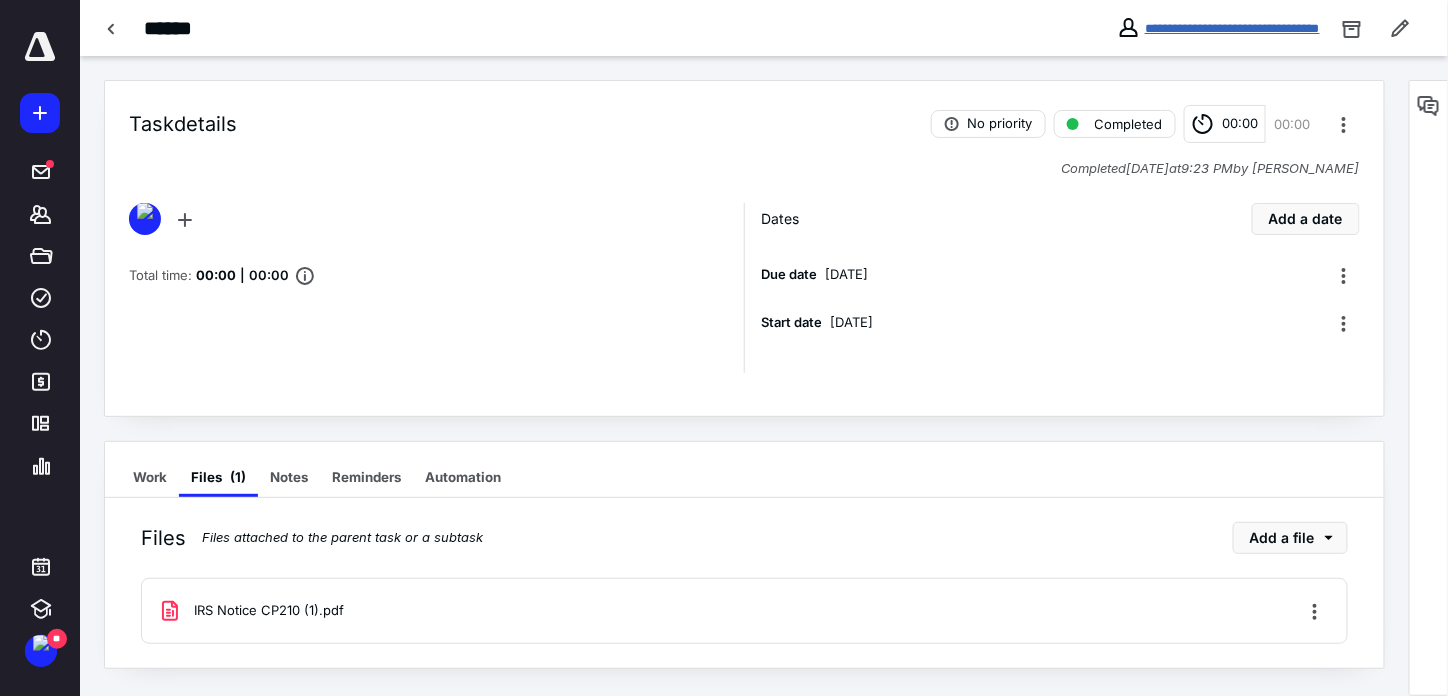 click on "**********" at bounding box center [1232, 28] 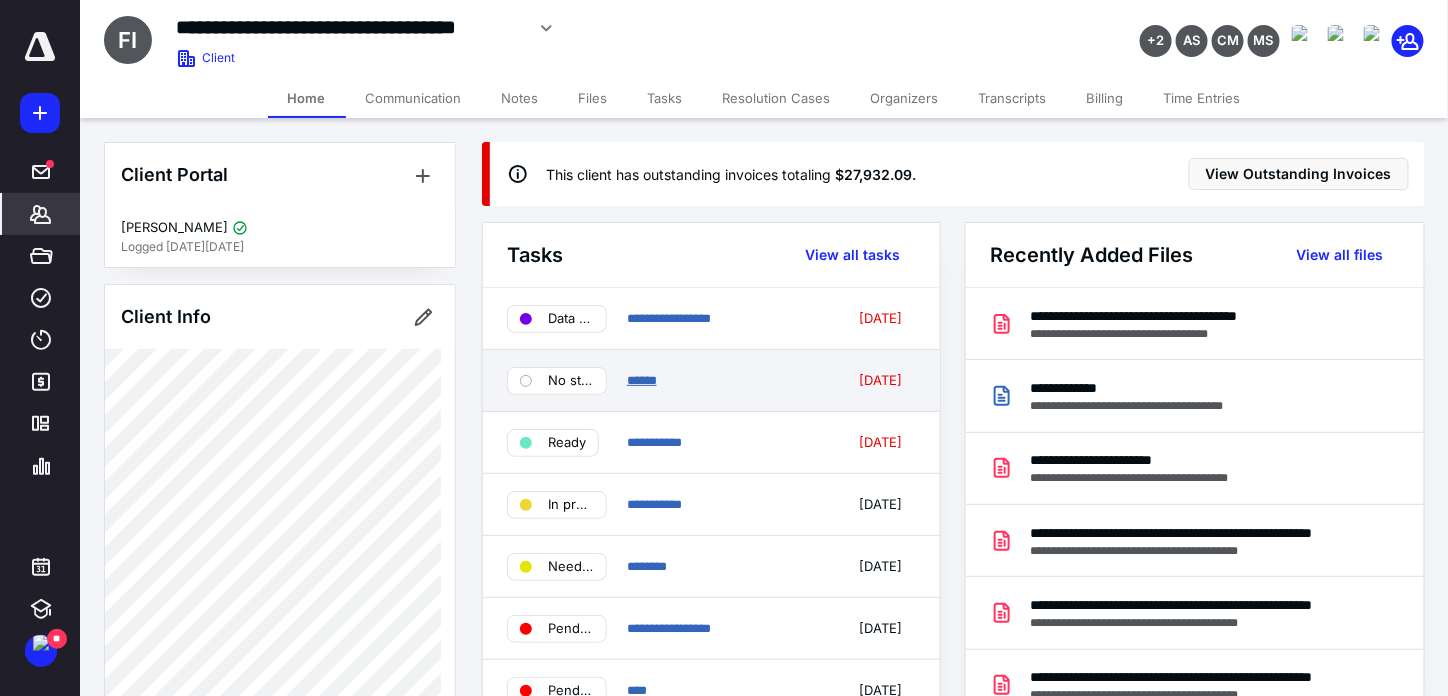 click on "******" at bounding box center [642, 380] 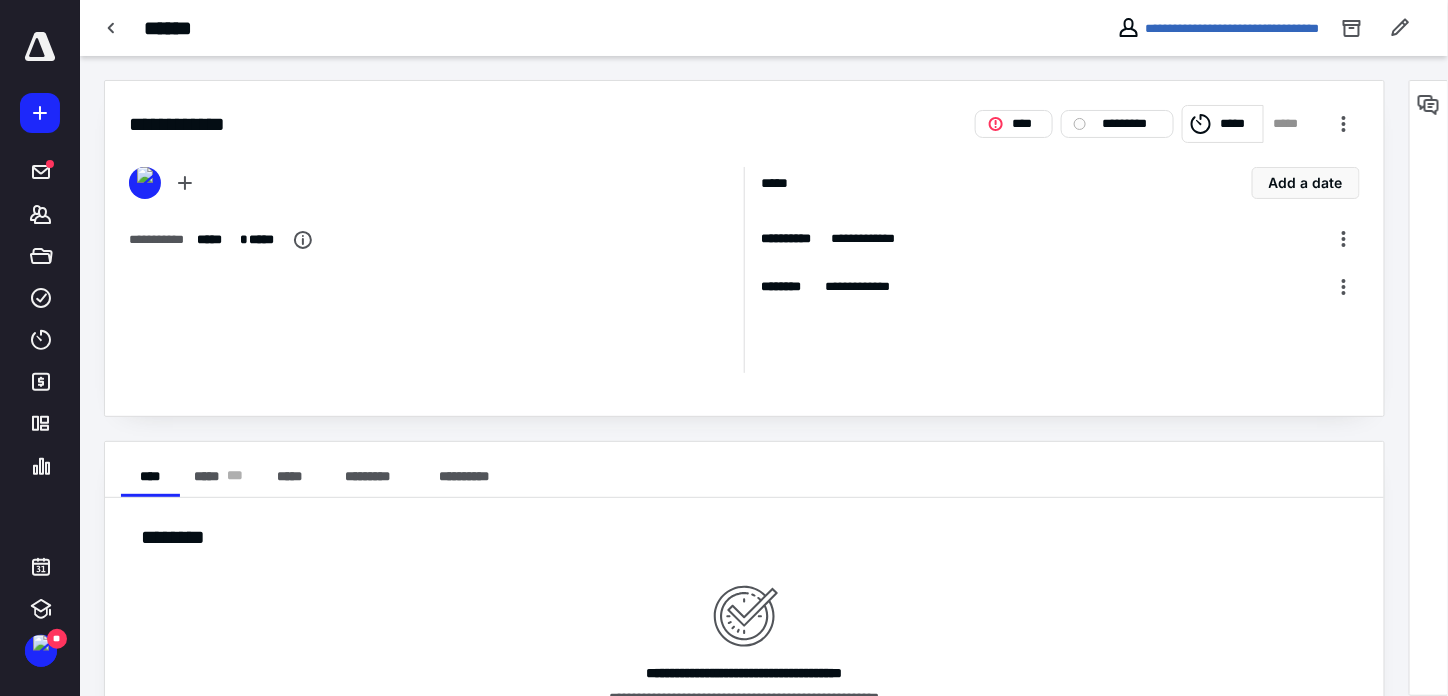 drag, startPoint x: 220, startPoint y: 486, endPoint x: 228, endPoint y: 506, distance: 21.540659 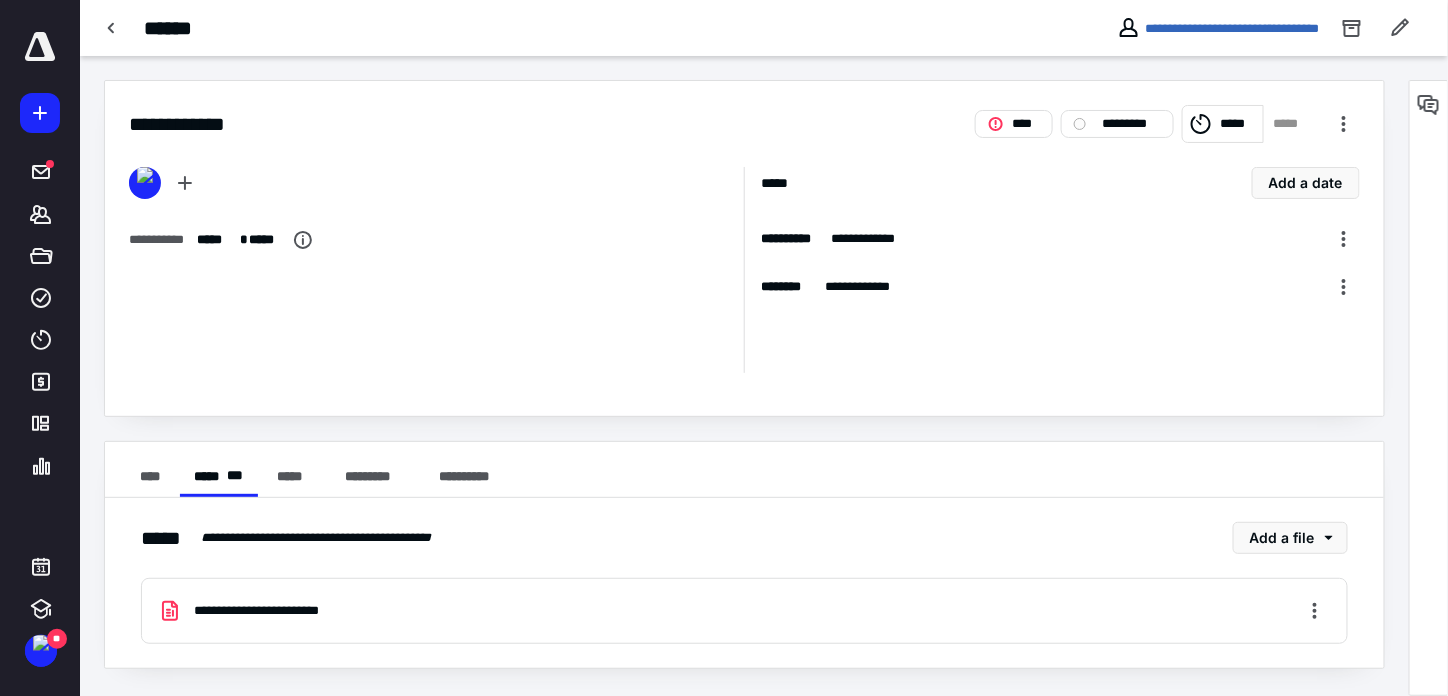 click on "**********" at bounding box center (274, 611) 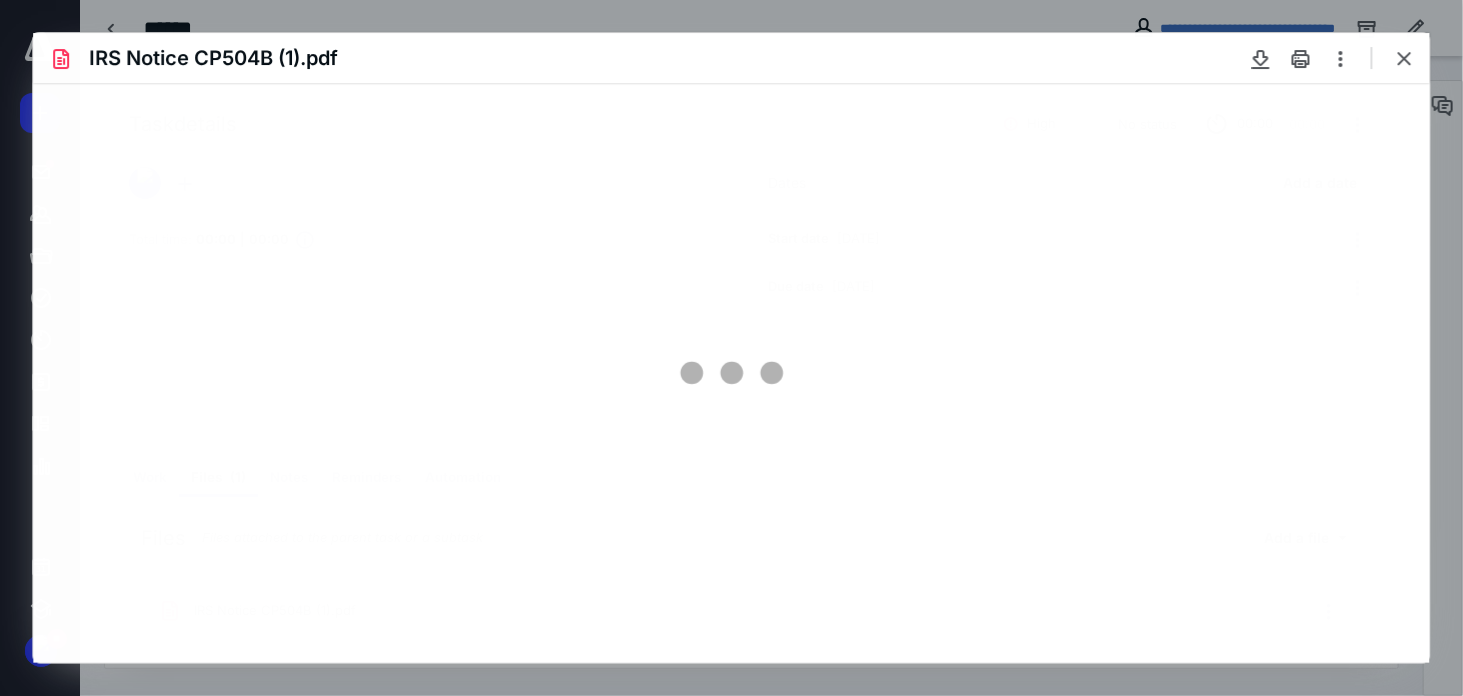 scroll, scrollTop: 0, scrollLeft: 0, axis: both 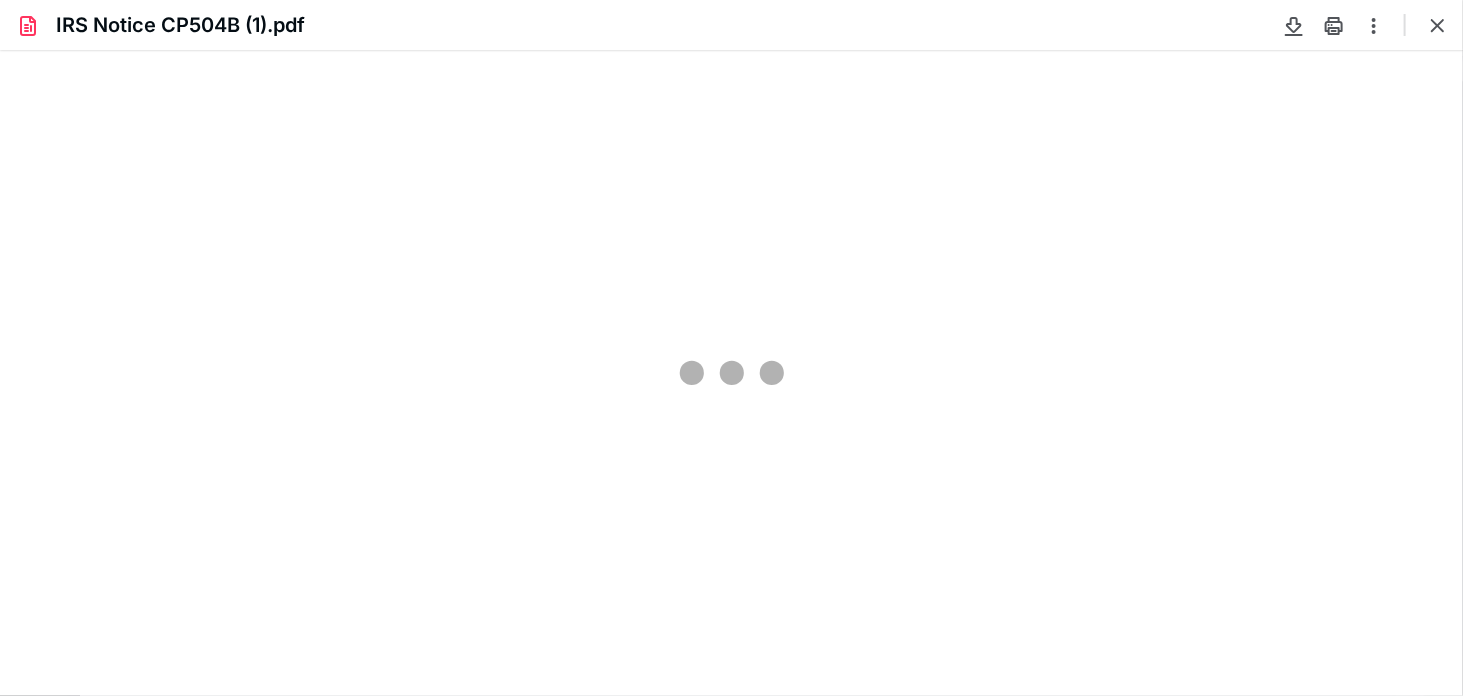type on "234" 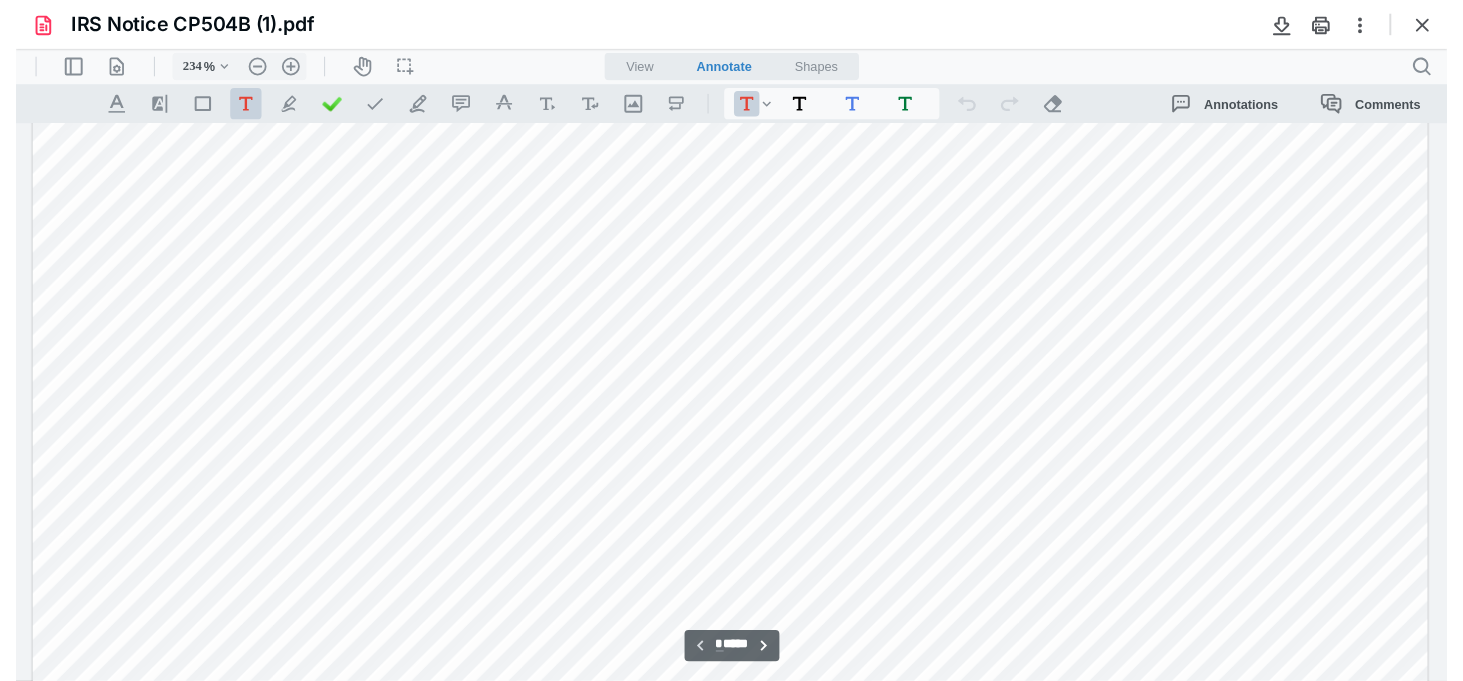 scroll, scrollTop: 418, scrollLeft: 0, axis: vertical 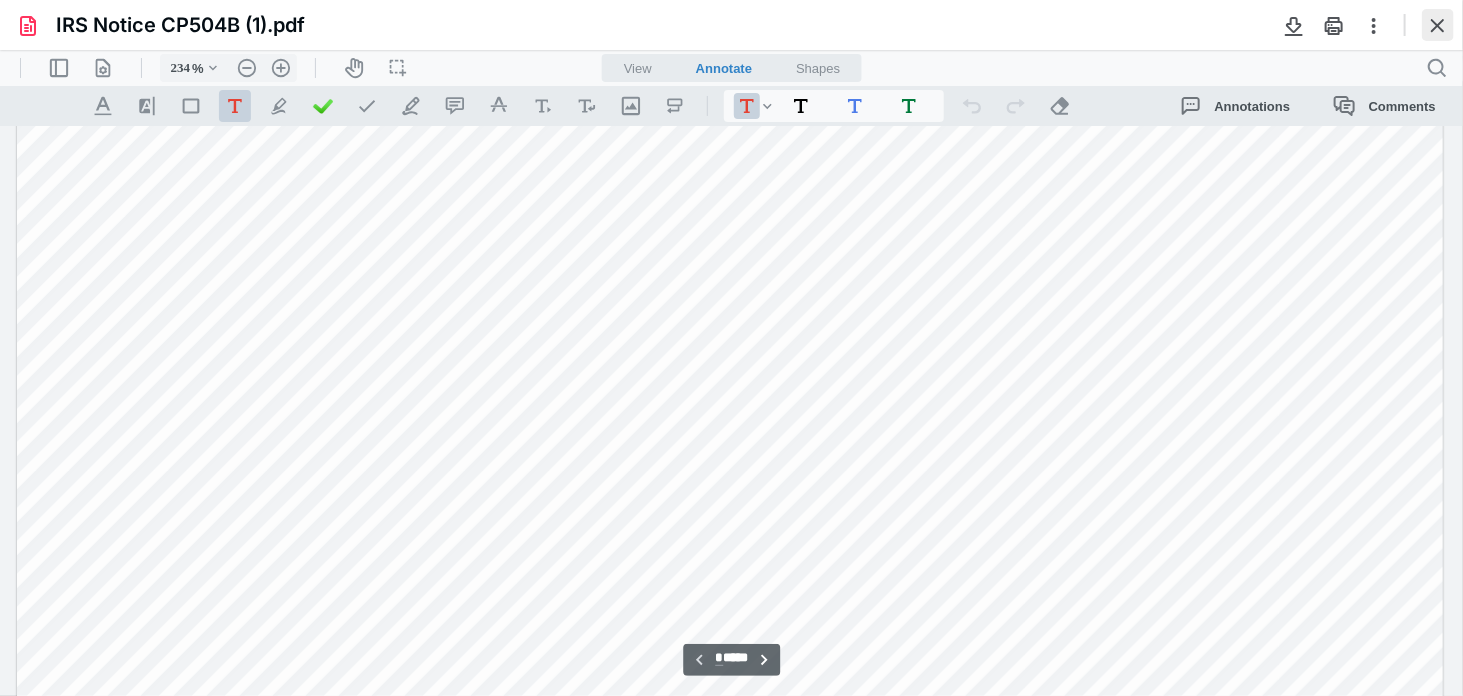click at bounding box center [1438, 25] 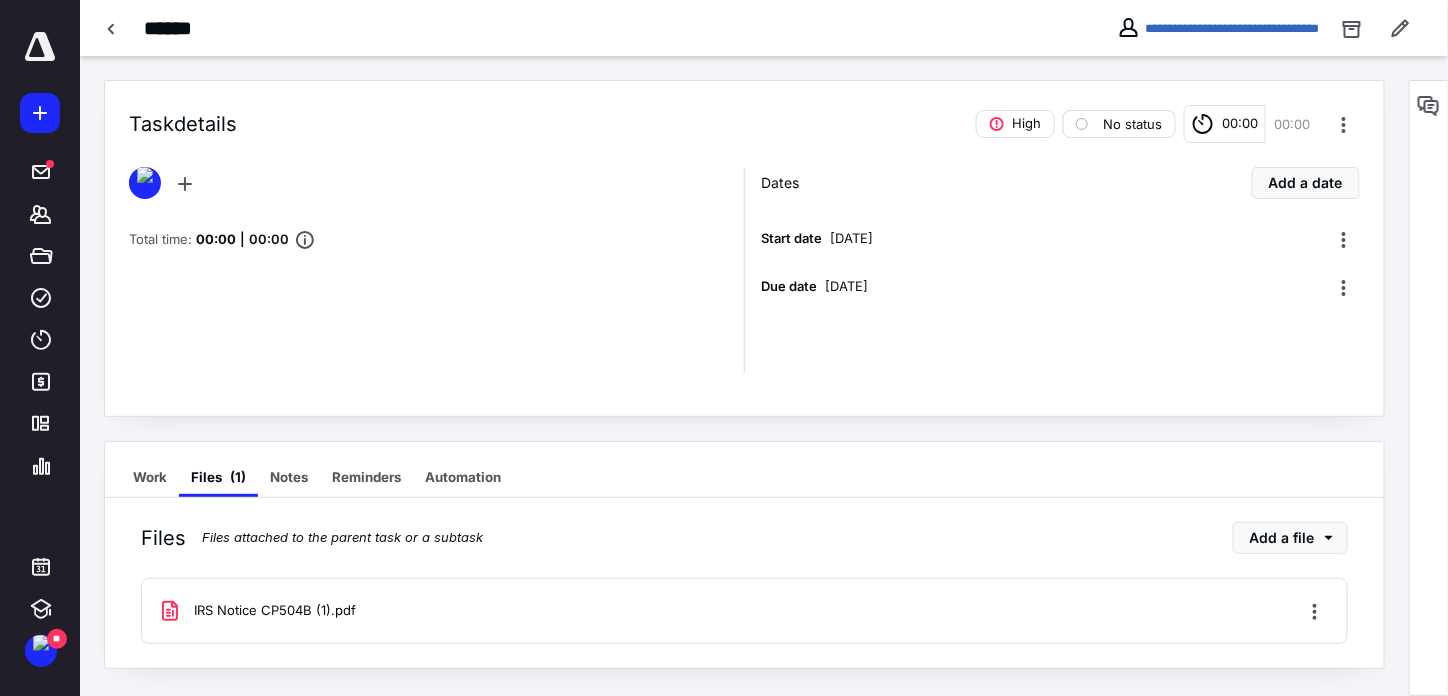 click on "No status" at bounding box center [1119, 124] 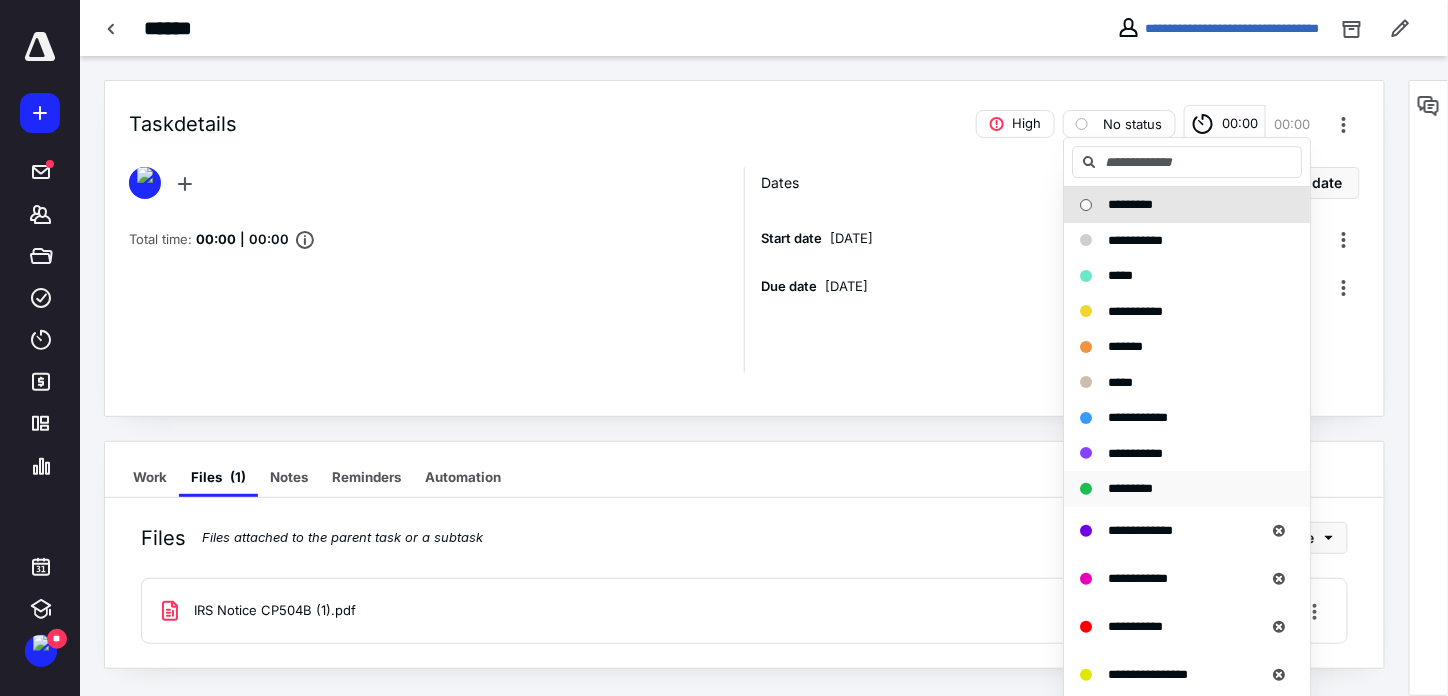 click on "*********" at bounding box center (1175, 489) 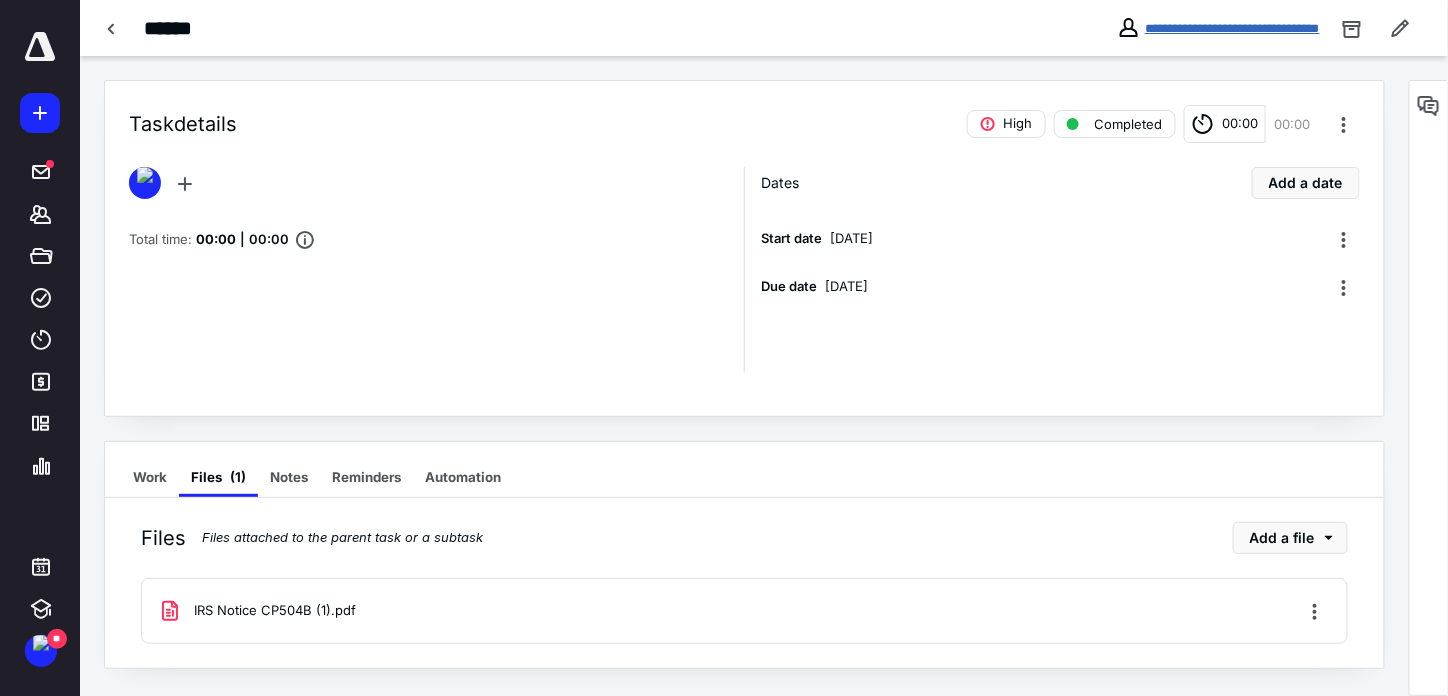 click on "**********" at bounding box center (1232, 28) 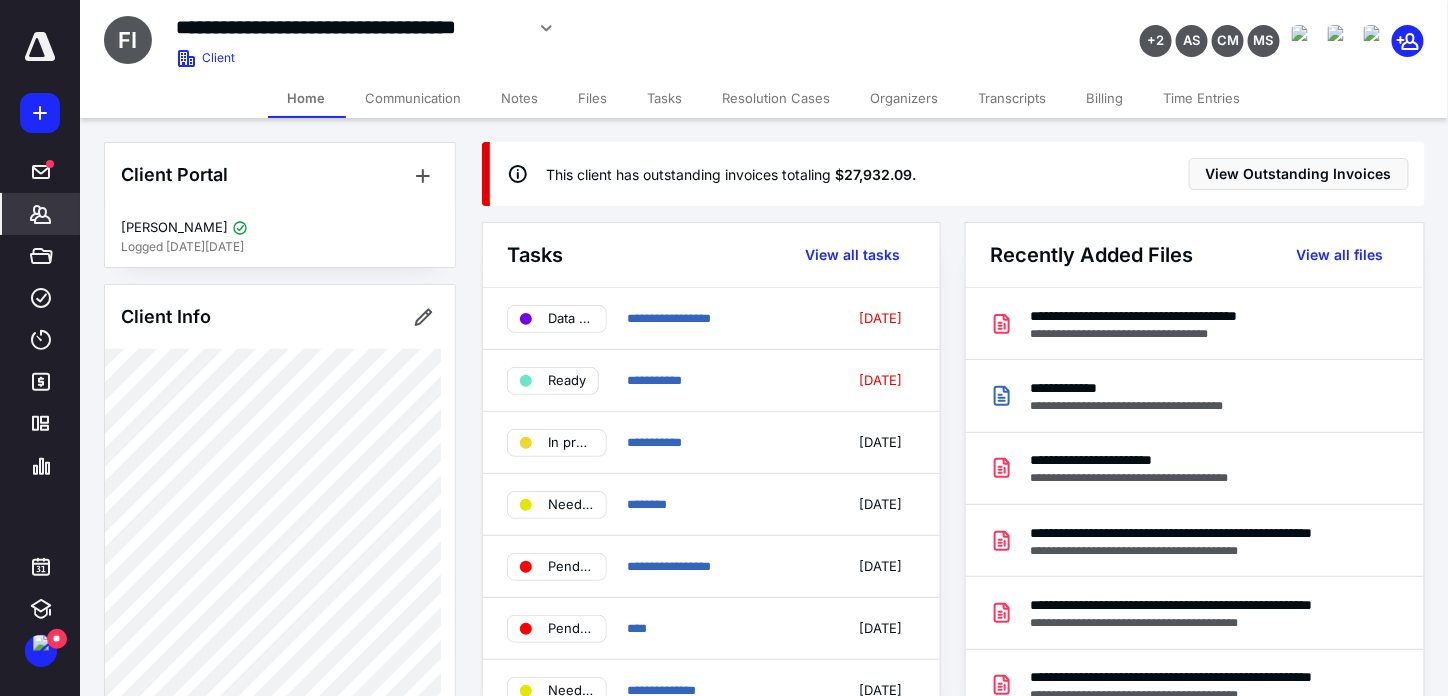 click on "Tasks" at bounding box center [665, 98] 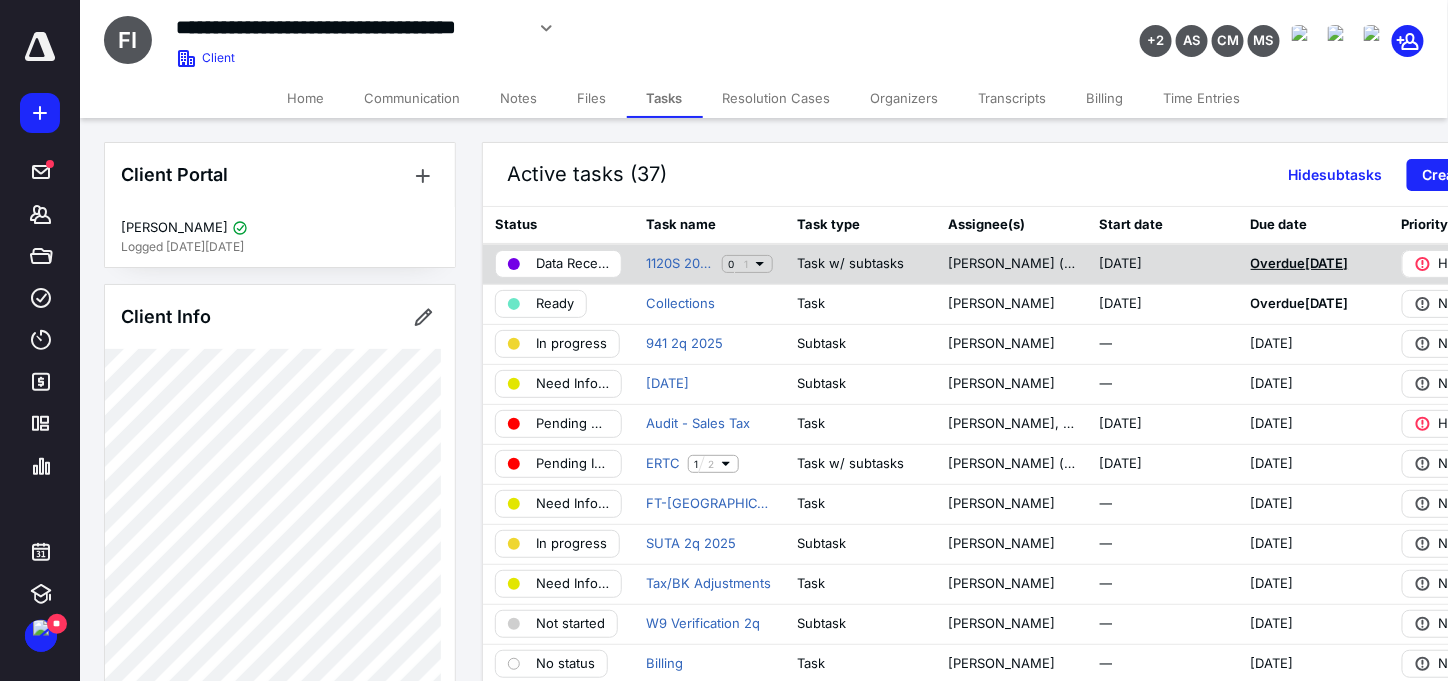 click on "Overdue  6/17/2025" at bounding box center [1300, 263] 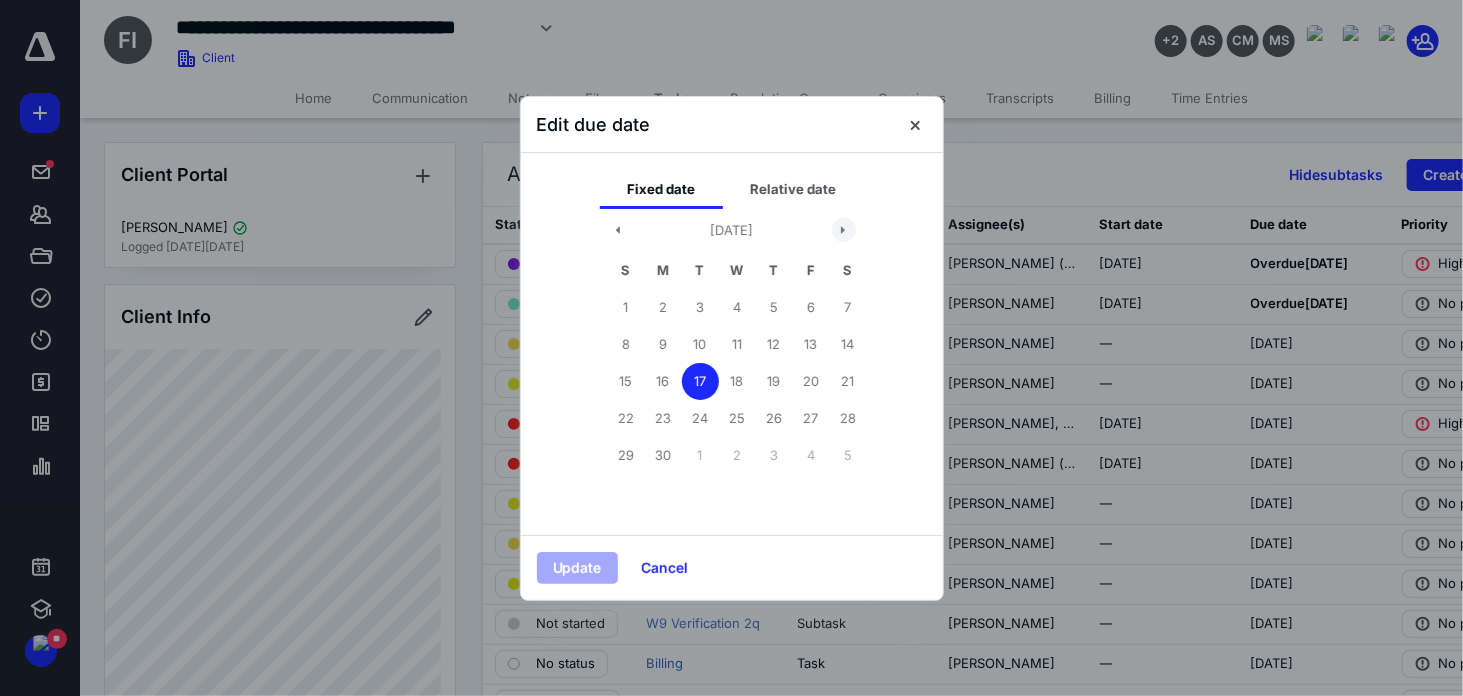 click at bounding box center (844, 230) 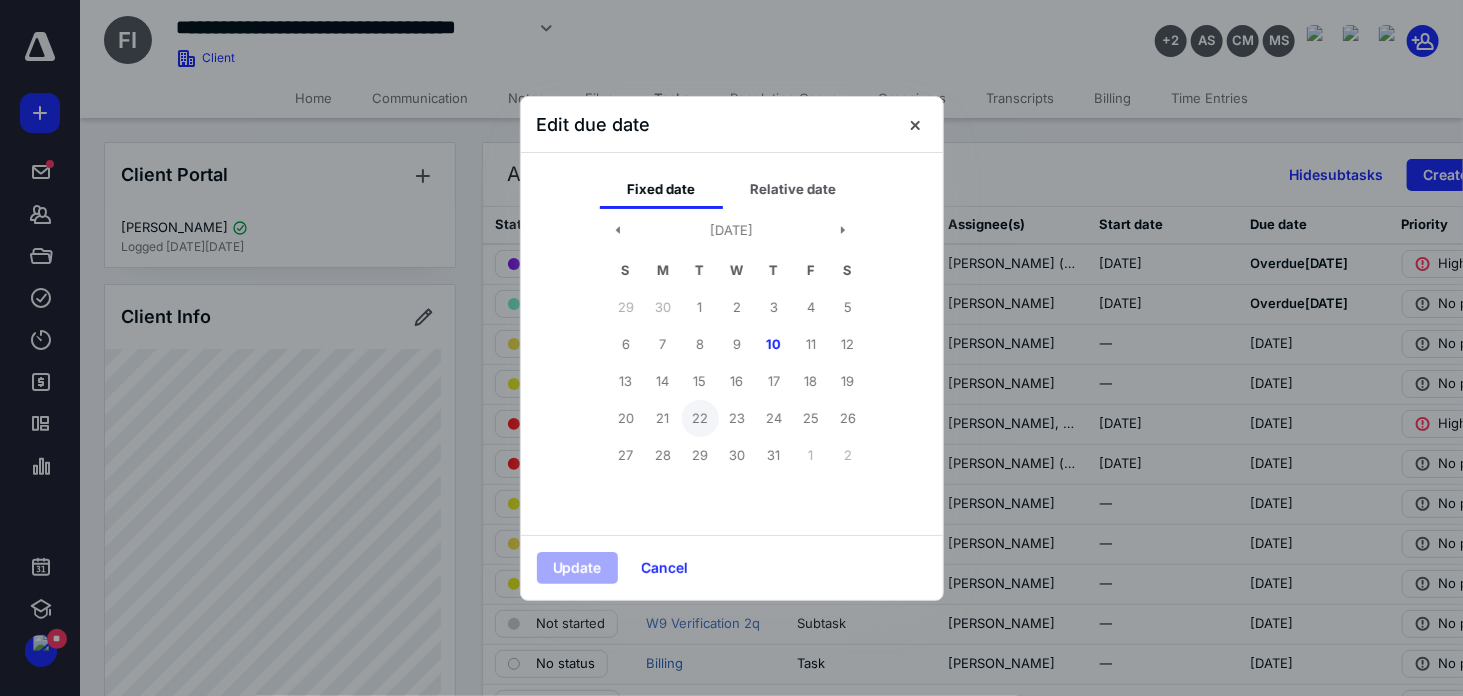 click on "22" at bounding box center (700, 418) 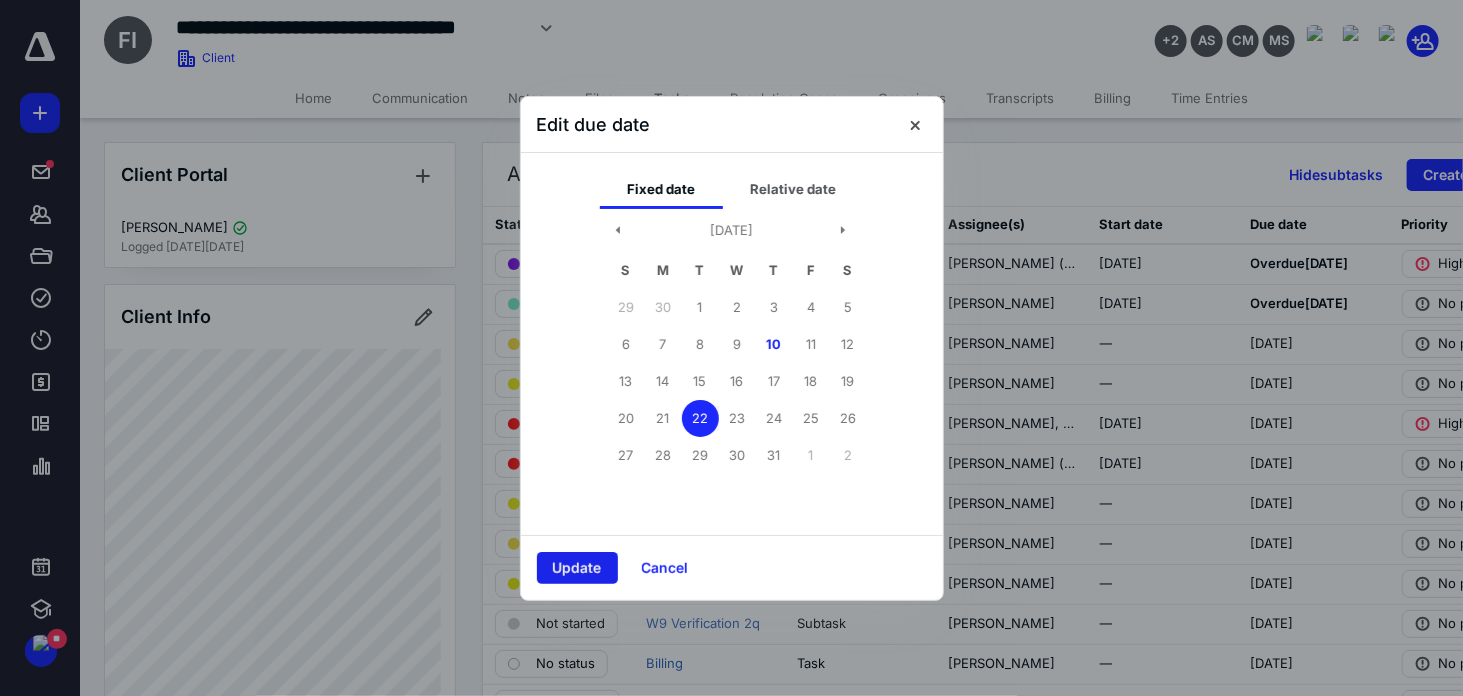 click on "Update" at bounding box center [577, 568] 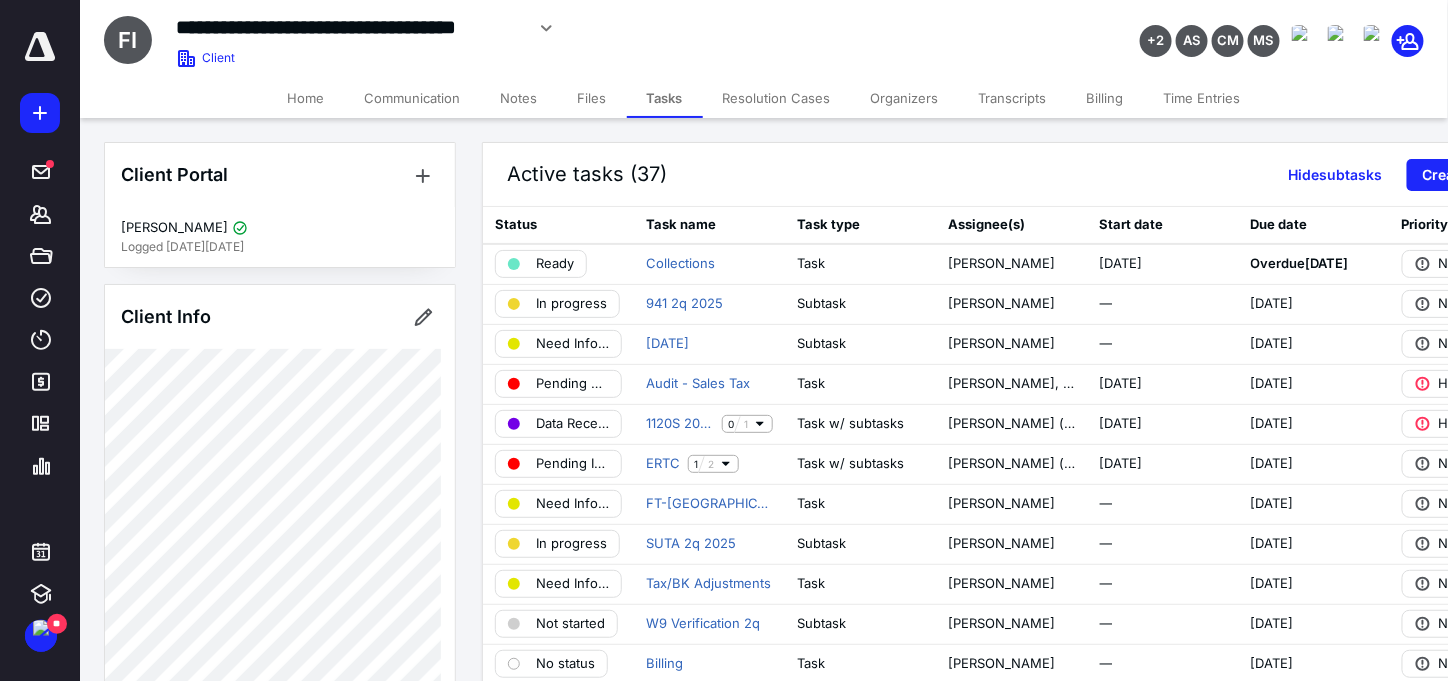 click on "Communication" at bounding box center [413, 98] 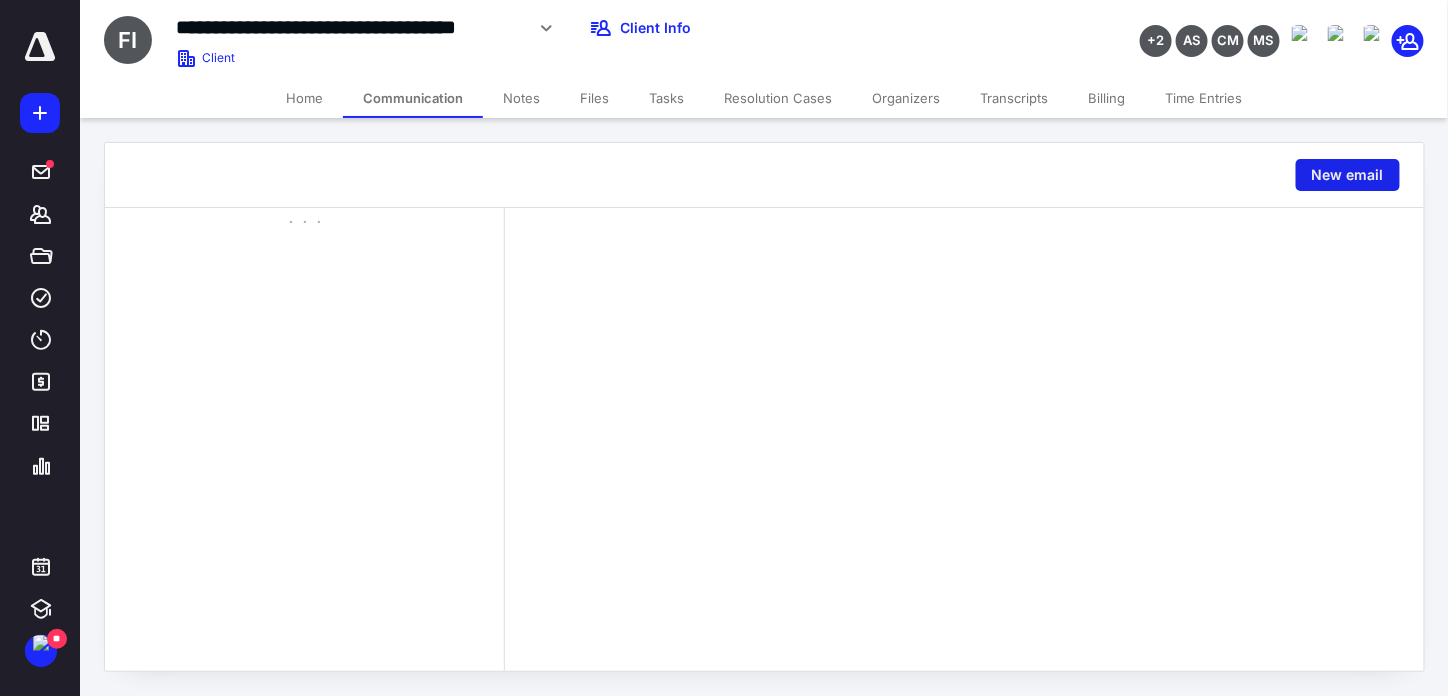 click on "New email" at bounding box center [1348, 175] 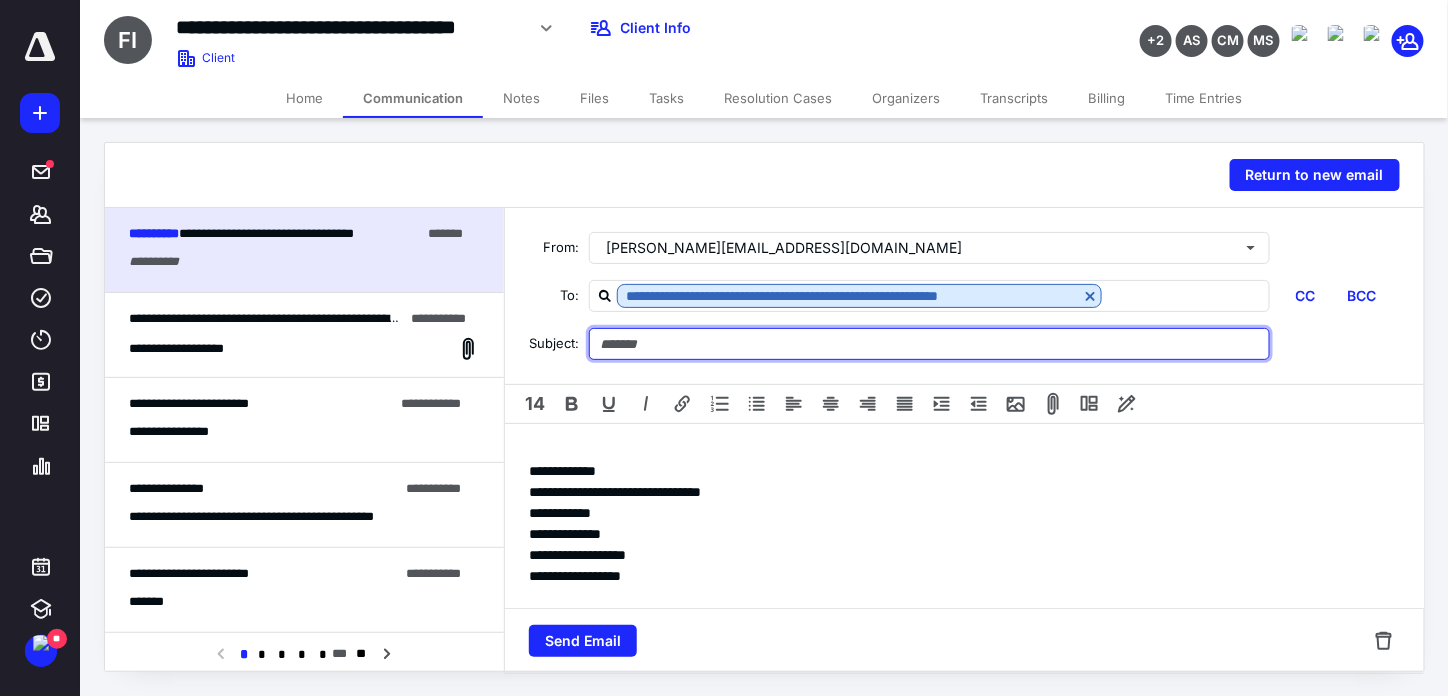 click at bounding box center (929, 344) 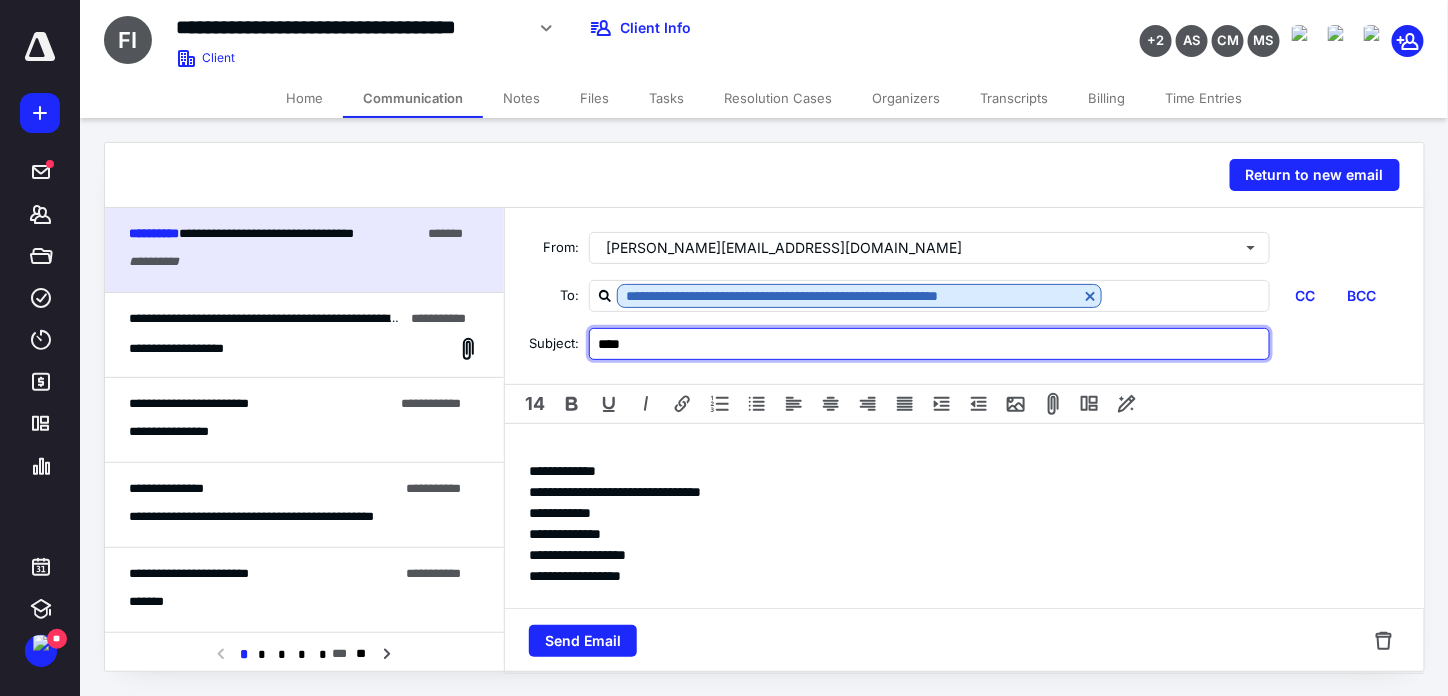 type on "****" 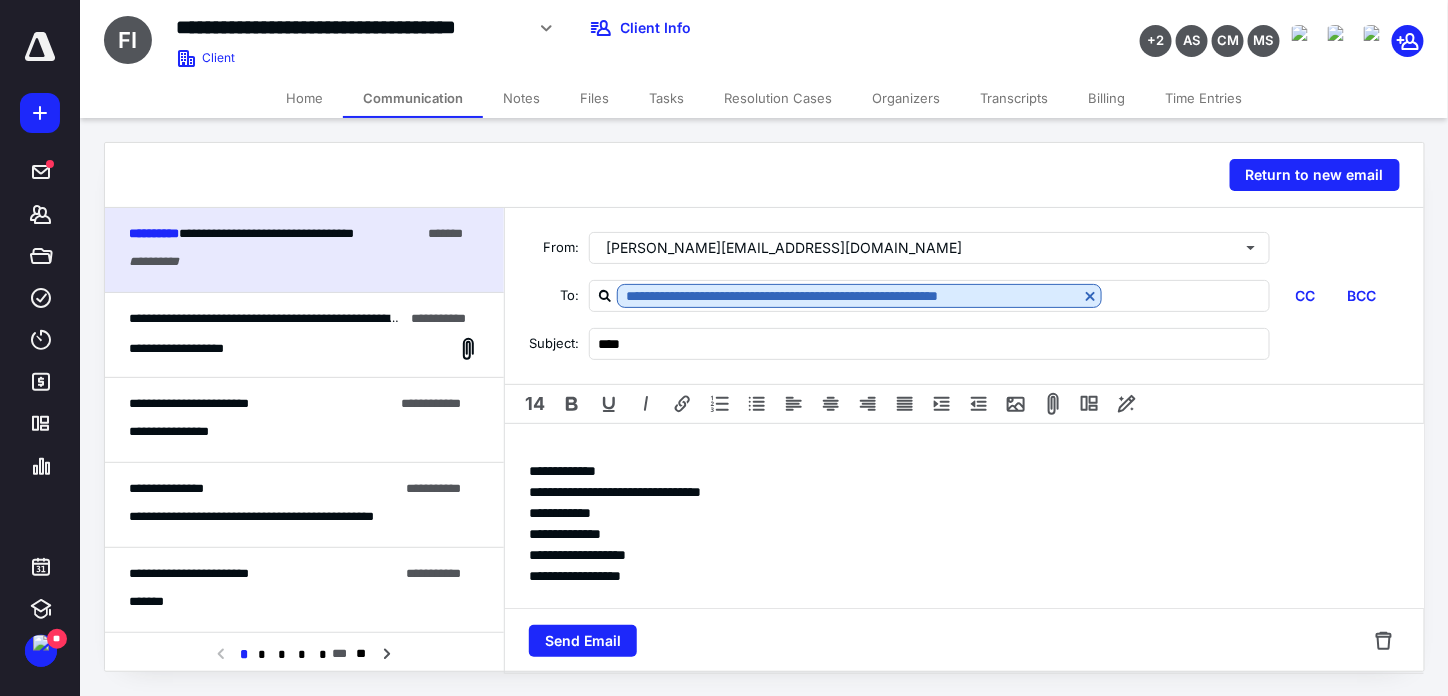 click on "**********" at bounding box center [964, 650] 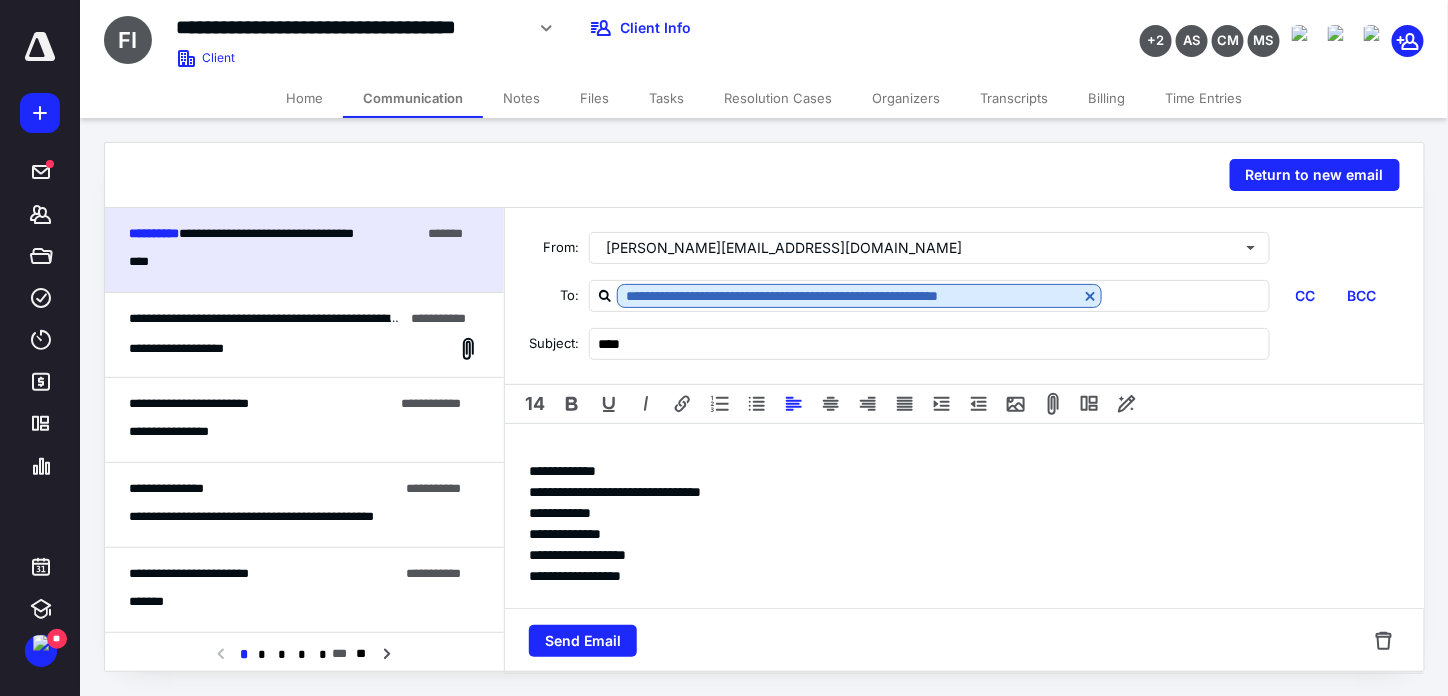 type 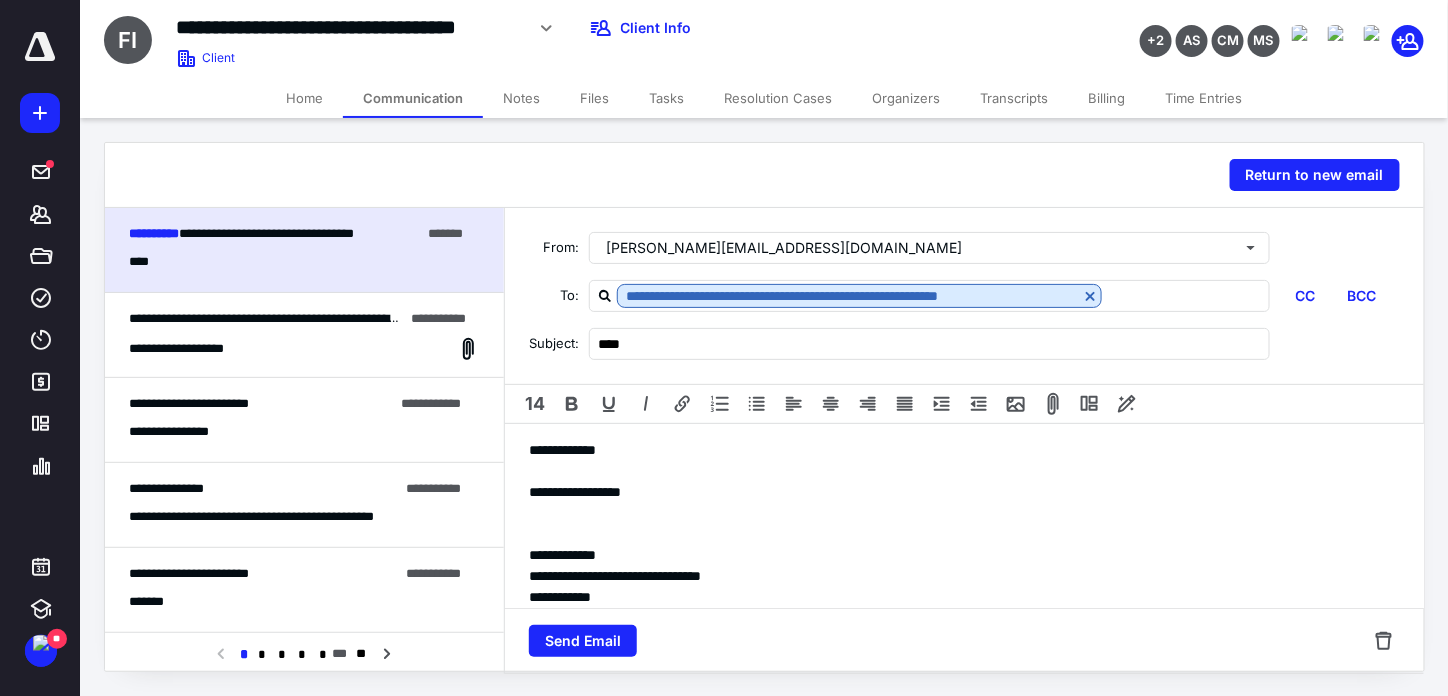 click on "**********" at bounding box center [957, 492] 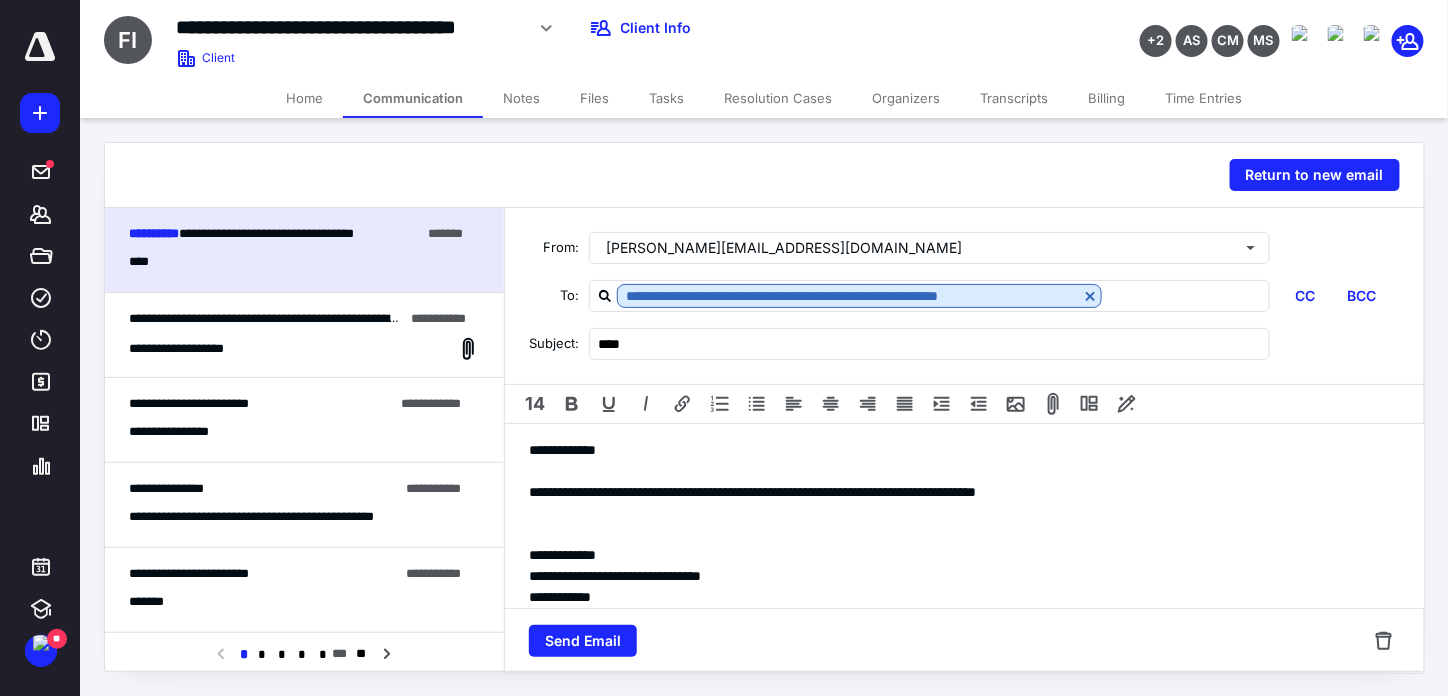 click on "**********" at bounding box center (957, 492) 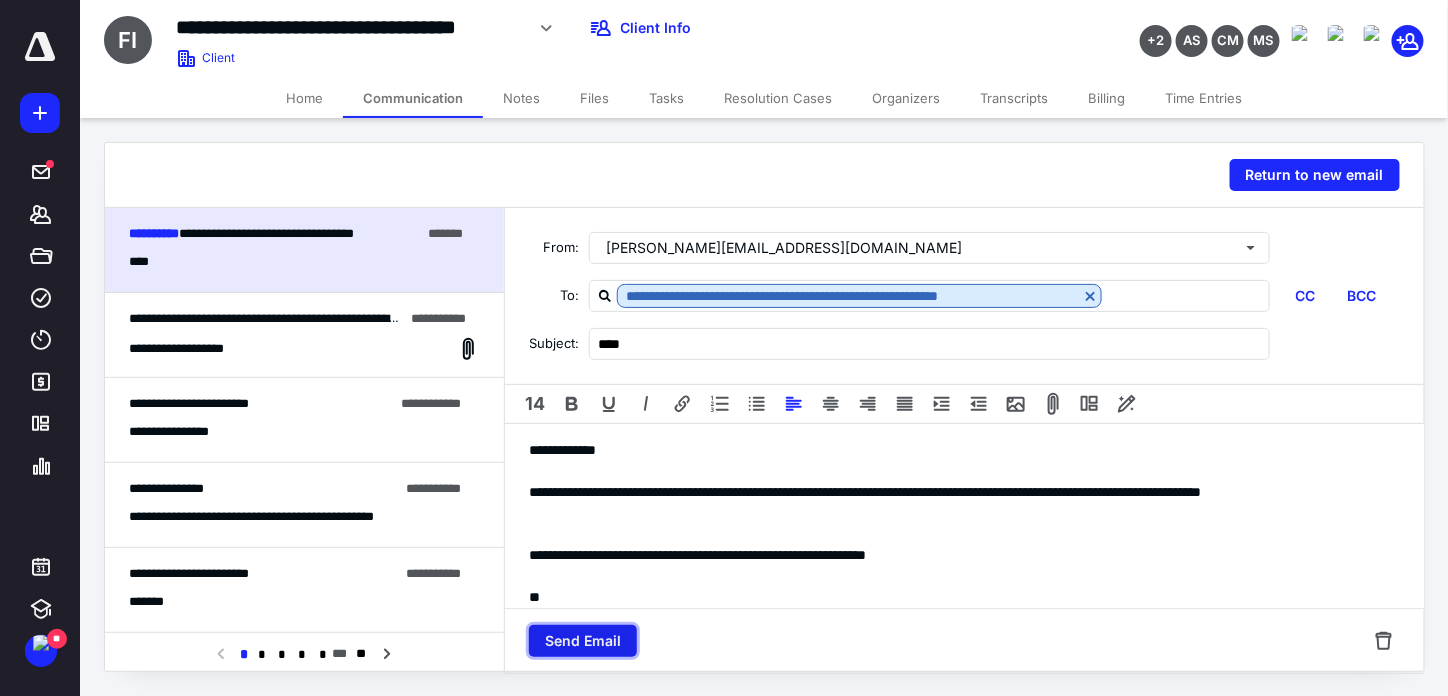 click on "Send Email" at bounding box center [583, 641] 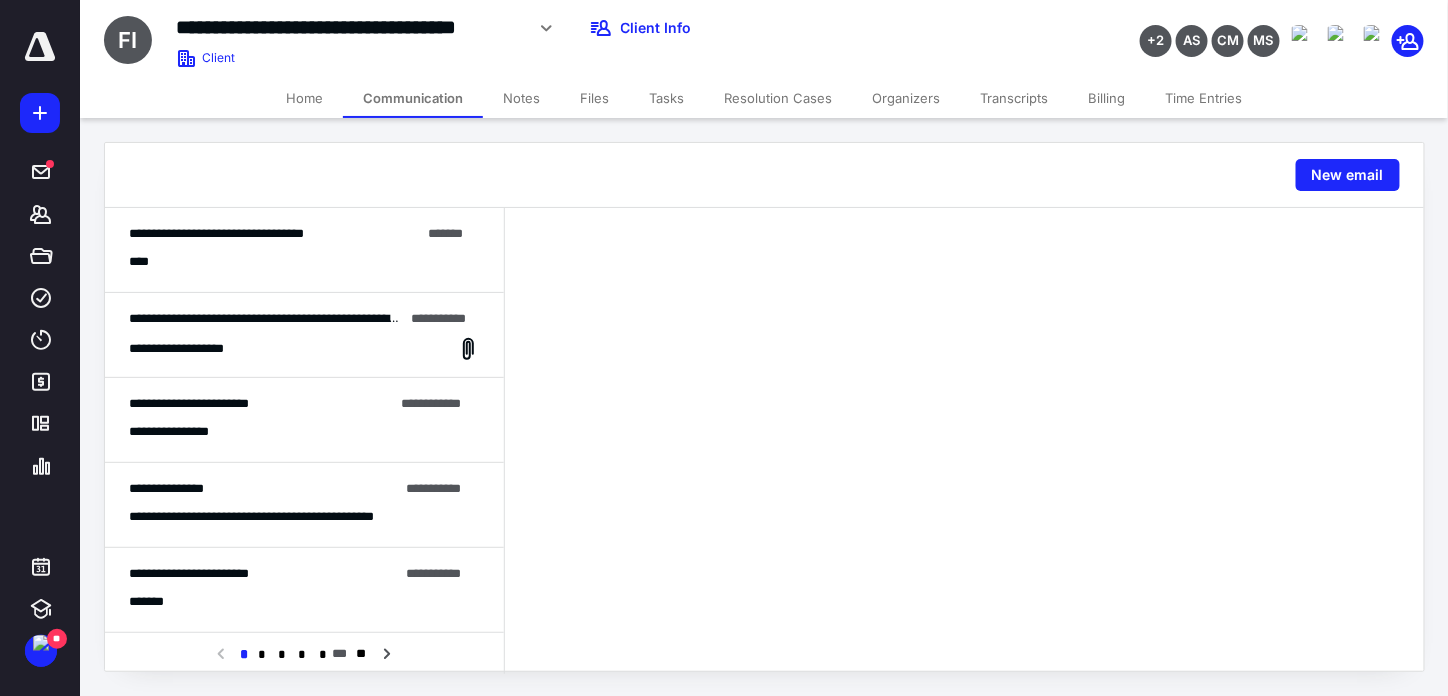 click on "Home" at bounding box center (304, 98) 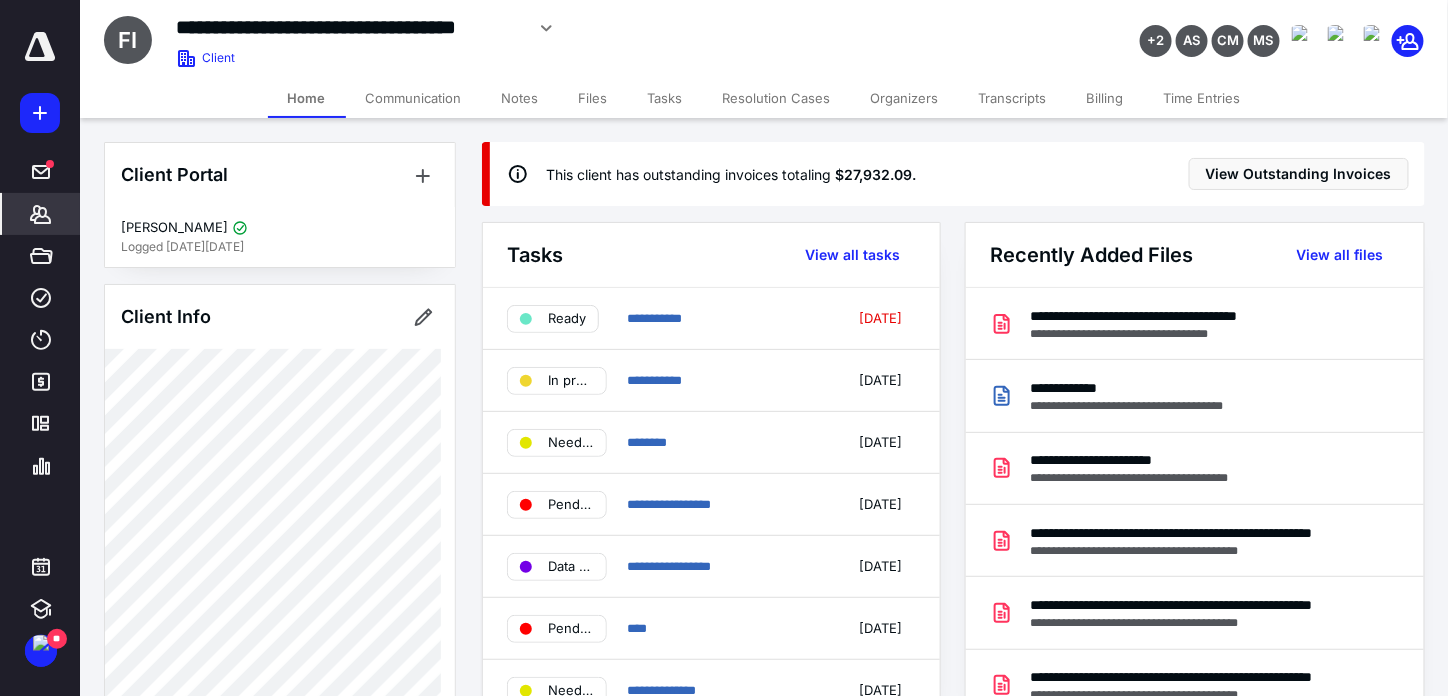 click on "Tasks" at bounding box center [665, 98] 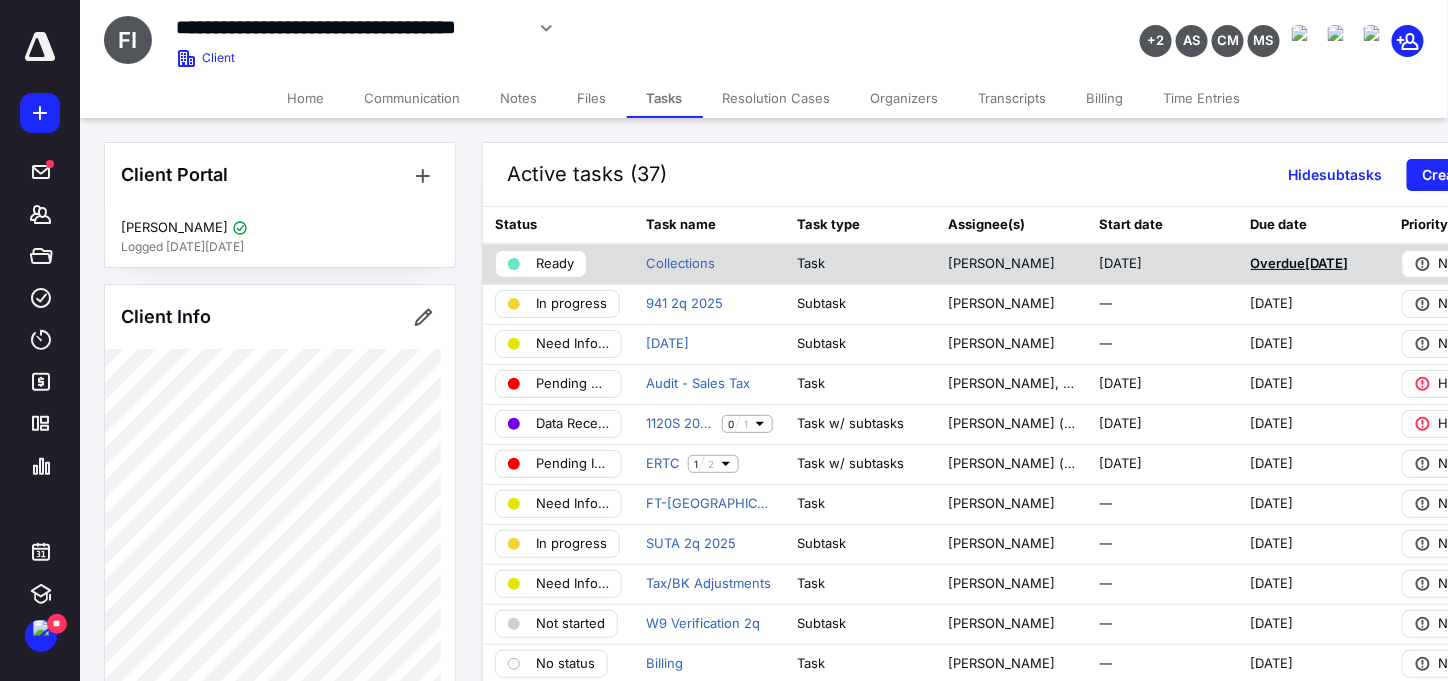 click on "Overdue  7/3/2025" at bounding box center [1300, 263] 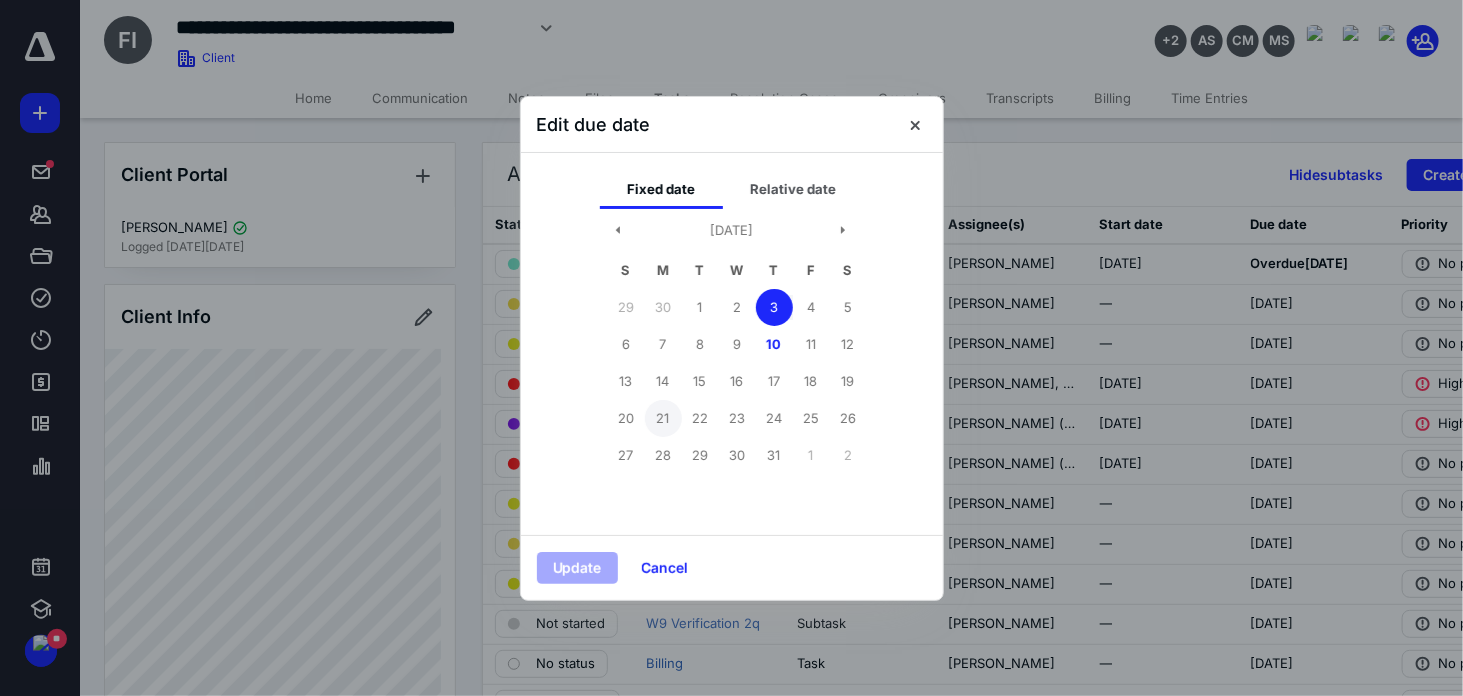 click on "21" at bounding box center (663, 418) 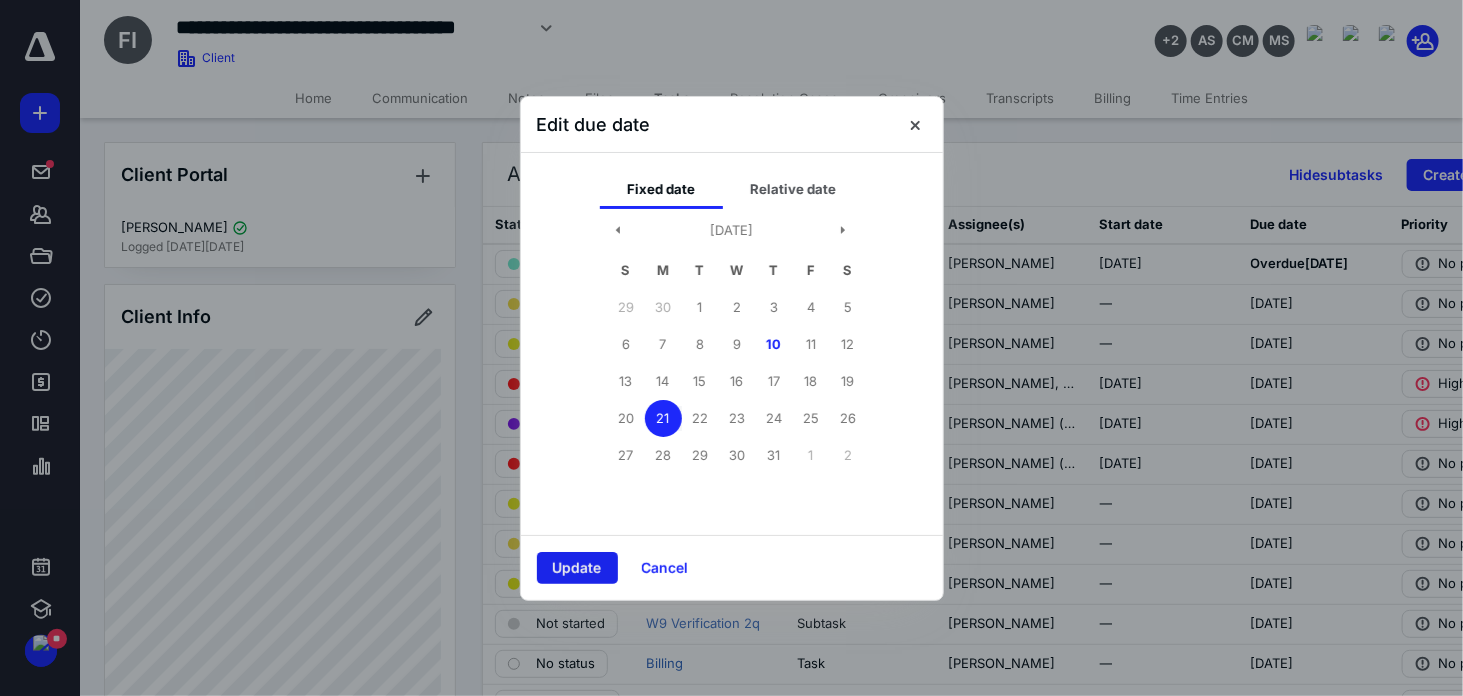click on "Update" at bounding box center (577, 568) 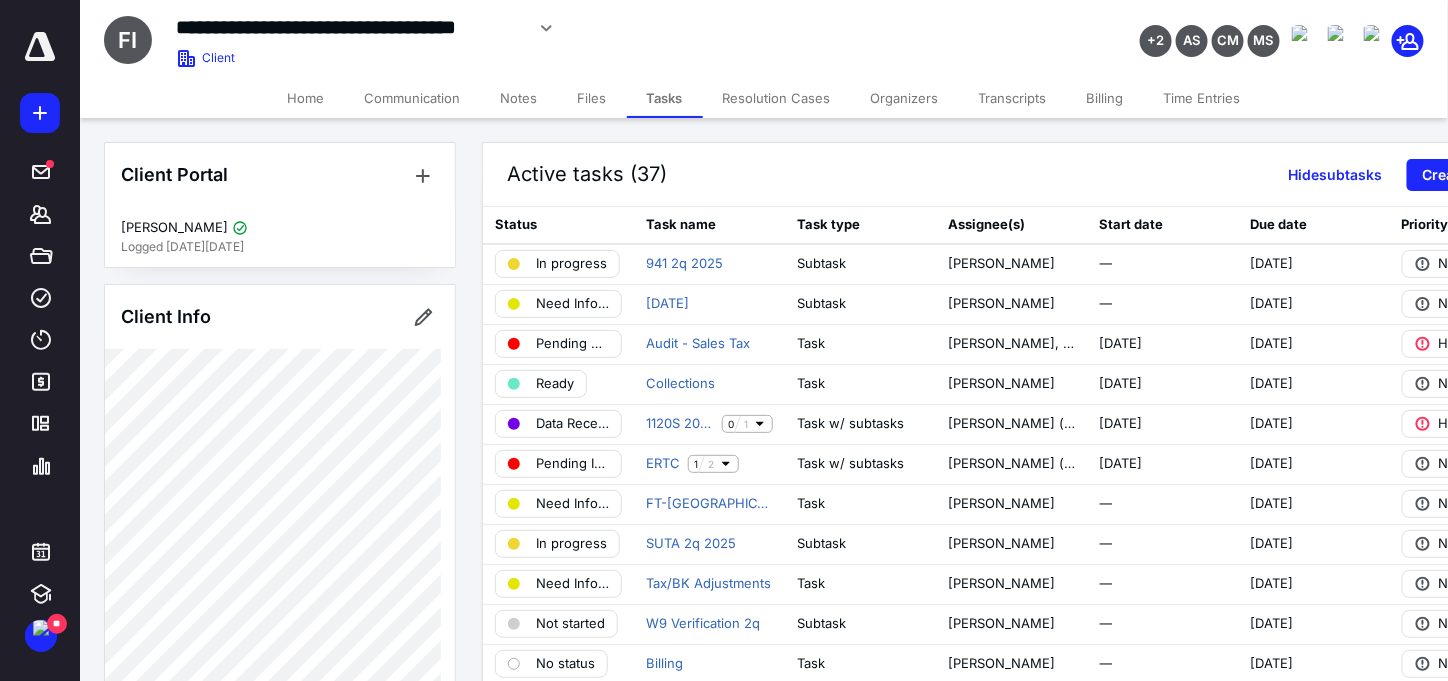 drag, startPoint x: 53, startPoint y: 301, endPoint x: 165, endPoint y: 83, distance: 245.08774 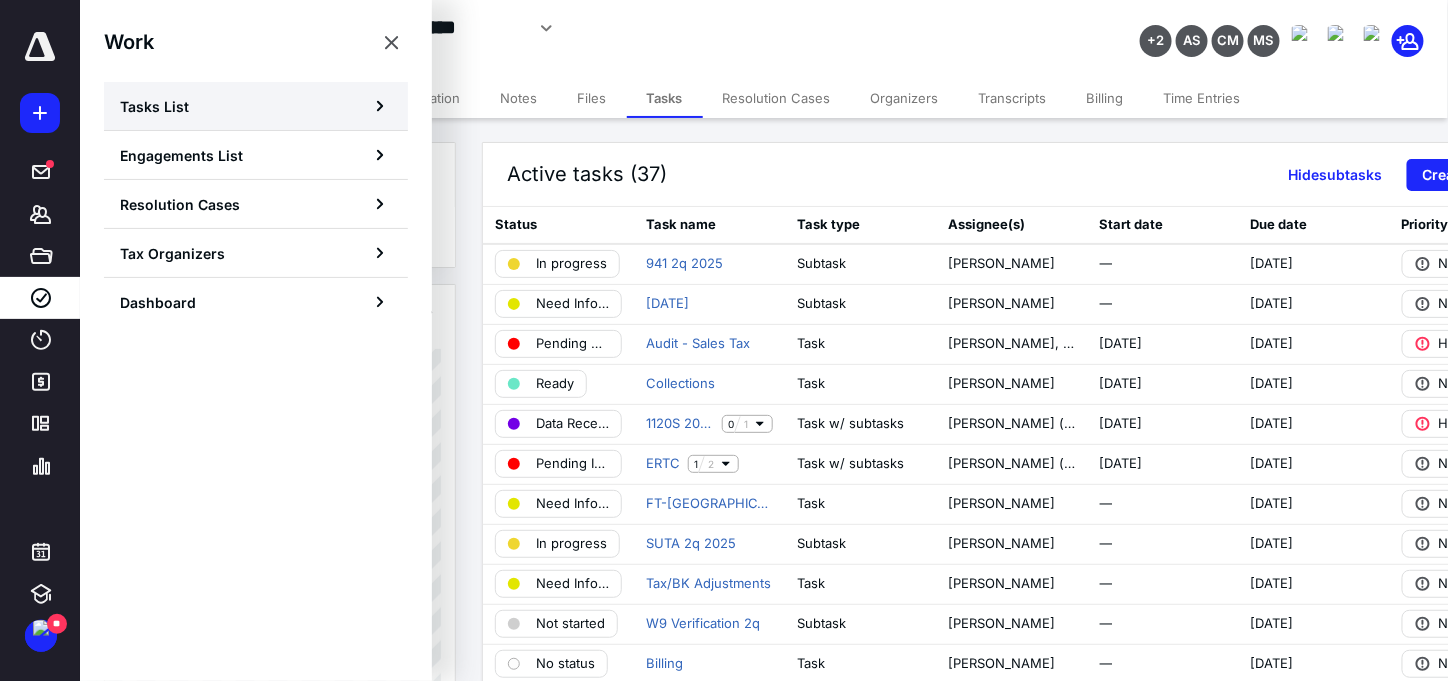 click on "Tasks List" at bounding box center [256, 106] 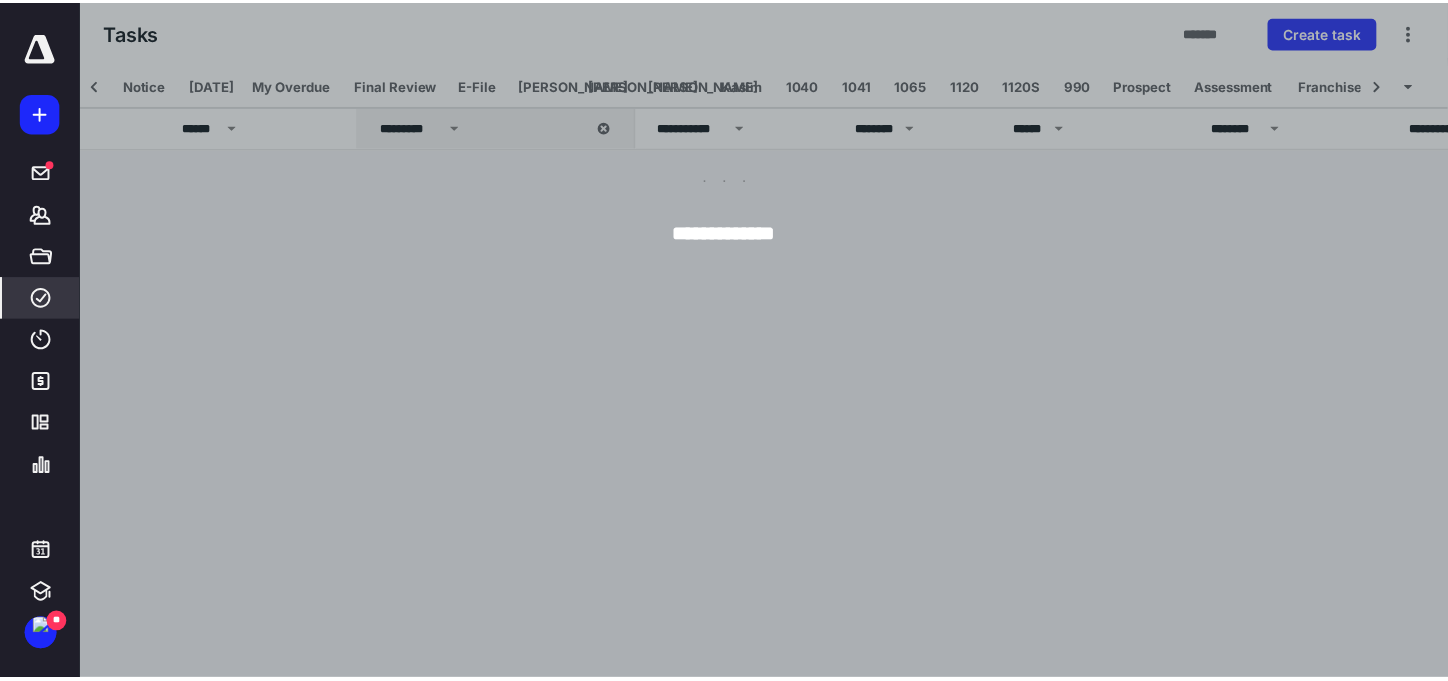scroll, scrollTop: 0, scrollLeft: 71, axis: horizontal 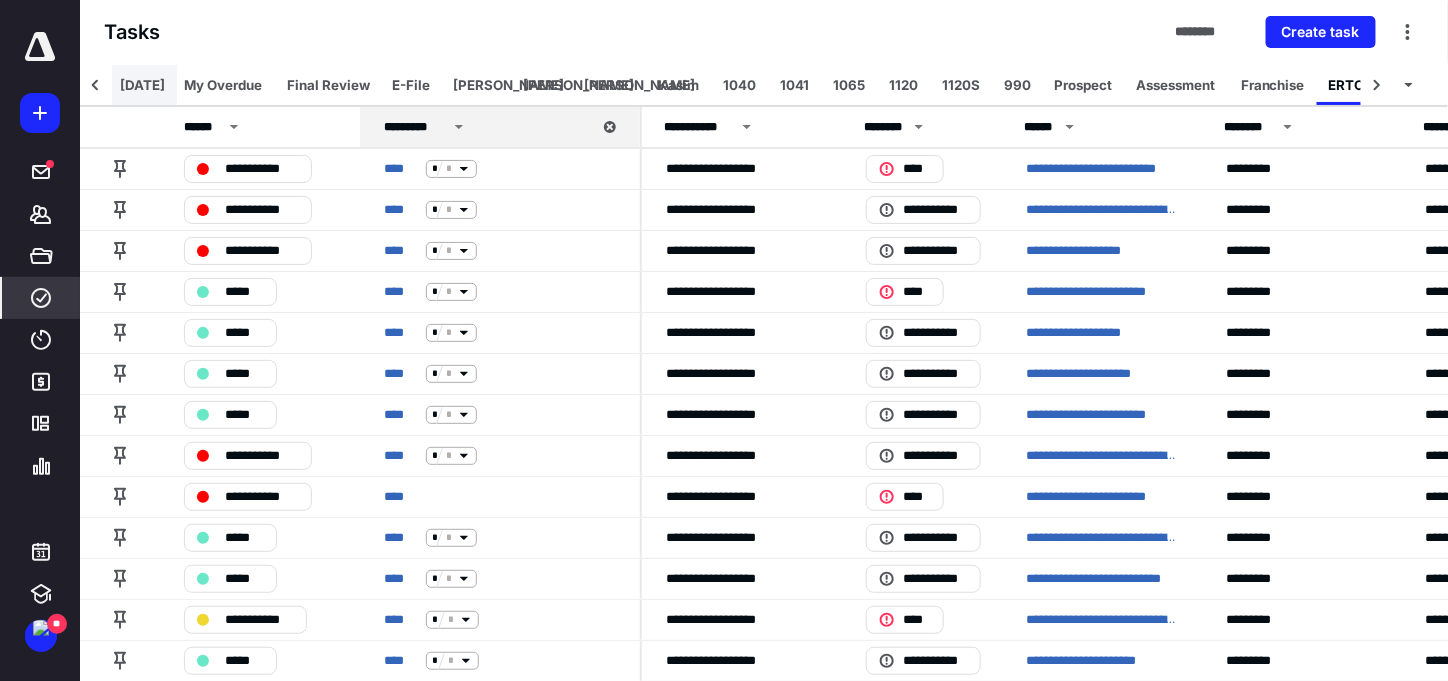 click on "[DATE]" at bounding box center (142, 85) 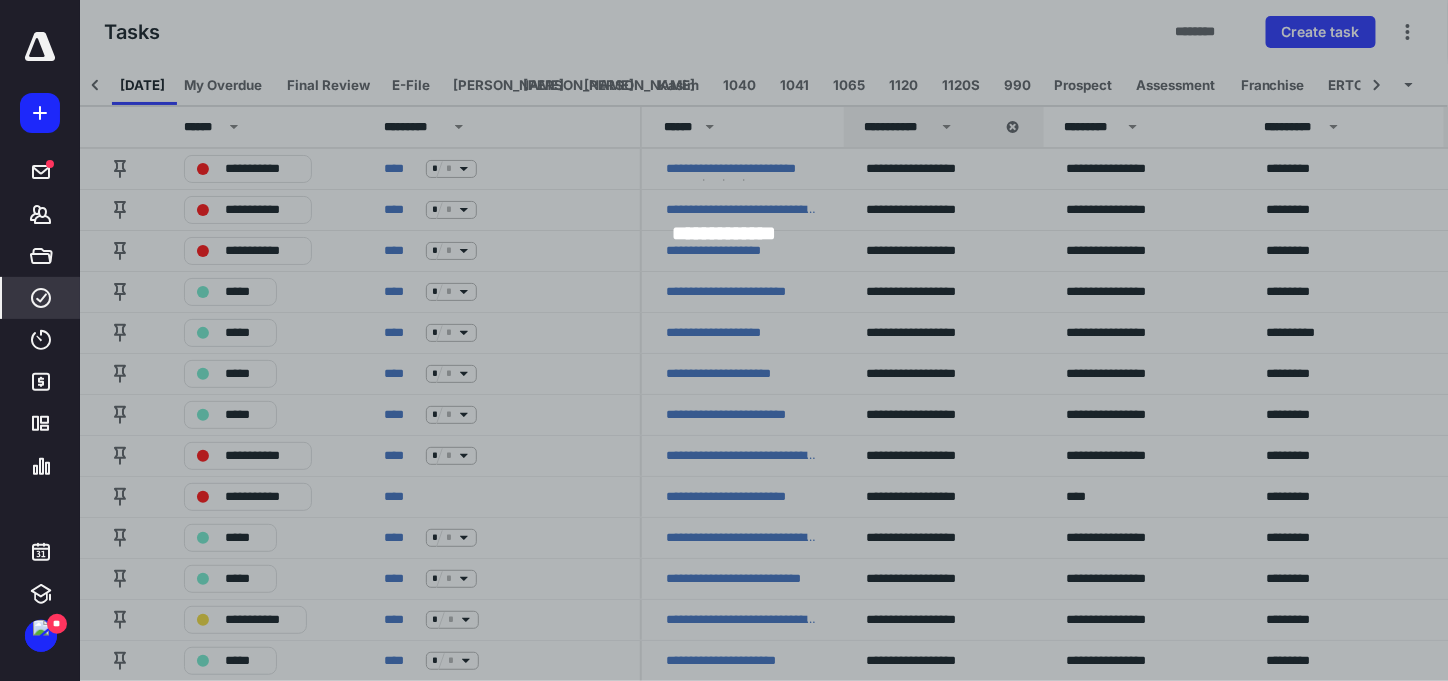 scroll, scrollTop: 0, scrollLeft: 66, axis: horizontal 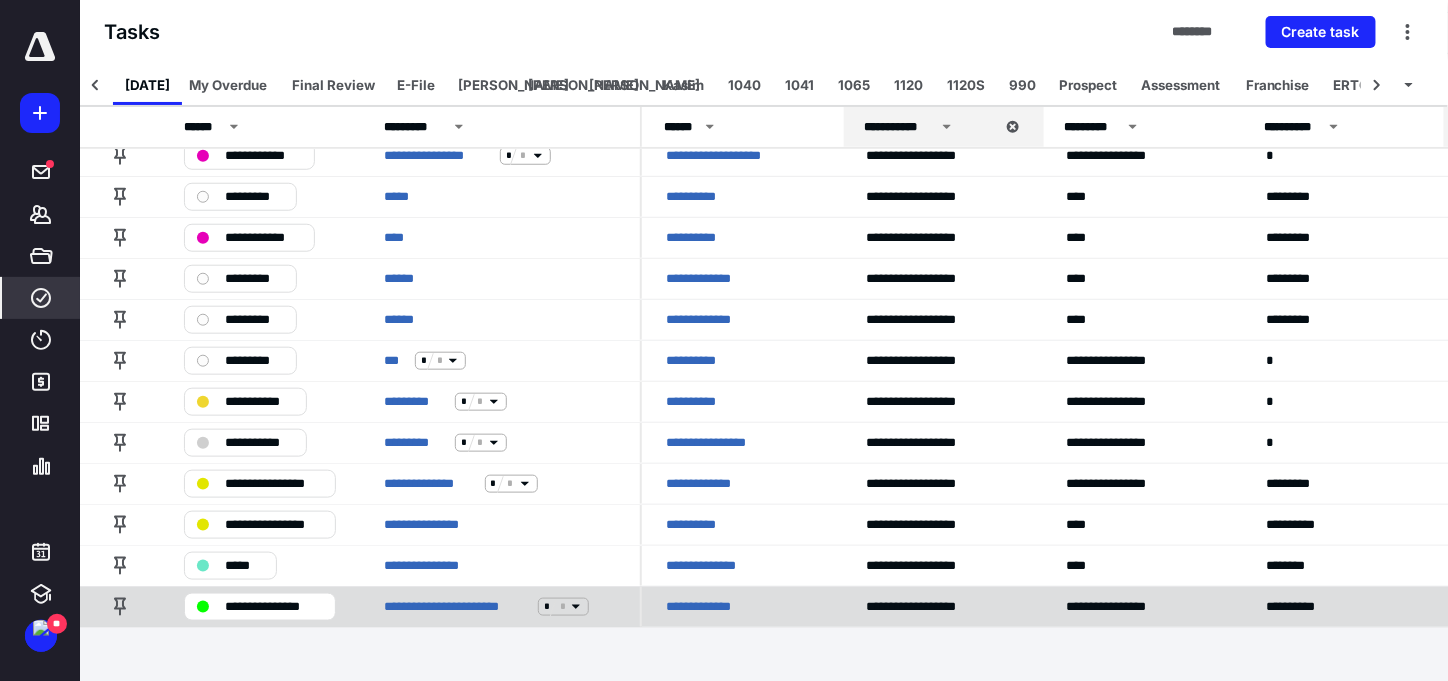 click on "**********" at bounding box center [712, 607] 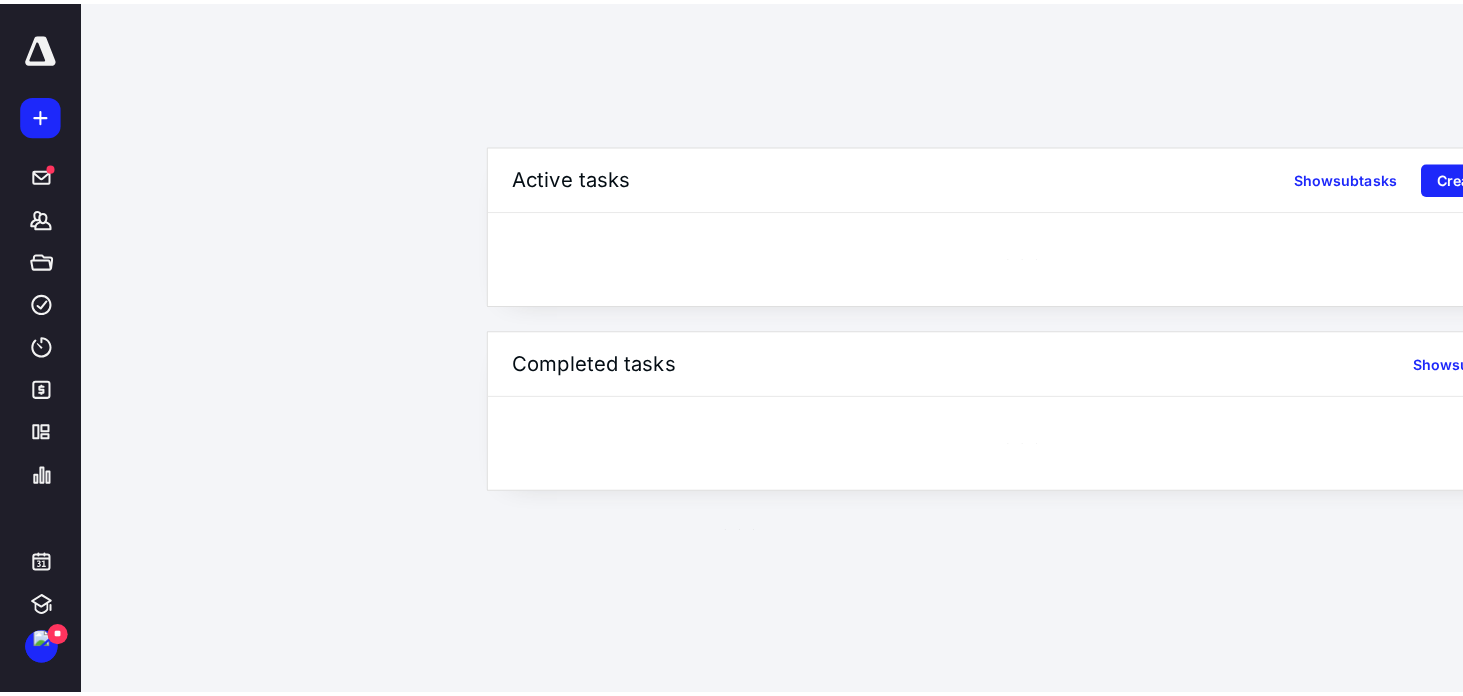 scroll, scrollTop: 0, scrollLeft: 0, axis: both 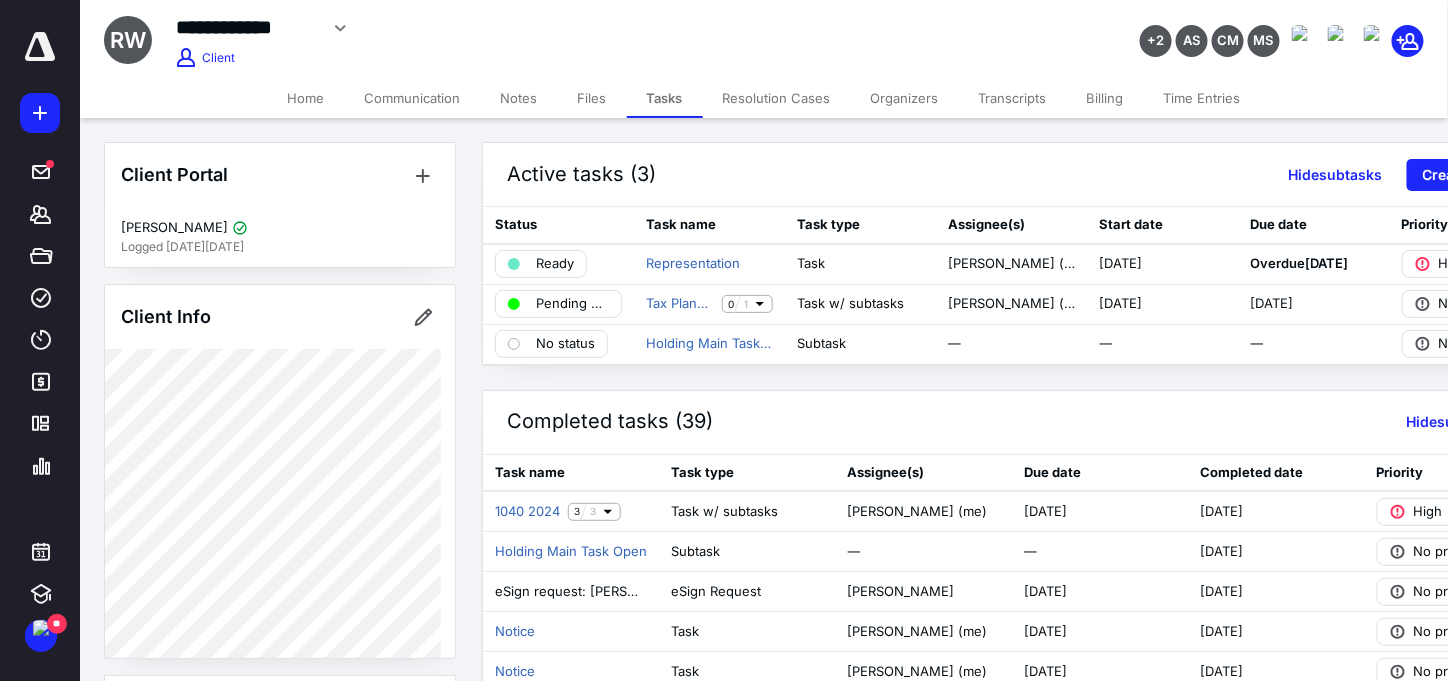click on "Billing" at bounding box center (1105, 98) 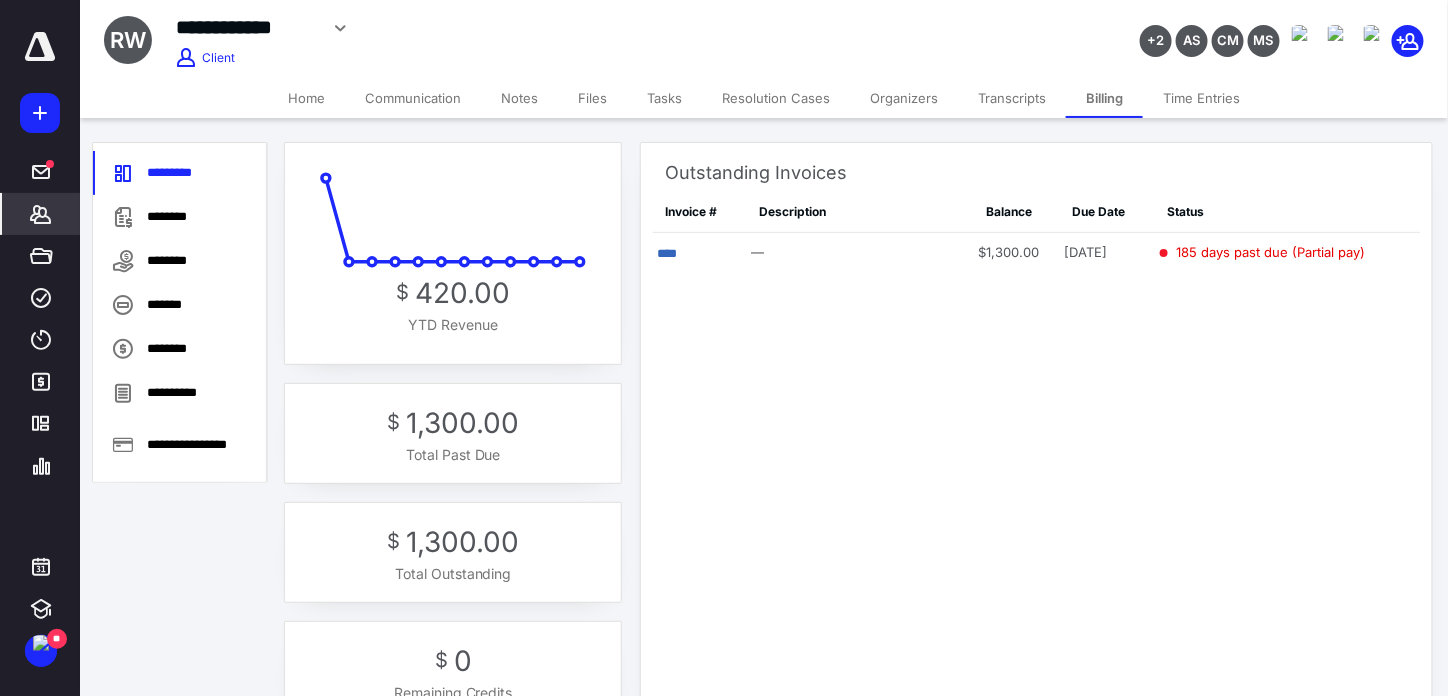 click on "Tasks" at bounding box center (664, 98) 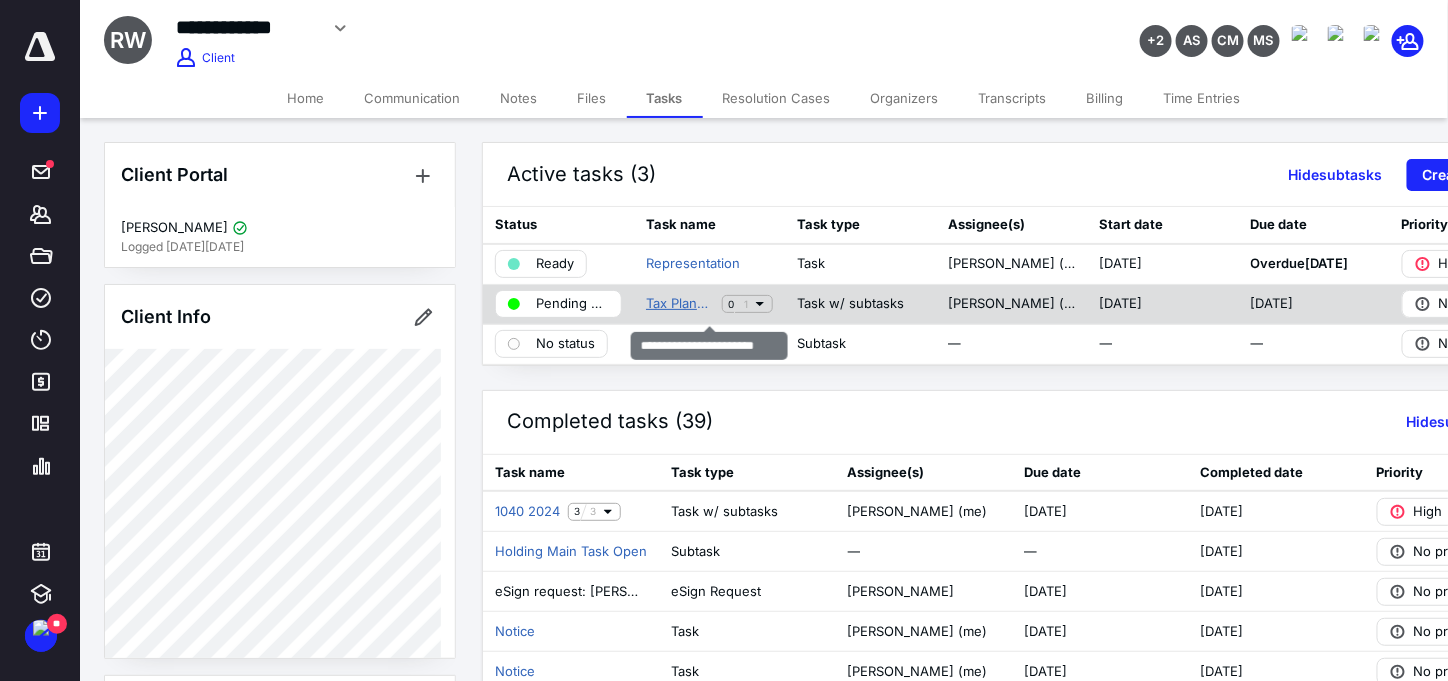 click on "Tax Planning (Advisory)" at bounding box center (680, 304) 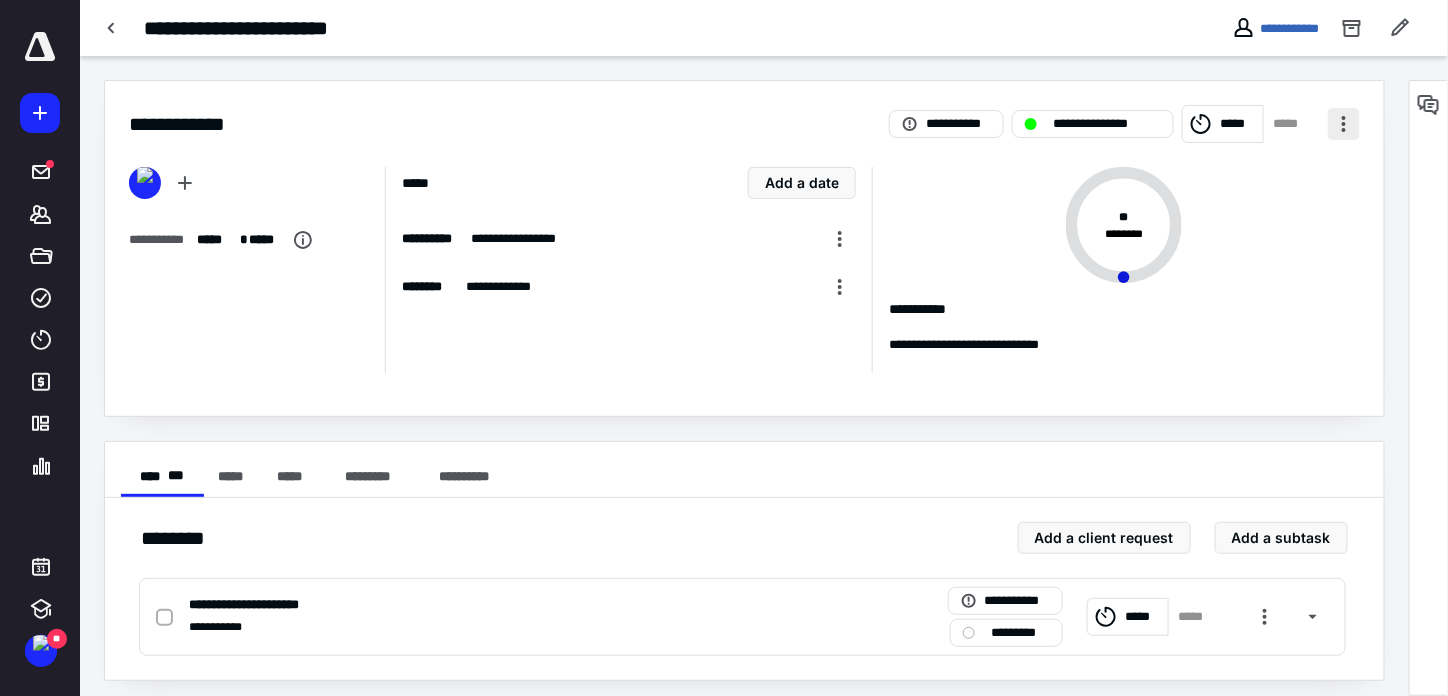 click at bounding box center [1344, 124] 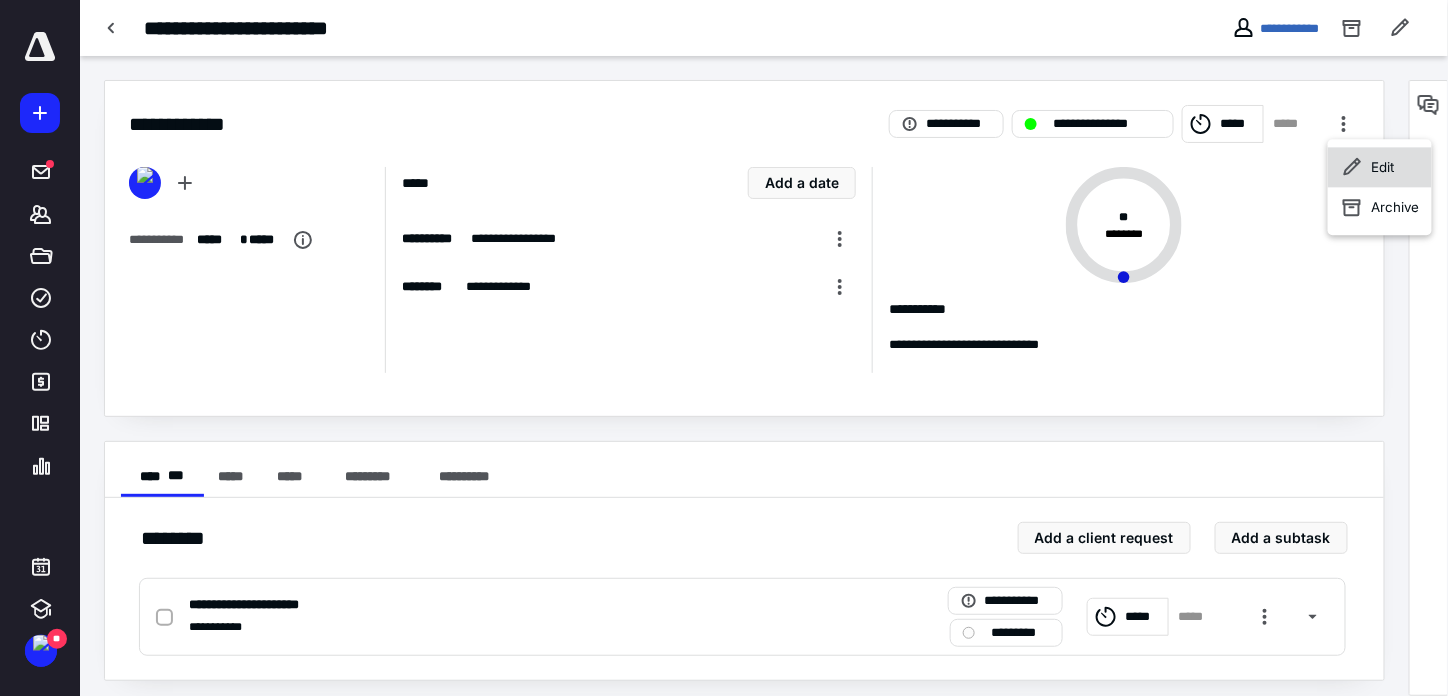 click 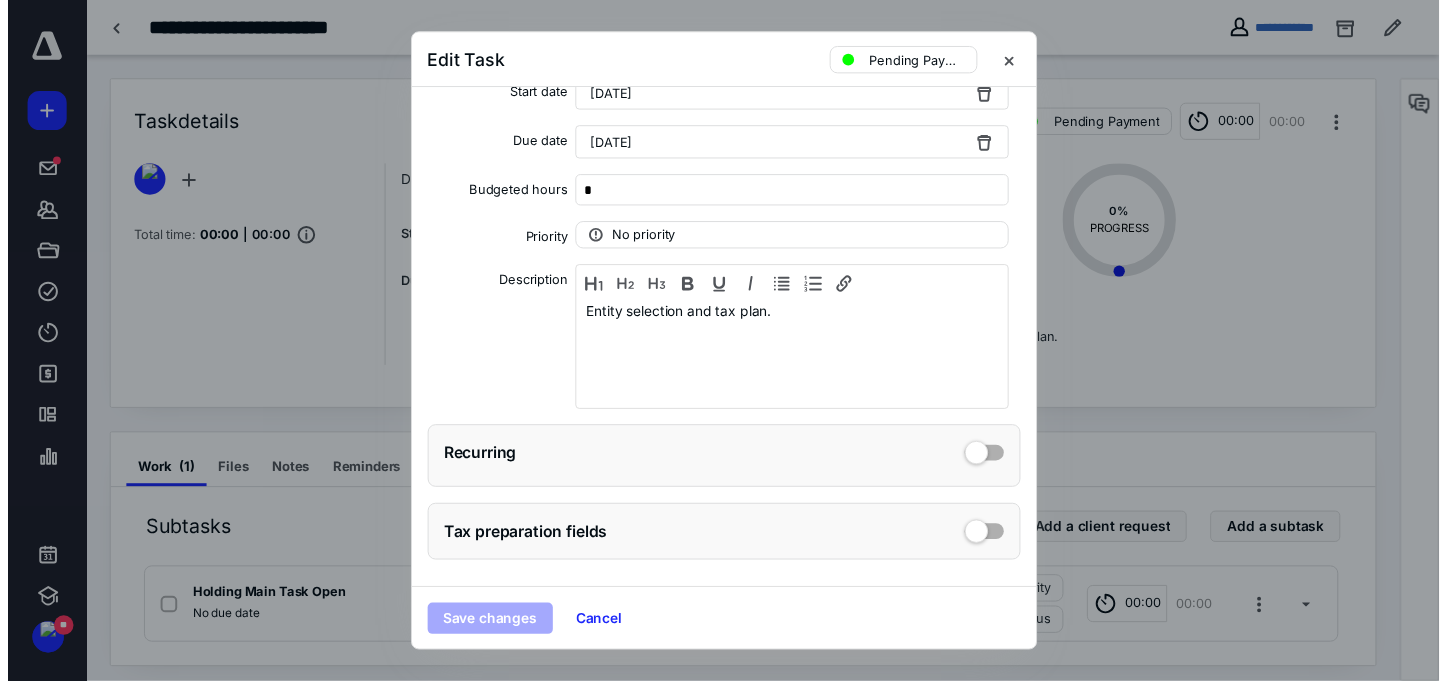 scroll, scrollTop: 289, scrollLeft: 0, axis: vertical 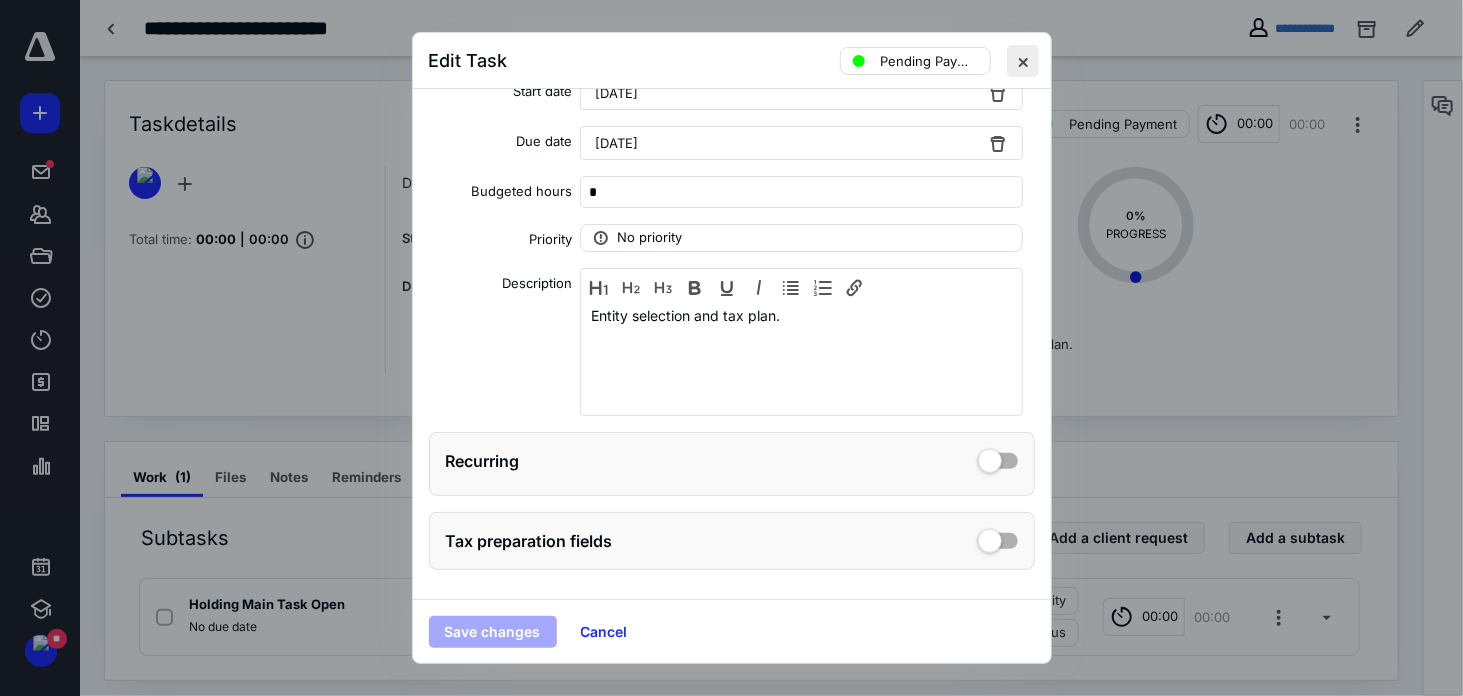 click at bounding box center (1023, 61) 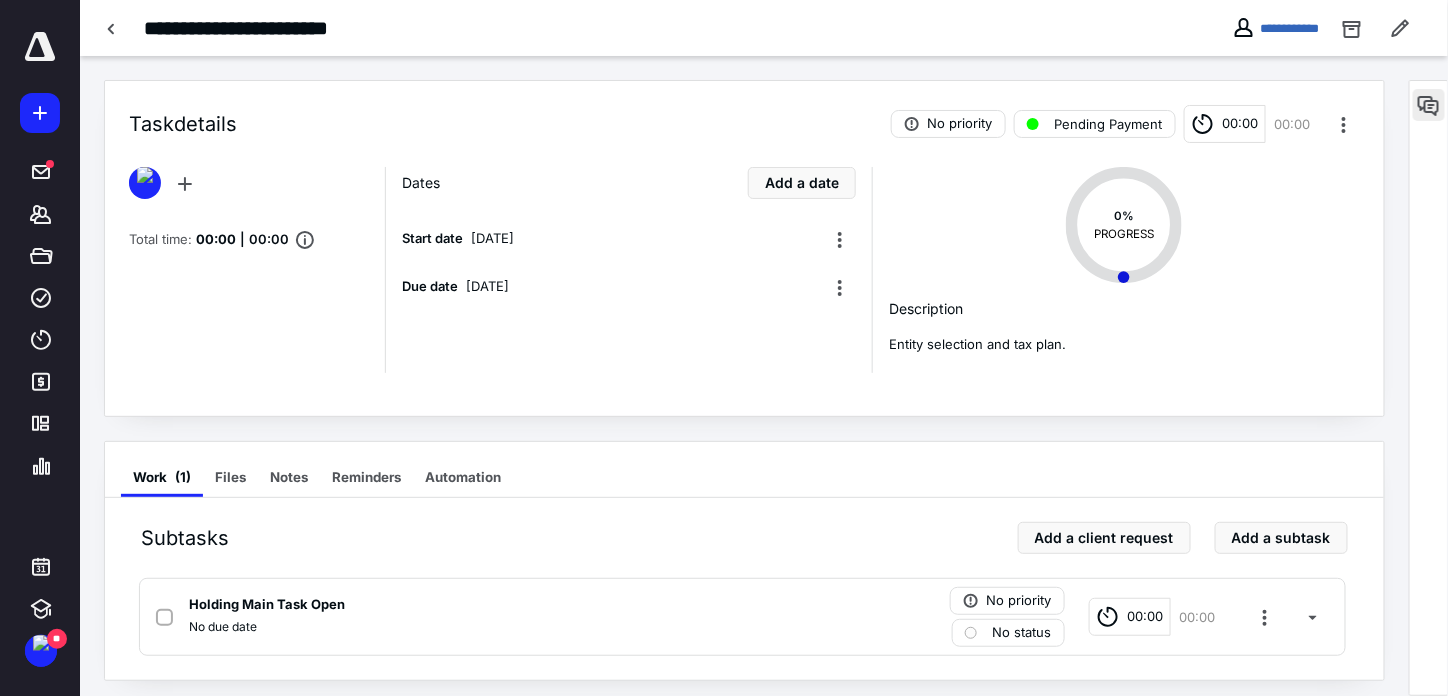 click at bounding box center (1429, 105) 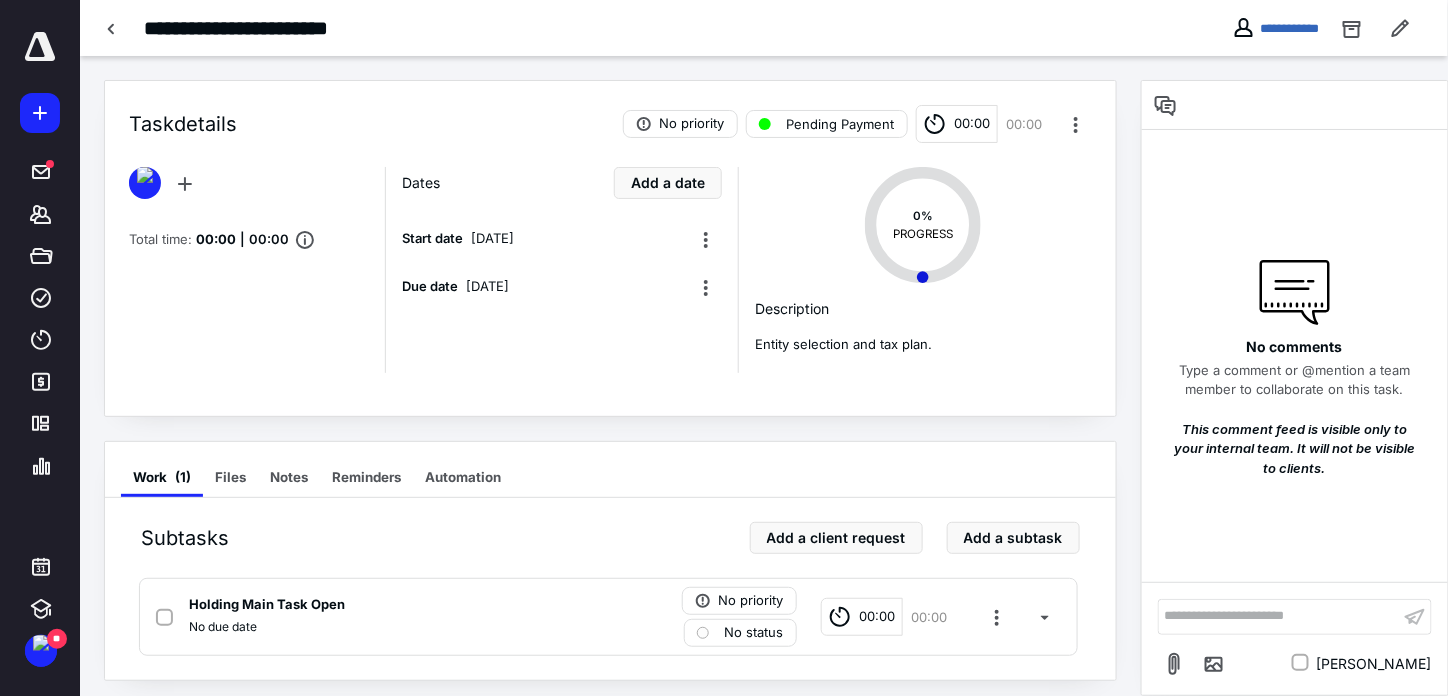 click on "**********" at bounding box center [1295, 638] 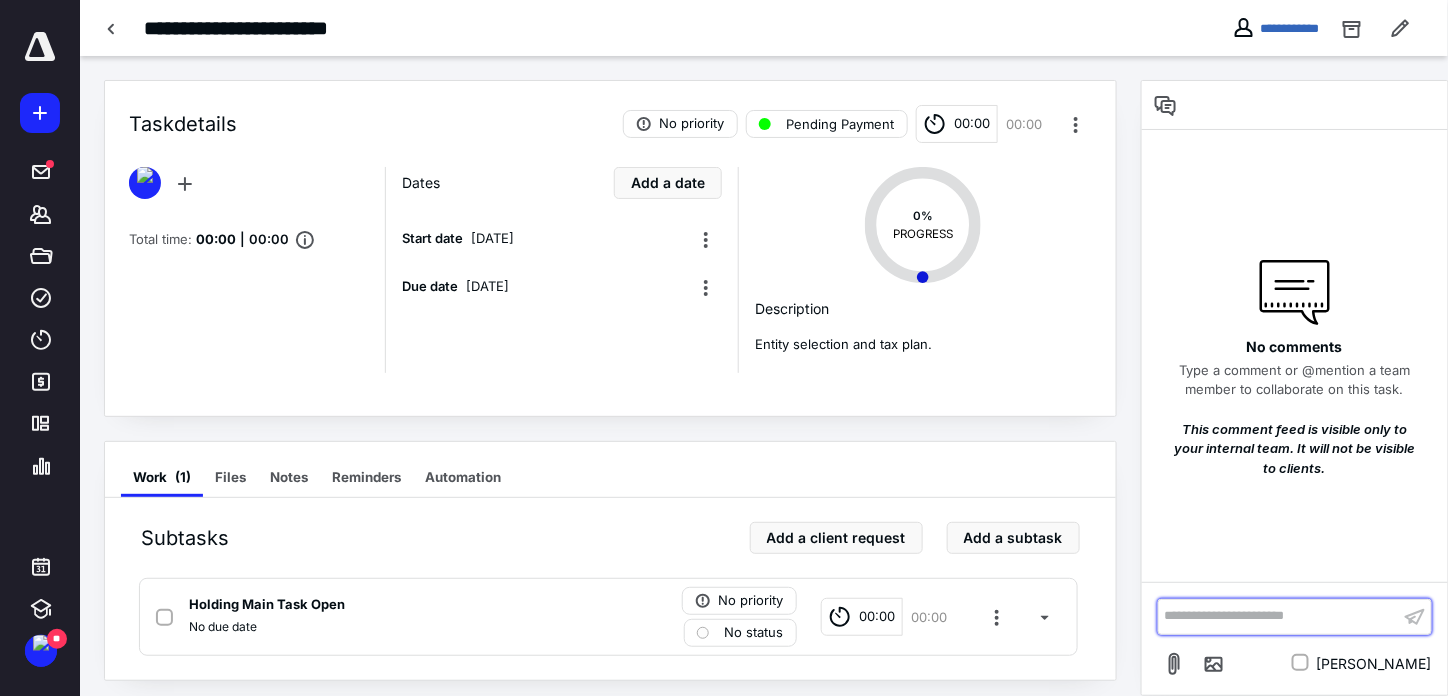 click on "**********" at bounding box center (1279, 616) 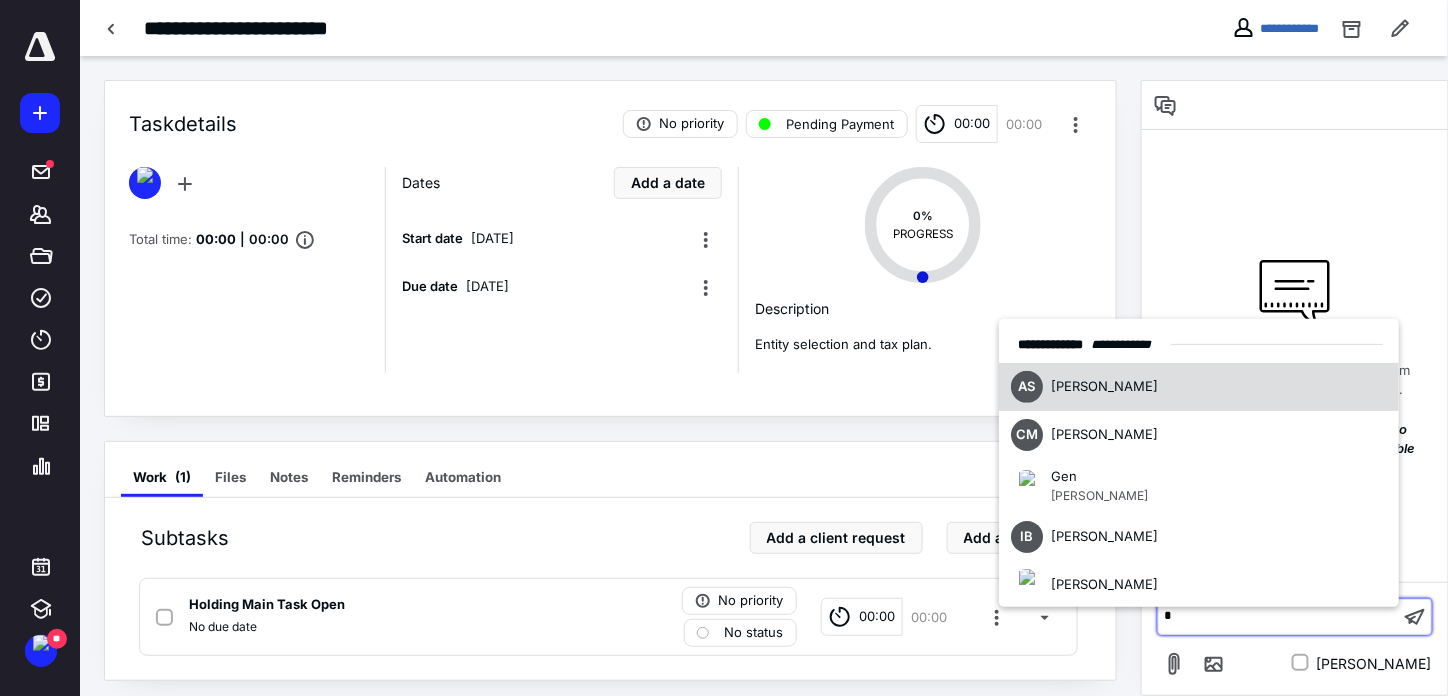 type 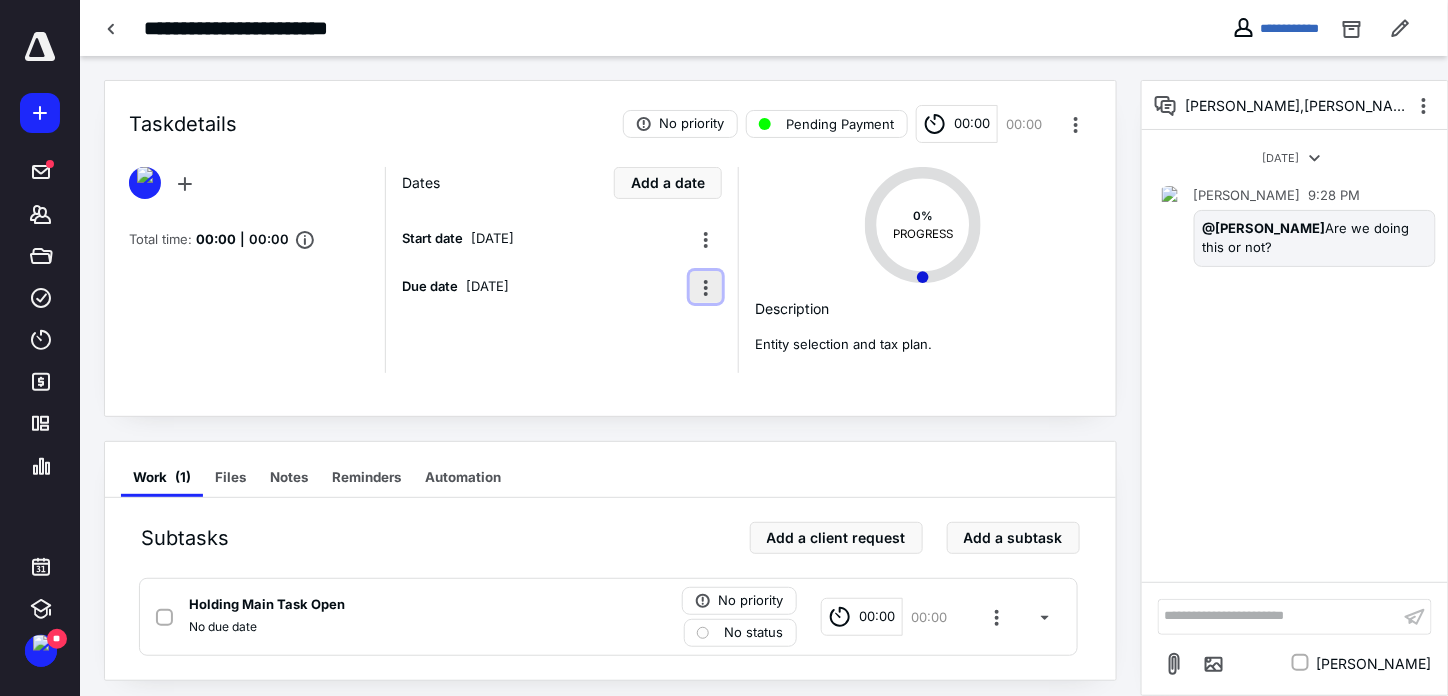 click at bounding box center (706, 287) 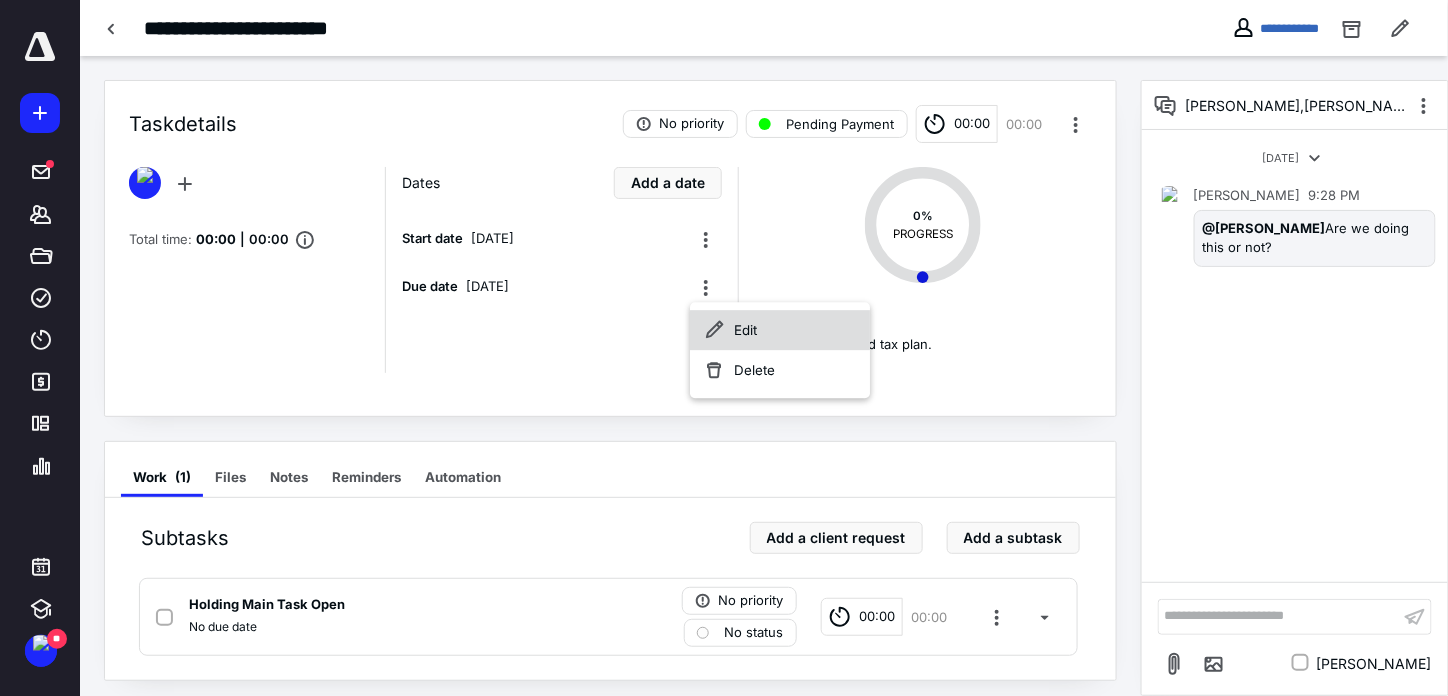 click on "Edit" at bounding box center (780, 330) 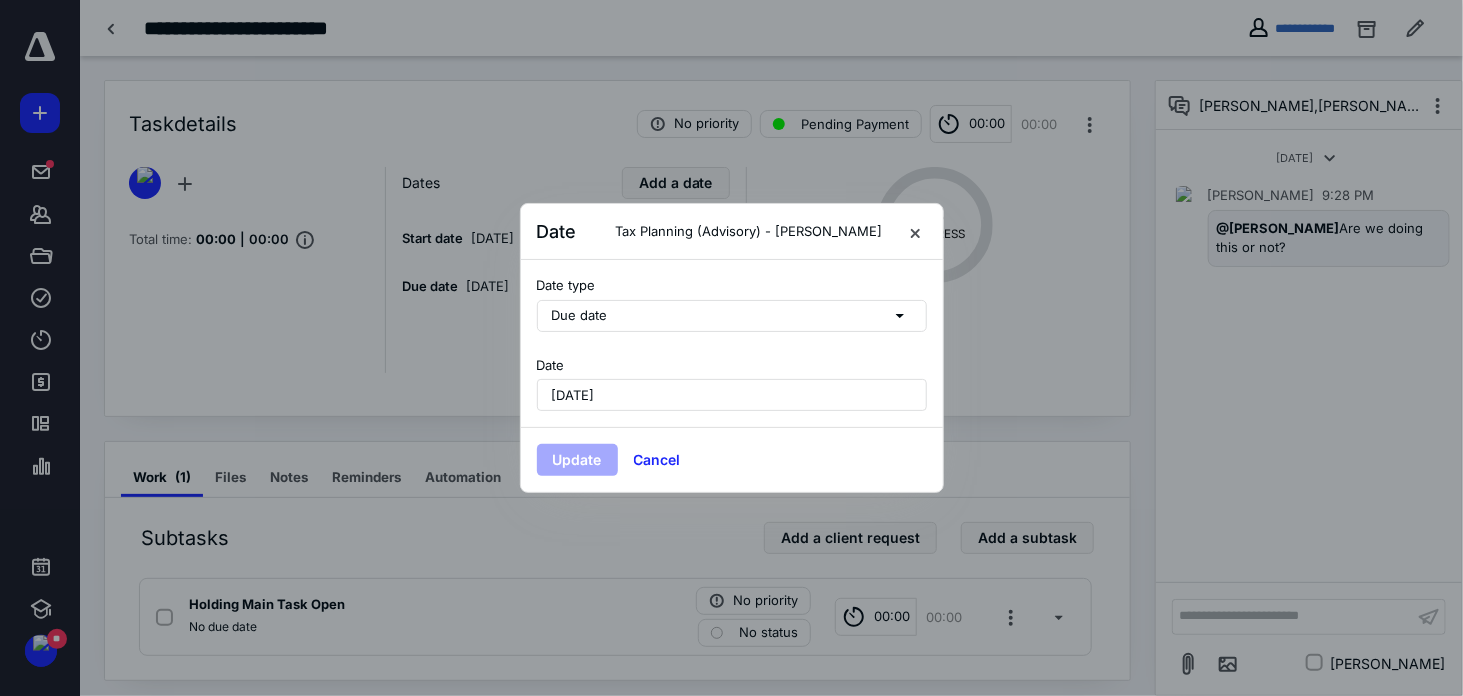 click on "[DATE]" at bounding box center [732, 395] 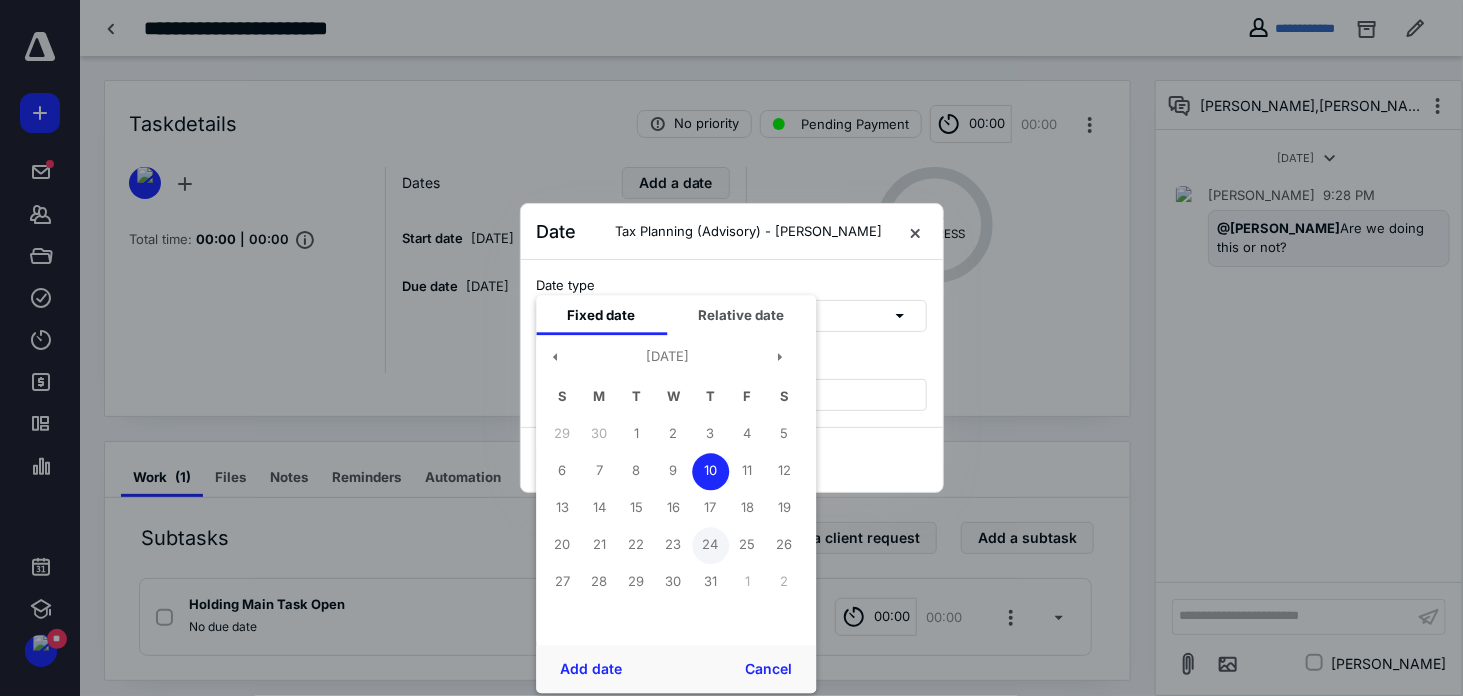click on "24" at bounding box center (710, 545) 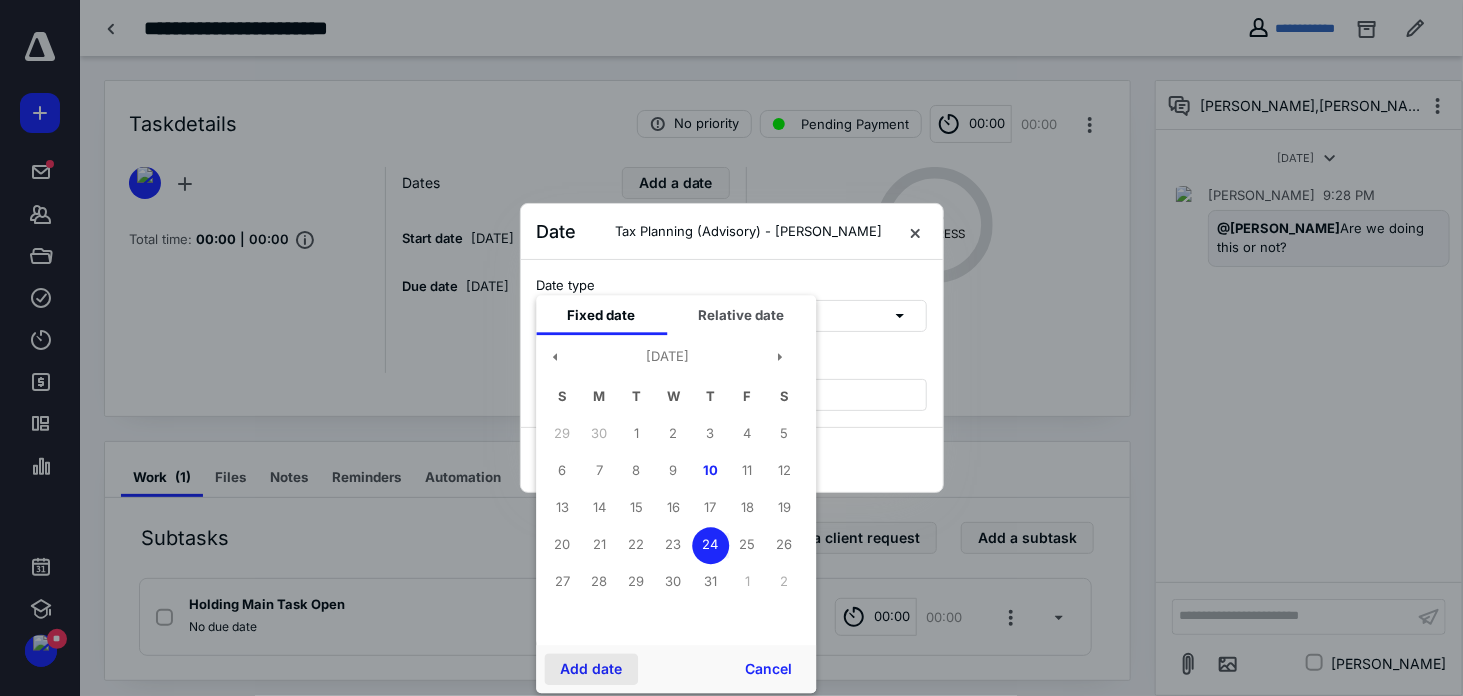 click on "Add date" at bounding box center (591, 669) 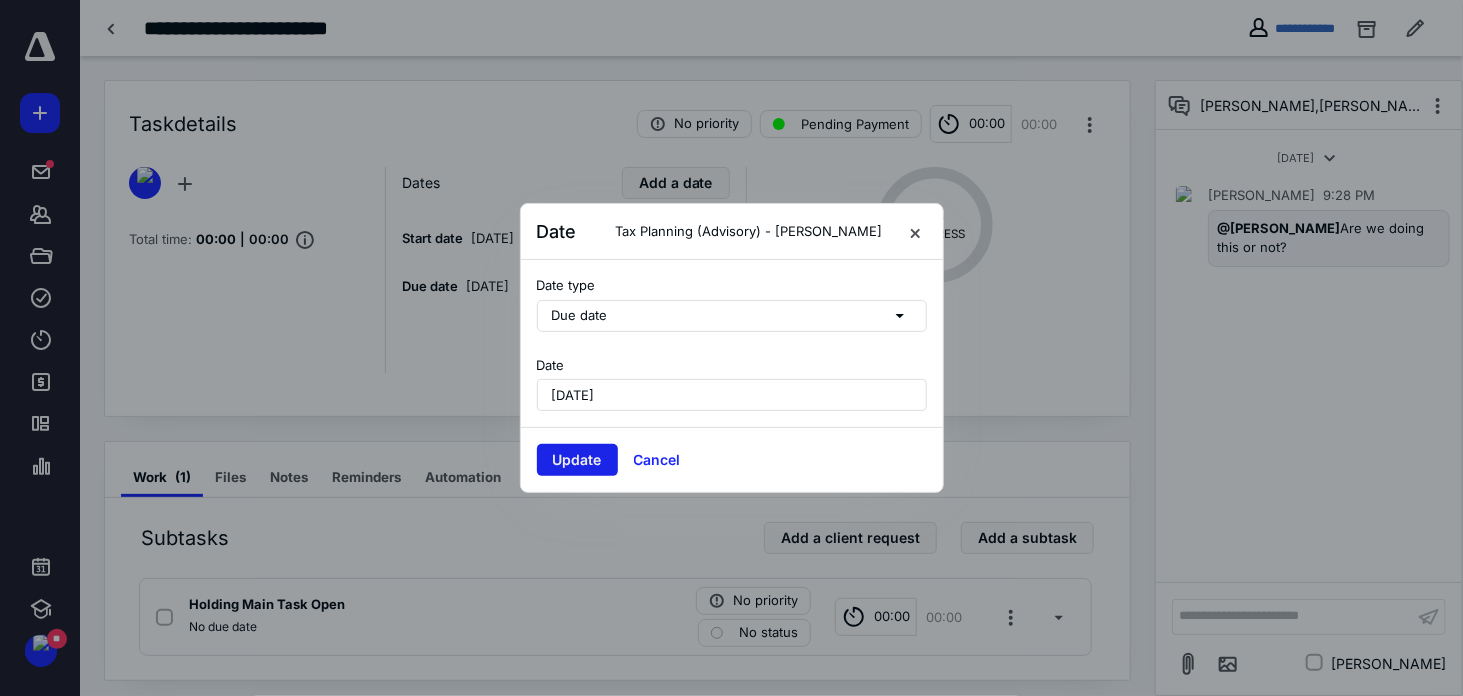 click on "Update" at bounding box center [577, 460] 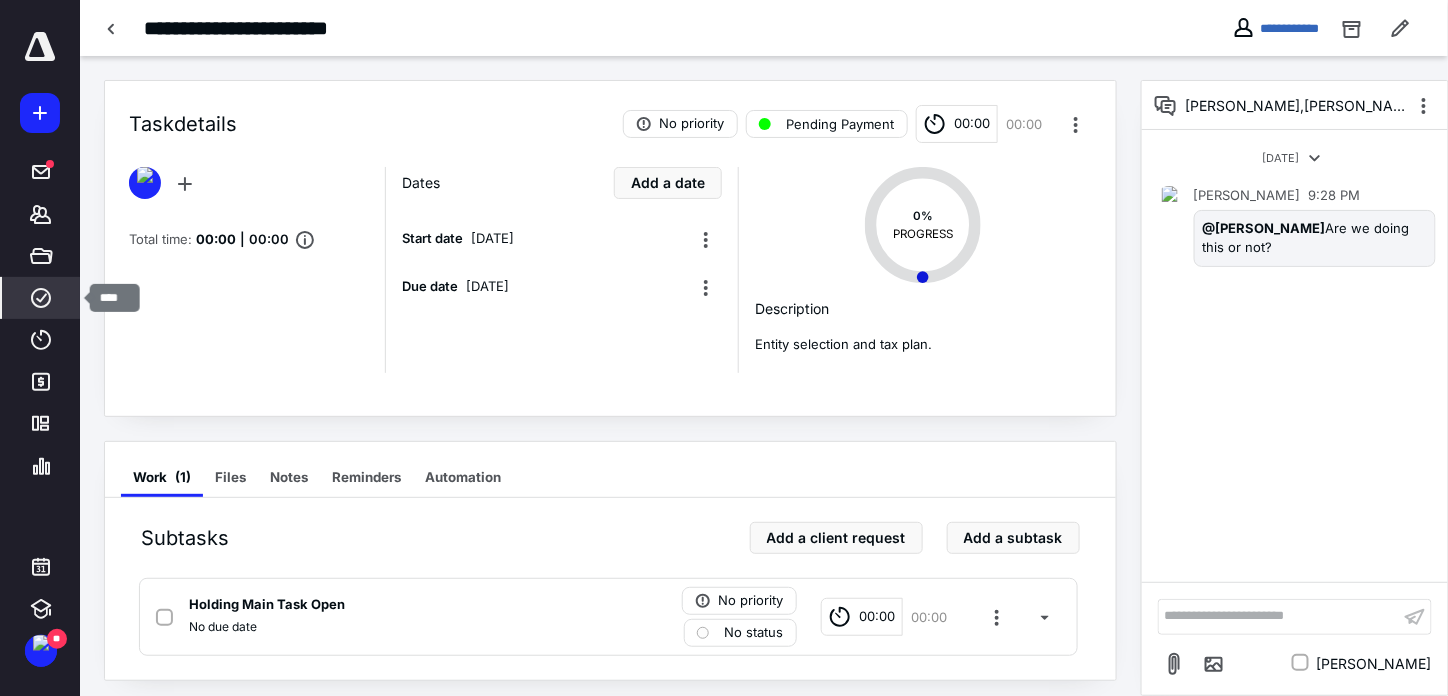 click on "****" at bounding box center [41, 298] 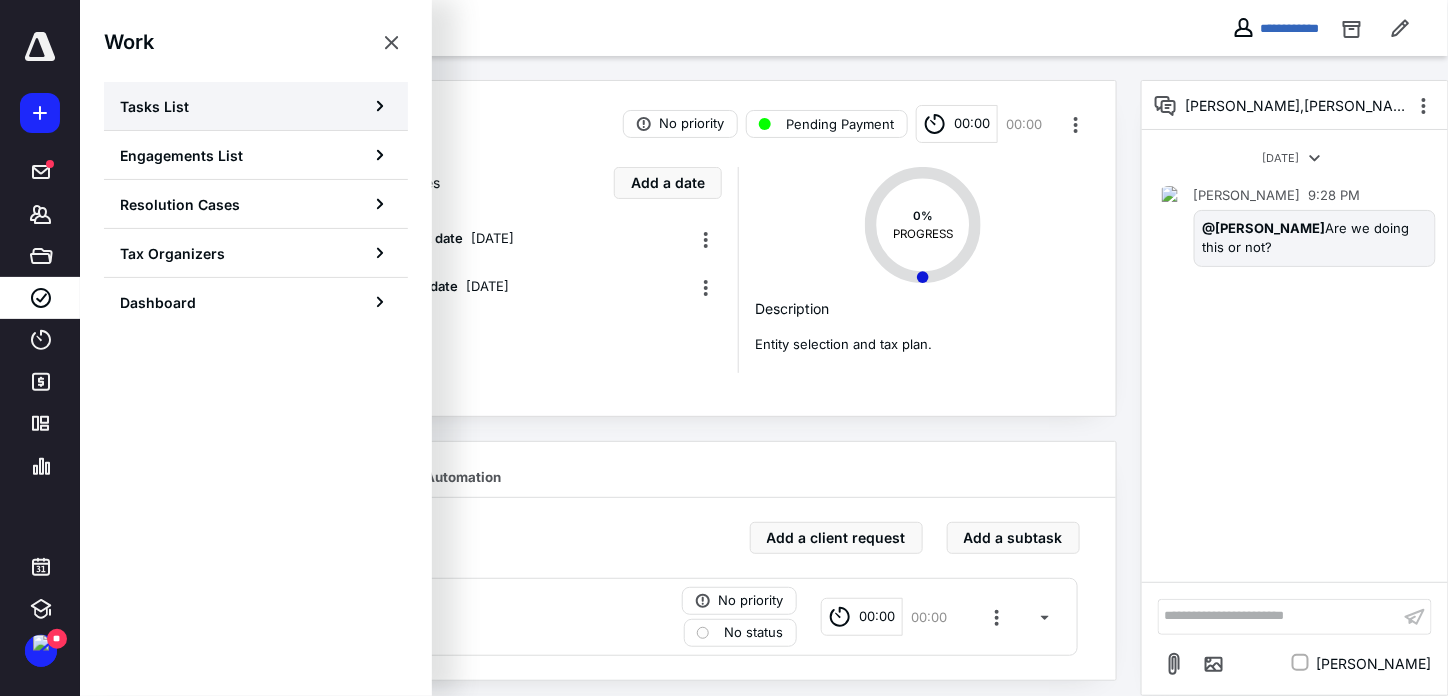 click on "Tasks List" at bounding box center (256, 106) 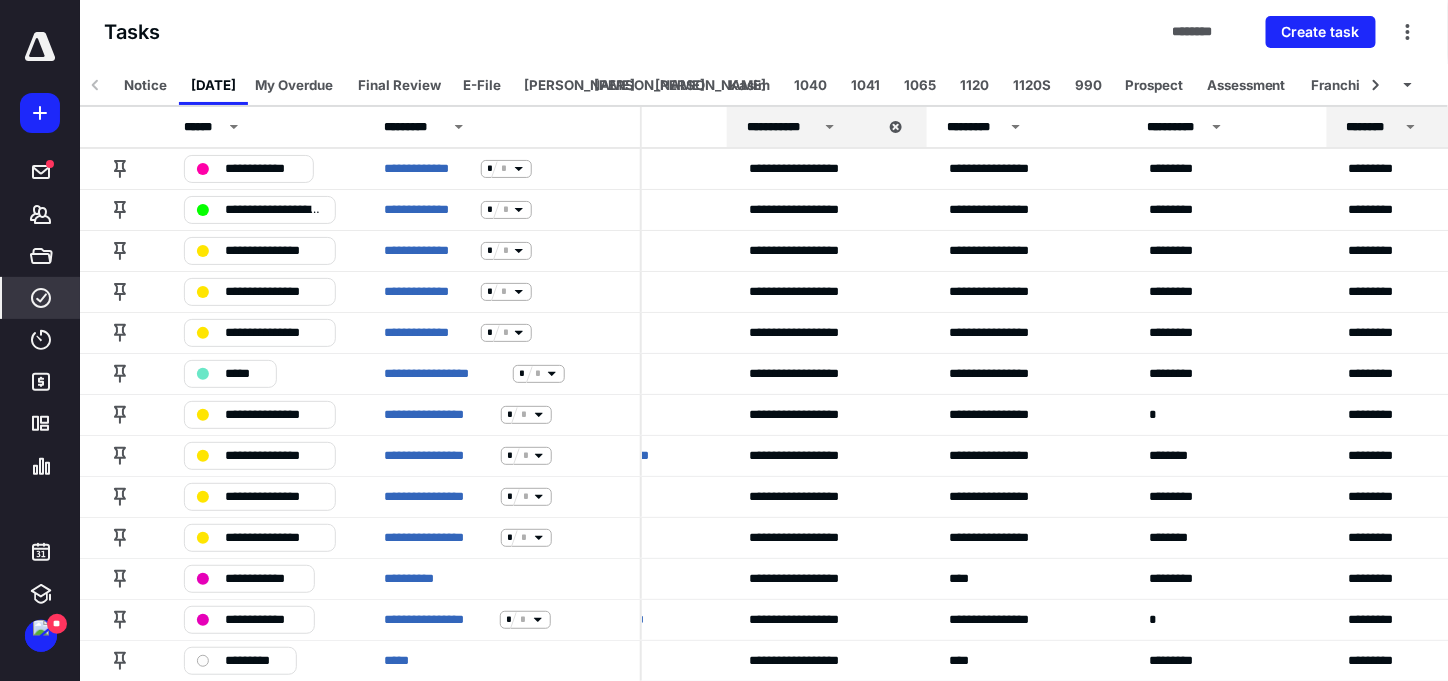 scroll, scrollTop: 0, scrollLeft: 197, axis: horizontal 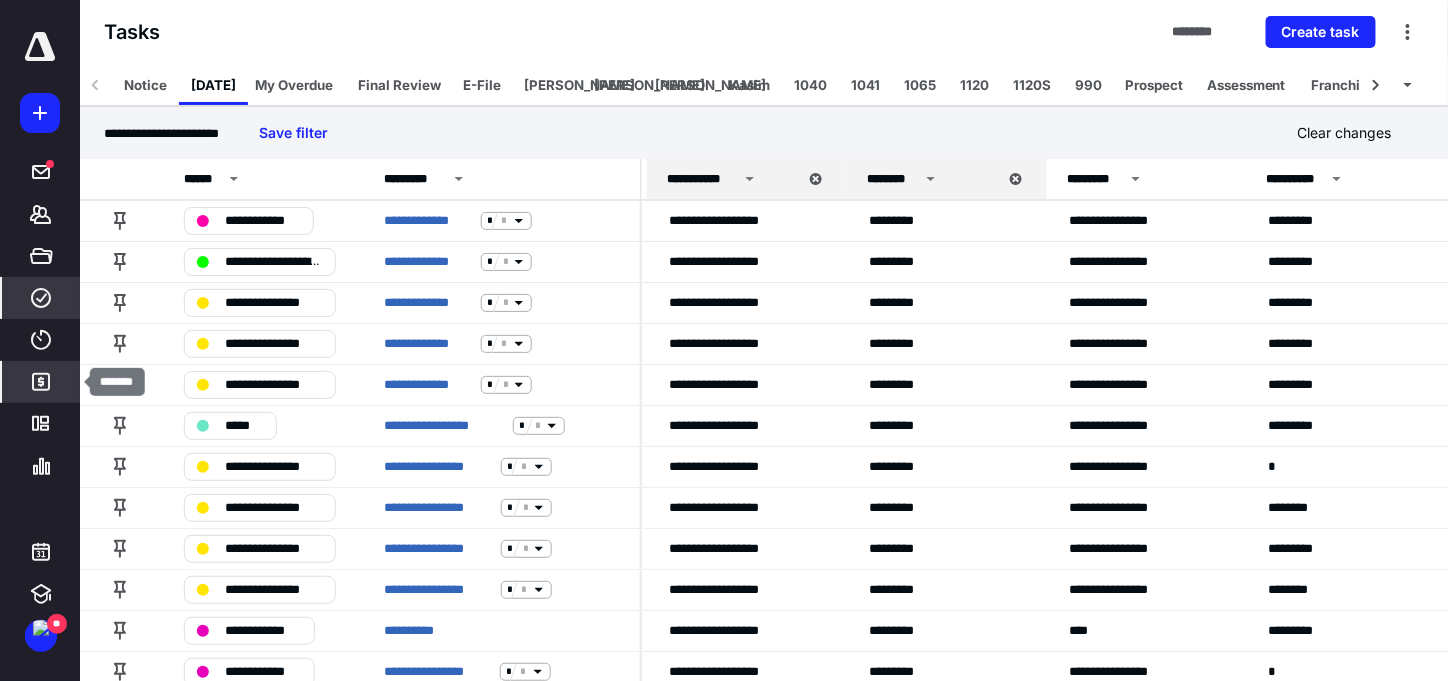 click 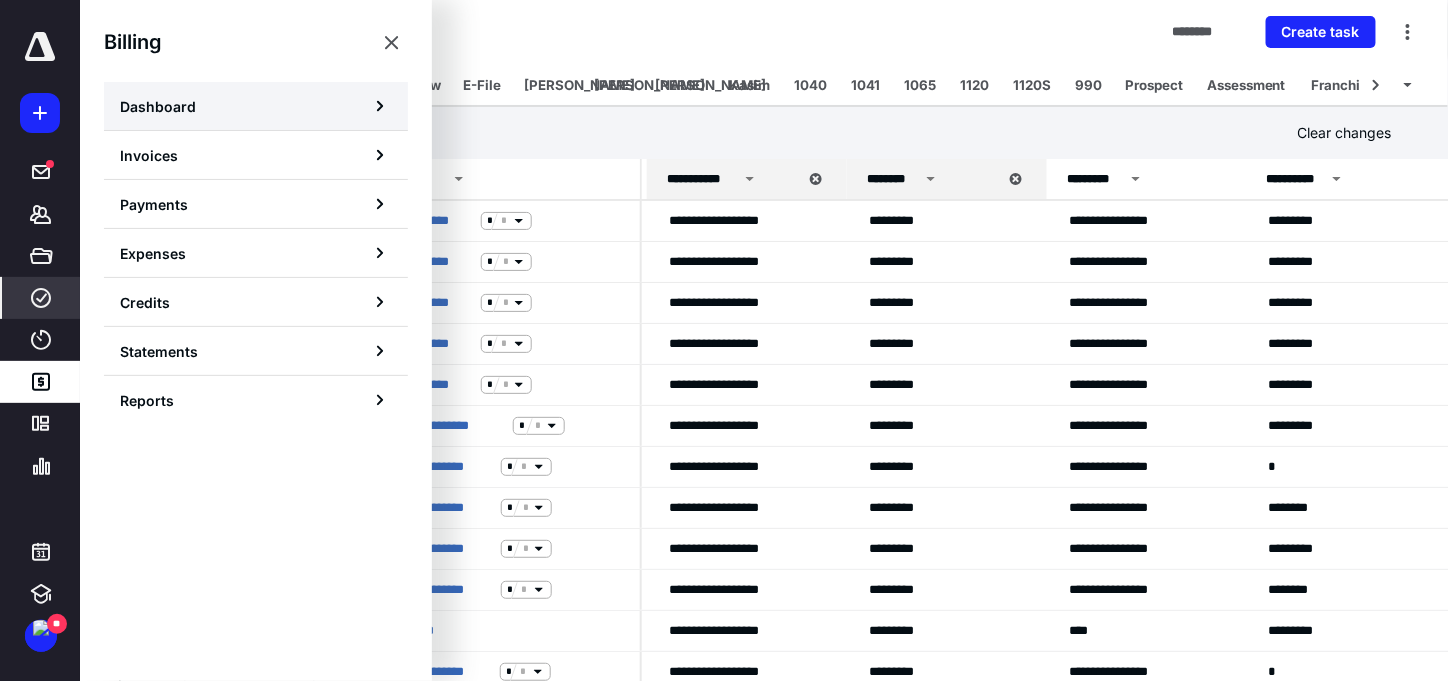 click on "Dashboard" at bounding box center (158, 106) 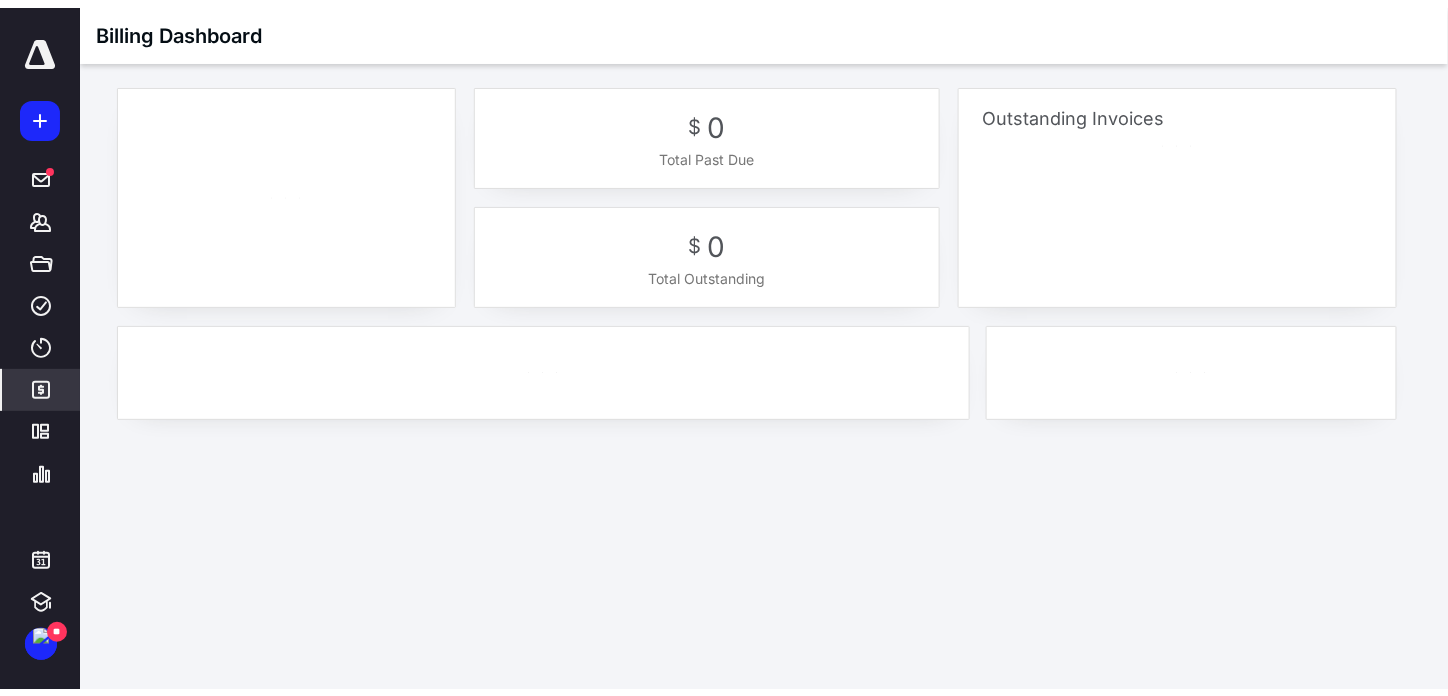 scroll, scrollTop: 0, scrollLeft: 0, axis: both 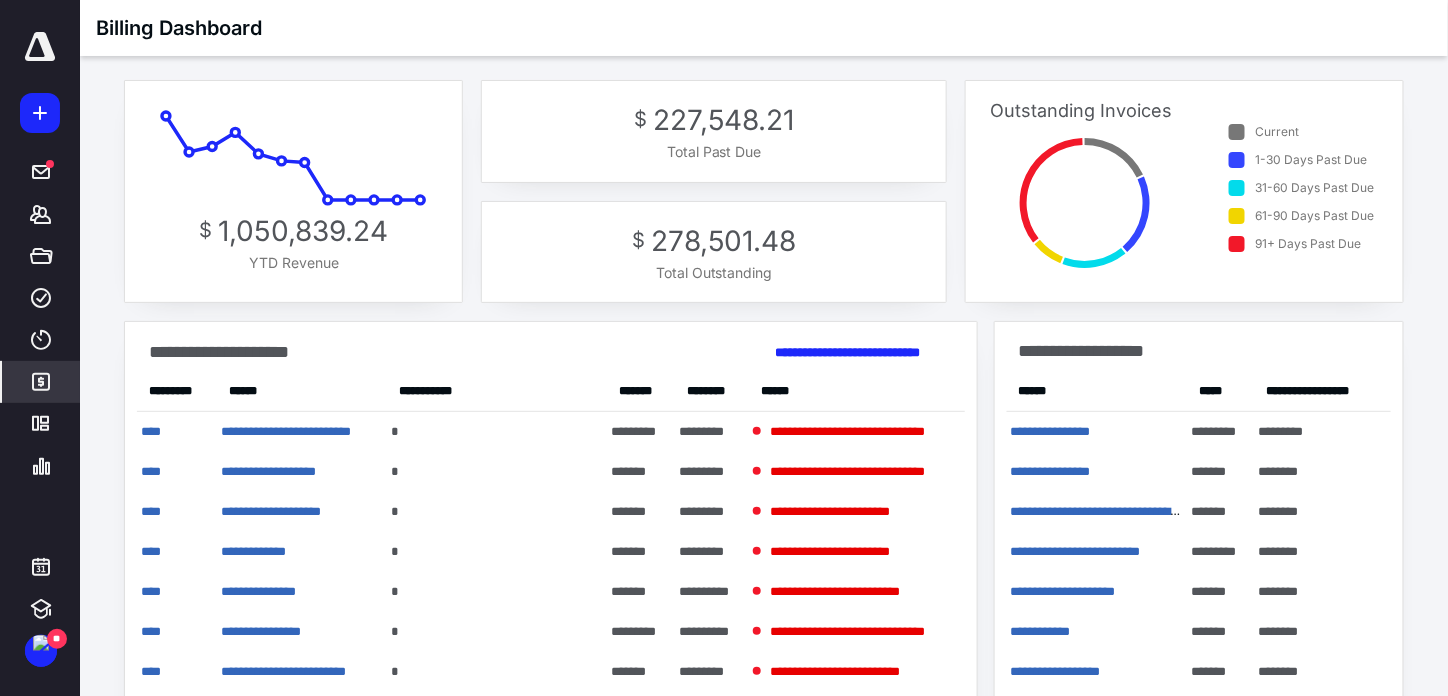 click on "********" at bounding box center (706, 391) 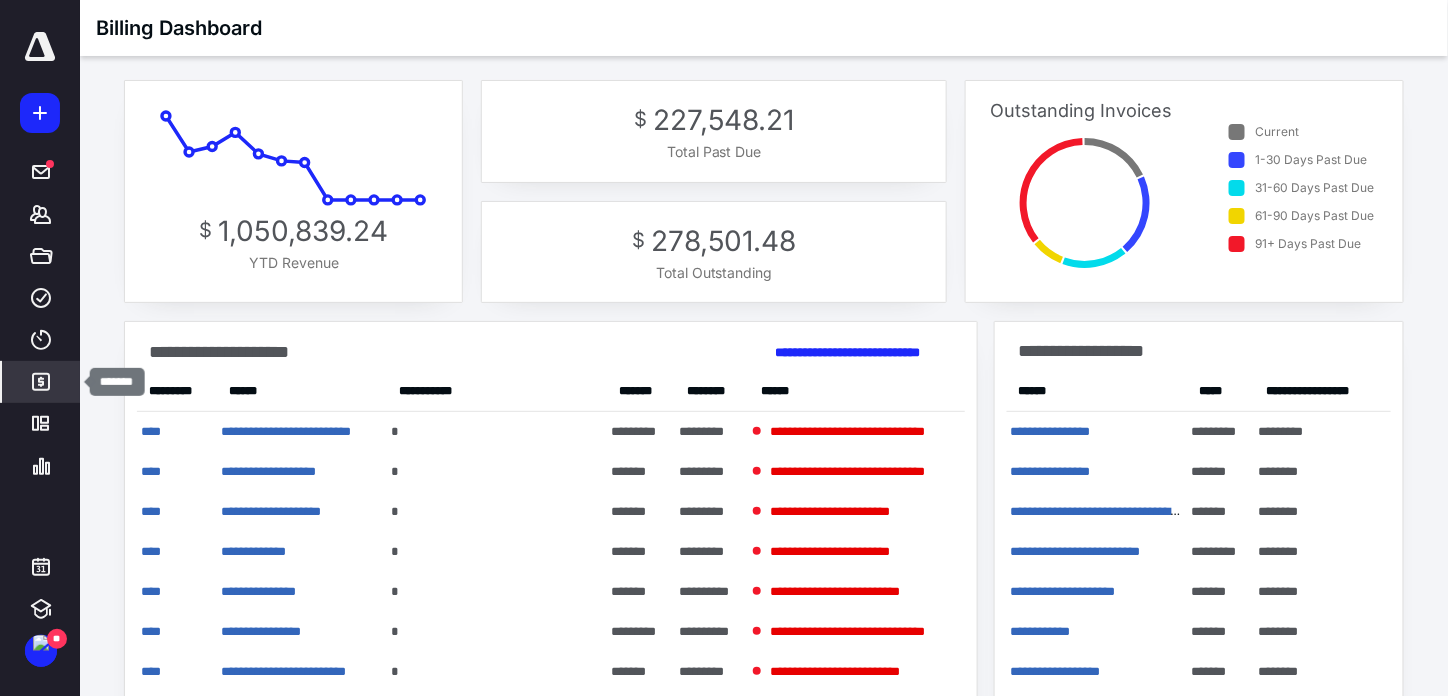 click 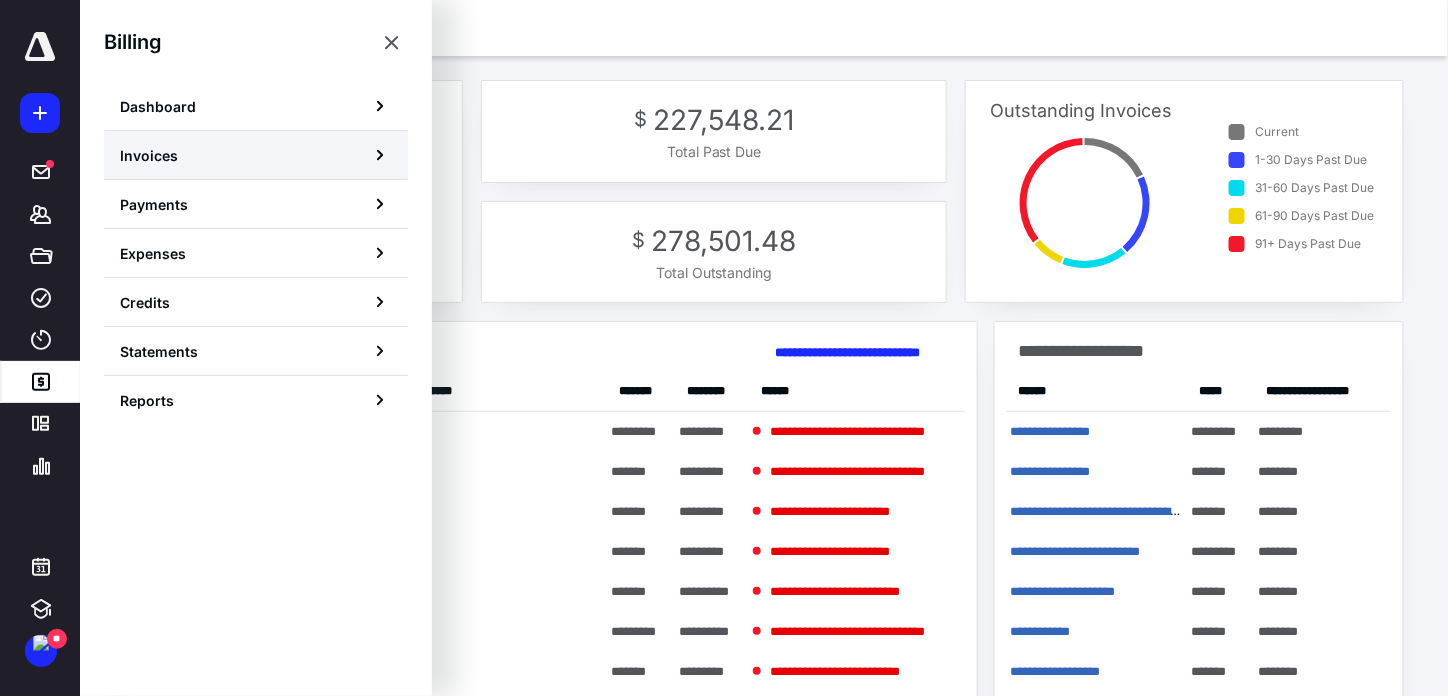click on "Invoices" at bounding box center [256, 155] 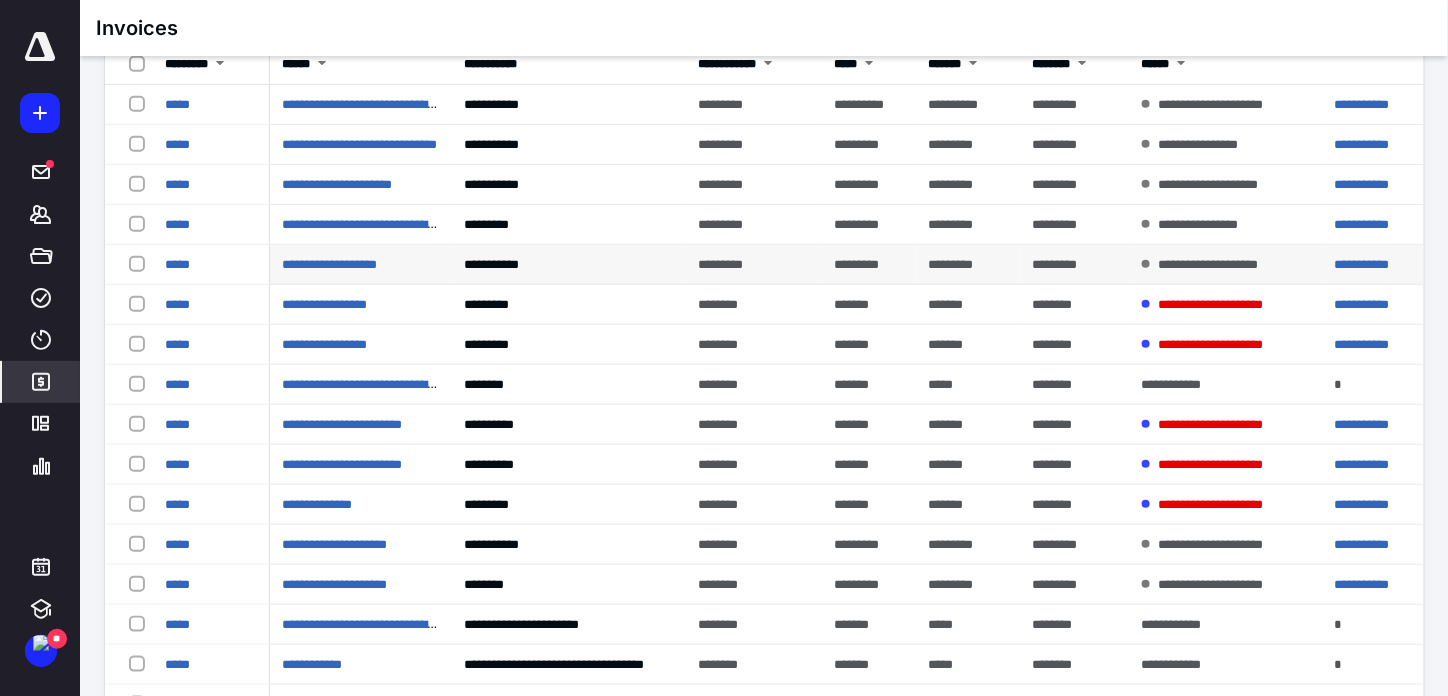 scroll, scrollTop: 0, scrollLeft: 0, axis: both 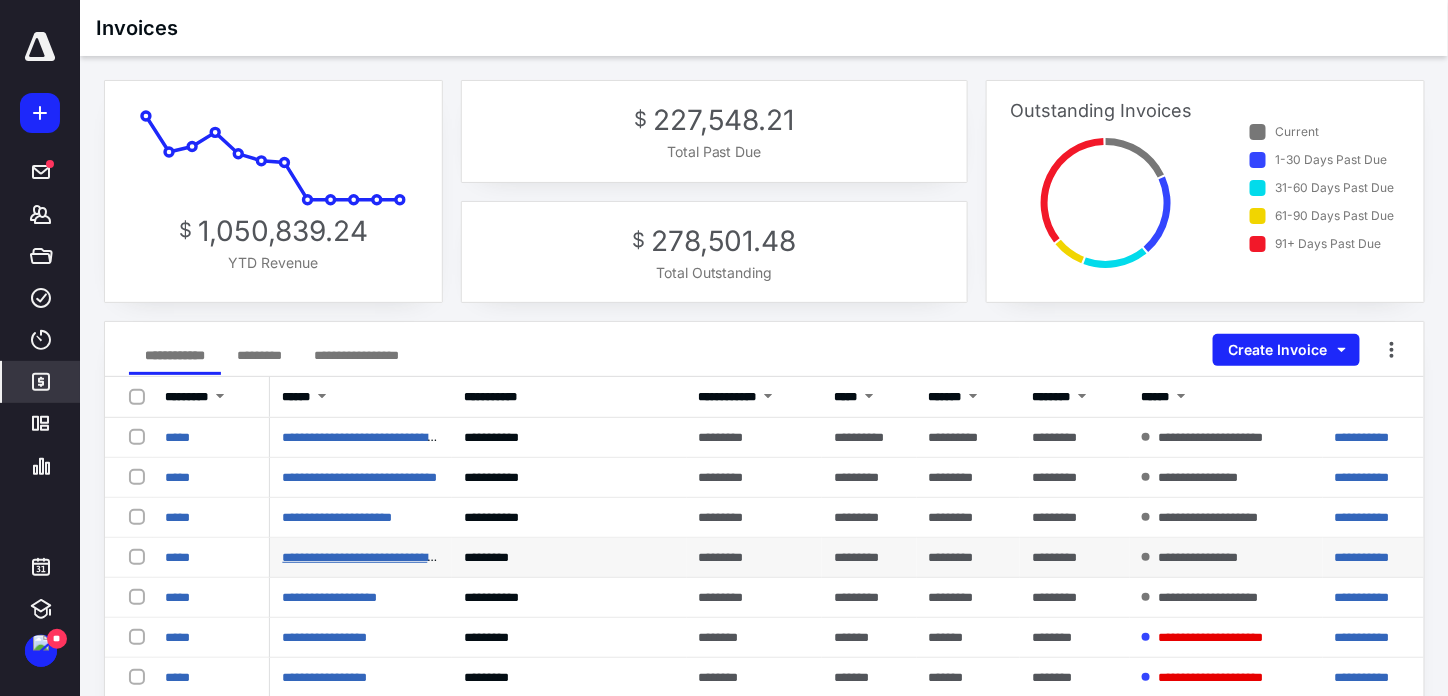 click on "**********" at bounding box center (362, 557) 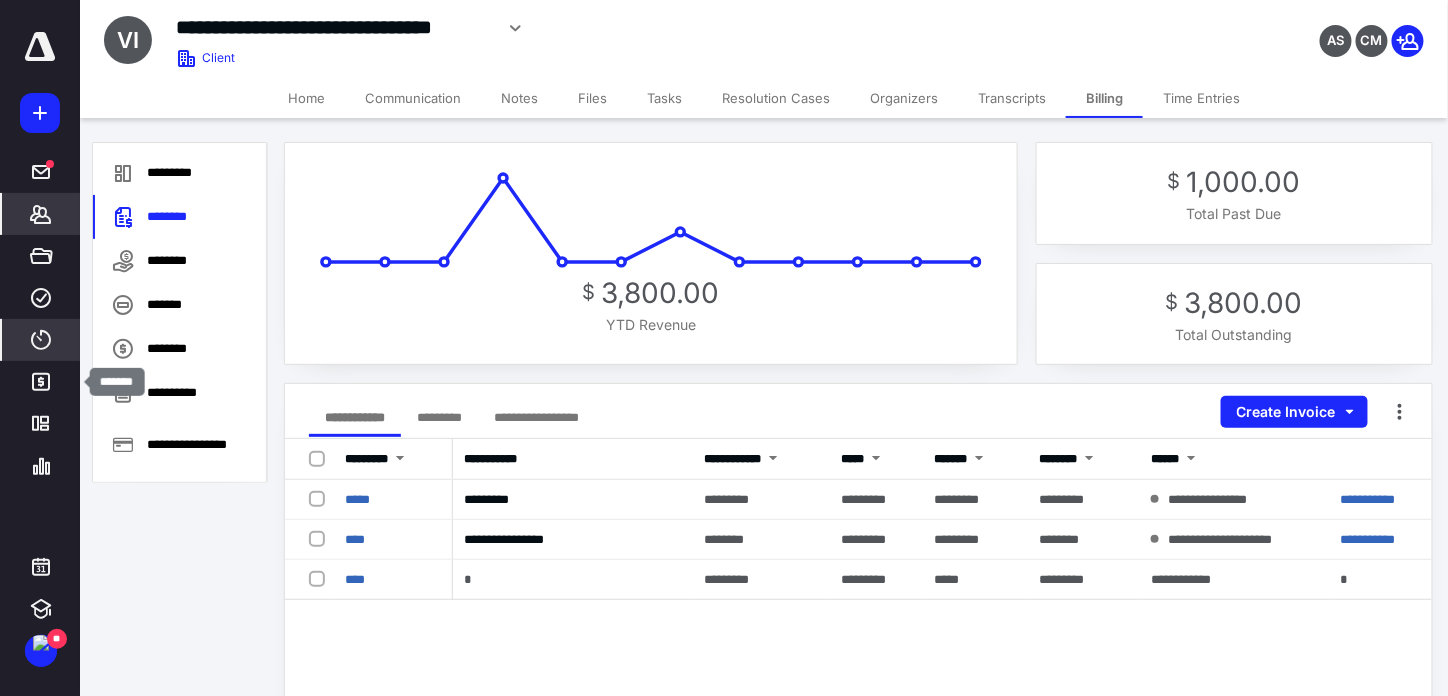 drag, startPoint x: 67, startPoint y: 379, endPoint x: 77, endPoint y: 350, distance: 30.675724 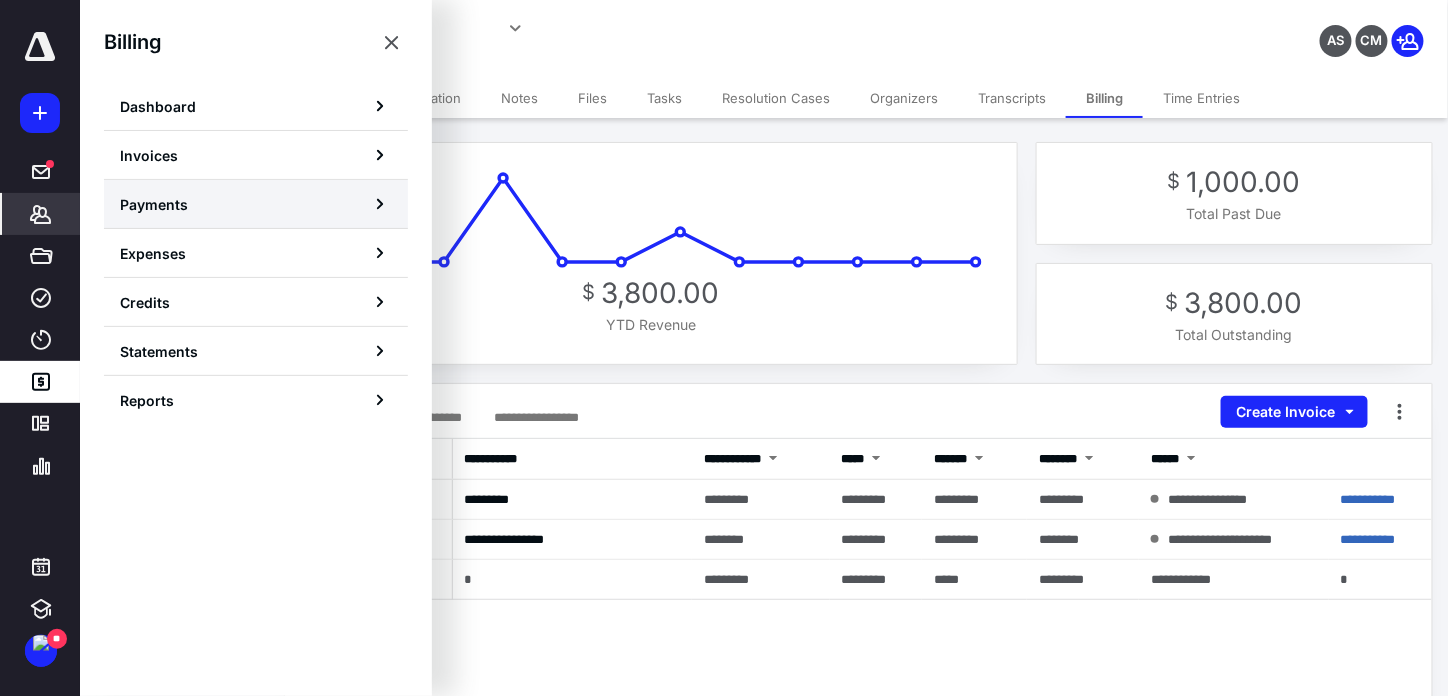 click on "Payments" at bounding box center (256, 204) 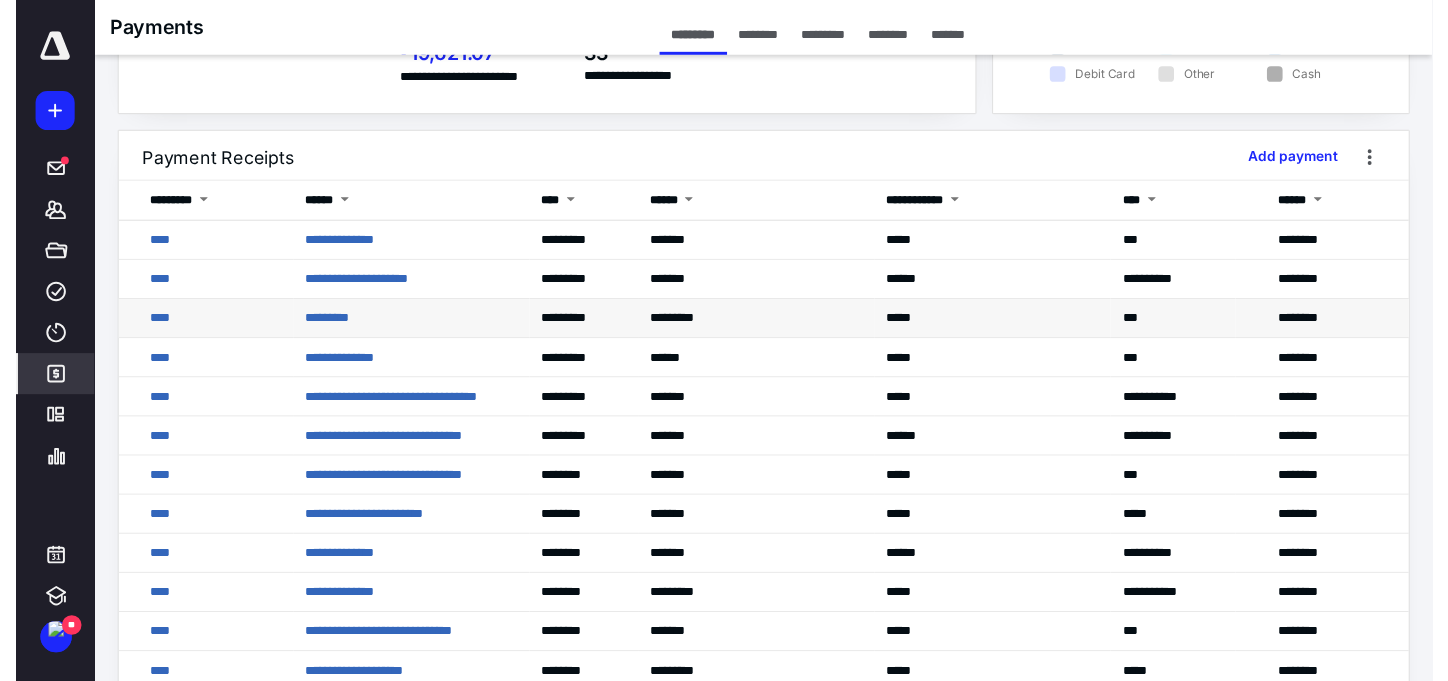 scroll, scrollTop: 0, scrollLeft: 0, axis: both 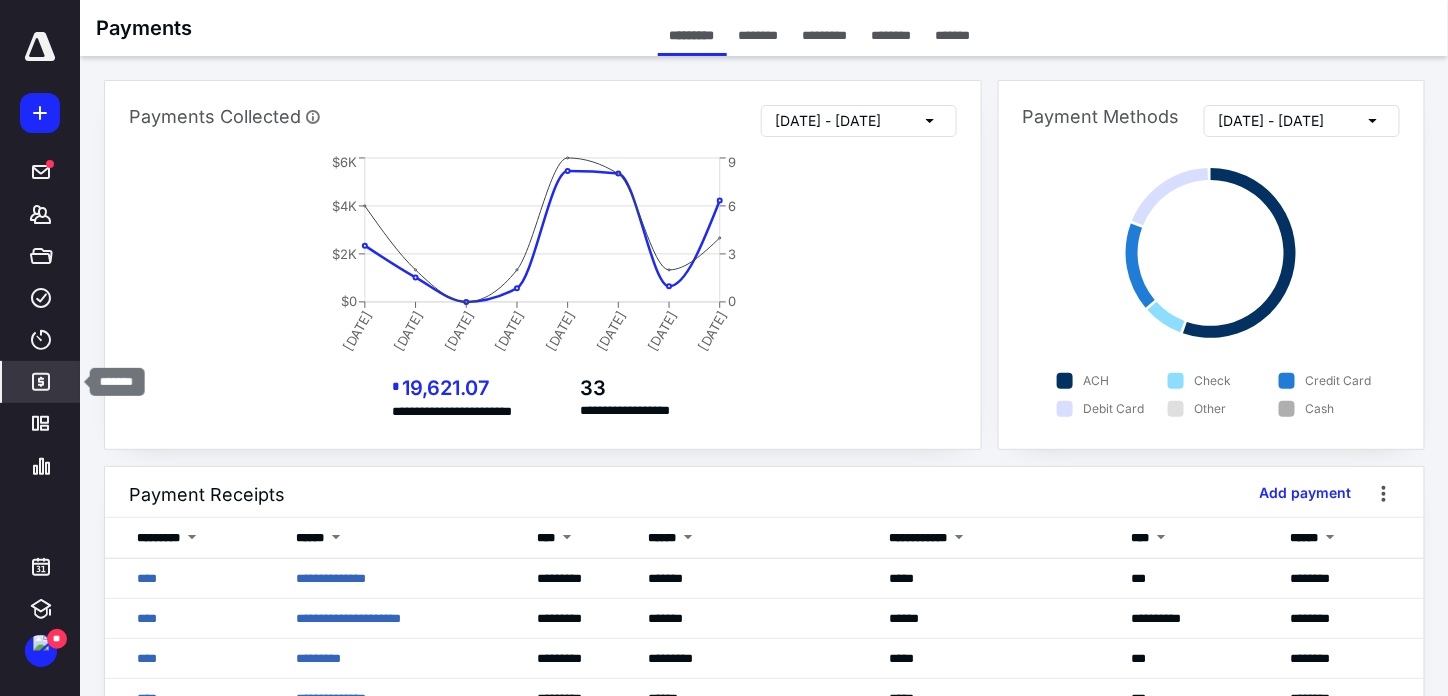 click 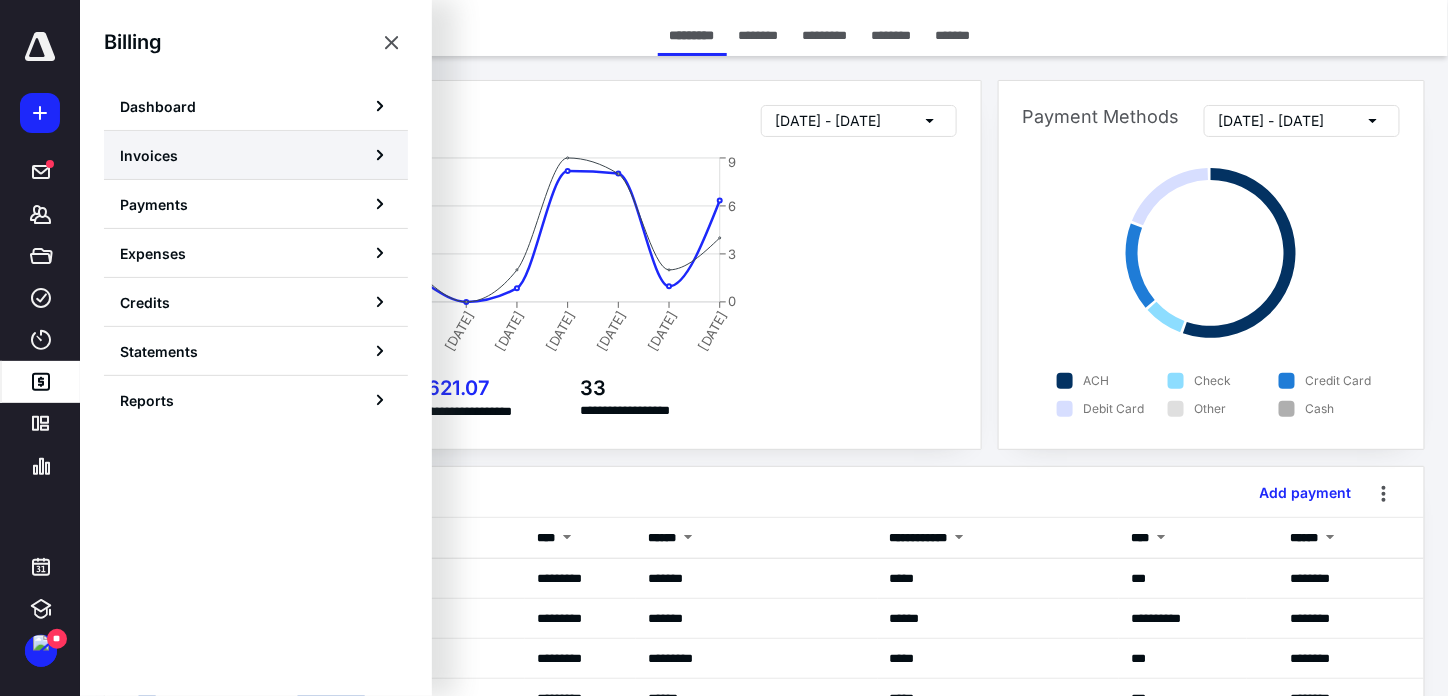 click on "Invoices" at bounding box center (149, 155) 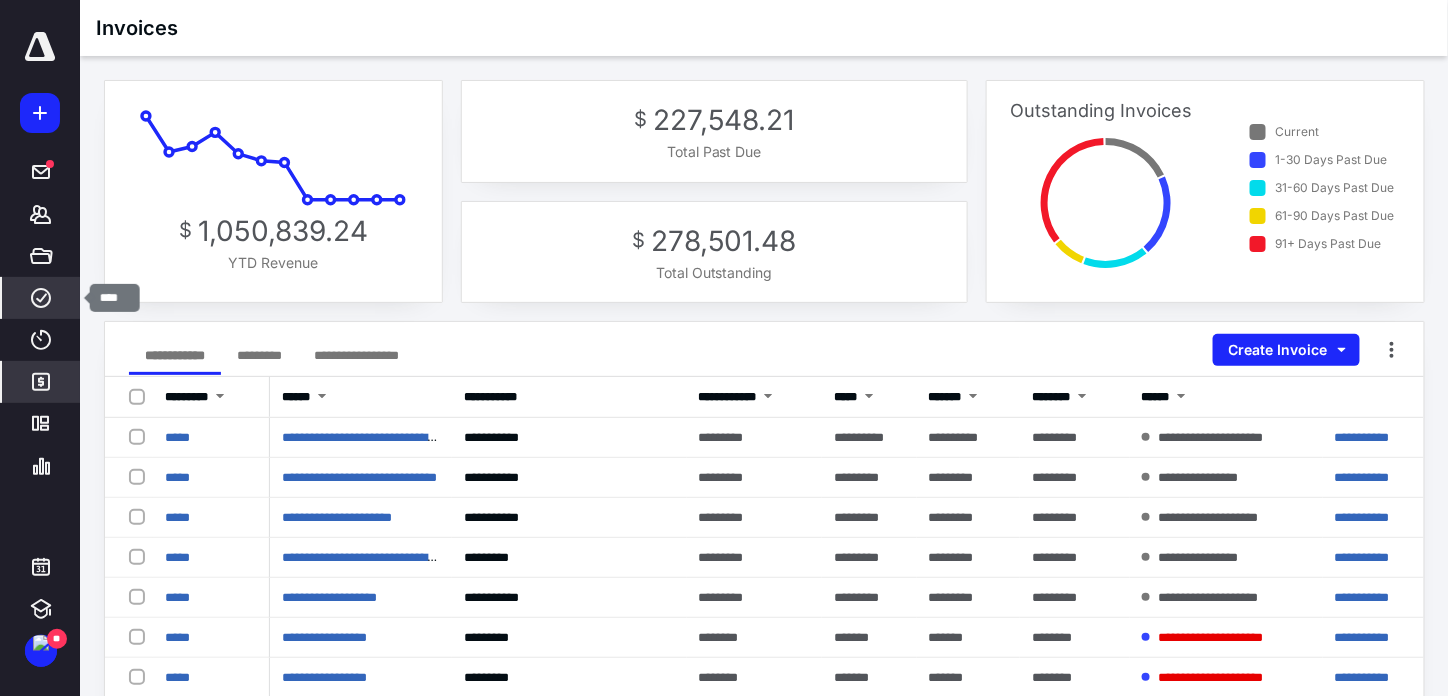 click on "****" at bounding box center [41, 298] 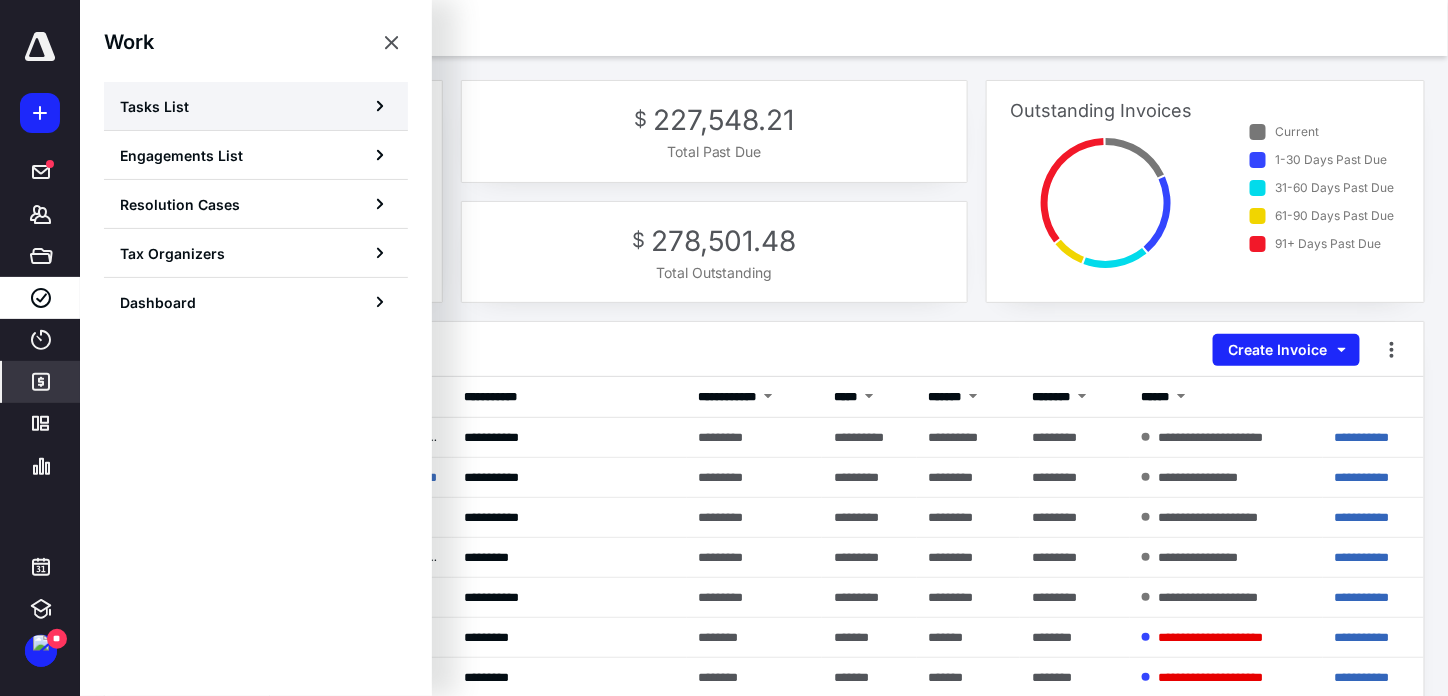 click on "Tasks List" at bounding box center [154, 106] 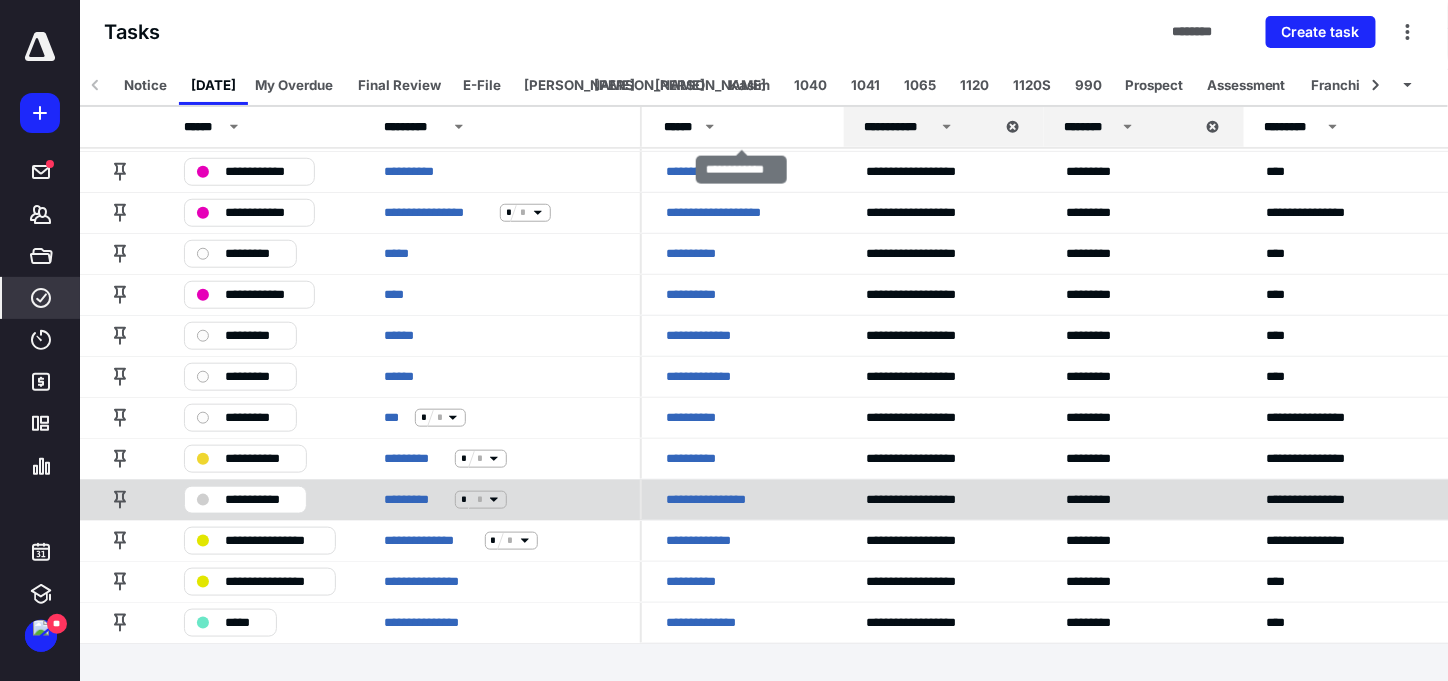 scroll, scrollTop: 476, scrollLeft: 0, axis: vertical 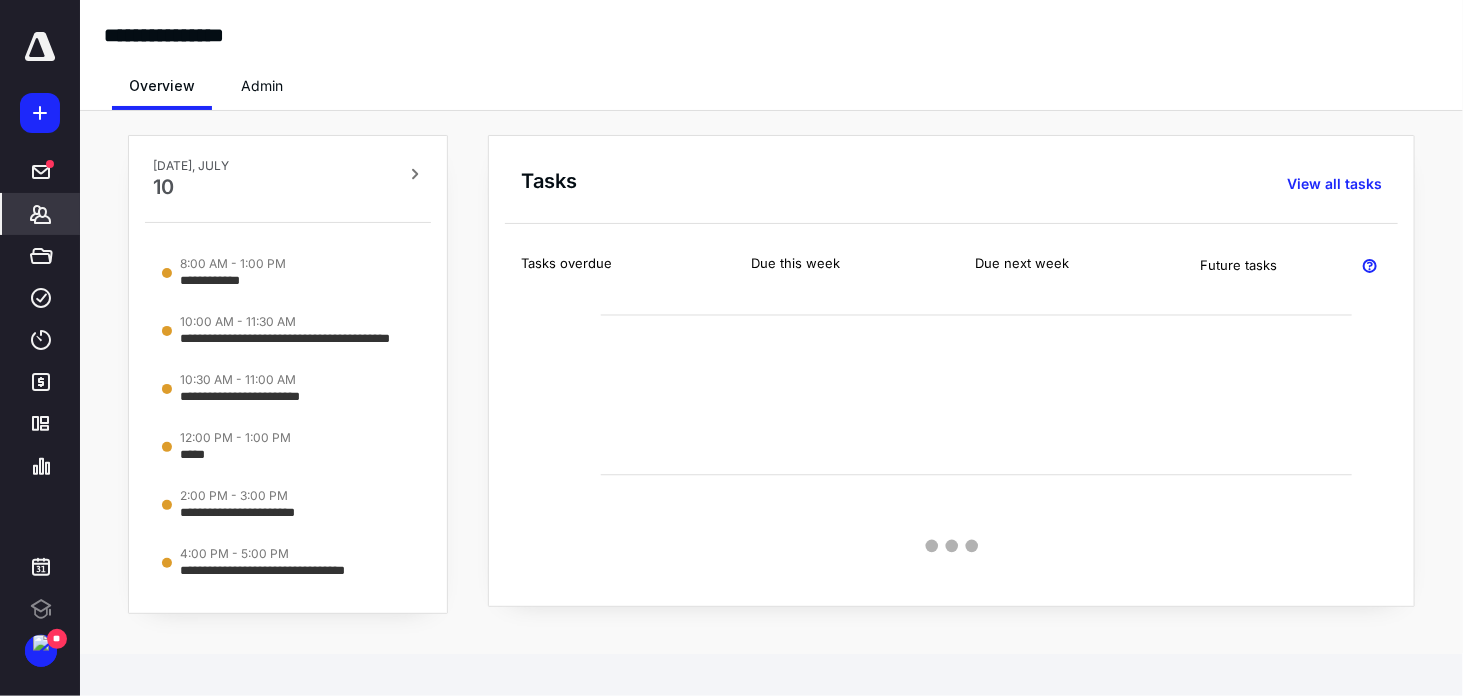 click on "*******" at bounding box center (41, 214) 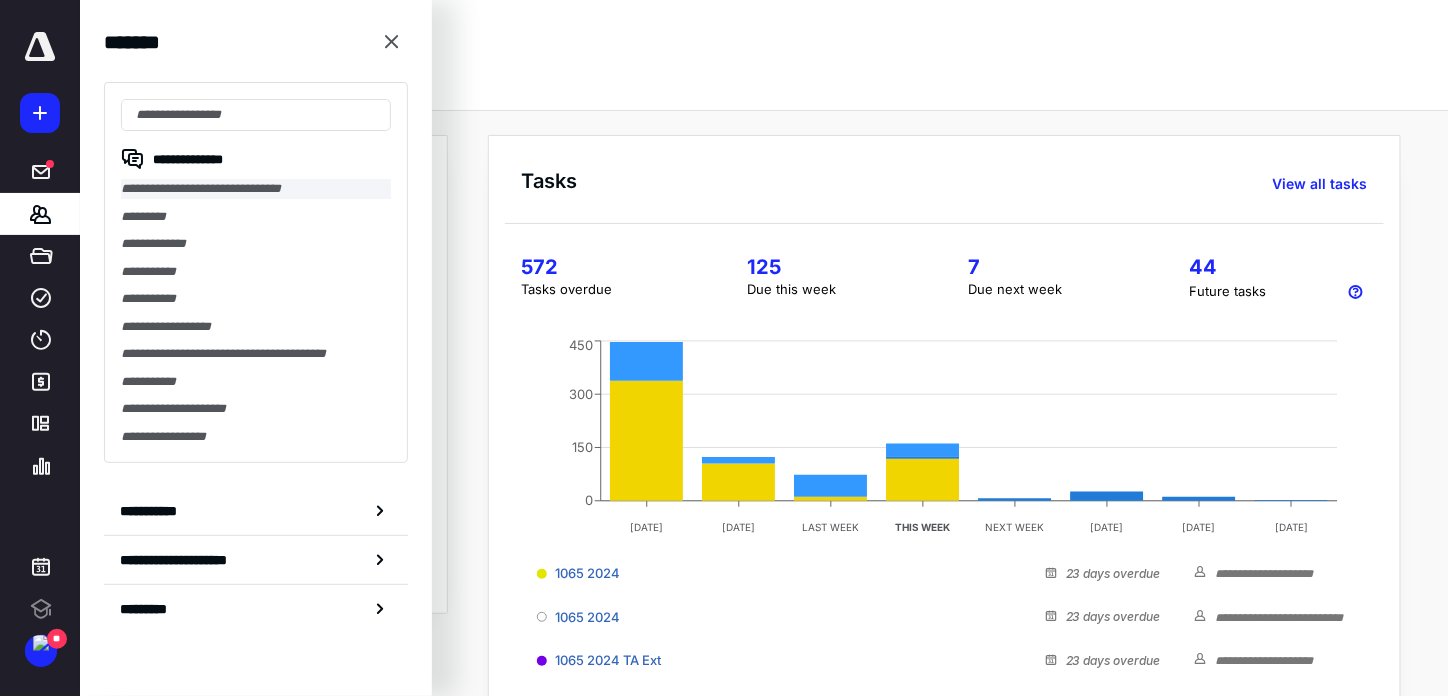scroll, scrollTop: 0, scrollLeft: 0, axis: both 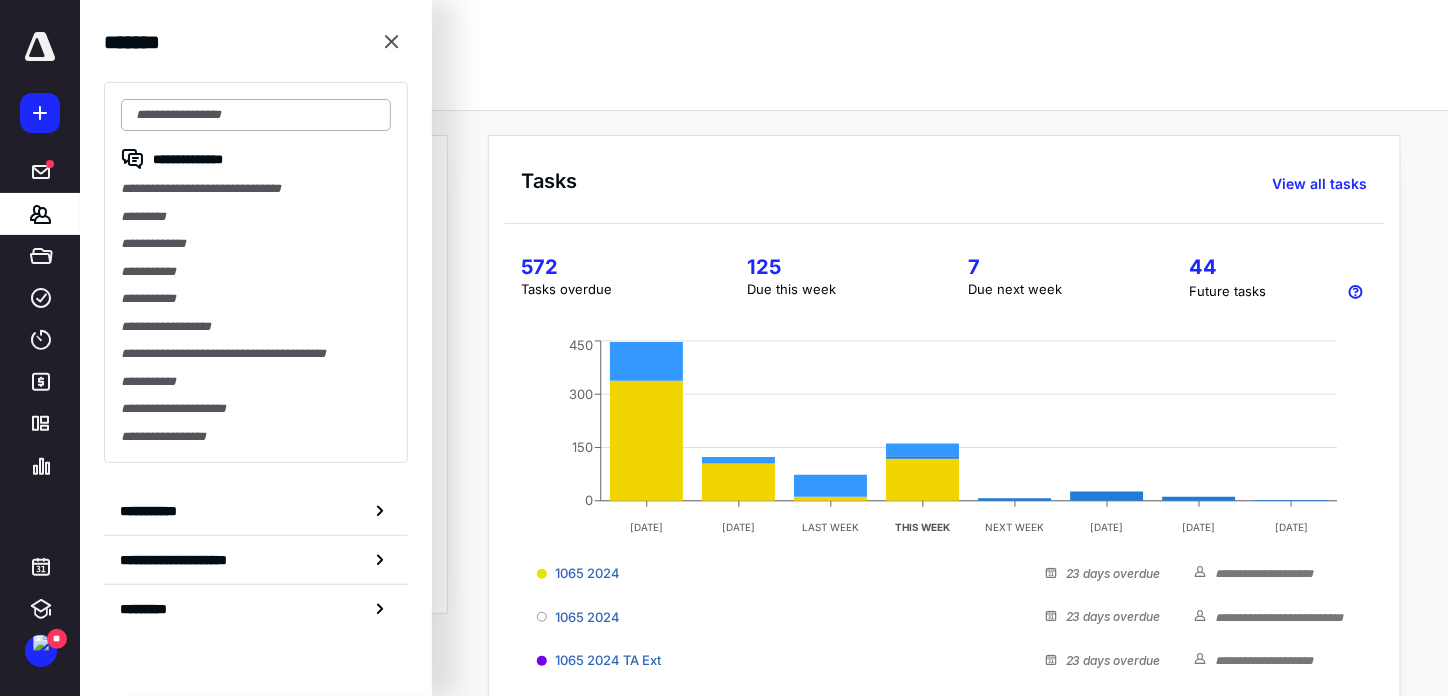 click at bounding box center [256, 115] 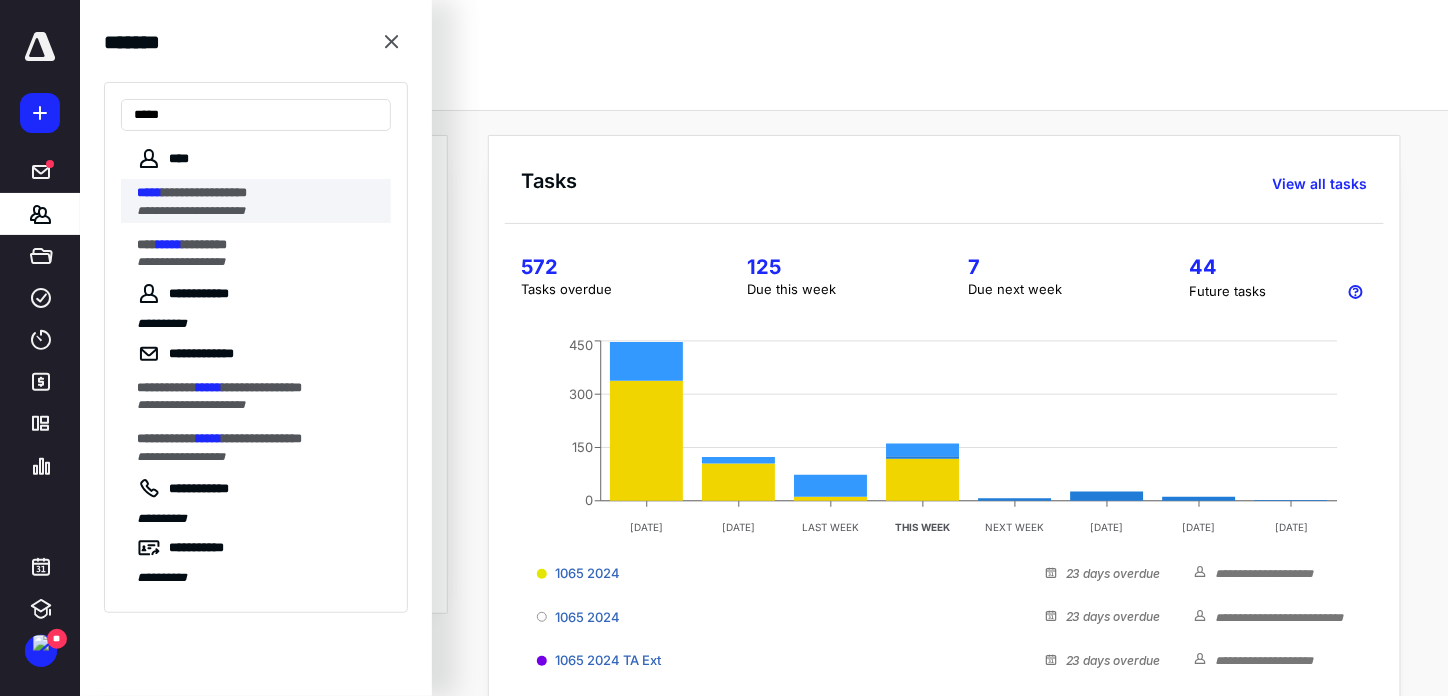 type on "*****" 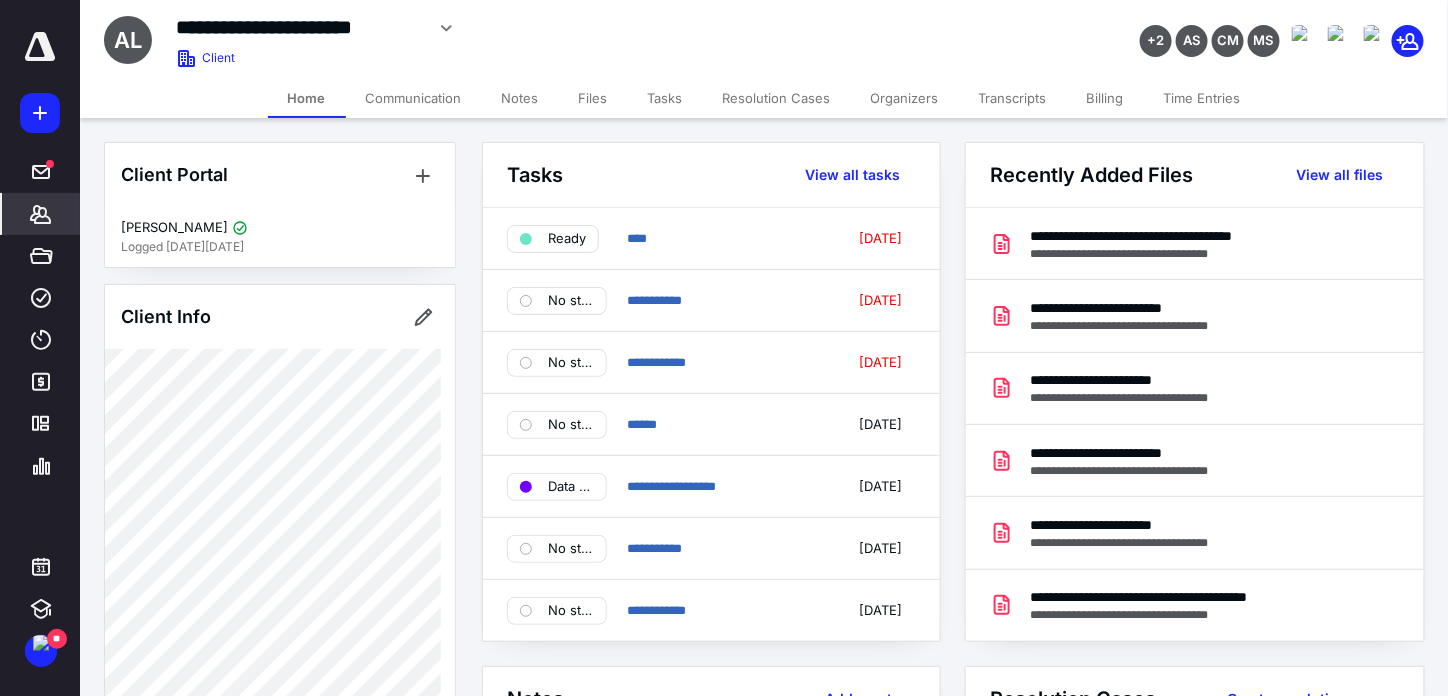 click on "Billing" at bounding box center (1105, 98) 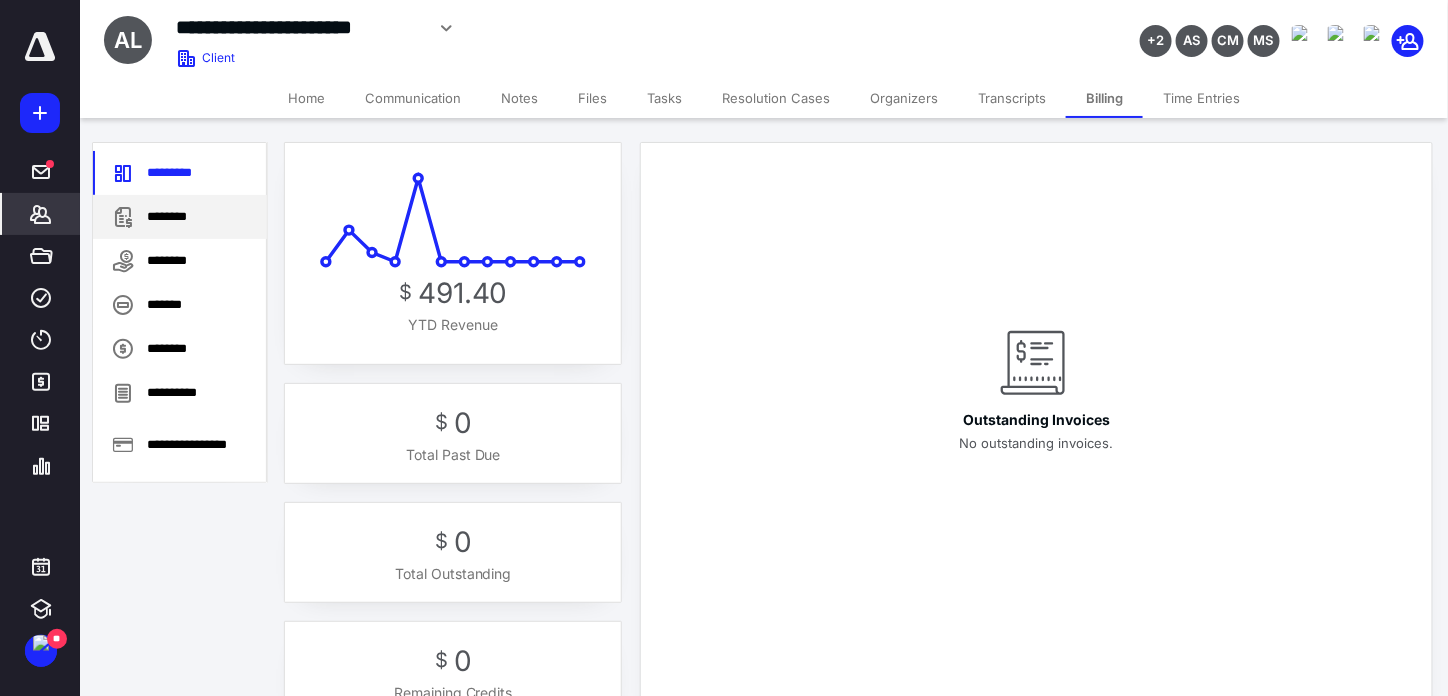 click on "********" at bounding box center [180, 217] 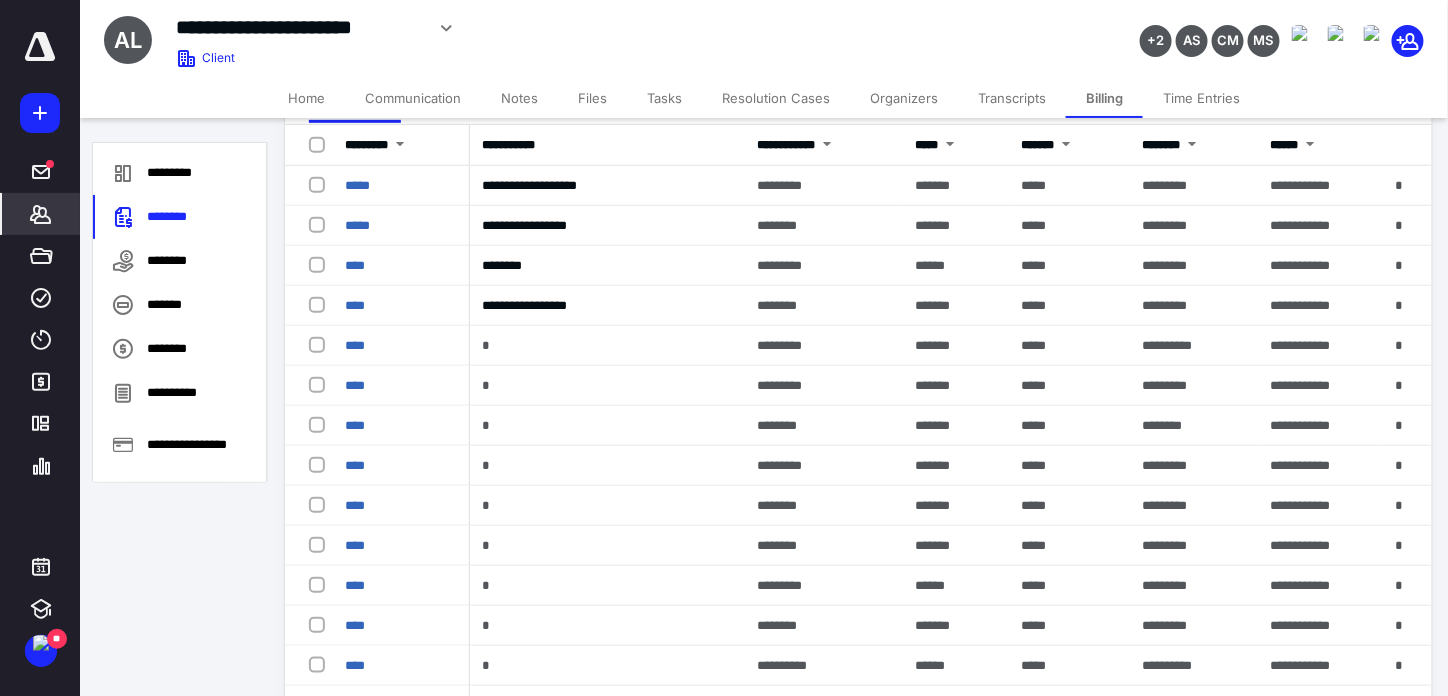 scroll, scrollTop: 0, scrollLeft: 0, axis: both 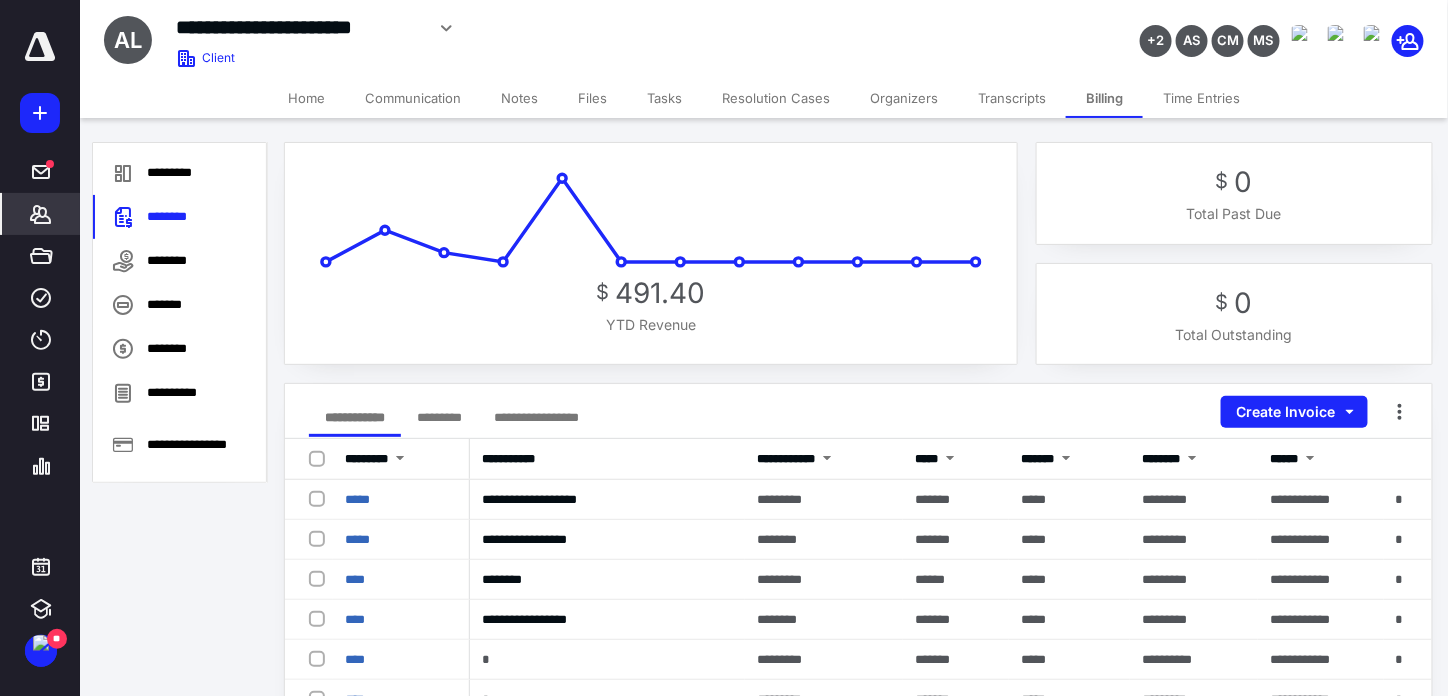 click 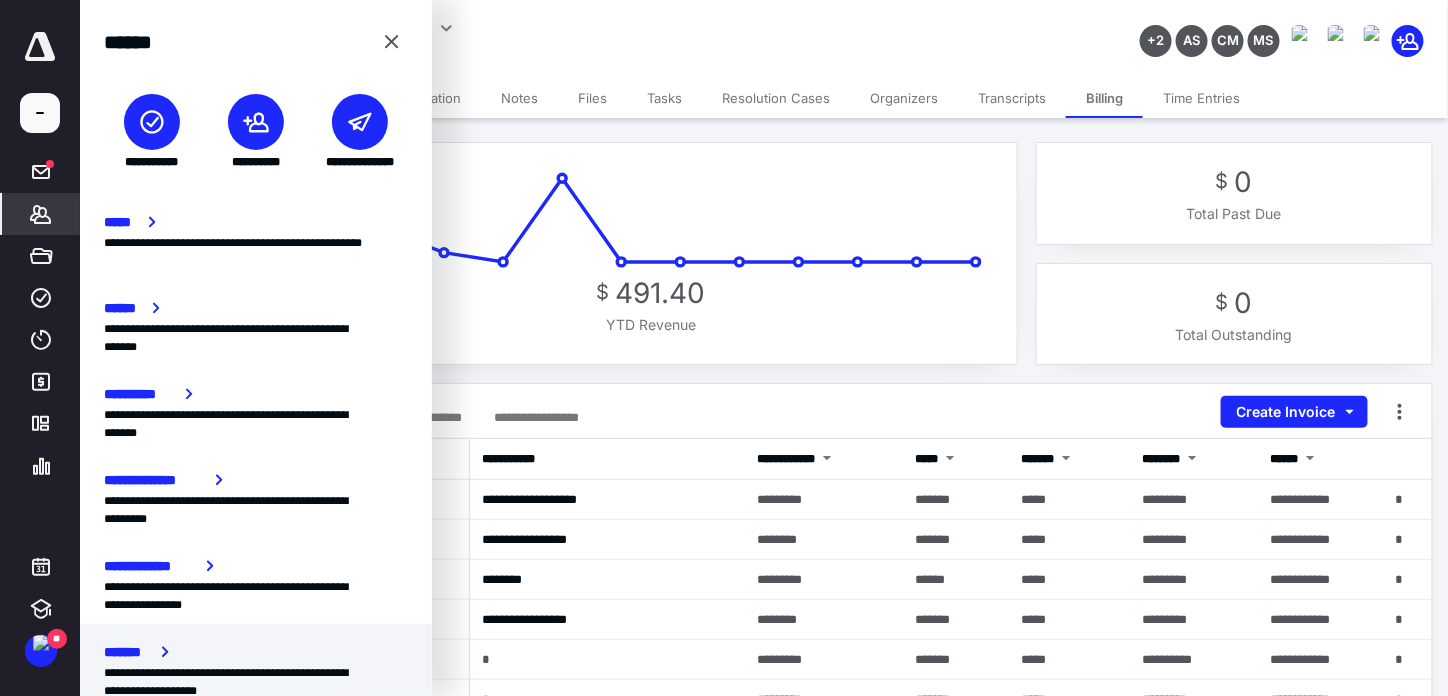 click on "*******" at bounding box center (256, 652) 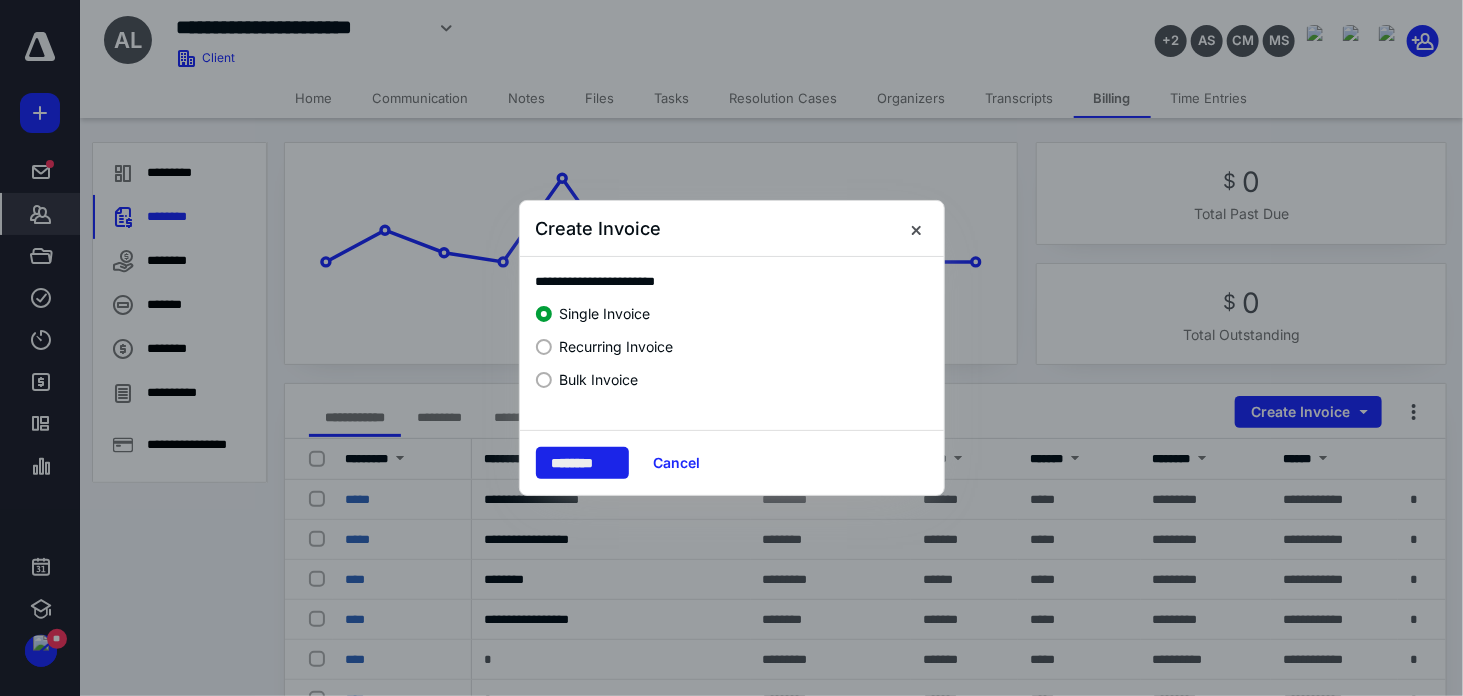 click on "********" at bounding box center [582, 463] 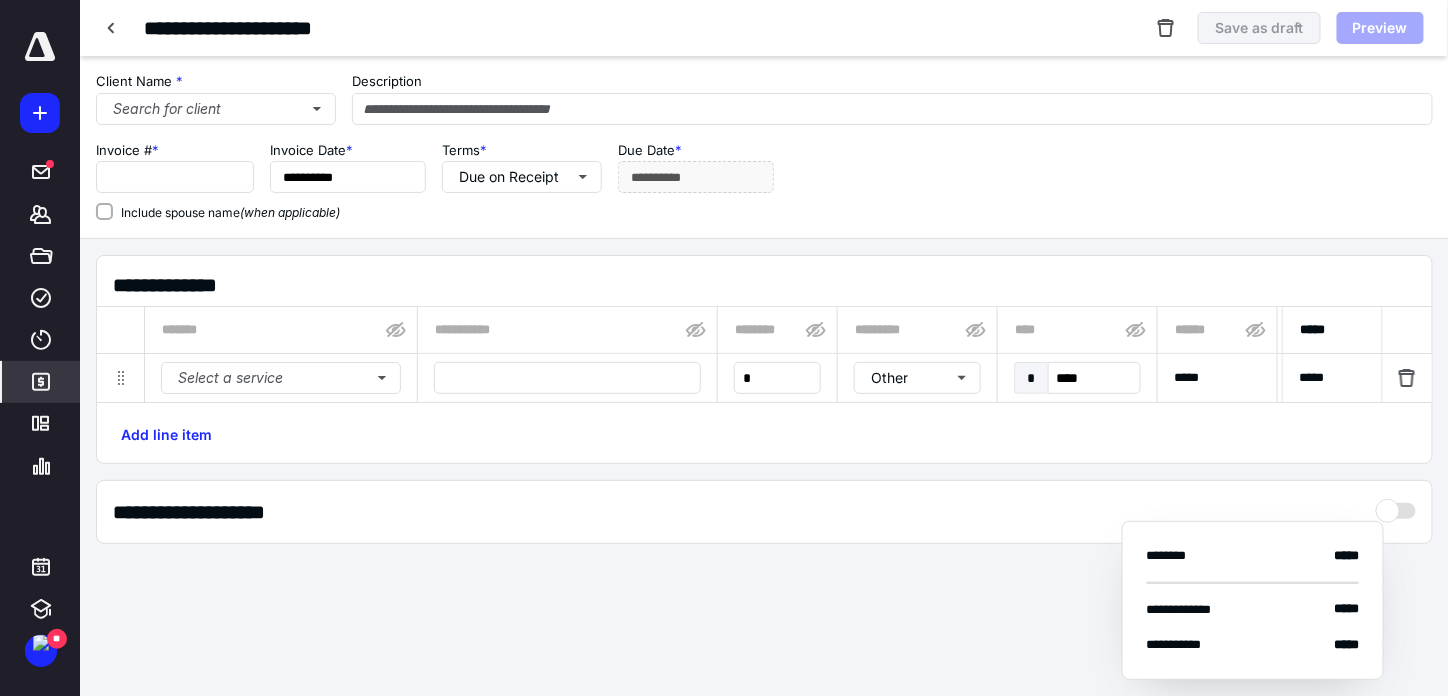 type on "*****" 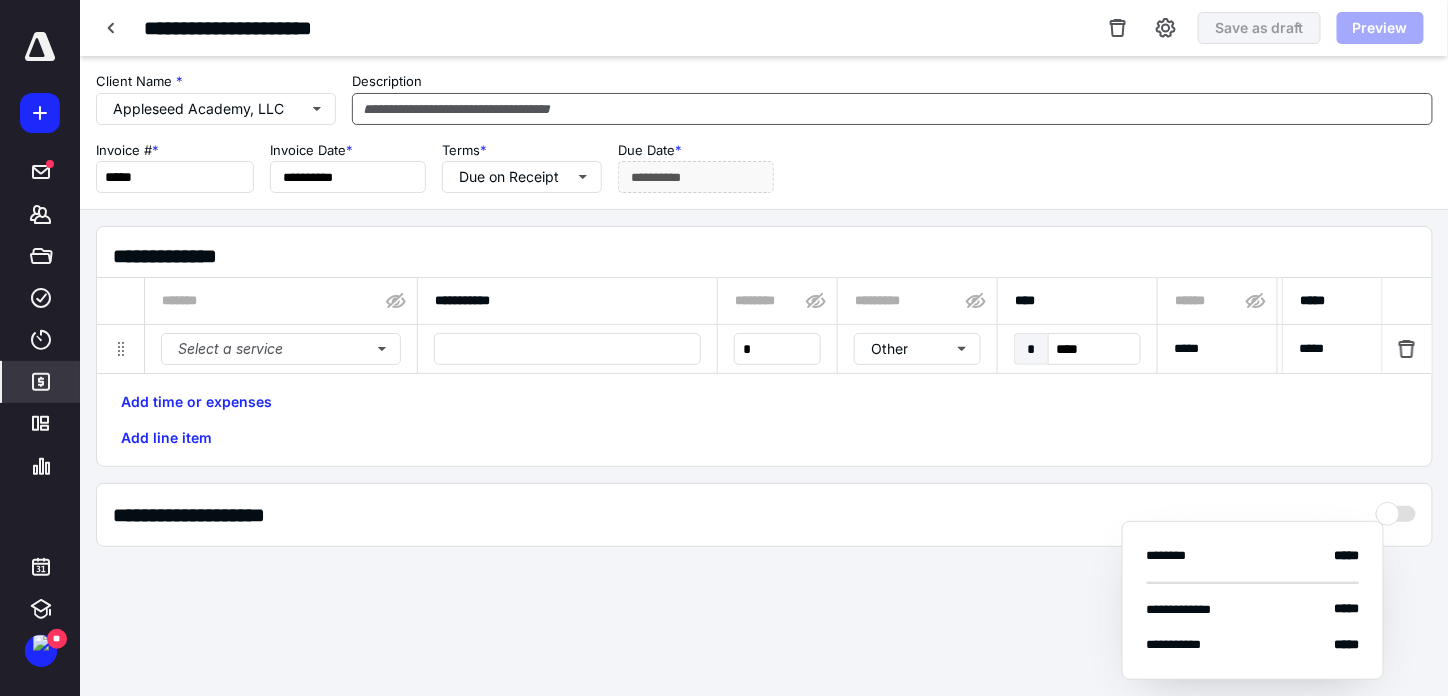 click on "Description" at bounding box center (892, 98) 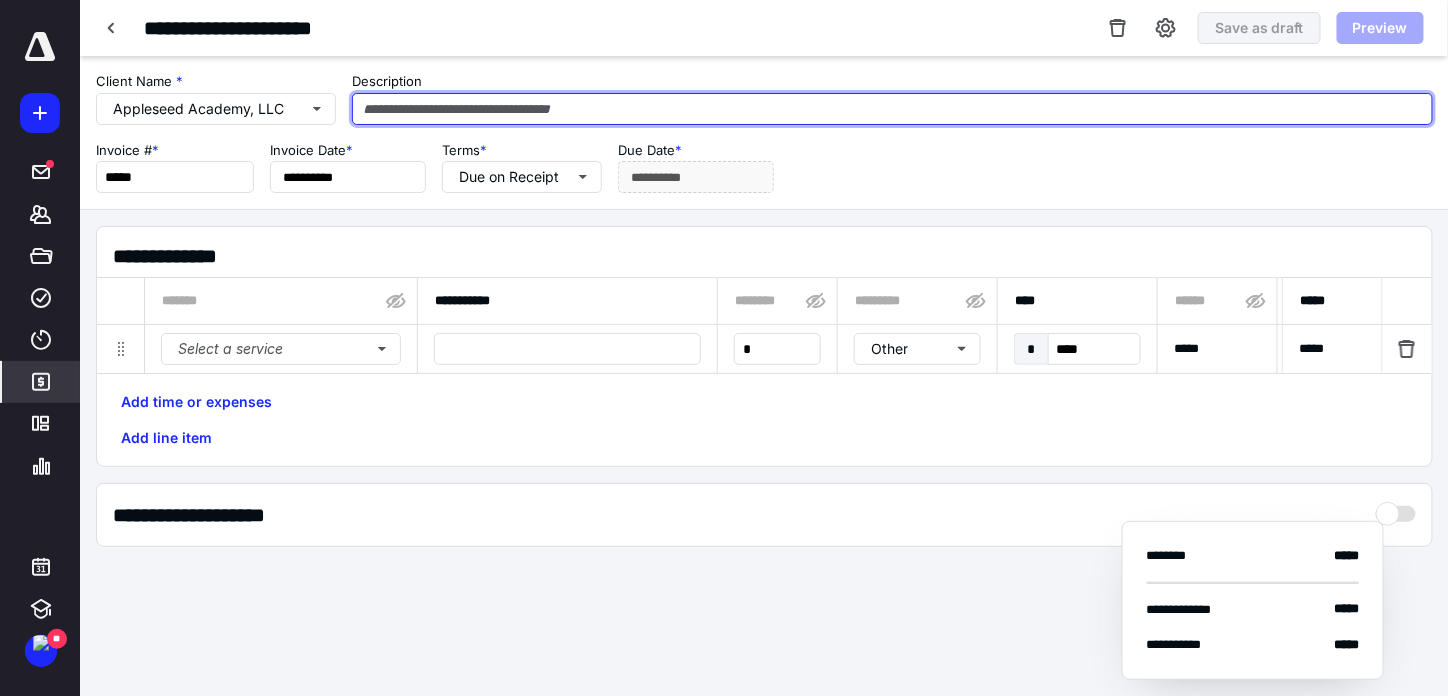 click at bounding box center [892, 109] 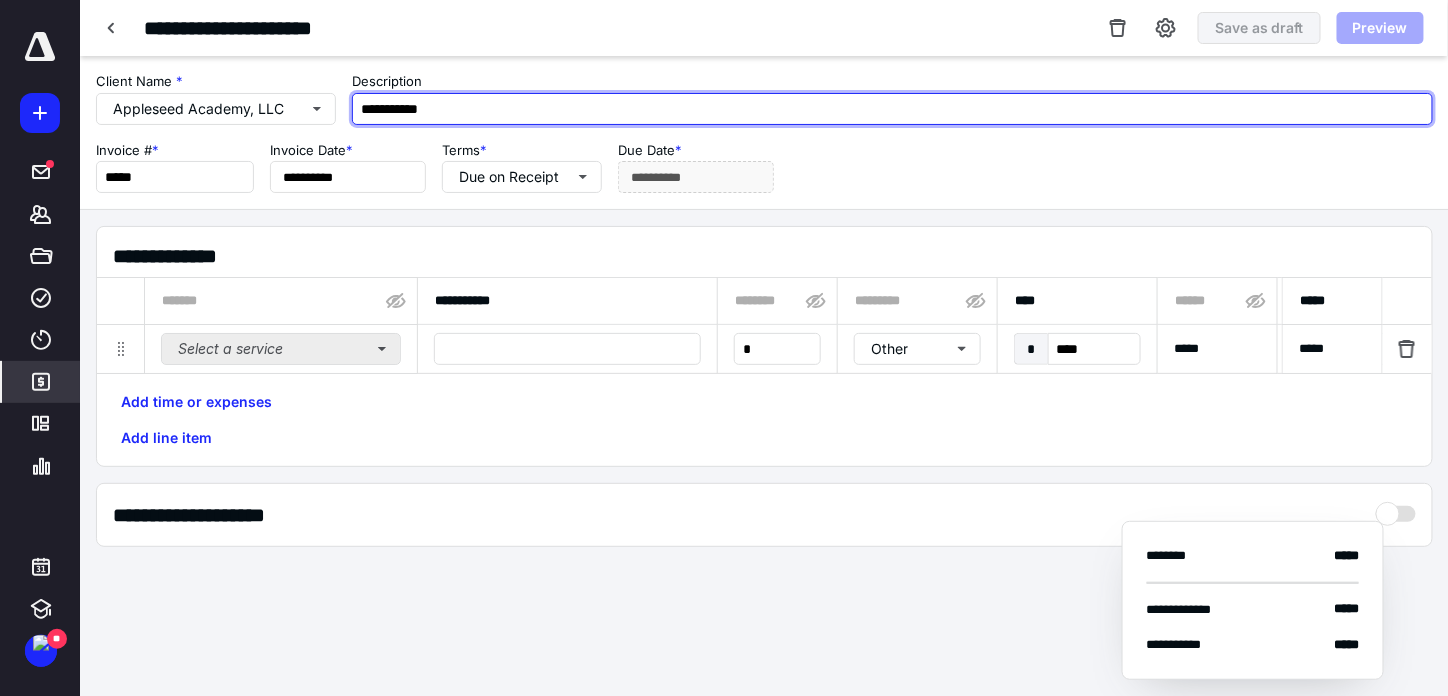type on "**********" 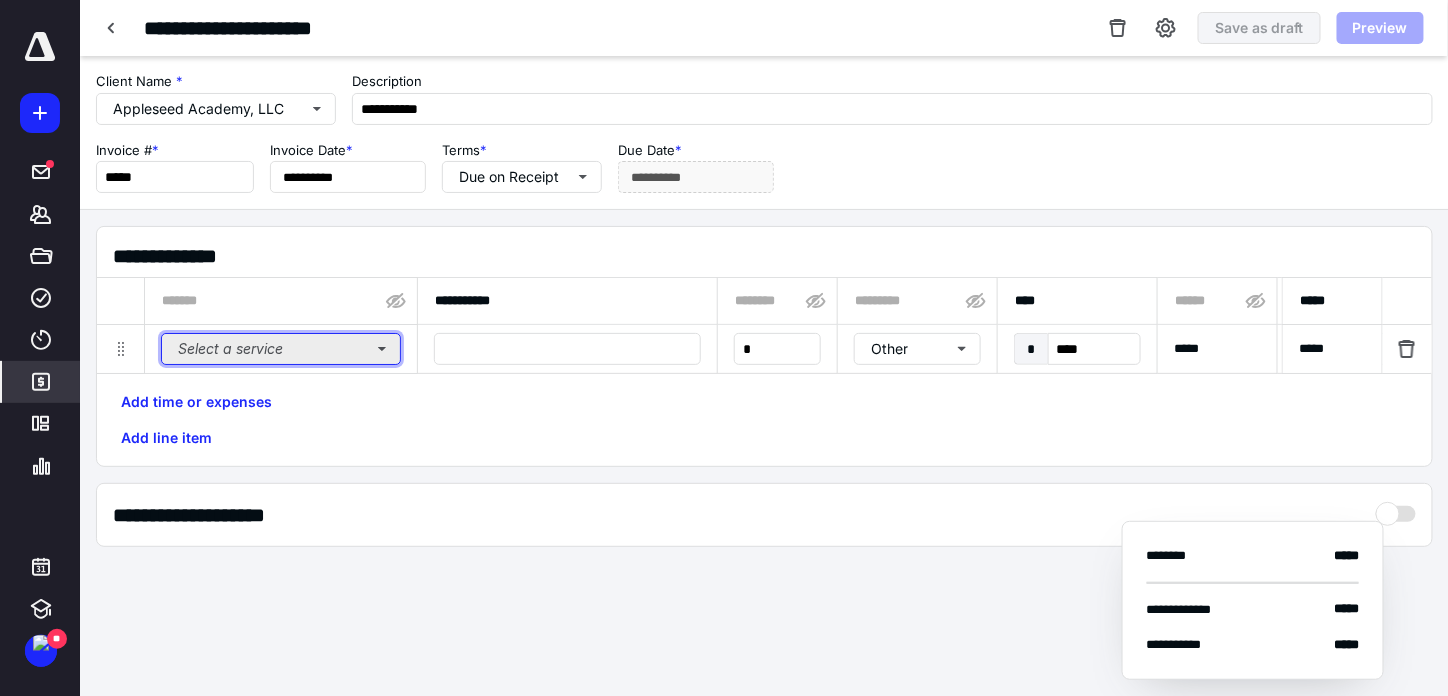 click on "Select a service" at bounding box center [281, 349] 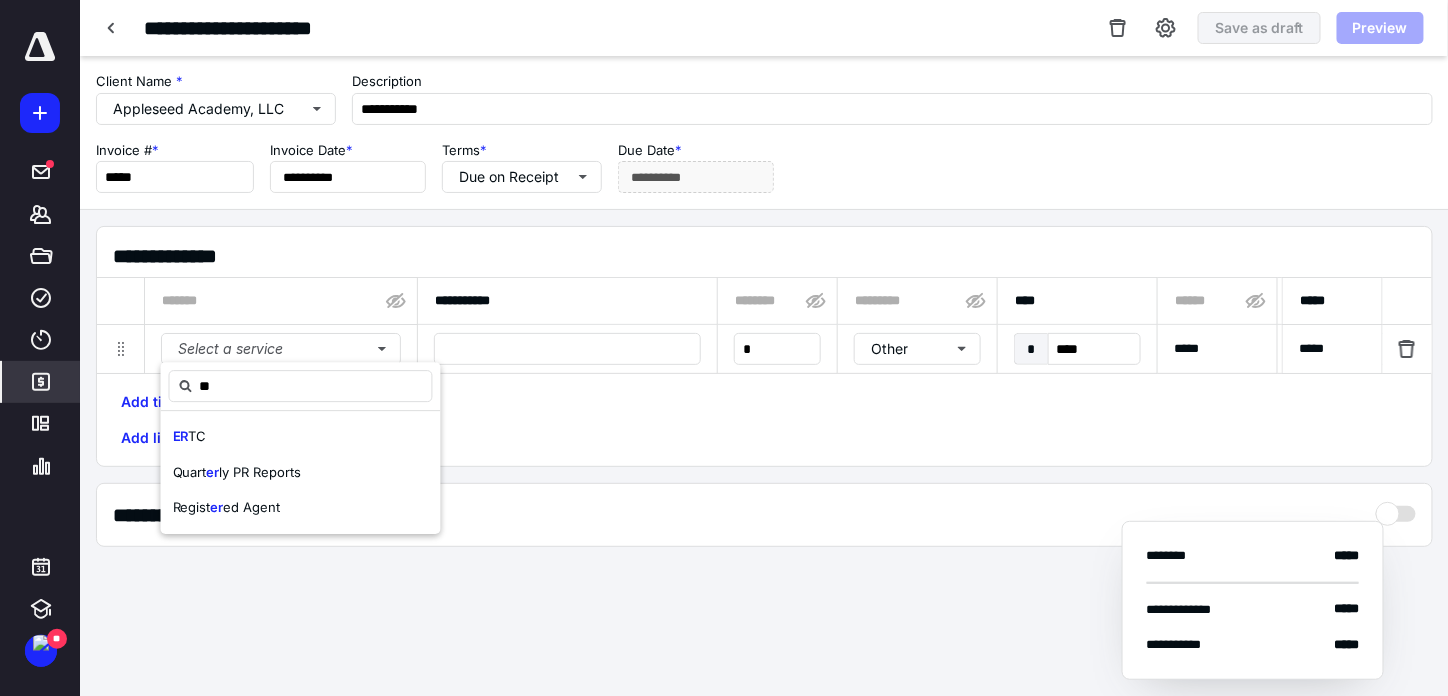 drag, startPoint x: 234, startPoint y: 442, endPoint x: 450, endPoint y: 377, distance: 225.56818 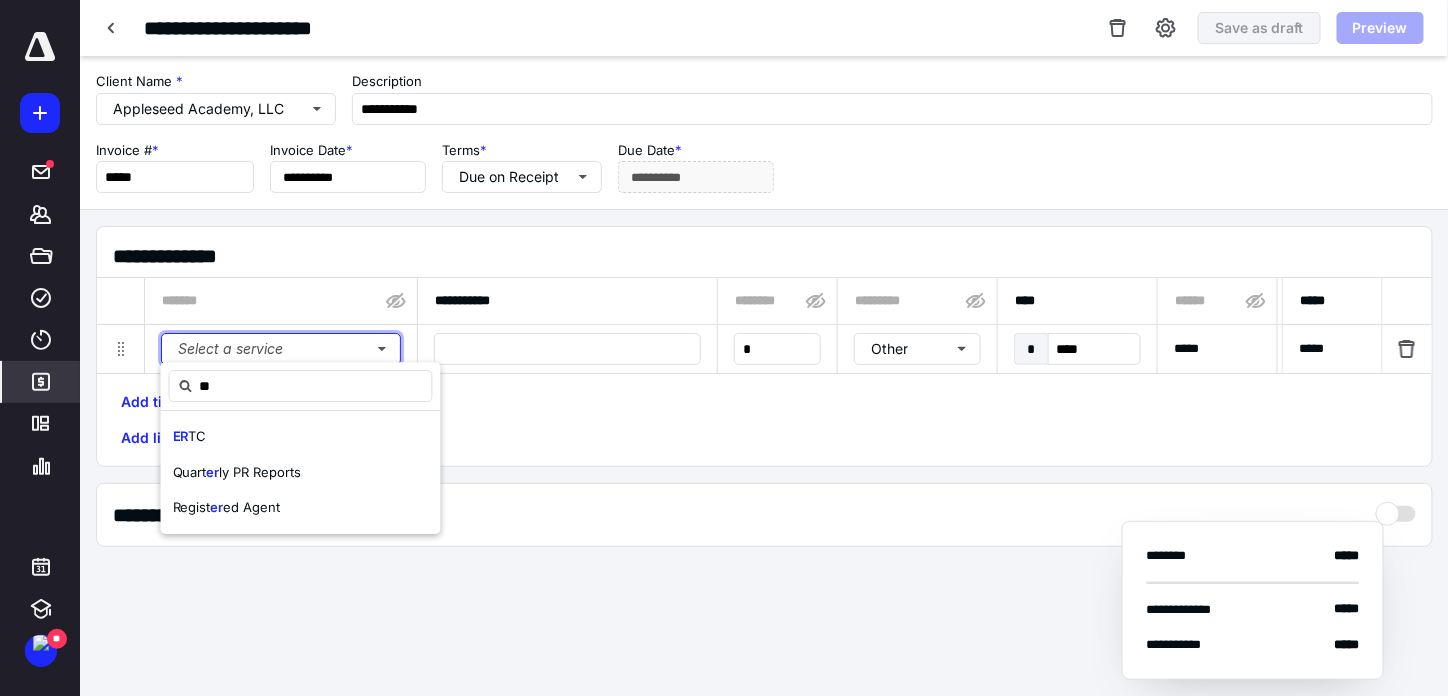 type 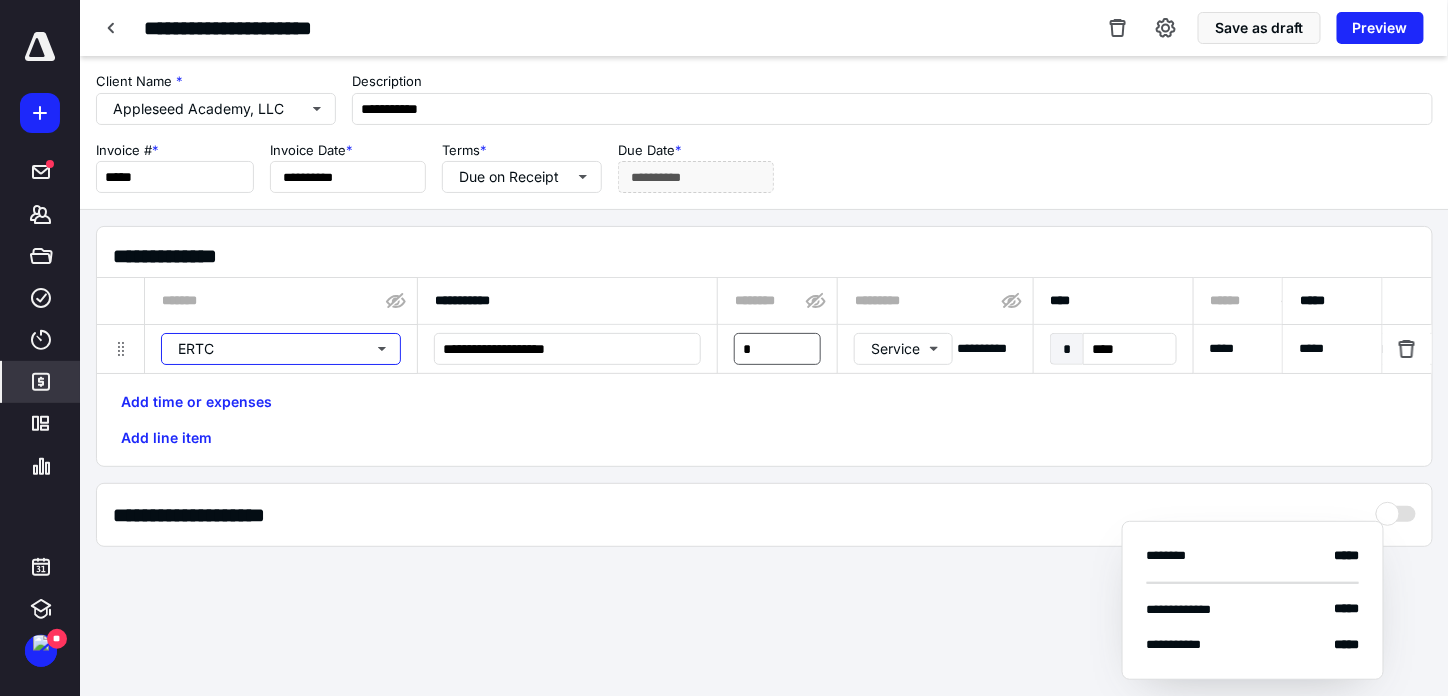 type 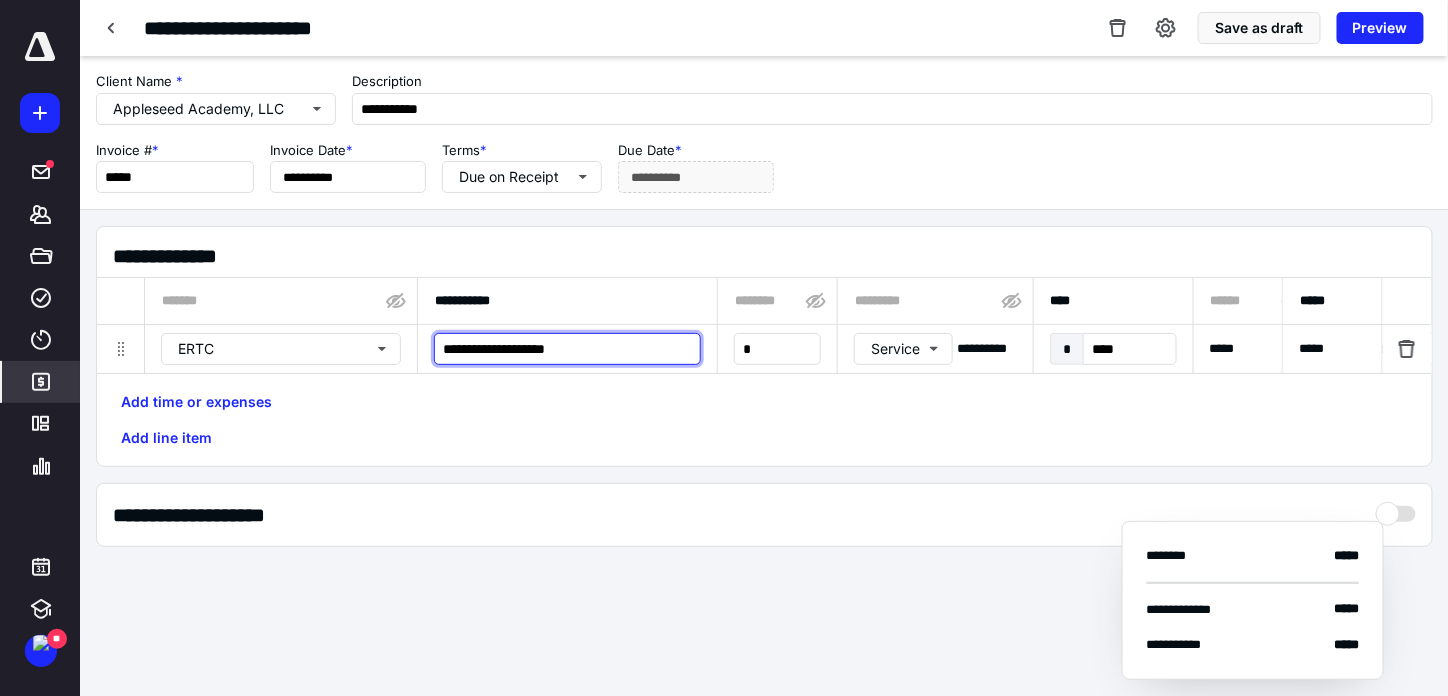 click on "**********" at bounding box center (567, 349) 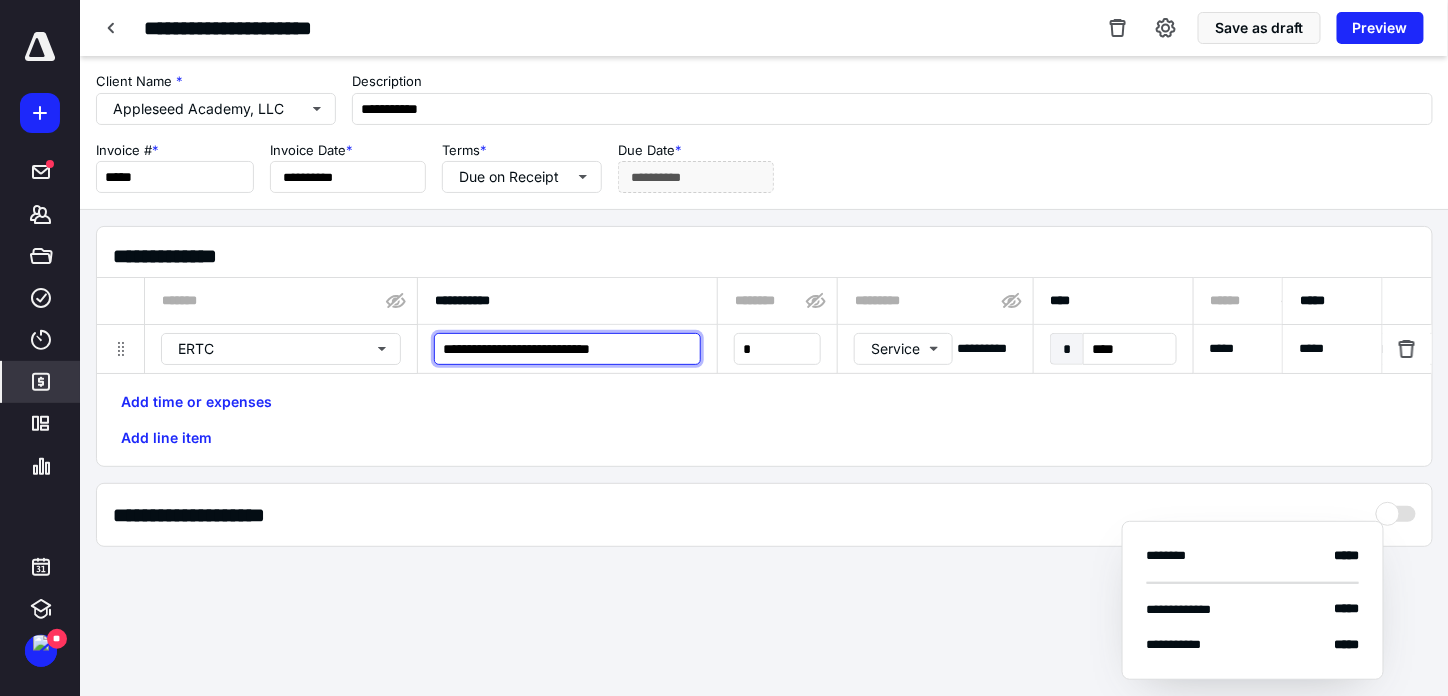 type on "**********" 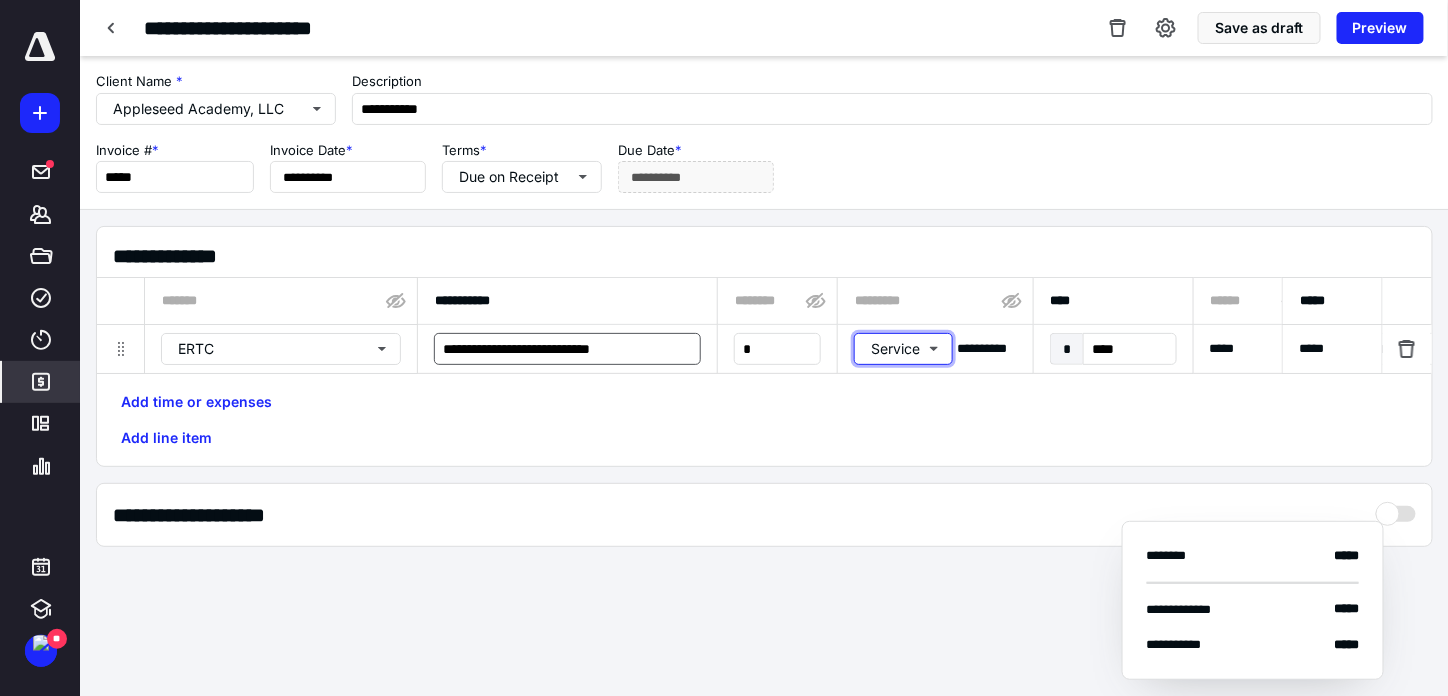 type 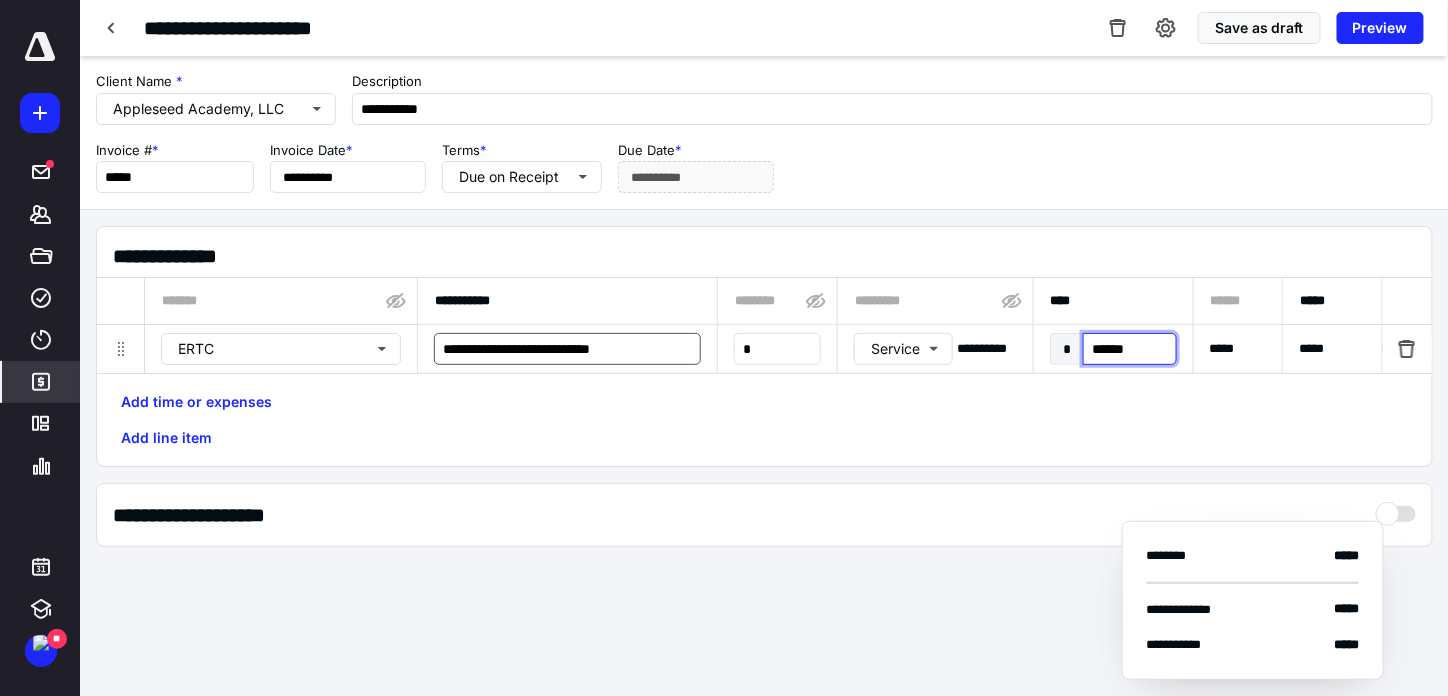 type on "*******" 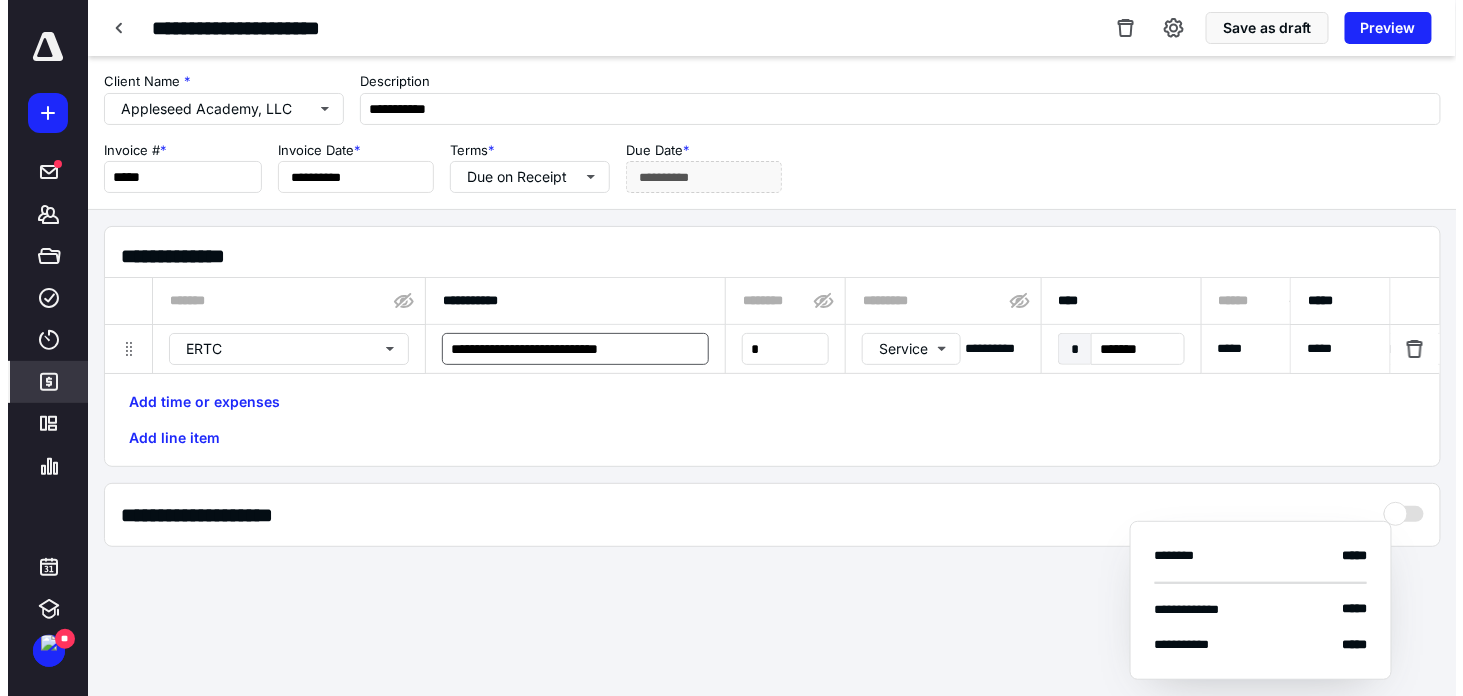 scroll, scrollTop: 0, scrollLeft: 1113, axis: horizontal 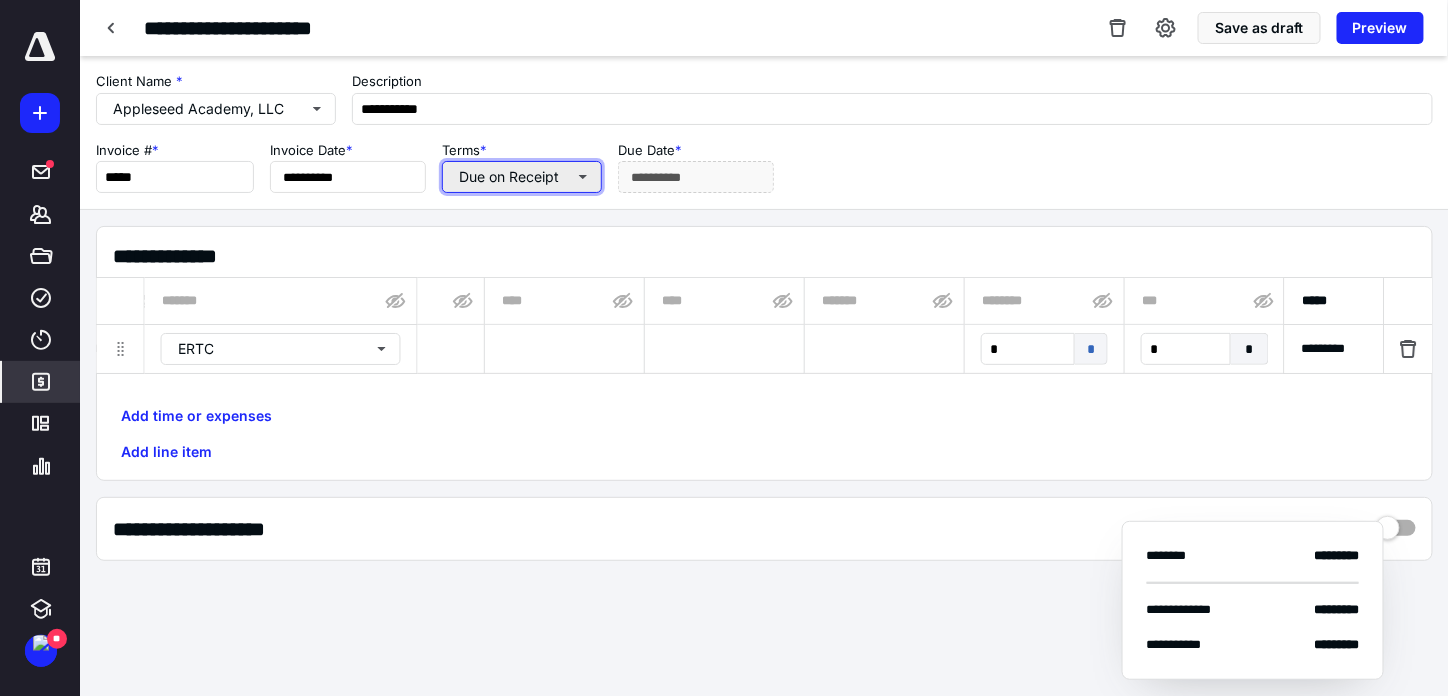 click on "Due on Receipt" at bounding box center [522, 177] 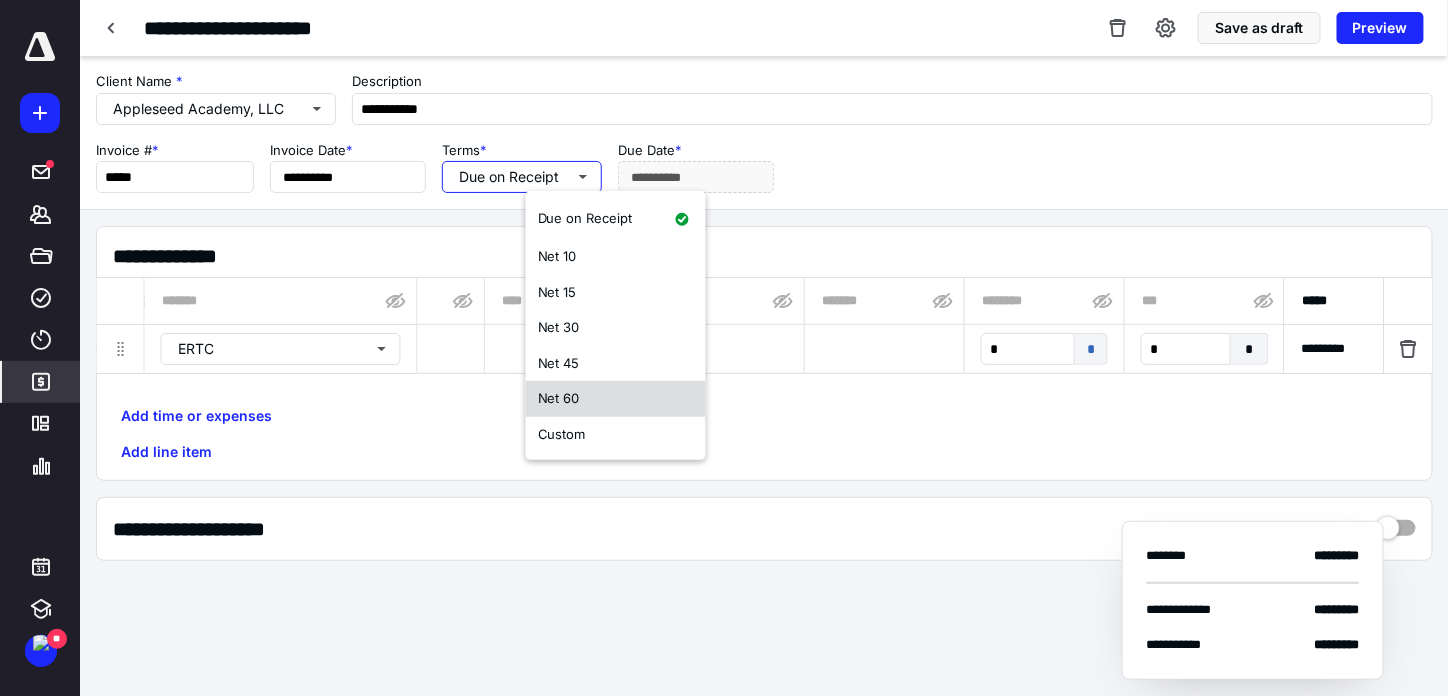 drag, startPoint x: 596, startPoint y: 435, endPoint x: 604, endPoint y: 405, distance: 31.04835 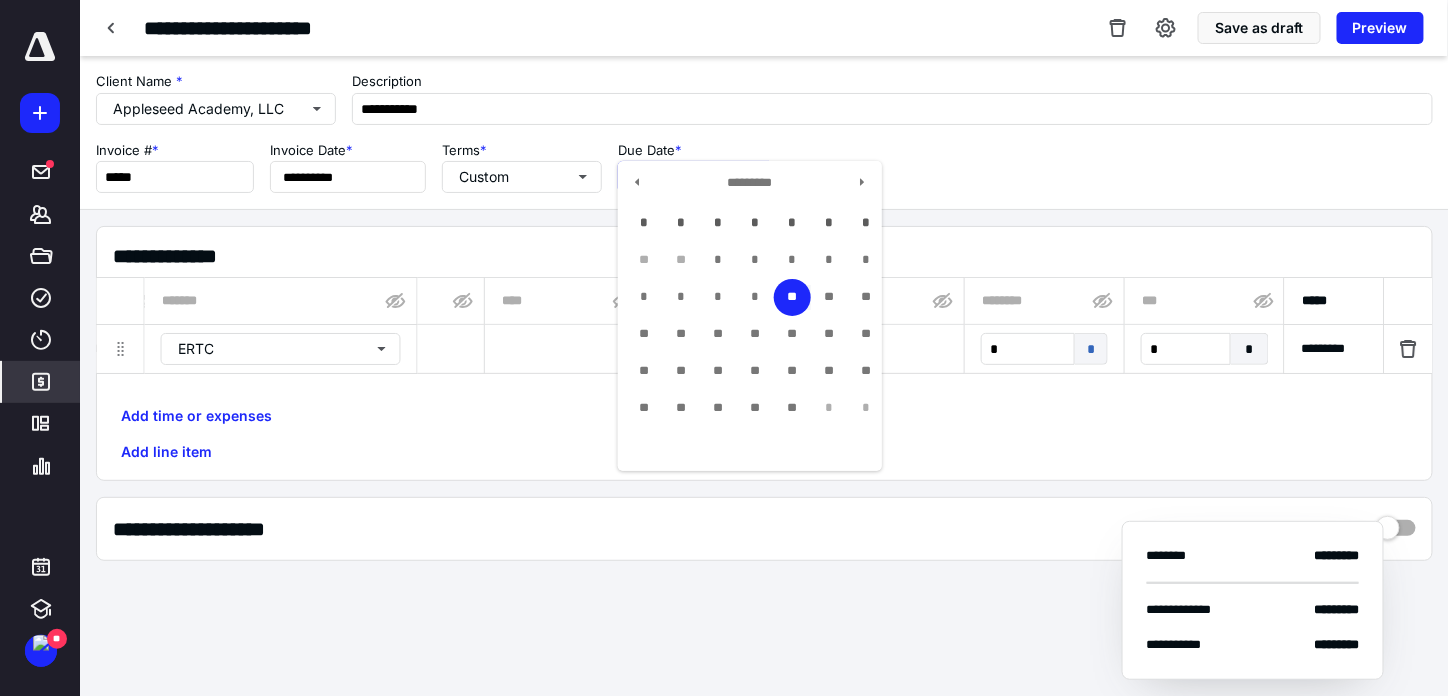 click on "**********" at bounding box center (696, 177) 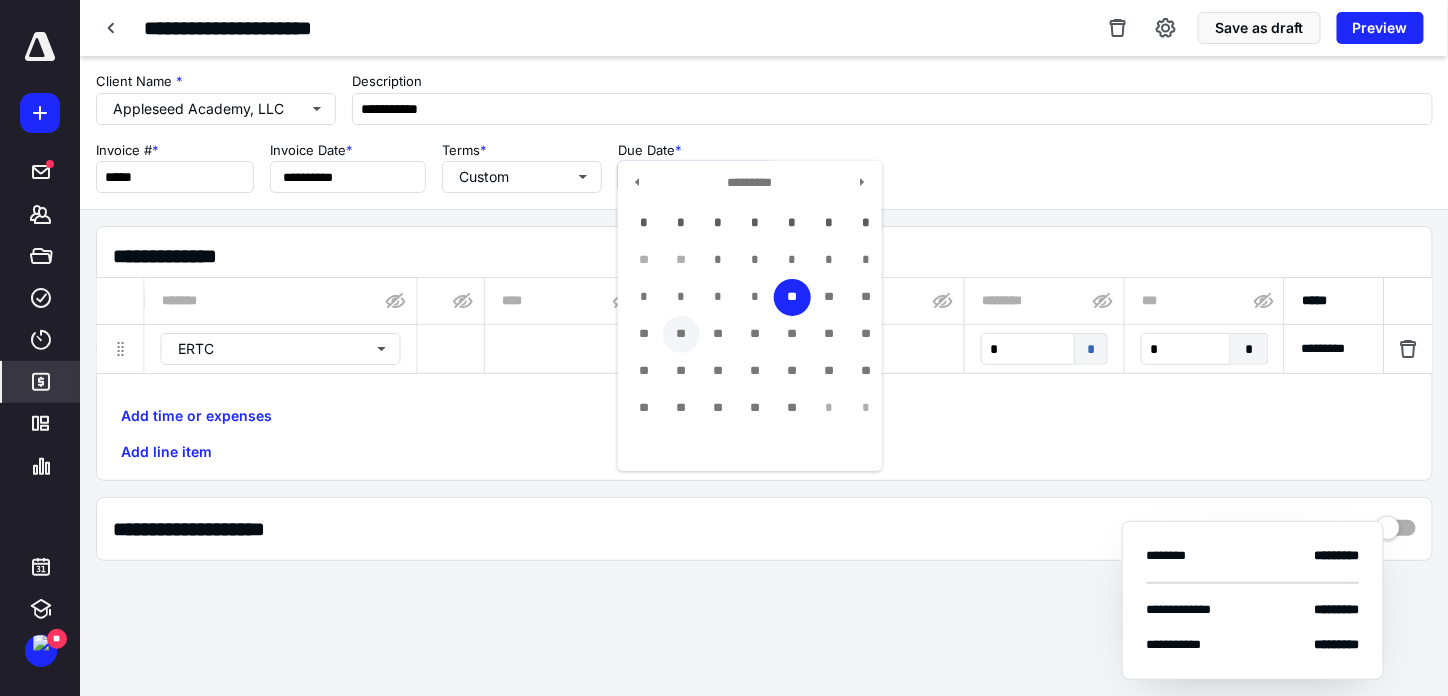 click on "**" at bounding box center (681, 334) 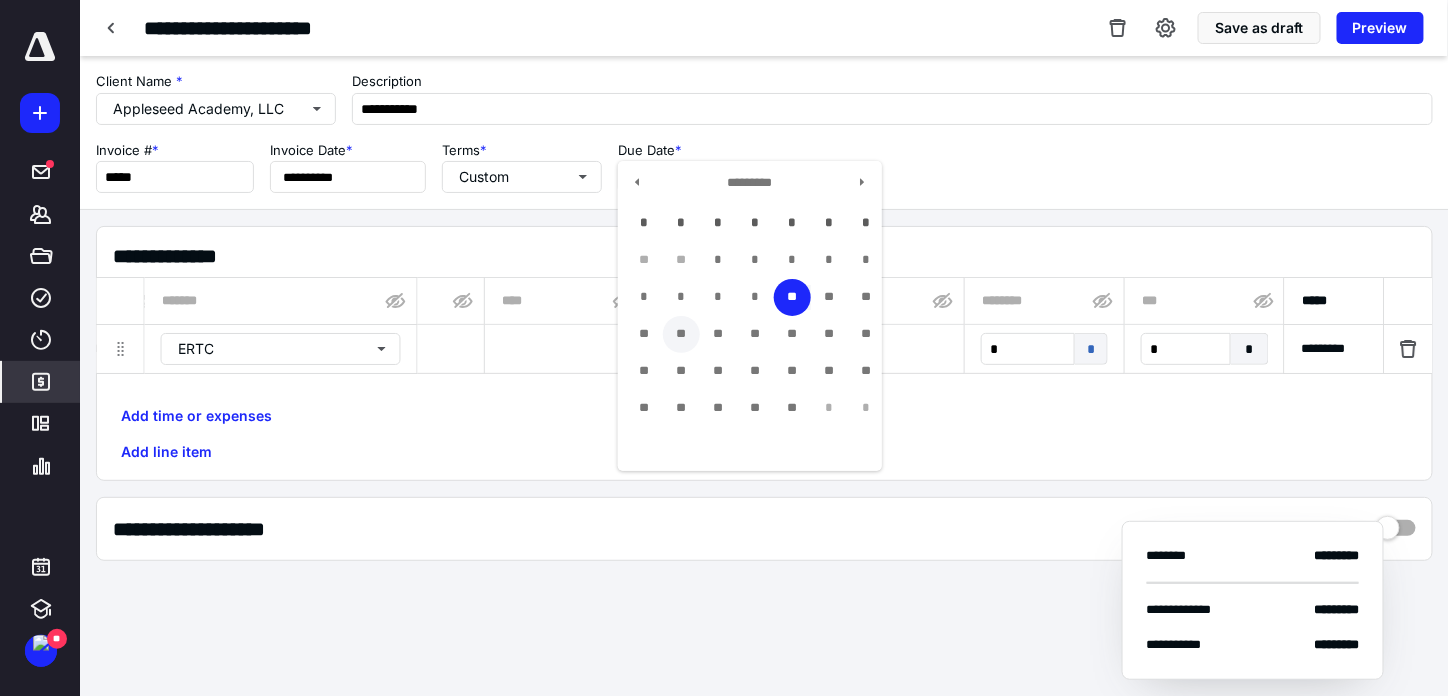 type on "**********" 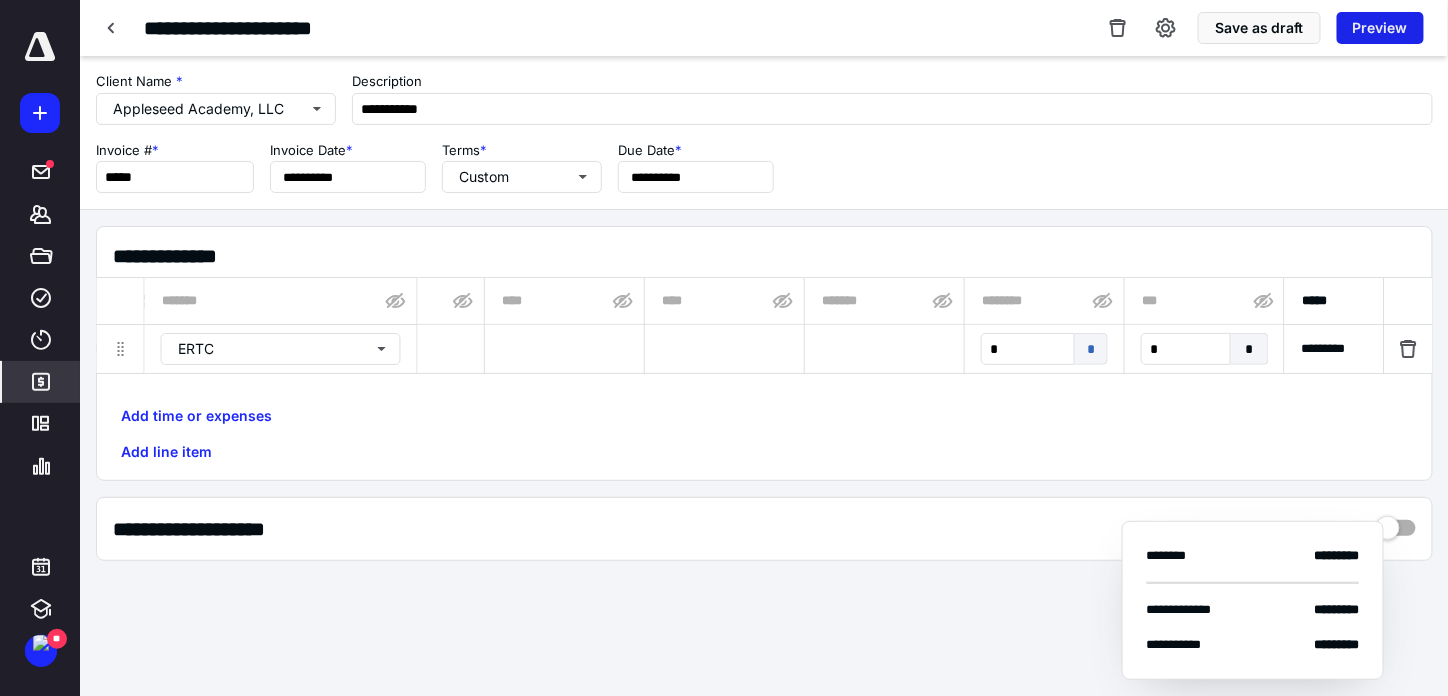 click on "Preview" at bounding box center [1380, 28] 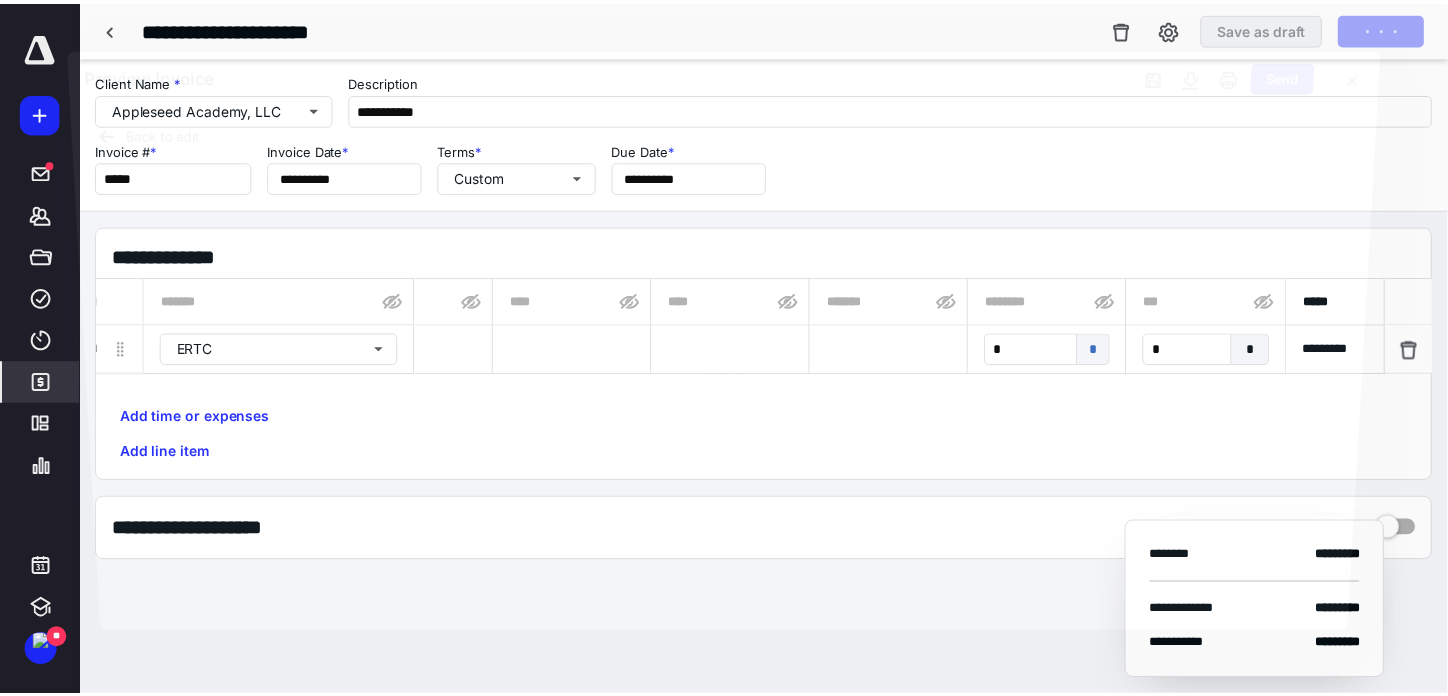 scroll, scrollTop: 0, scrollLeft: 1098, axis: horizontal 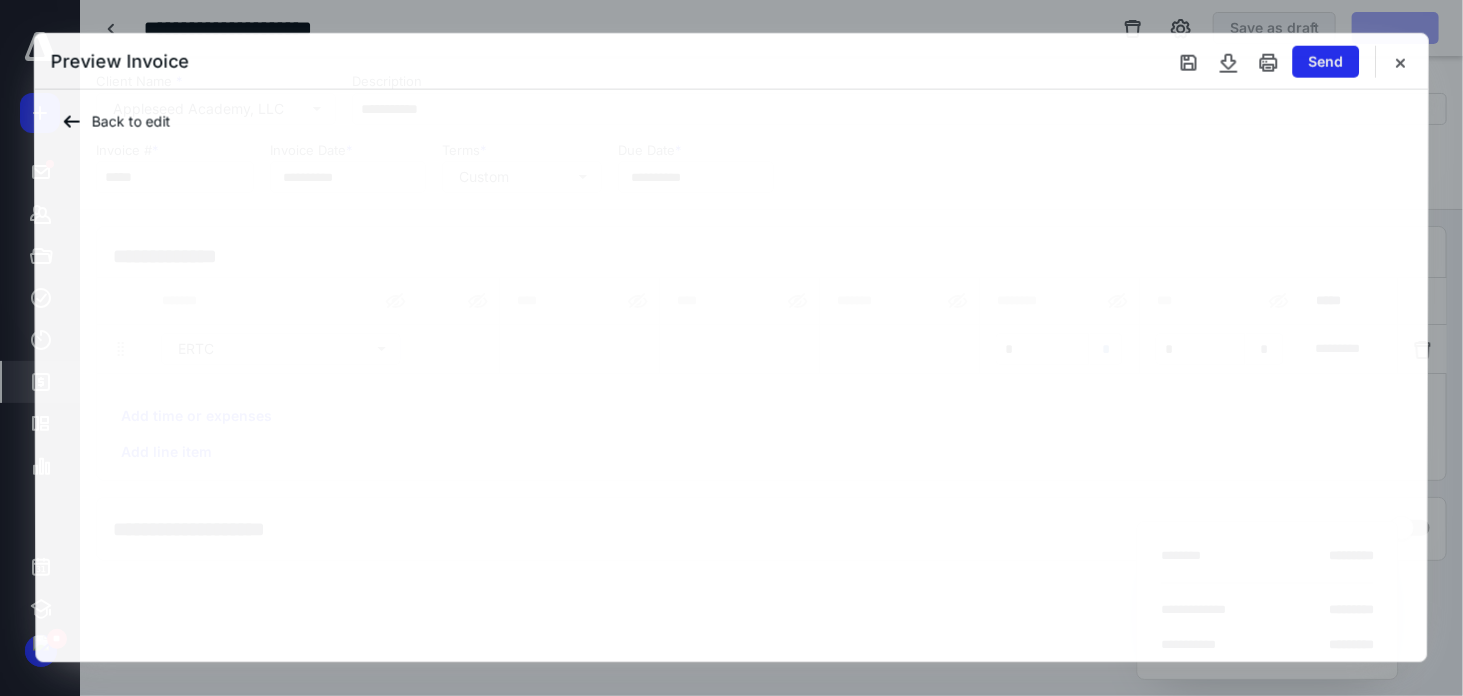 click on "Send" at bounding box center (1326, 61) 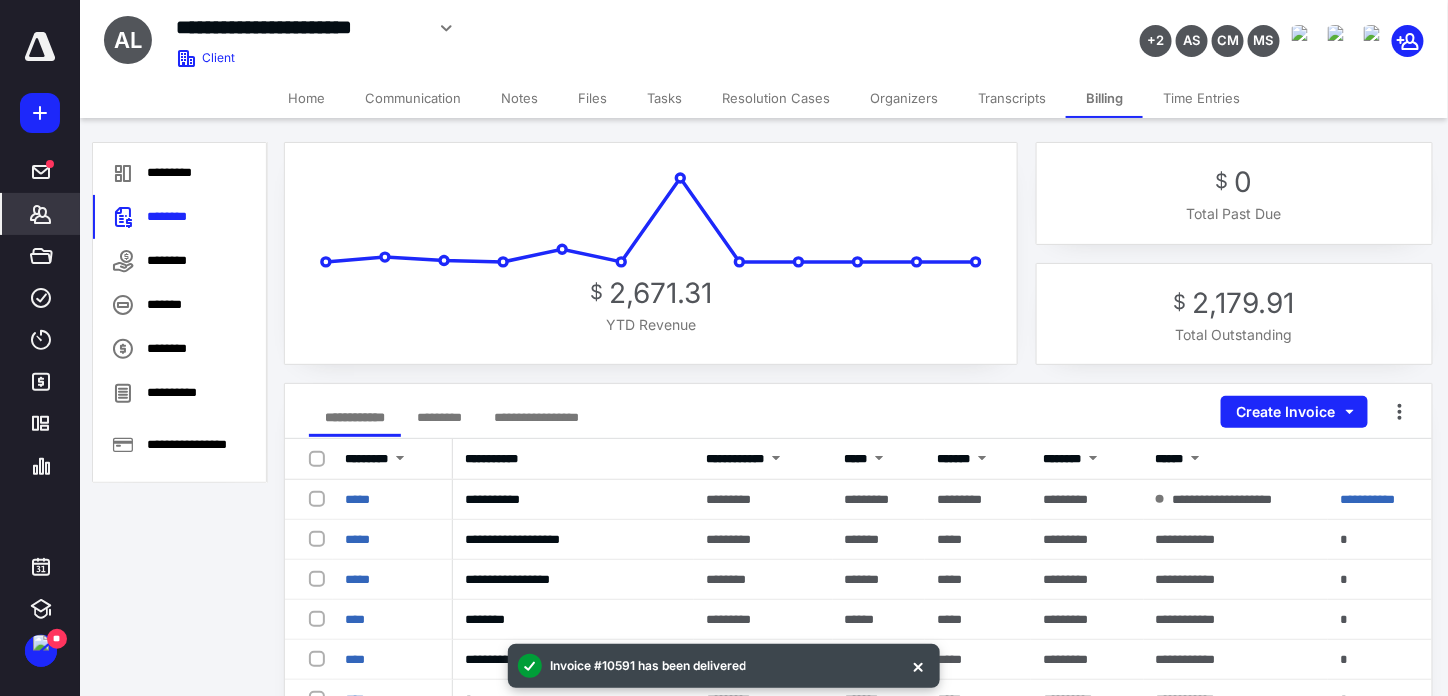click on "Communication" at bounding box center [413, 98] 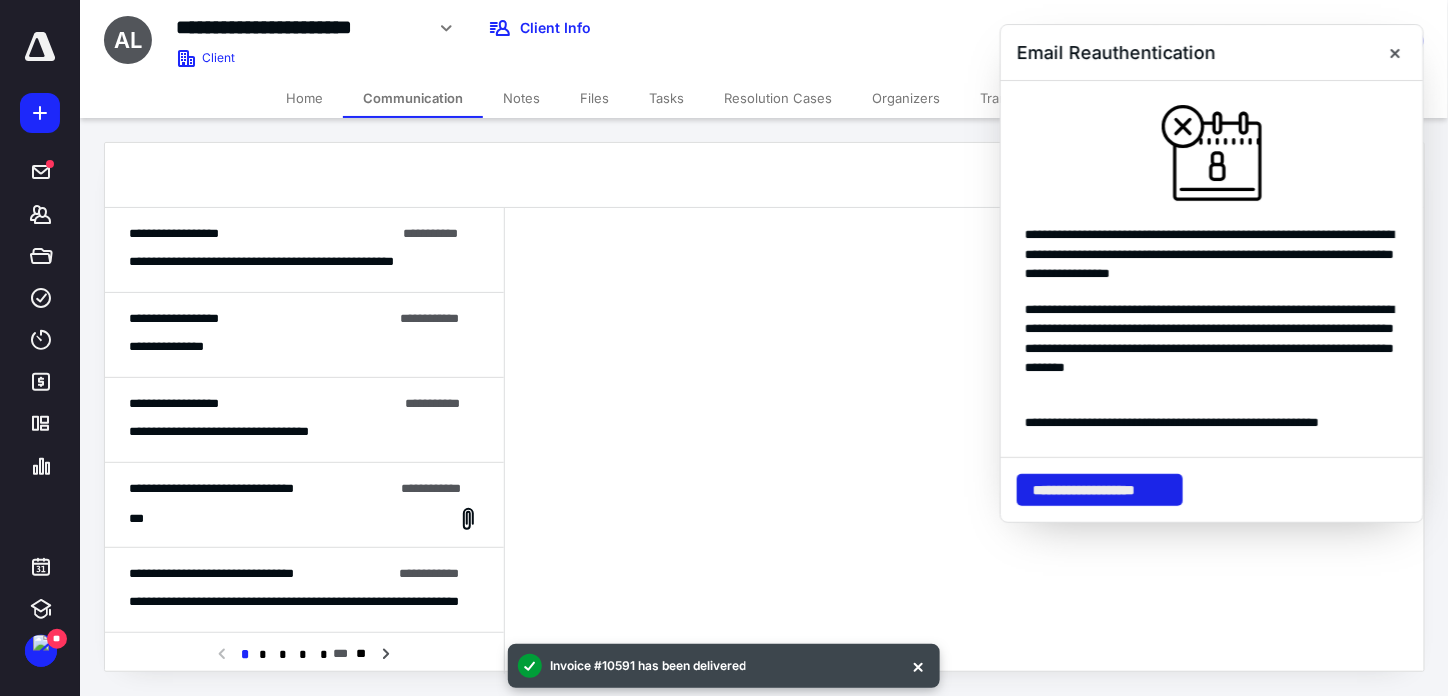 click on "**********" at bounding box center (1100, 490) 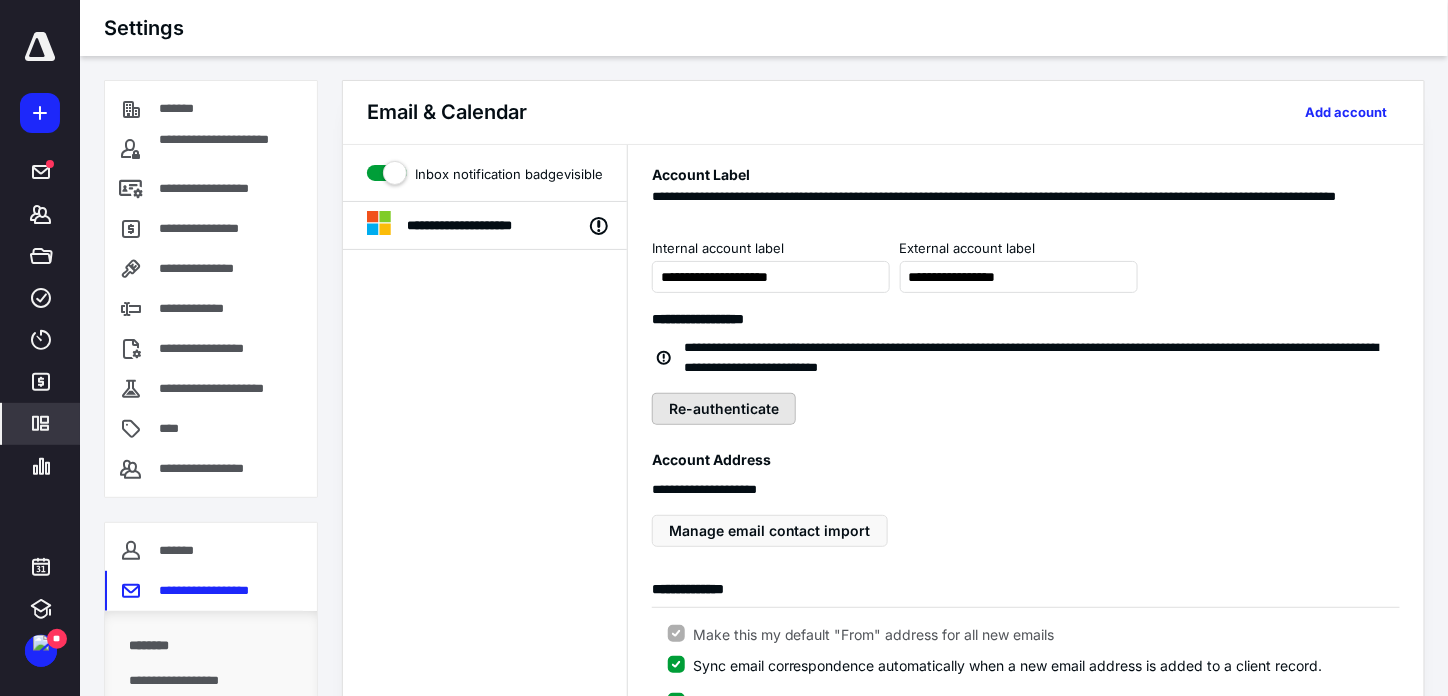 click on "Re-authenticate" at bounding box center (724, 409) 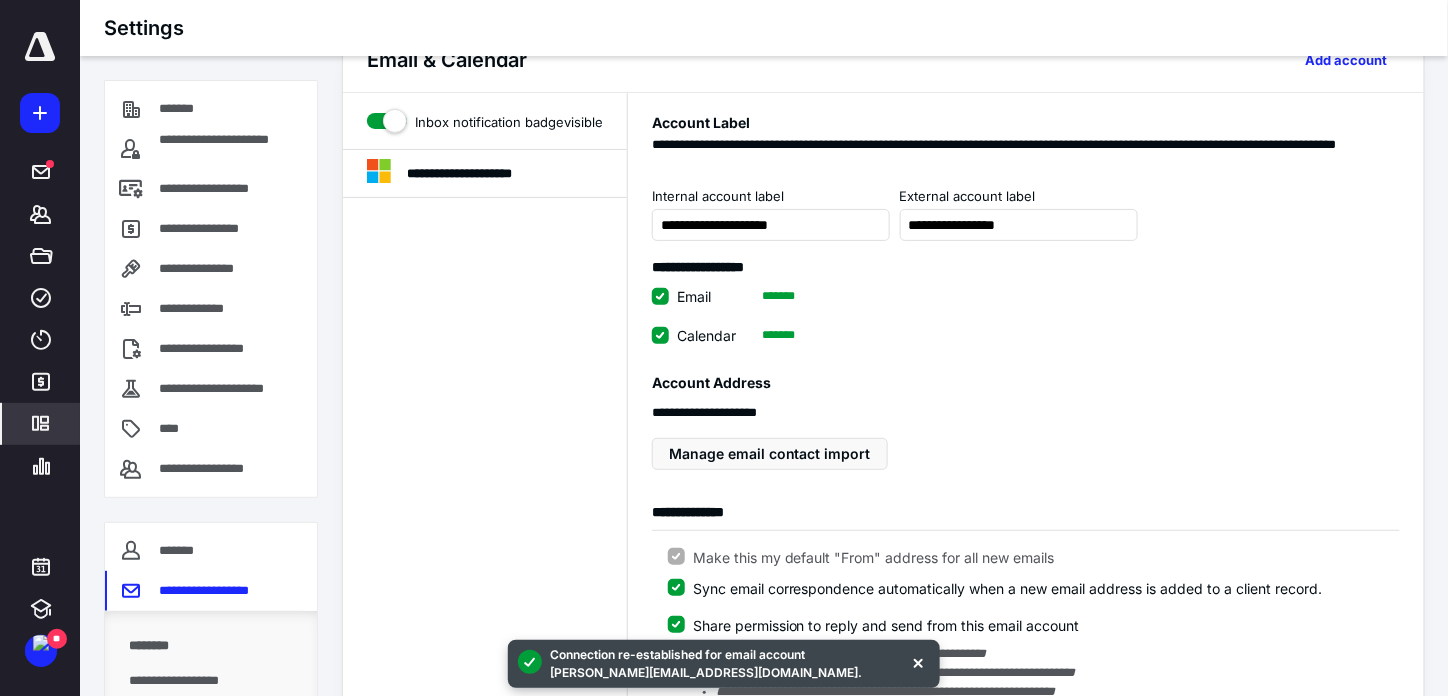 scroll, scrollTop: 0, scrollLeft: 0, axis: both 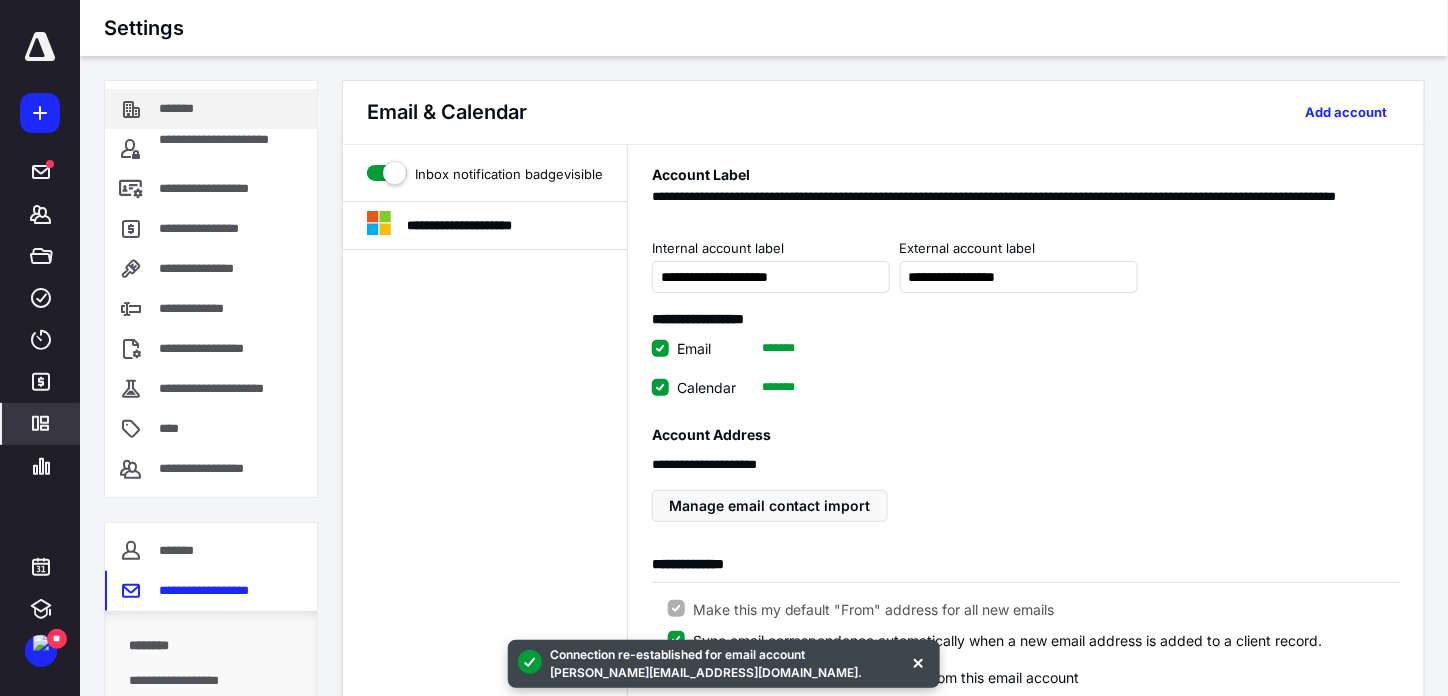 click on "*******" at bounding box center [188, 109] 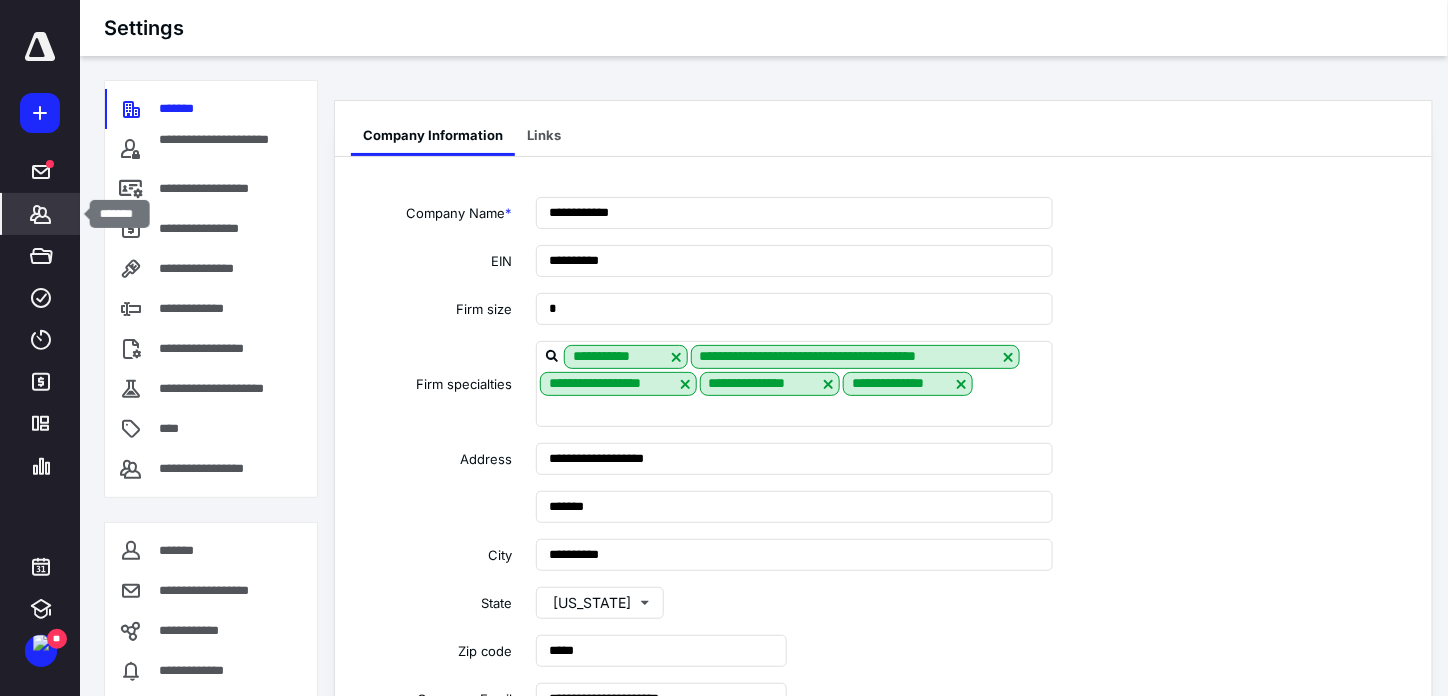 click 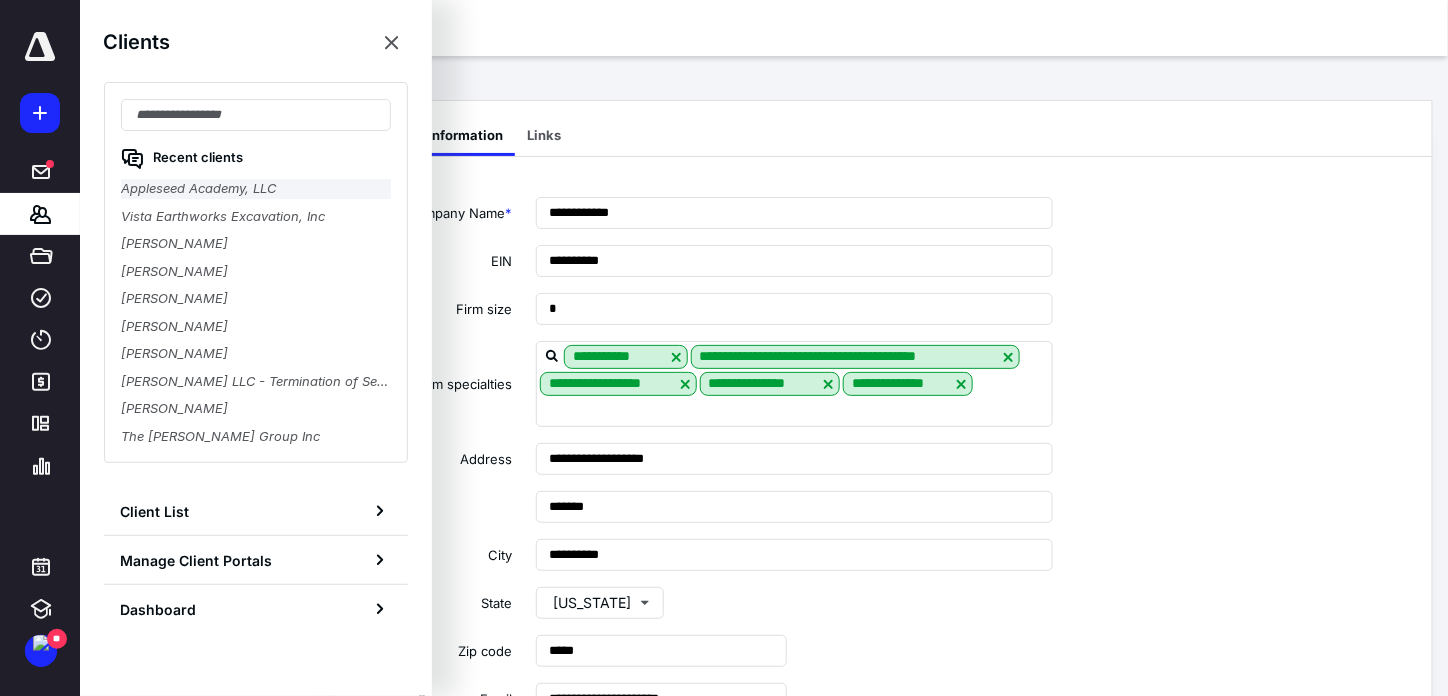 click on "Appleseed Academy, LLC" at bounding box center [256, 189] 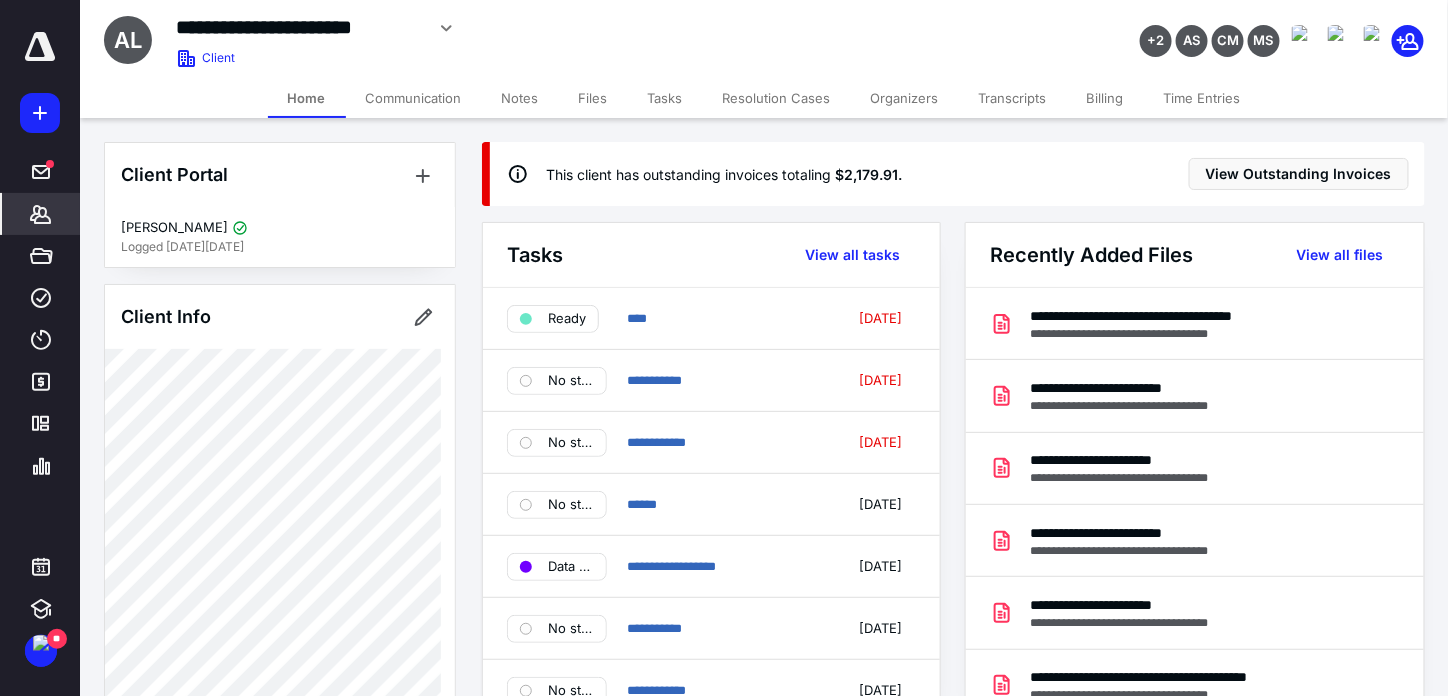 click on "Communication" at bounding box center (414, 98) 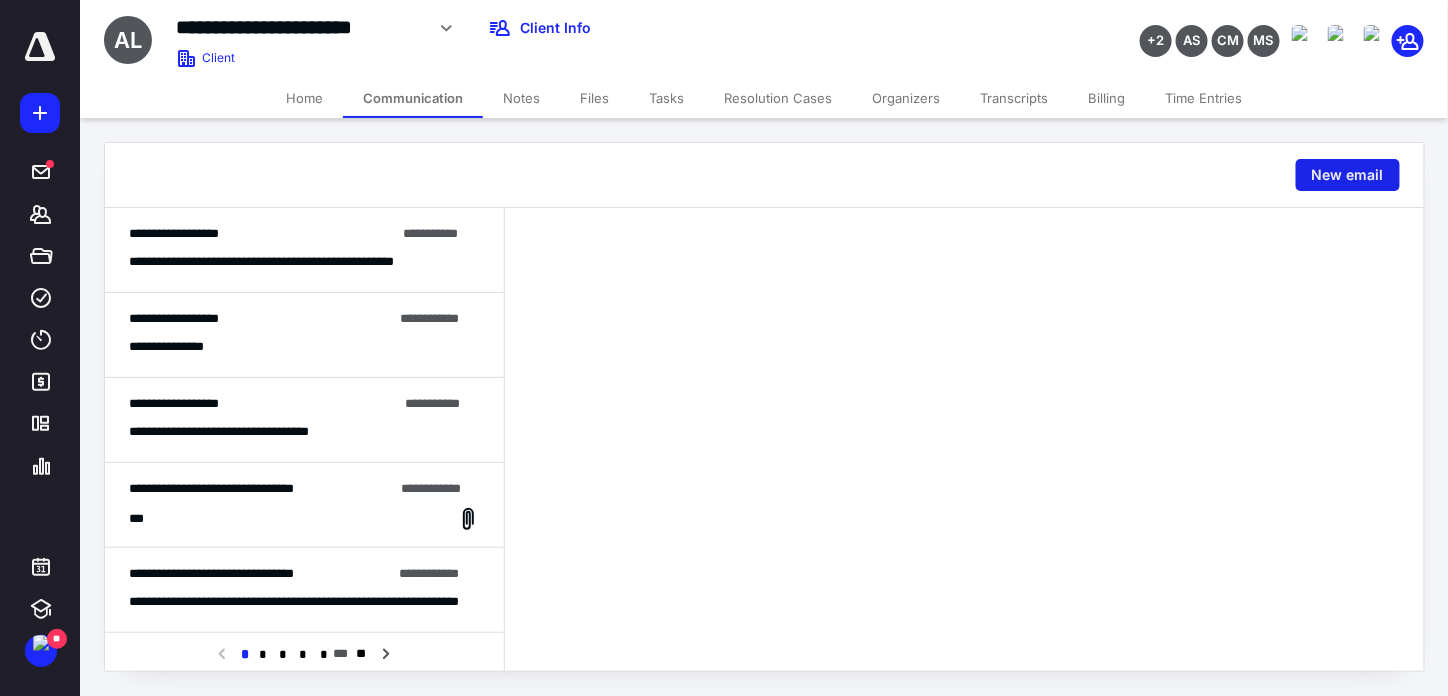 click on "New email" at bounding box center (1348, 175) 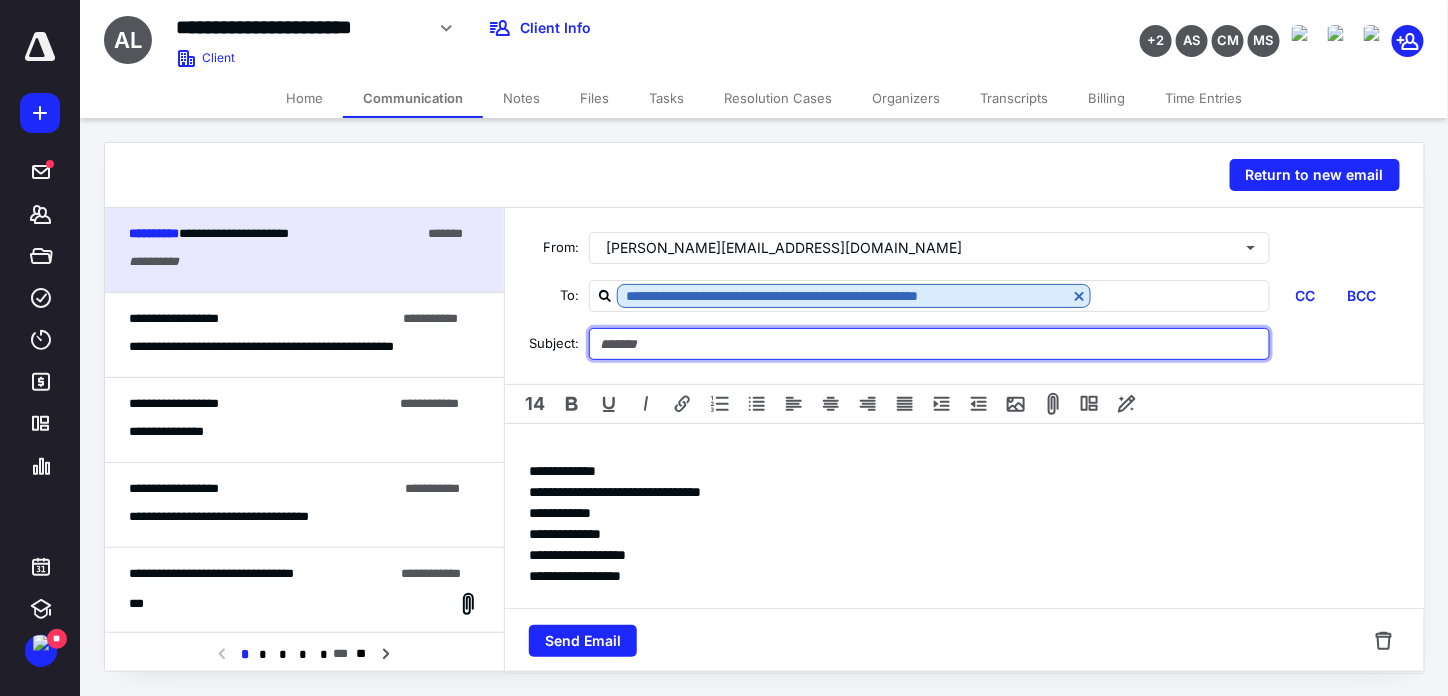 click at bounding box center [929, 344] 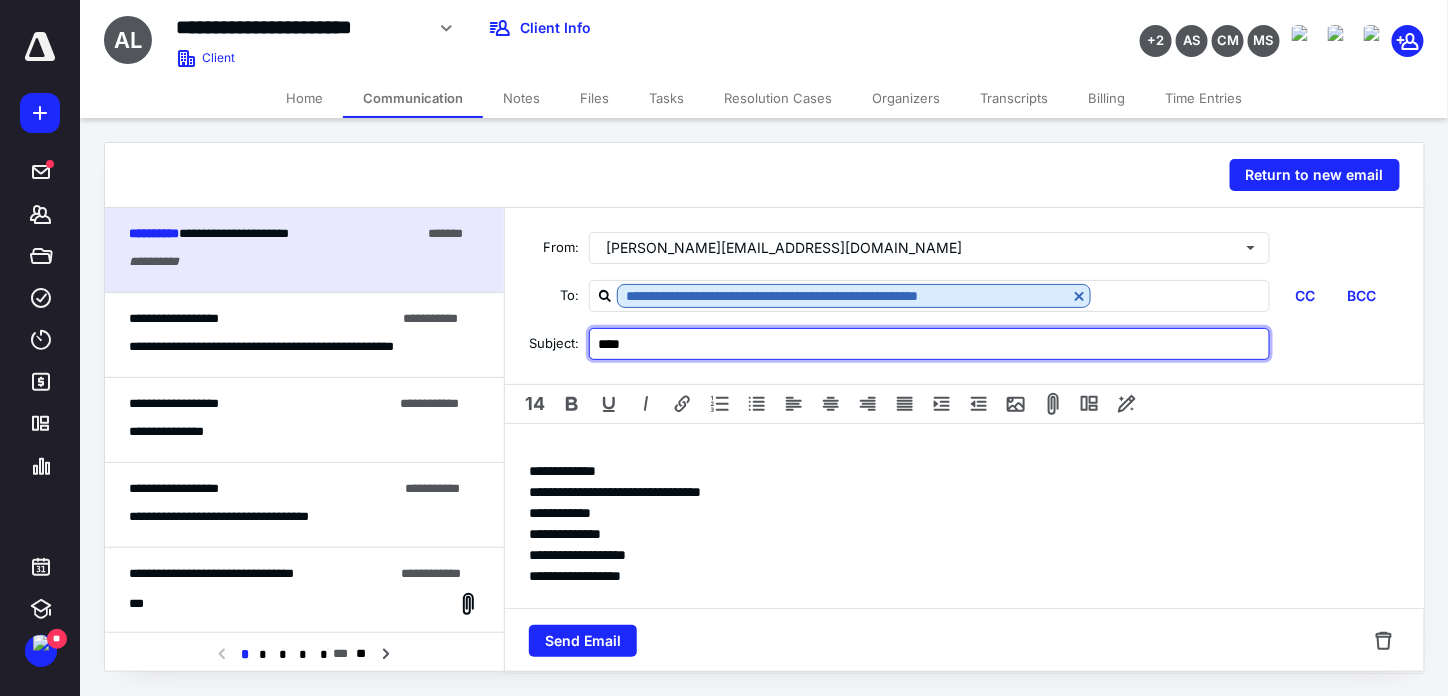 type on "****" 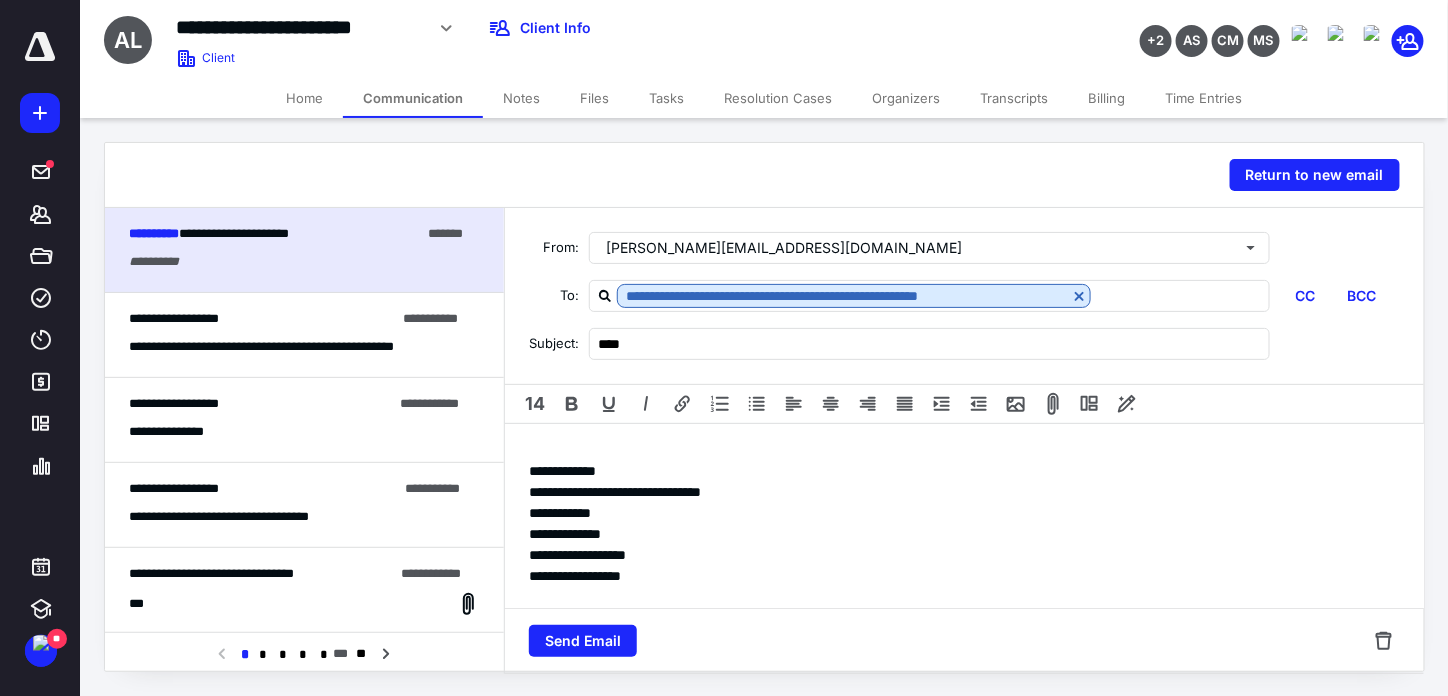 click on "**********" at bounding box center [964, 650] 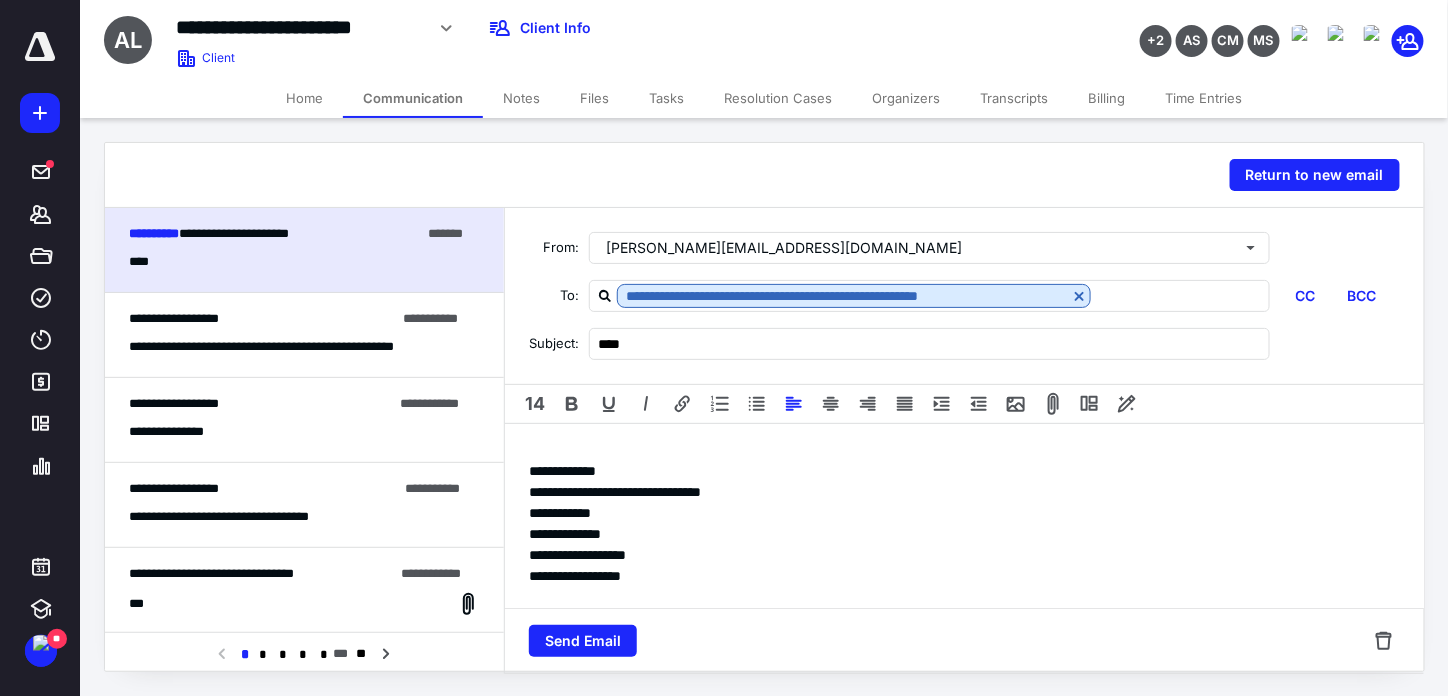 type 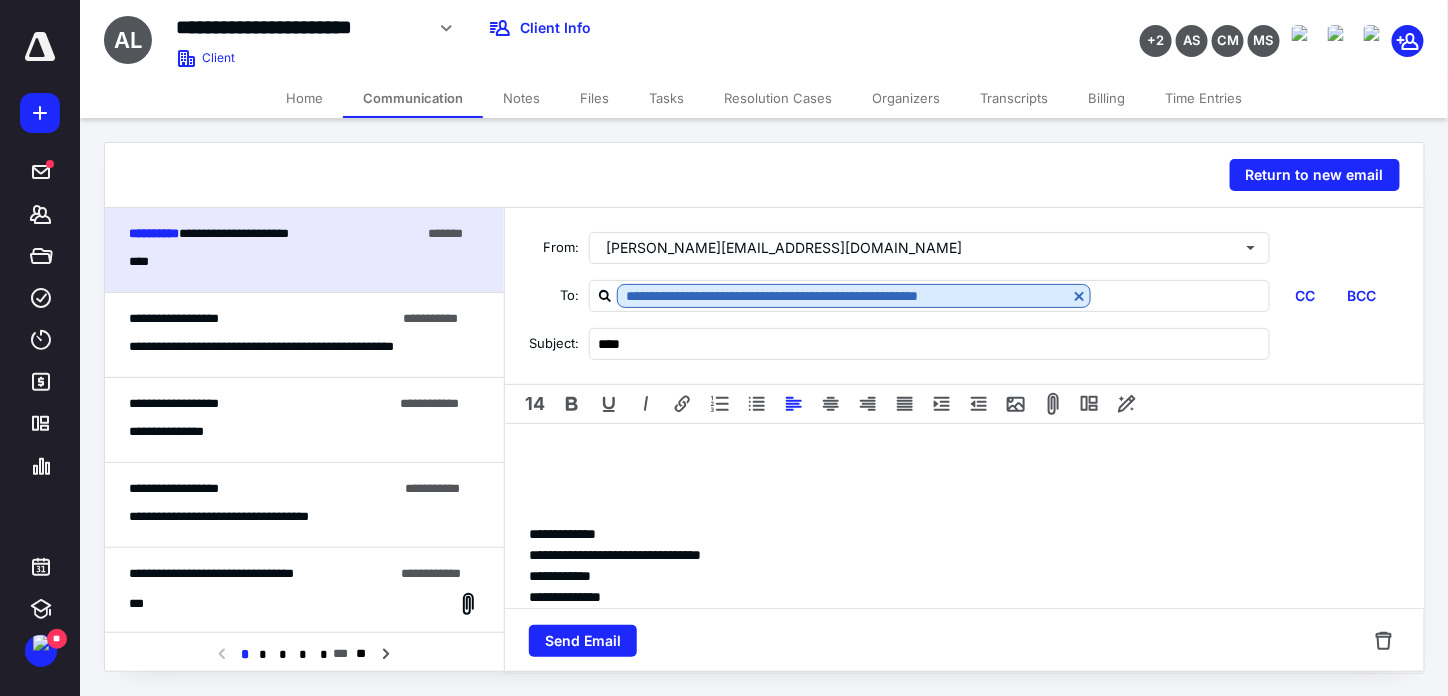 click at bounding box center (964, 471) 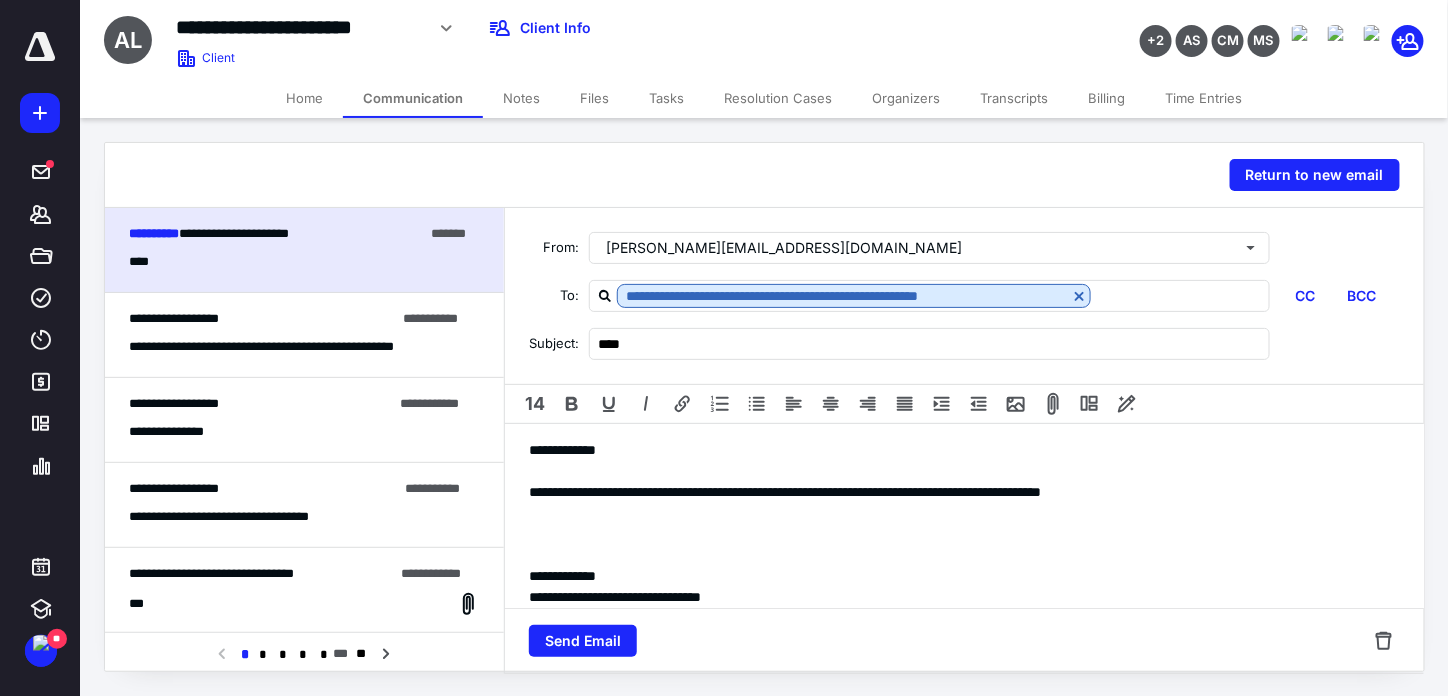 click on "**********" at bounding box center (957, 492) 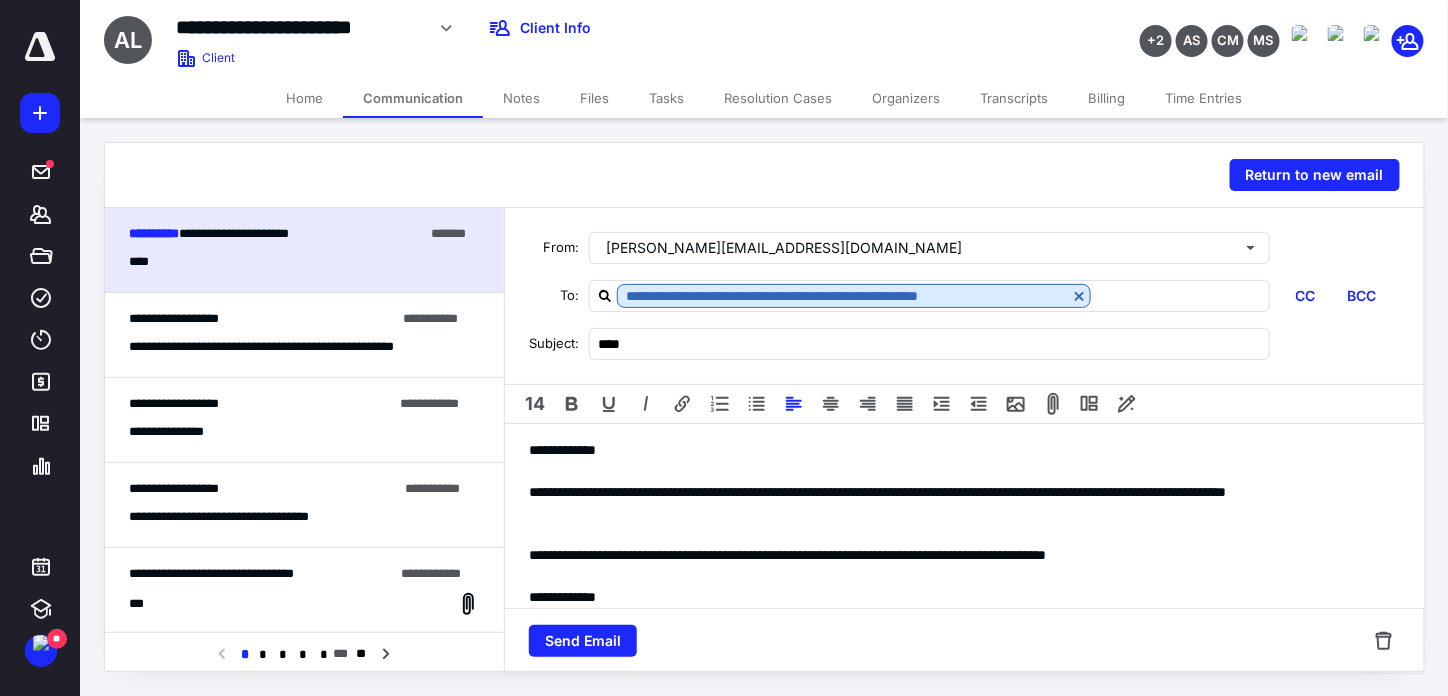 click on "Send Email" at bounding box center (964, 641) 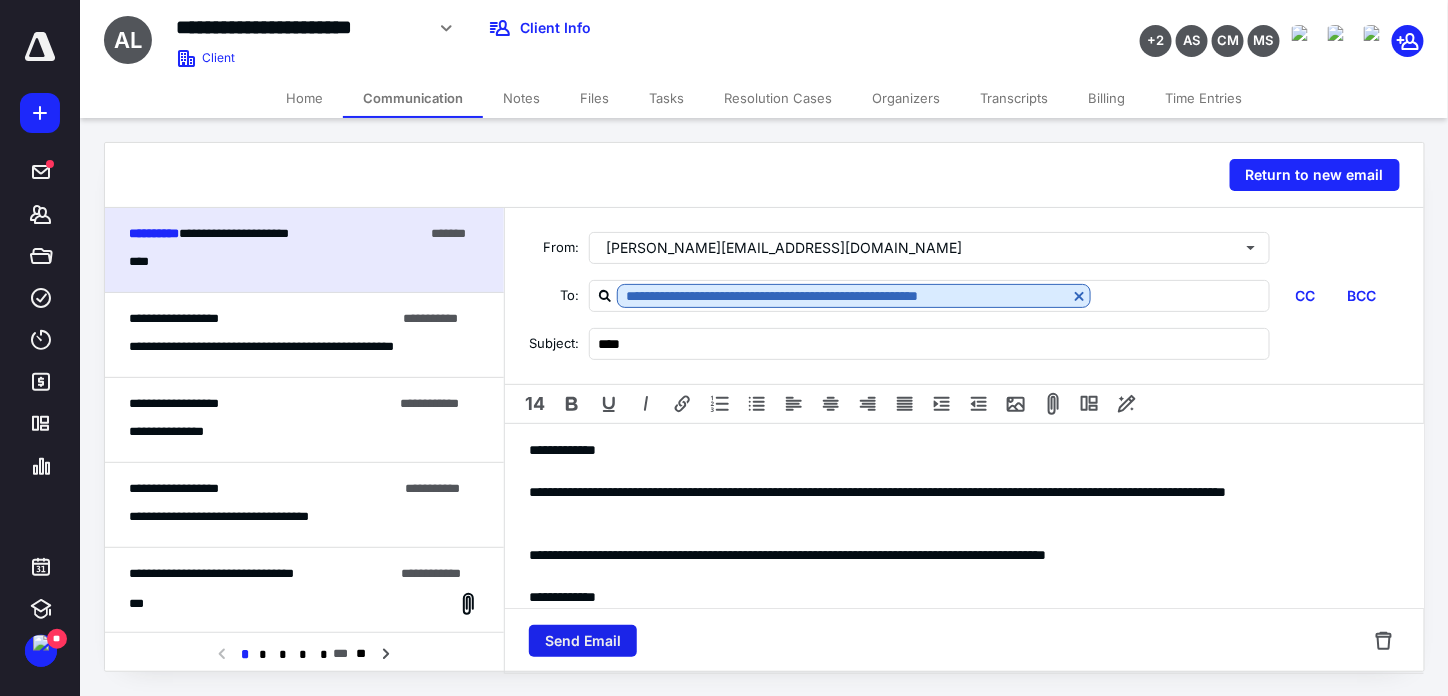 click on "Send Email" at bounding box center [583, 641] 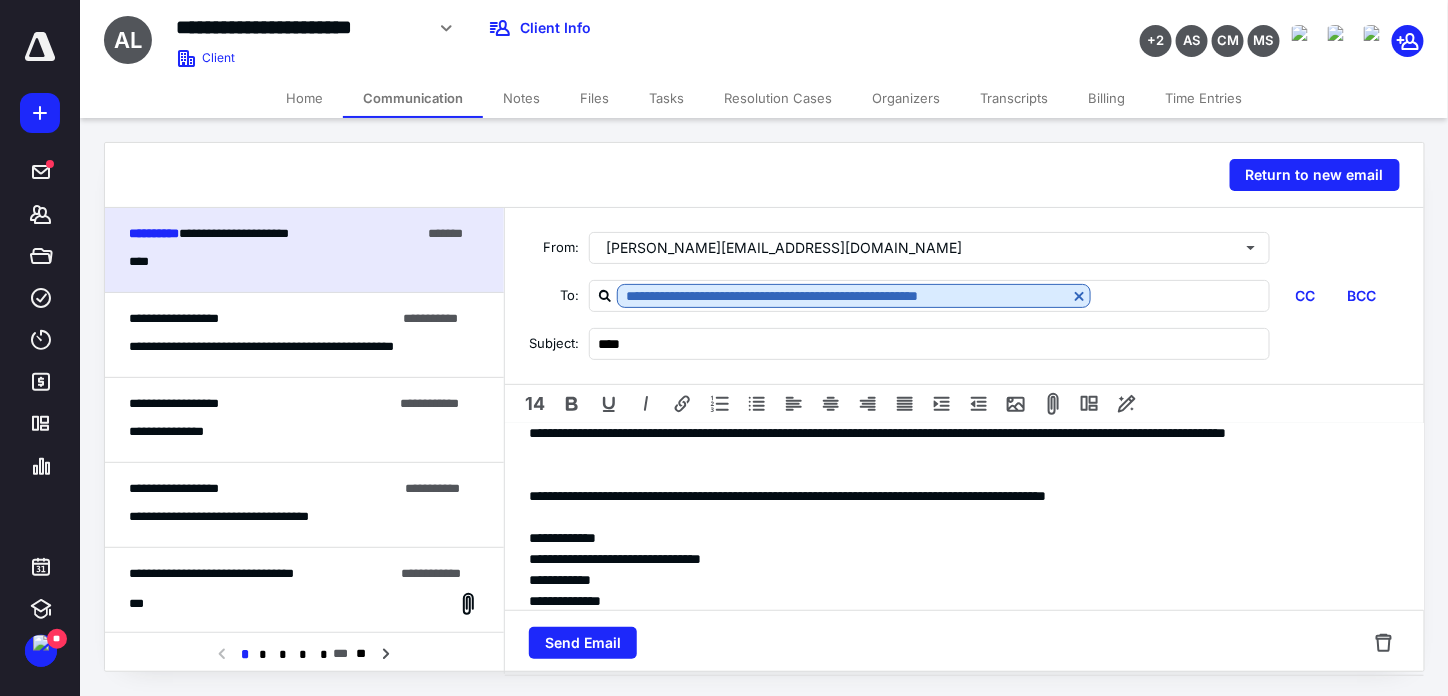 scroll, scrollTop: 392, scrollLeft: 0, axis: vertical 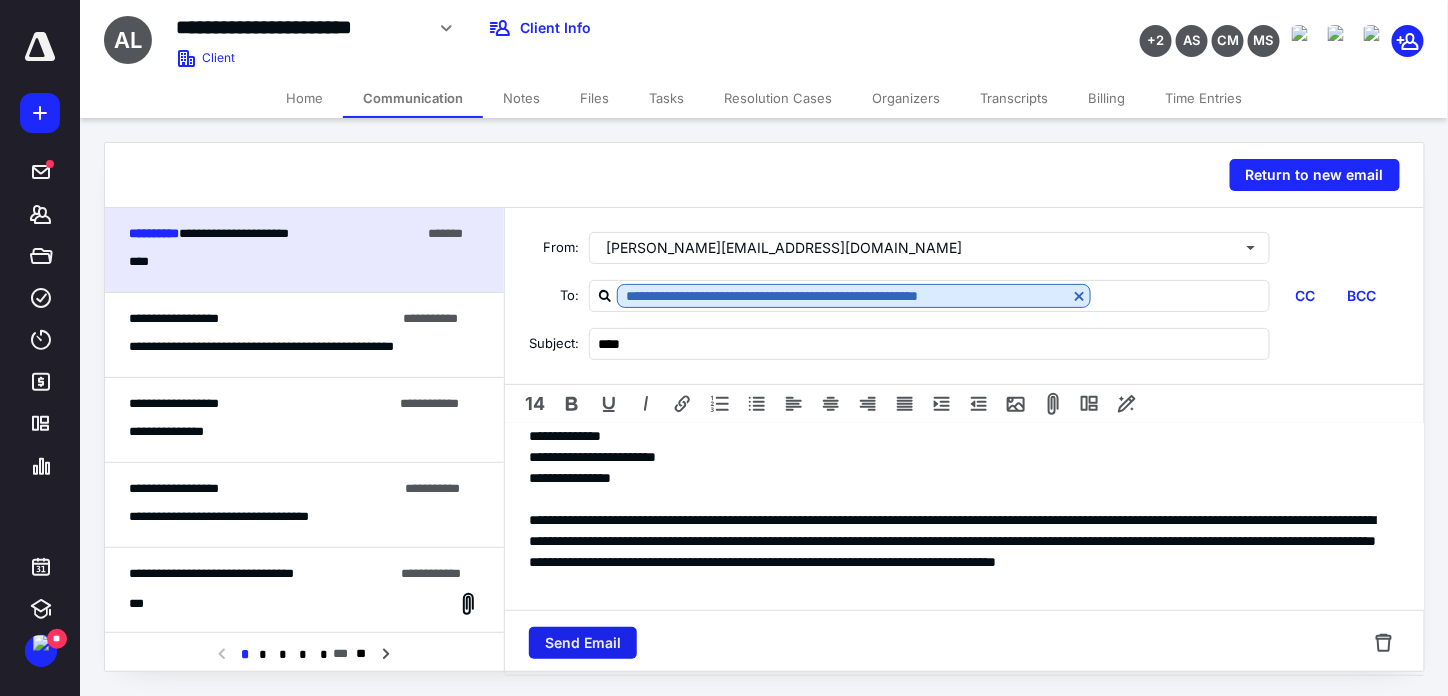 click on "Send Email" at bounding box center [583, 643] 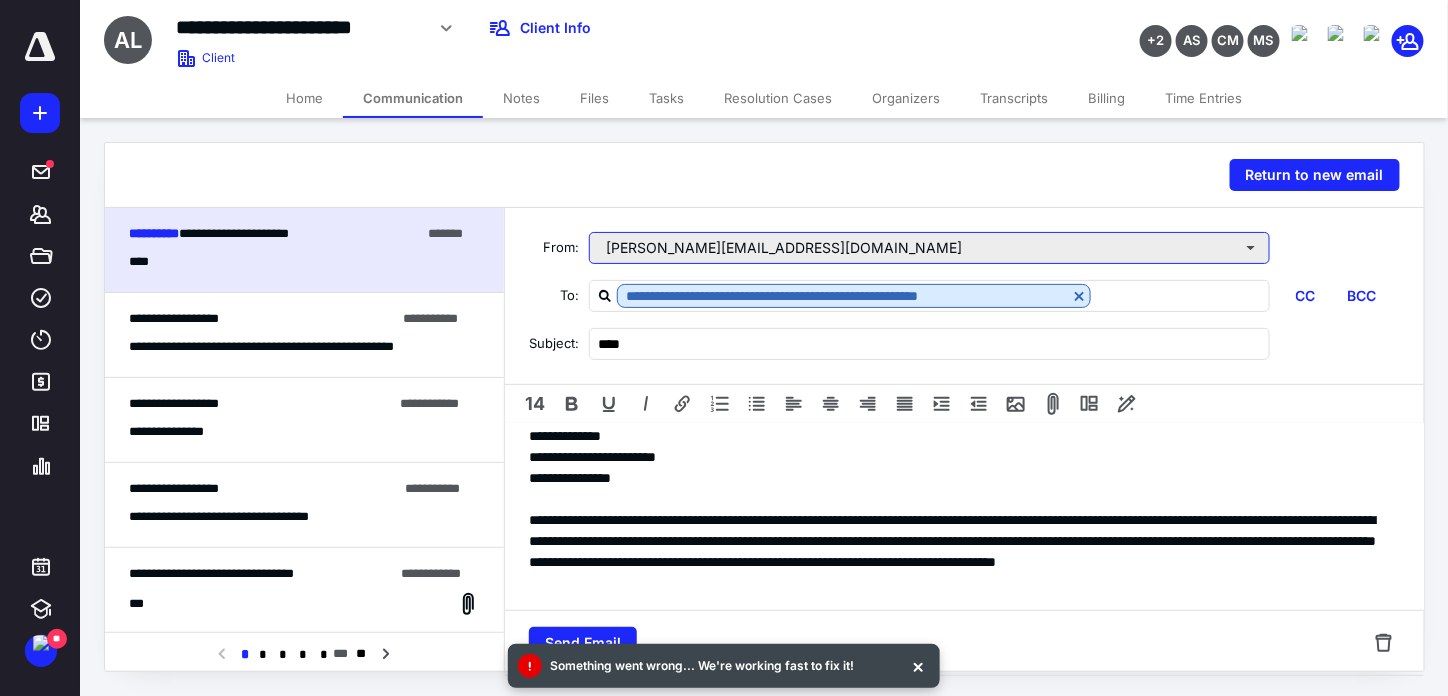 click on "teresa@bfgtaxhelp.com" at bounding box center (929, 248) 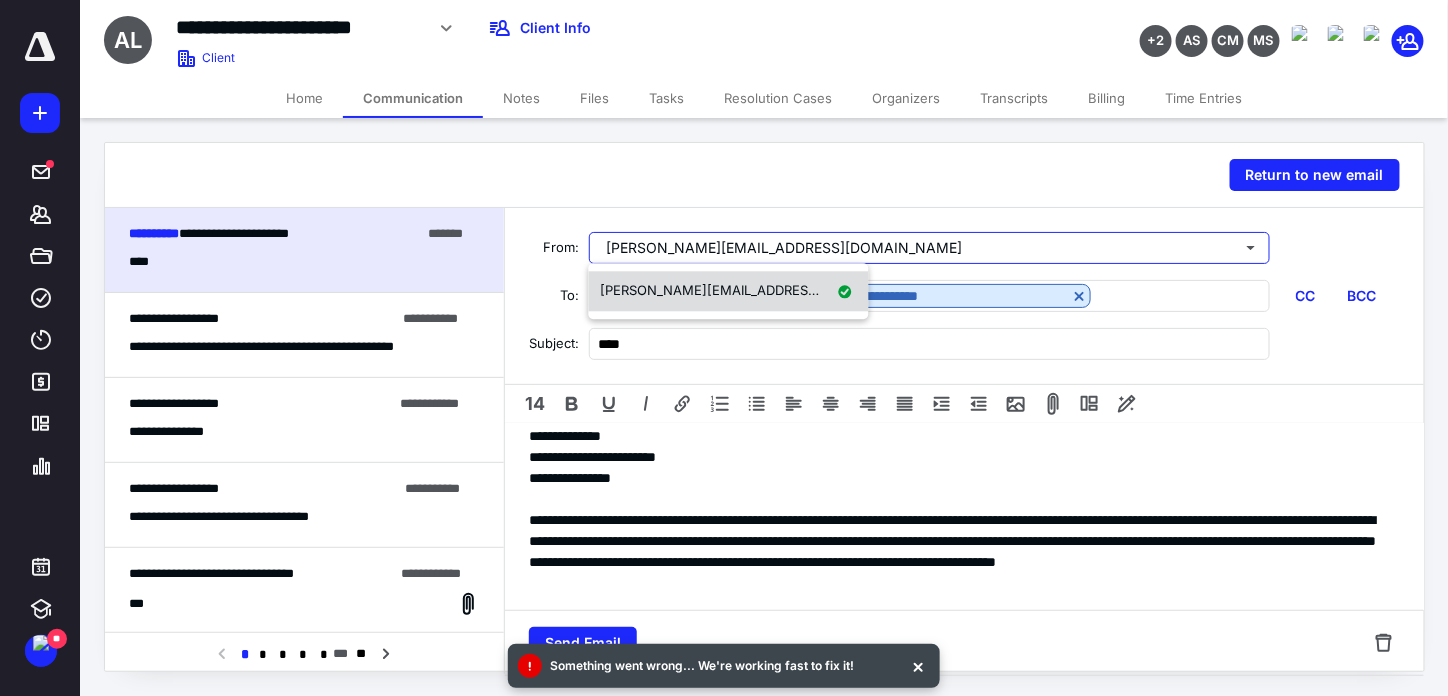 click on "teresa@bfgtaxhelp.com" at bounding box center (765, 291) 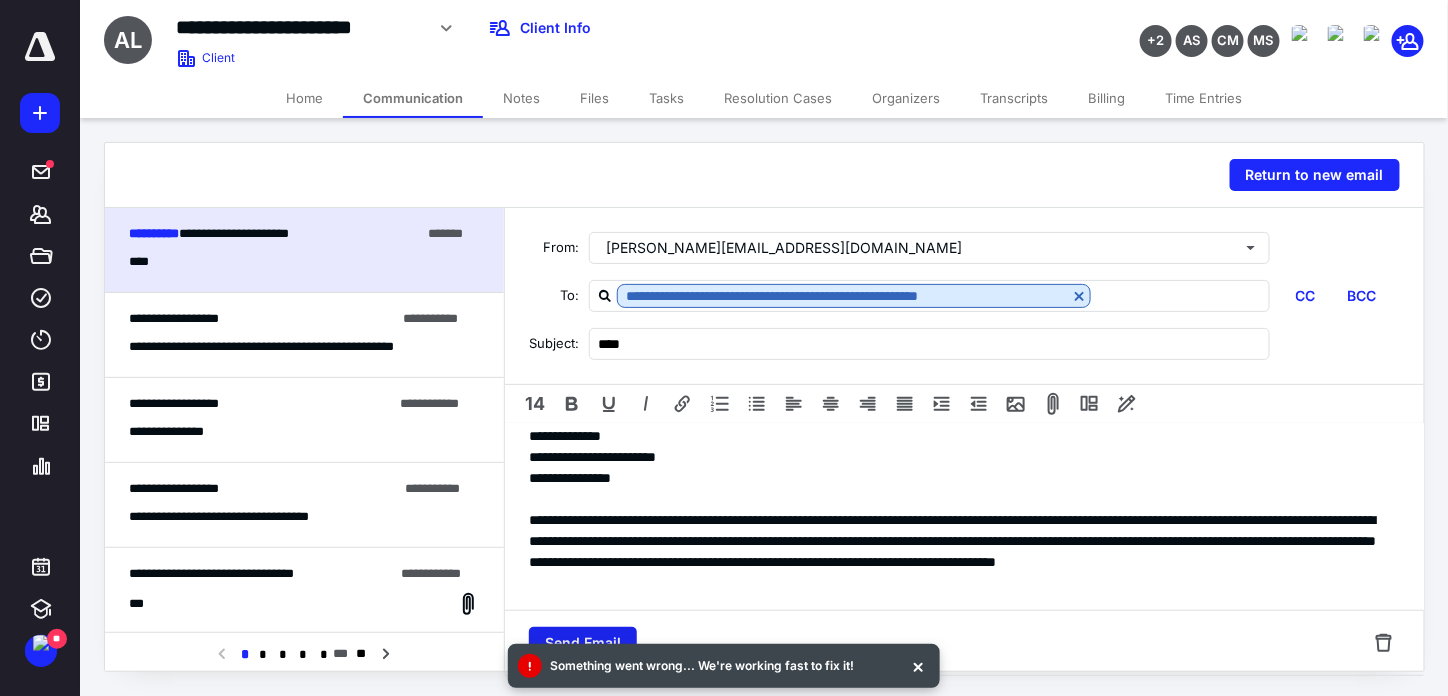 click on "Send Email" at bounding box center (583, 643) 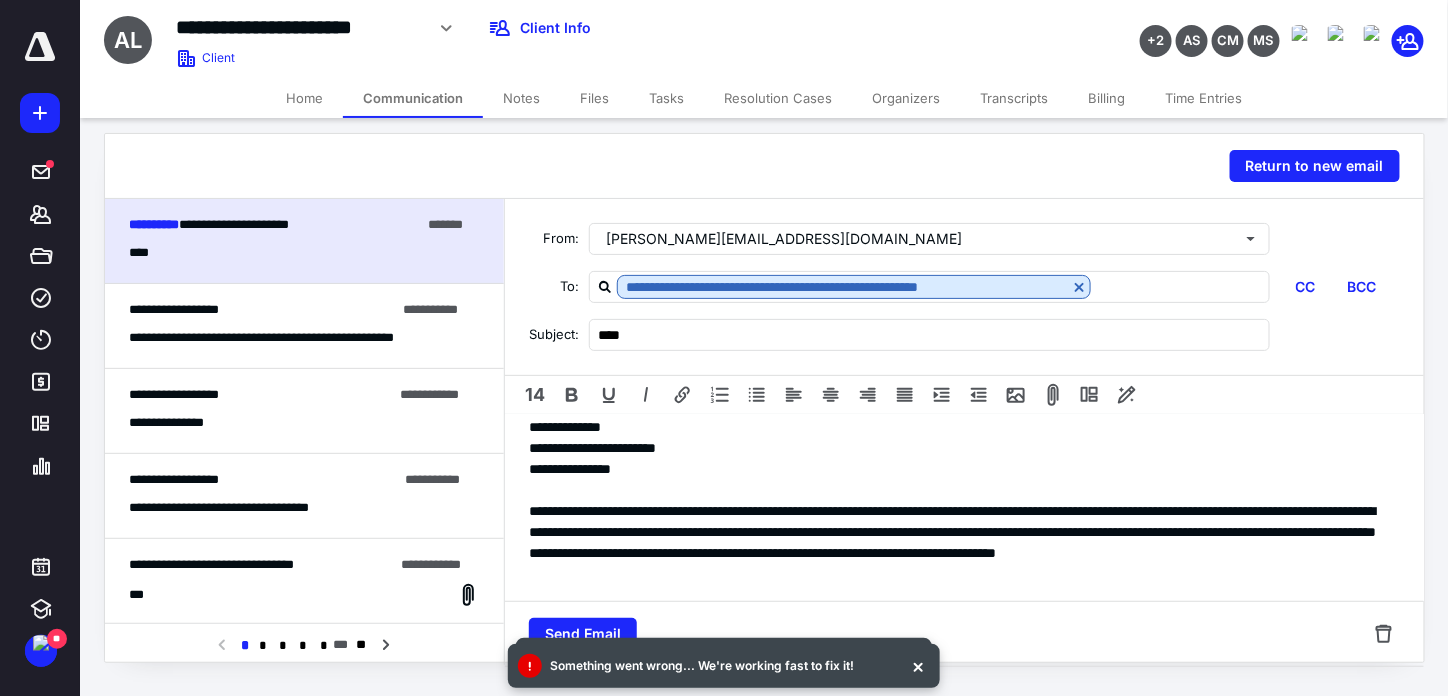 scroll, scrollTop: 0, scrollLeft: 0, axis: both 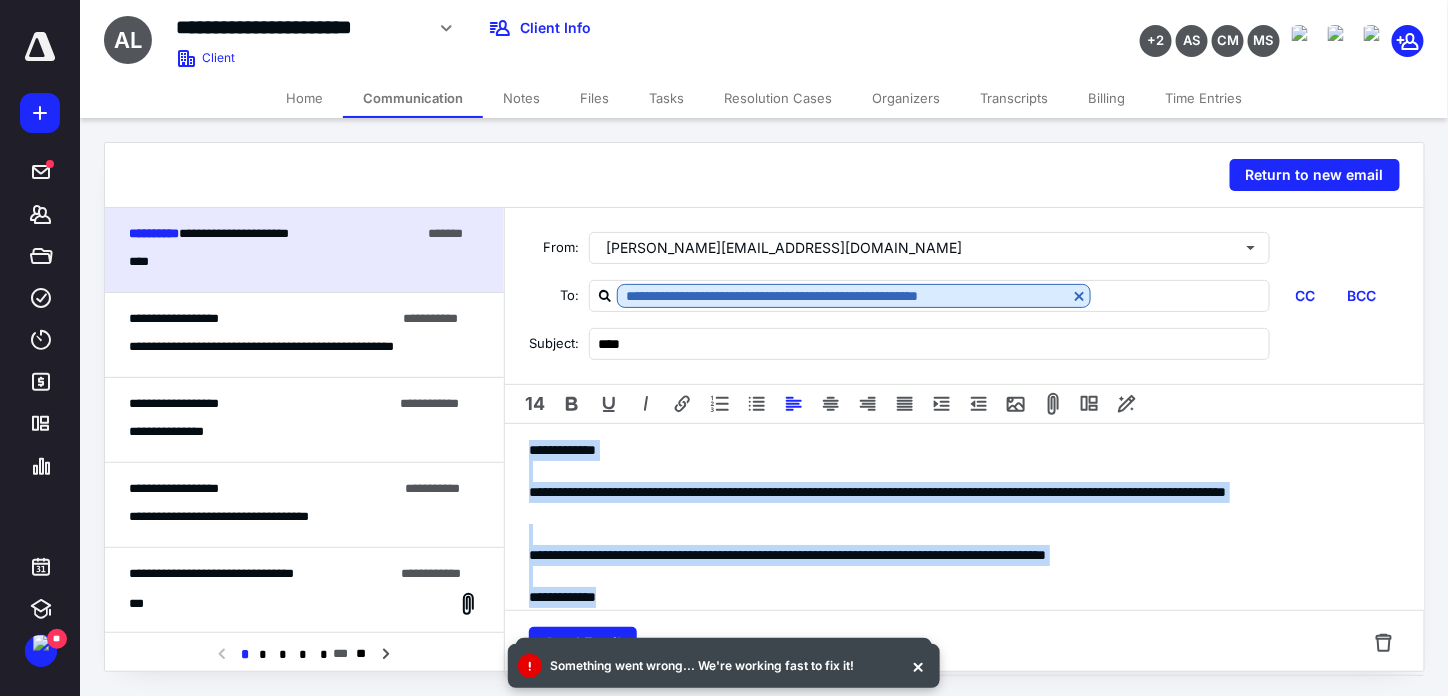 drag, startPoint x: 516, startPoint y: 443, endPoint x: 957, endPoint y: 577, distance: 460.90887 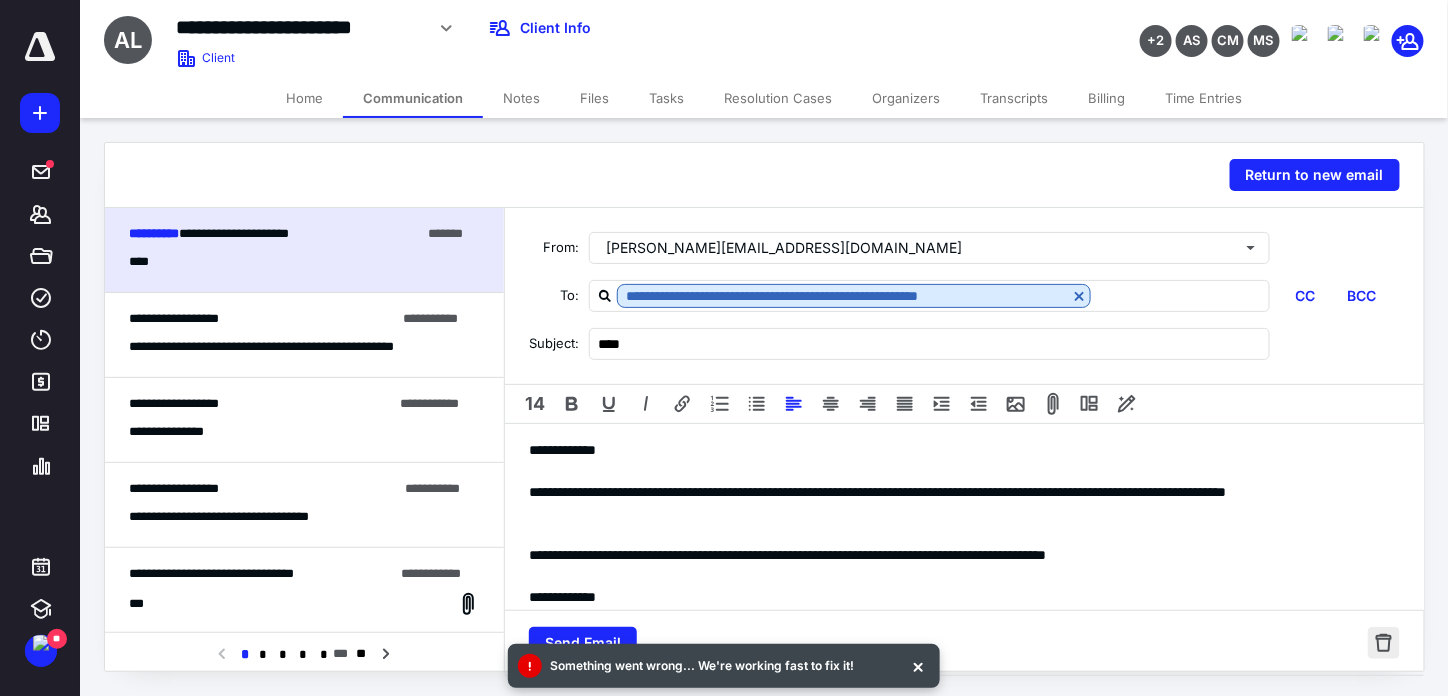 click on "Send Email" at bounding box center (964, 643) 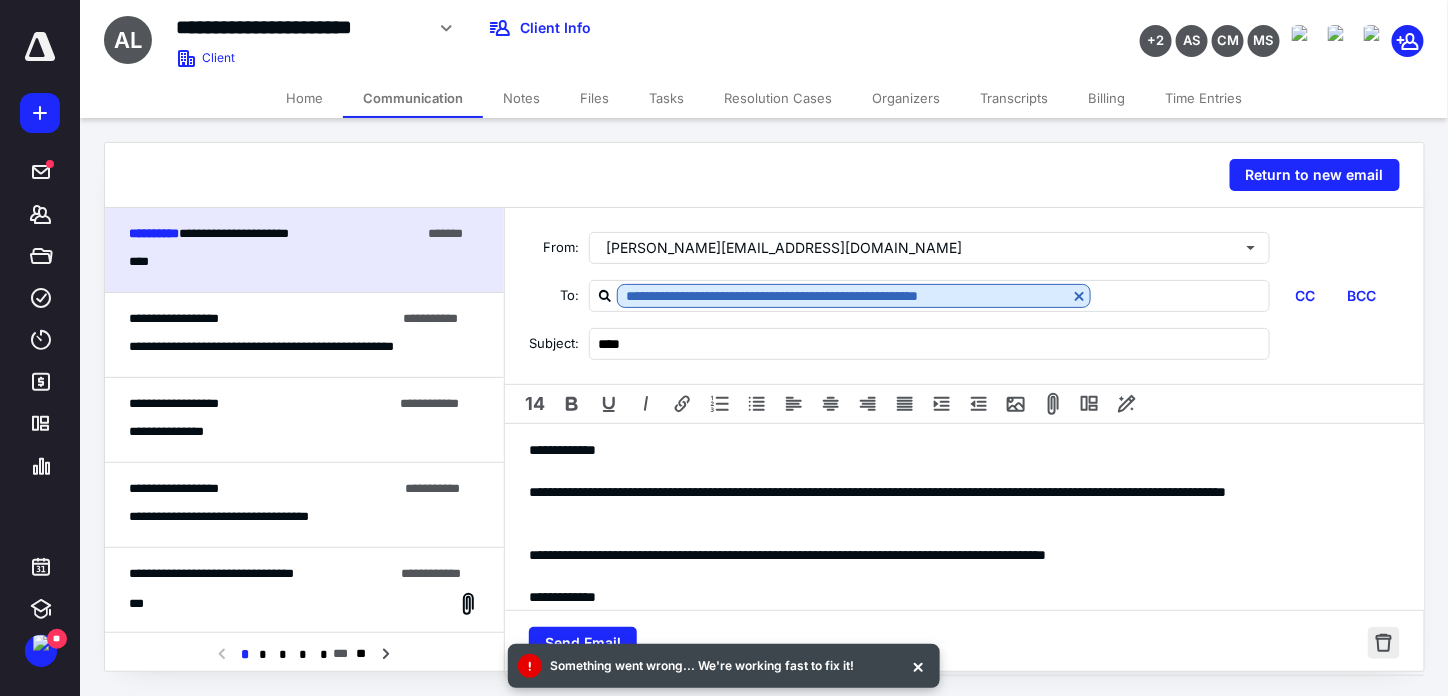 click at bounding box center [1384, 643] 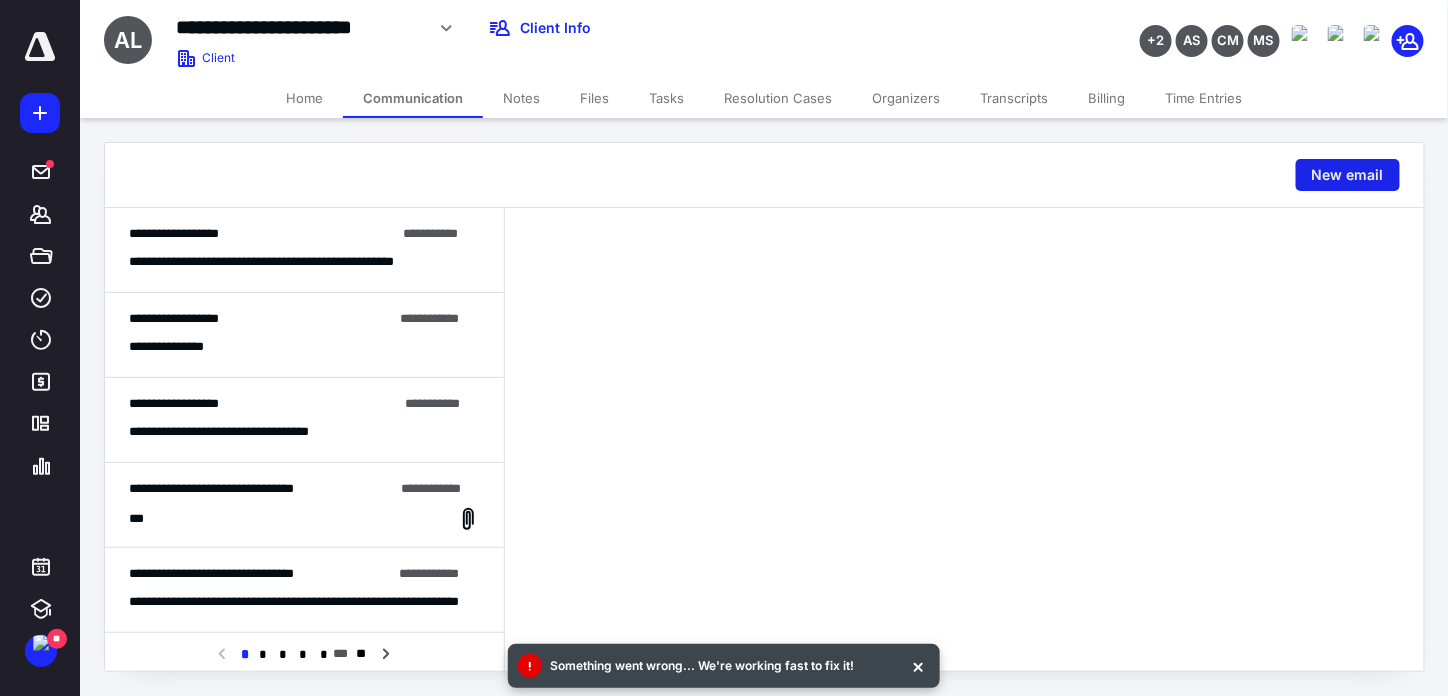 drag, startPoint x: 1339, startPoint y: 177, endPoint x: 1325, endPoint y: 179, distance: 14.142136 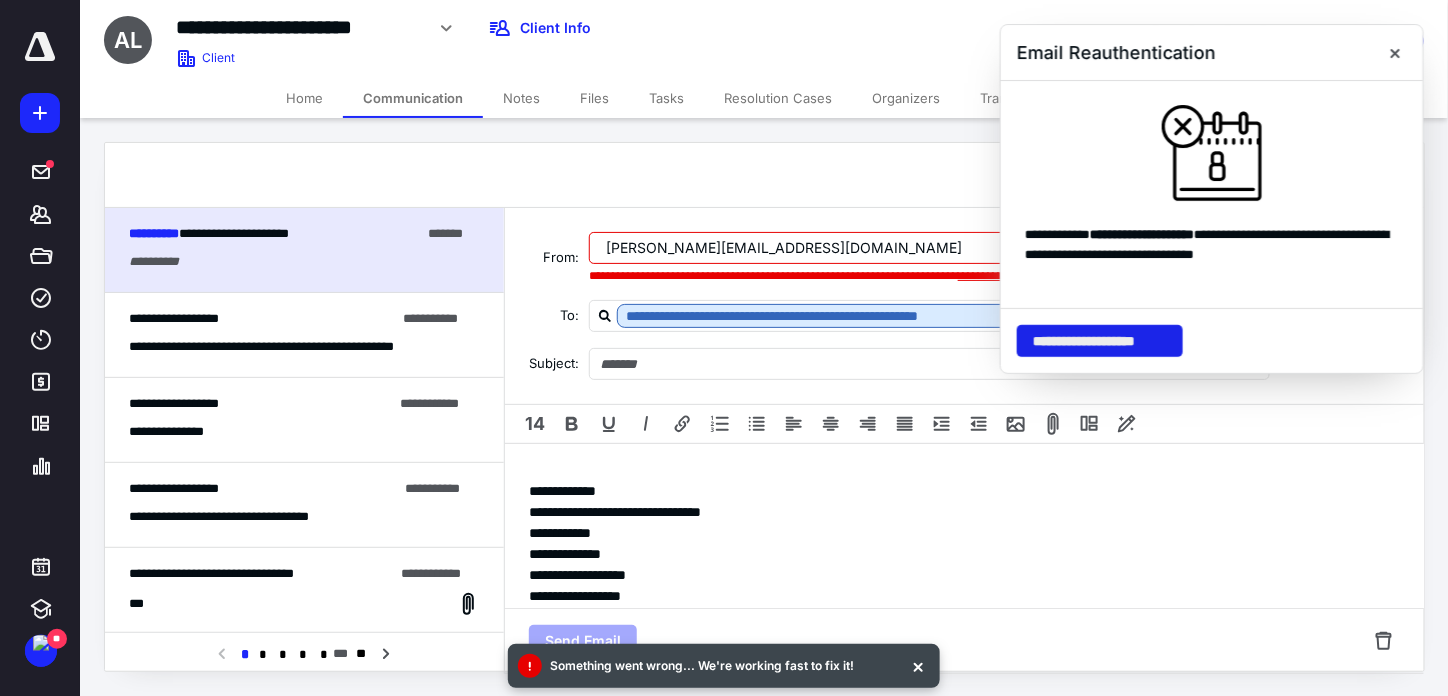 click on "**********" at bounding box center (1100, 341) 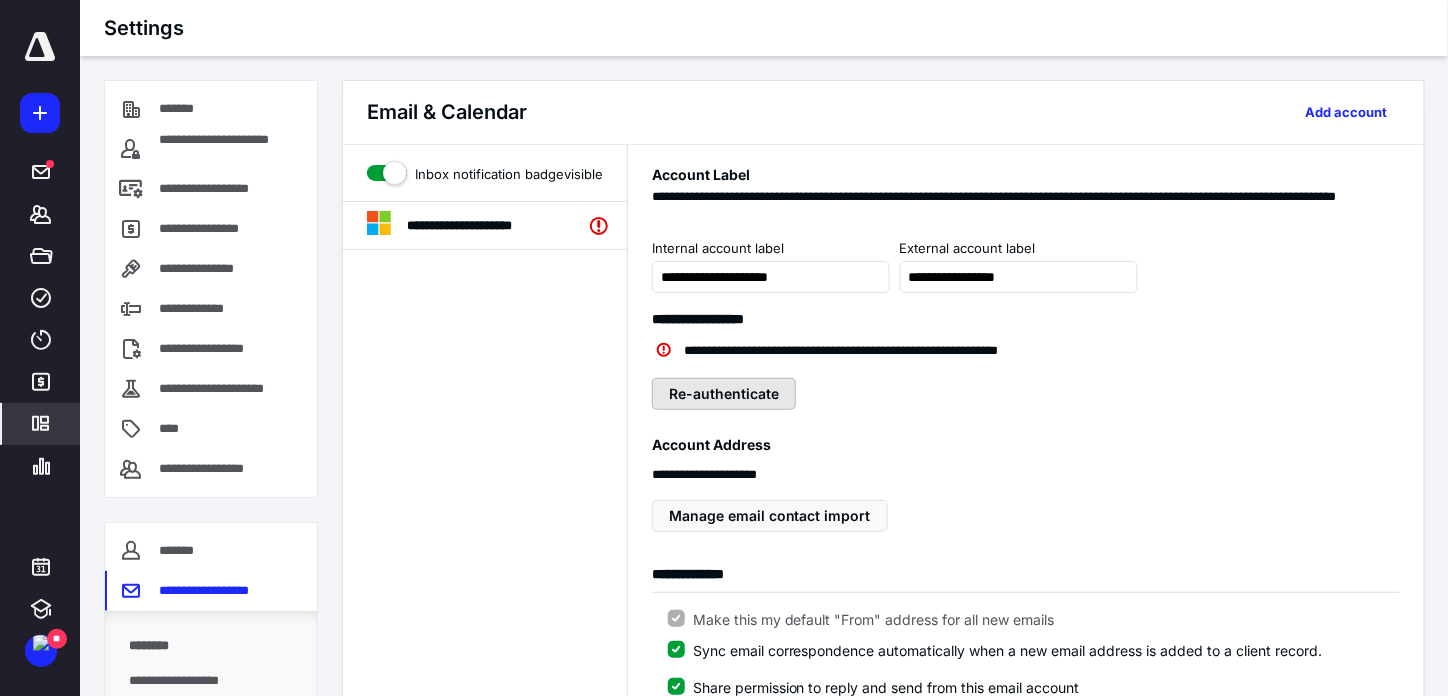 click on "Re-authenticate" at bounding box center [724, 394] 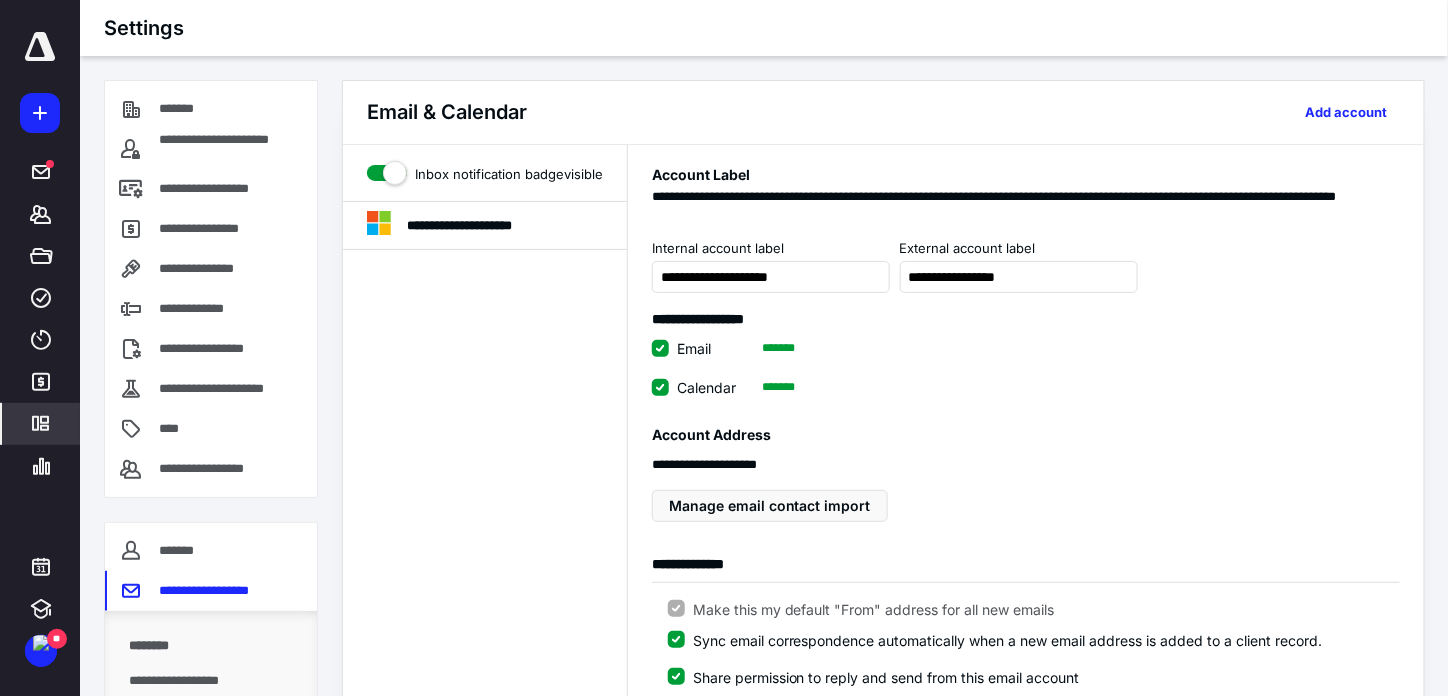 scroll, scrollTop: 333, scrollLeft: 0, axis: vertical 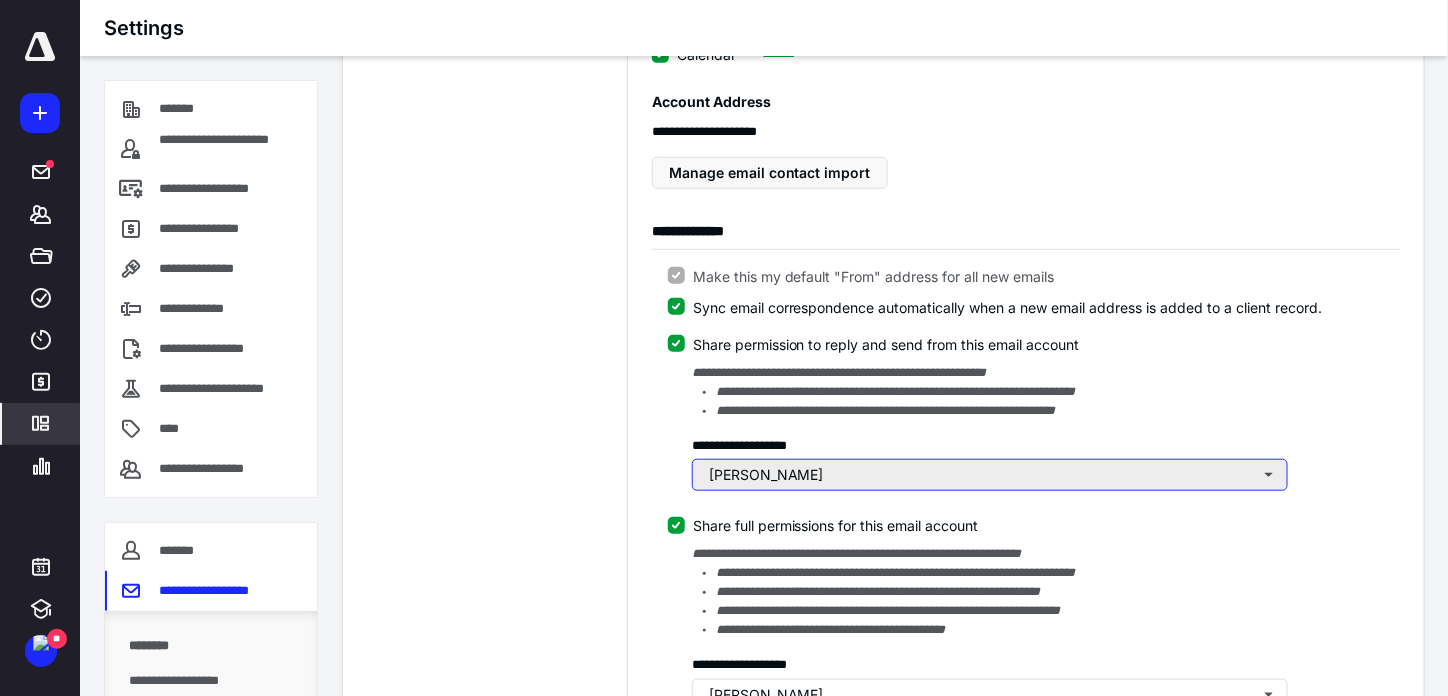 click on "[PERSON_NAME]" at bounding box center (990, 475) 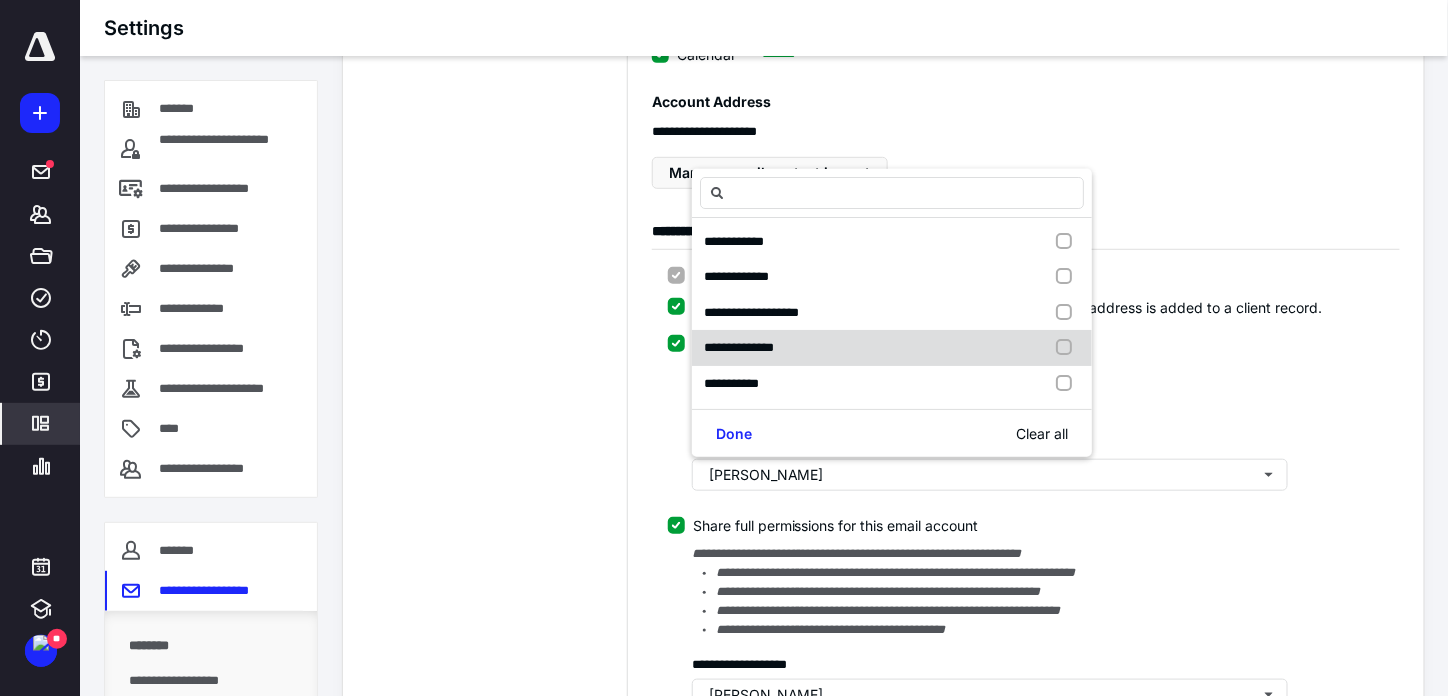 scroll, scrollTop: 0, scrollLeft: 0, axis: both 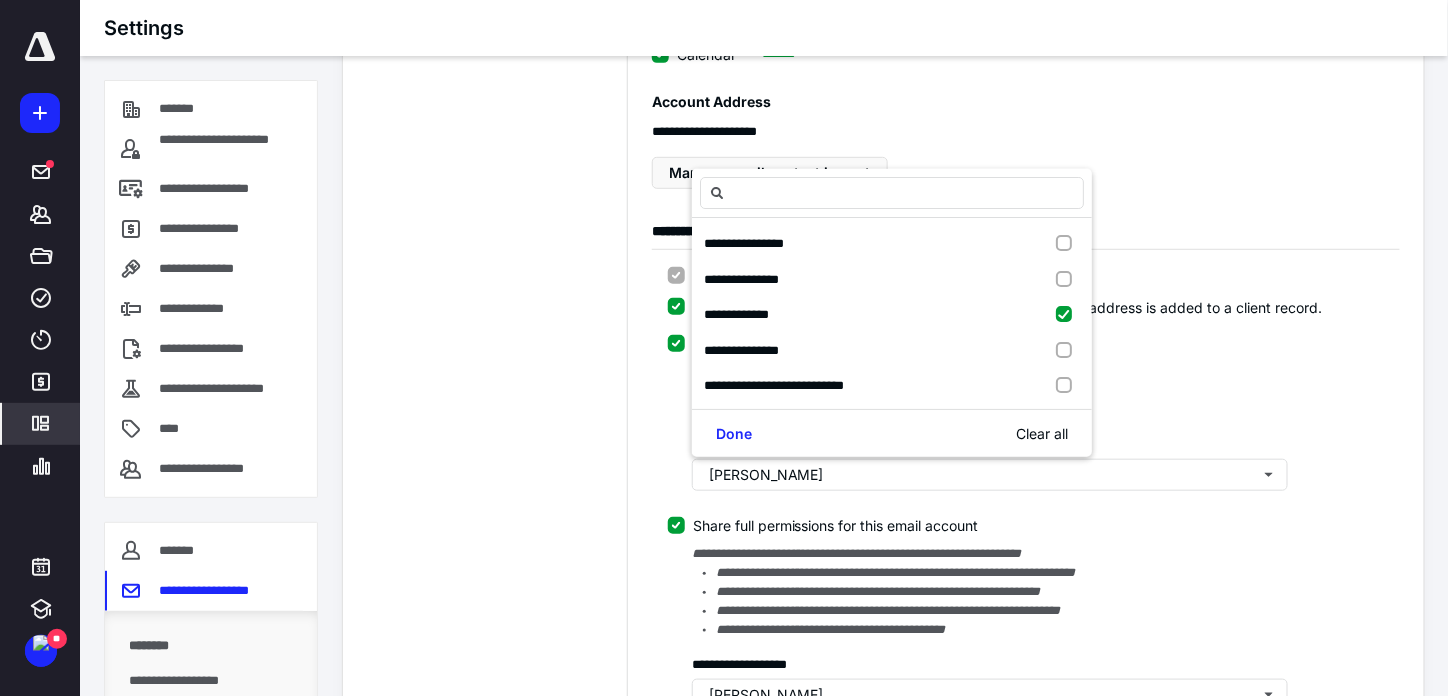 click on "**********" at bounding box center (485, 597) 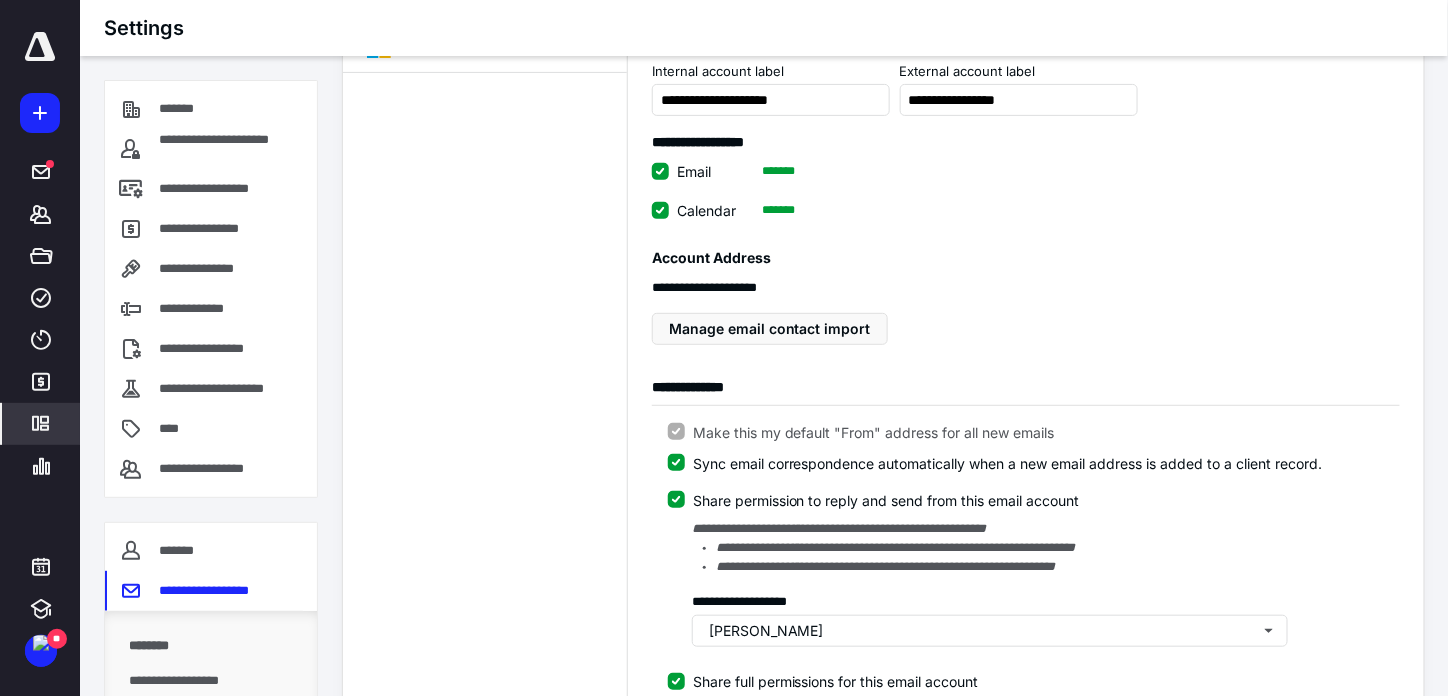 scroll, scrollTop: 0, scrollLeft: 0, axis: both 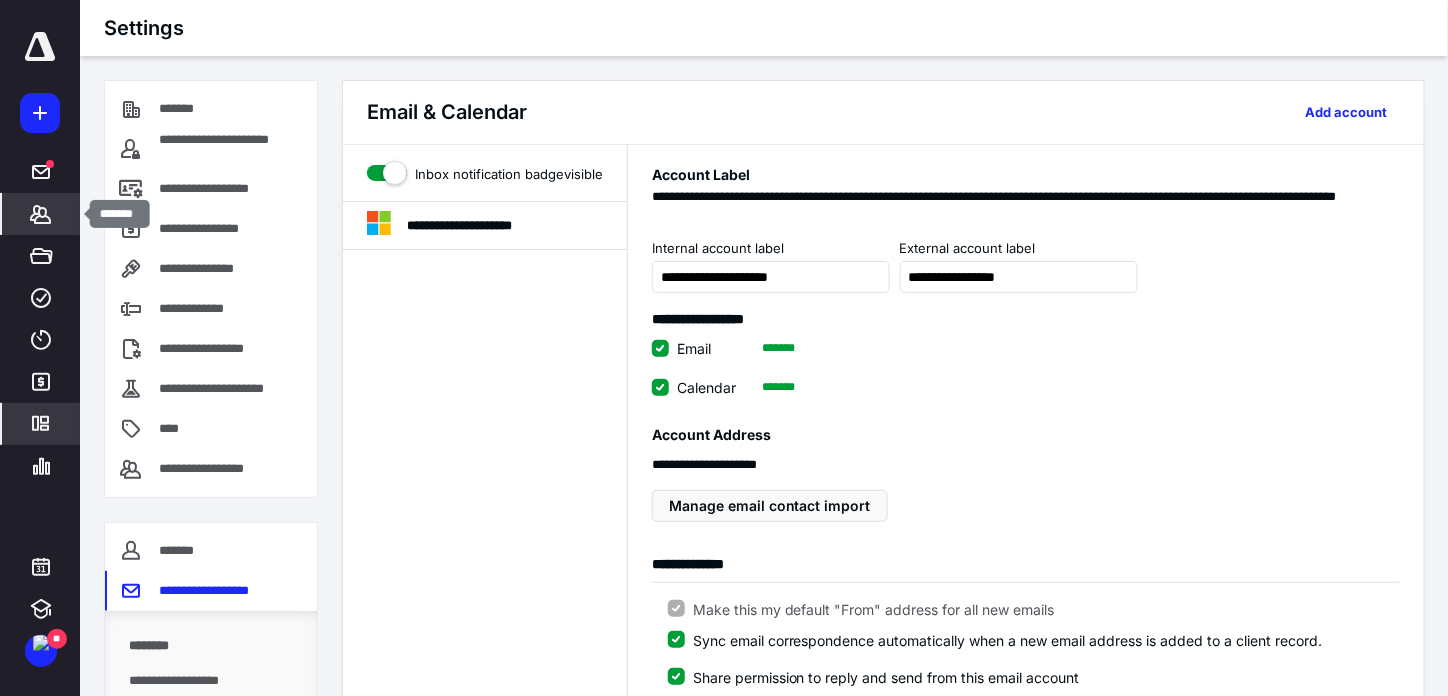 click 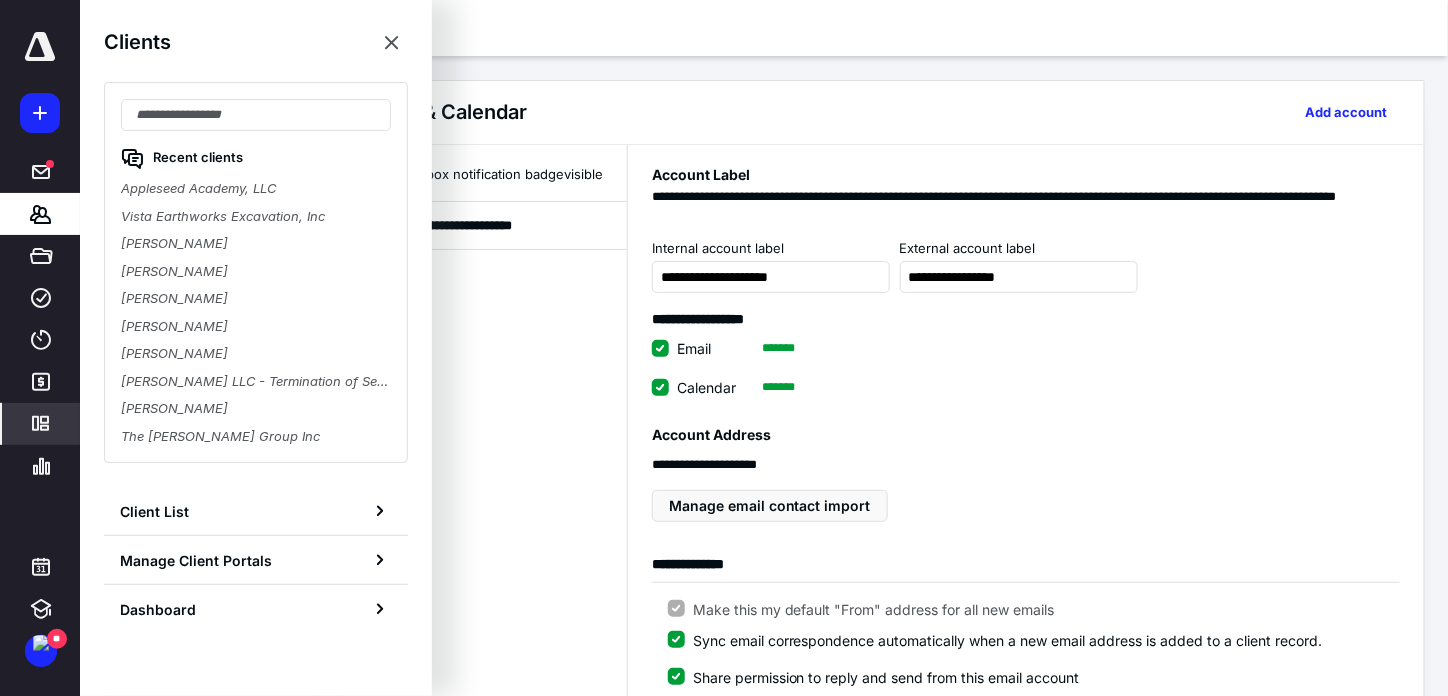 drag, startPoint x: 164, startPoint y: 189, endPoint x: 211, endPoint y: 181, distance: 47.67599 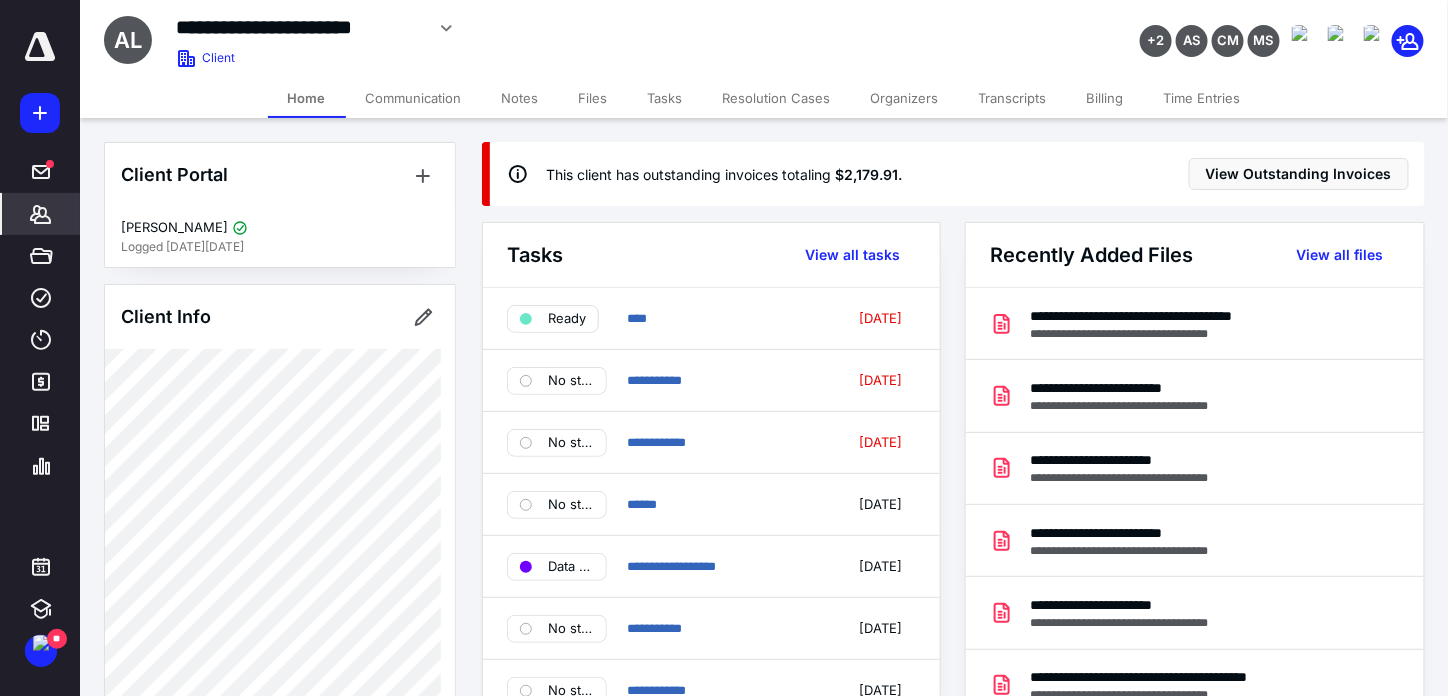 drag, startPoint x: 447, startPoint y: 90, endPoint x: 526, endPoint y: 111, distance: 81.7435 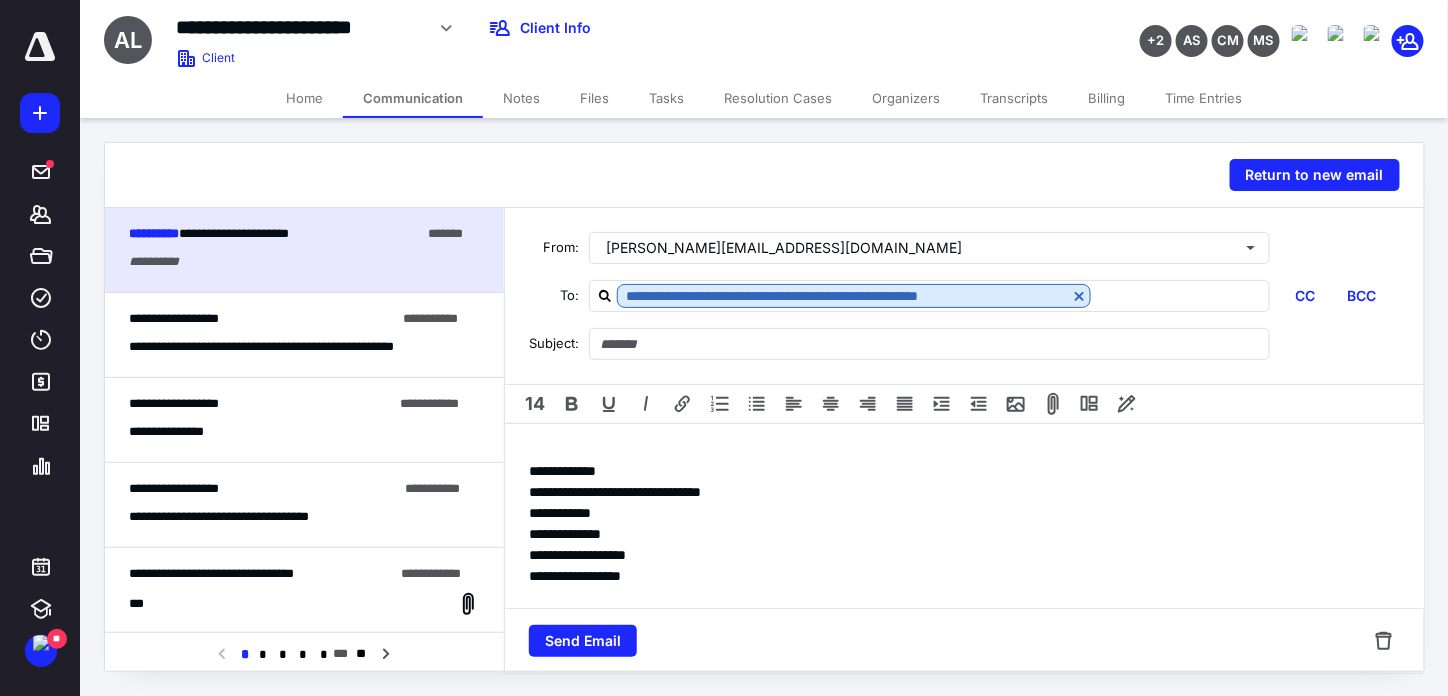 scroll, scrollTop: 266, scrollLeft: 0, axis: vertical 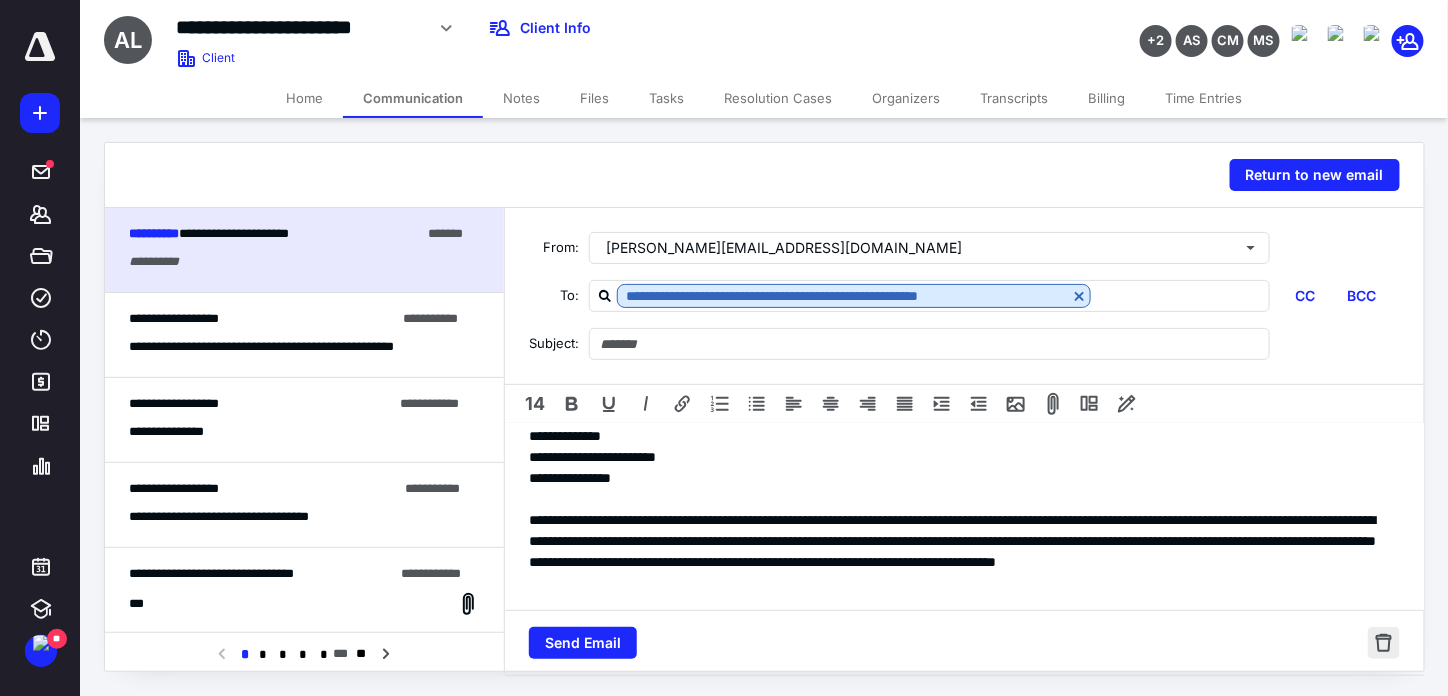 click at bounding box center [1384, 643] 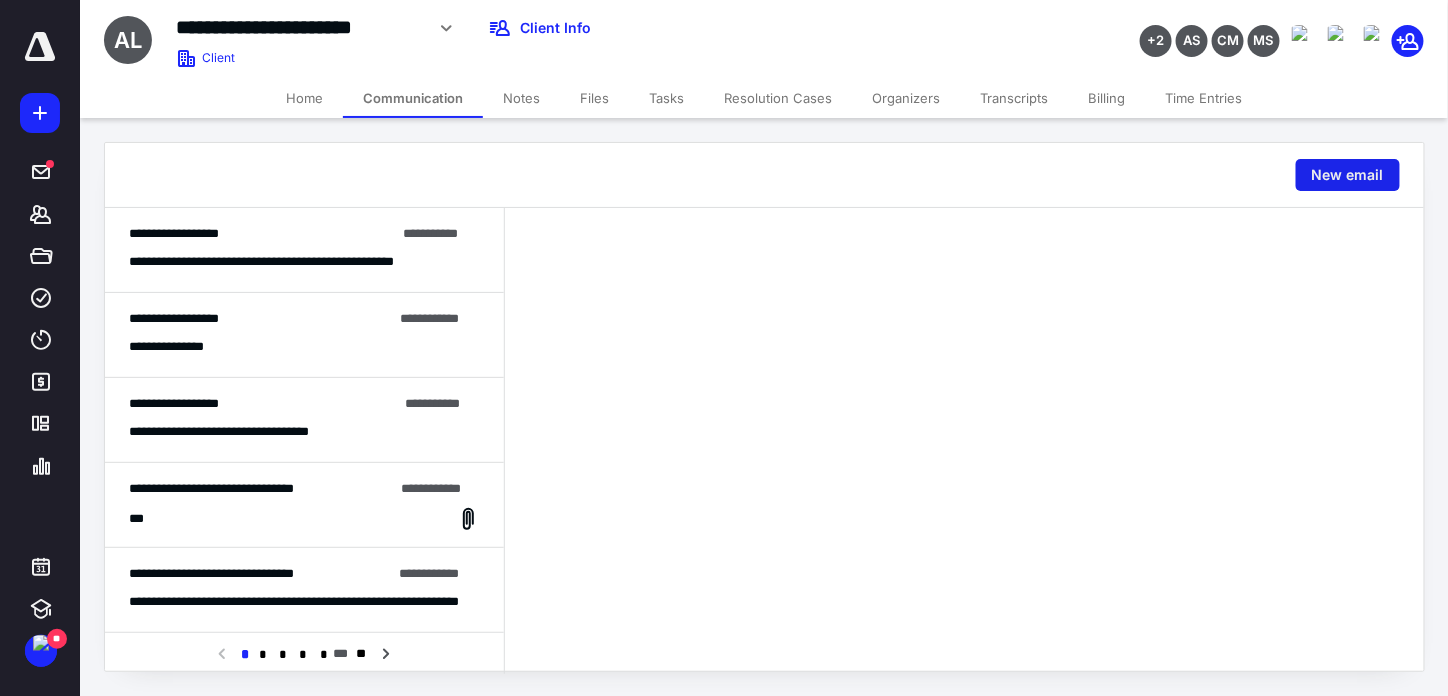 click on "New email" at bounding box center (1348, 175) 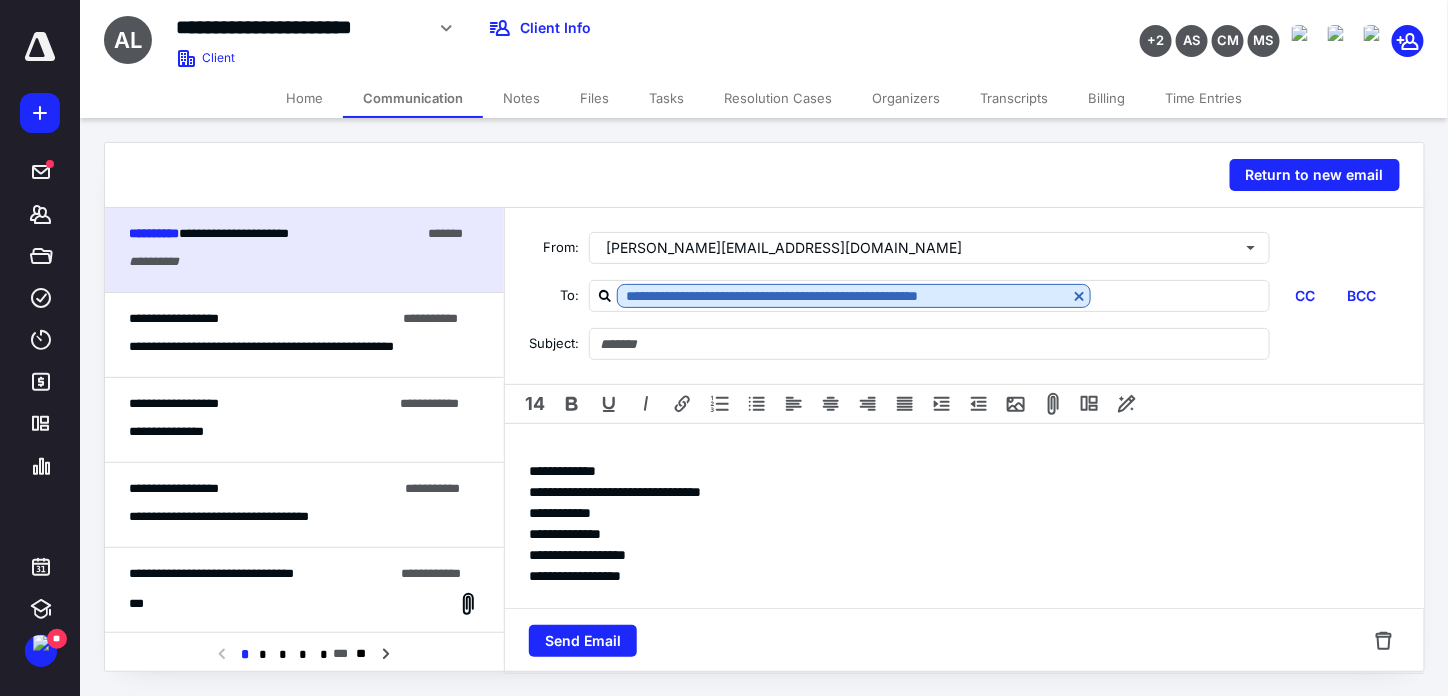 click on "**********" at bounding box center (964, 650) 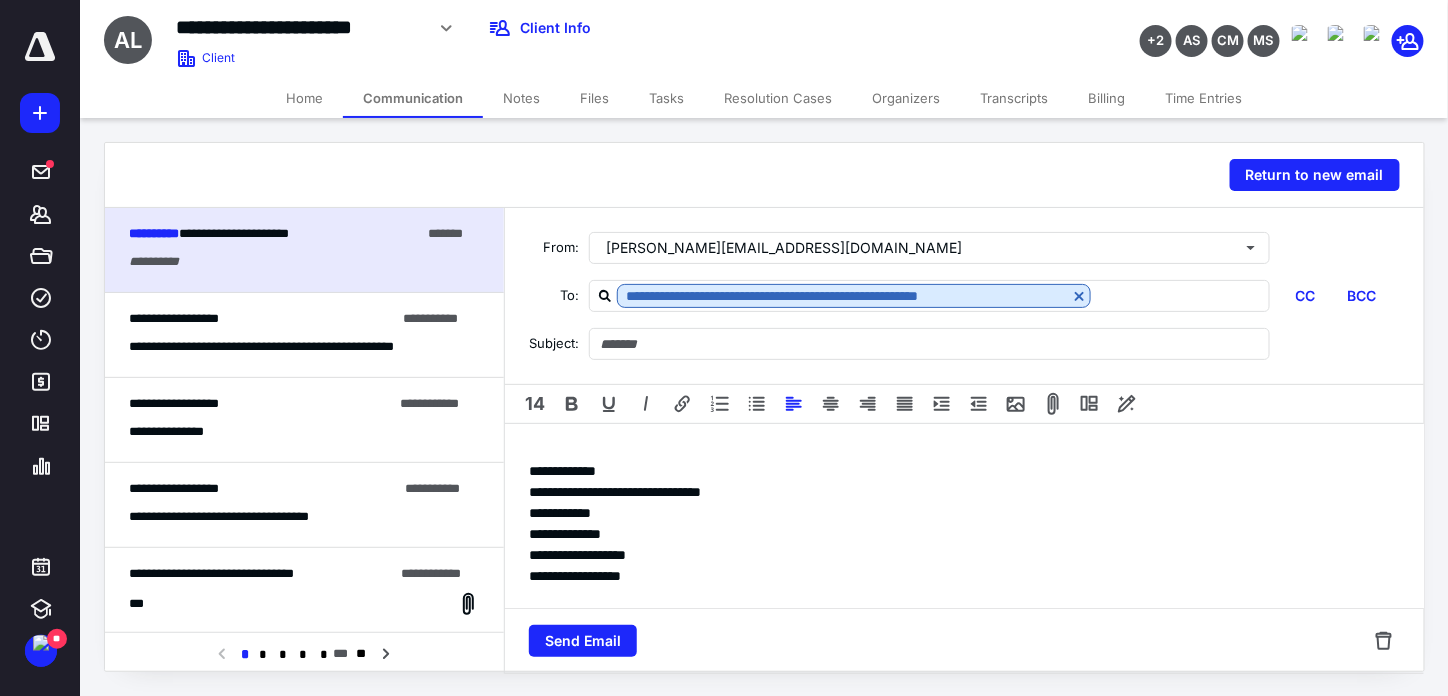 type 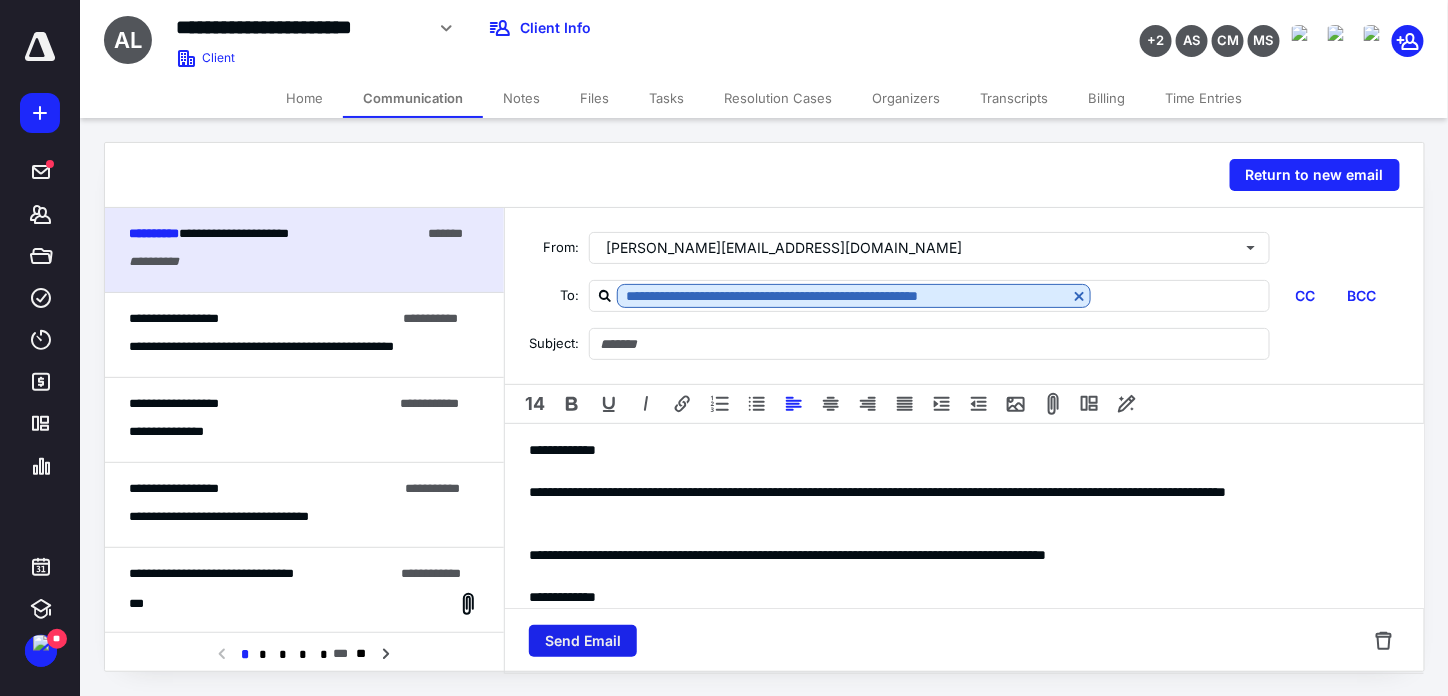 click on "Send Email" at bounding box center [583, 641] 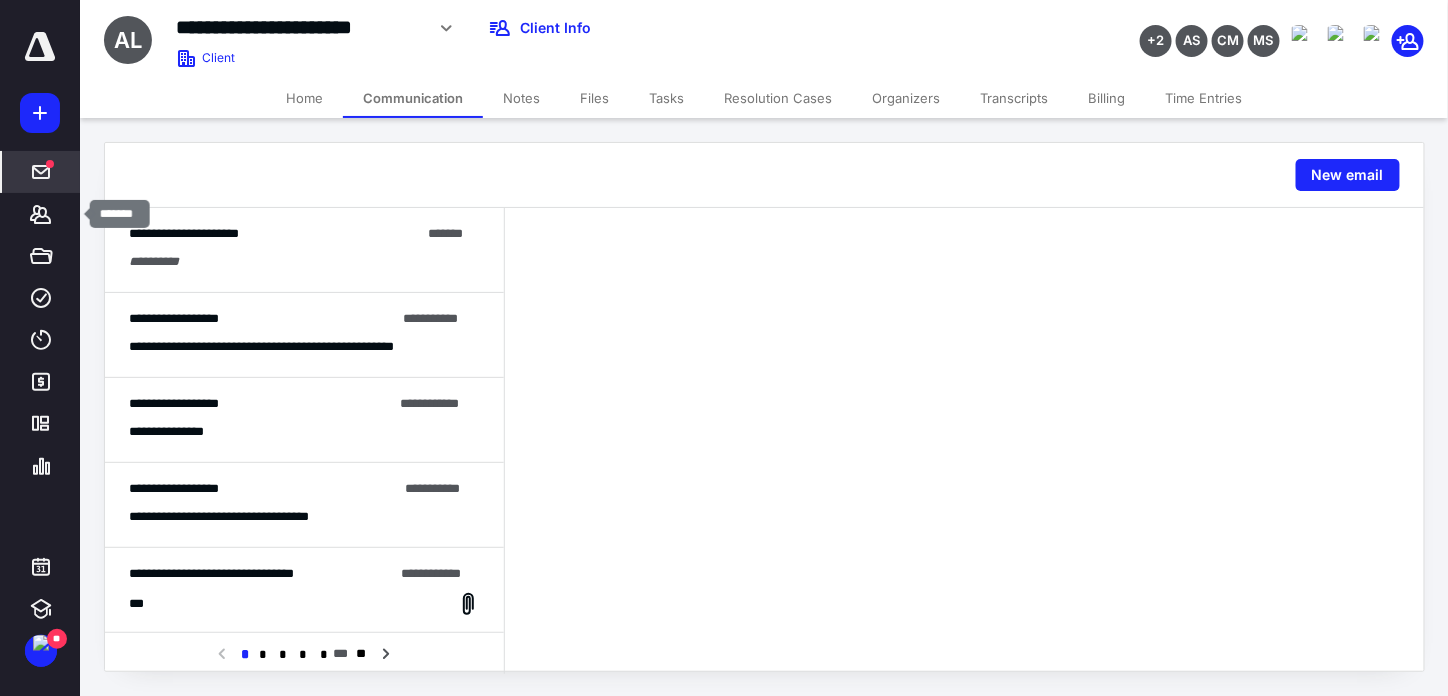 drag, startPoint x: 38, startPoint y: 208, endPoint x: 60, endPoint y: 187, distance: 30.413813 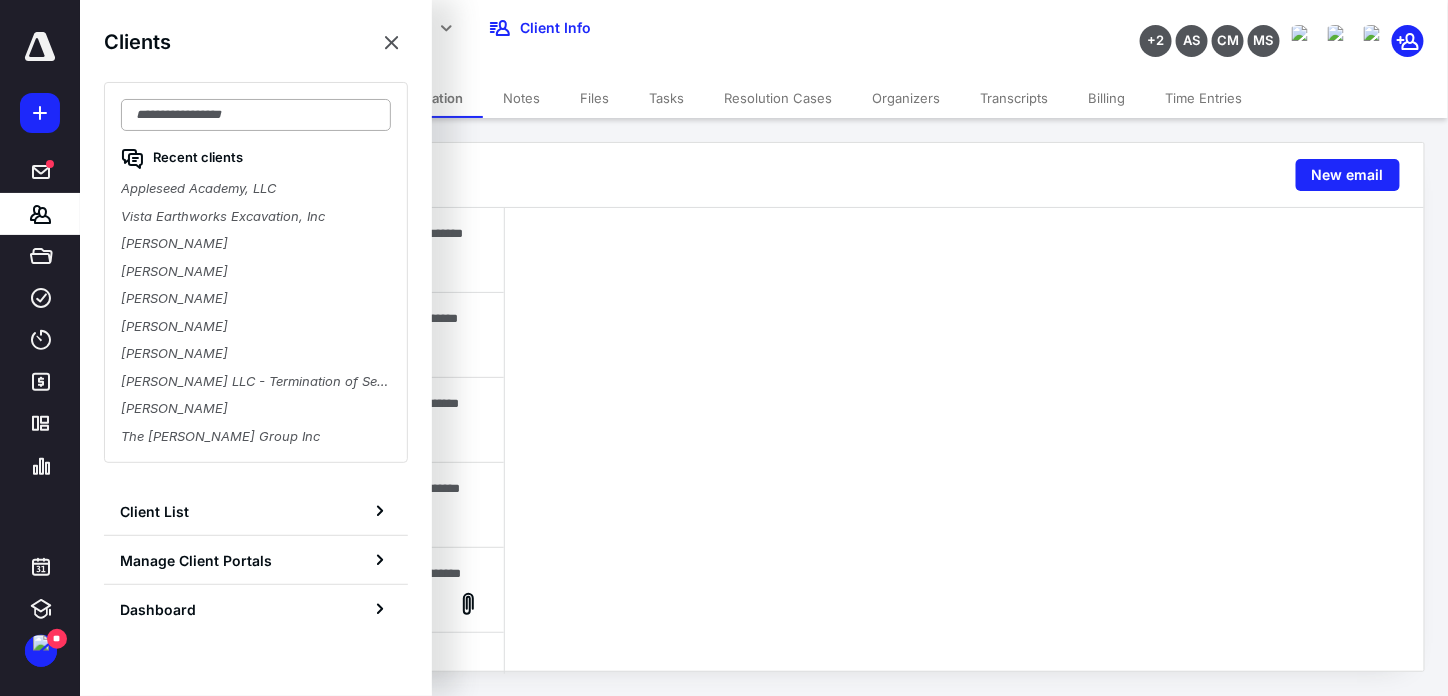 click at bounding box center (256, 115) 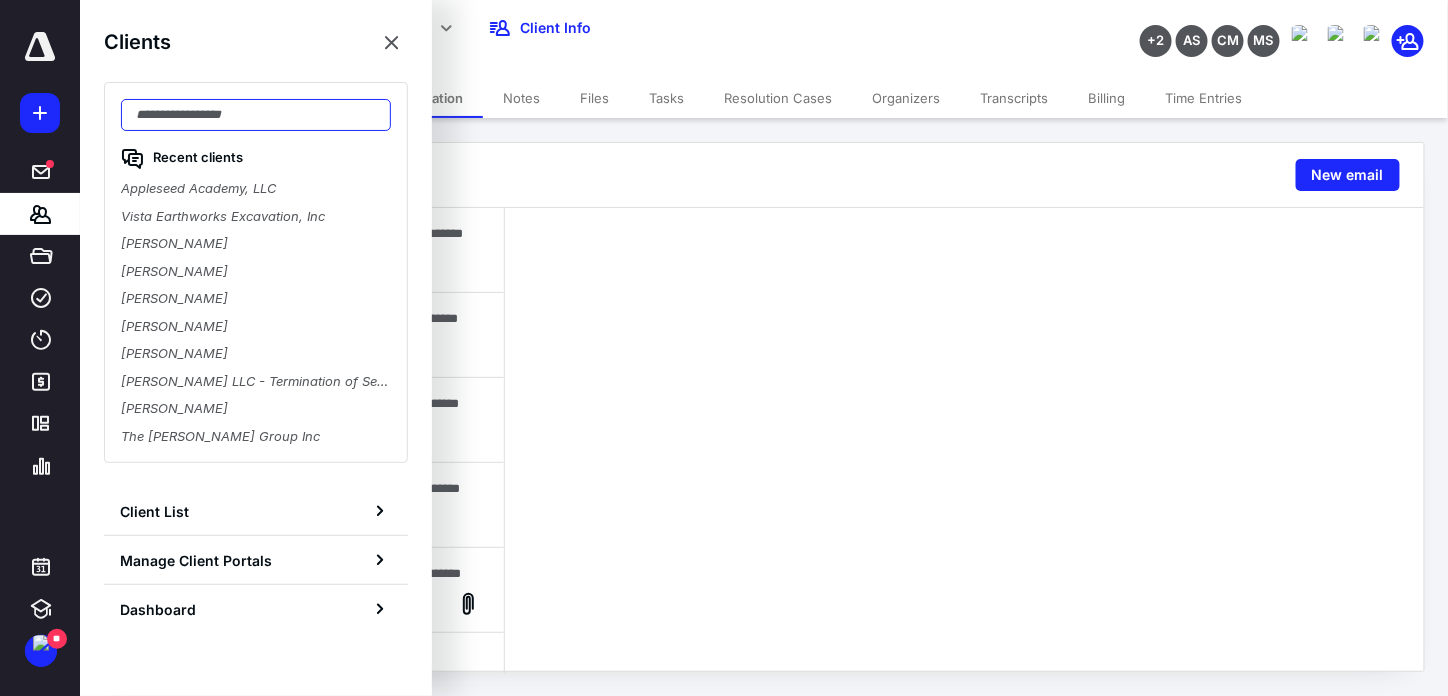 click at bounding box center (256, 115) 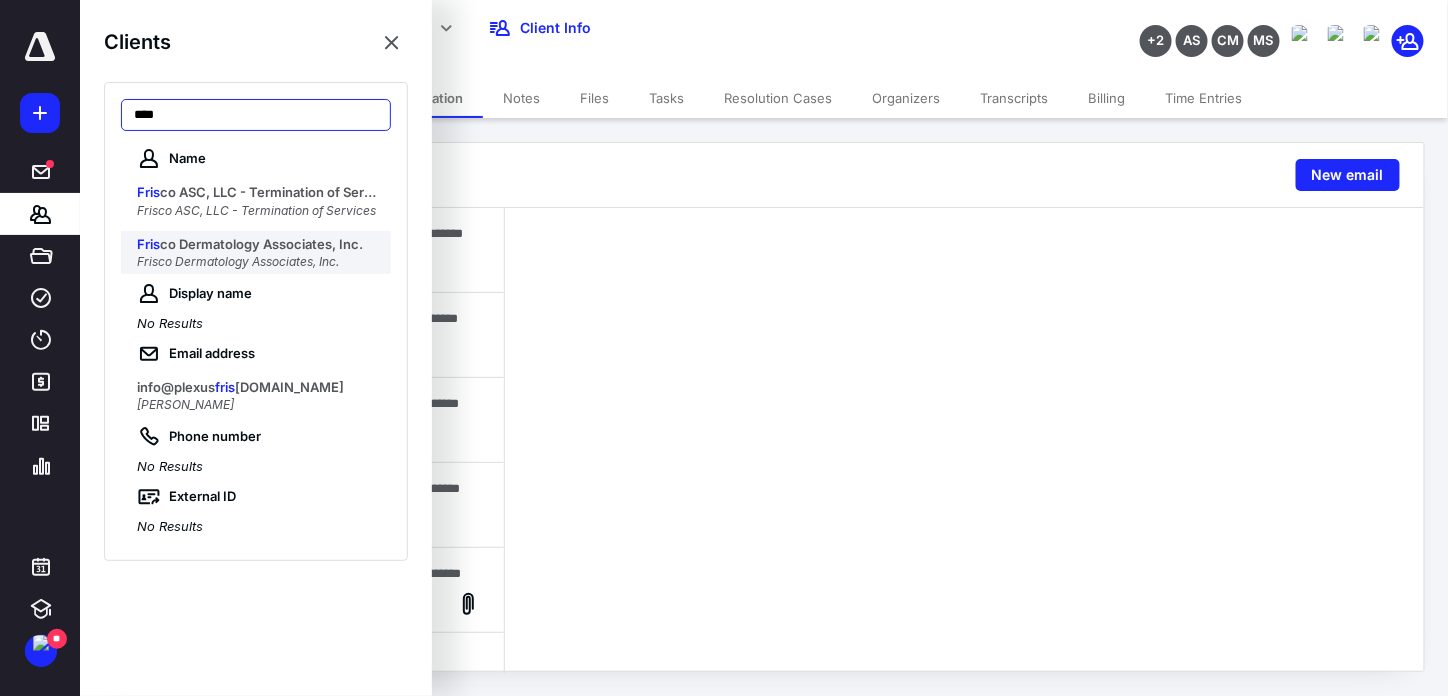 type on "****" 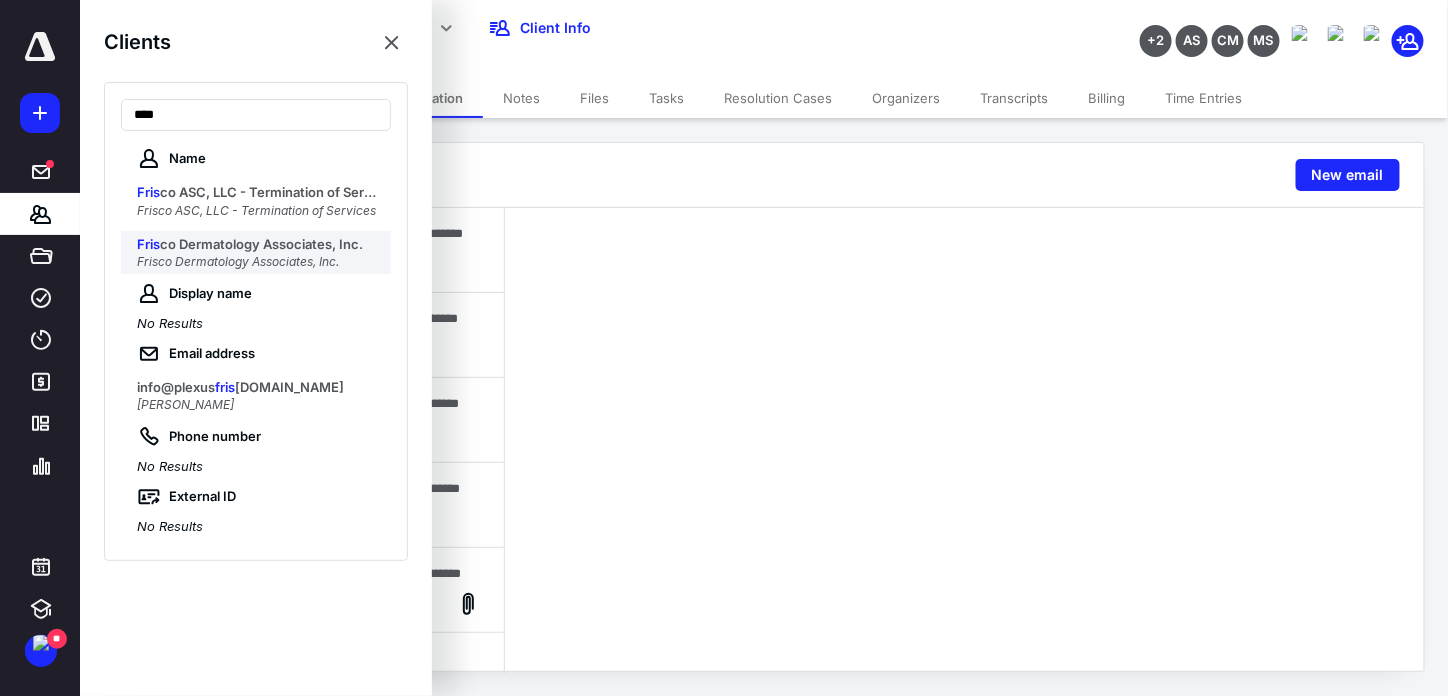click on "Frisco Dermatology Associates, Inc." at bounding box center (258, 262) 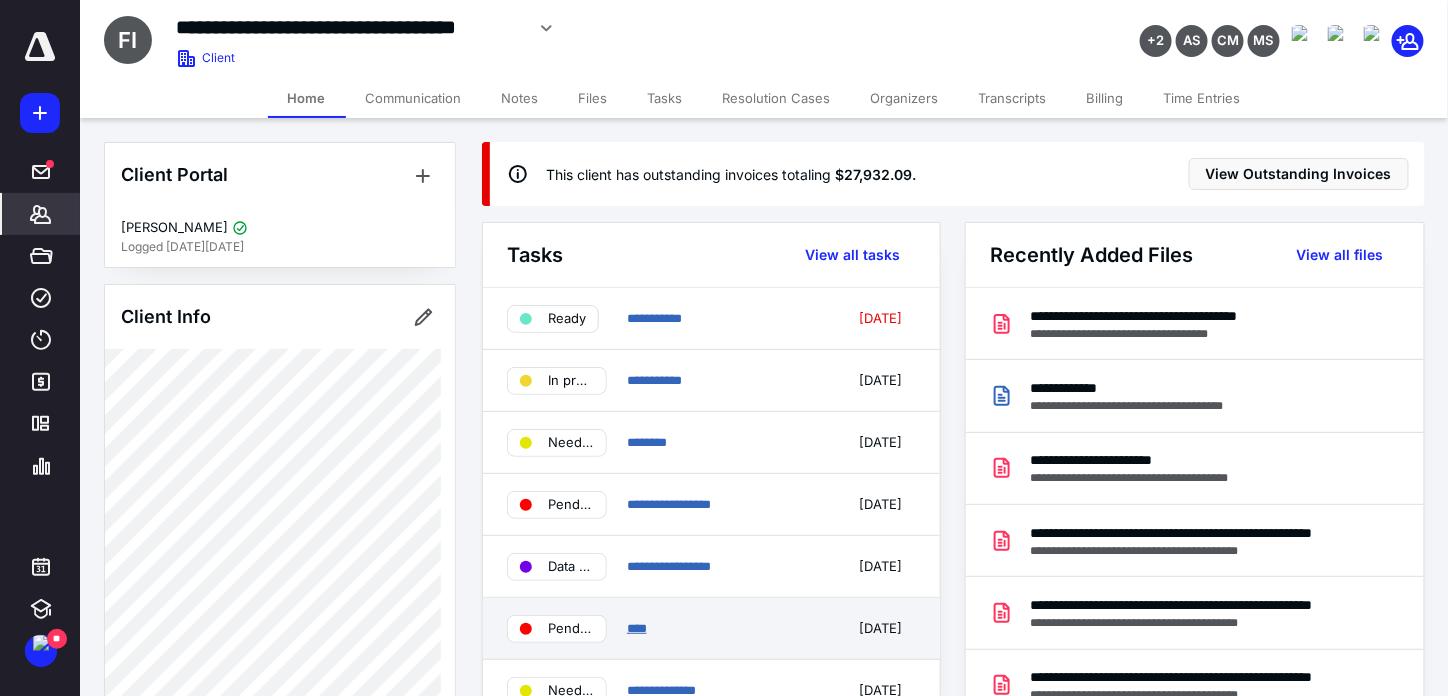 click on "****" at bounding box center (637, 628) 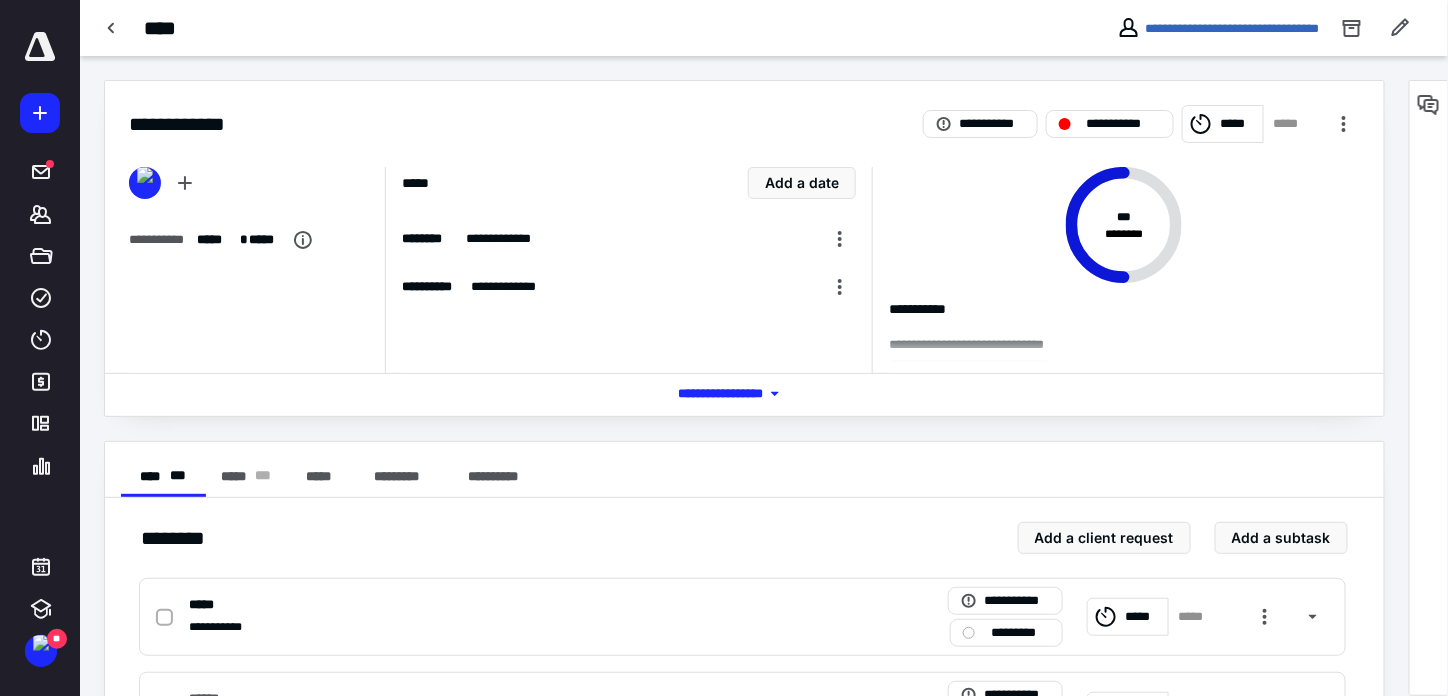 click on "*** **** *******" at bounding box center [744, 394] 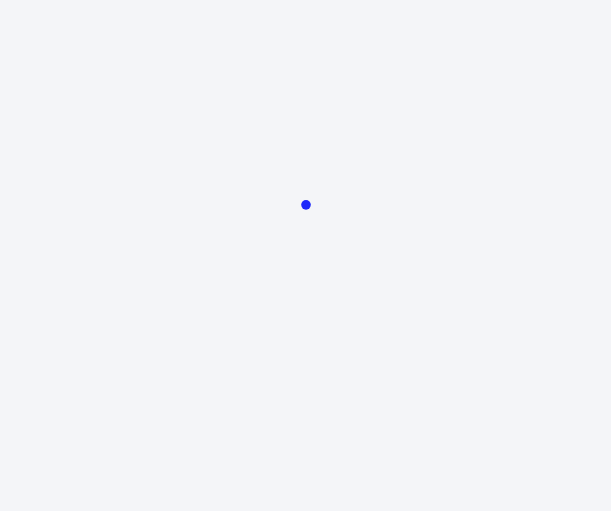 scroll, scrollTop: 0, scrollLeft: 0, axis: both 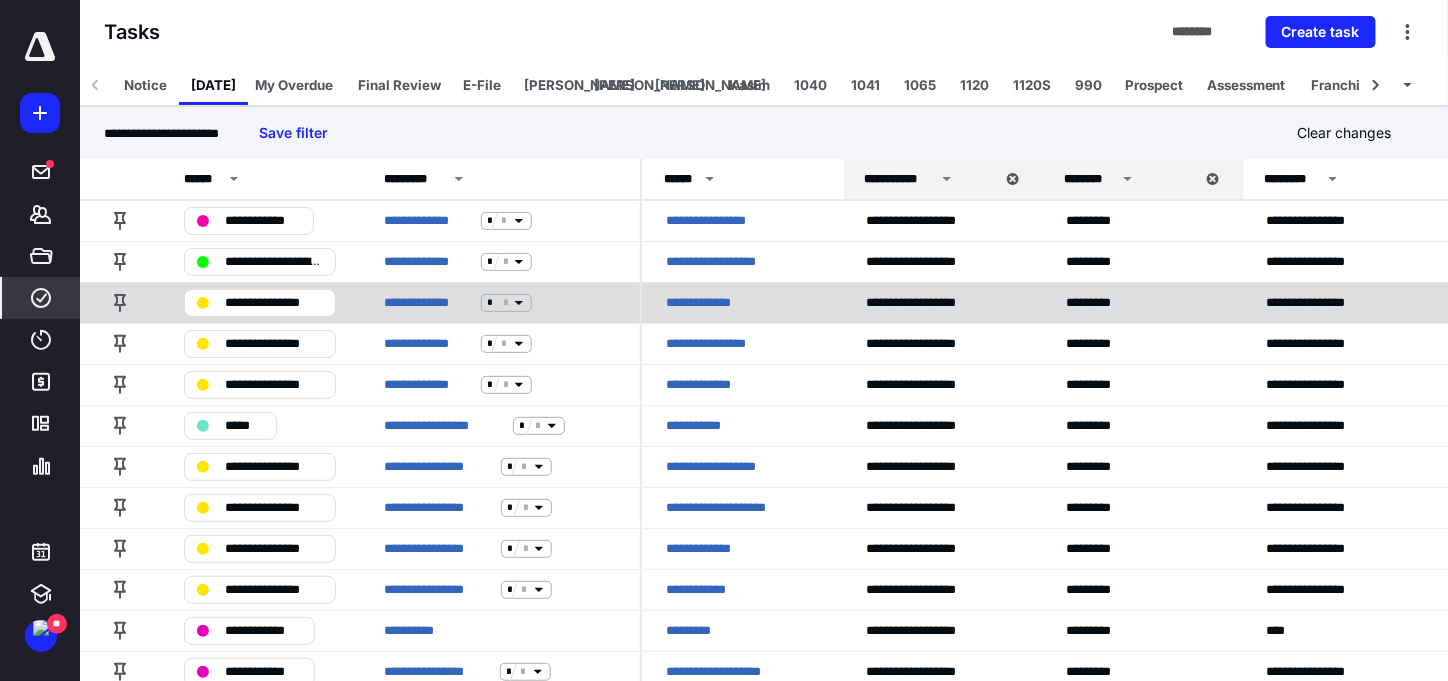 click on "**********" at bounding box center (708, 303) 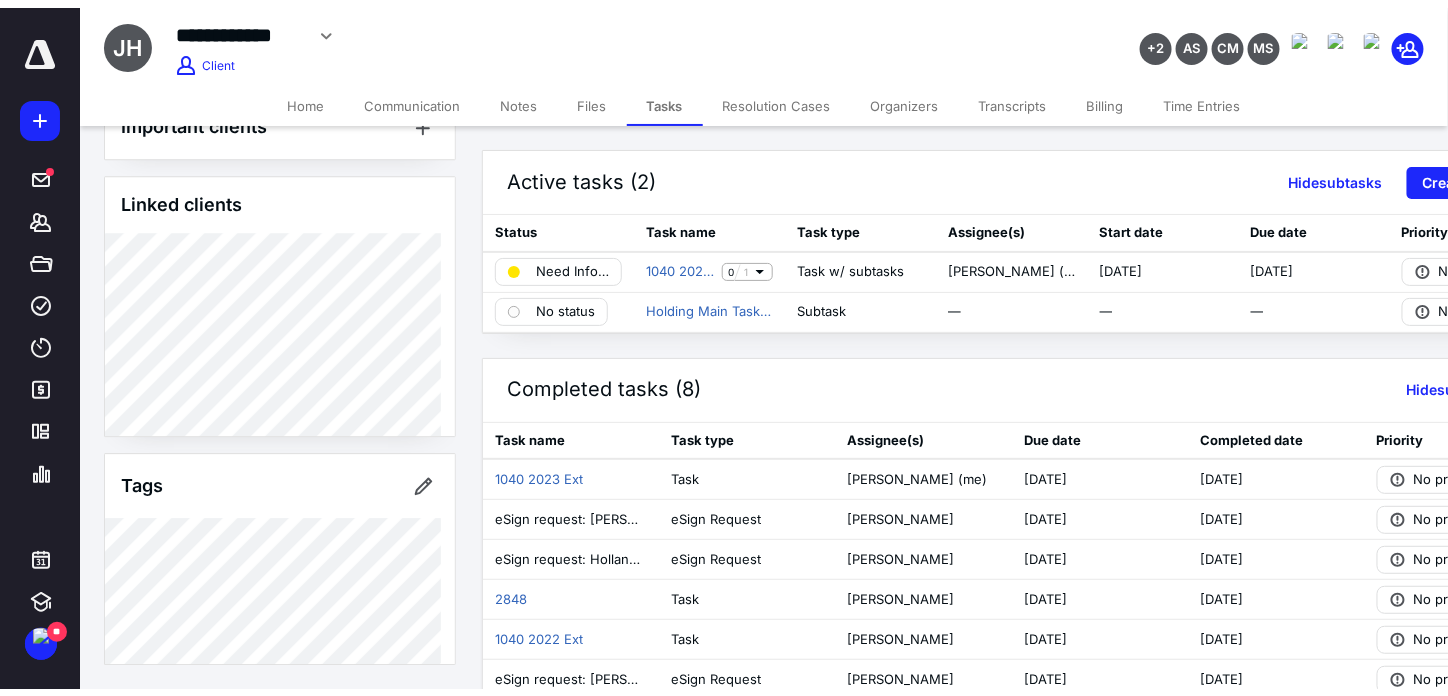 scroll, scrollTop: 0, scrollLeft: 0, axis: both 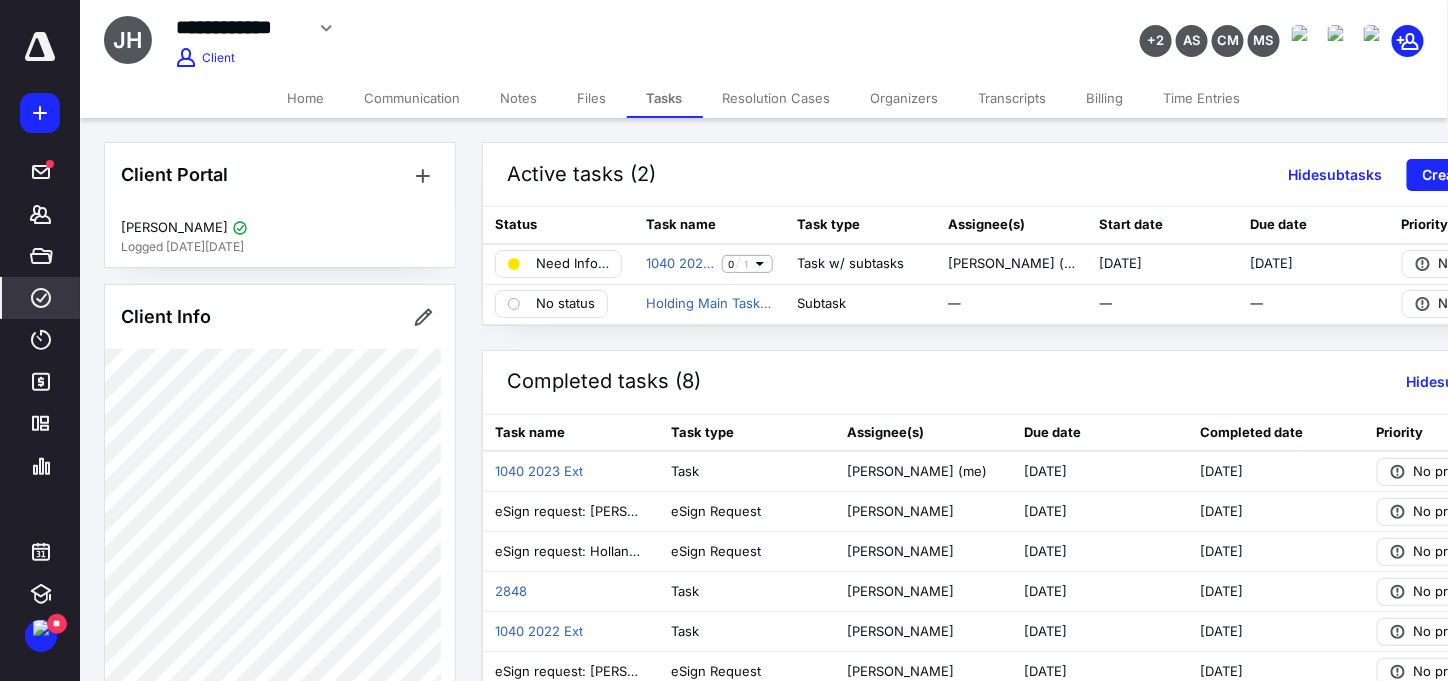 click 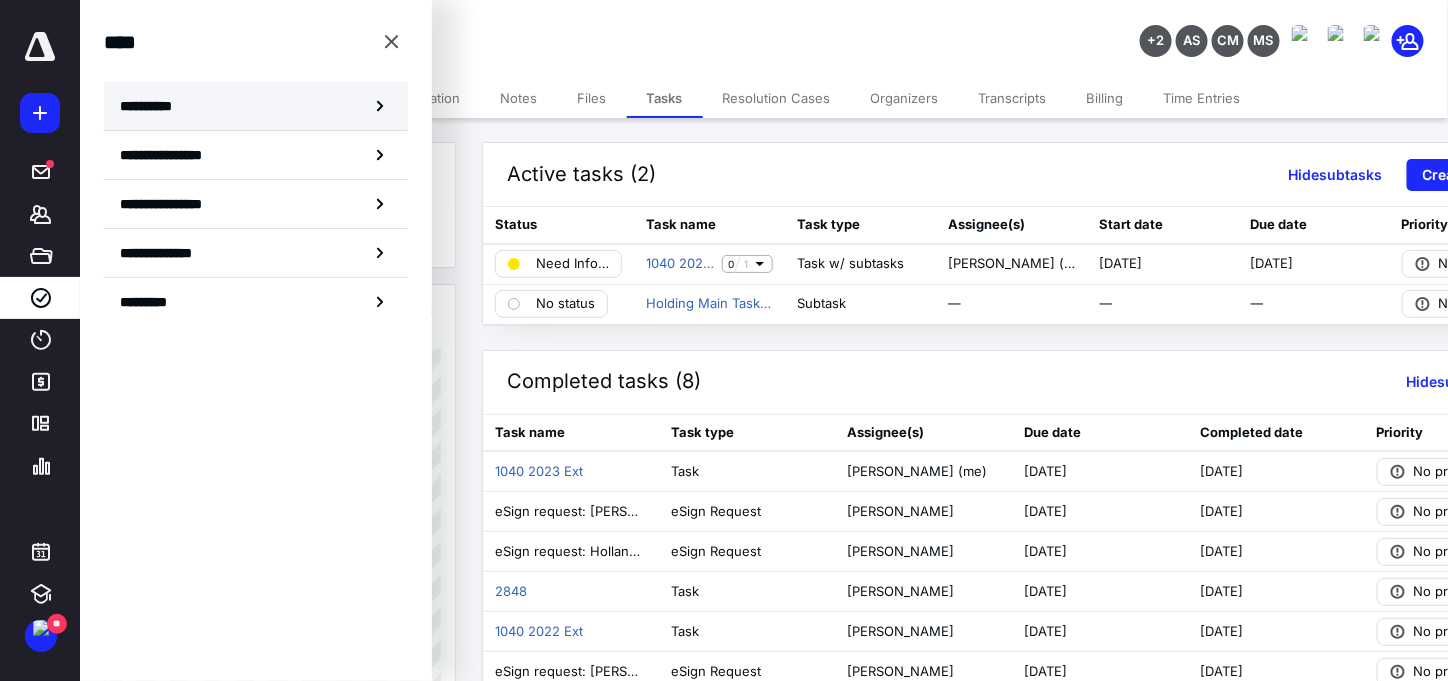 click on "**********" at bounding box center (256, 106) 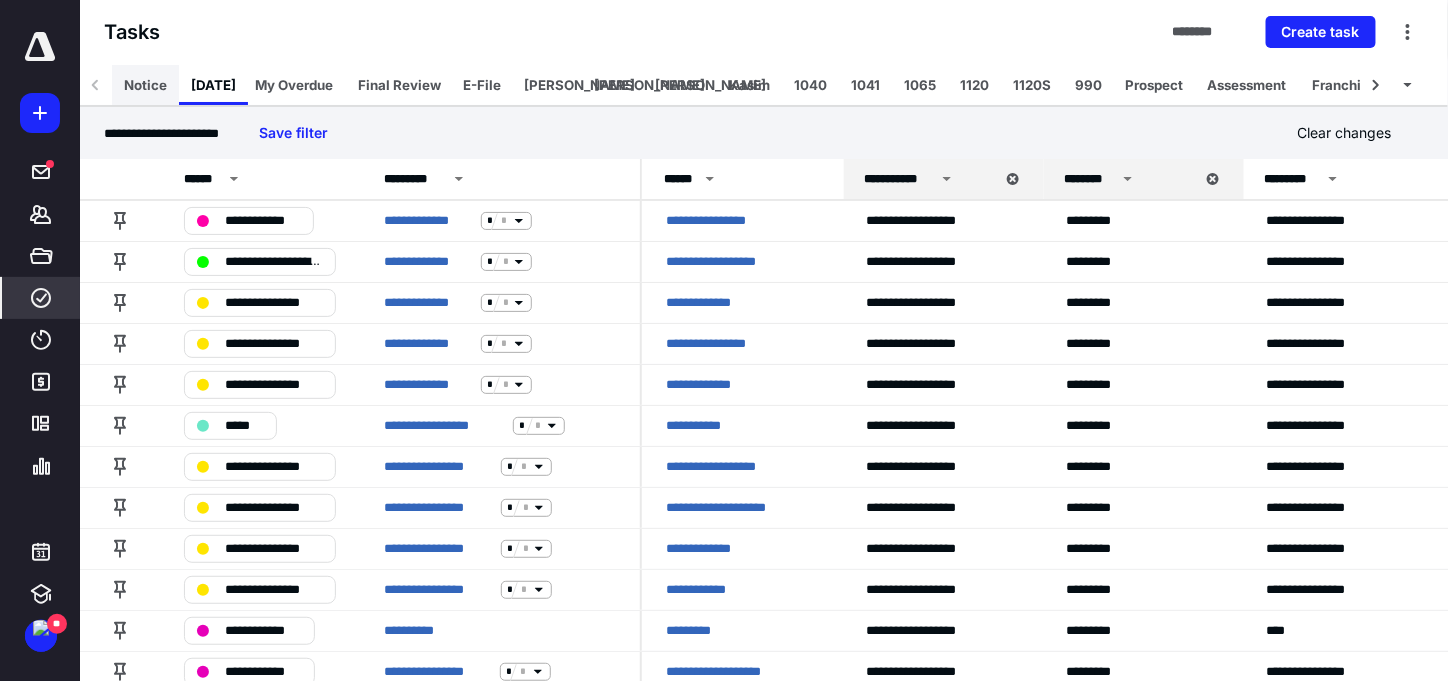 click on "Notice" at bounding box center [145, 85] 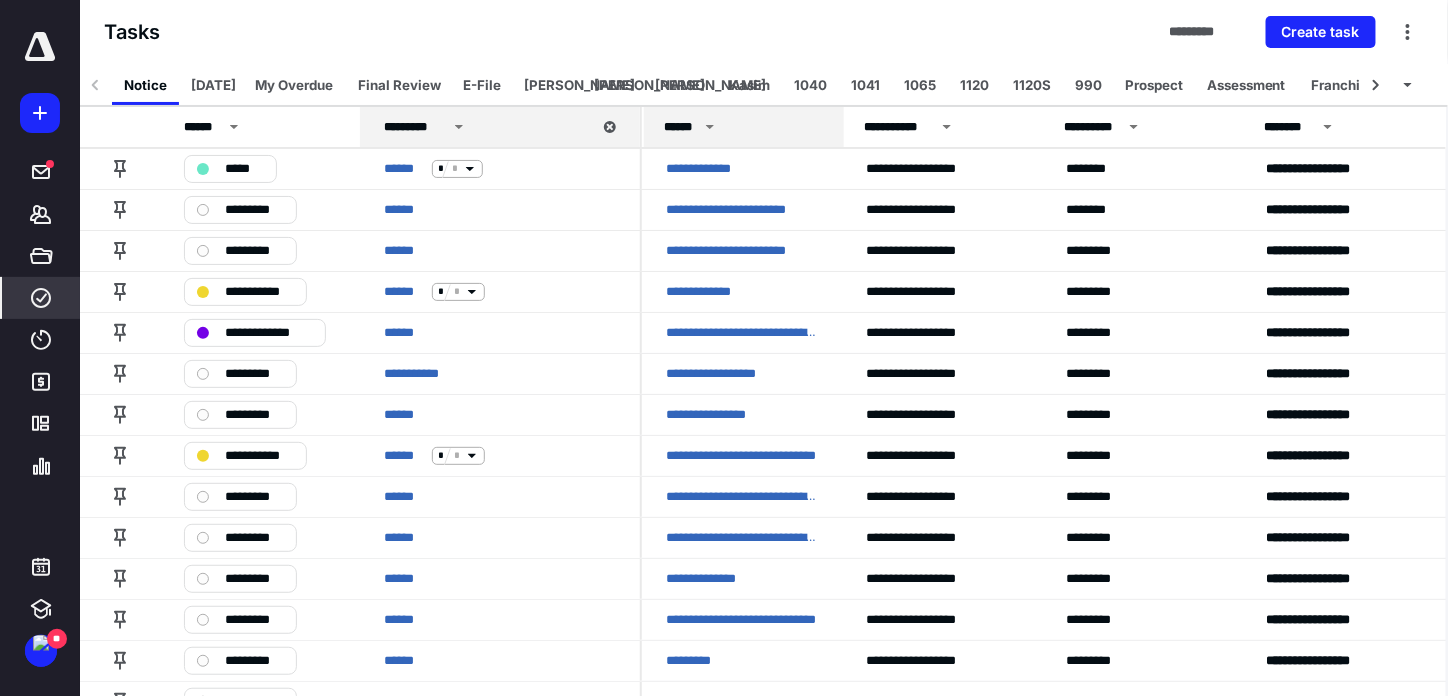 click on "******" at bounding box center [681, 127] 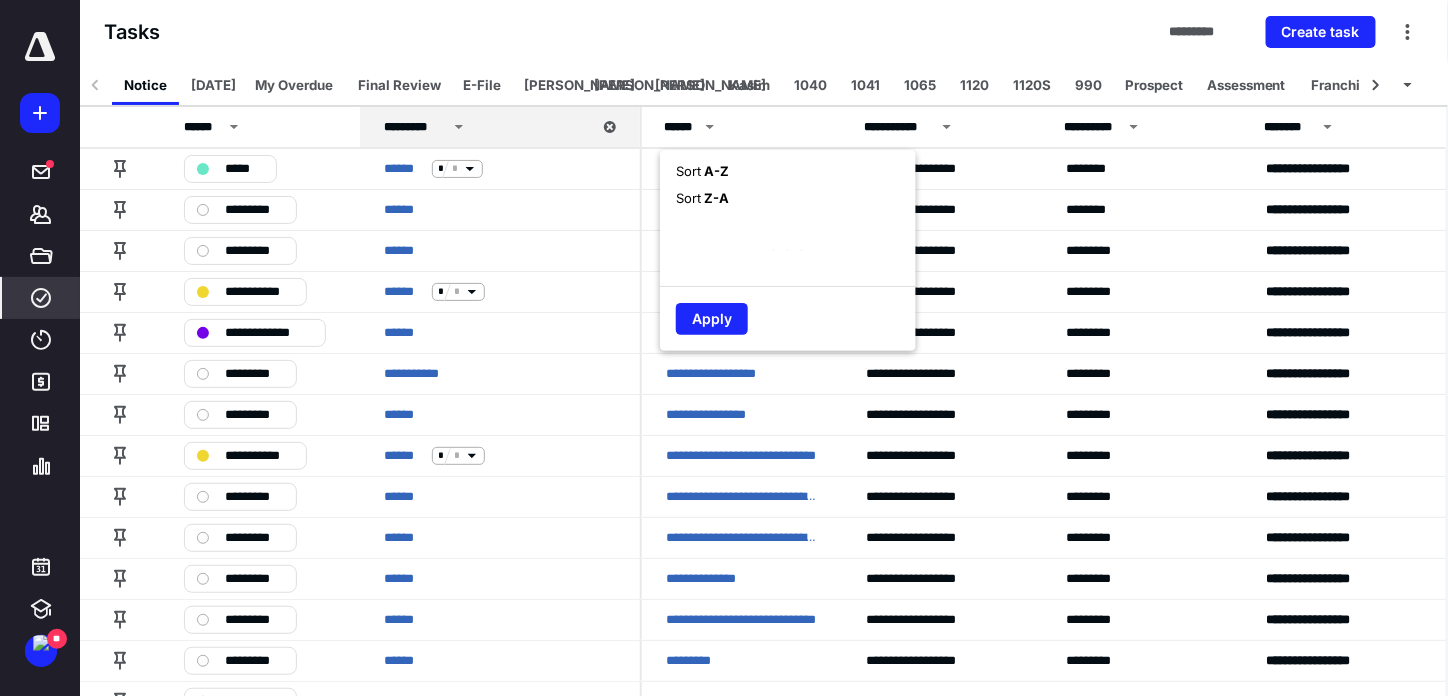 click on "A  -  Z" at bounding box center (715, 171) 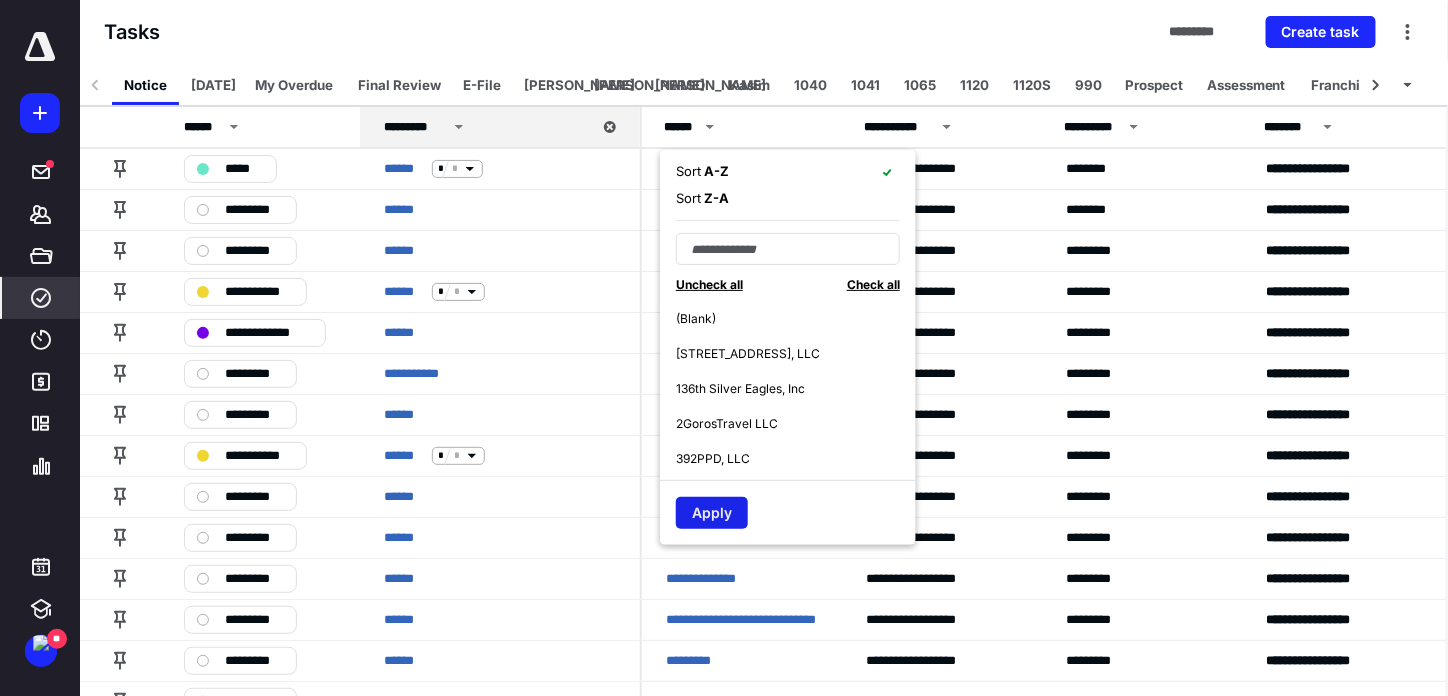 click on "Apply" at bounding box center (712, 513) 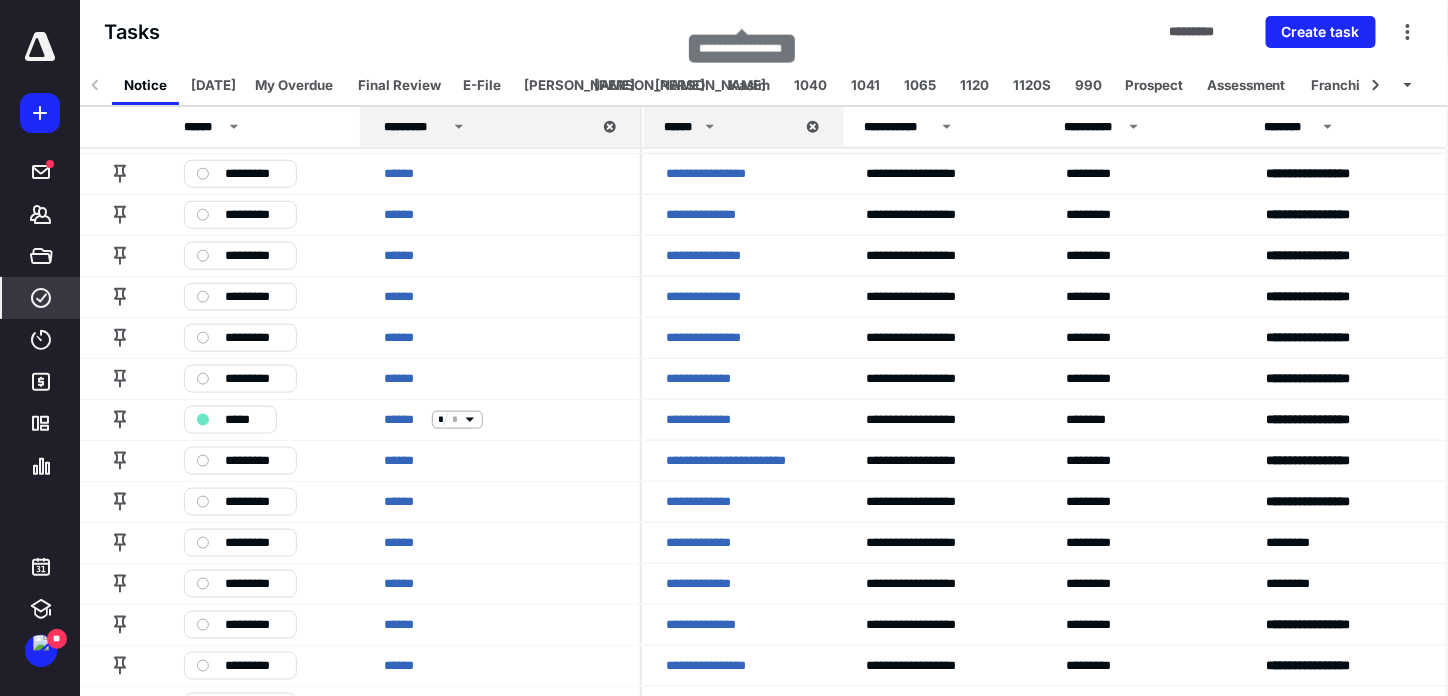 scroll, scrollTop: 1000, scrollLeft: 0, axis: vertical 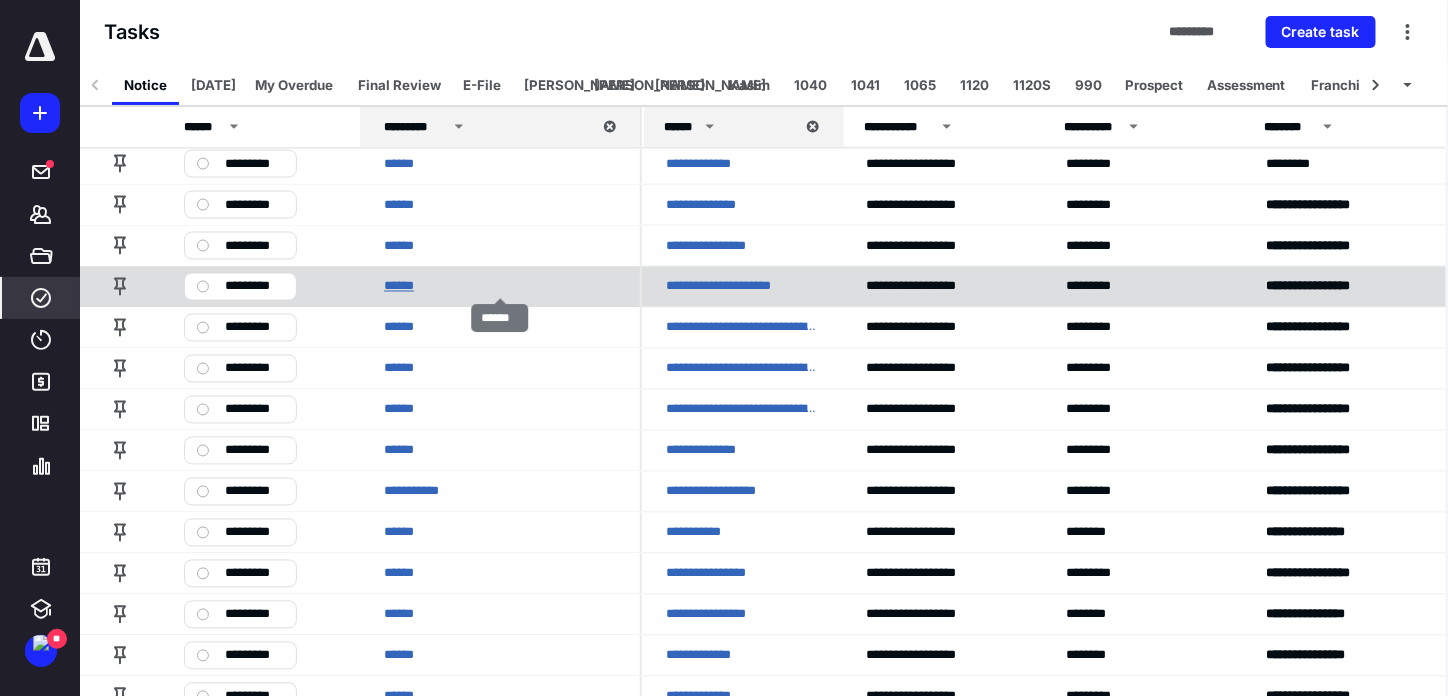 click on "******" at bounding box center (404, 287) 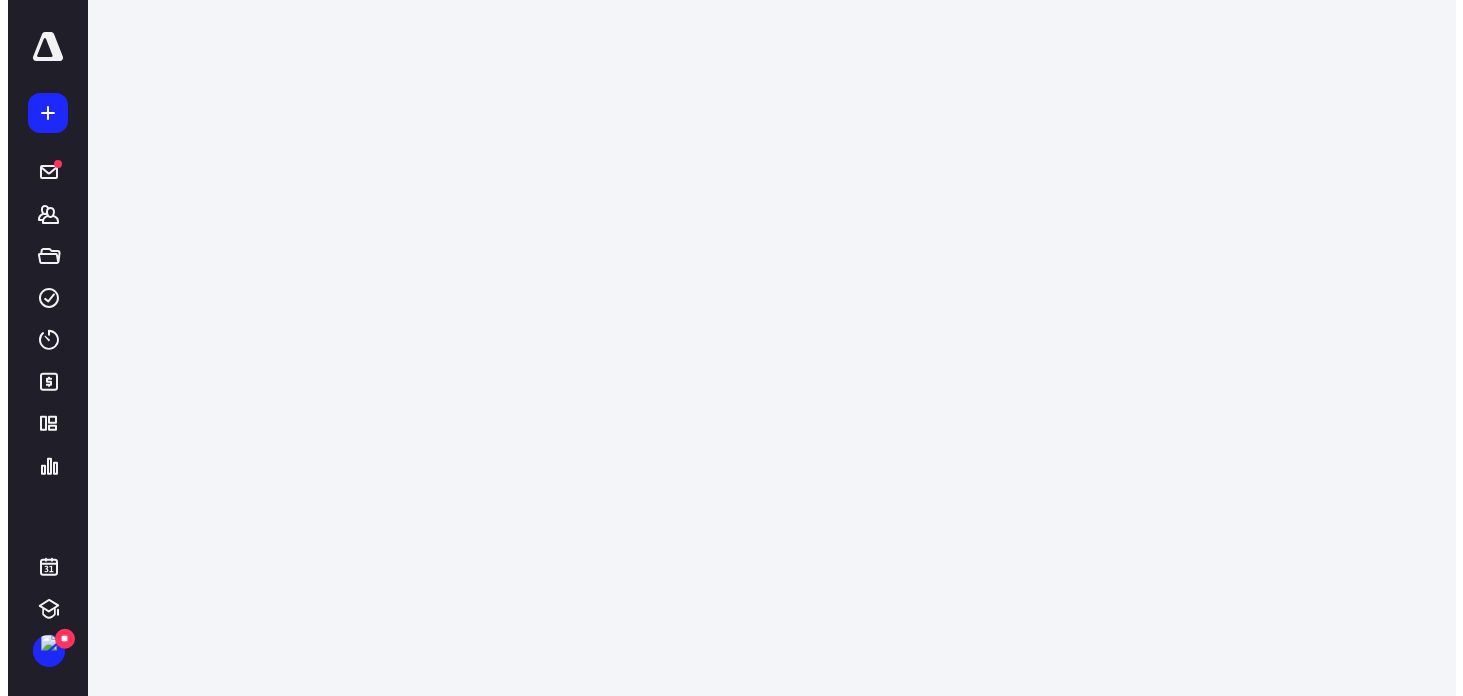 scroll, scrollTop: 0, scrollLeft: 0, axis: both 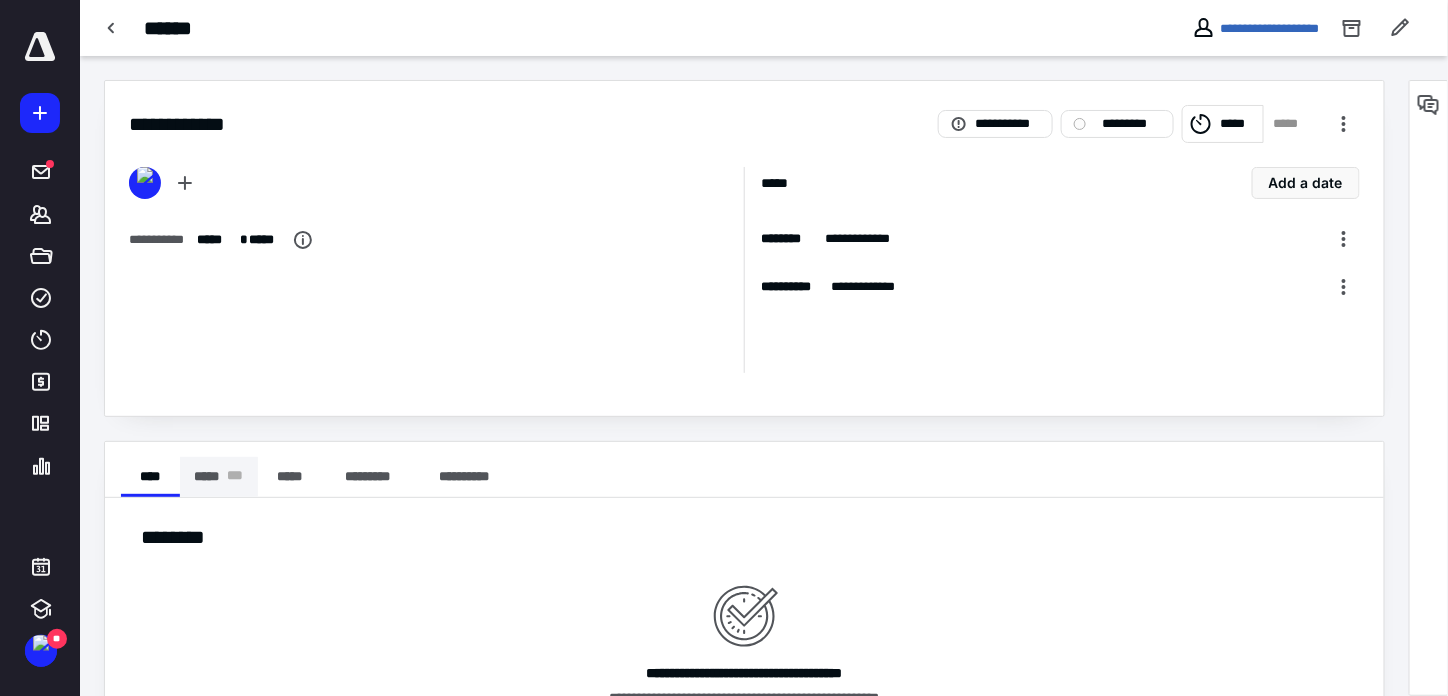 click on "***** * * *" at bounding box center [219, 477] 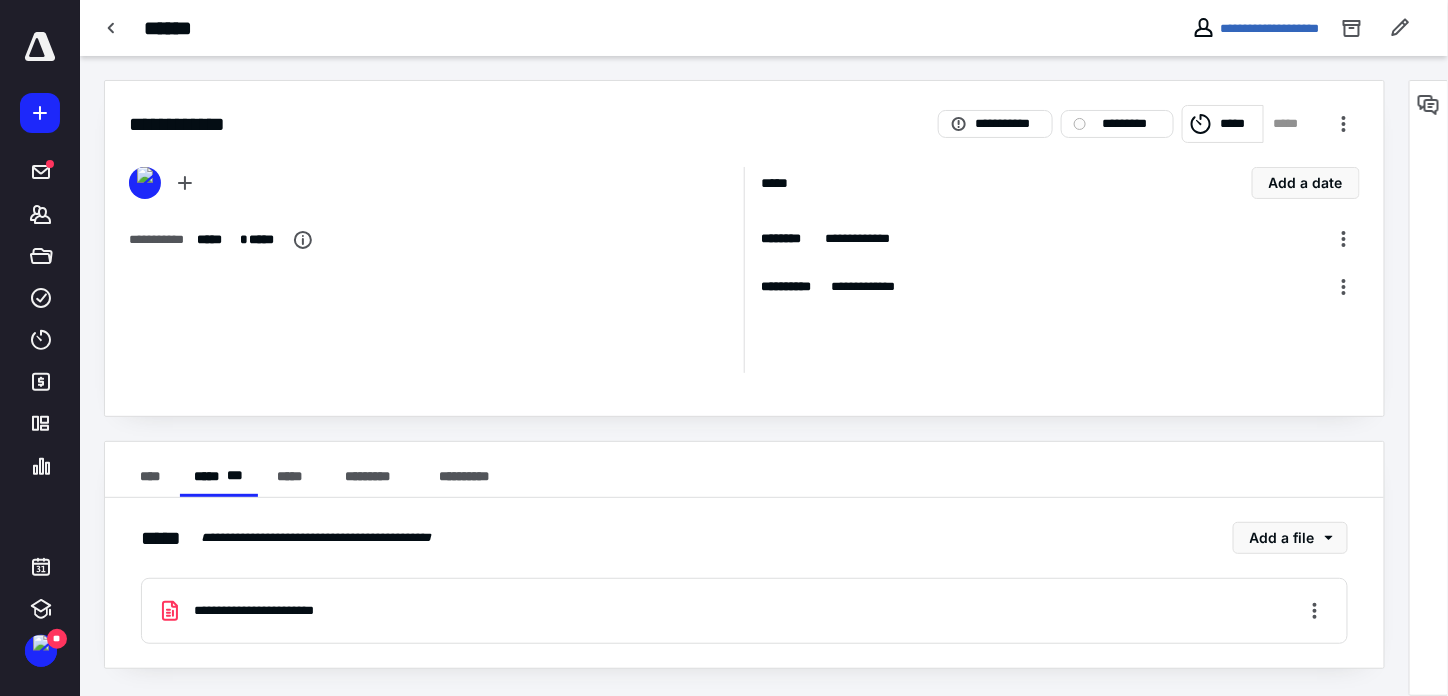 click on "**********" at bounding box center [269, 611] 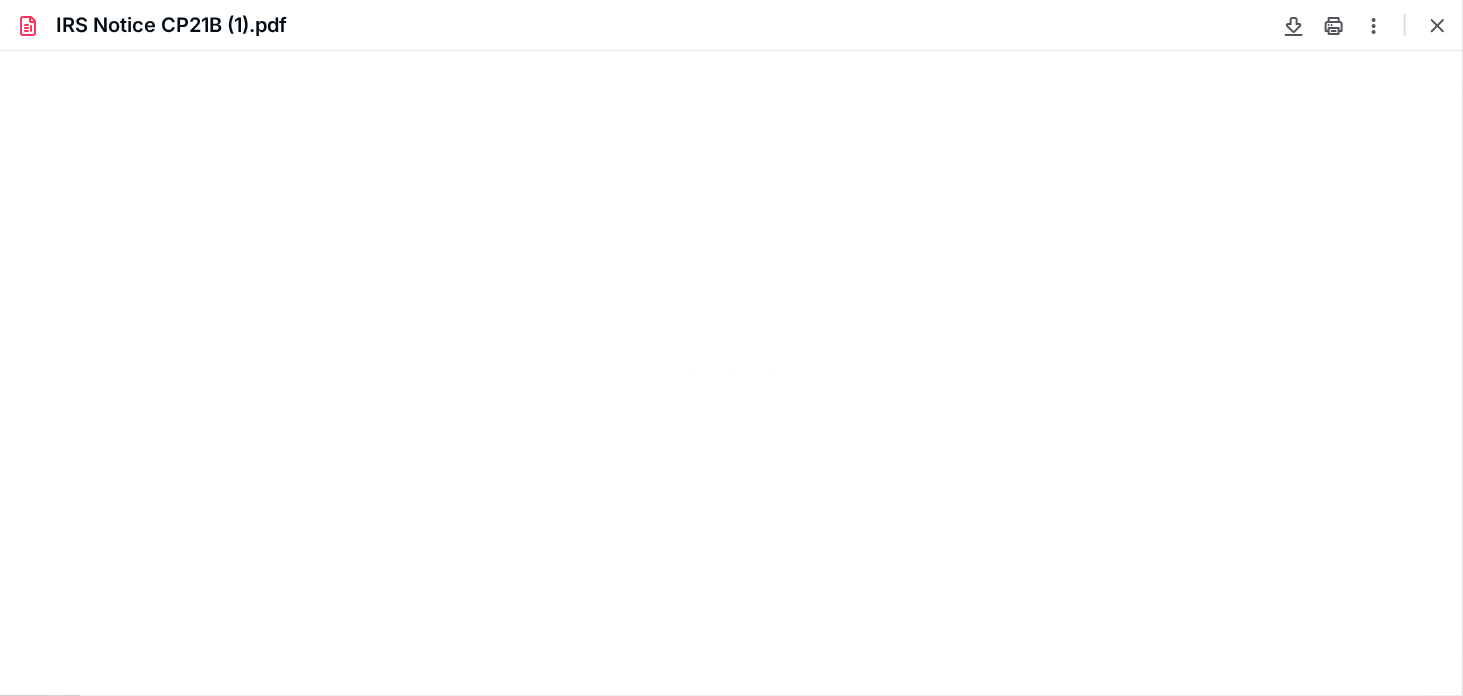 scroll, scrollTop: 0, scrollLeft: 0, axis: both 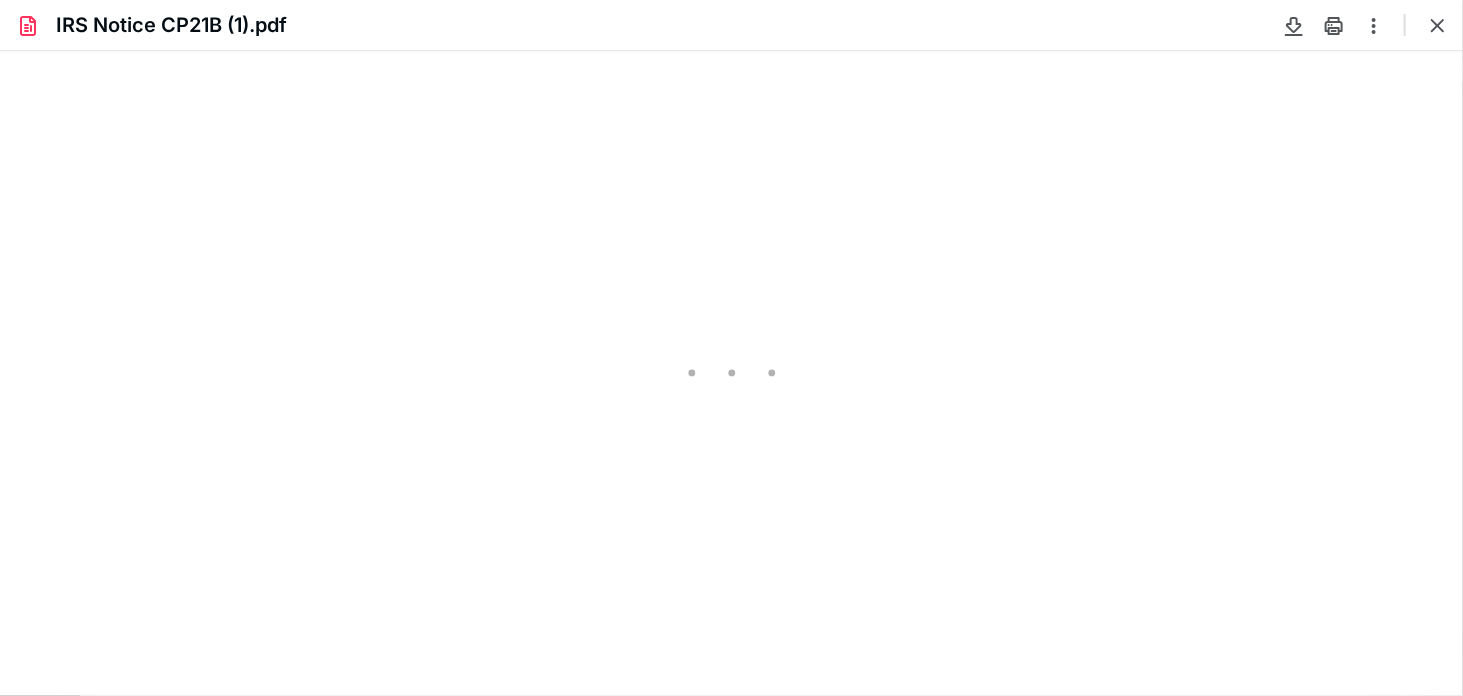 type on "234" 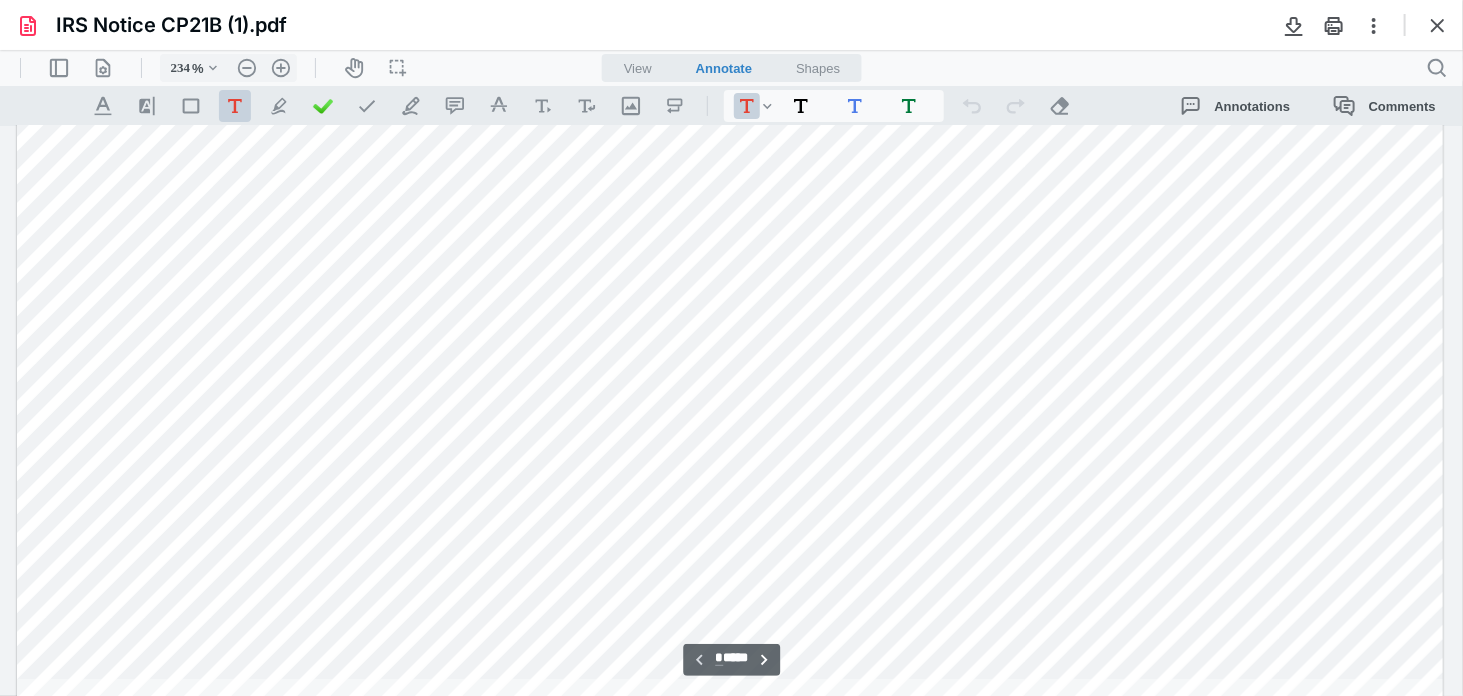 scroll, scrollTop: 0, scrollLeft: 0, axis: both 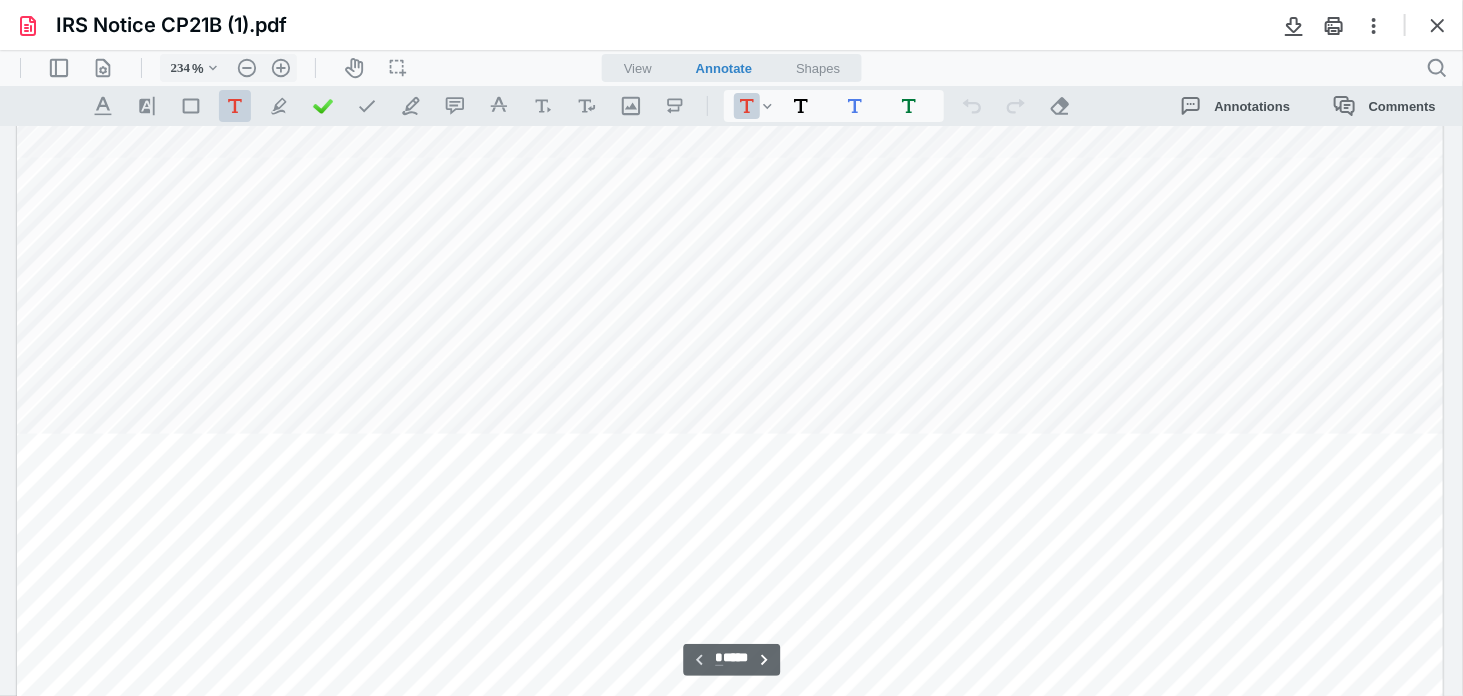 type on "*" 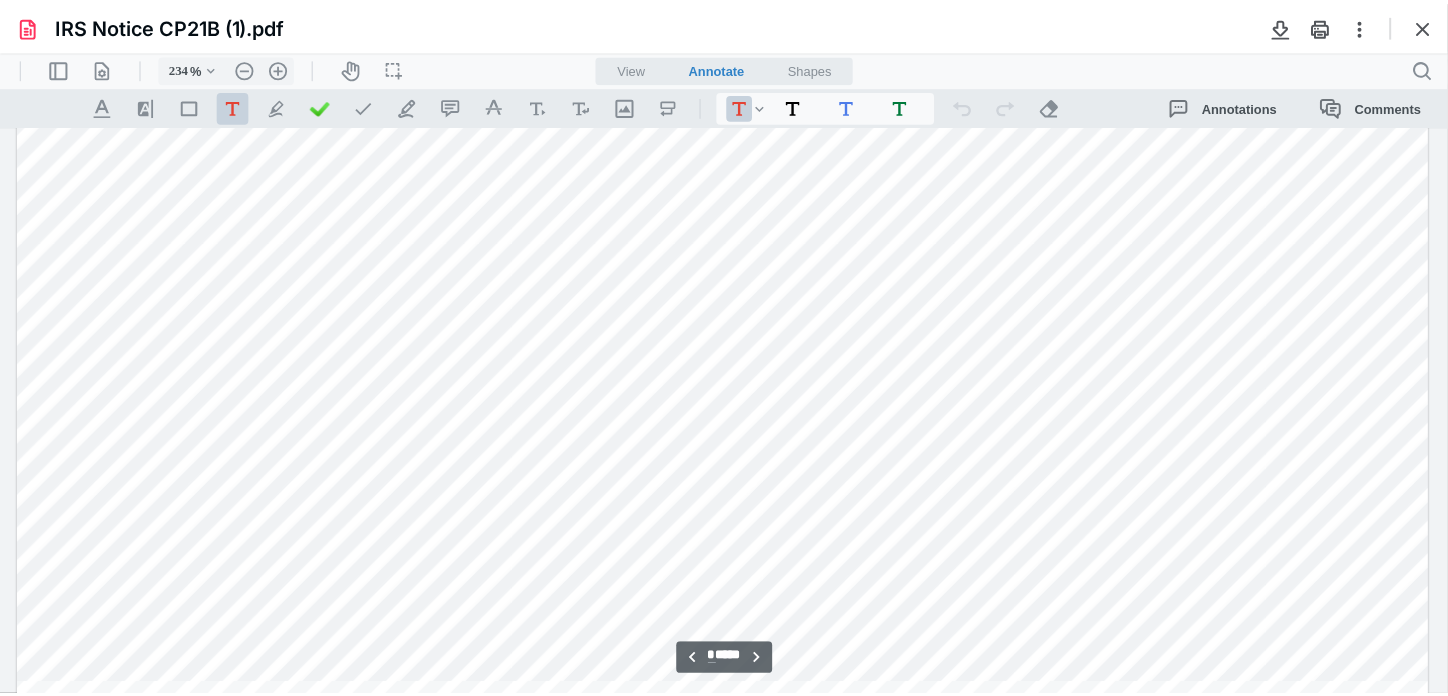 scroll, scrollTop: 2666, scrollLeft: 0, axis: vertical 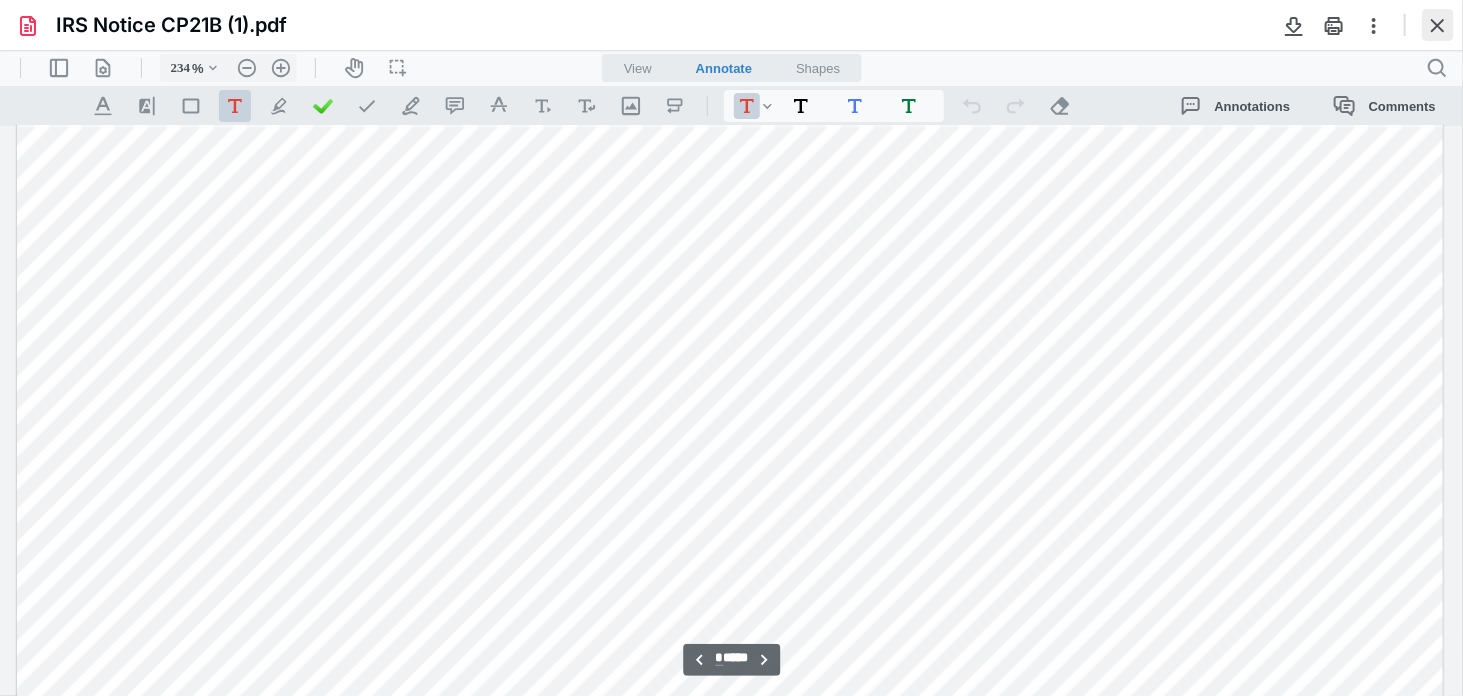 click at bounding box center [1438, 25] 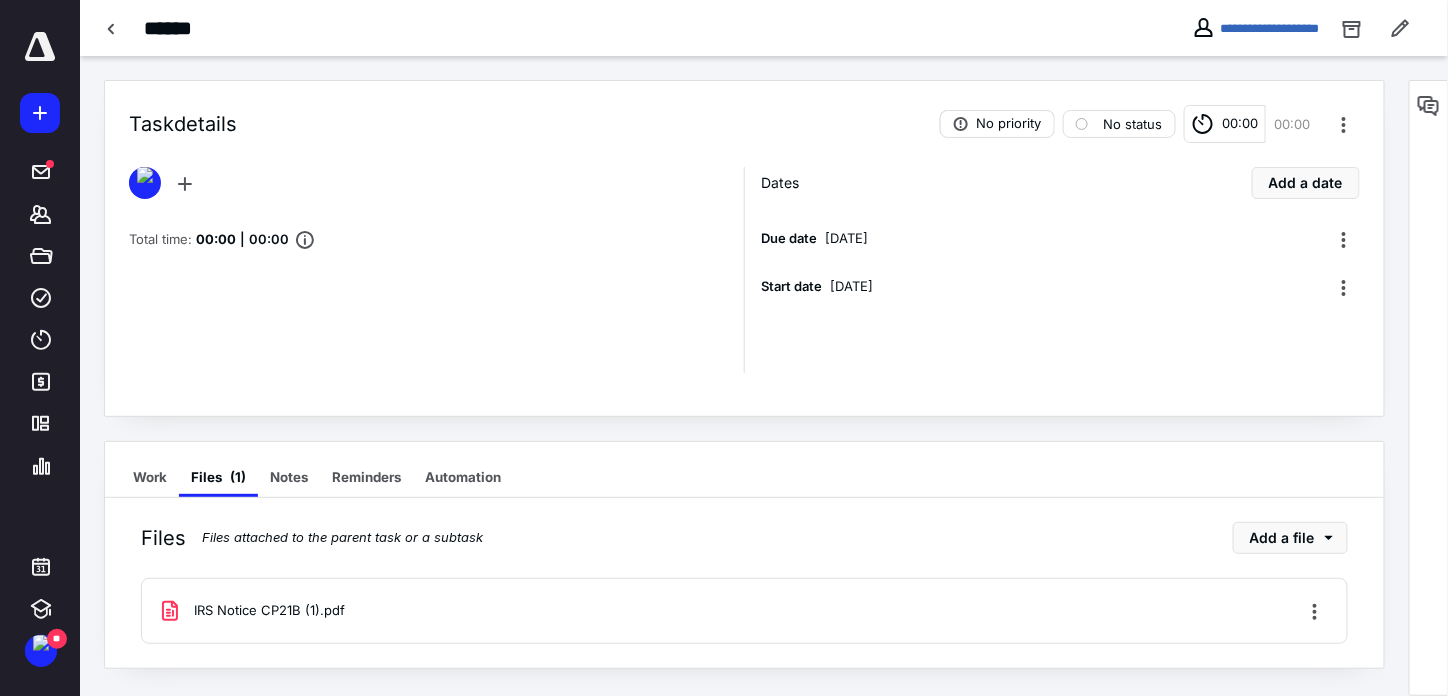 click on "No priority" at bounding box center (1009, 124) 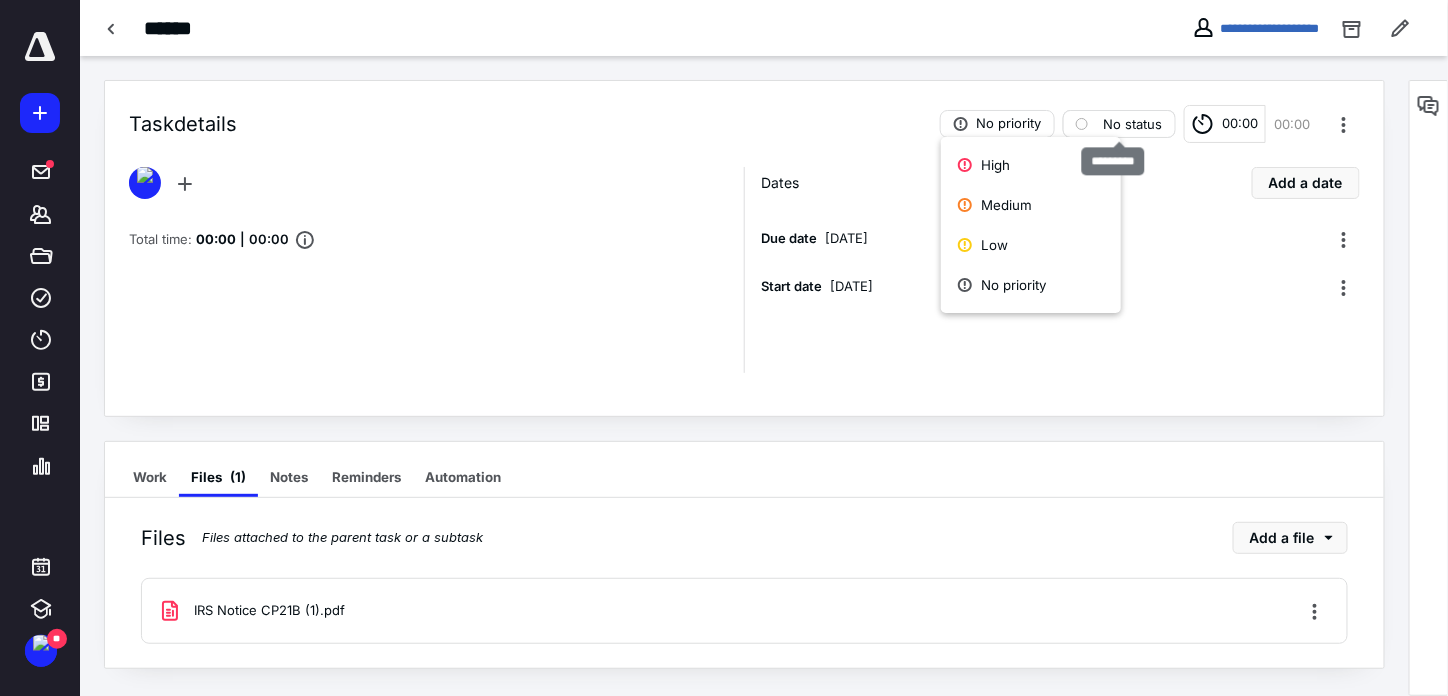 click on "No status" at bounding box center (1119, 124) 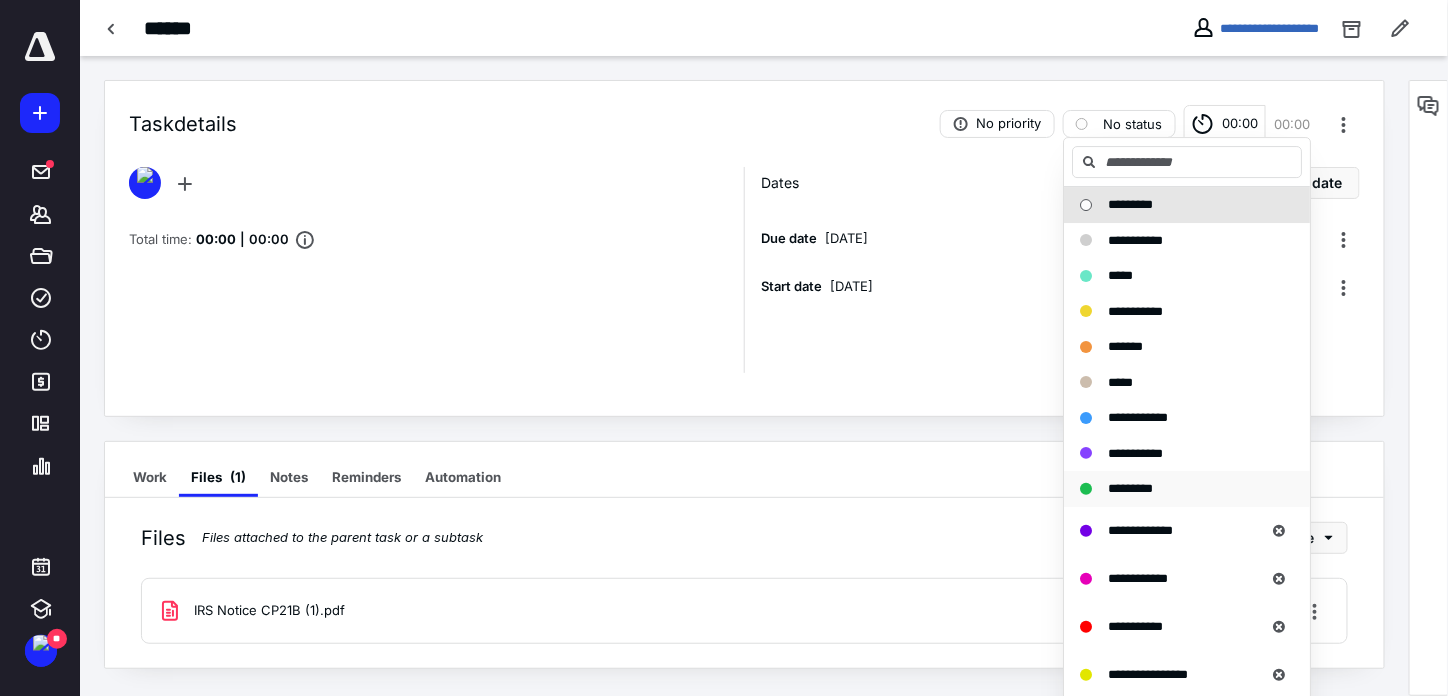 click on "*********" at bounding box center [1187, 489] 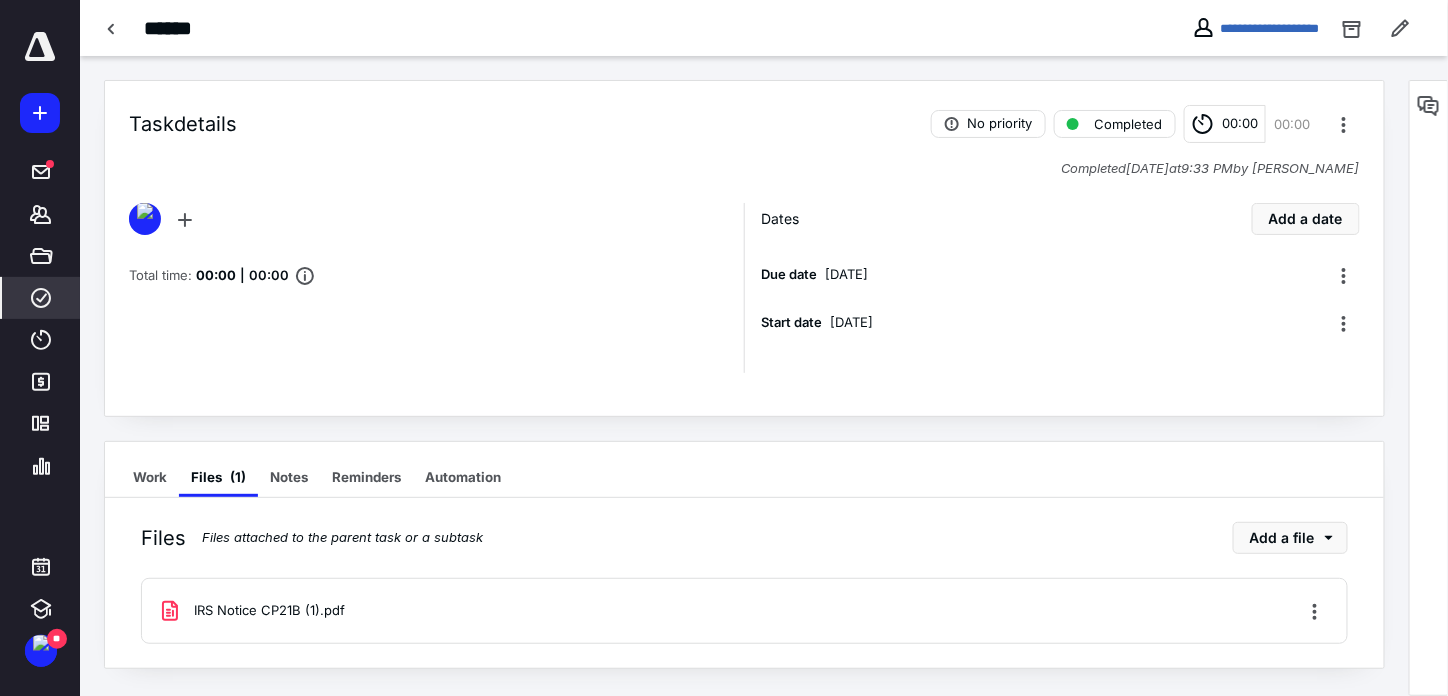 click on "****" at bounding box center [41, 298] 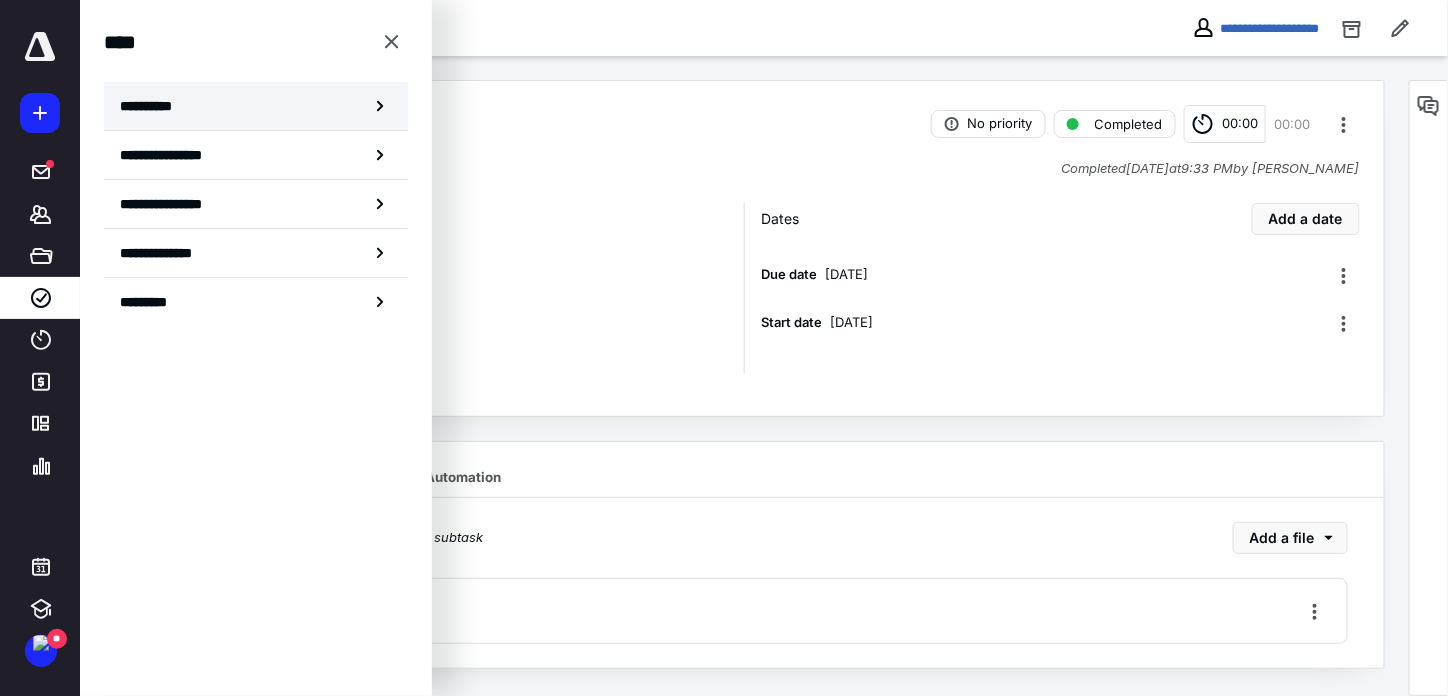 click on "**********" at bounding box center [153, 106] 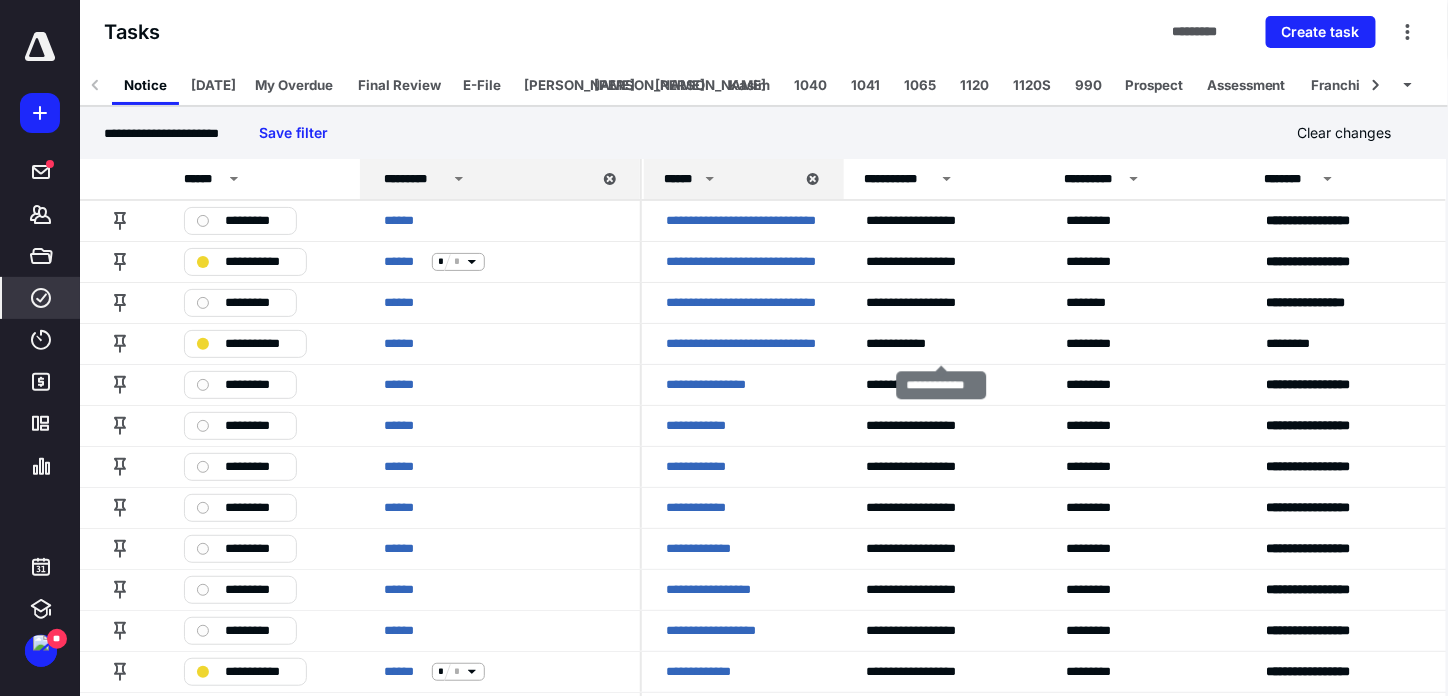 scroll, scrollTop: 333, scrollLeft: 0, axis: vertical 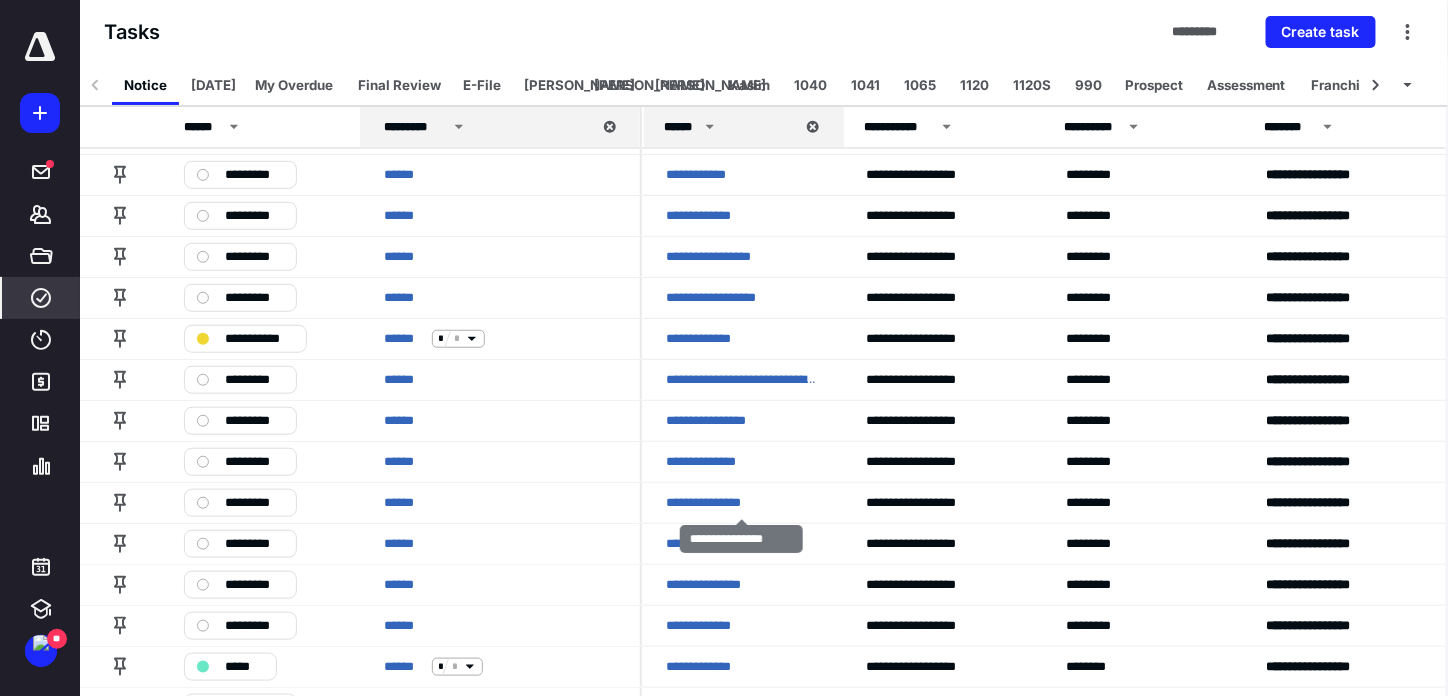 drag, startPoint x: 698, startPoint y: 497, endPoint x: 728, endPoint y: 488, distance: 31.320919 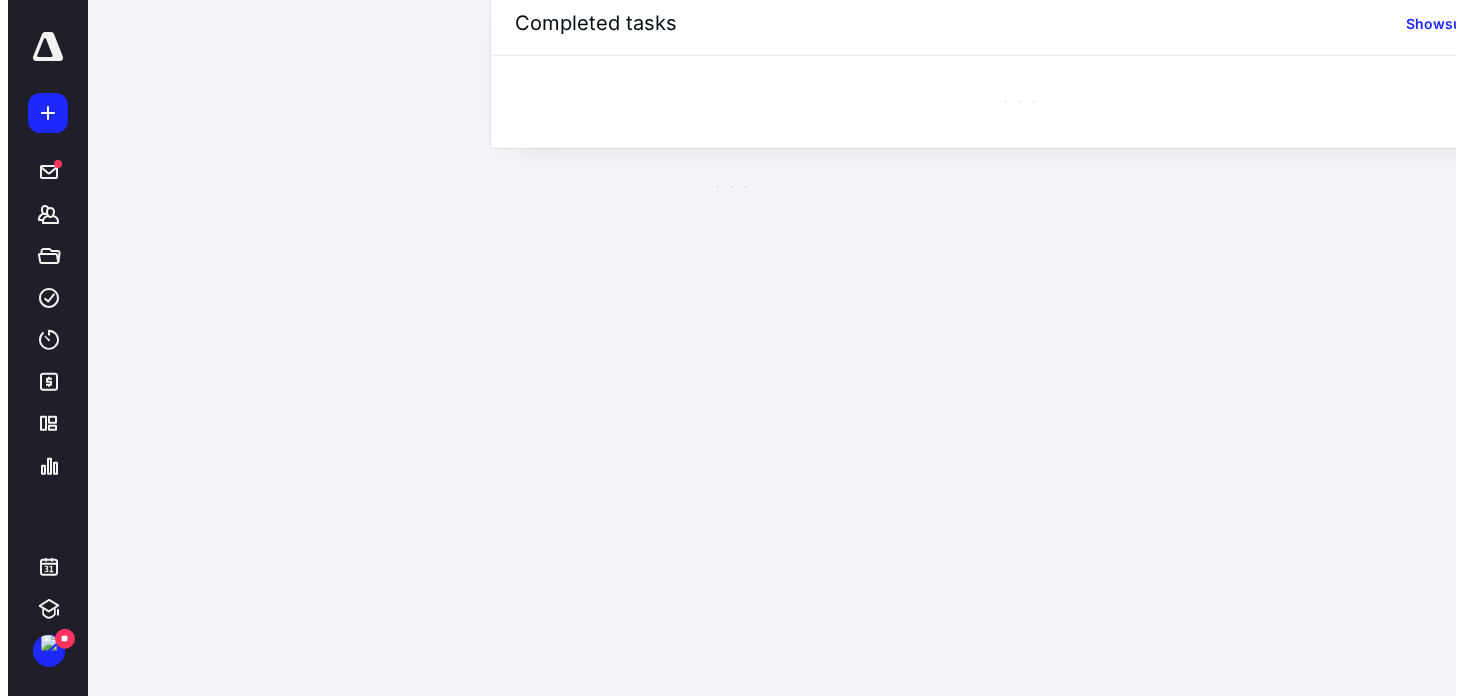 scroll, scrollTop: 0, scrollLeft: 0, axis: both 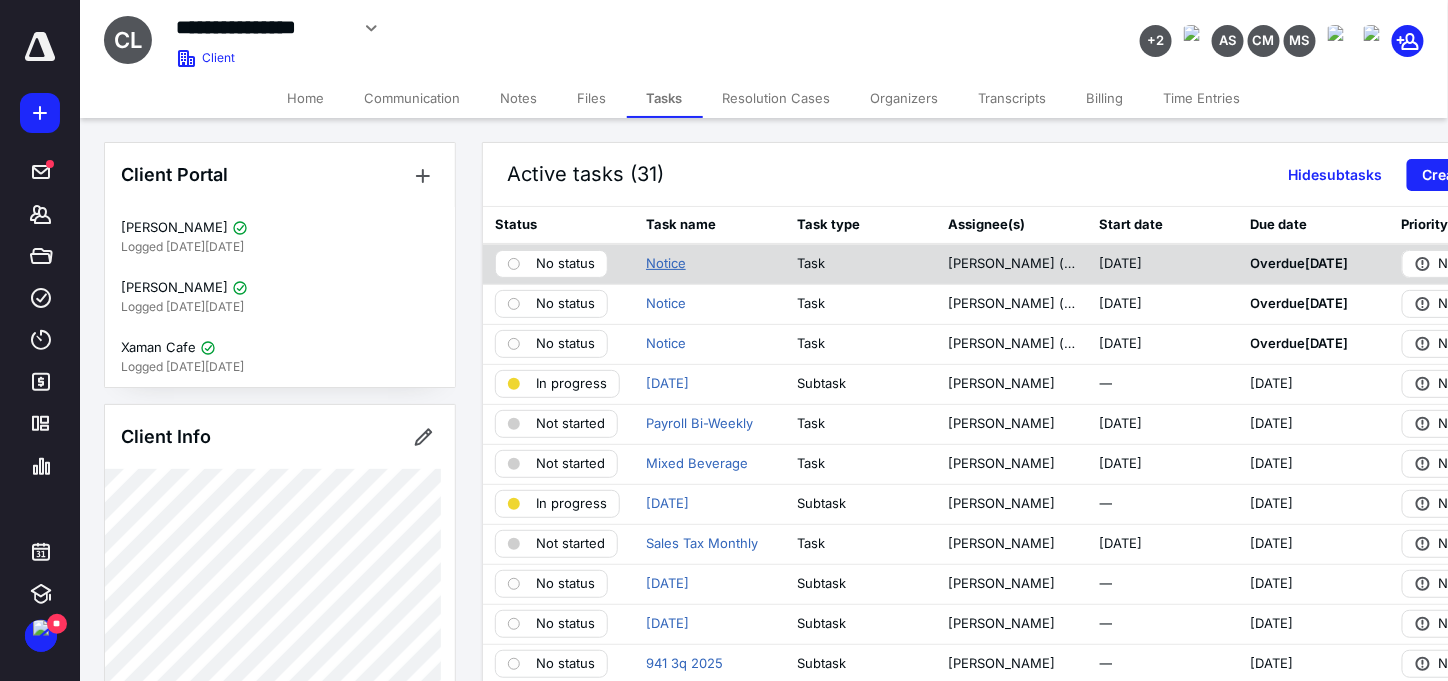 click on "Notice" at bounding box center (666, 264) 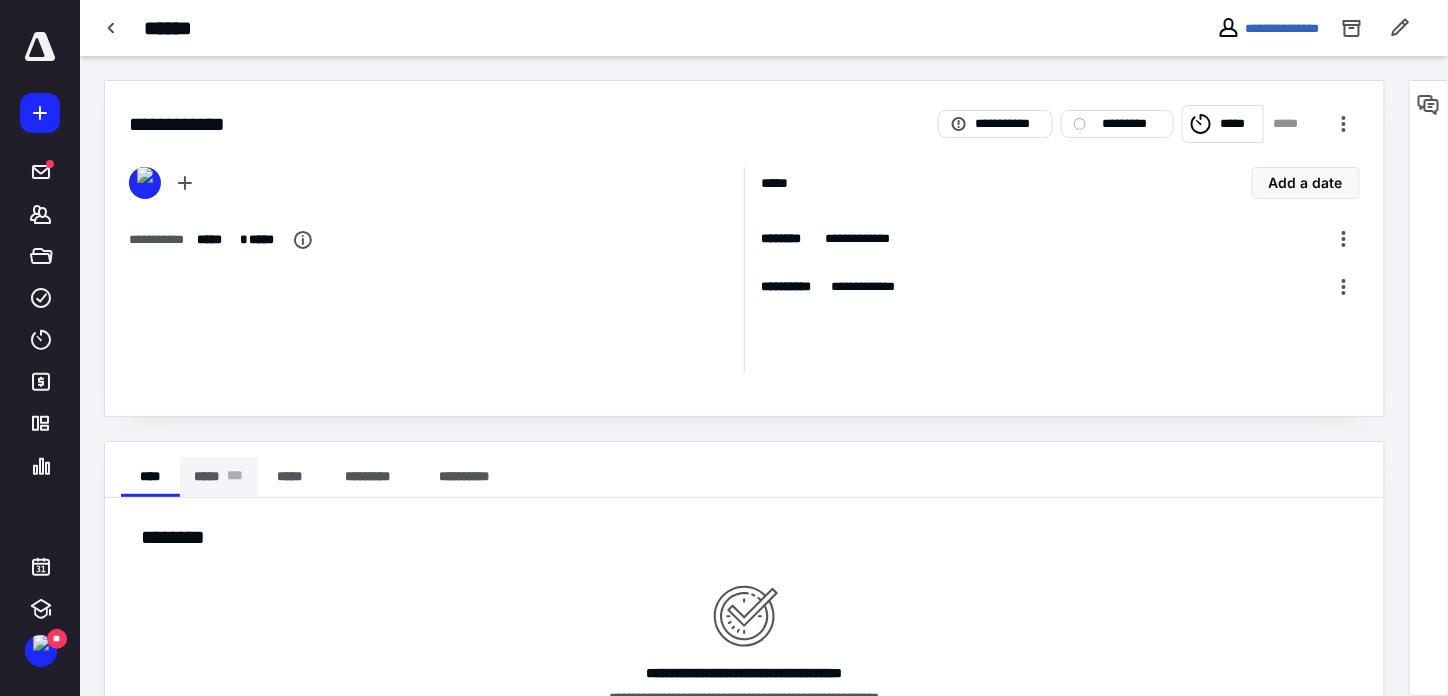 click on "***** * * *" at bounding box center (219, 477) 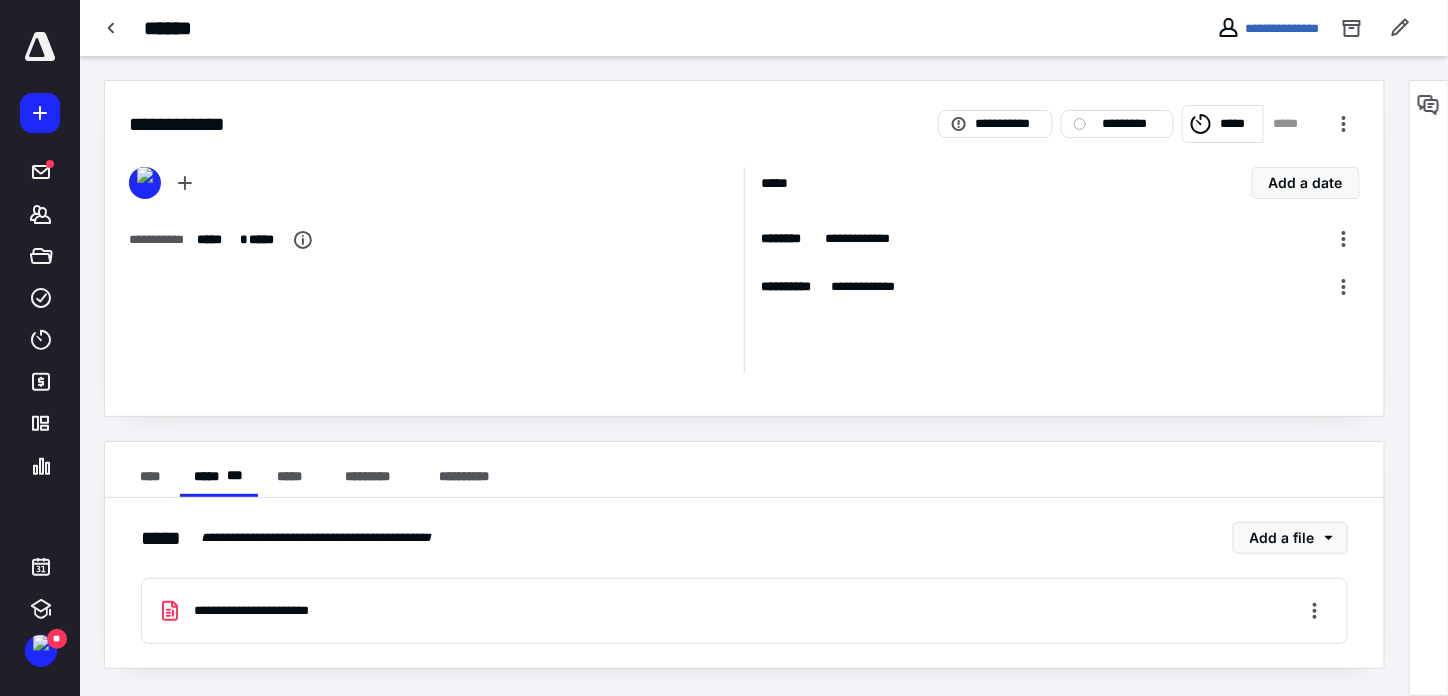 click on "**********" at bounding box center (269, 611) 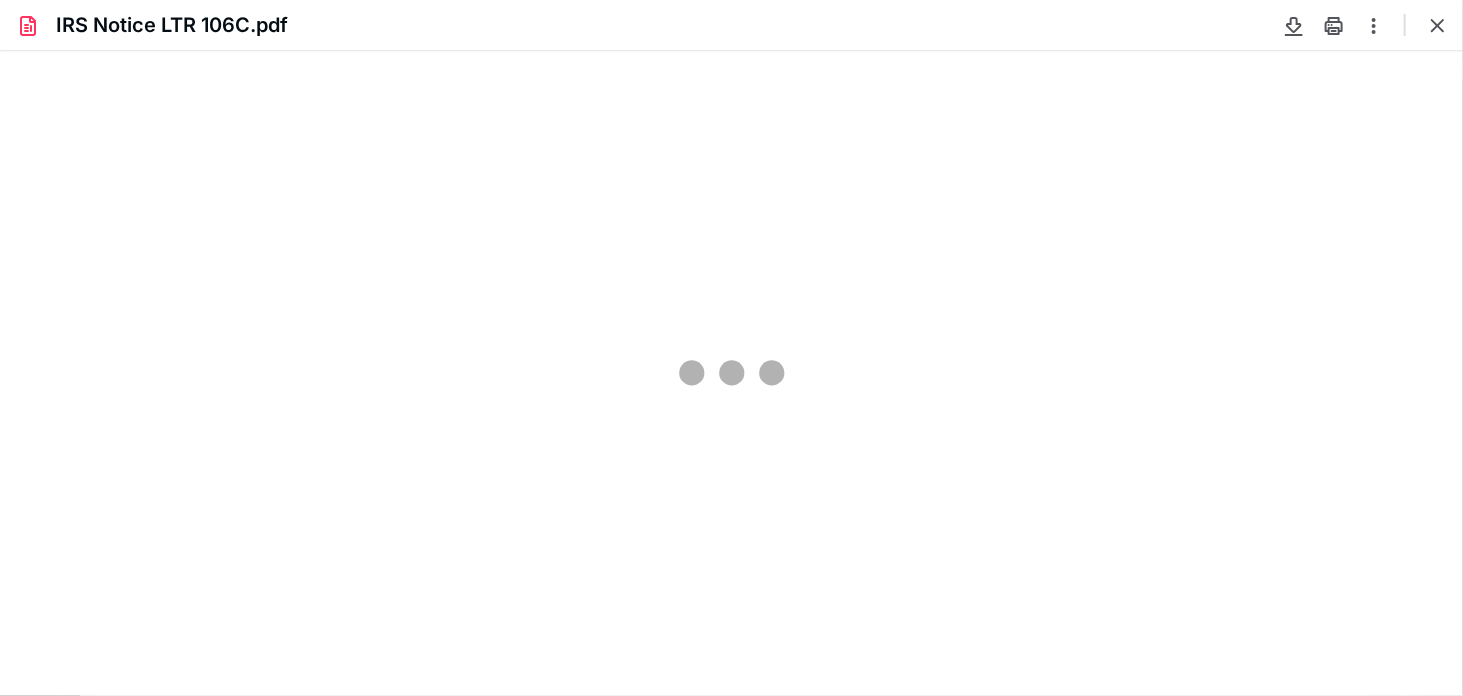 scroll, scrollTop: 0, scrollLeft: 0, axis: both 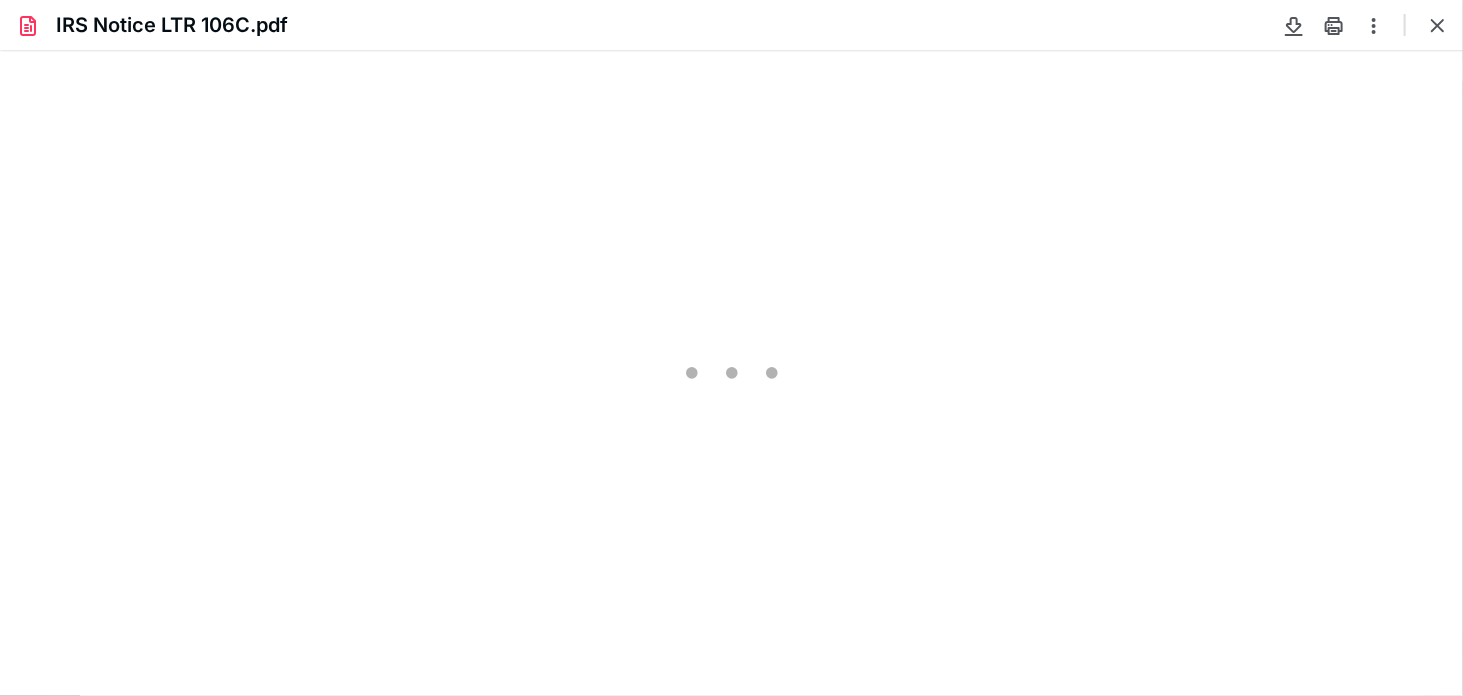type on "234" 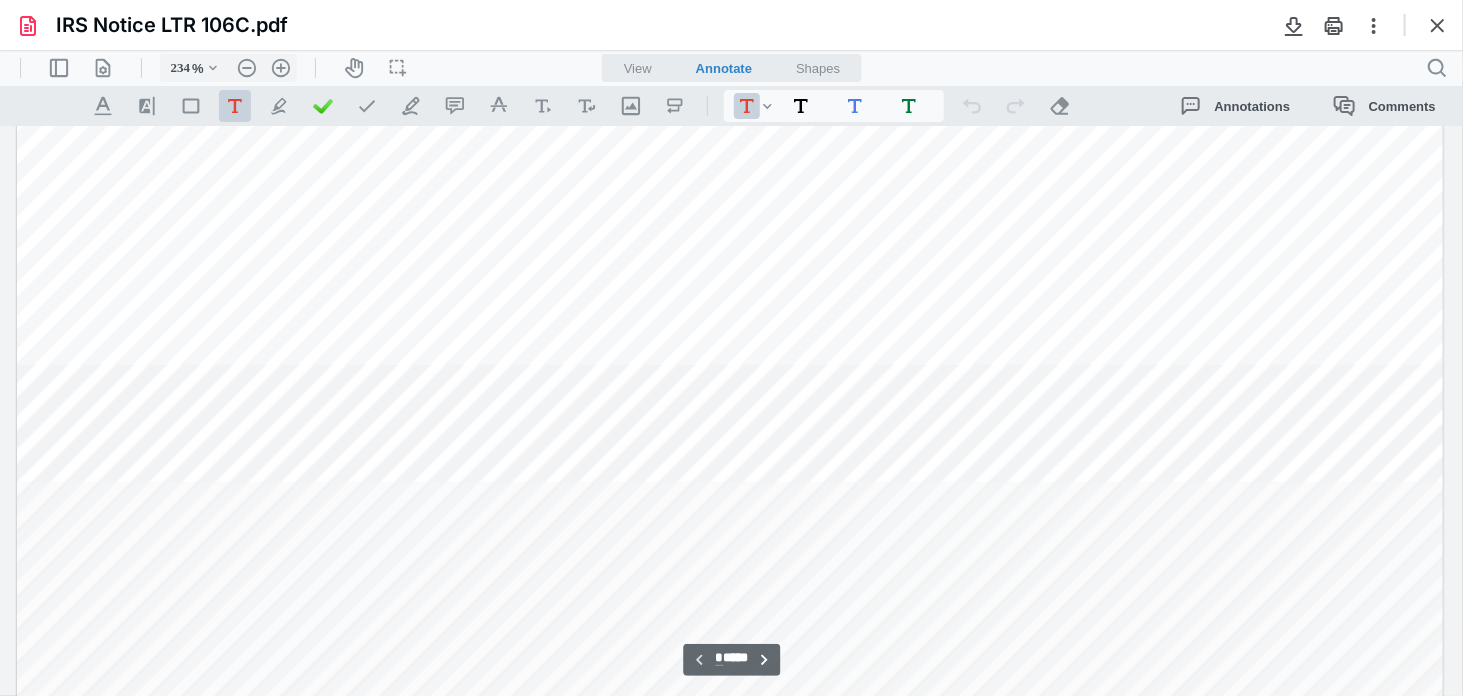 scroll, scrollTop: 418, scrollLeft: 0, axis: vertical 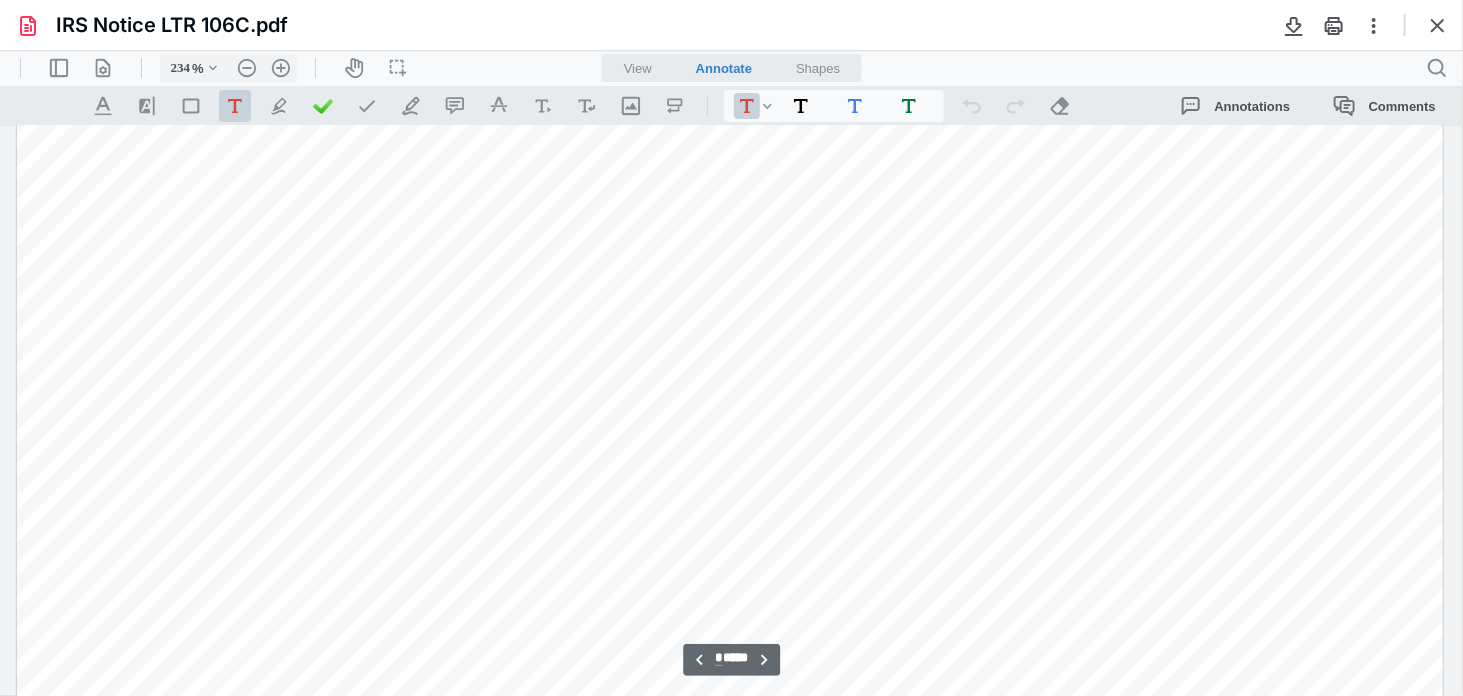 type on "*" 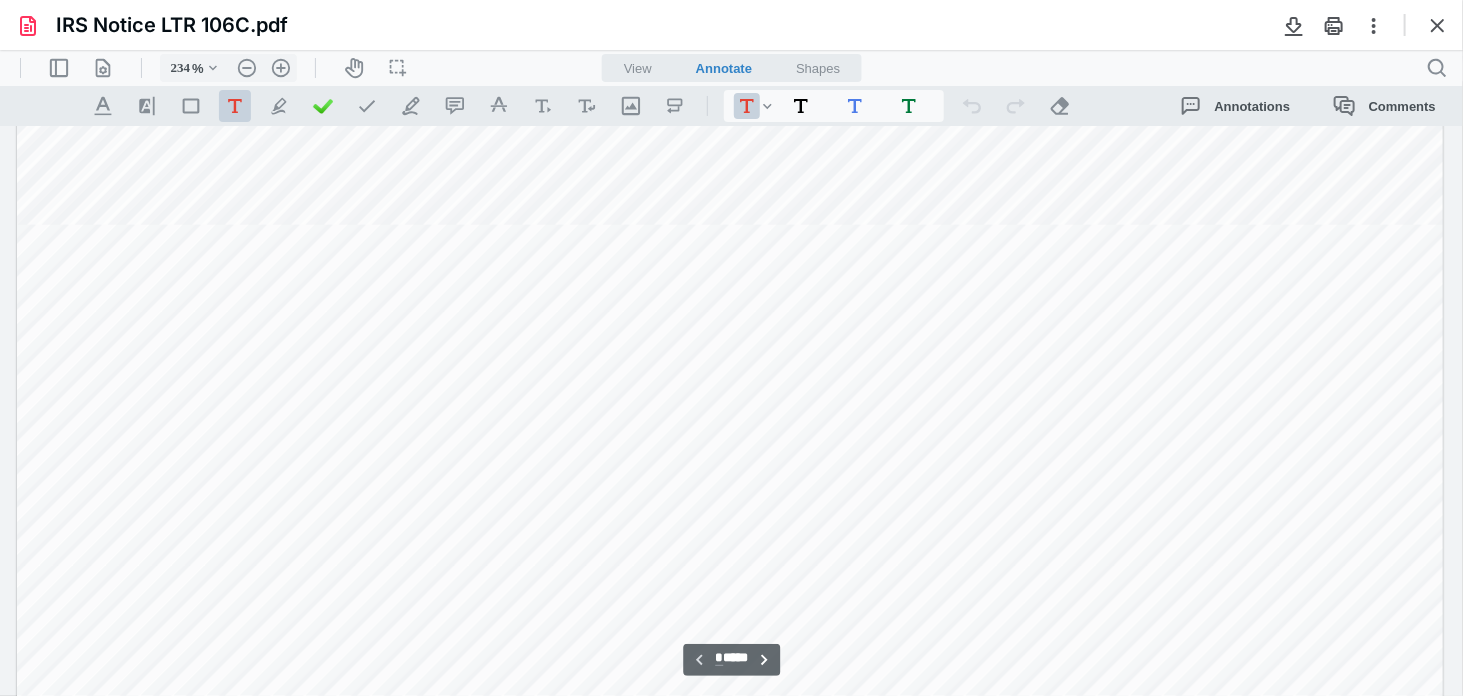 scroll, scrollTop: 0, scrollLeft: 0, axis: both 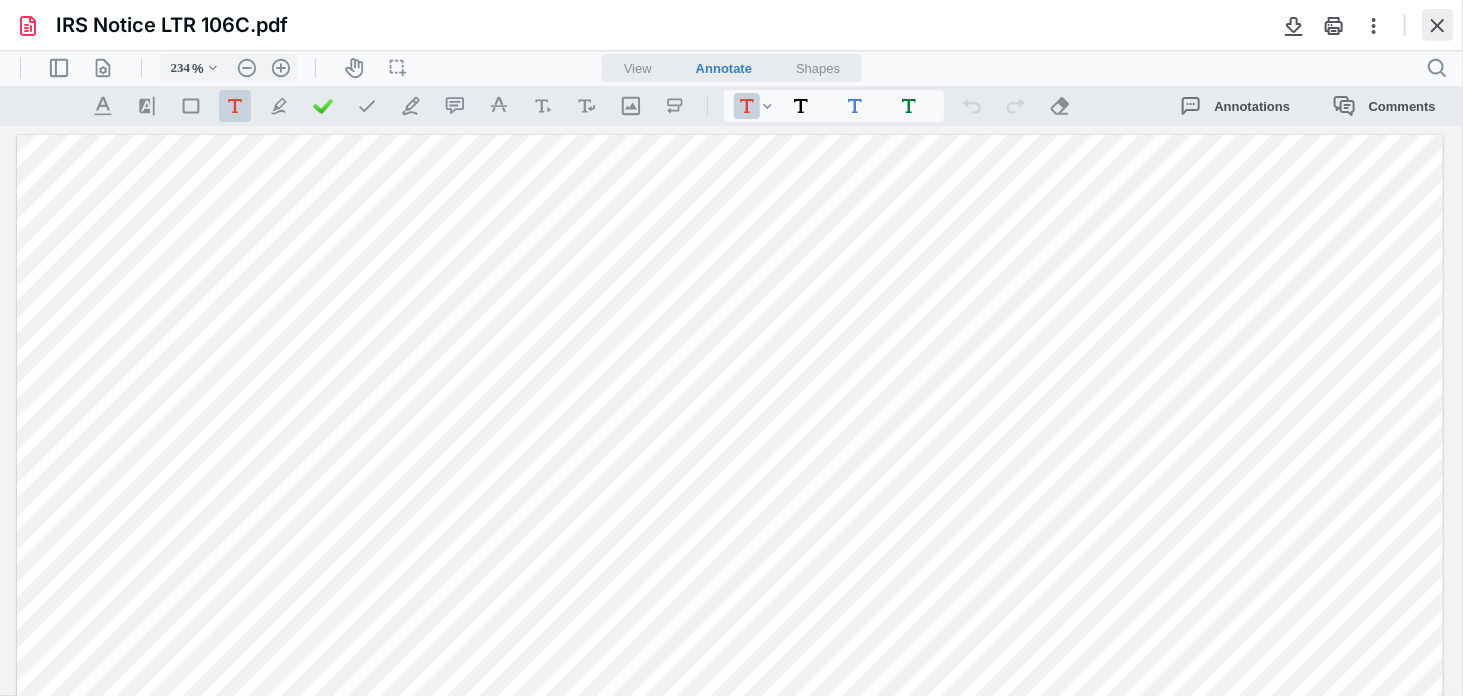 click at bounding box center (1438, 25) 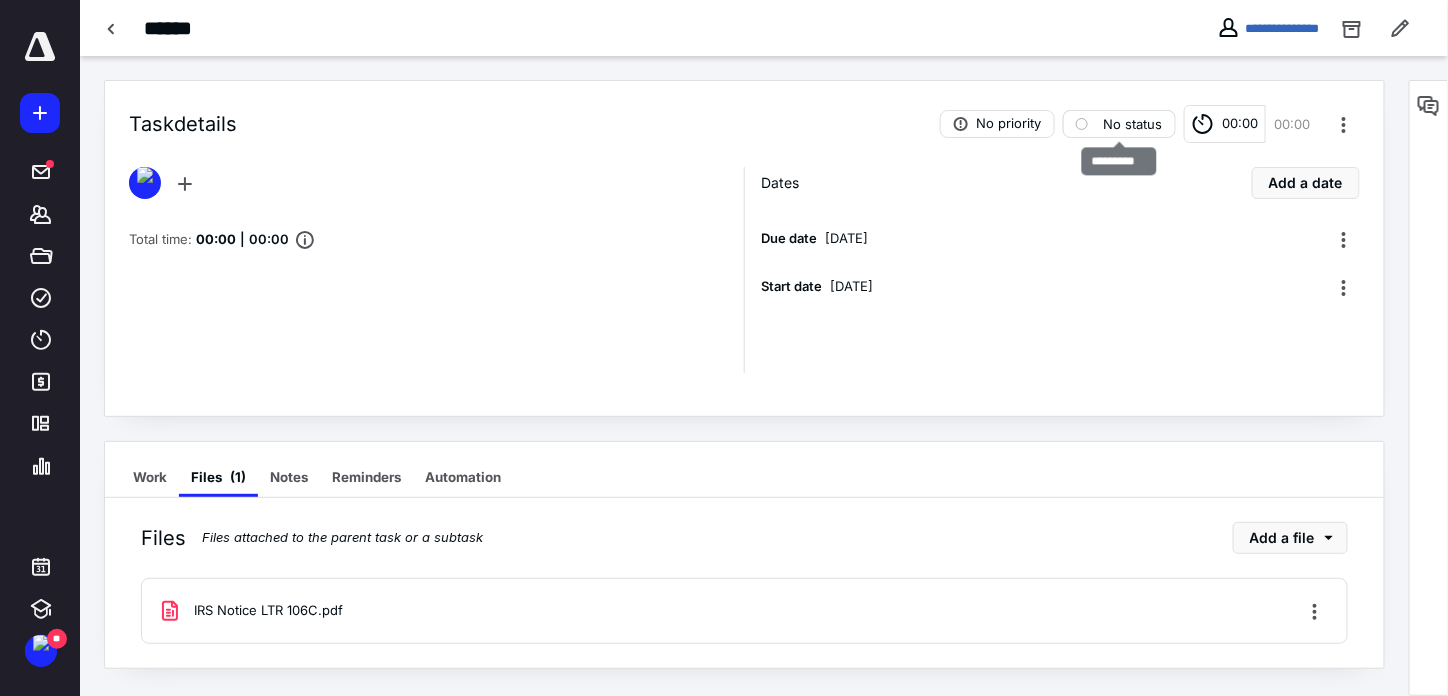 click on "No status" at bounding box center (1119, 124) 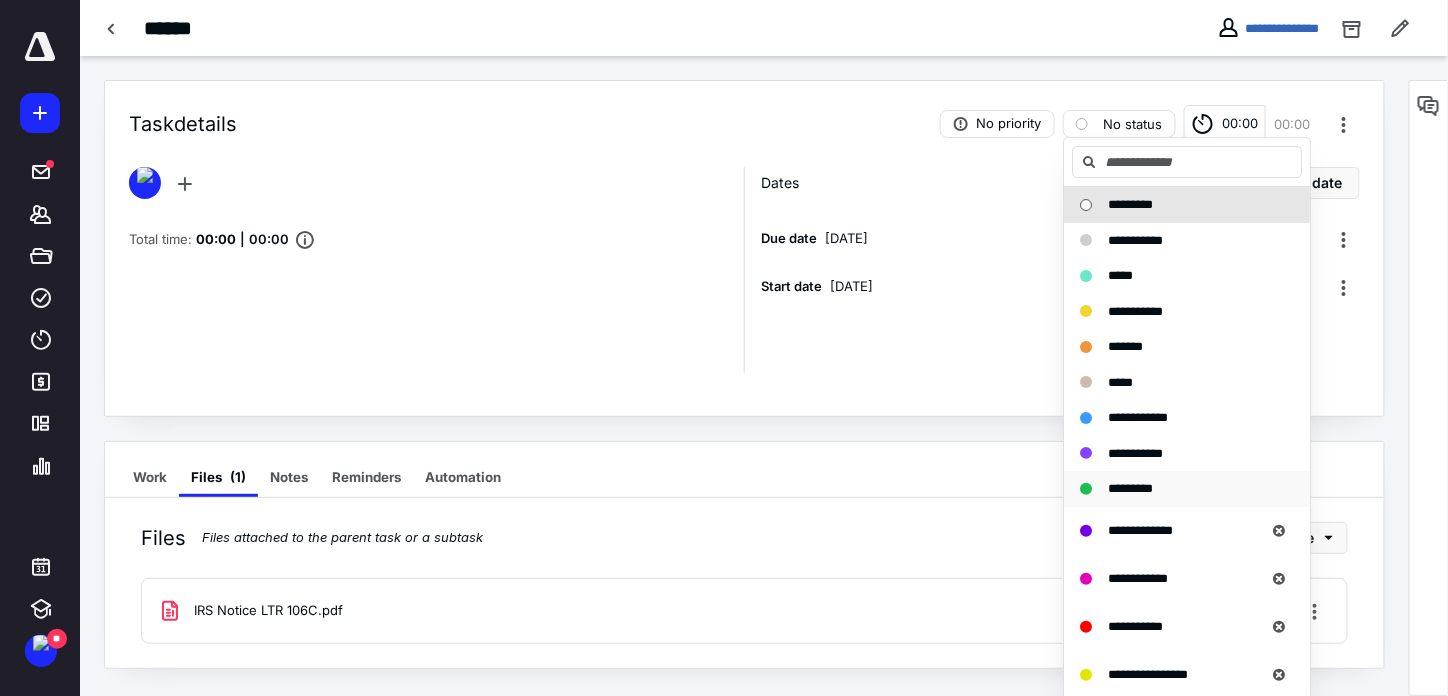 click on "*********" at bounding box center (1187, 489) 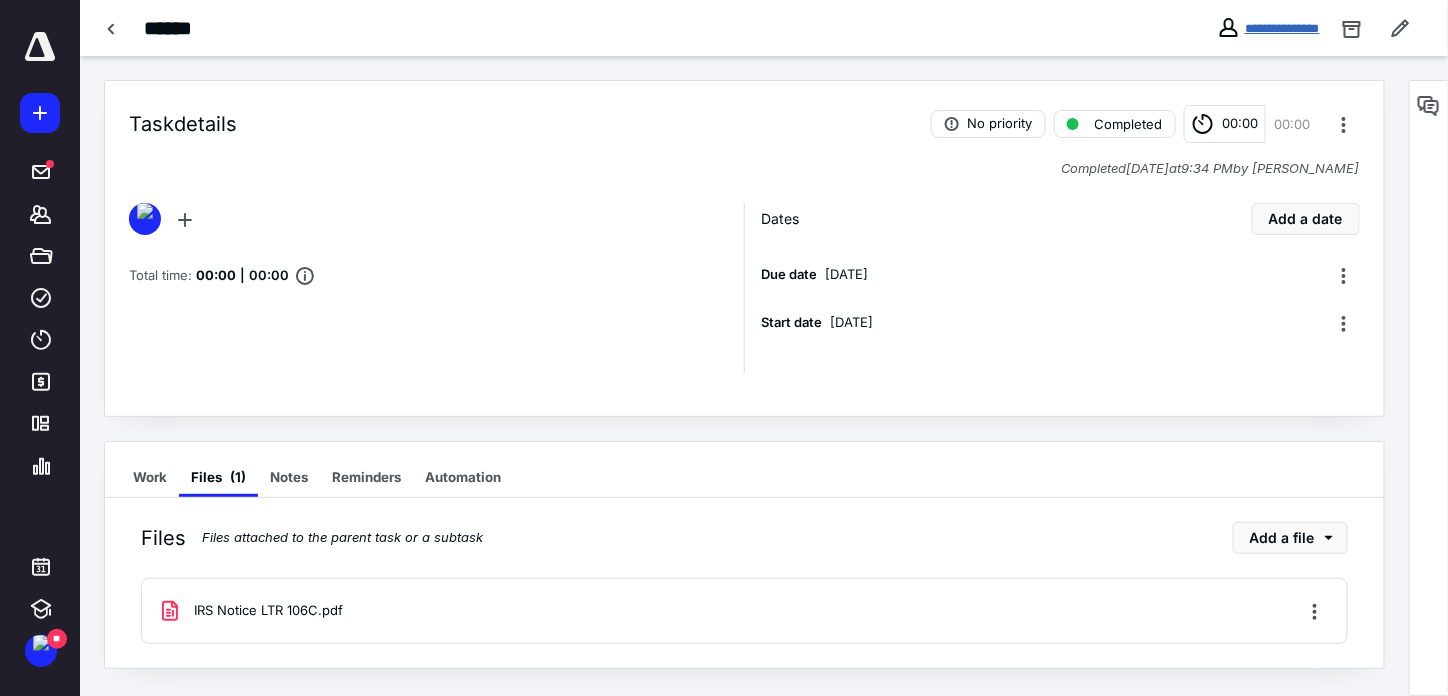 click on "**********" at bounding box center (1282, 28) 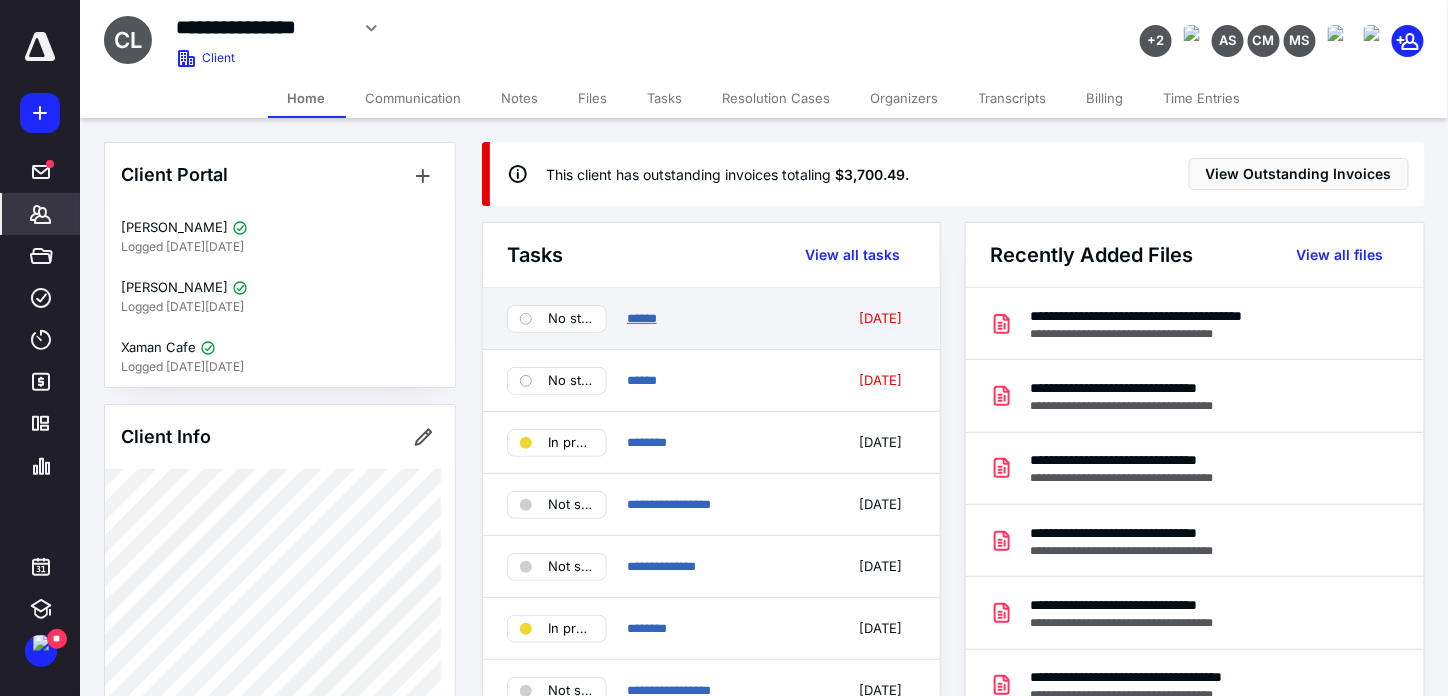 click on "******" at bounding box center (642, 318) 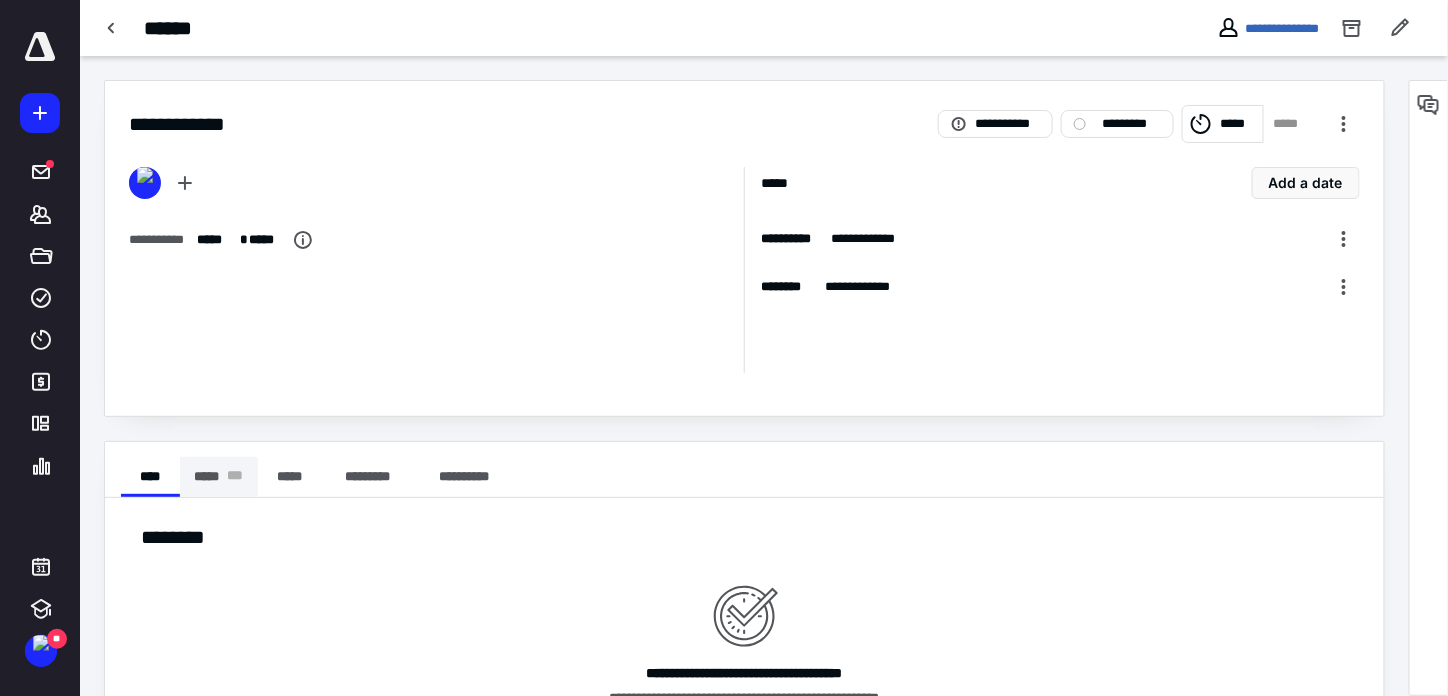 click on "***** * * *" at bounding box center [219, 477] 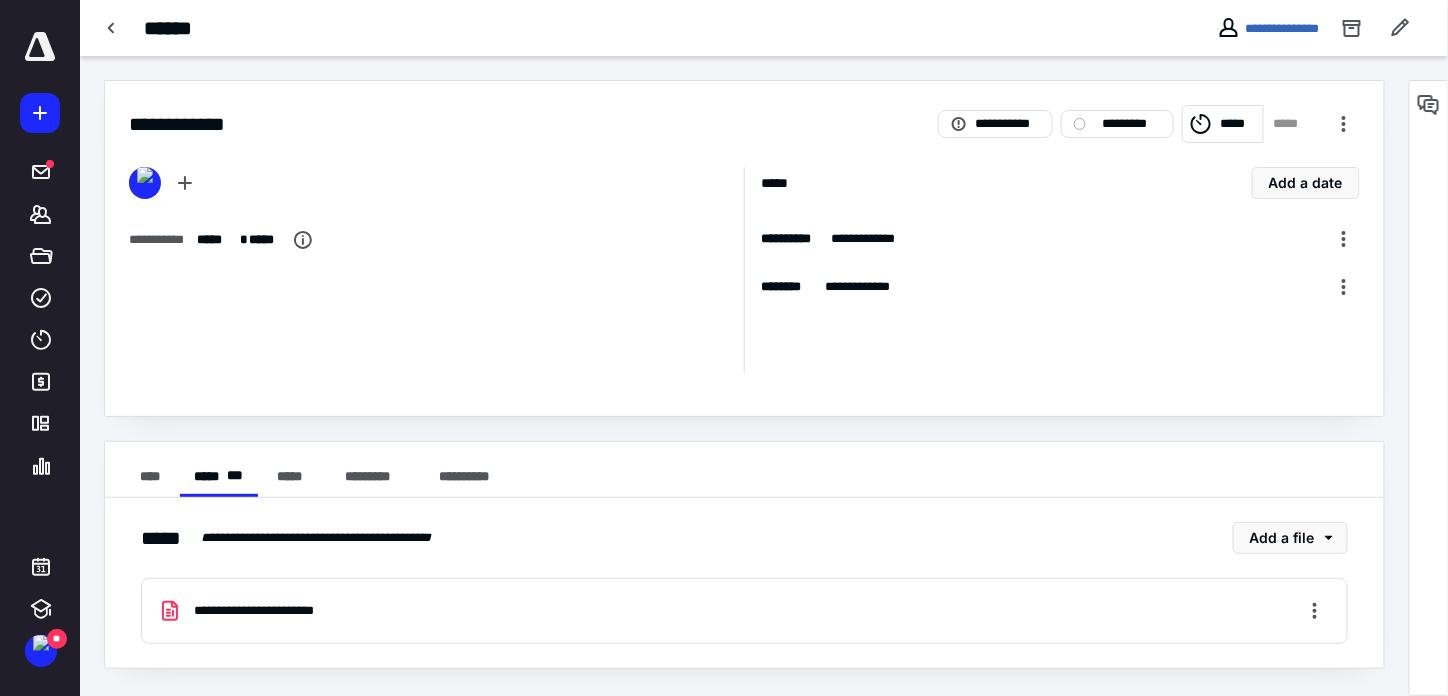 click on "**********" at bounding box center [744, 611] 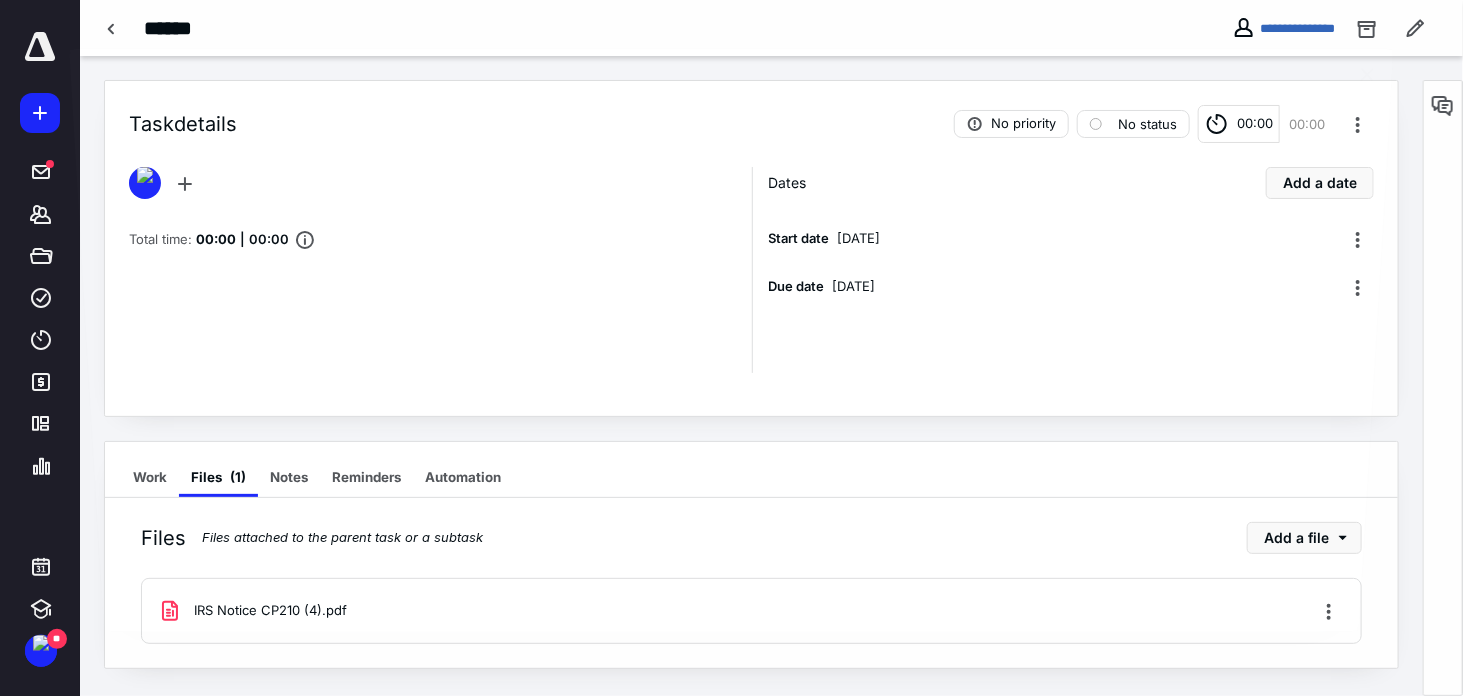 click at bounding box center [731, 364] 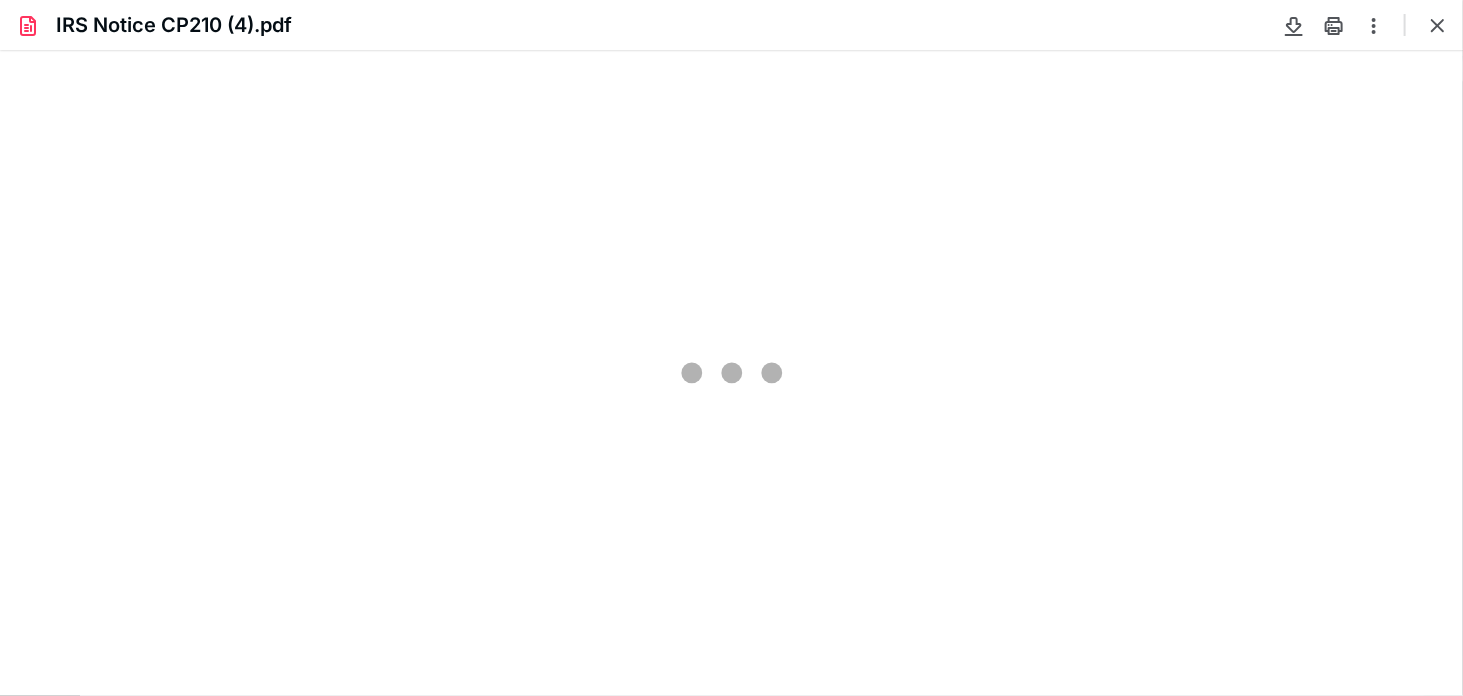 scroll, scrollTop: 0, scrollLeft: 0, axis: both 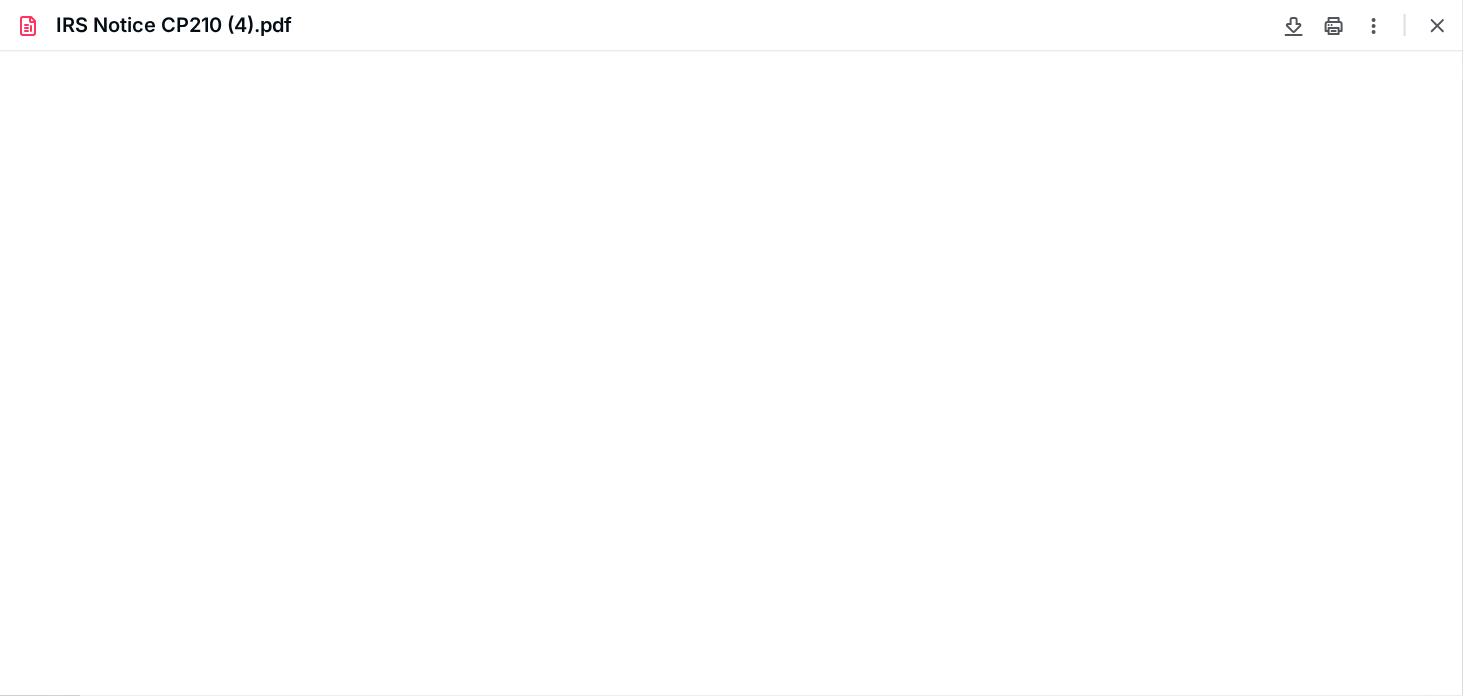 type on "234" 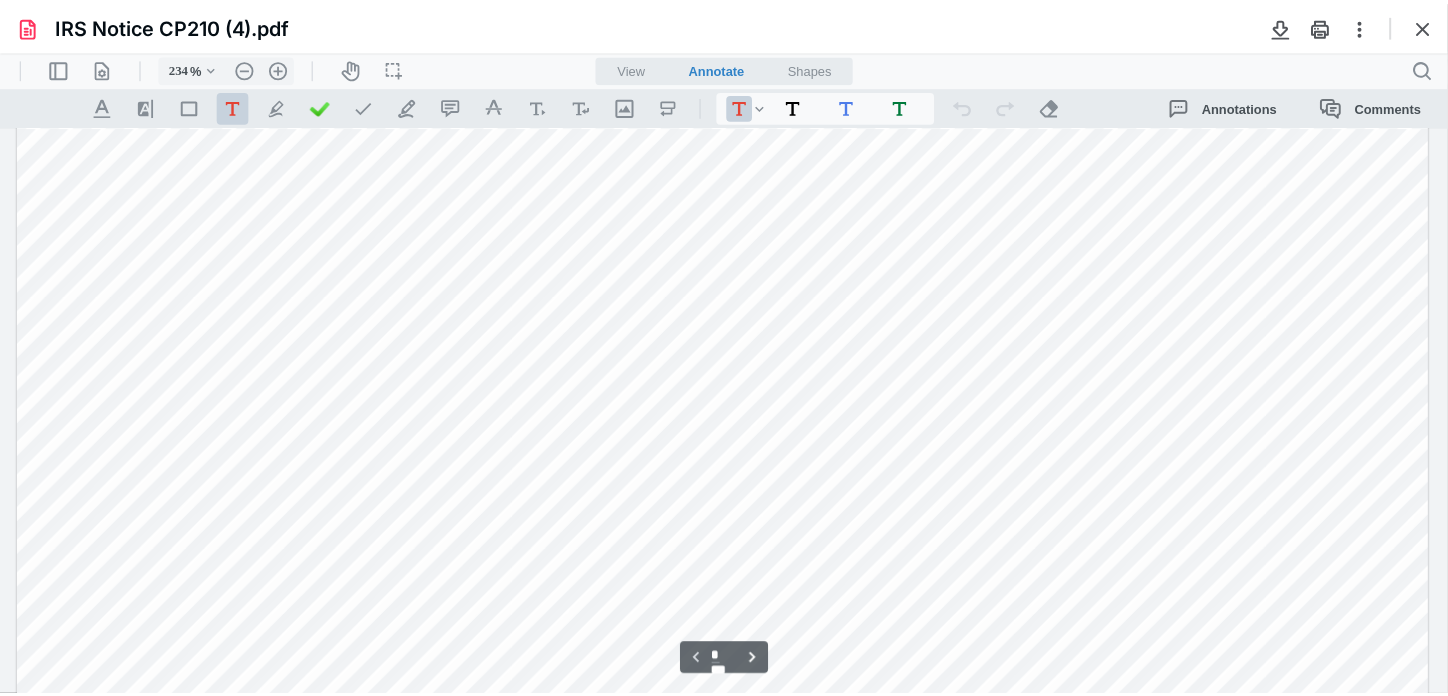scroll, scrollTop: 418, scrollLeft: 0, axis: vertical 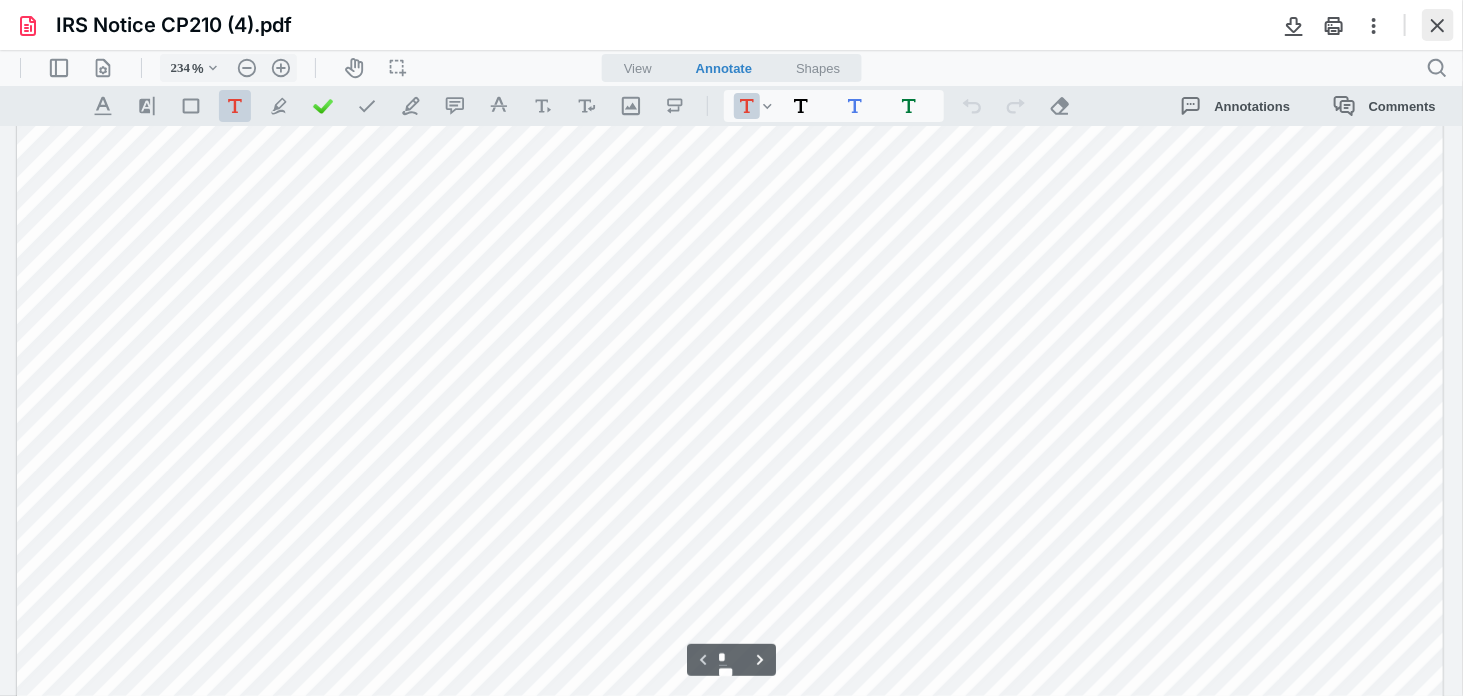 click at bounding box center [1438, 25] 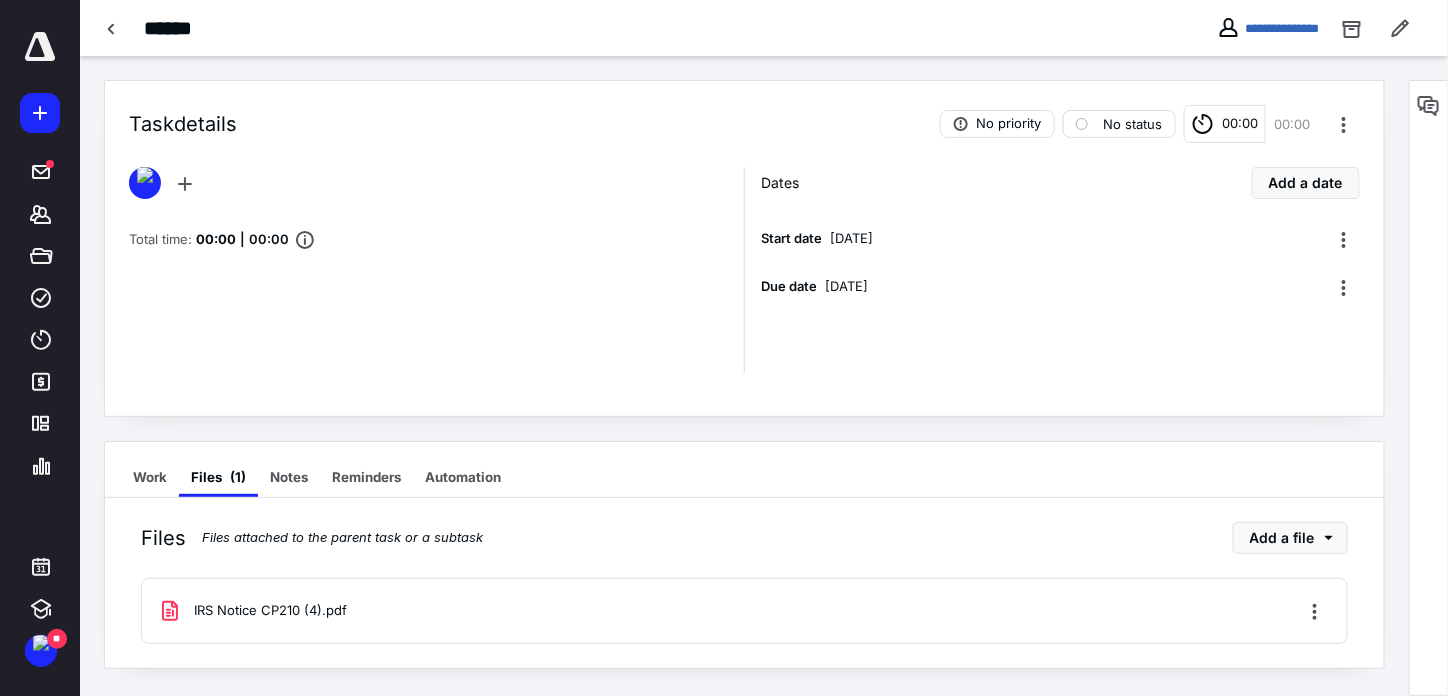 click on "No status" at bounding box center (1119, 124) 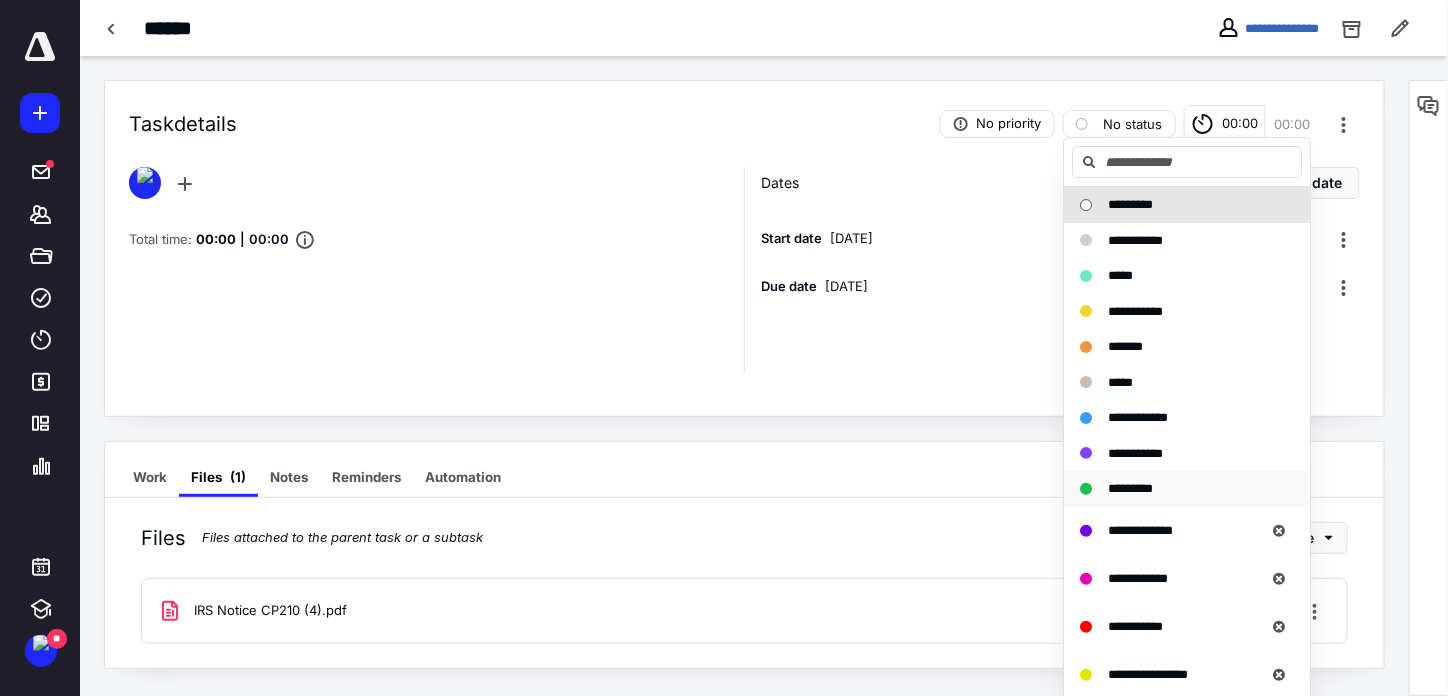 click on "*********" at bounding box center [1130, 488] 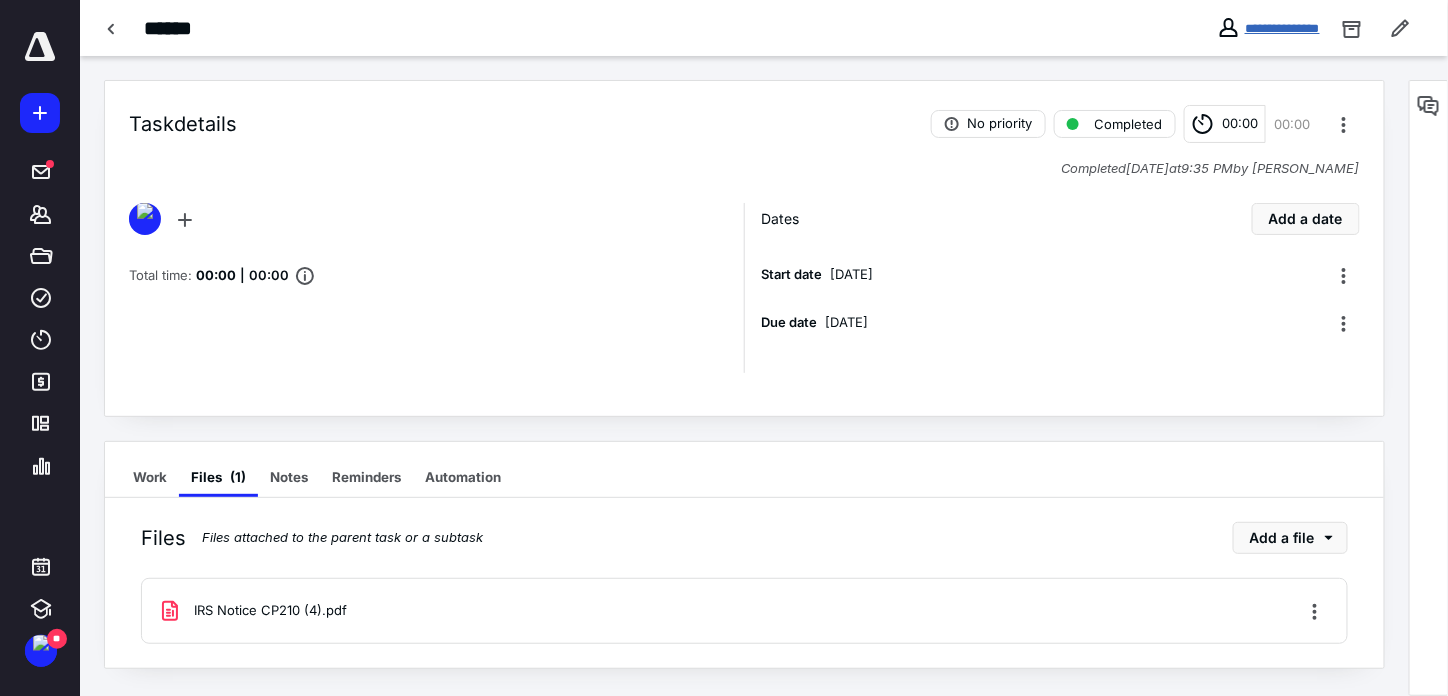 click on "**********" at bounding box center [1282, 28] 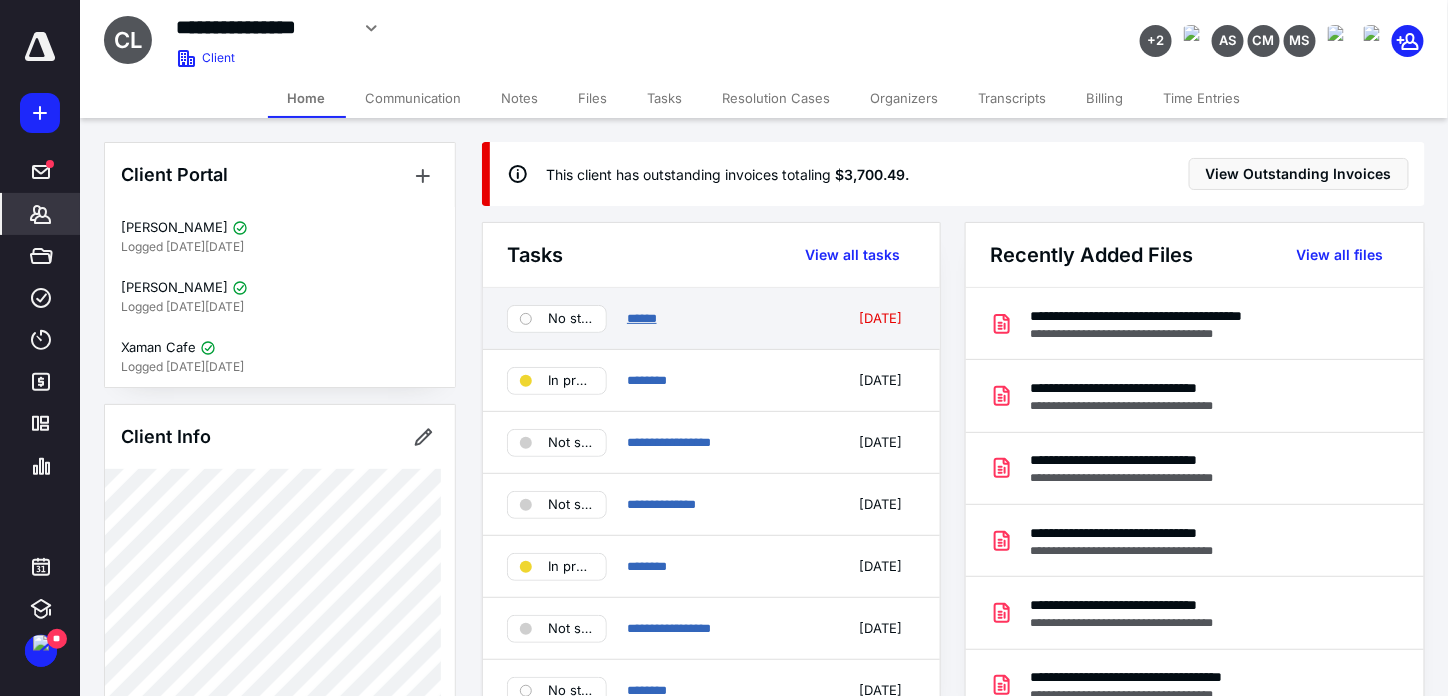 click on "******" at bounding box center [642, 318] 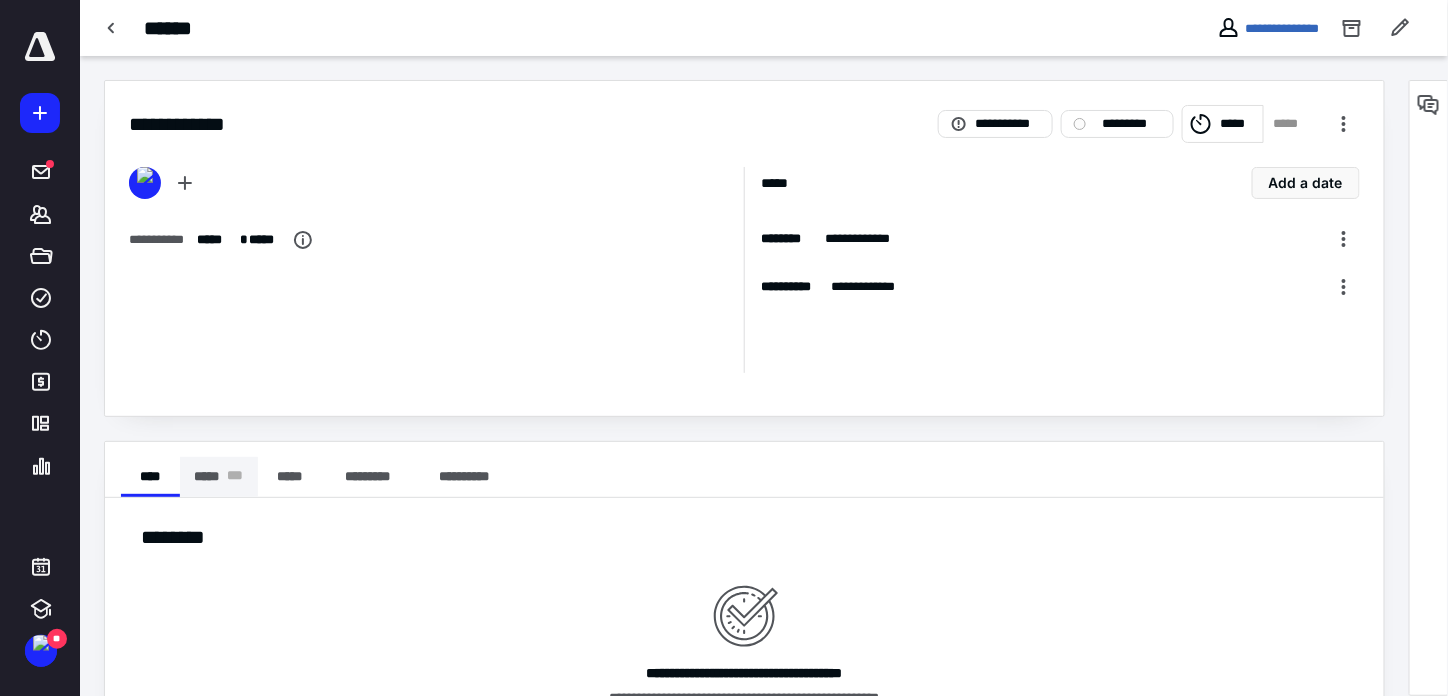 click on "***** * * *" at bounding box center [219, 477] 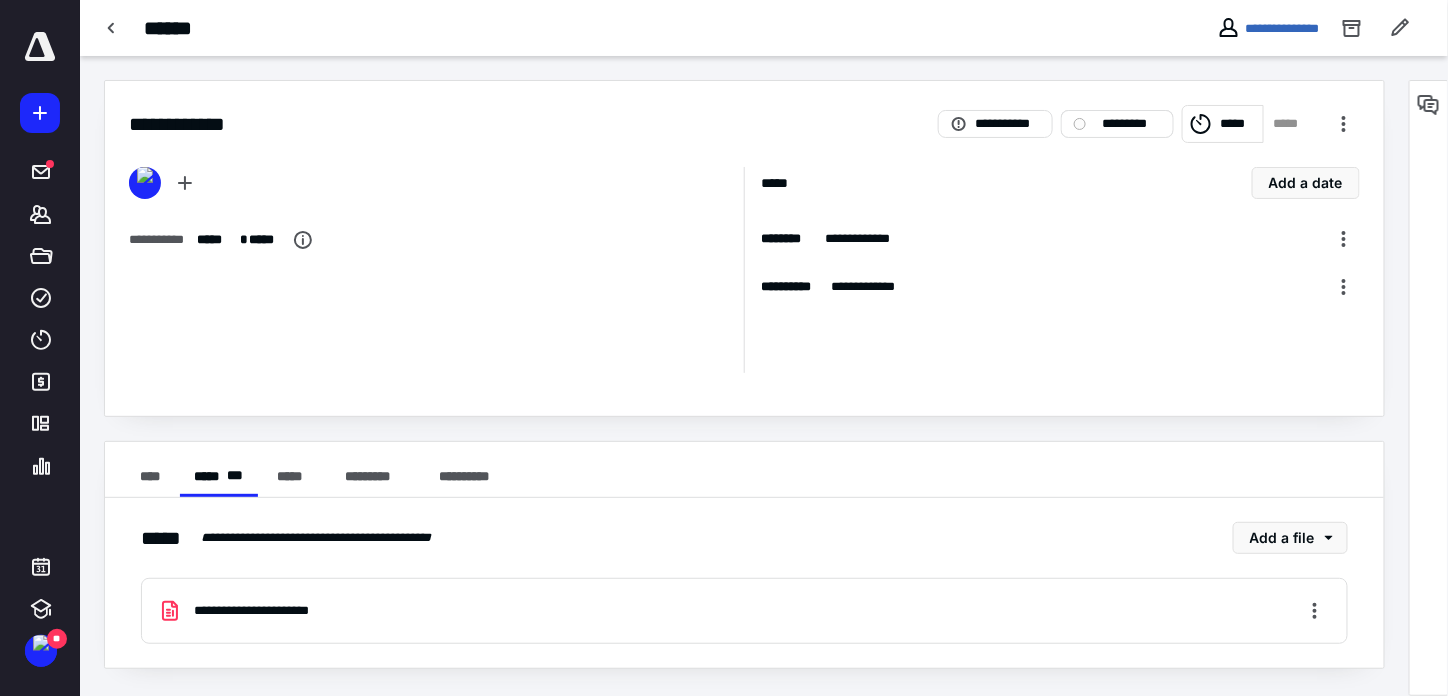 click on "*********" at bounding box center (1131, 124) 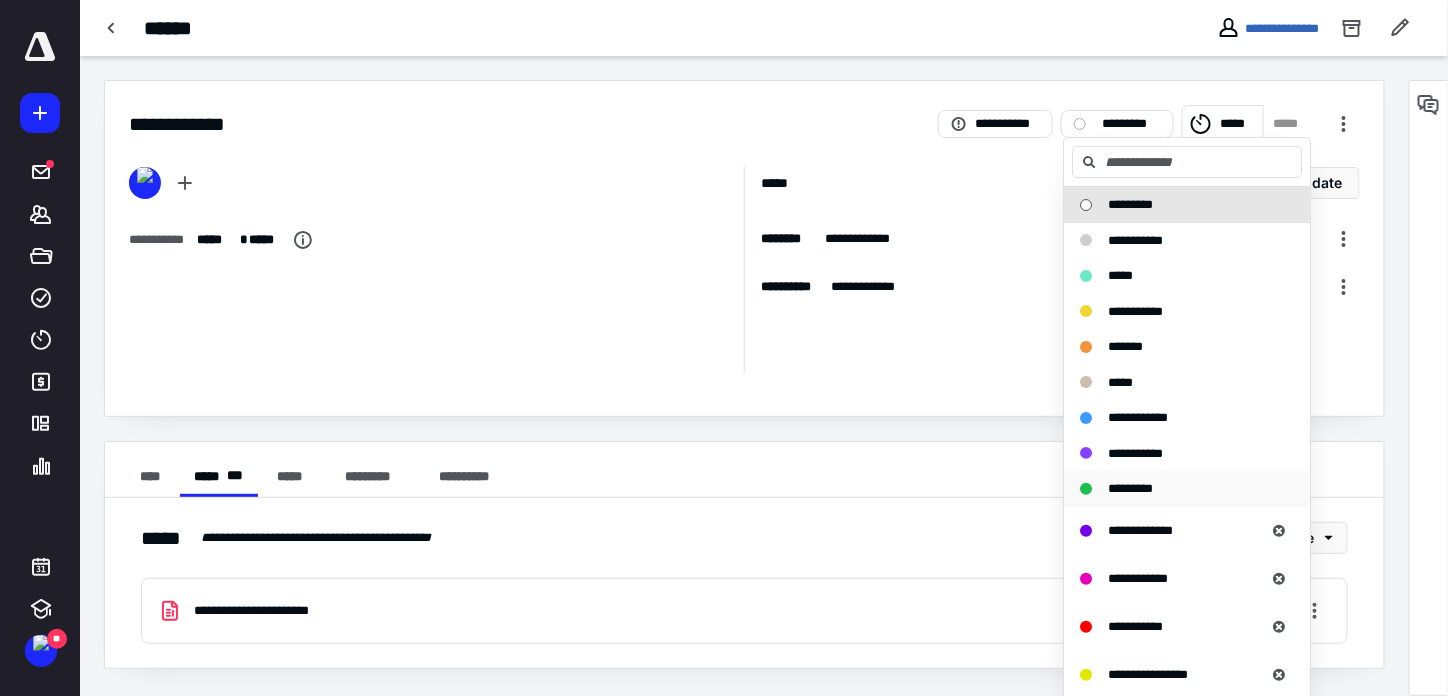 click on "*********" at bounding box center [1130, 488] 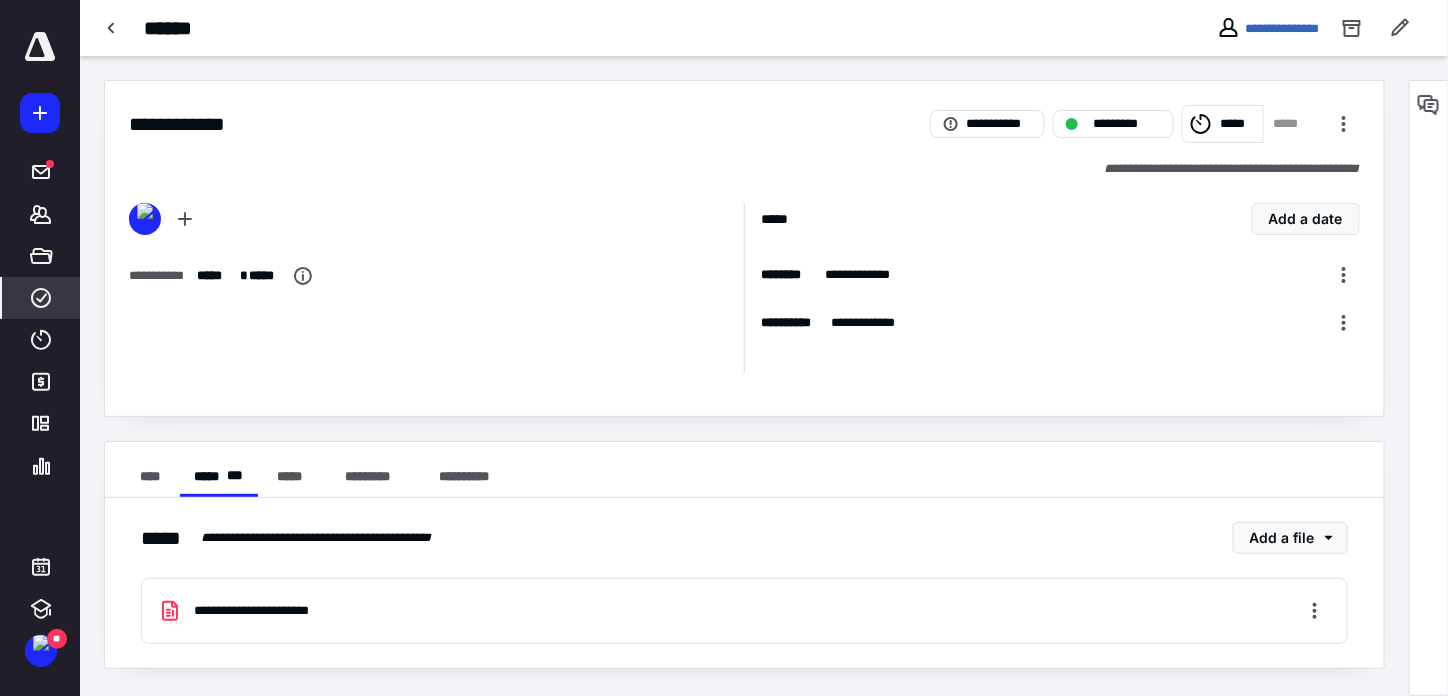 click 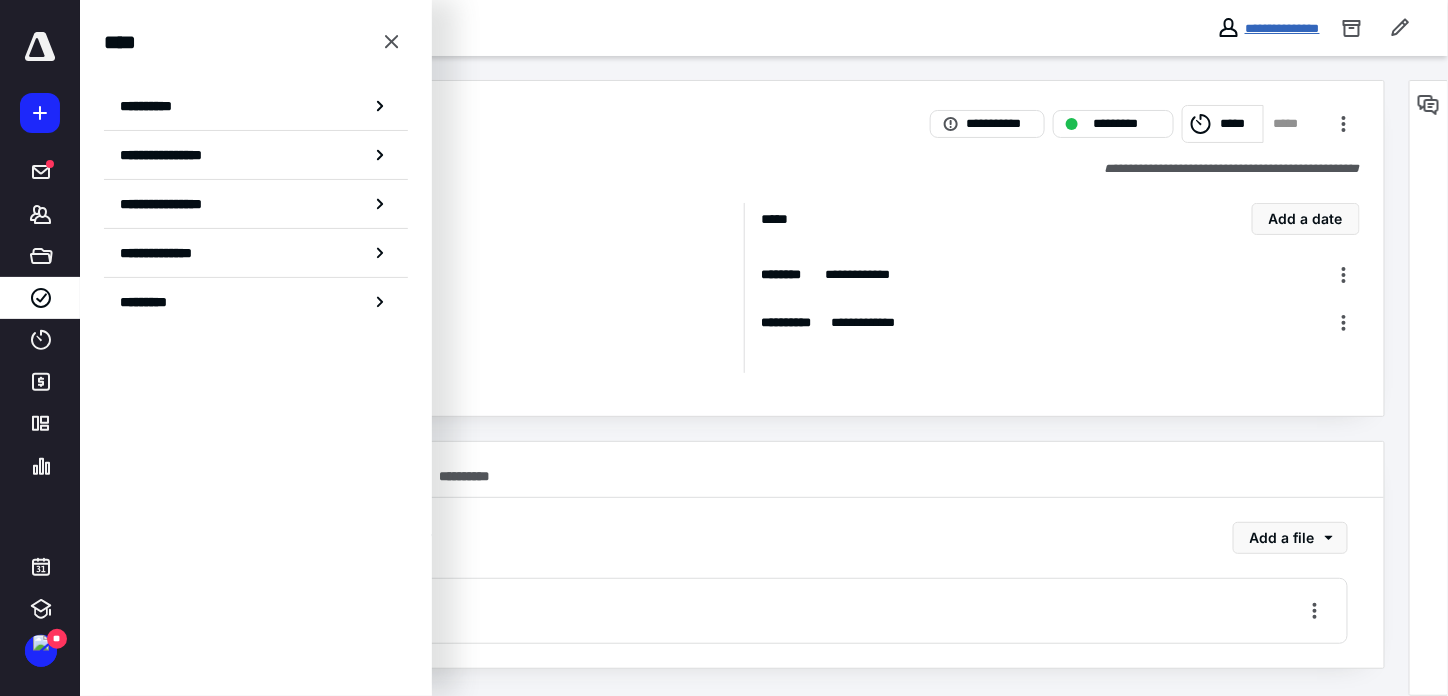 drag, startPoint x: 1222, startPoint y: 23, endPoint x: 1200, endPoint y: 29, distance: 22.803509 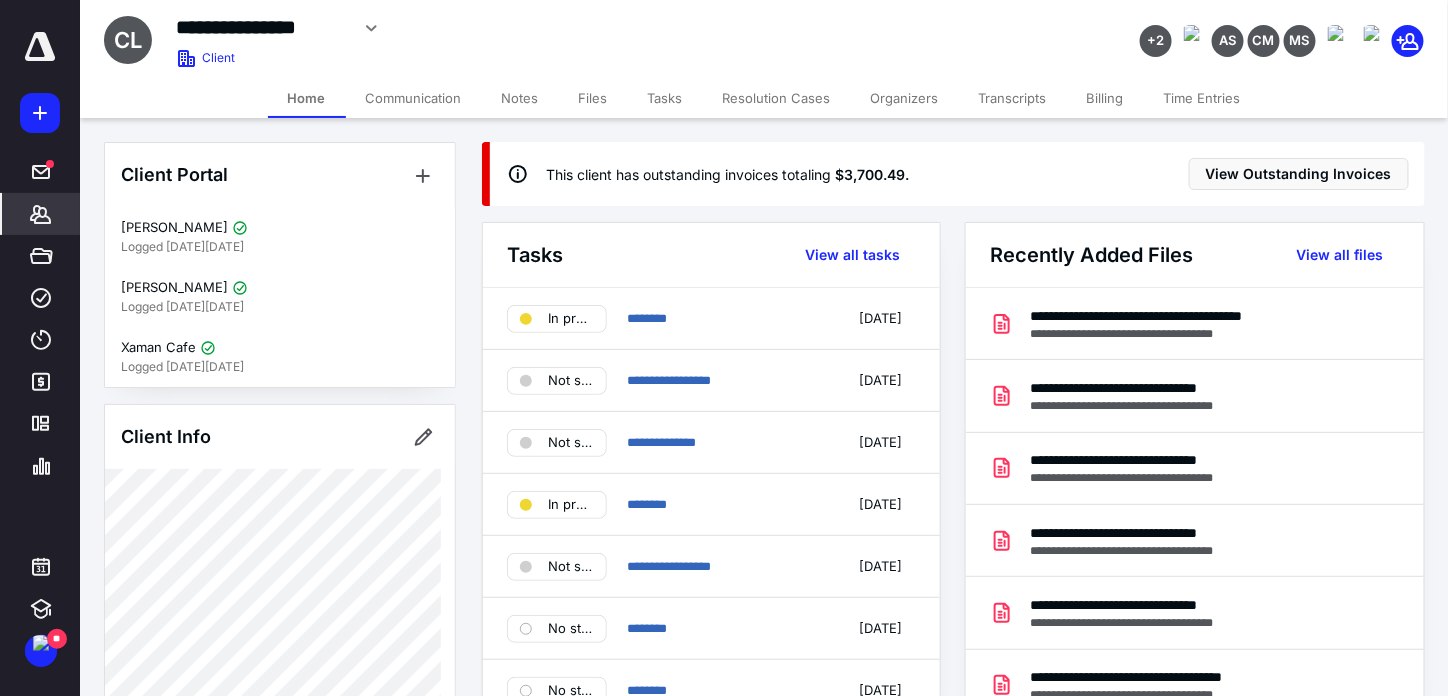 click on "Billing" at bounding box center (1105, 98) 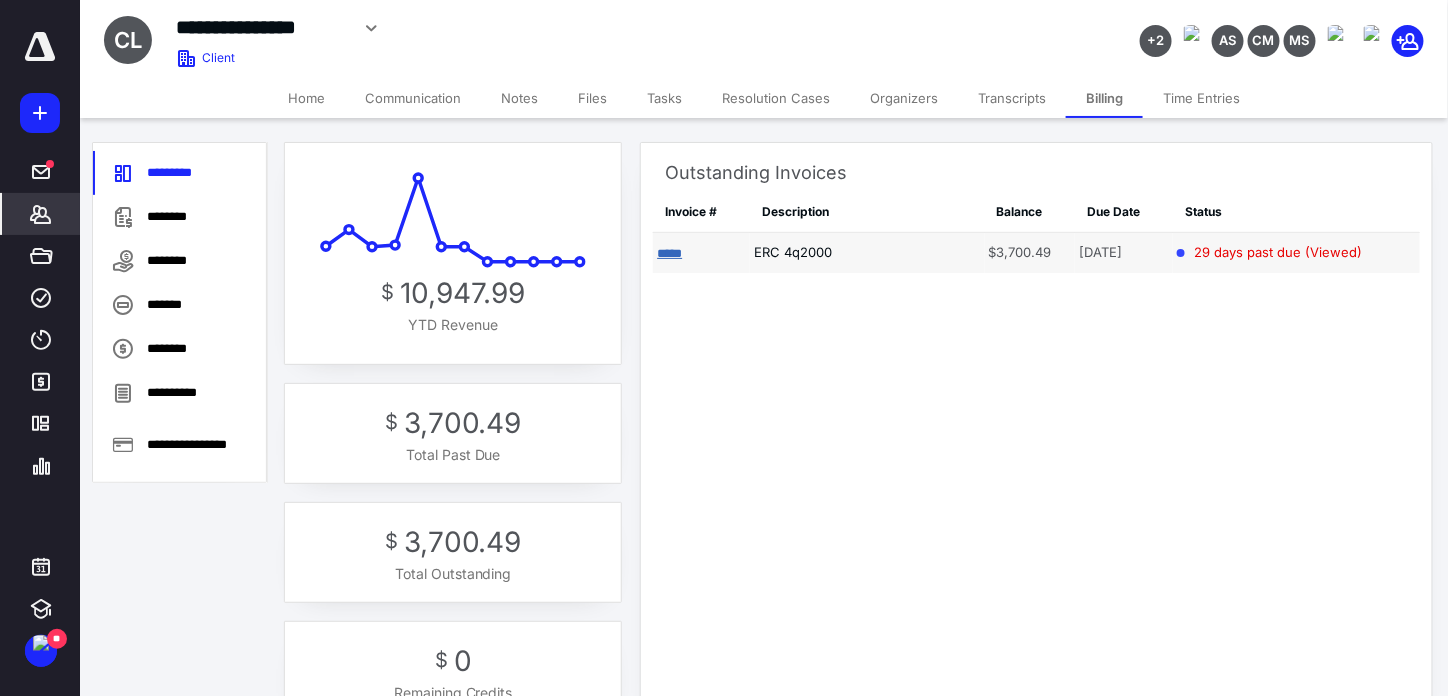 click on "*****" at bounding box center [669, 253] 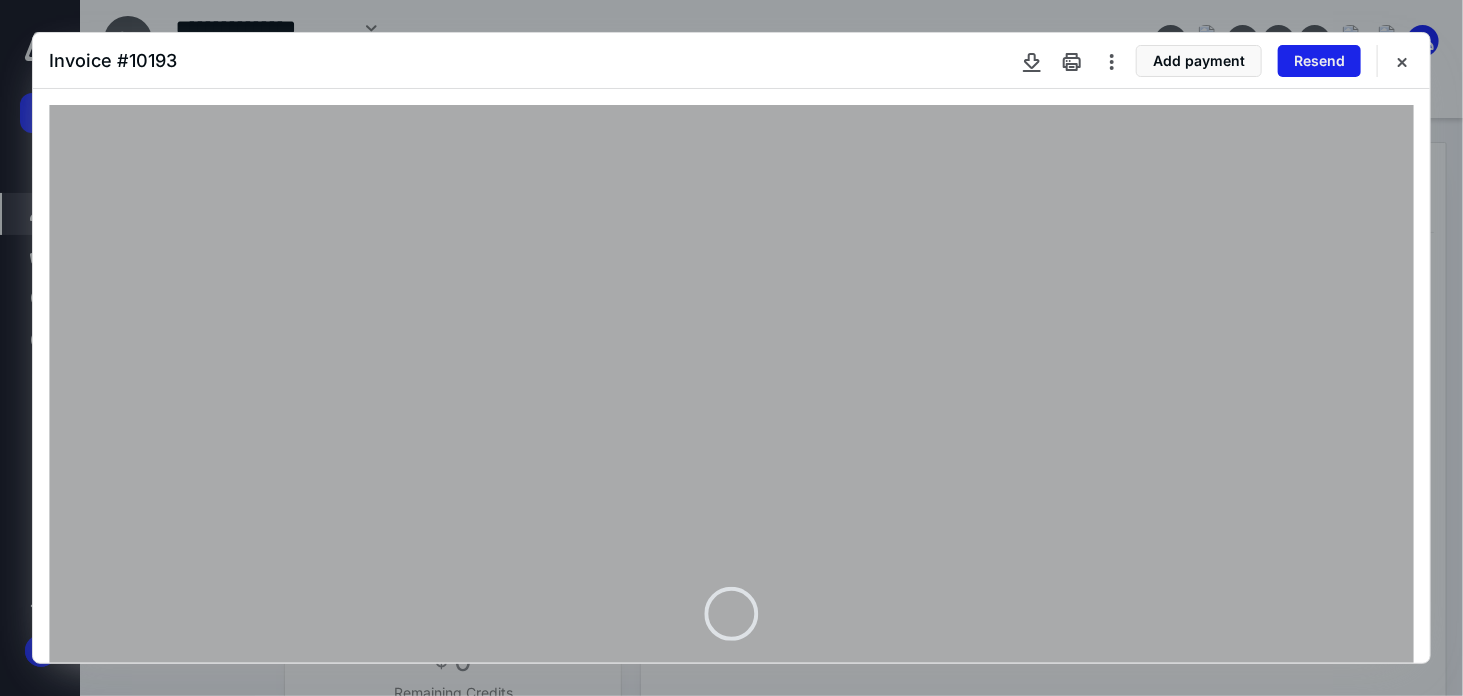 click on "Resend" at bounding box center (1319, 61) 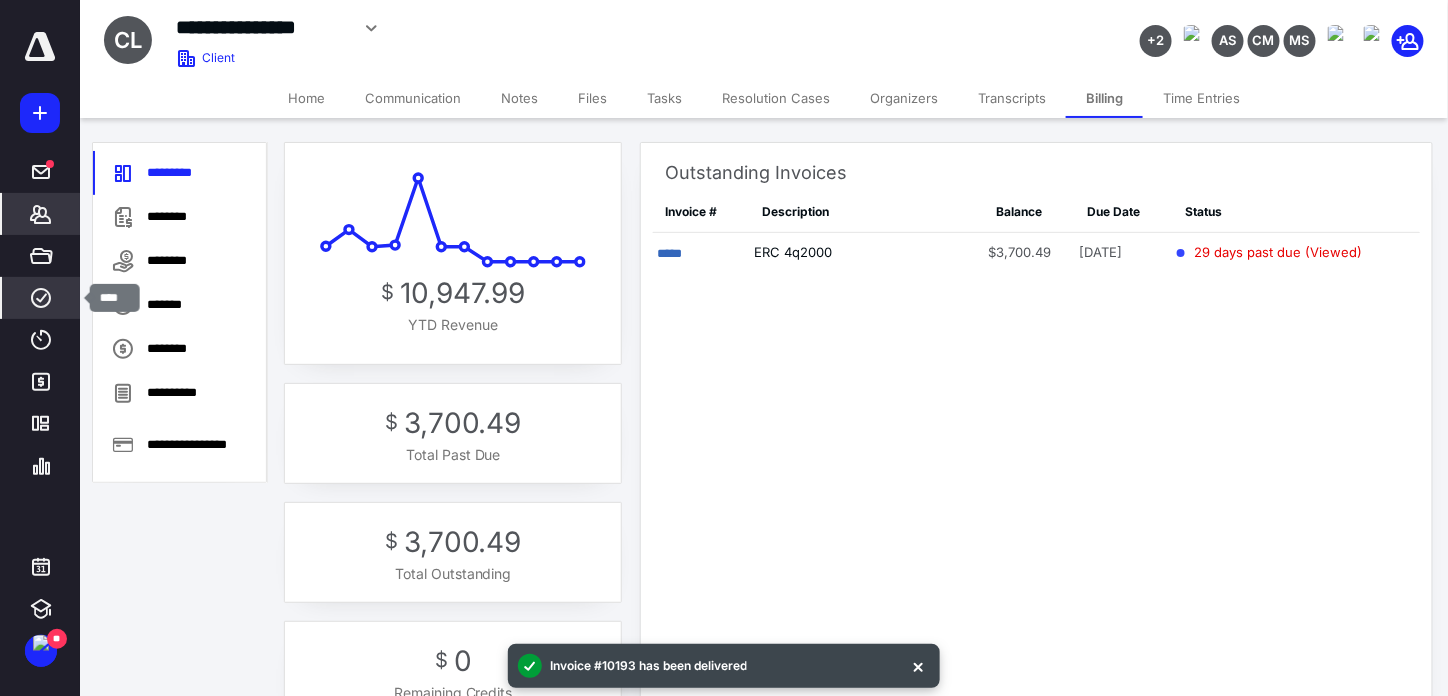 click 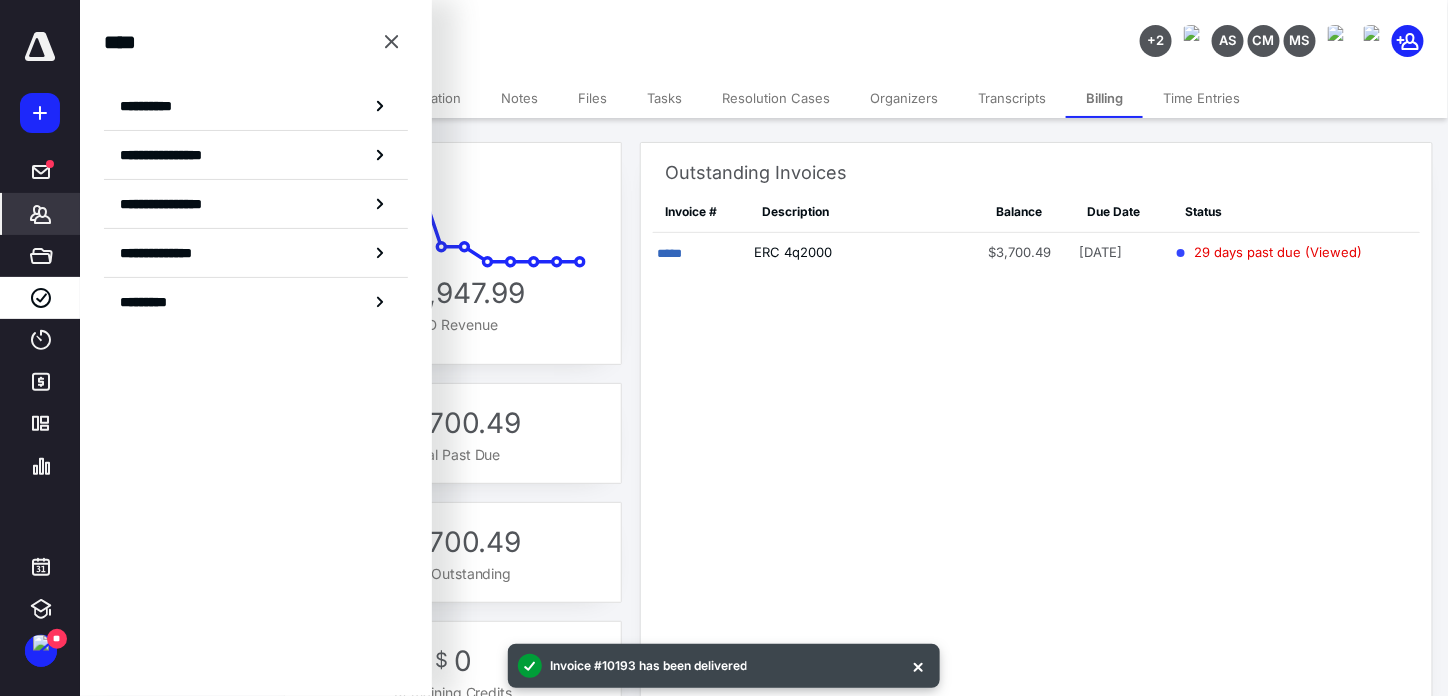 click on "**********" at bounding box center [256, 176] 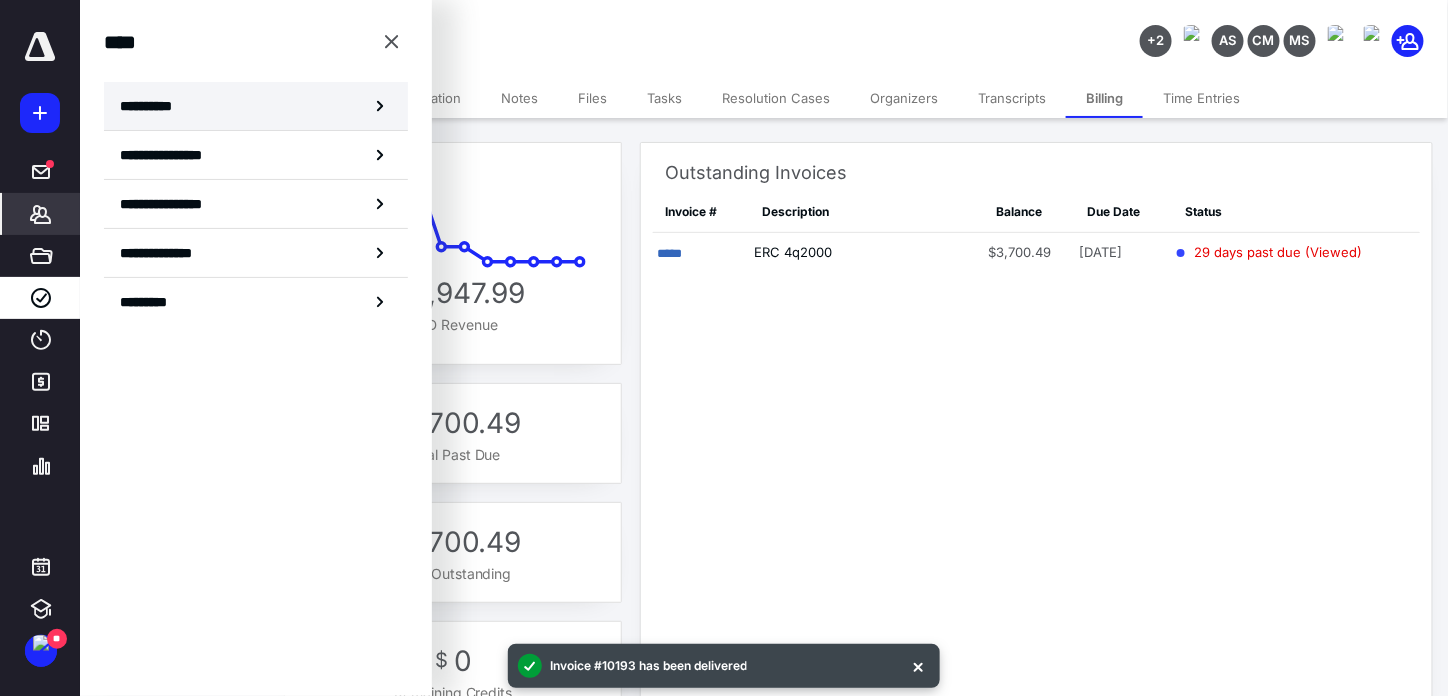 click on "**********" at bounding box center (153, 106) 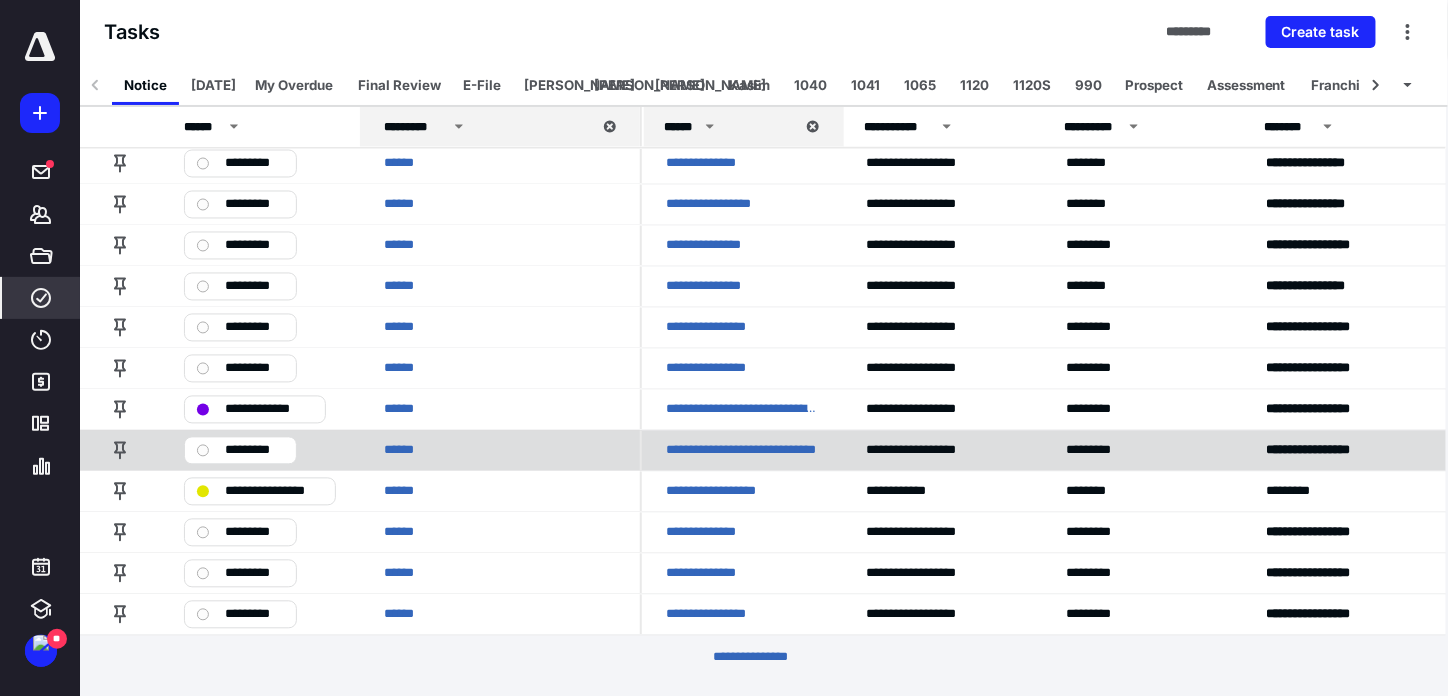 scroll, scrollTop: 3332, scrollLeft: 0, axis: vertical 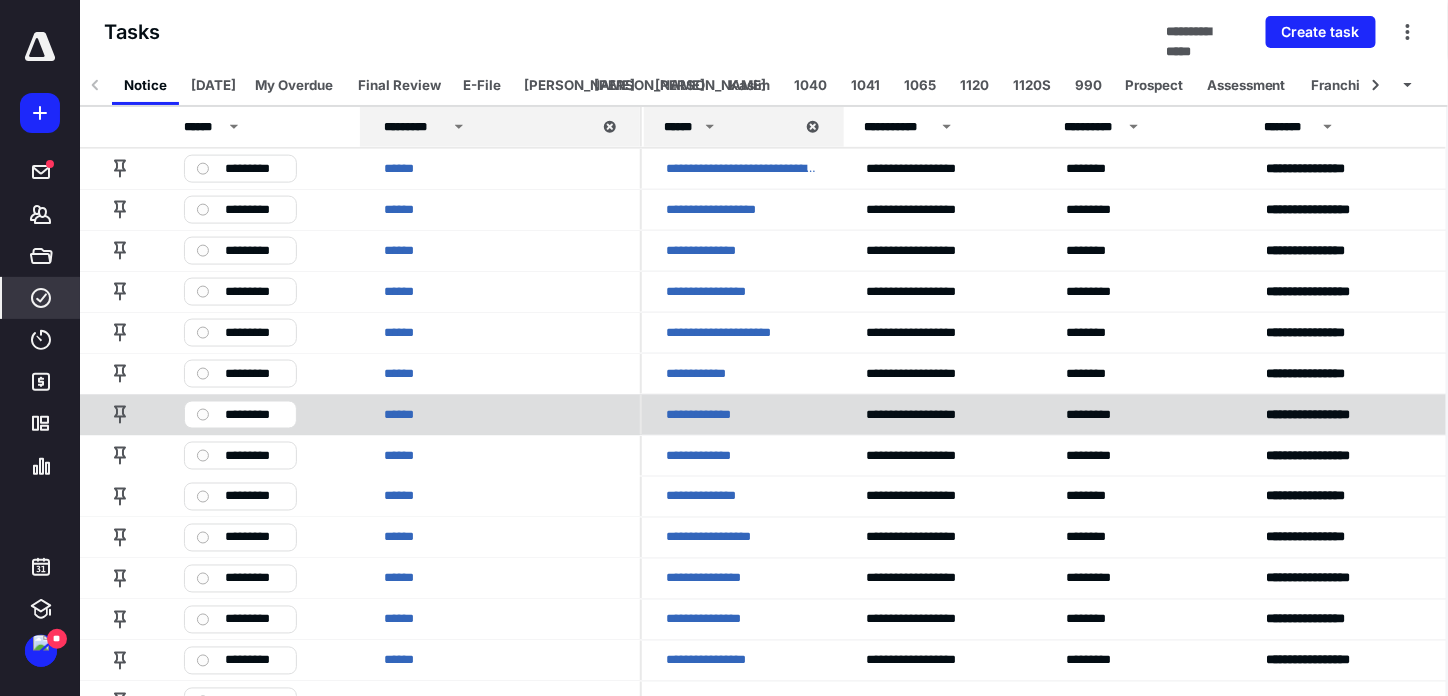 click on "**********" at bounding box center [705, 415] 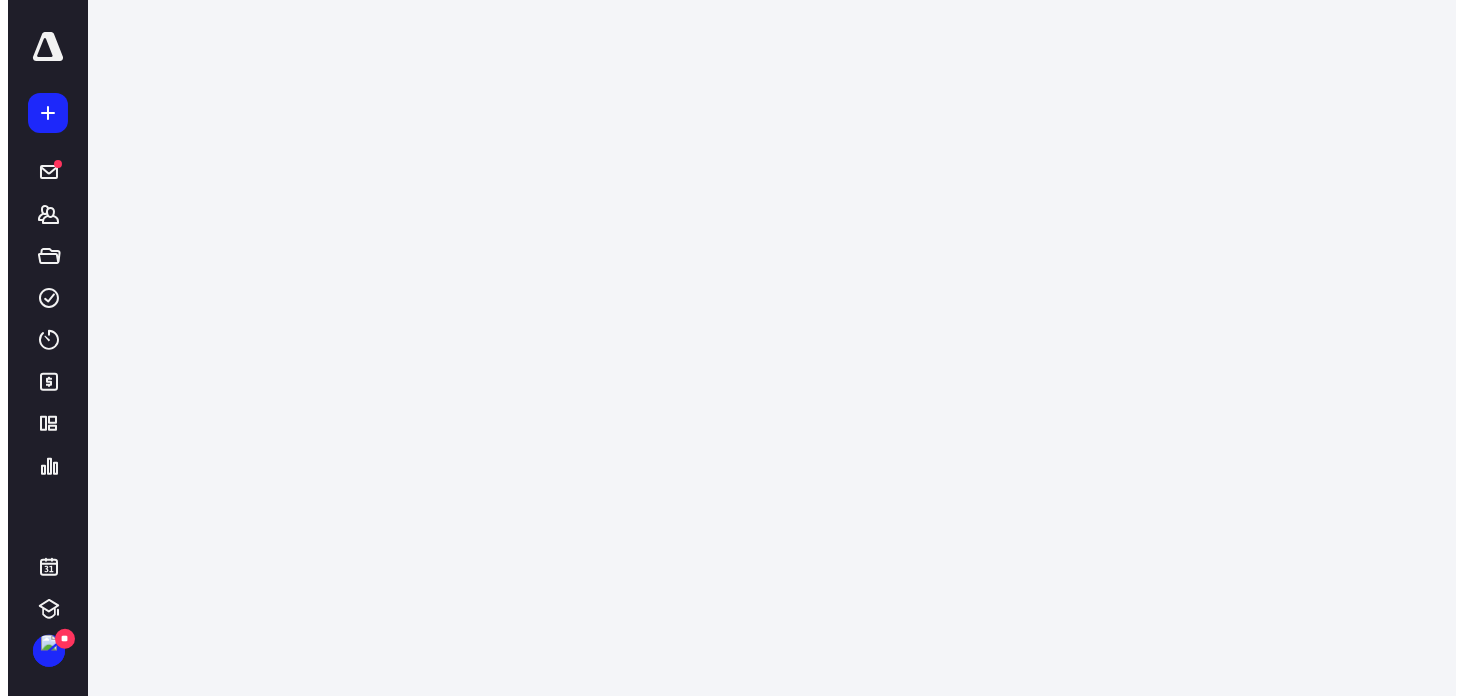 scroll, scrollTop: 0, scrollLeft: 0, axis: both 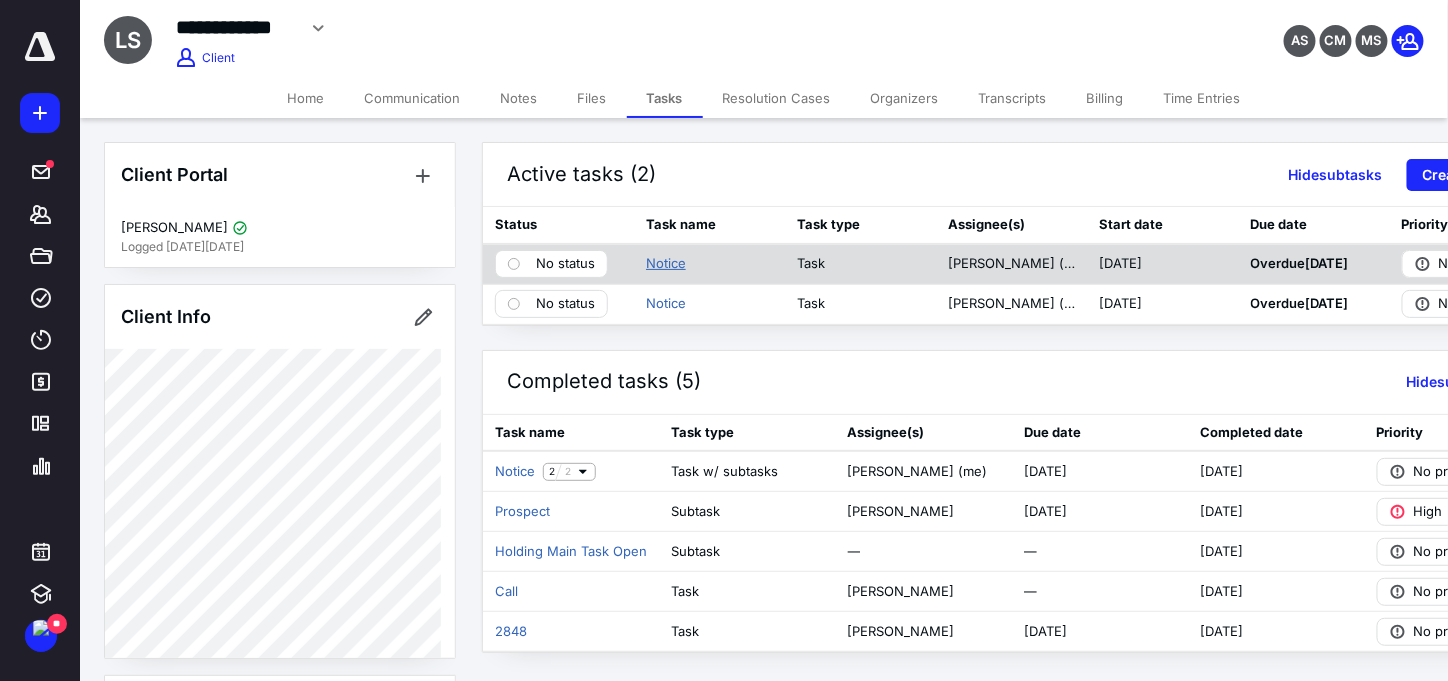 click on "Notice" at bounding box center [666, 264] 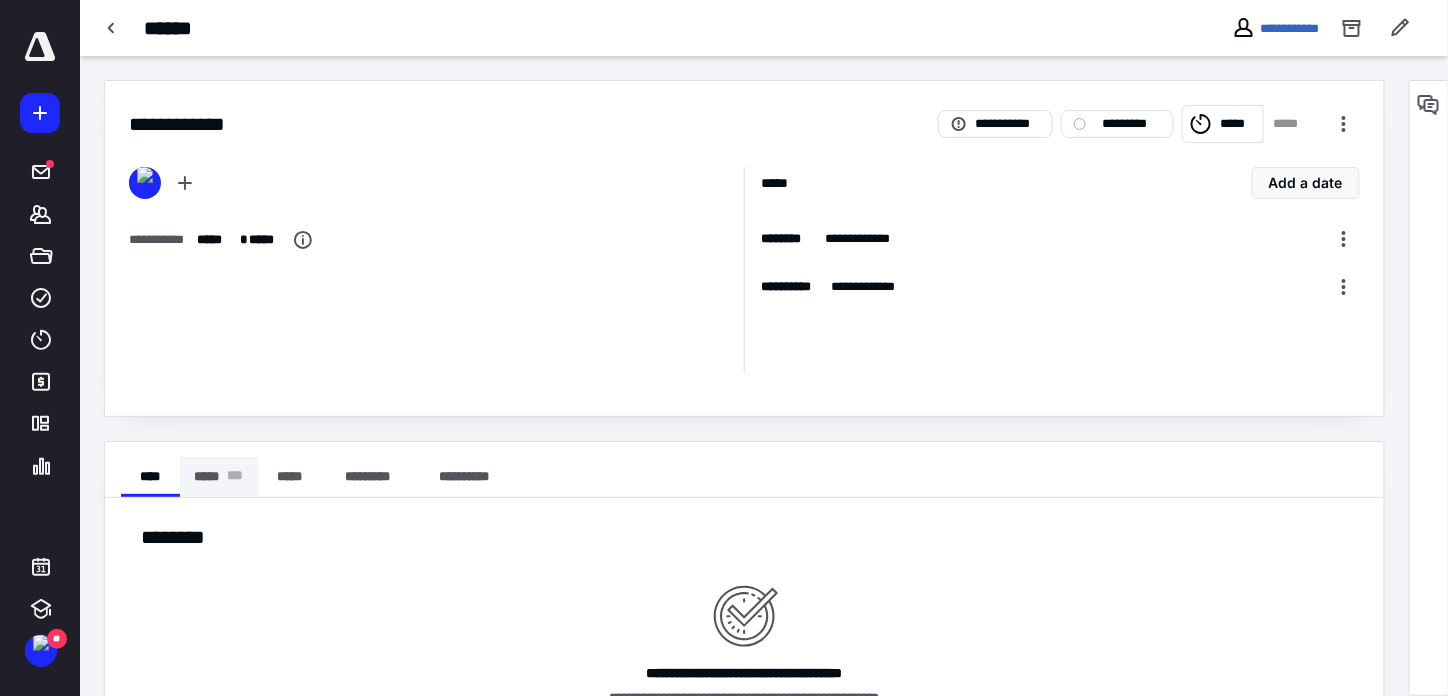 click on "***** * * *" at bounding box center (219, 477) 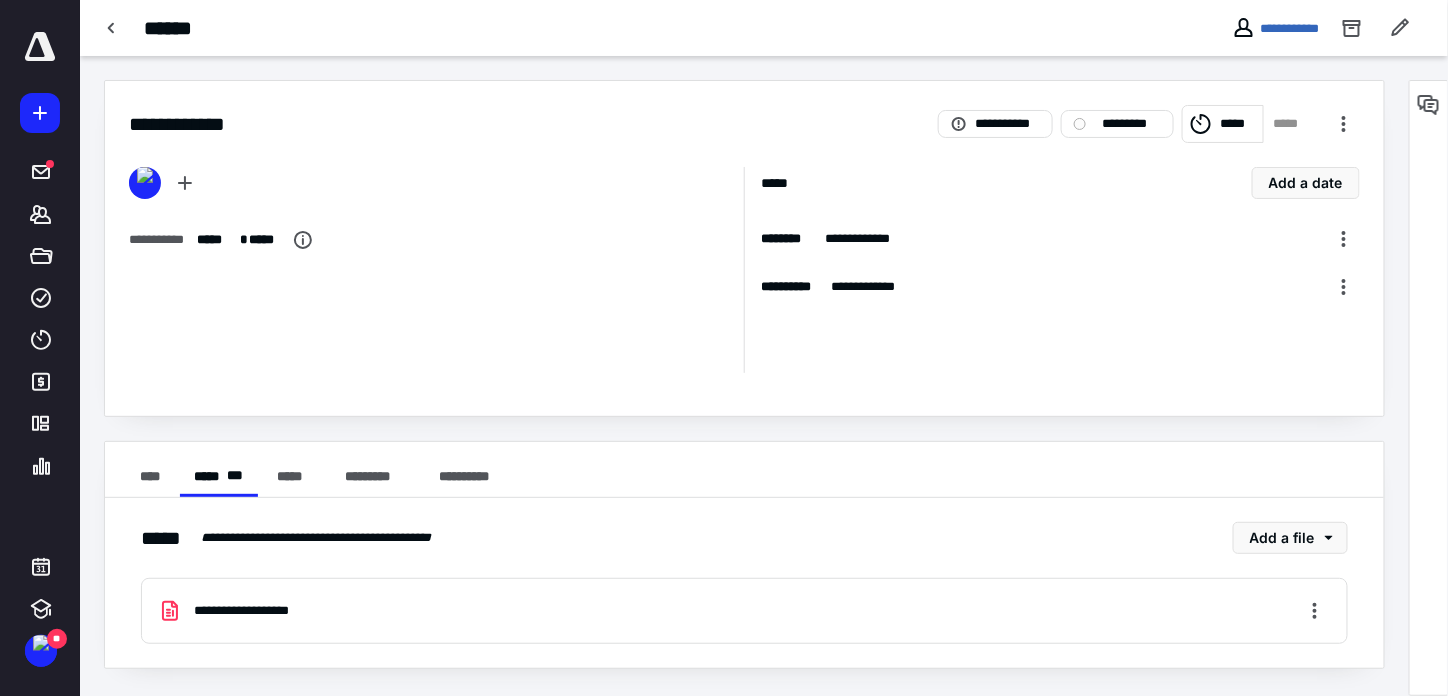 click on "**********" at bounding box center (744, 611) 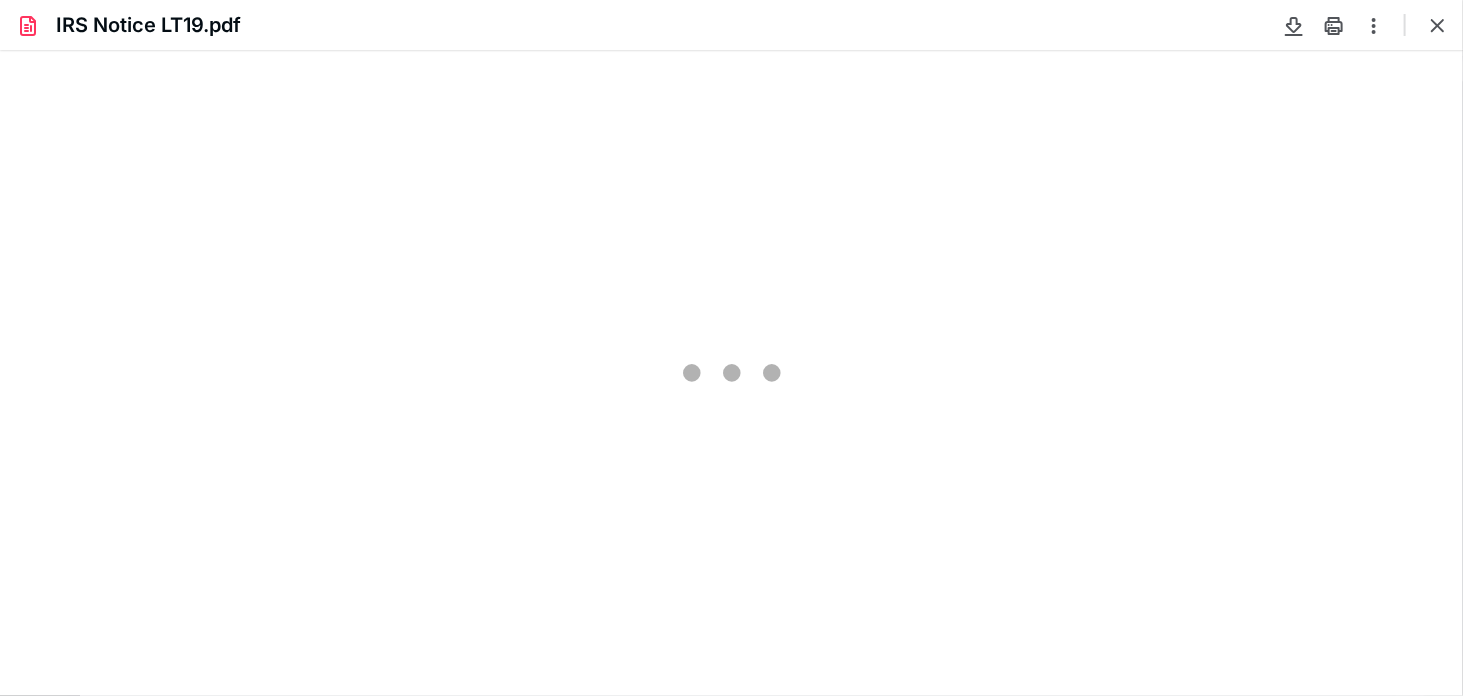 scroll, scrollTop: 0, scrollLeft: 0, axis: both 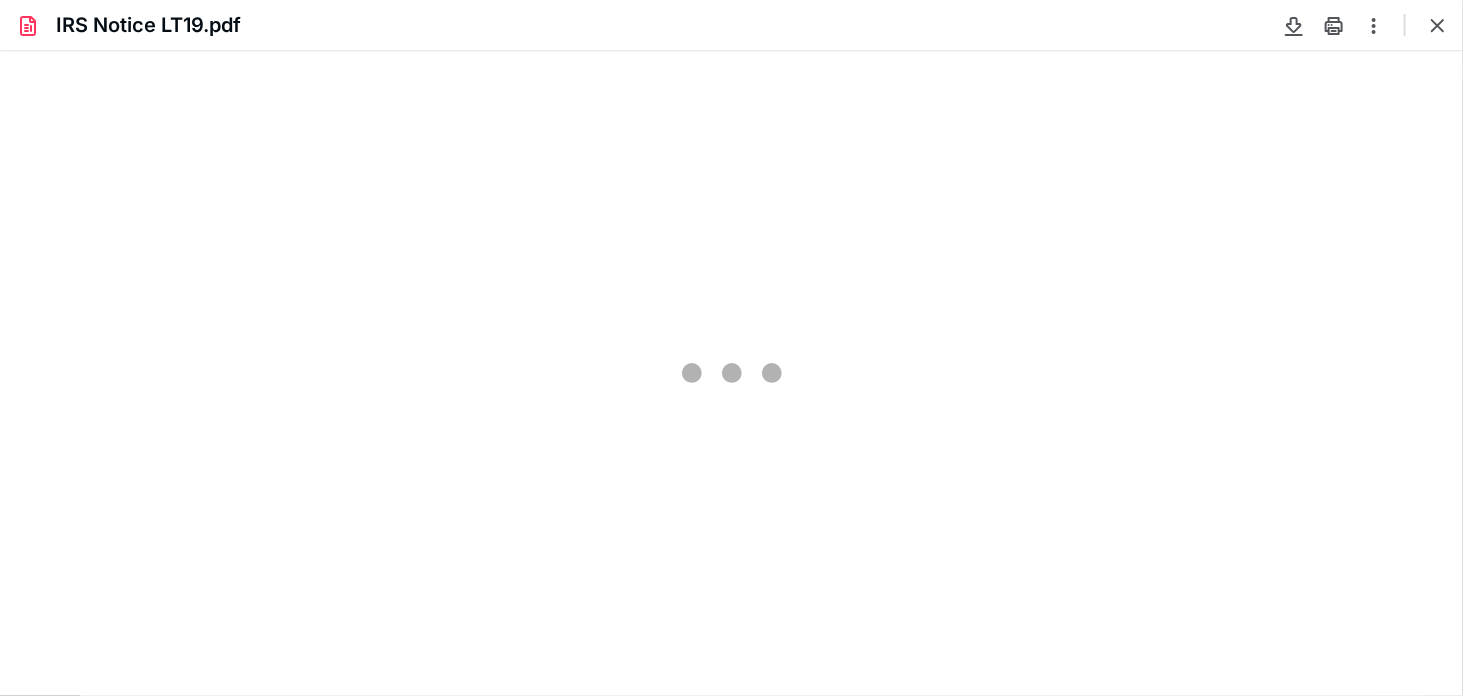 type on "235" 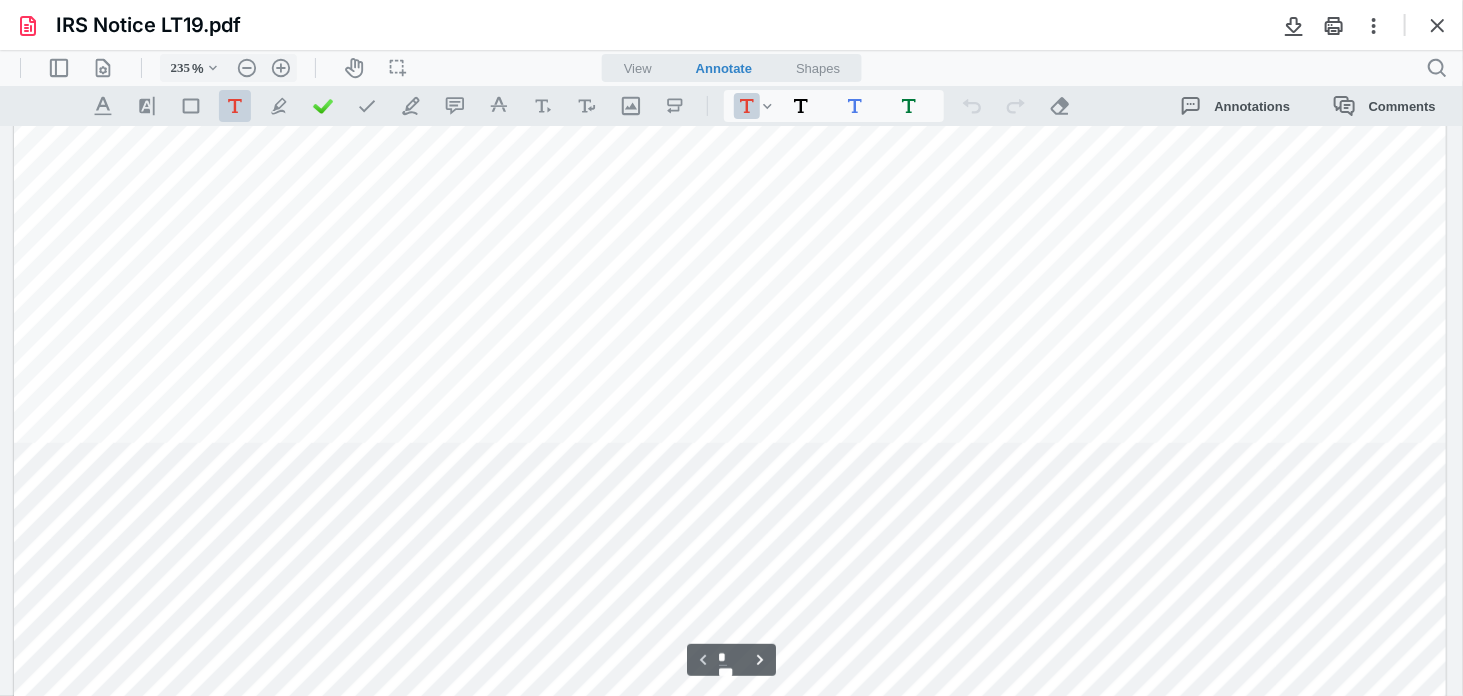 scroll, scrollTop: 333, scrollLeft: 0, axis: vertical 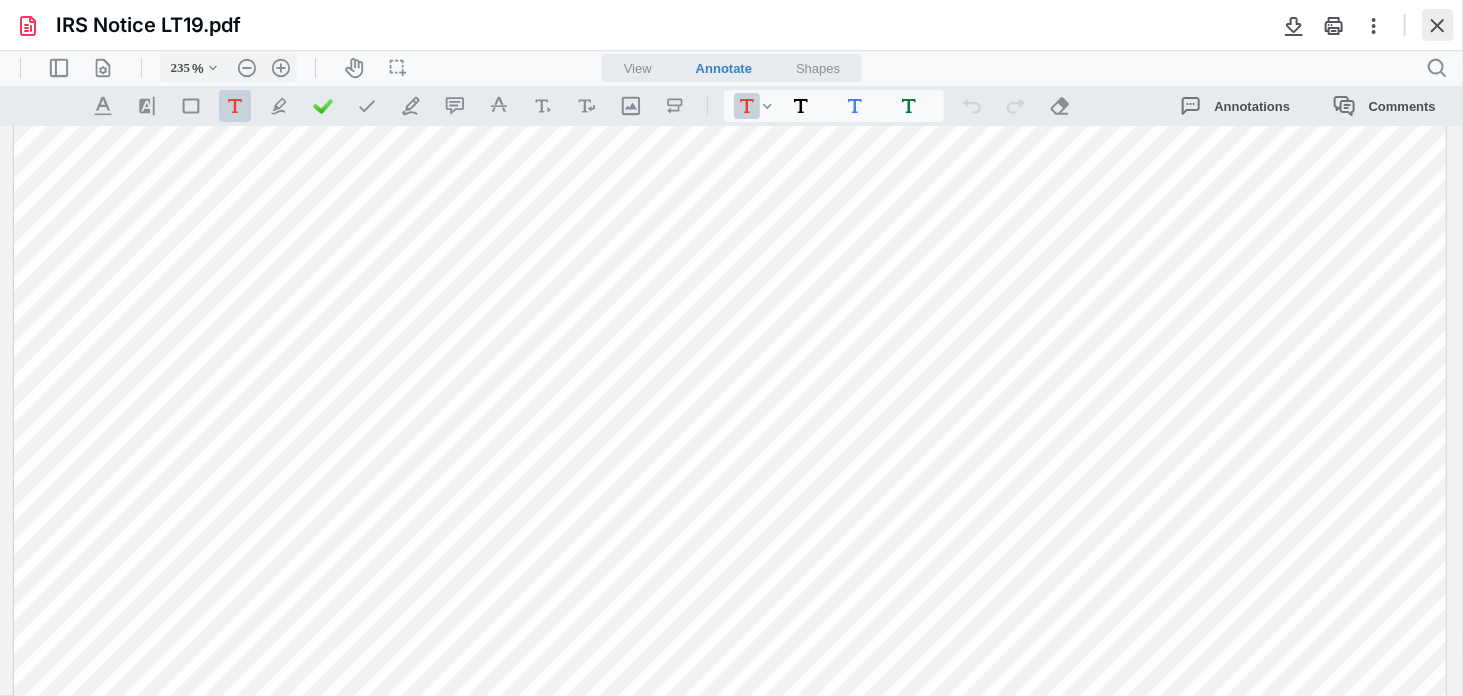 click at bounding box center (1438, 25) 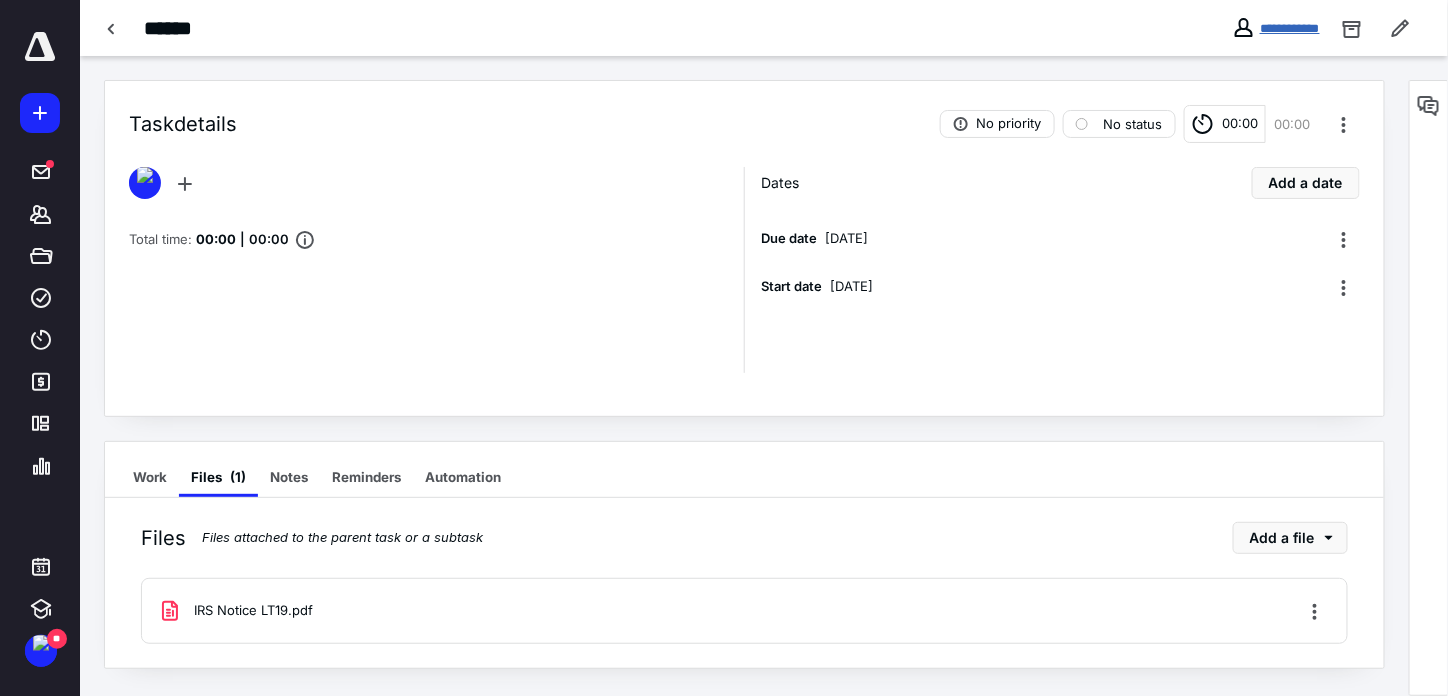 click on "**********" at bounding box center [1290, 28] 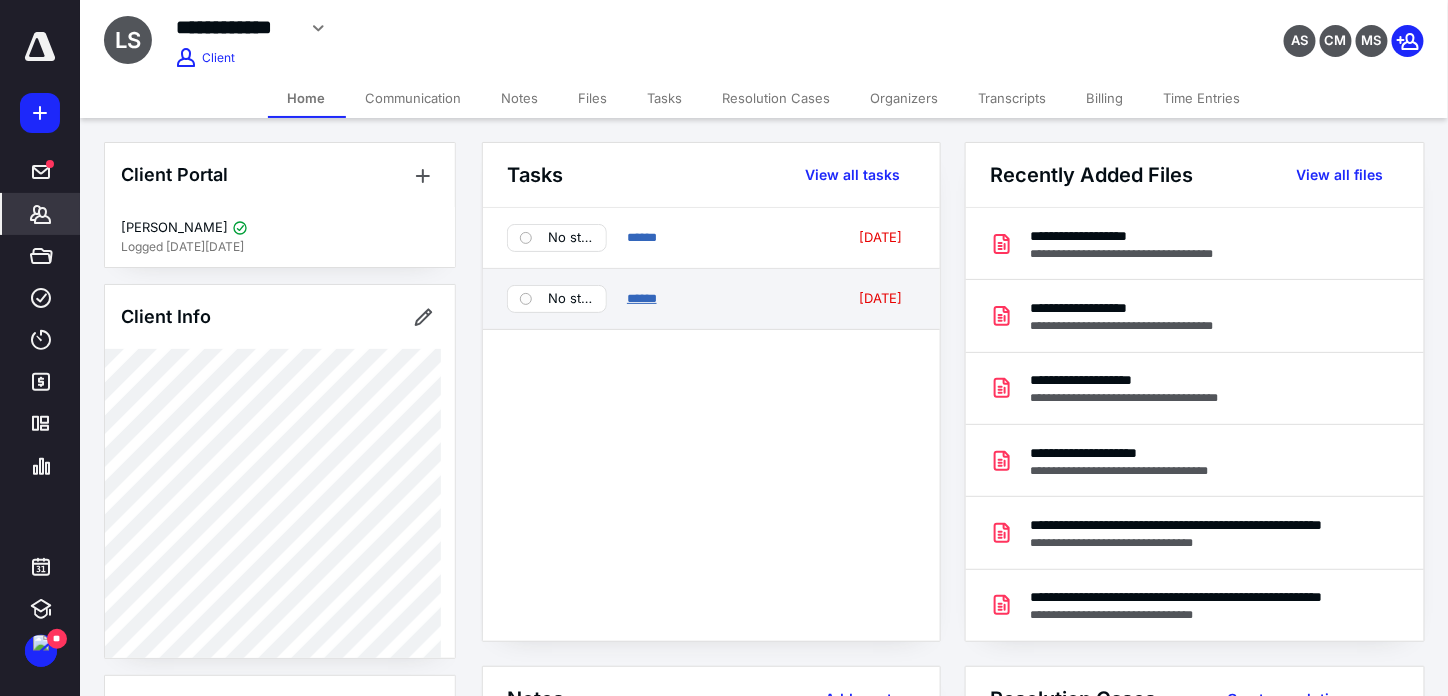 click on "******" at bounding box center (642, 298) 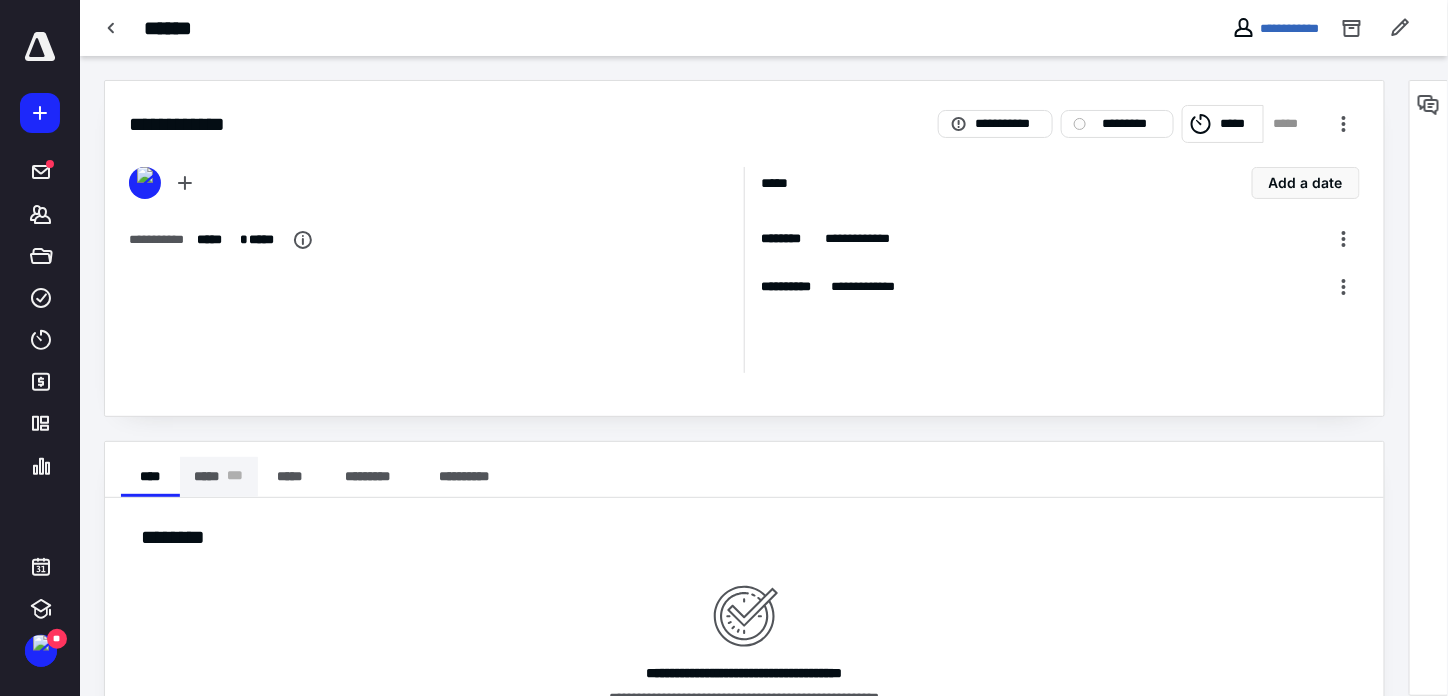 click on "***** * * *" at bounding box center [219, 477] 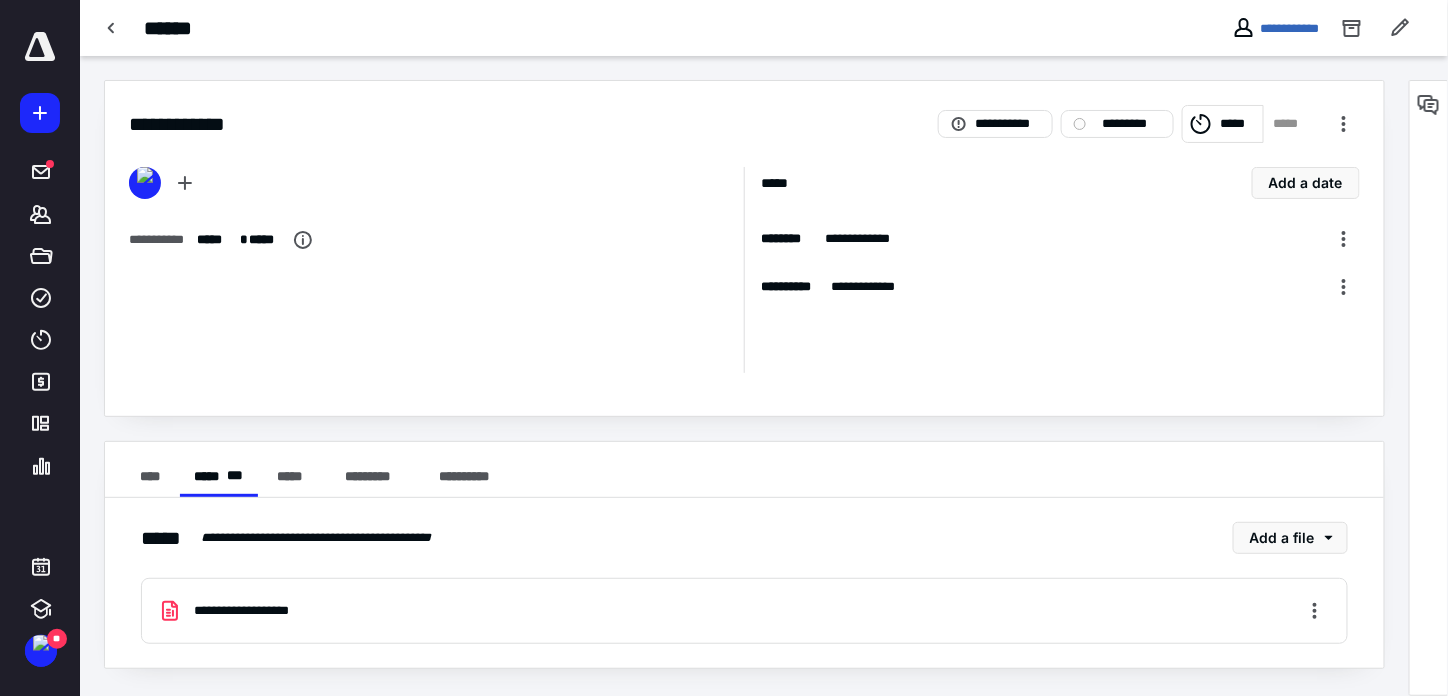 click on "**********" at bounding box center [257, 611] 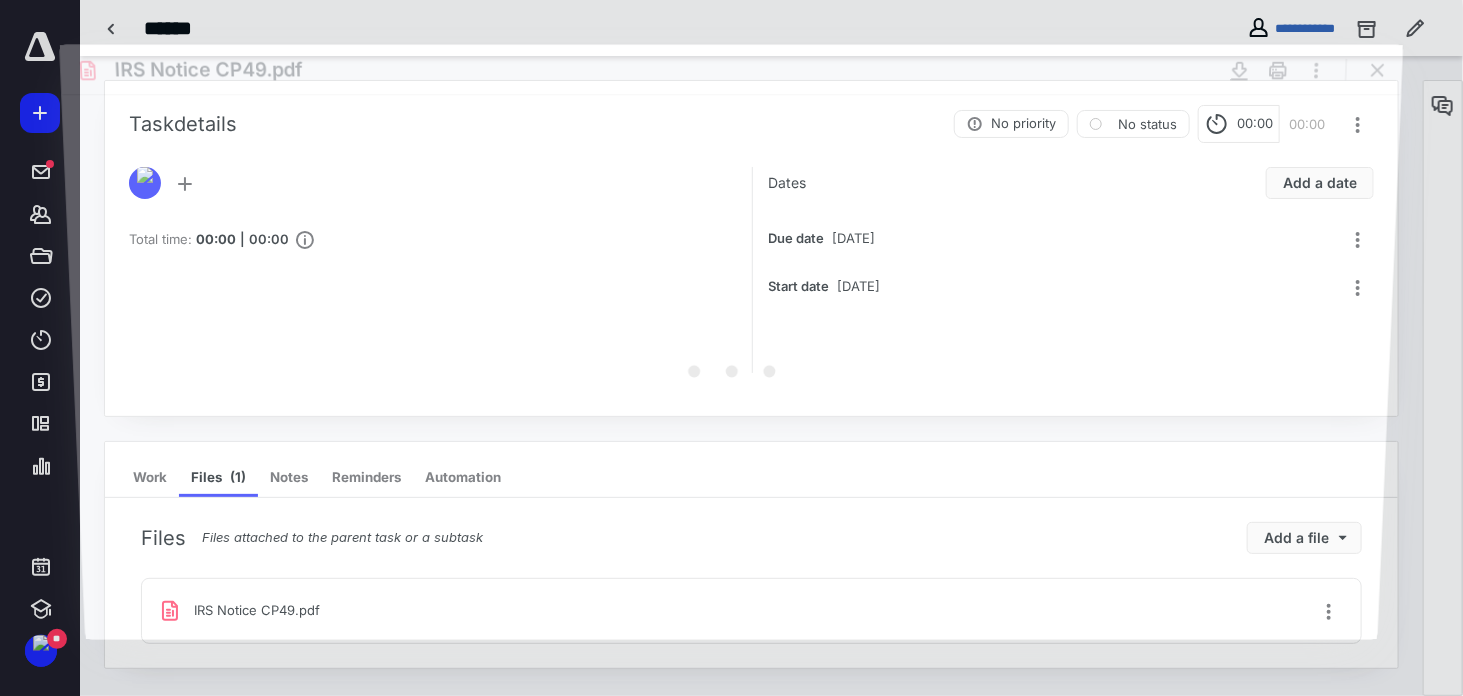 scroll, scrollTop: 0, scrollLeft: 0, axis: both 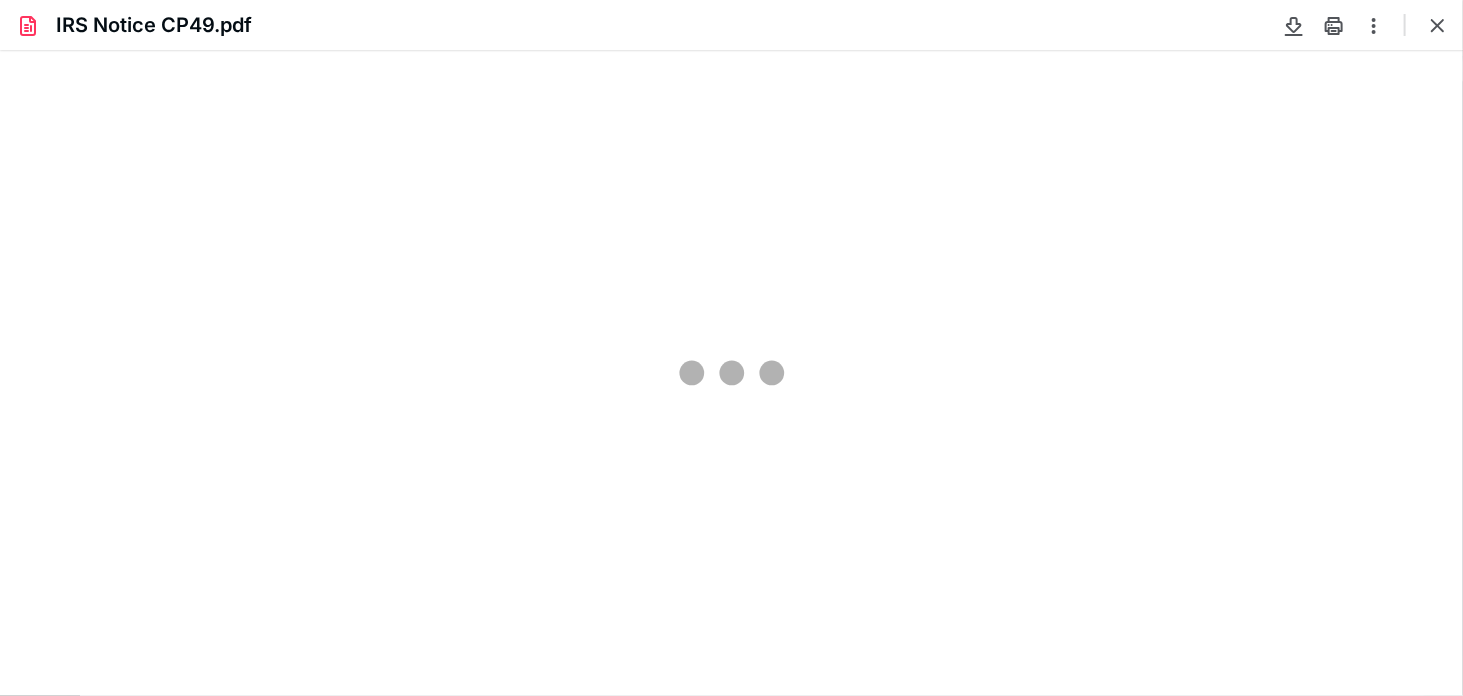 type on "234" 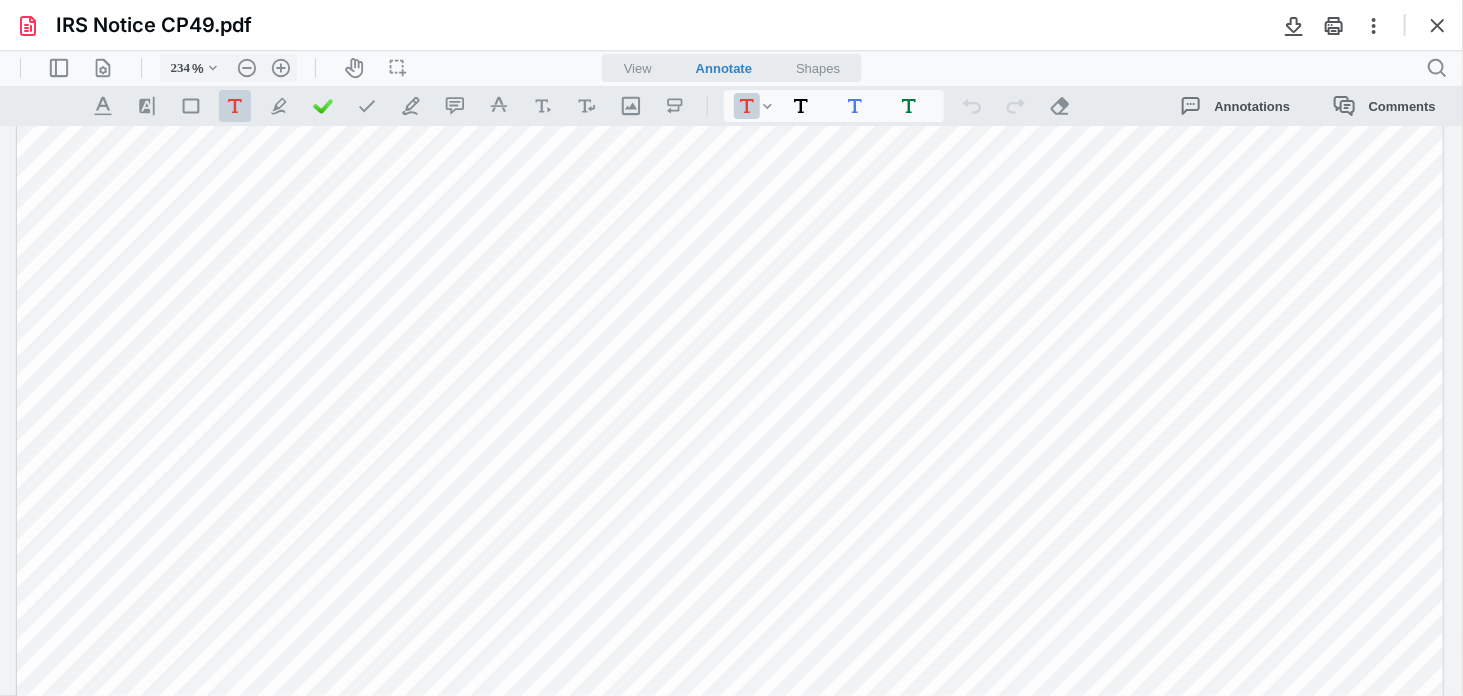 scroll, scrollTop: 85, scrollLeft: 0, axis: vertical 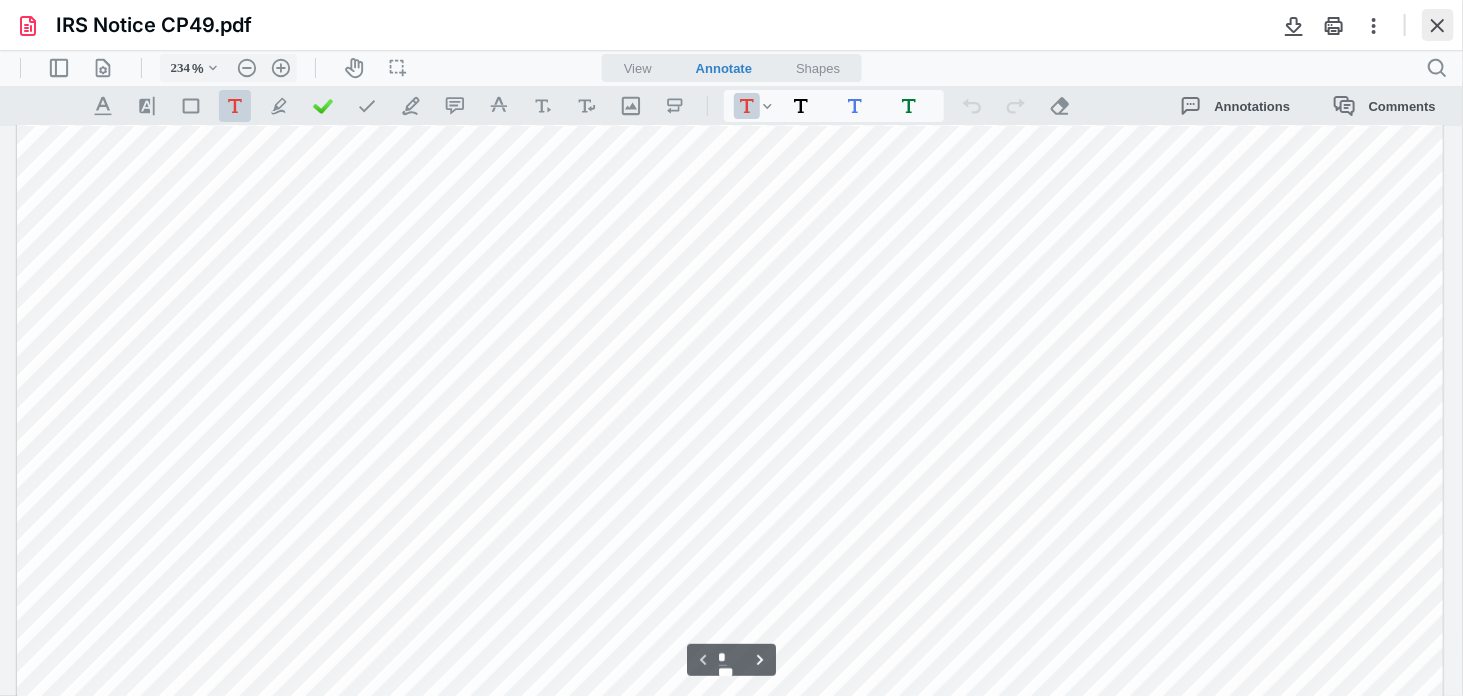 click at bounding box center [1438, 25] 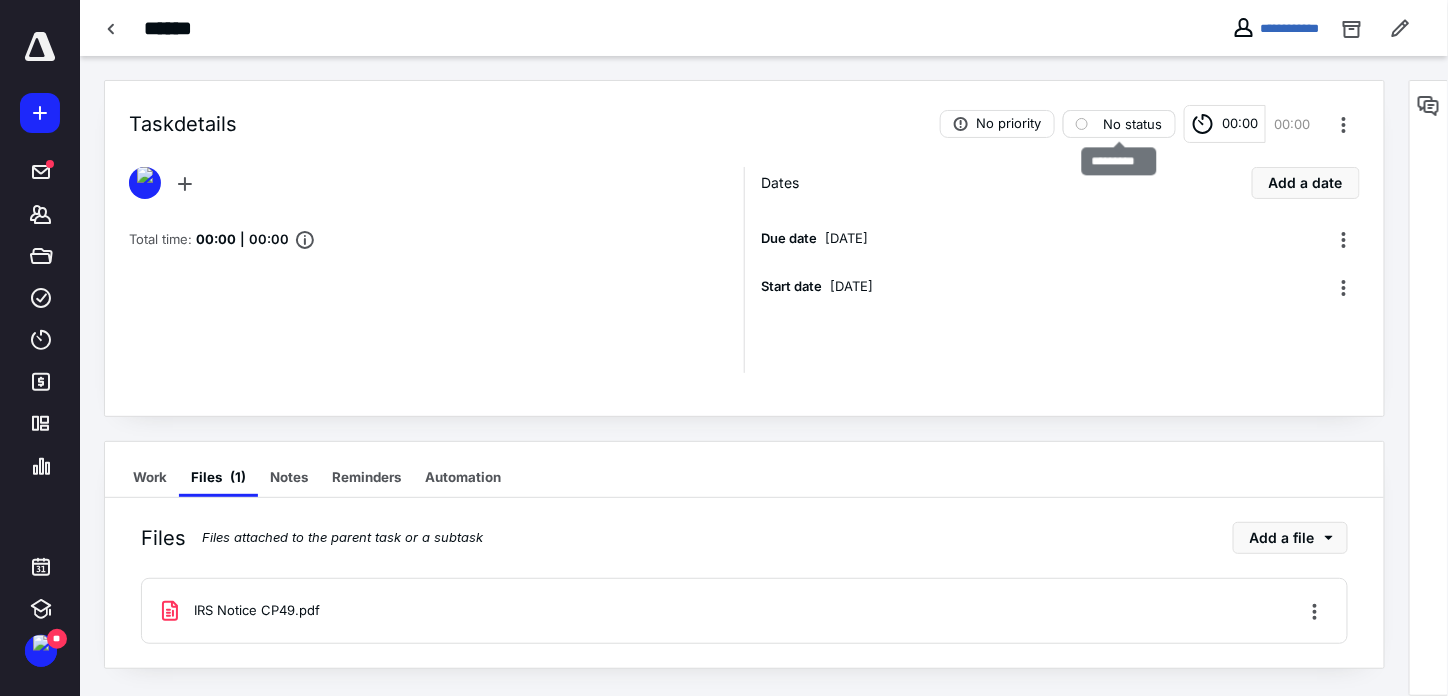 click on "No status" at bounding box center [1133, 124] 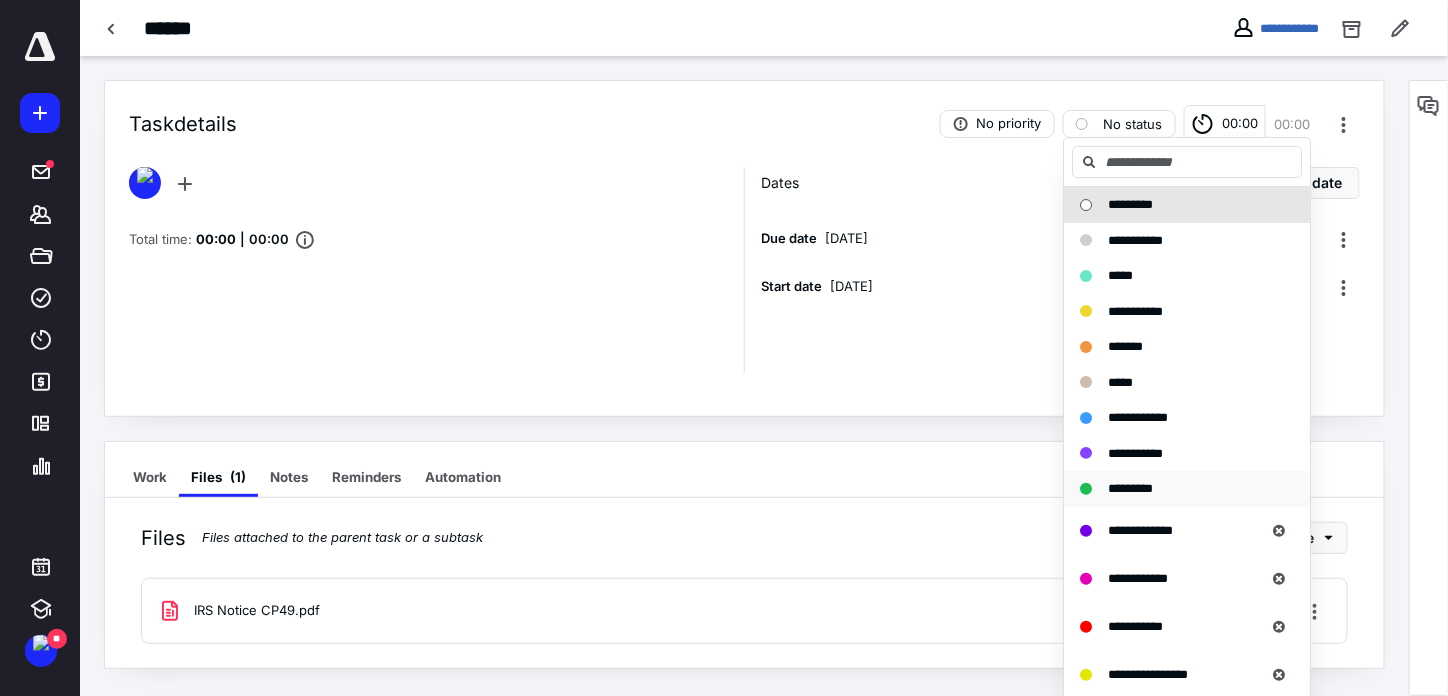 click on "*********" at bounding box center [1130, 488] 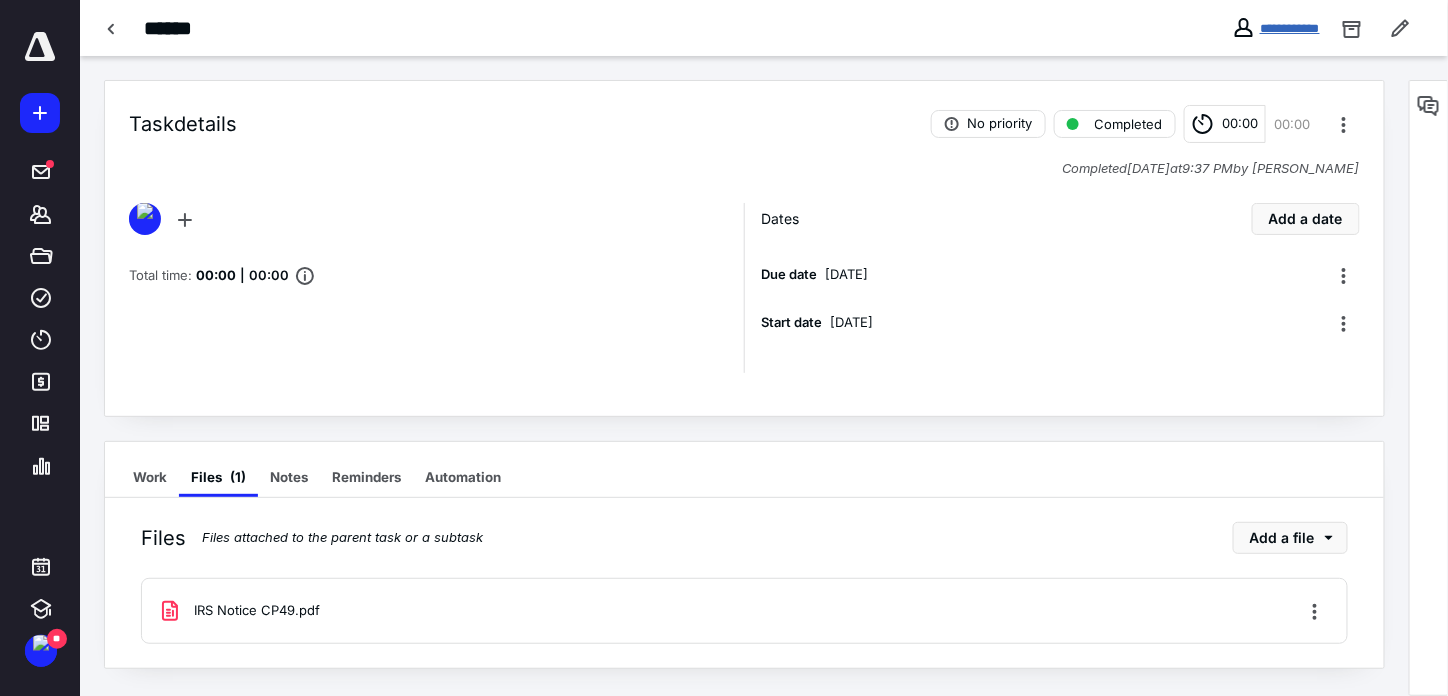 click on "**********" at bounding box center (1290, 28) 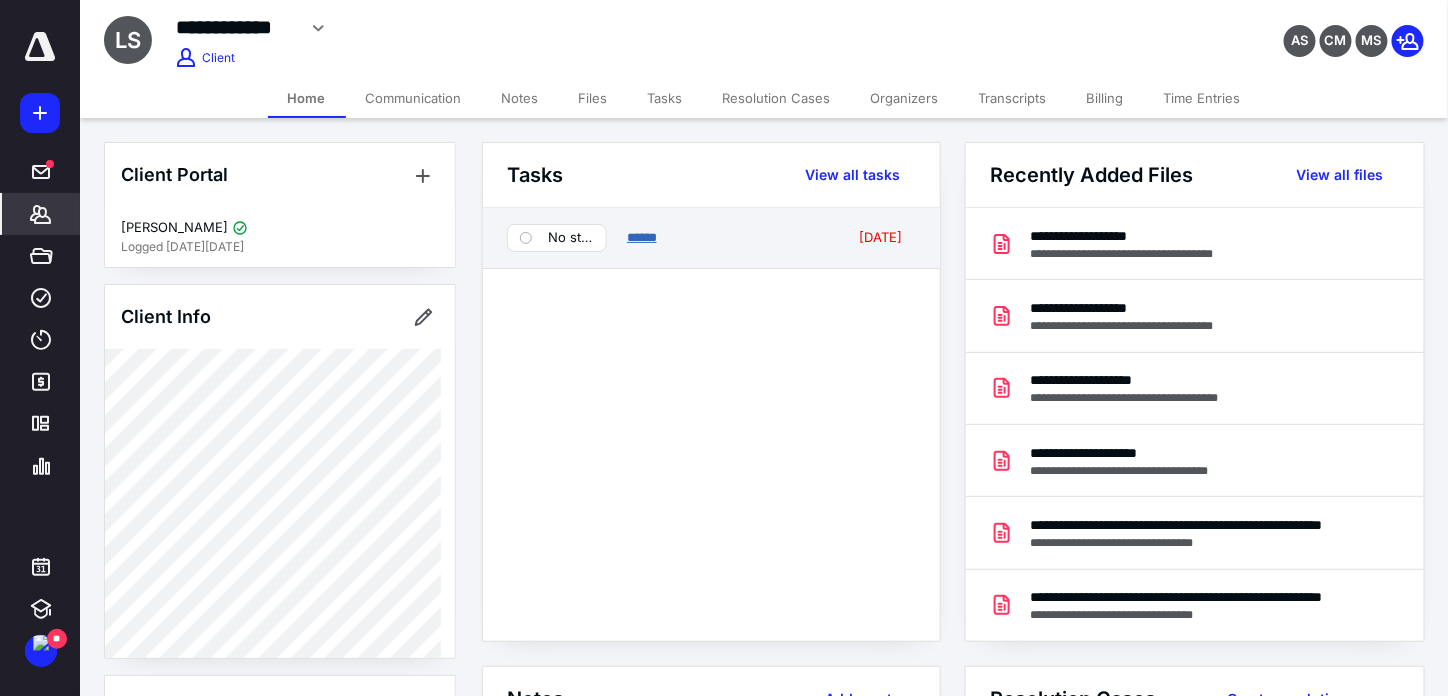 click on "******" at bounding box center (642, 237) 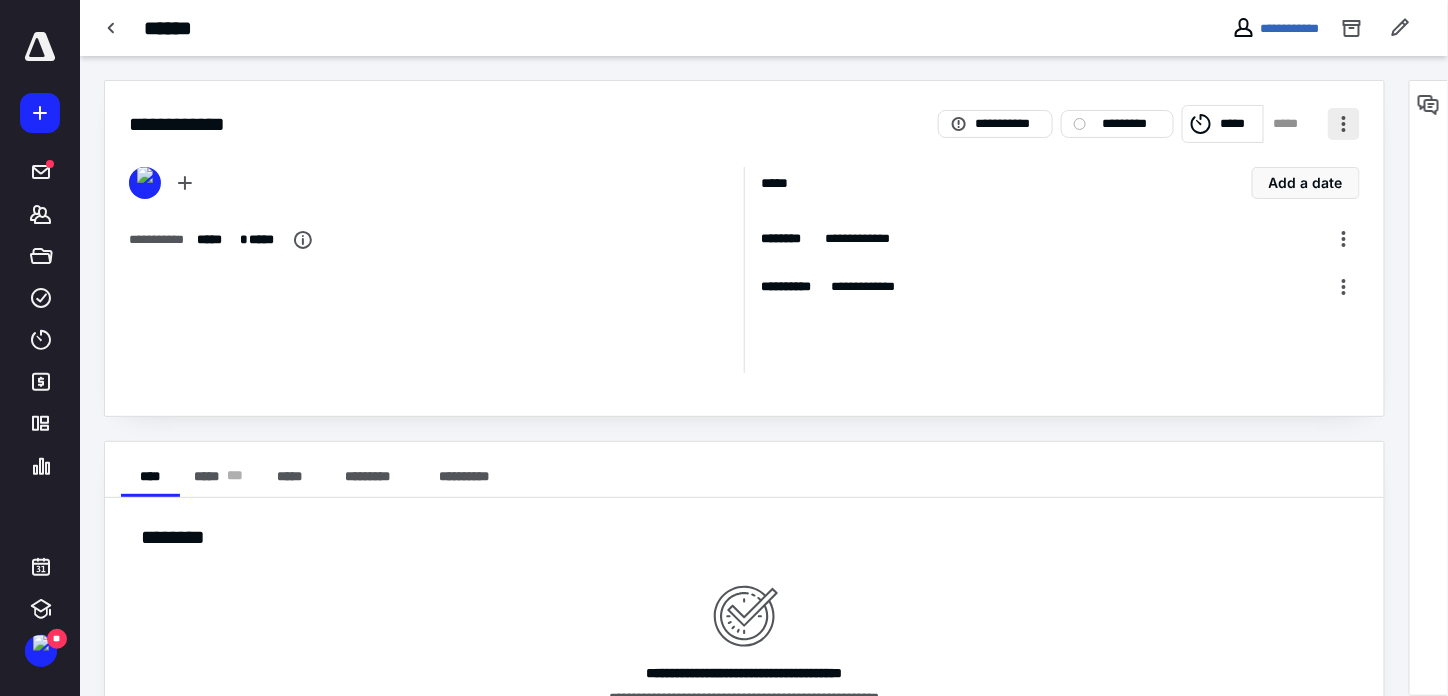 click at bounding box center (1344, 124) 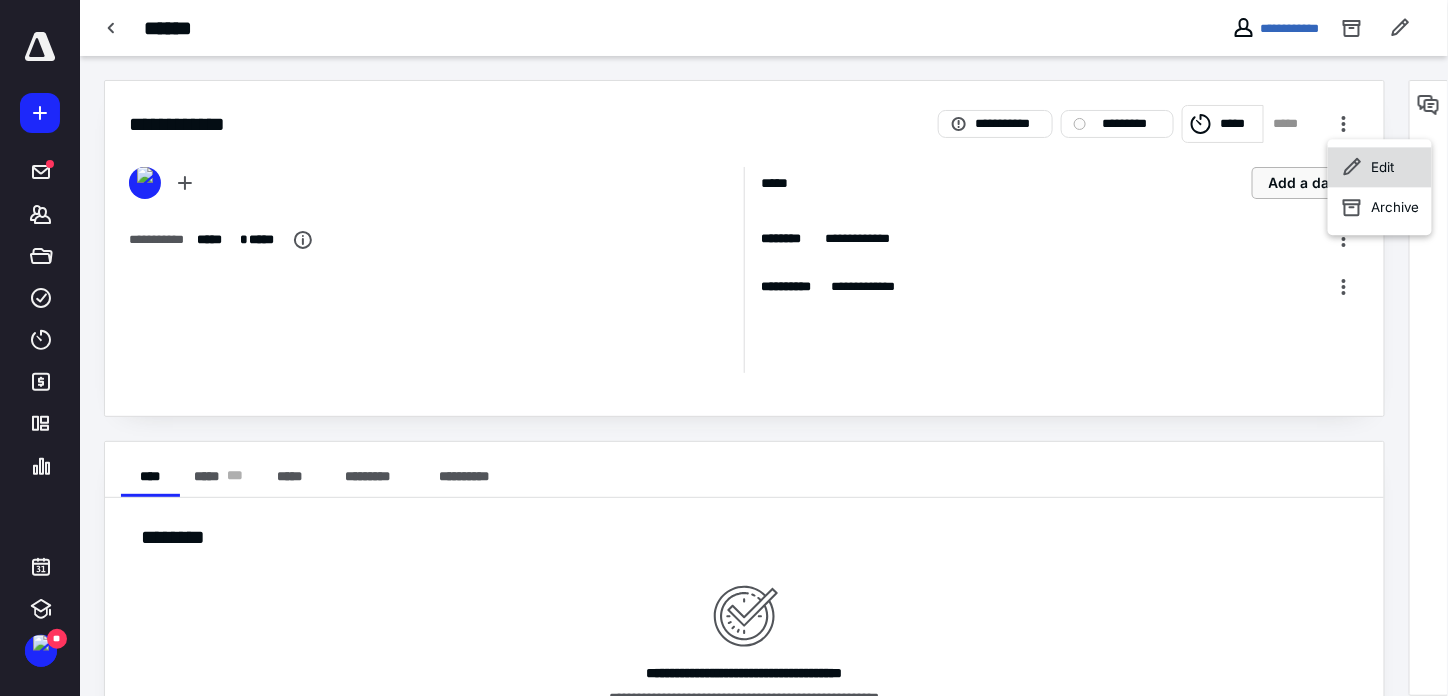 click on "**********" at bounding box center [724, 428] 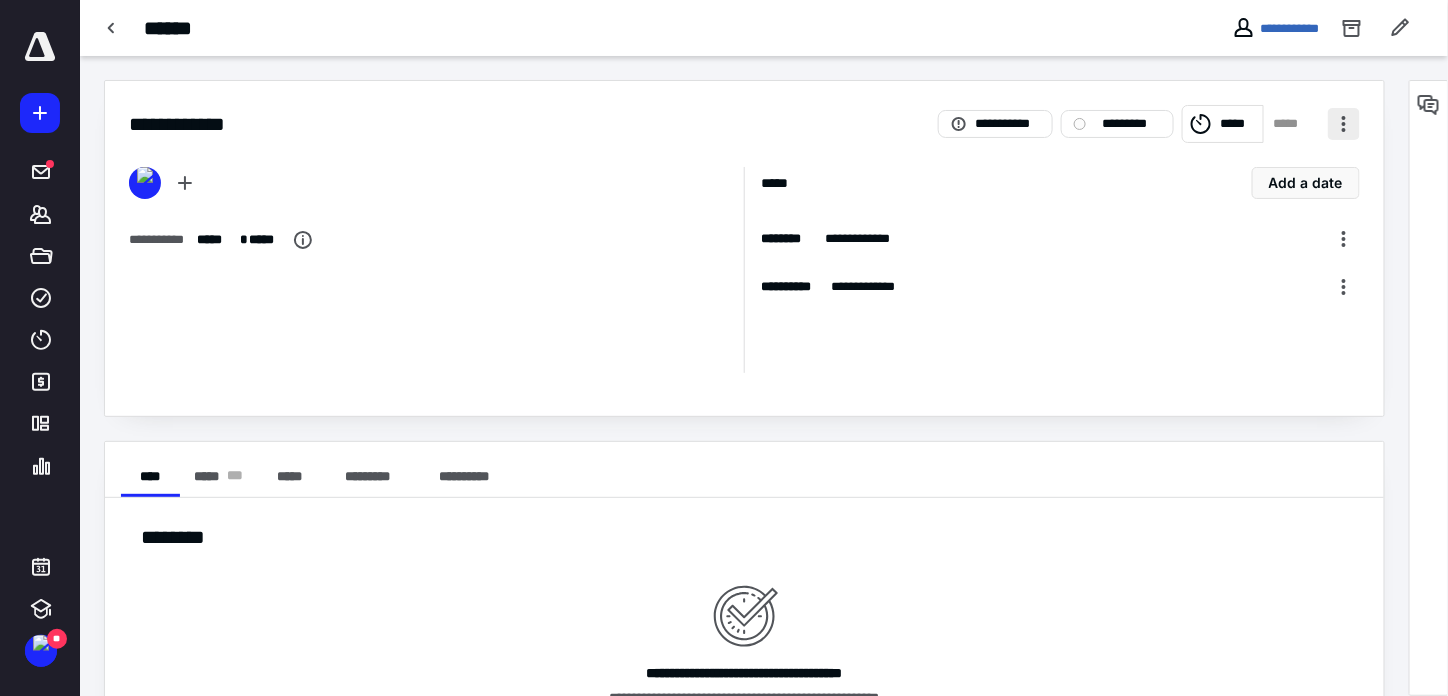 click at bounding box center [1344, 124] 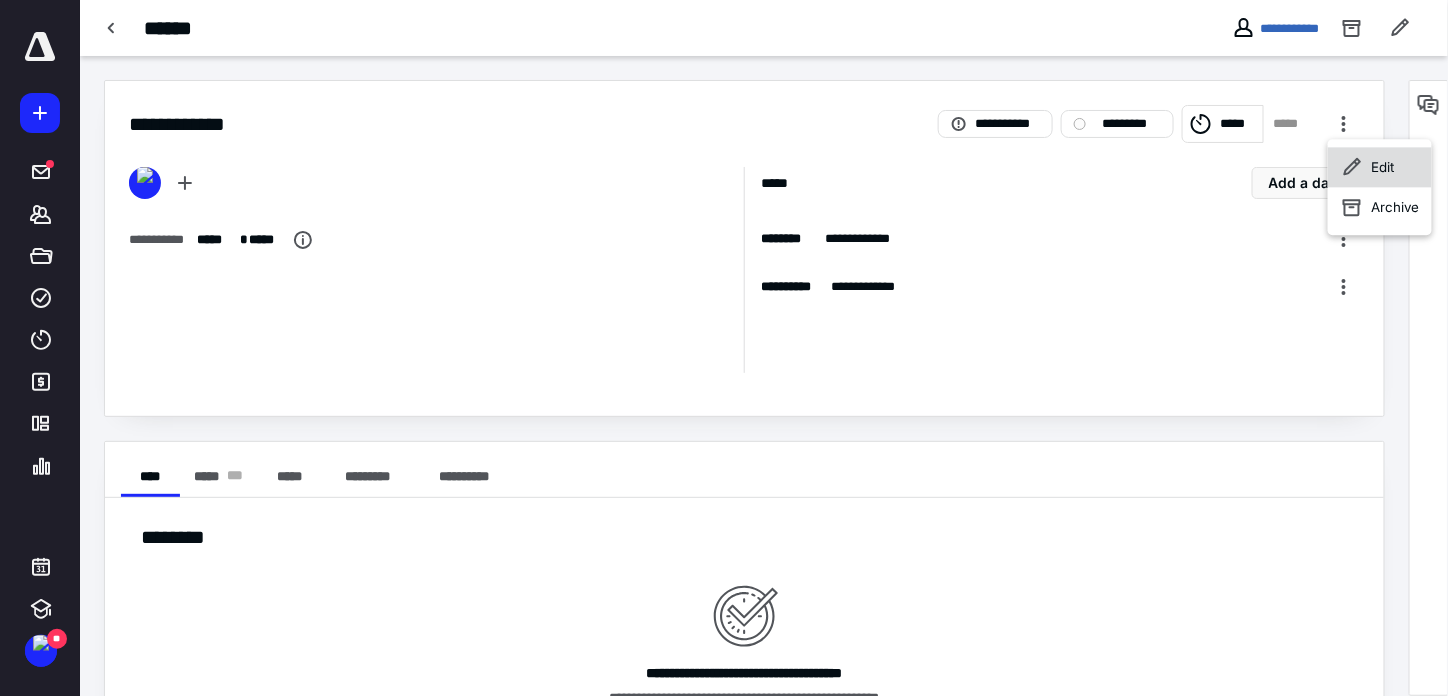 click on "Edit" at bounding box center (1380, 167) 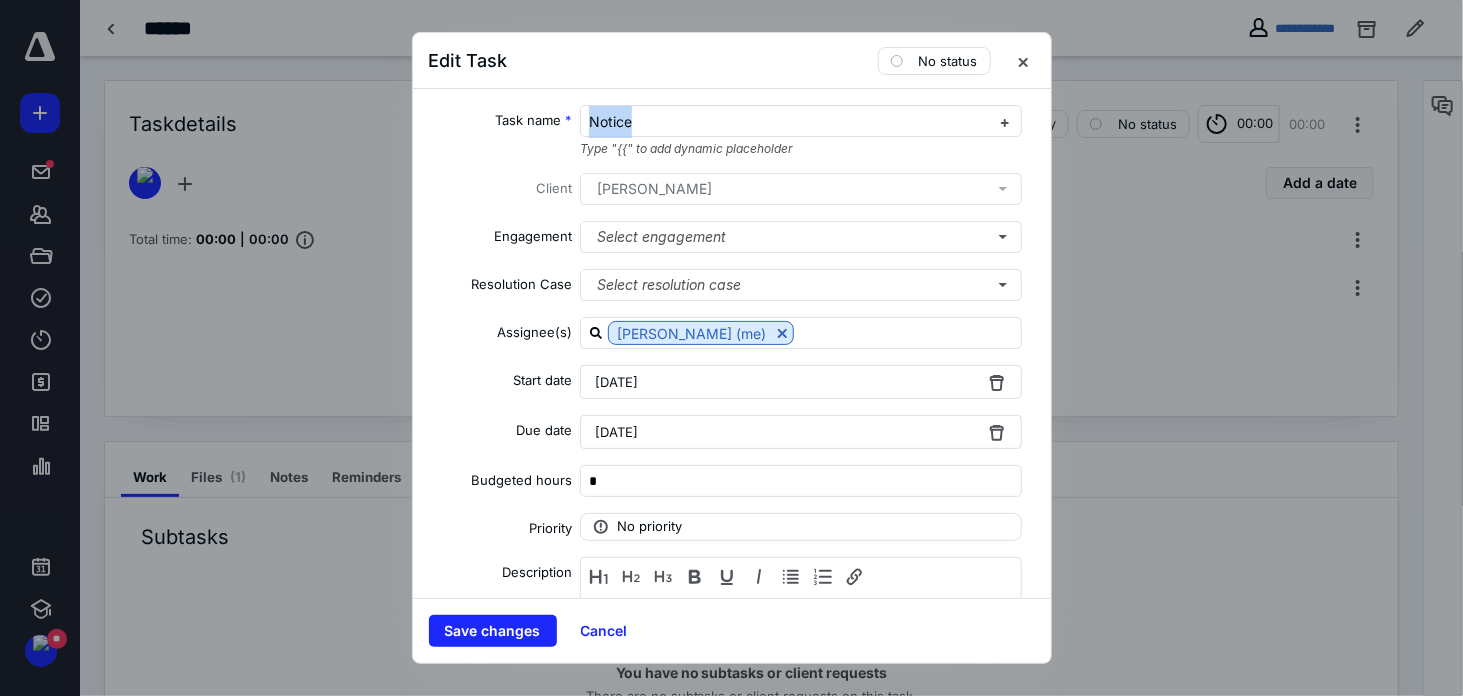drag, startPoint x: 872, startPoint y: 112, endPoint x: 342, endPoint y: 113, distance: 530.0009 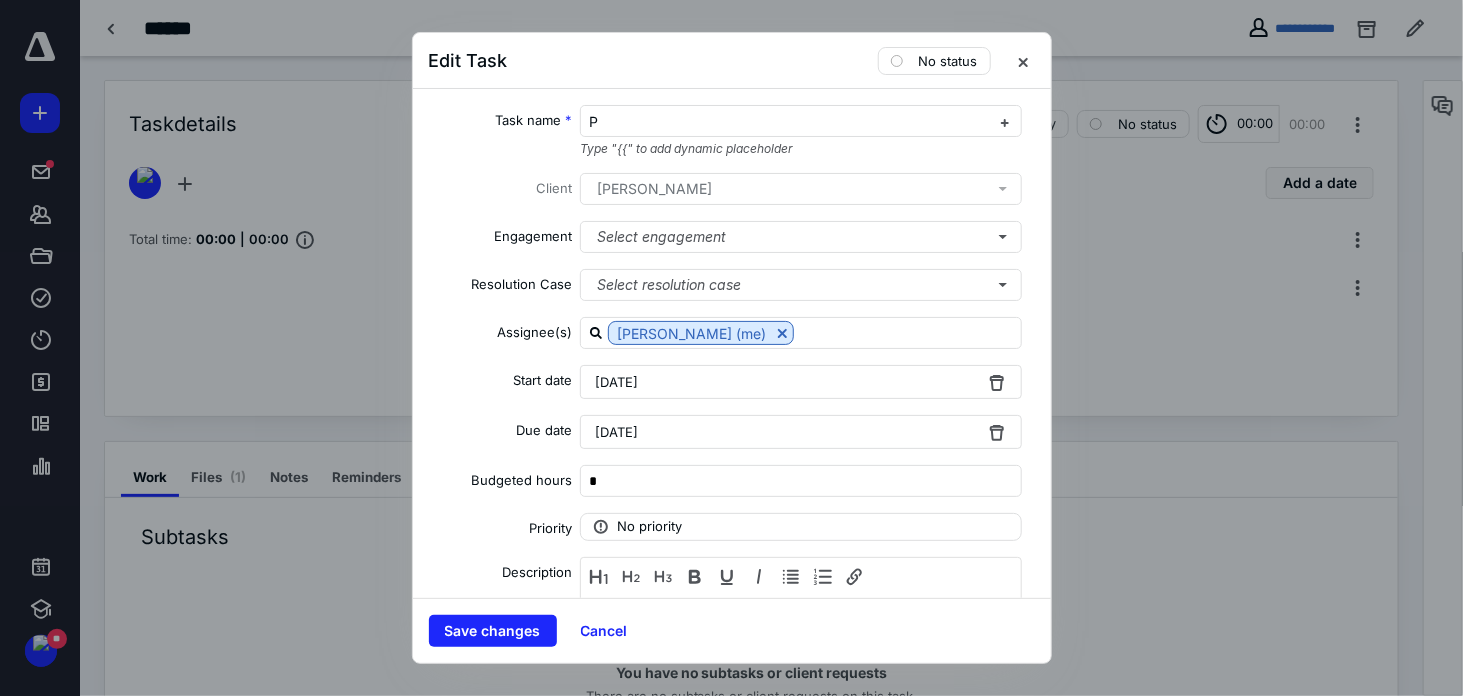 type 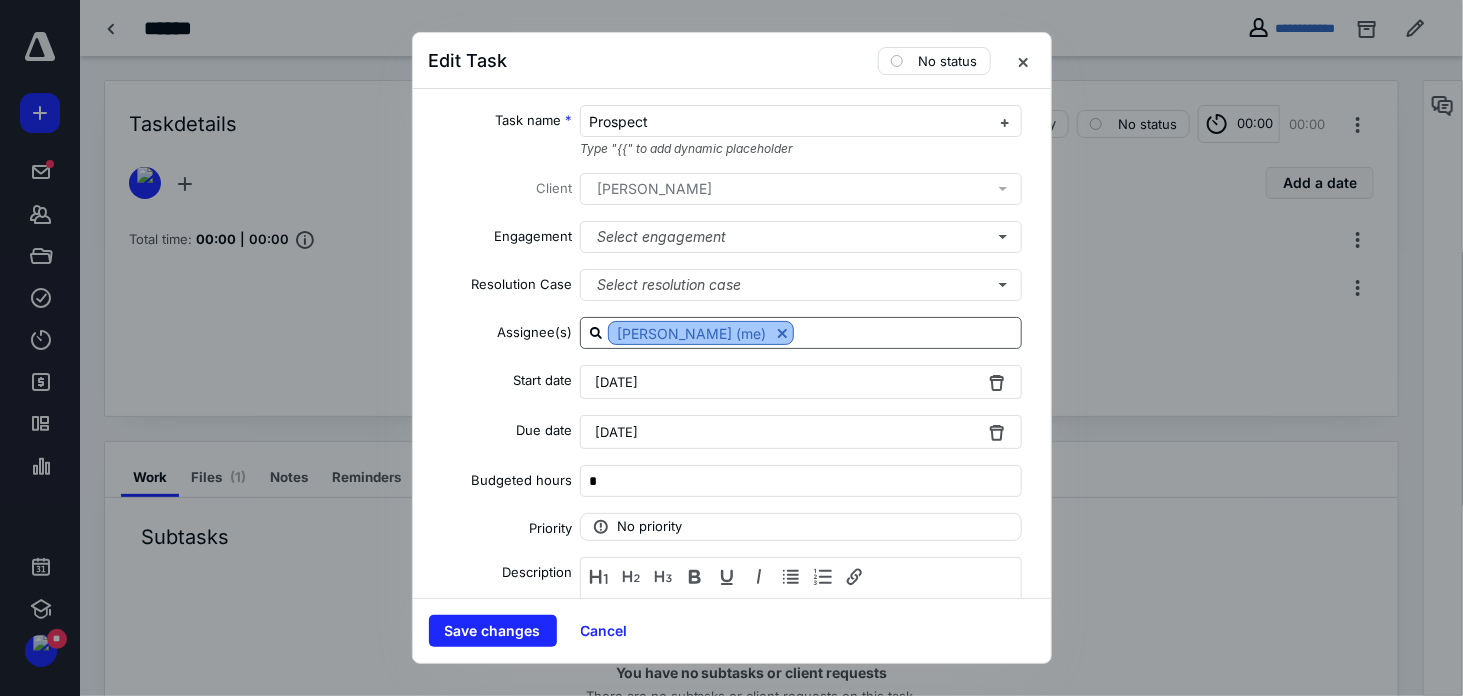click at bounding box center (782, 333) 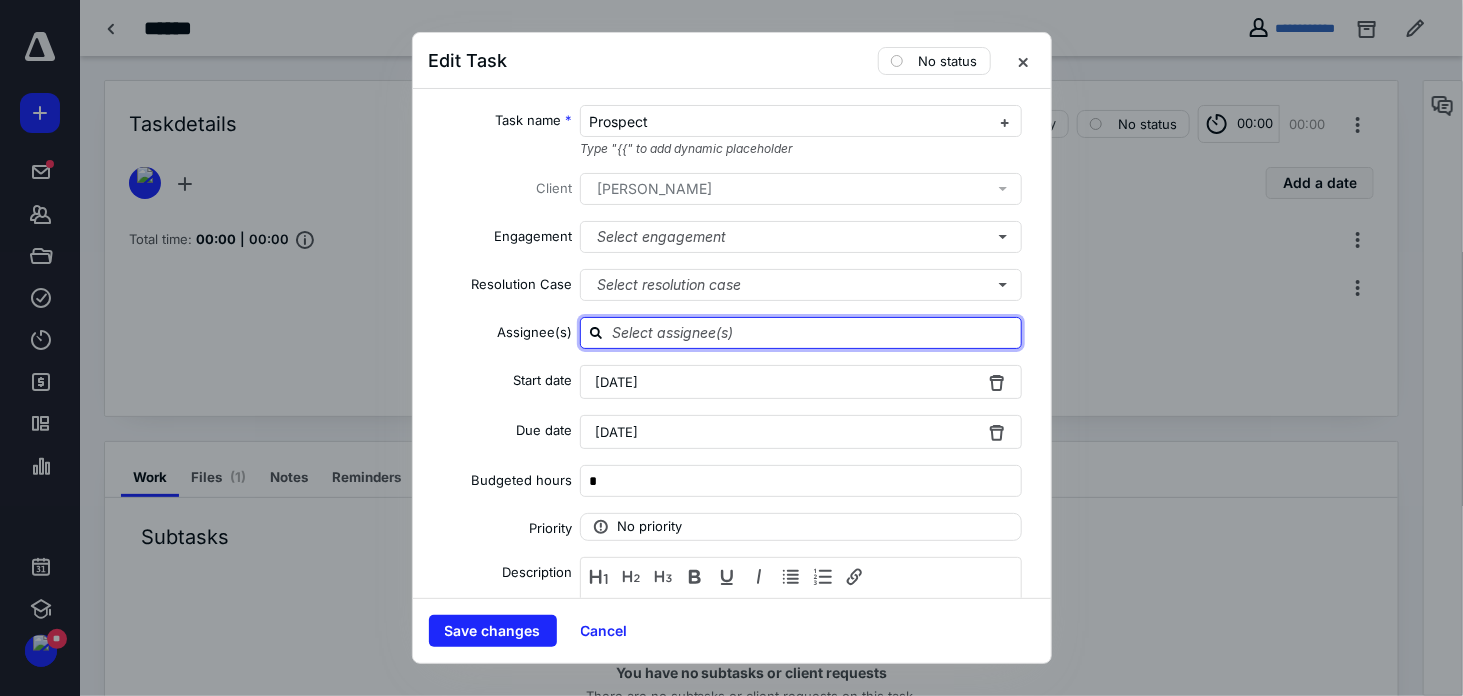 click at bounding box center (813, 332) 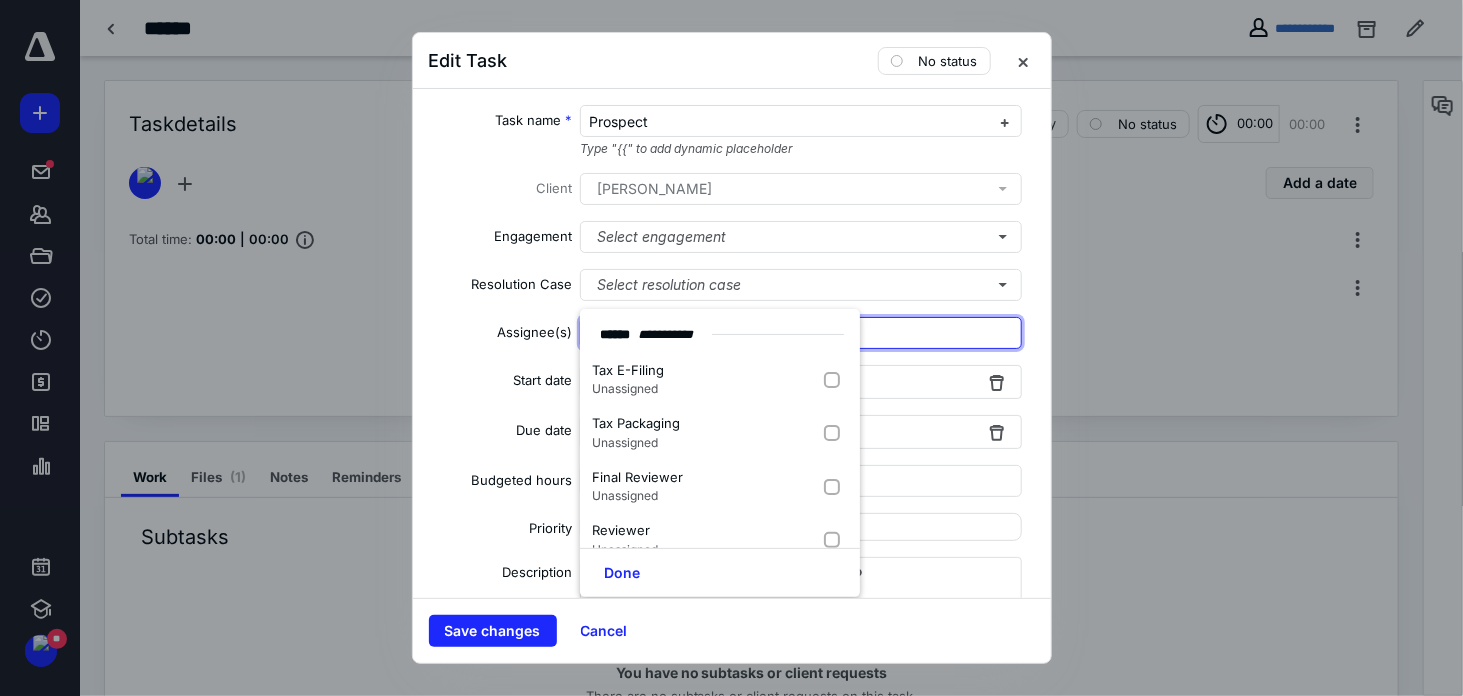 type on "chr" 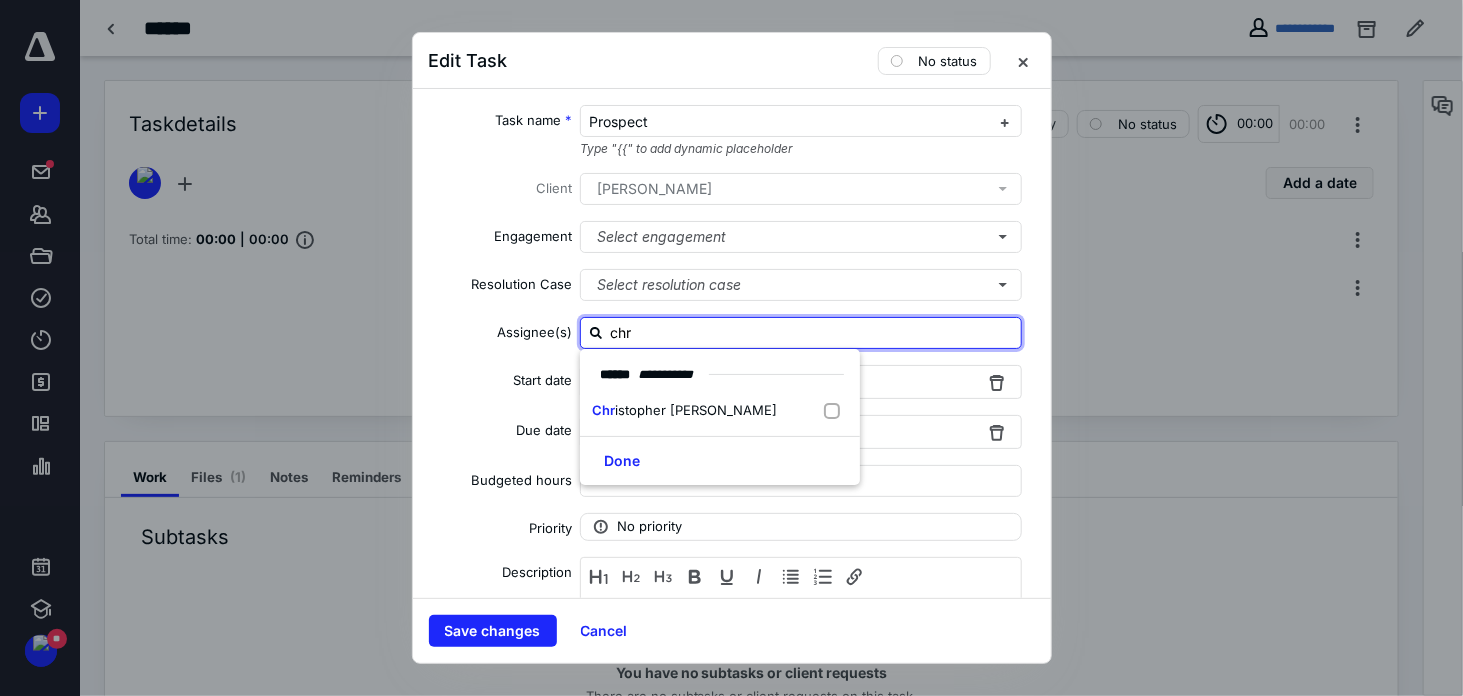 drag, startPoint x: 745, startPoint y: 426, endPoint x: 653, endPoint y: 456, distance: 96.76776 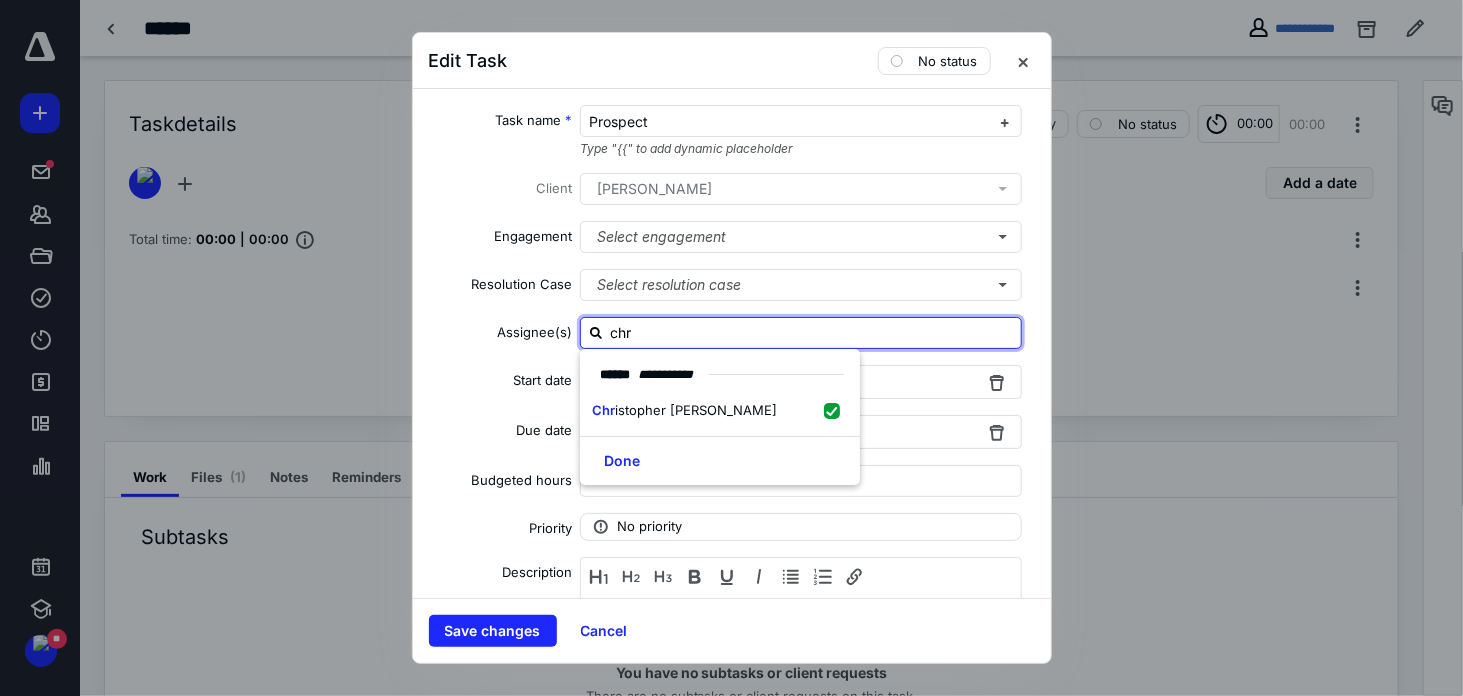 checkbox on "true" 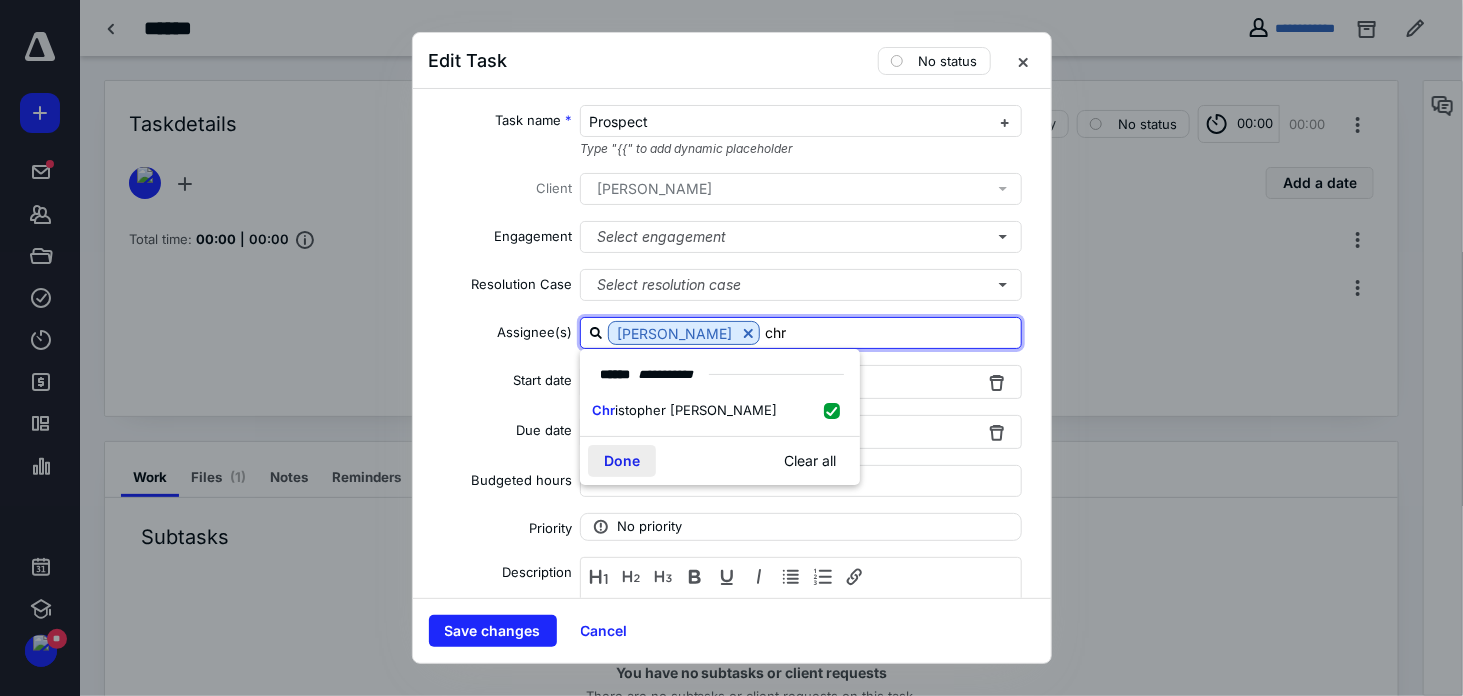 type on "chr" 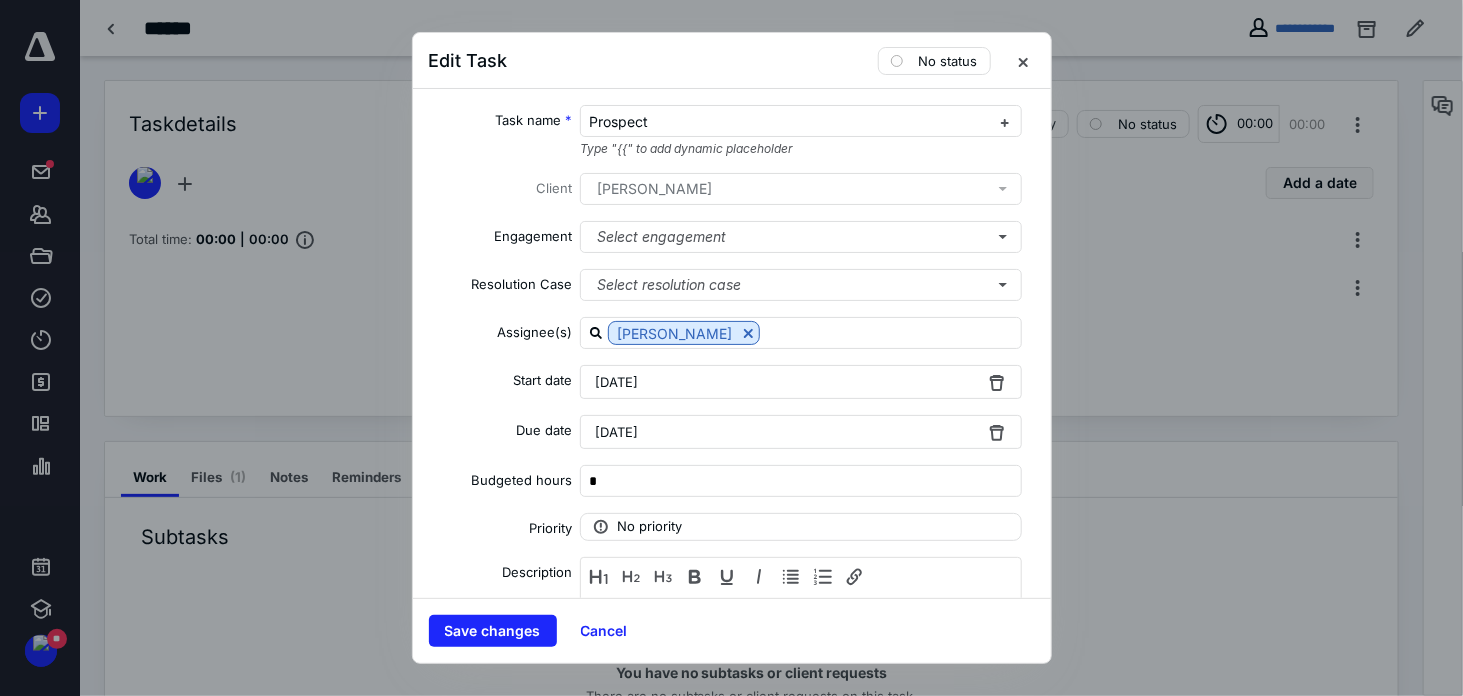 click on "[DATE]" at bounding box center (801, 432) 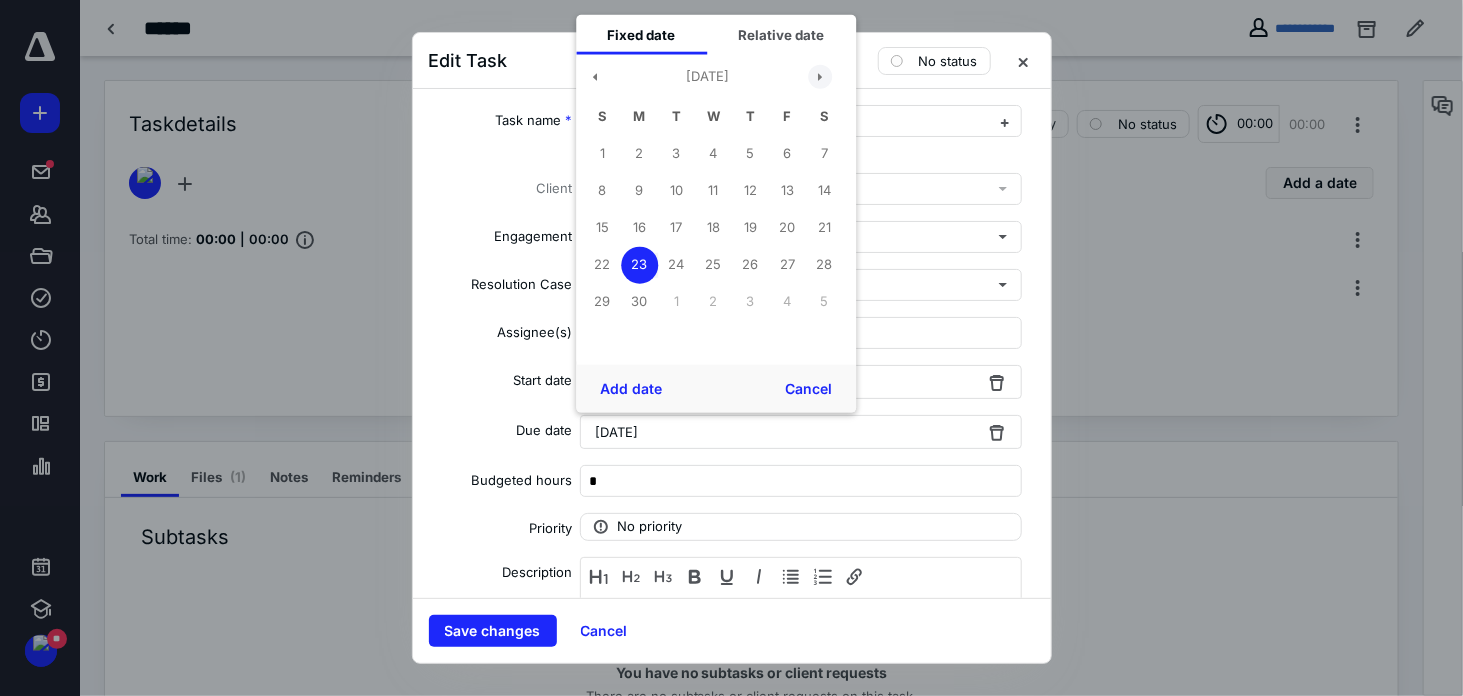 drag, startPoint x: 812, startPoint y: 74, endPoint x: 807, endPoint y: 84, distance: 11.18034 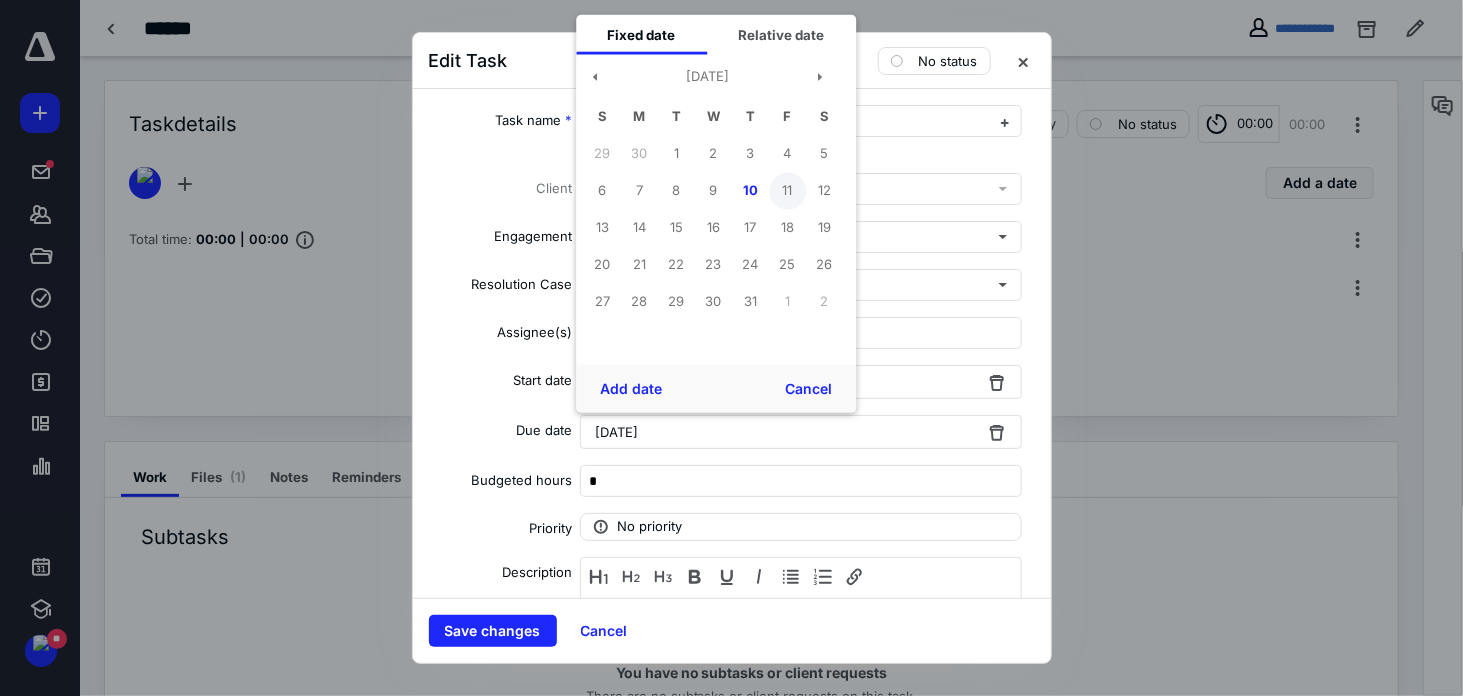 click on "11" at bounding box center [787, 190] 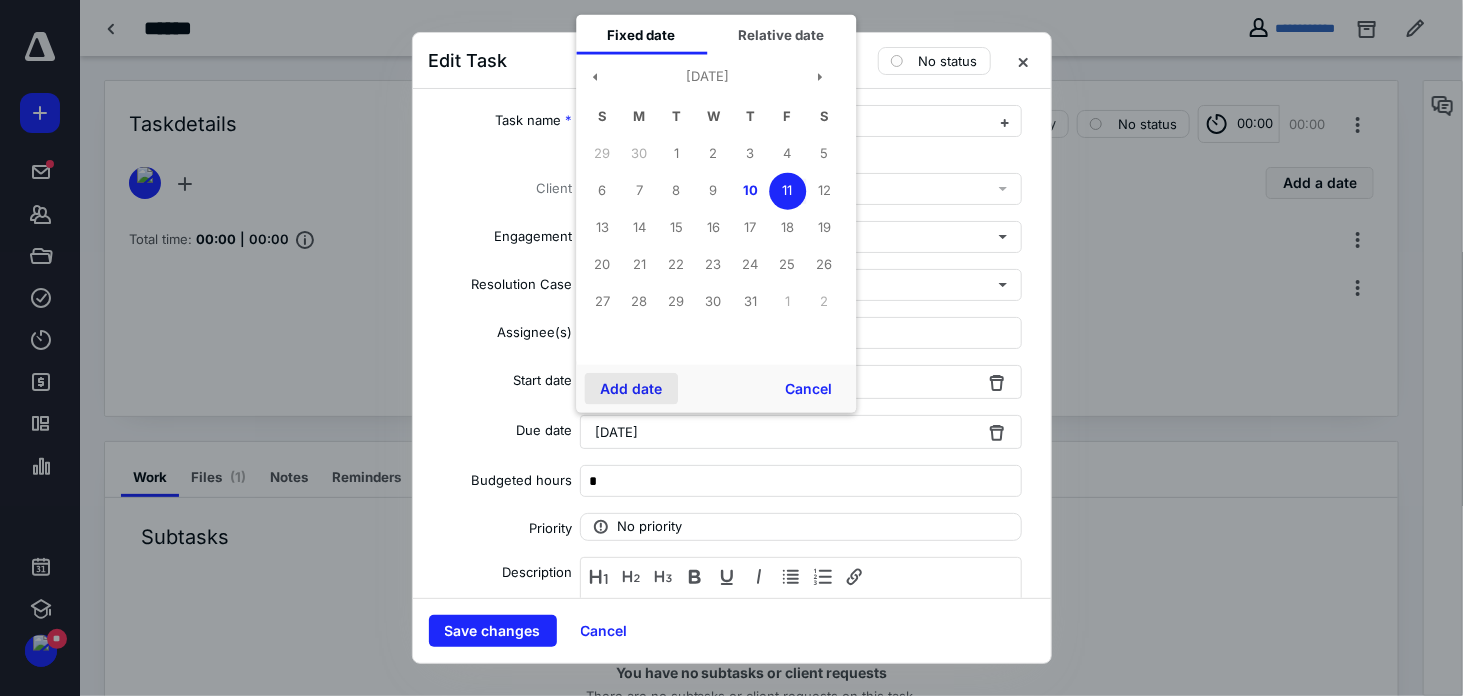 click on "Add date" at bounding box center [631, 389] 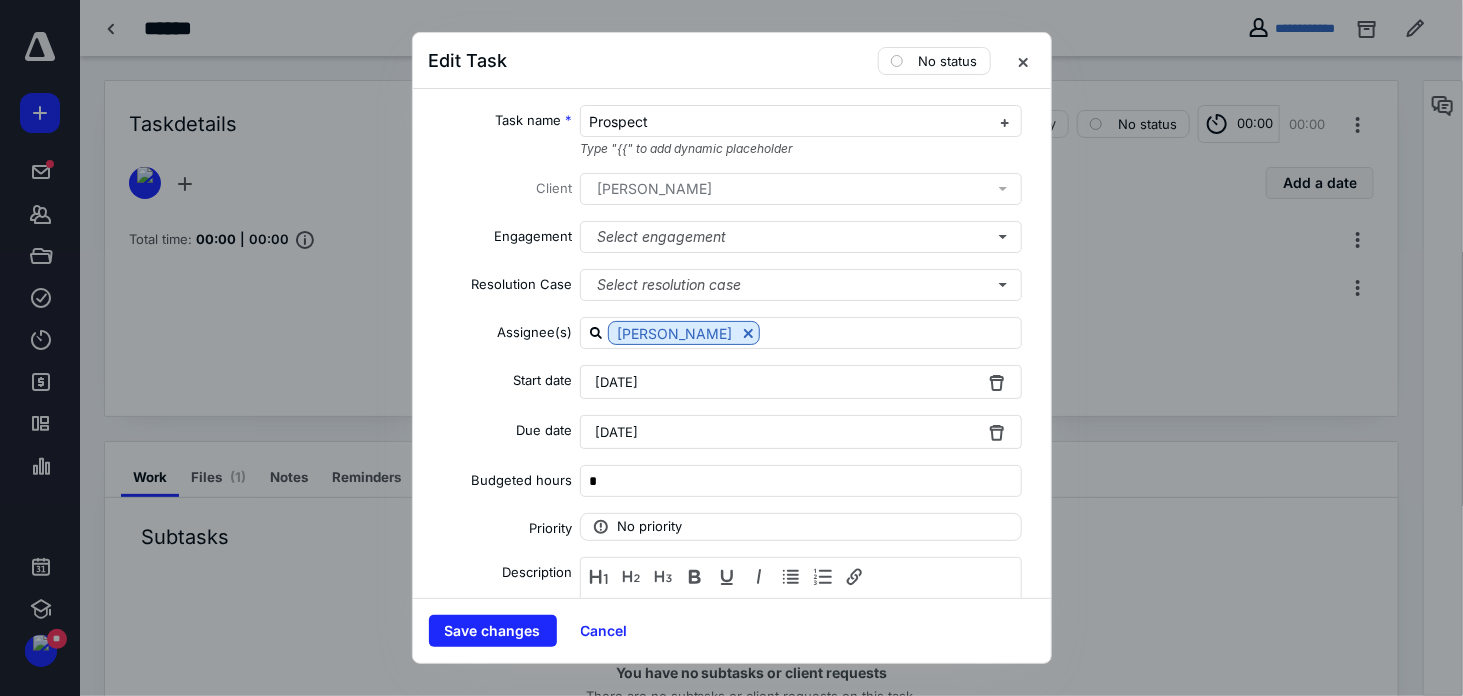 scroll, scrollTop: 289, scrollLeft: 0, axis: vertical 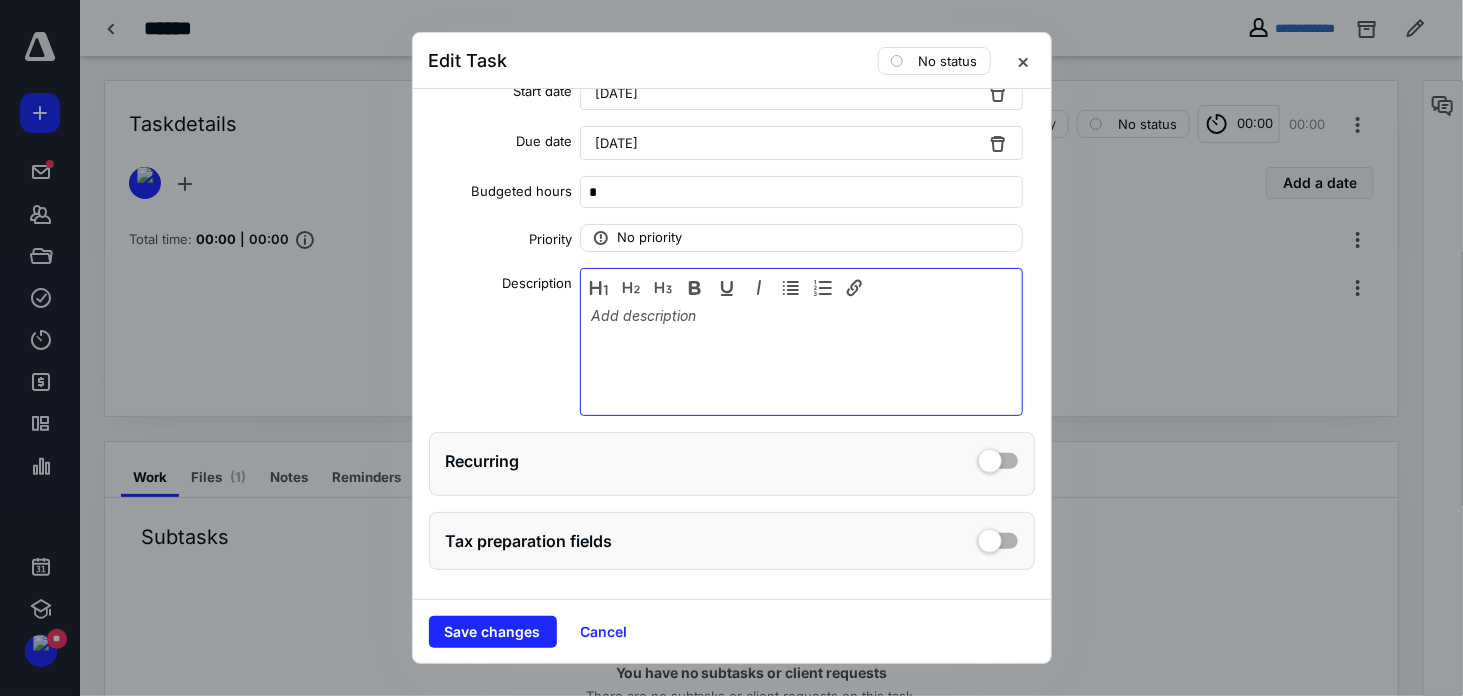 click at bounding box center (801, 357) 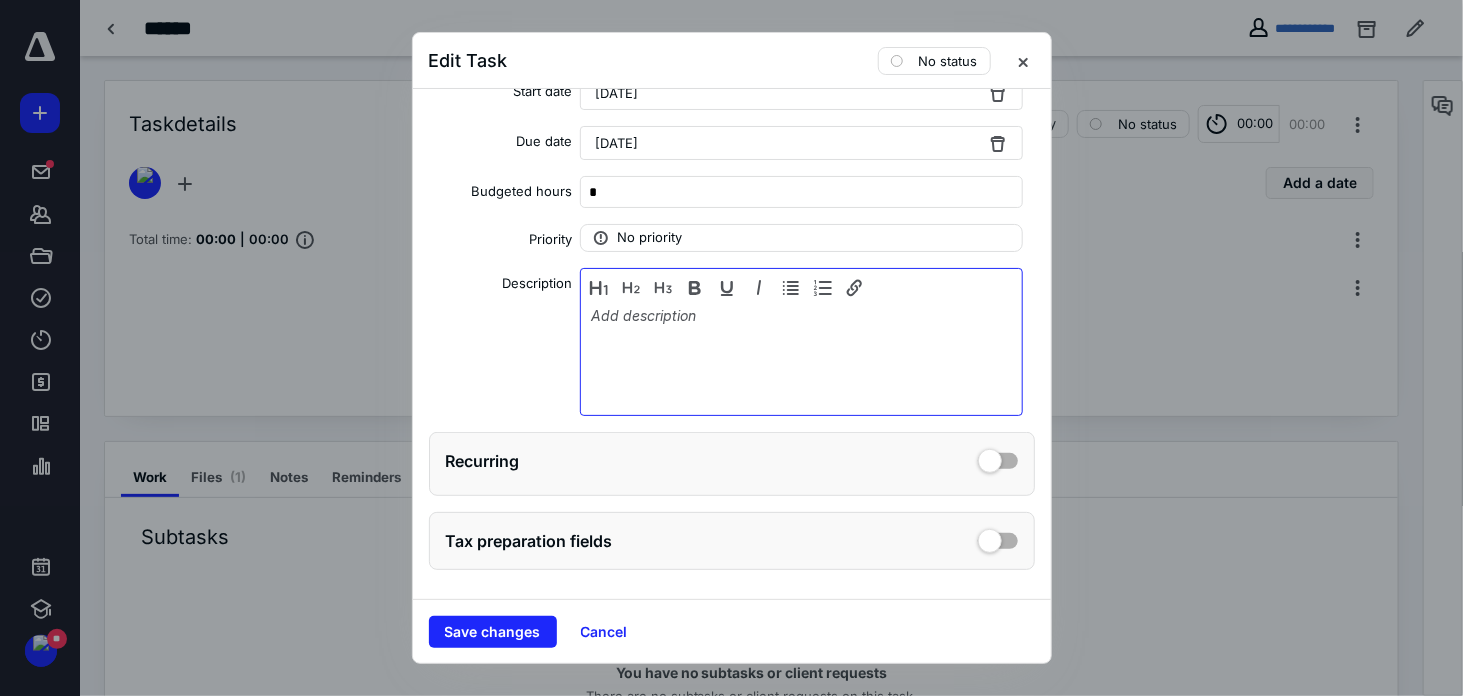 type 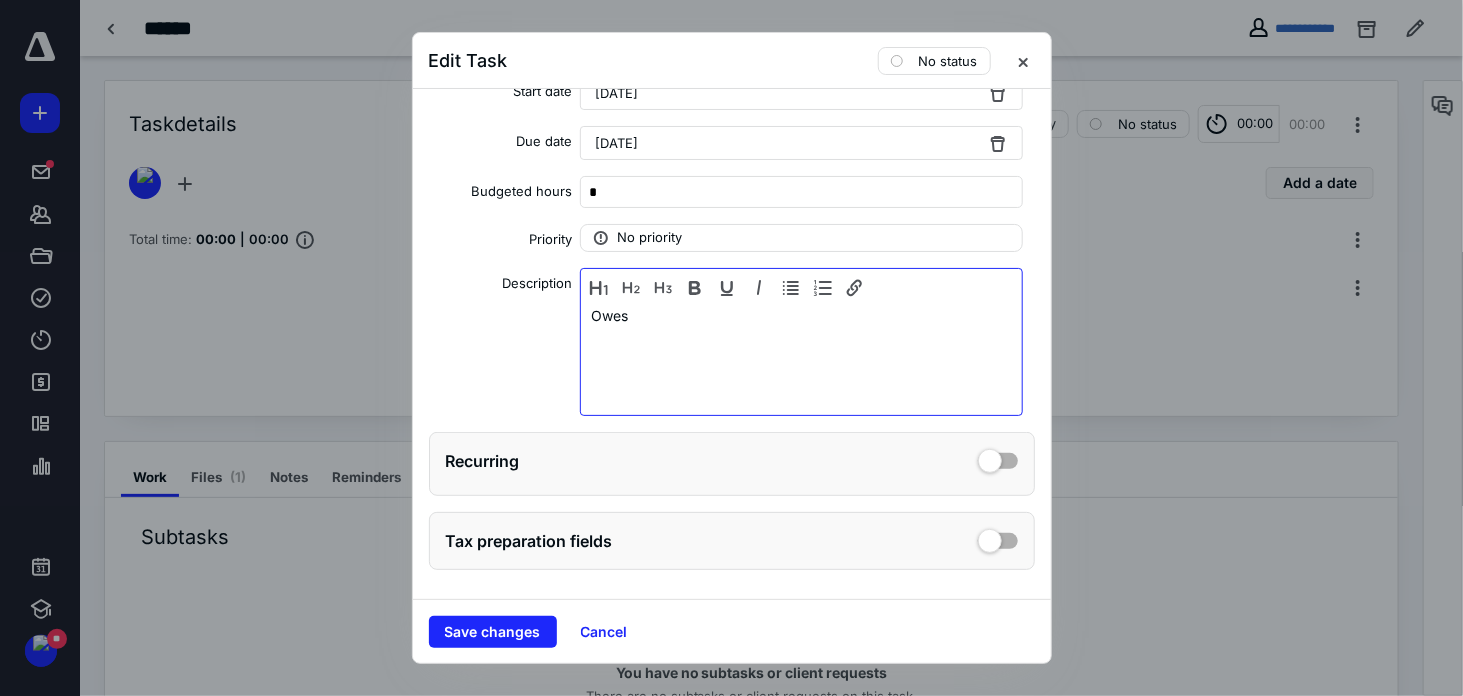 click on "Owes" at bounding box center (801, 357) 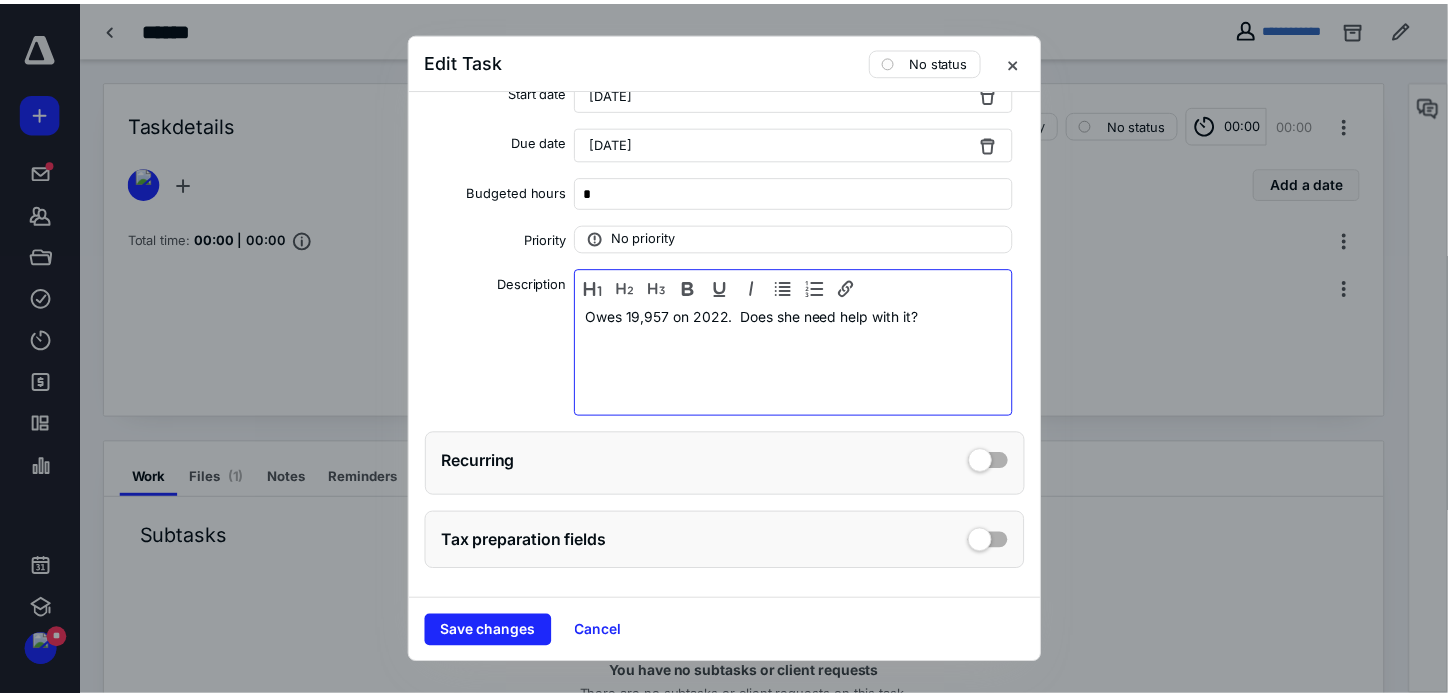 scroll, scrollTop: 0, scrollLeft: 0, axis: both 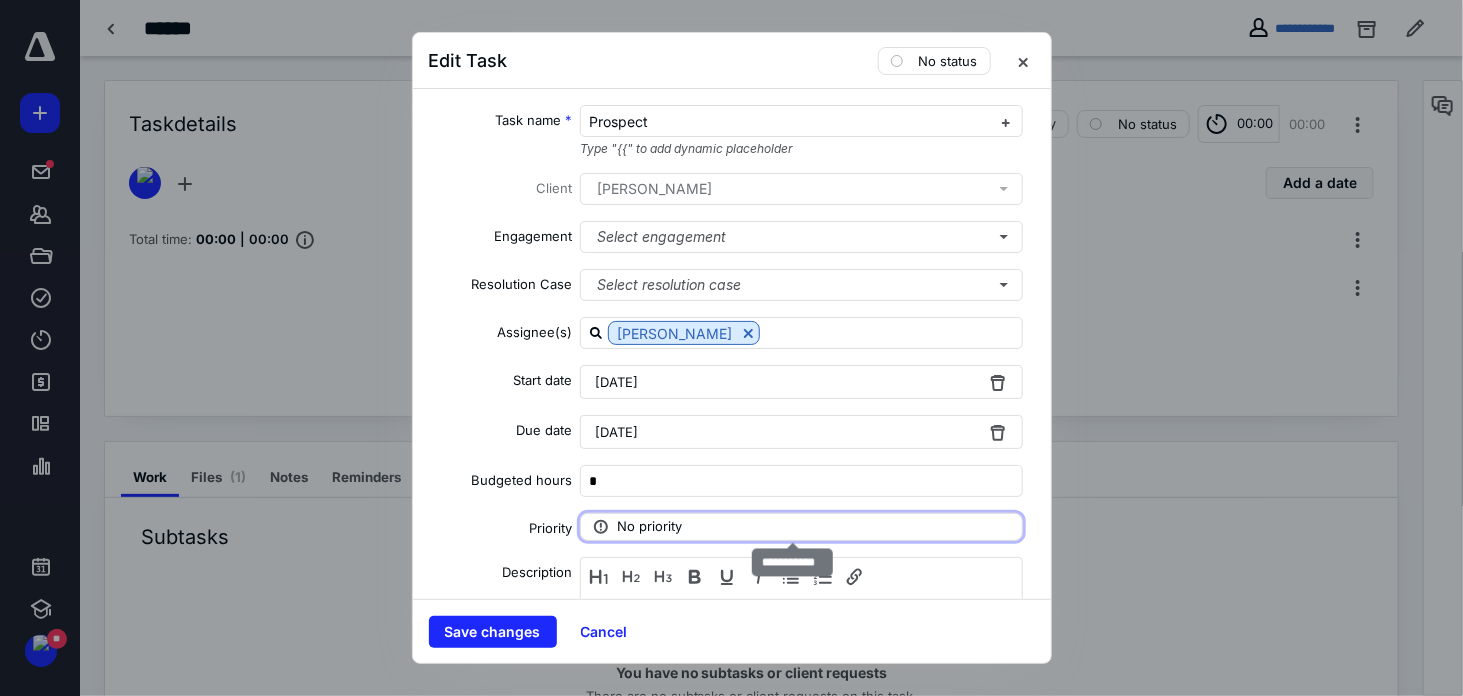 click on "No priority" at bounding box center (801, 527) 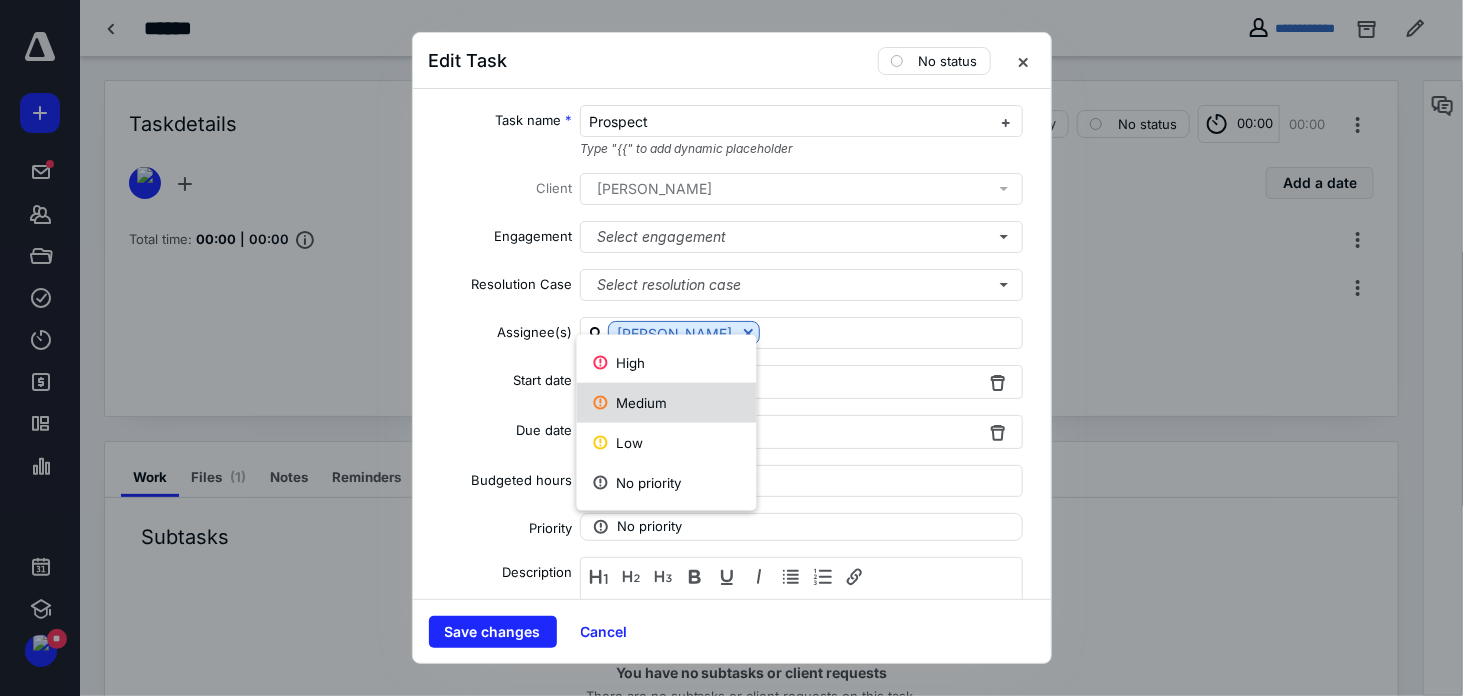 click on "Medium" at bounding box center [667, 403] 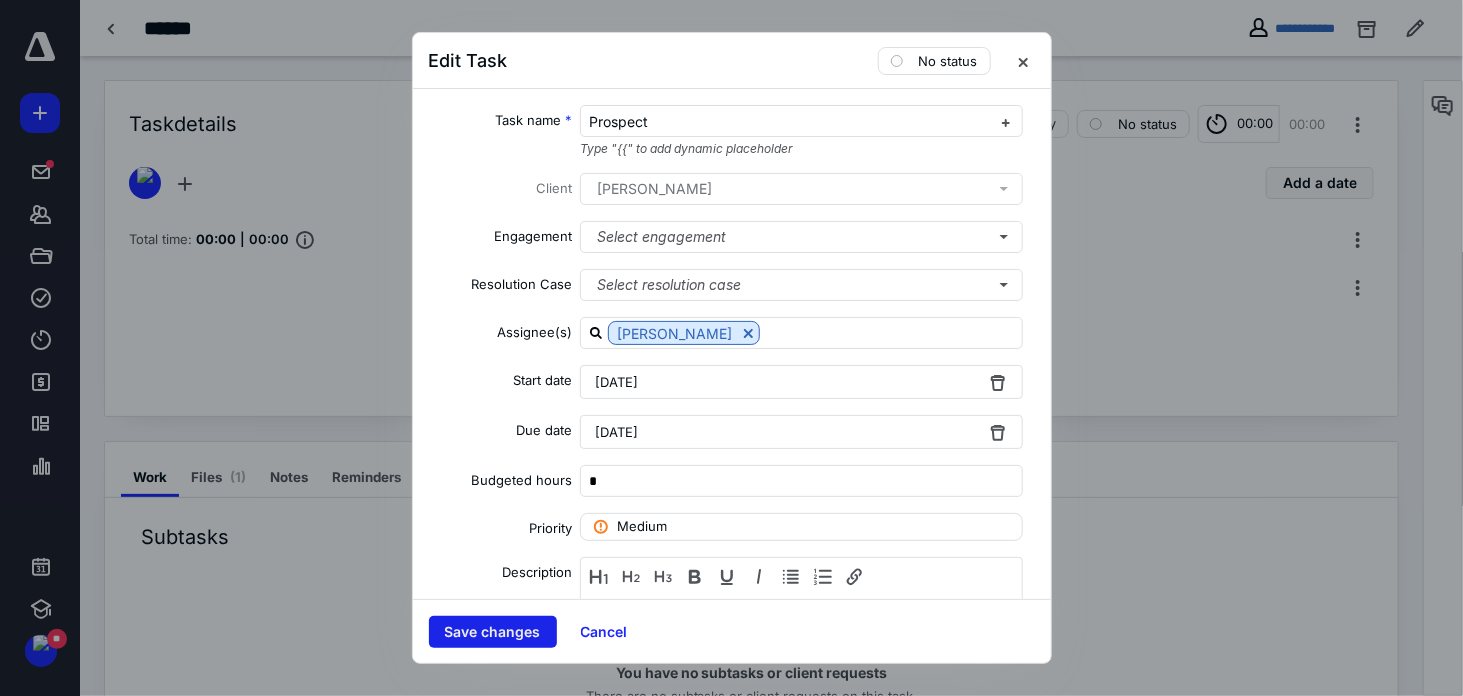 click on "Save changes" at bounding box center (493, 632) 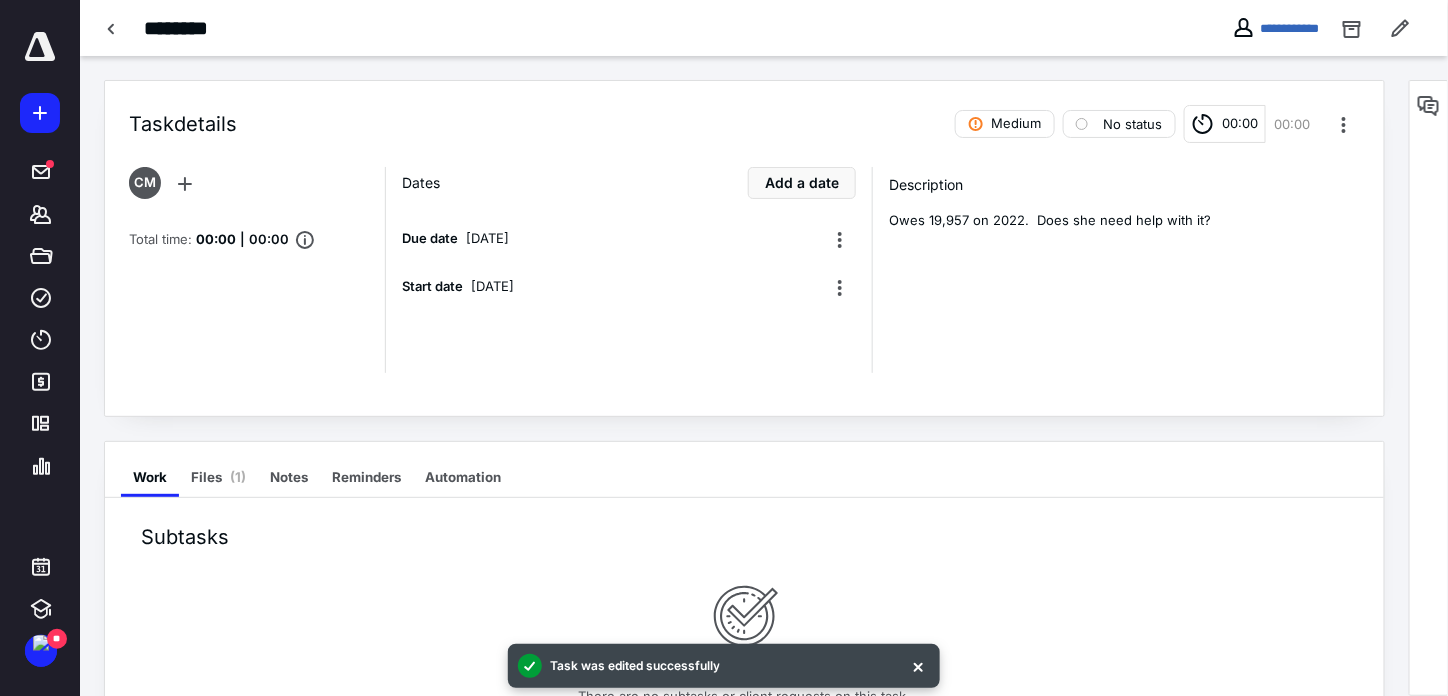 click on "**********" at bounding box center [1276, 28] 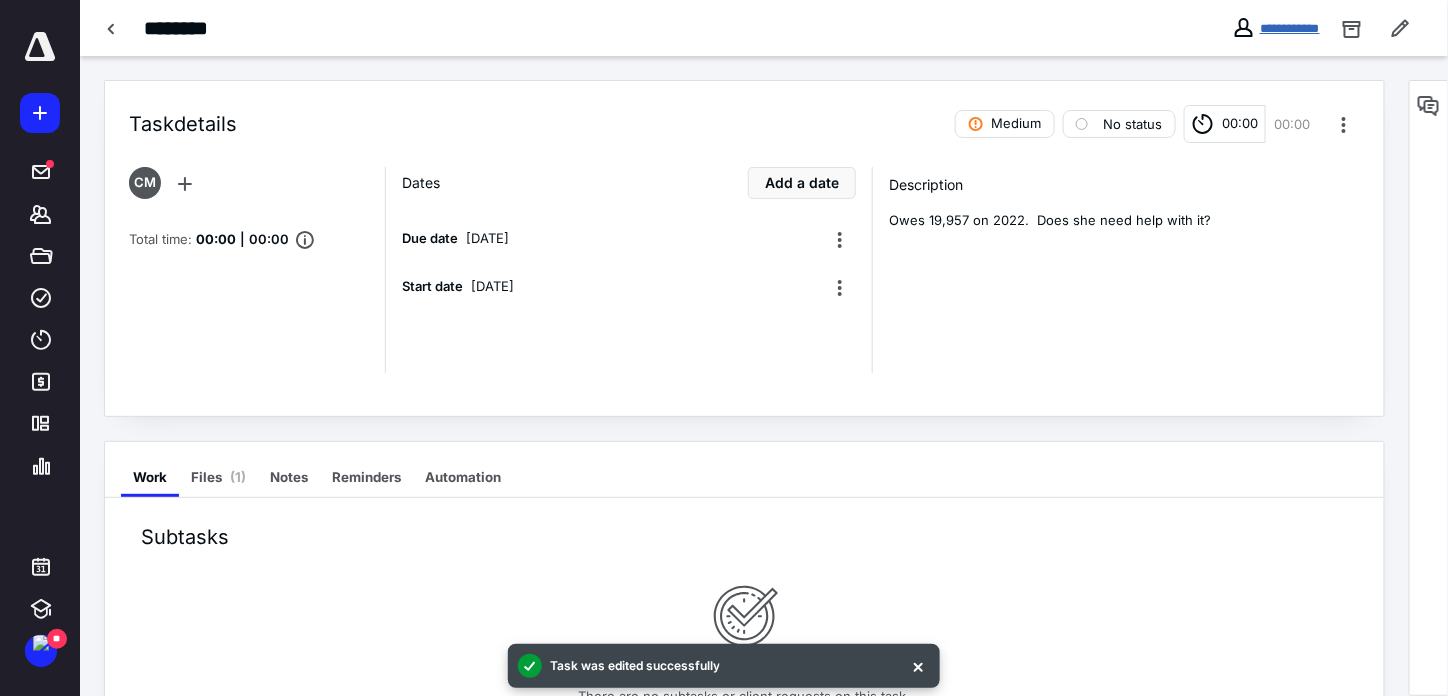 click on "**********" at bounding box center (1290, 28) 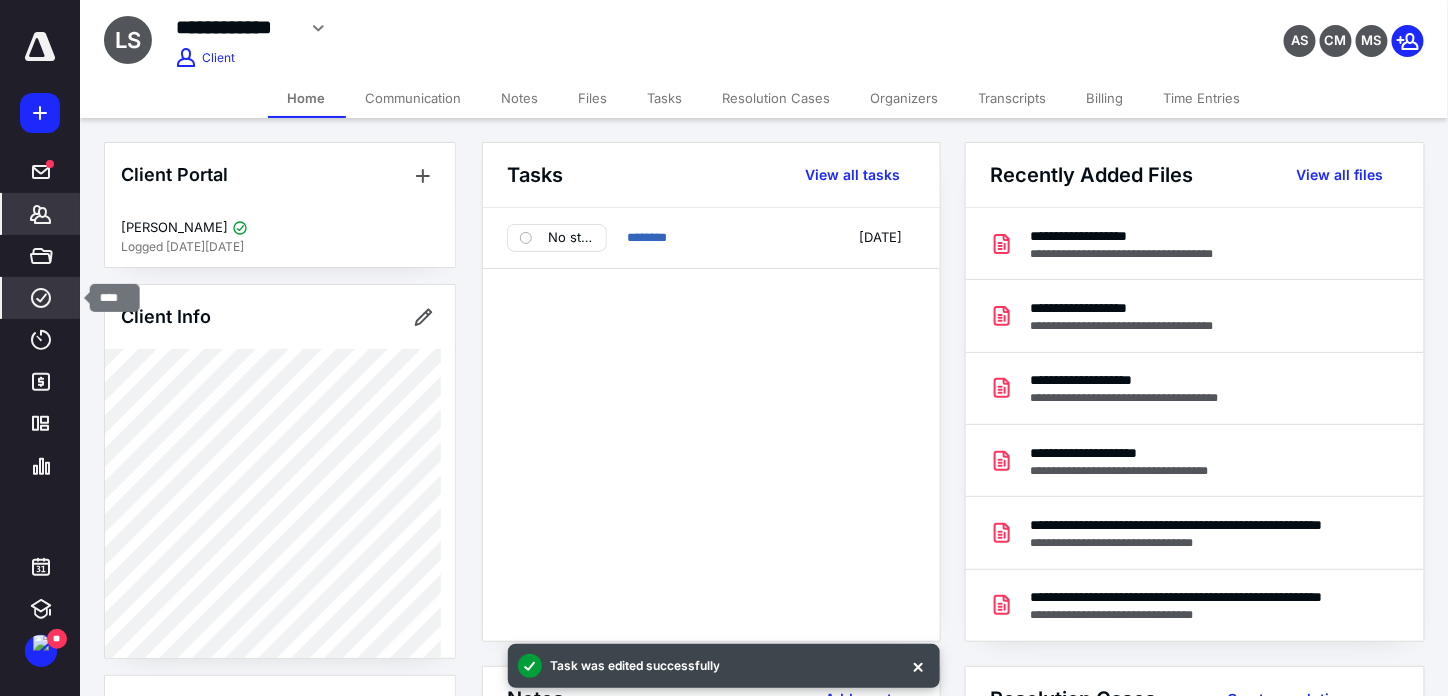 click on "****" at bounding box center [41, 298] 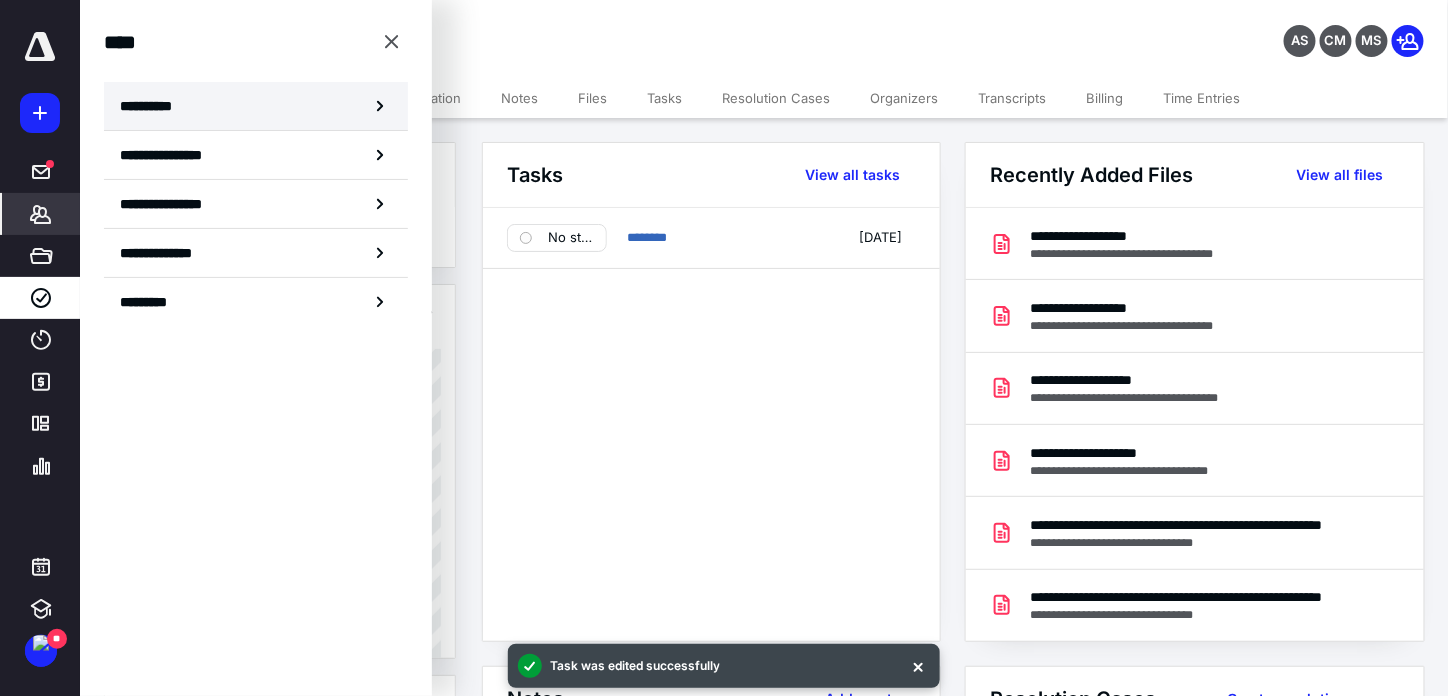 click on "**********" at bounding box center [256, 106] 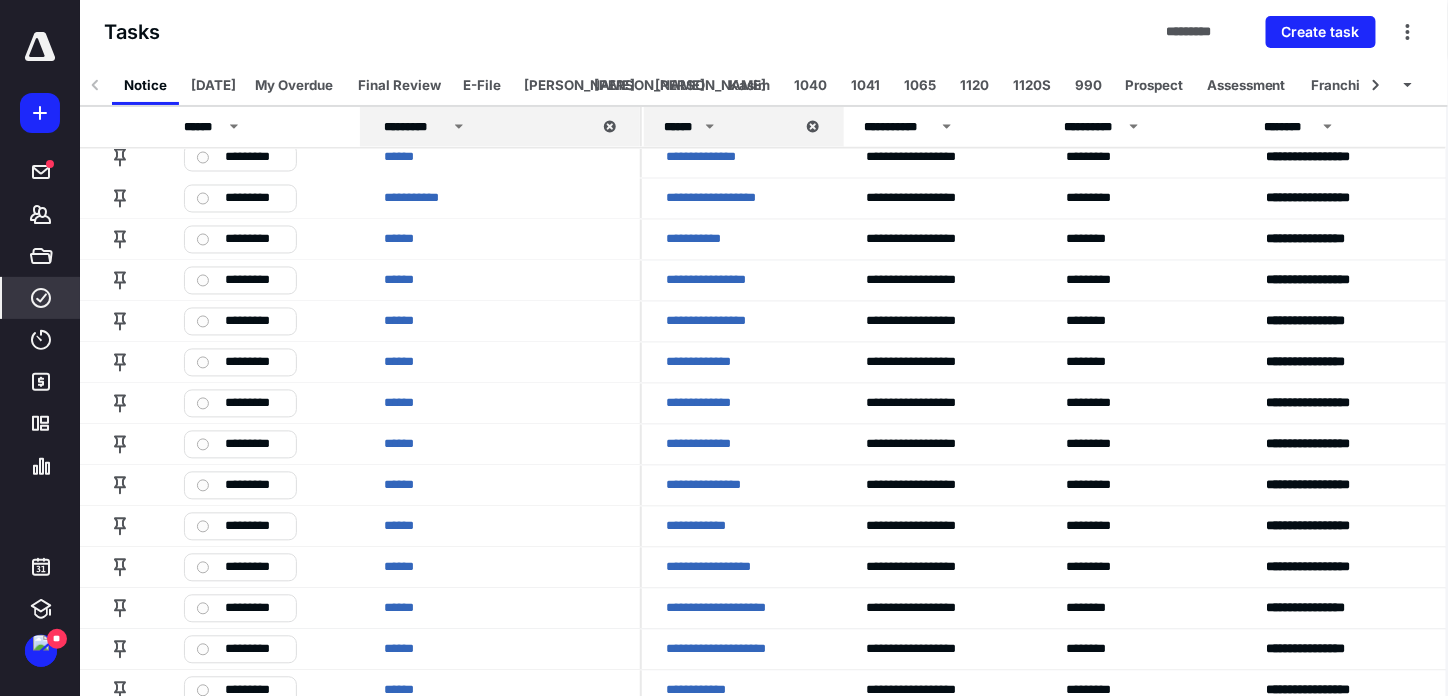scroll, scrollTop: 1666, scrollLeft: 0, axis: vertical 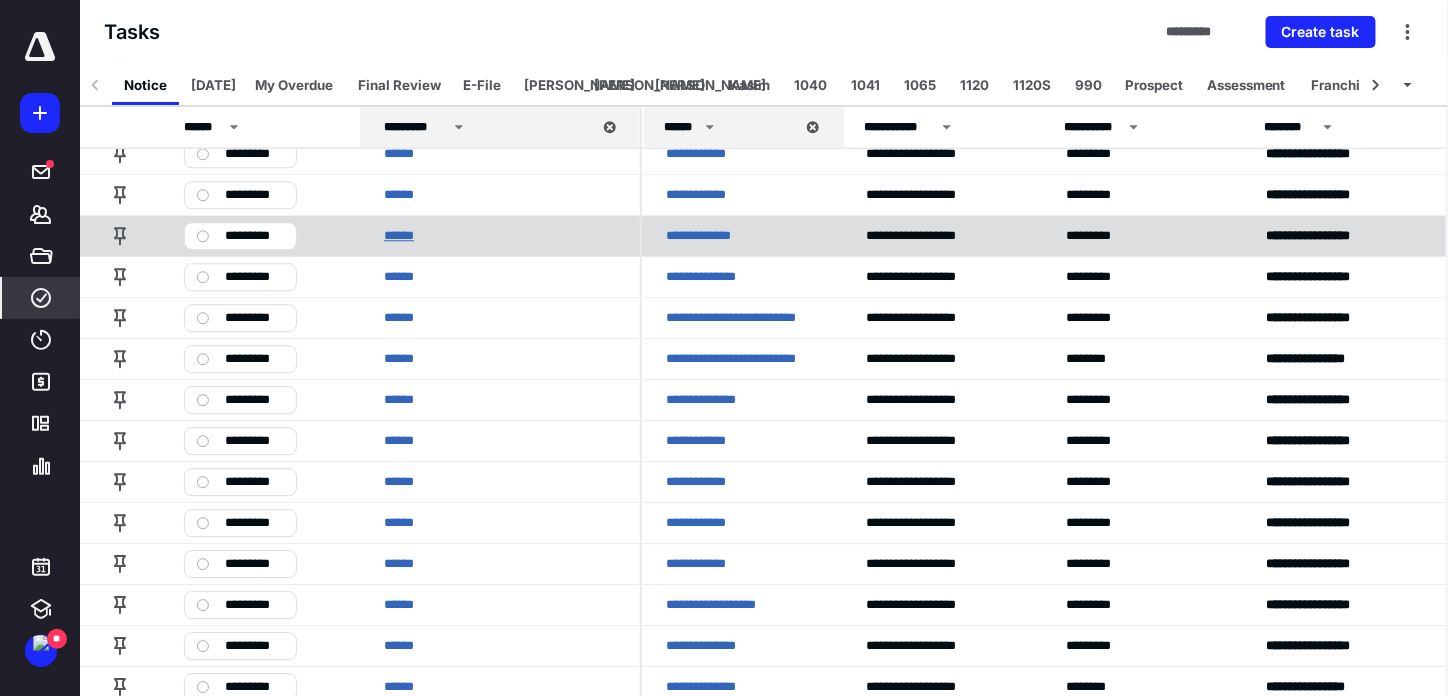 click on "******" at bounding box center [404, 236] 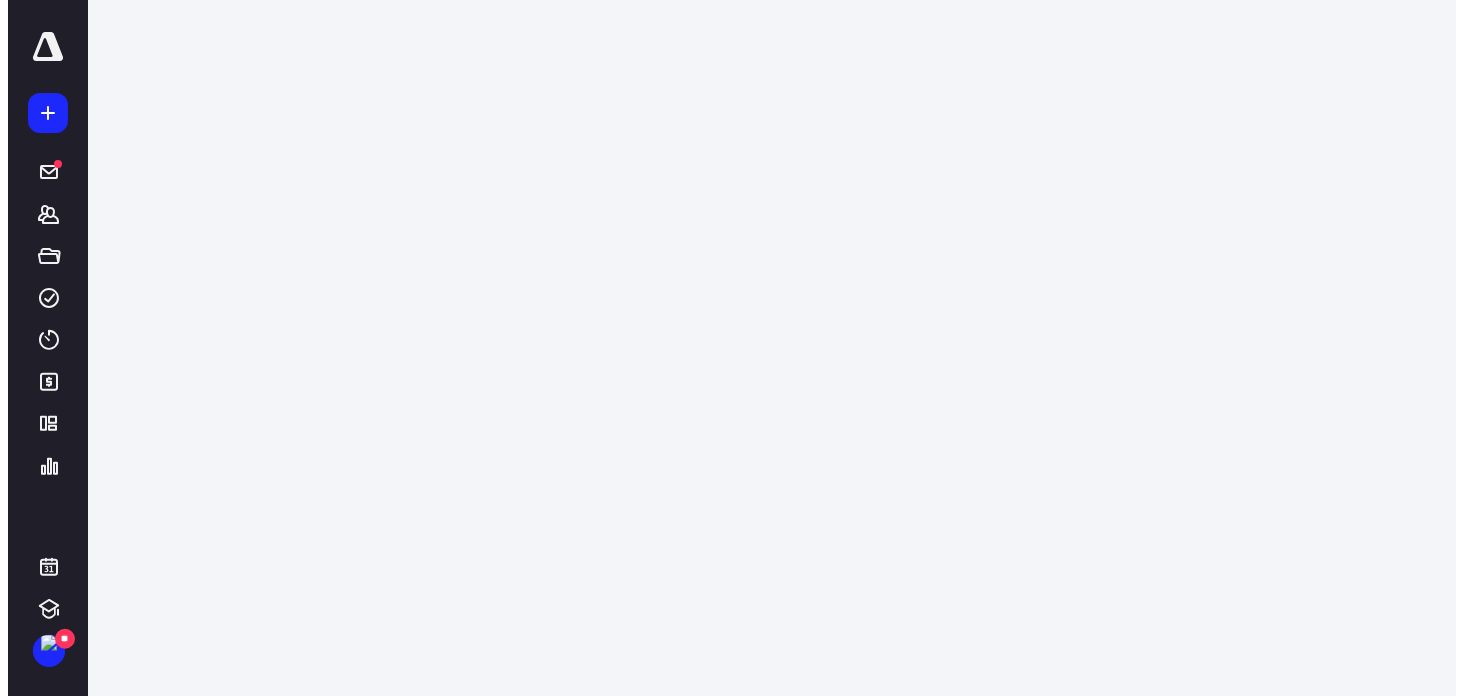 scroll, scrollTop: 0, scrollLeft: 0, axis: both 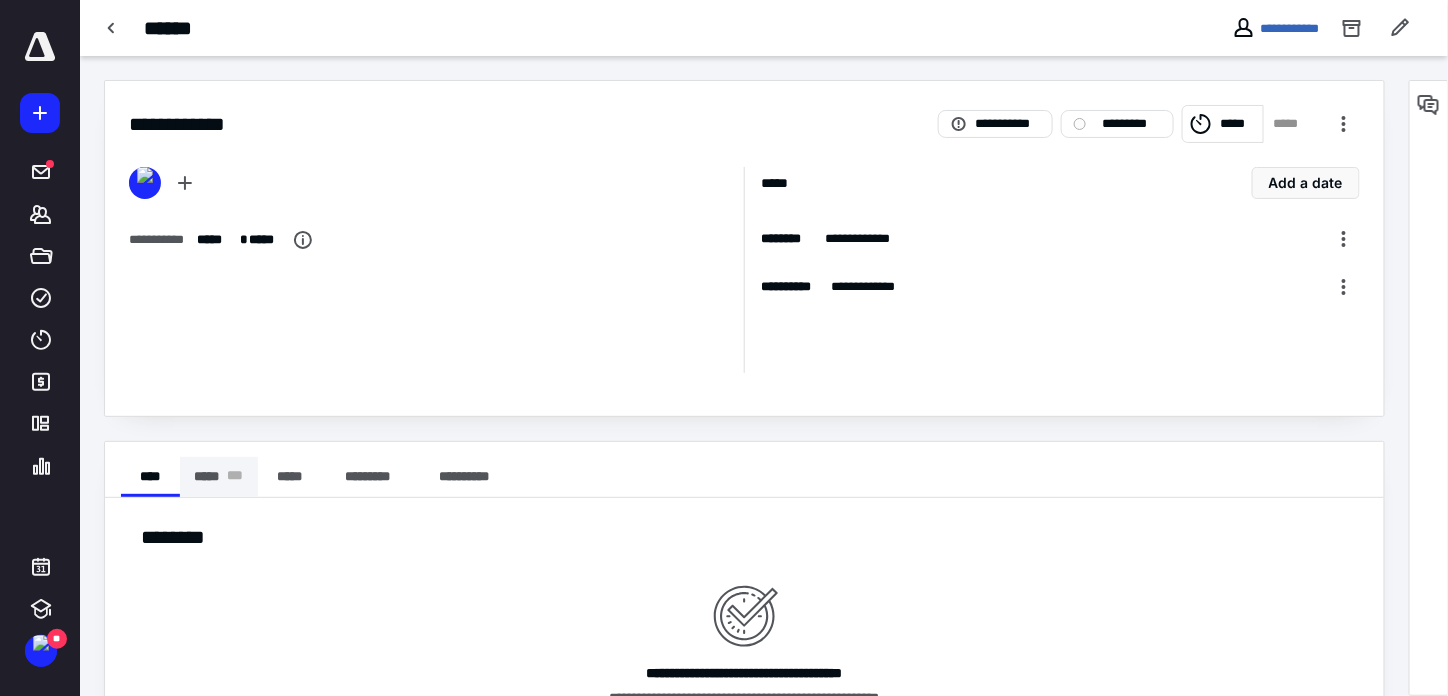 click on "***** * * *" at bounding box center [219, 477] 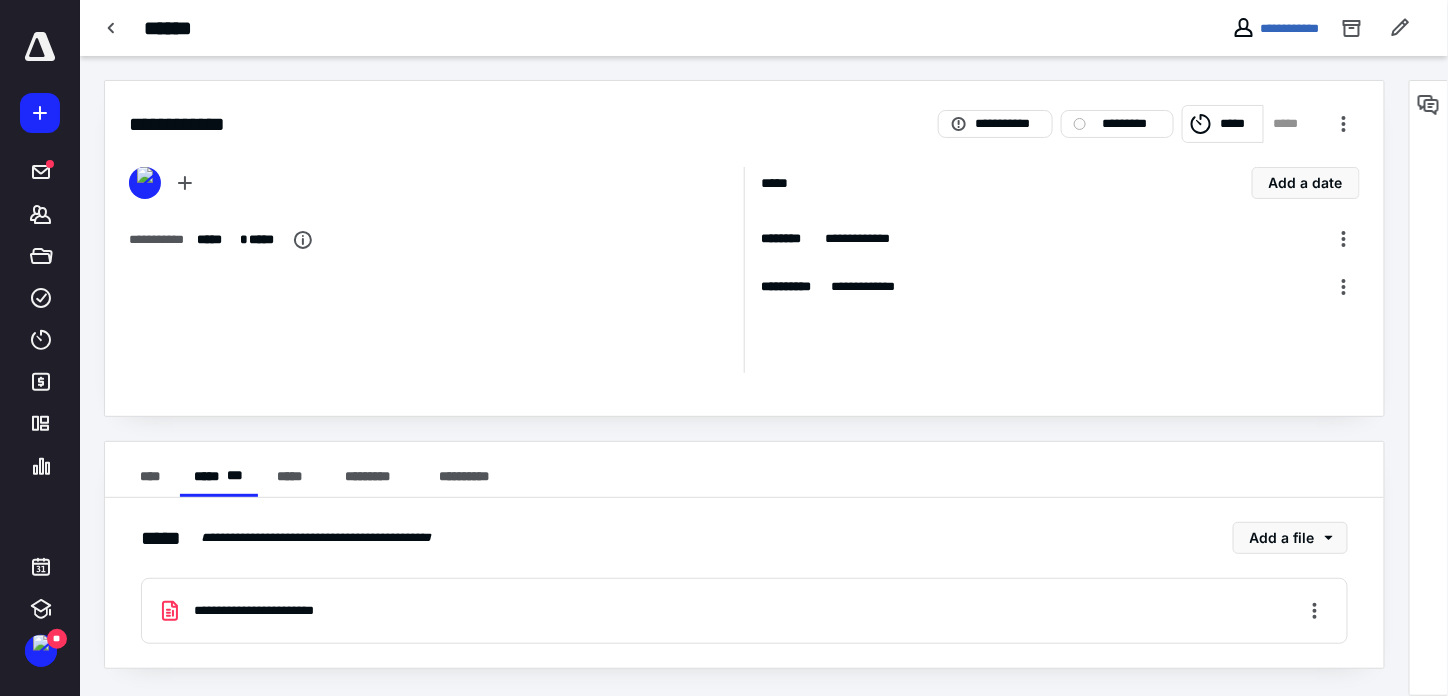 click on "**********" at bounding box center (744, 611) 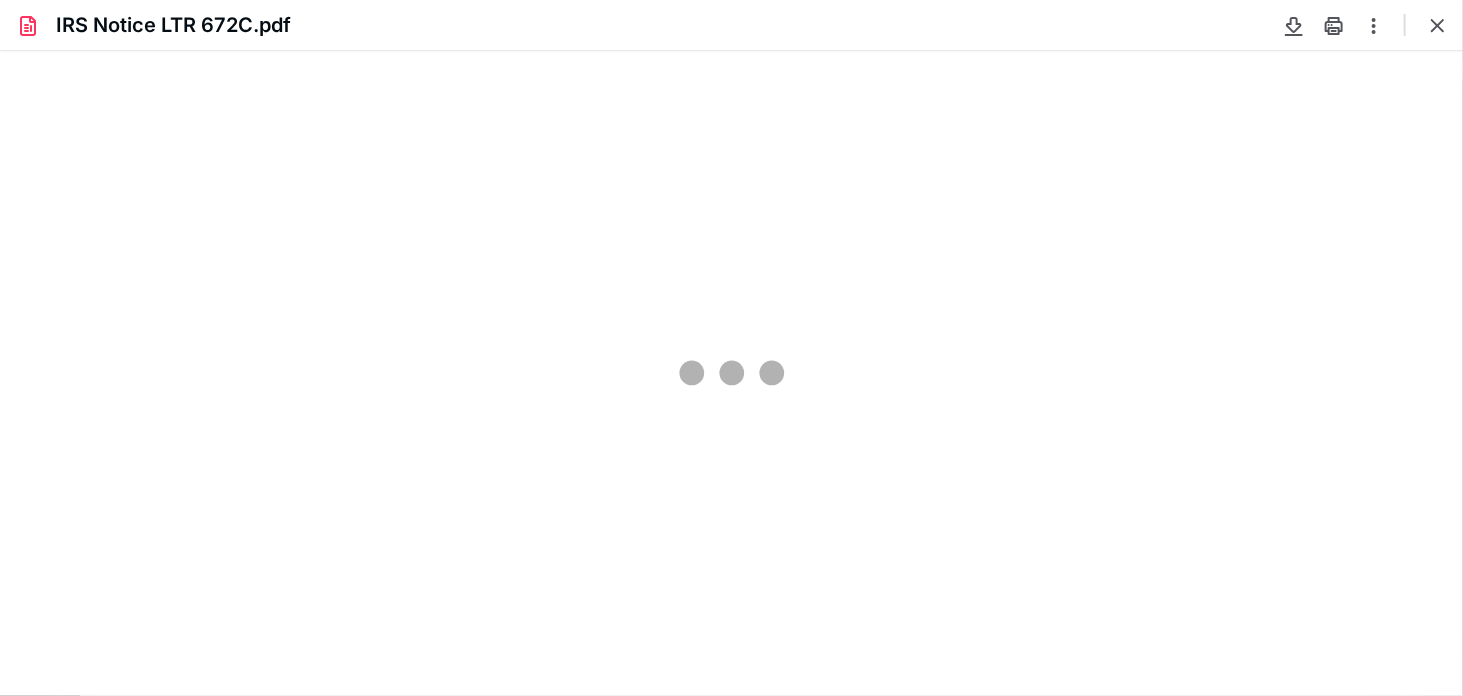 scroll, scrollTop: 0, scrollLeft: 0, axis: both 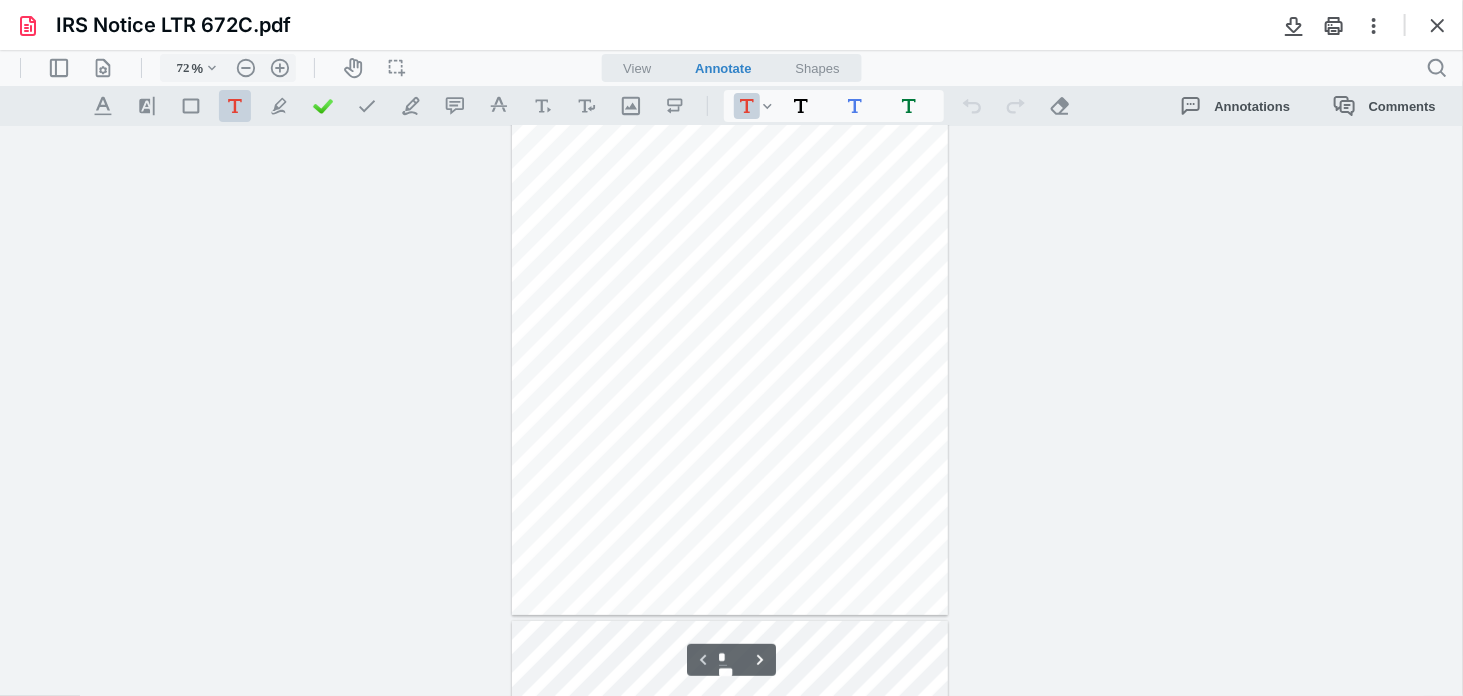 type on "234" 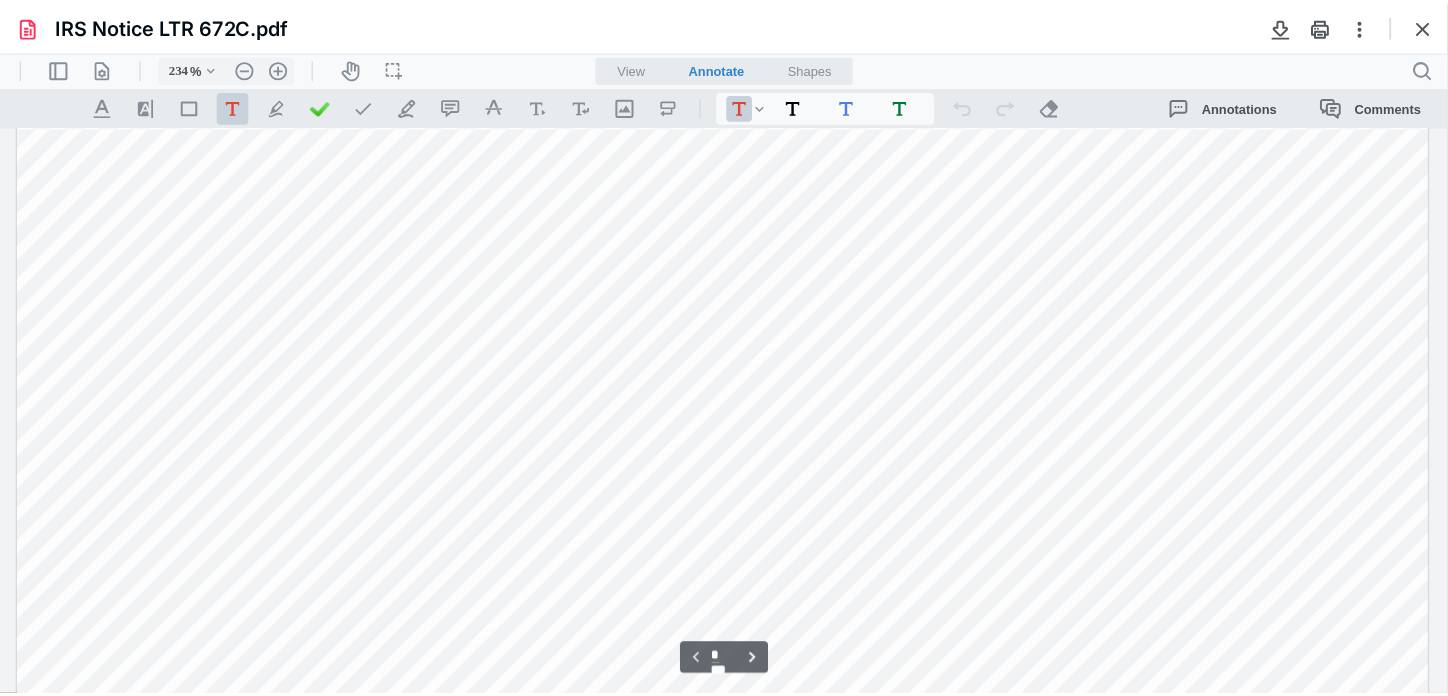 scroll, scrollTop: 590, scrollLeft: 0, axis: vertical 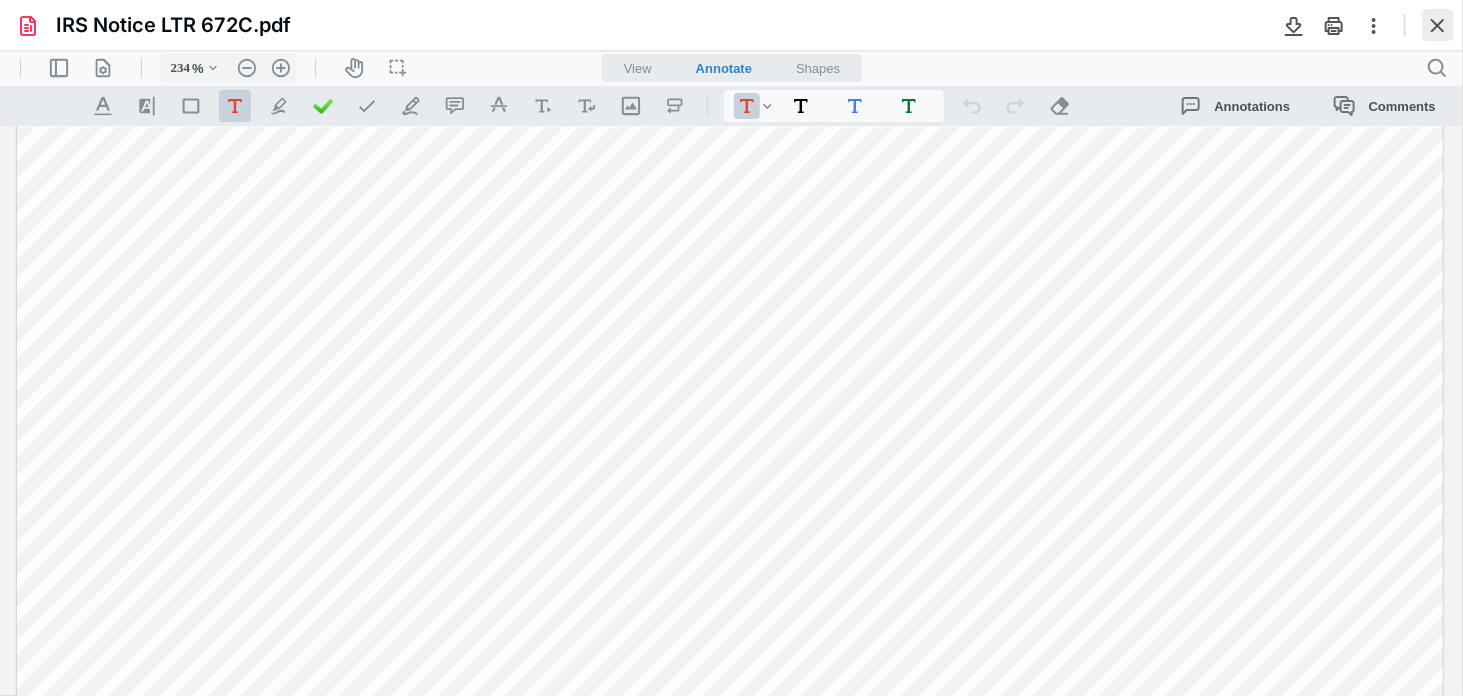 click at bounding box center [1438, 25] 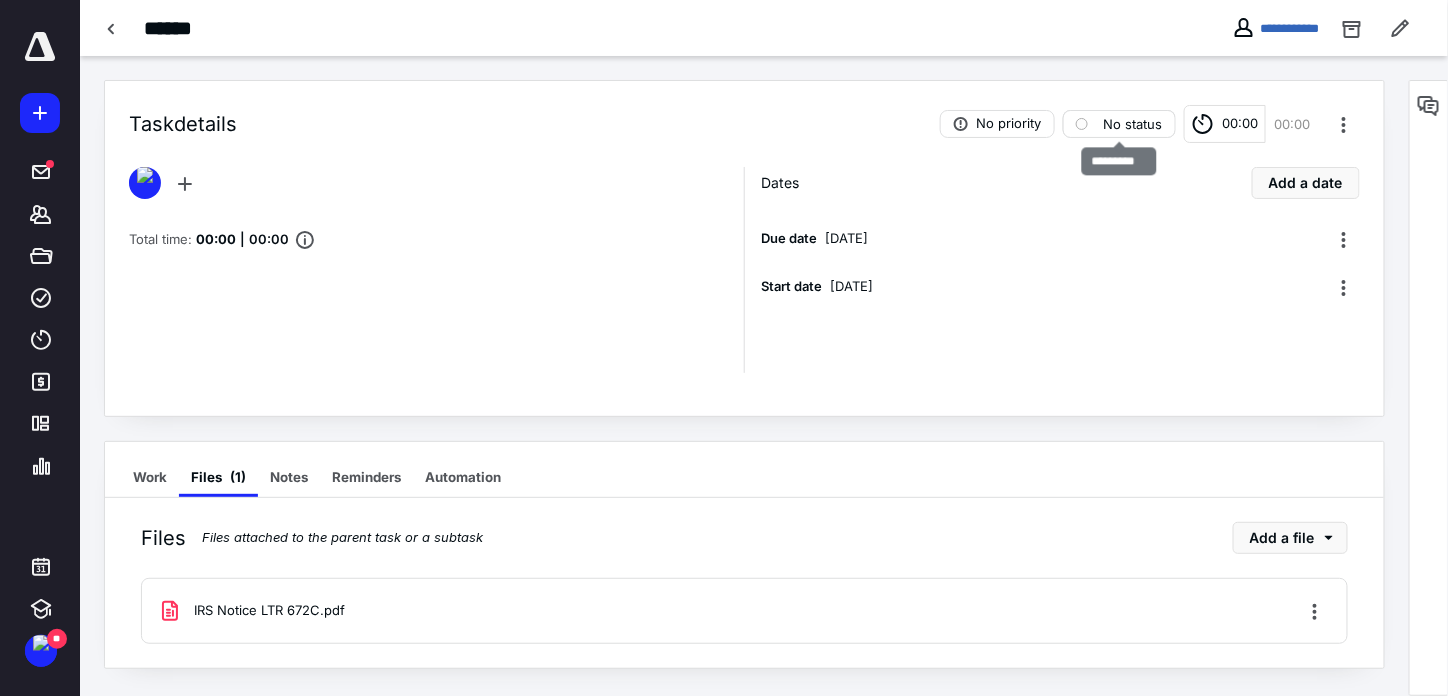 click on "No status" at bounding box center (1133, 124) 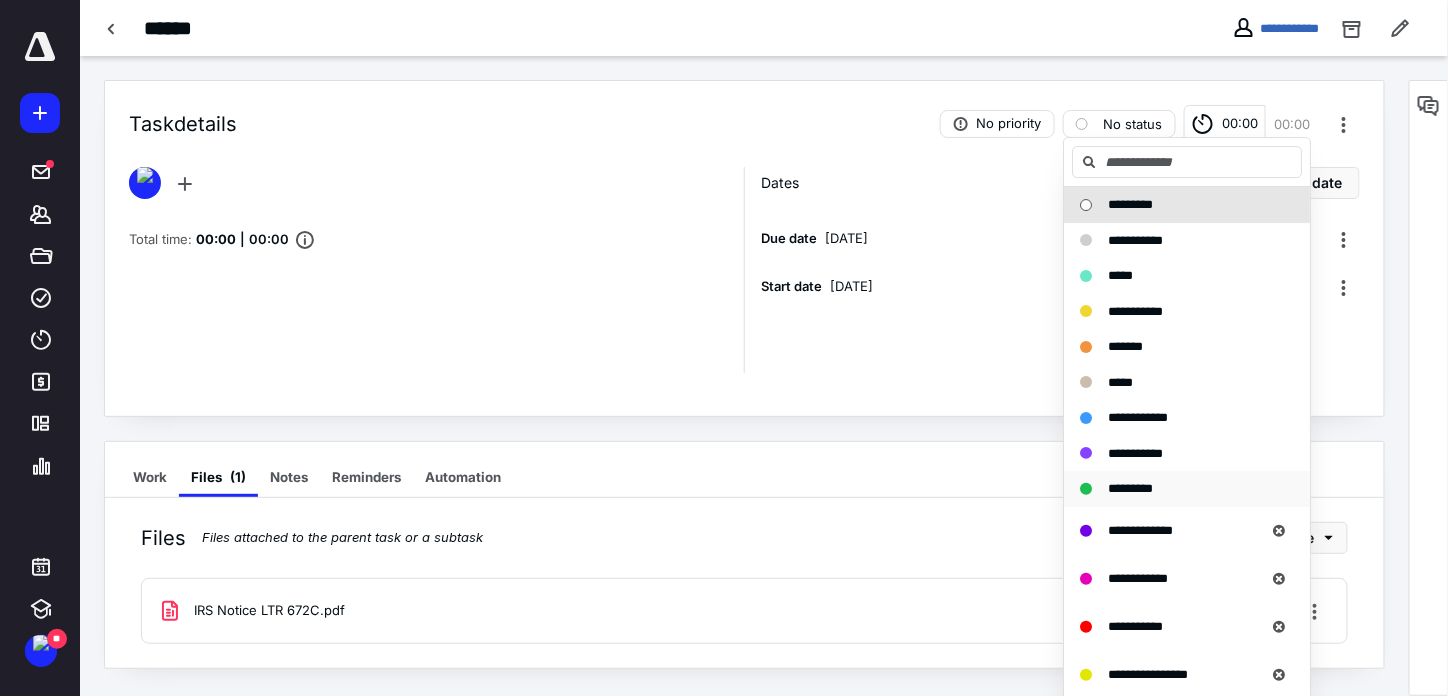 click on "*********" at bounding box center (1130, 488) 